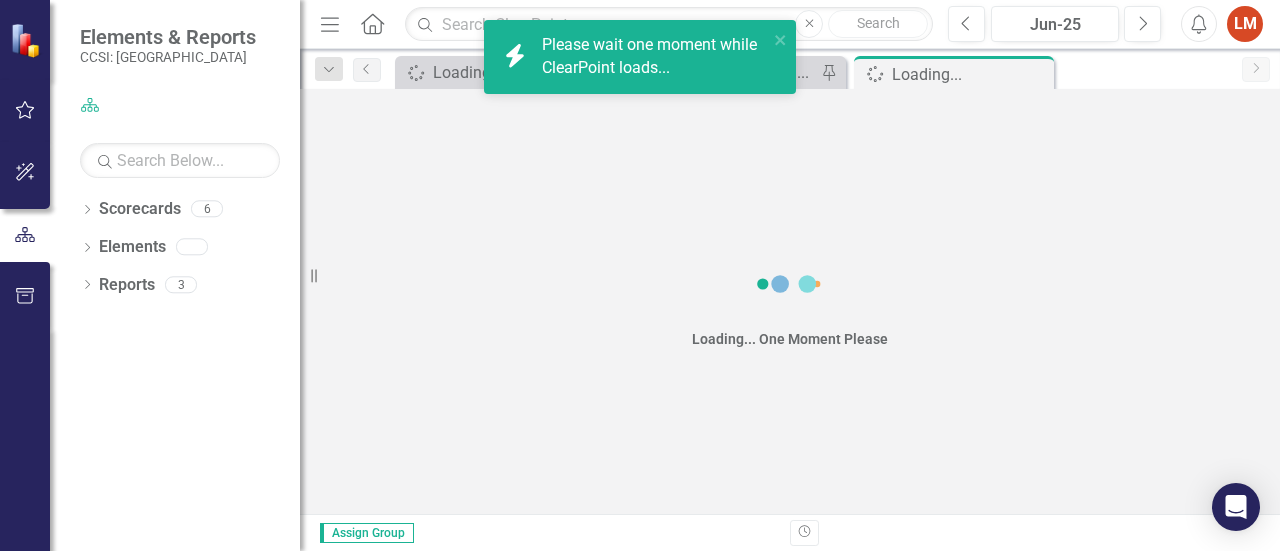scroll, scrollTop: 0, scrollLeft: 0, axis: both 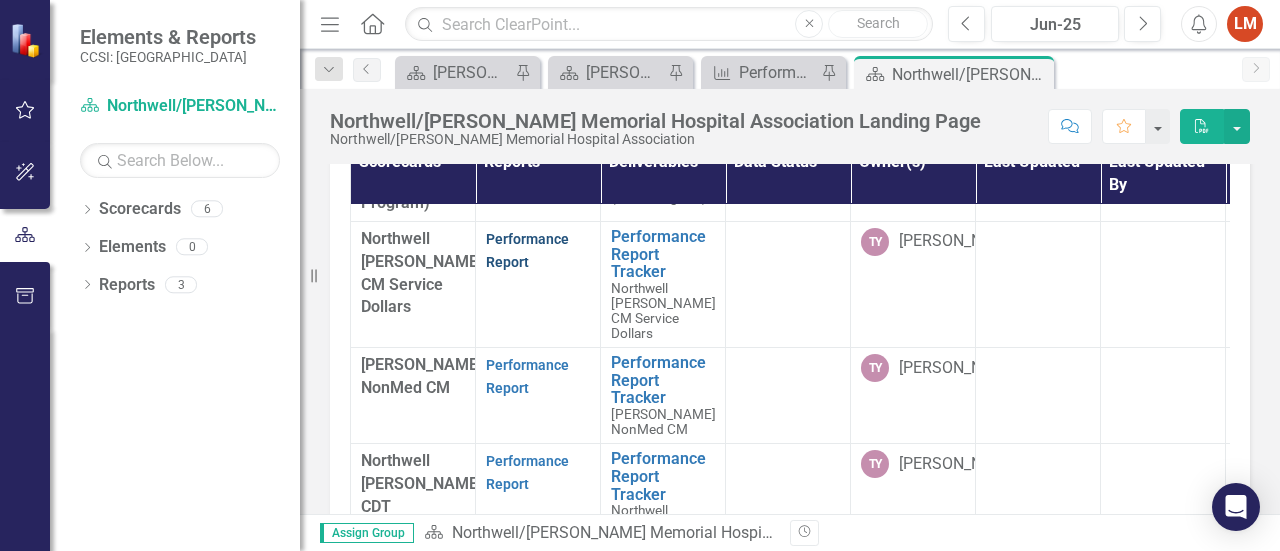 click on "Performance Report" at bounding box center (527, 250) 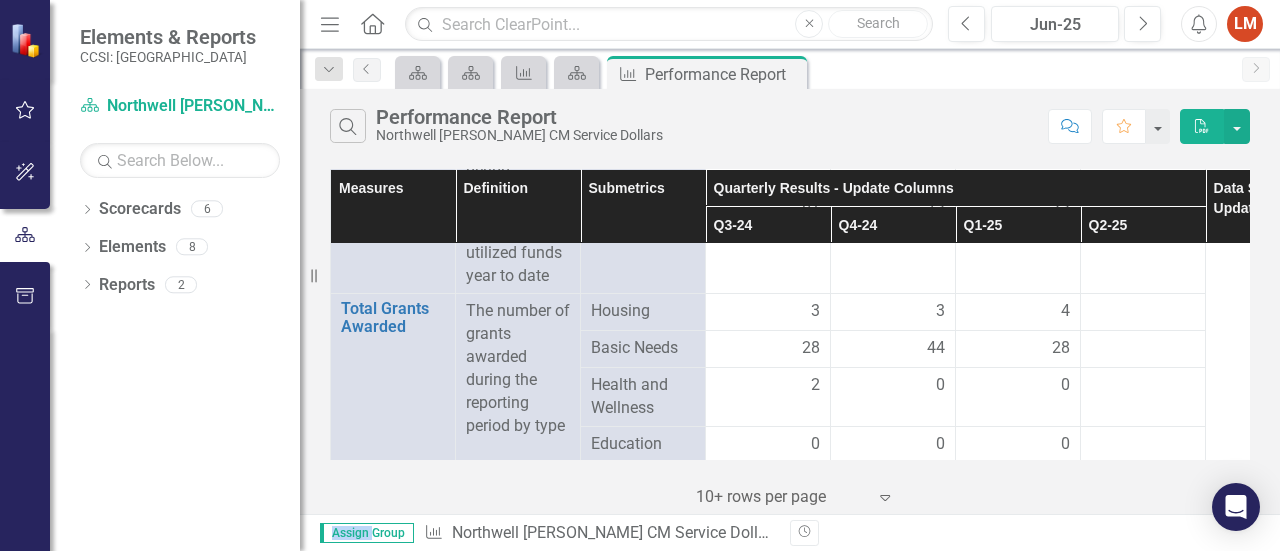 scroll, scrollTop: 0, scrollLeft: 0, axis: both 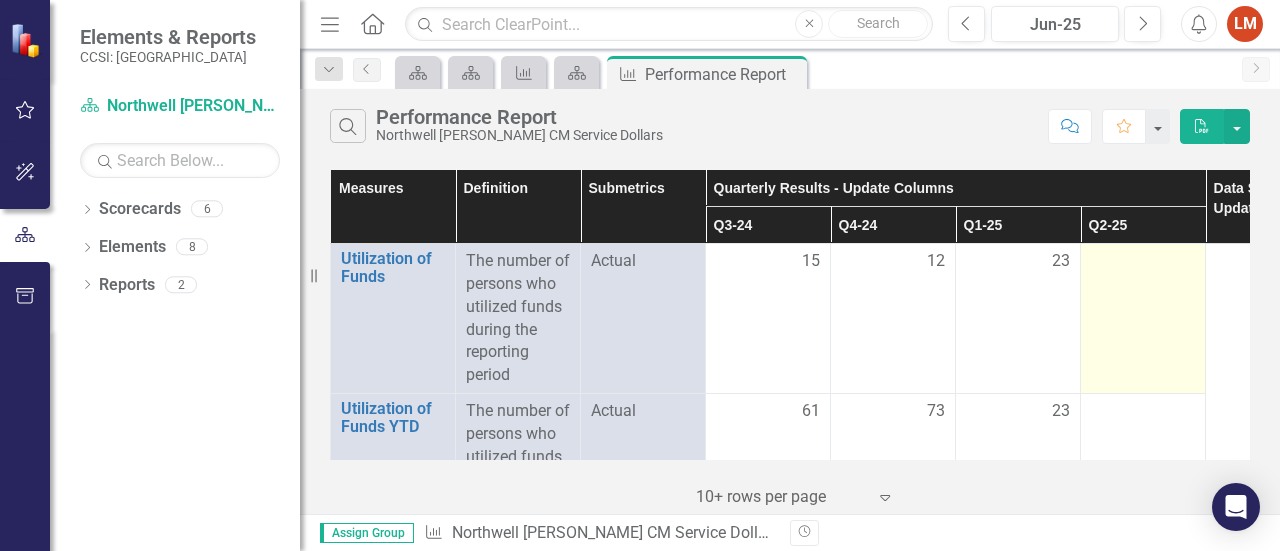 click at bounding box center [1143, 262] 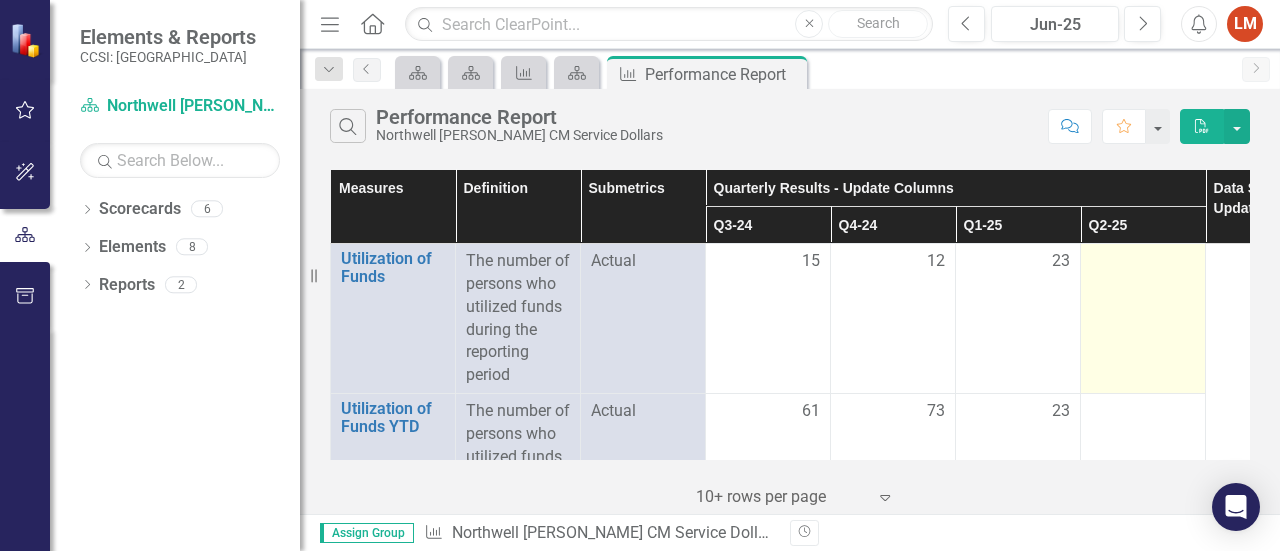 click at bounding box center (1143, 262) 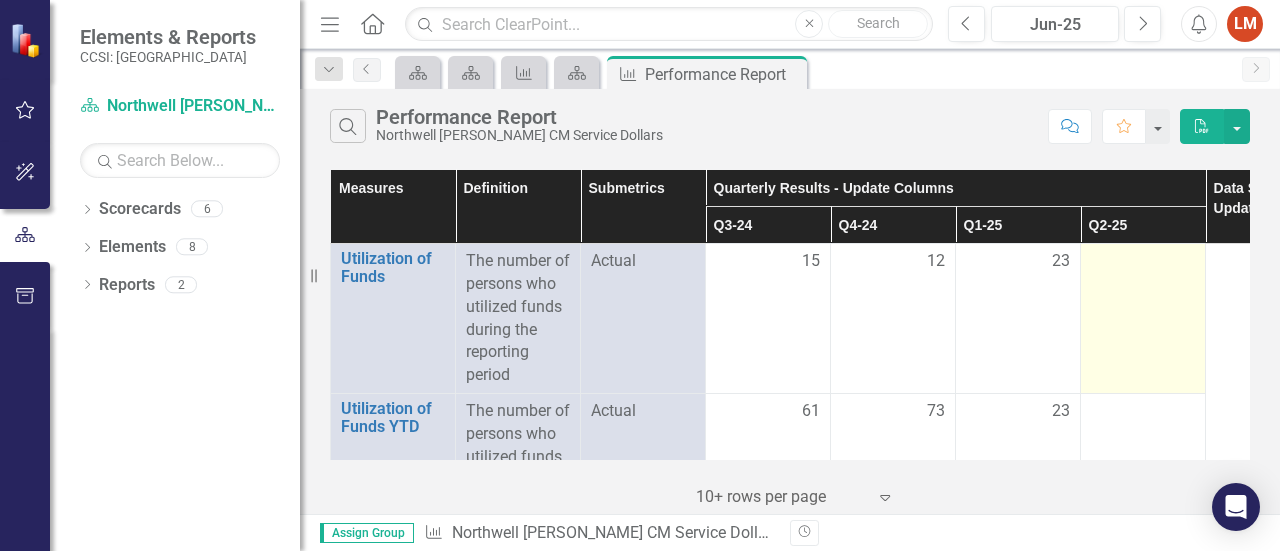 click at bounding box center [1143, 262] 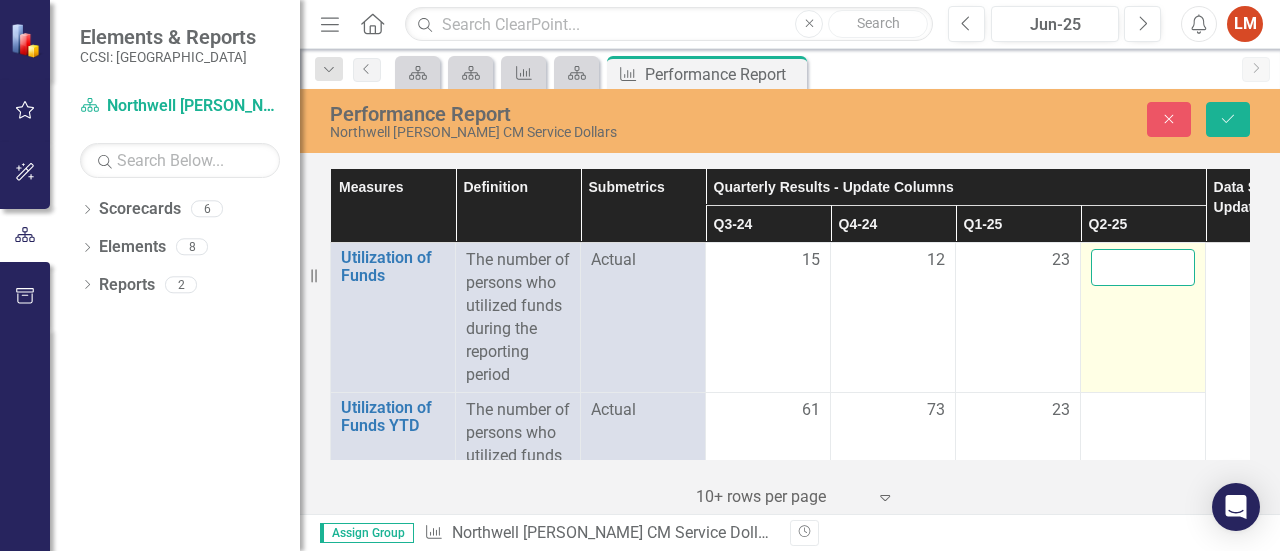click at bounding box center (1143, 267) 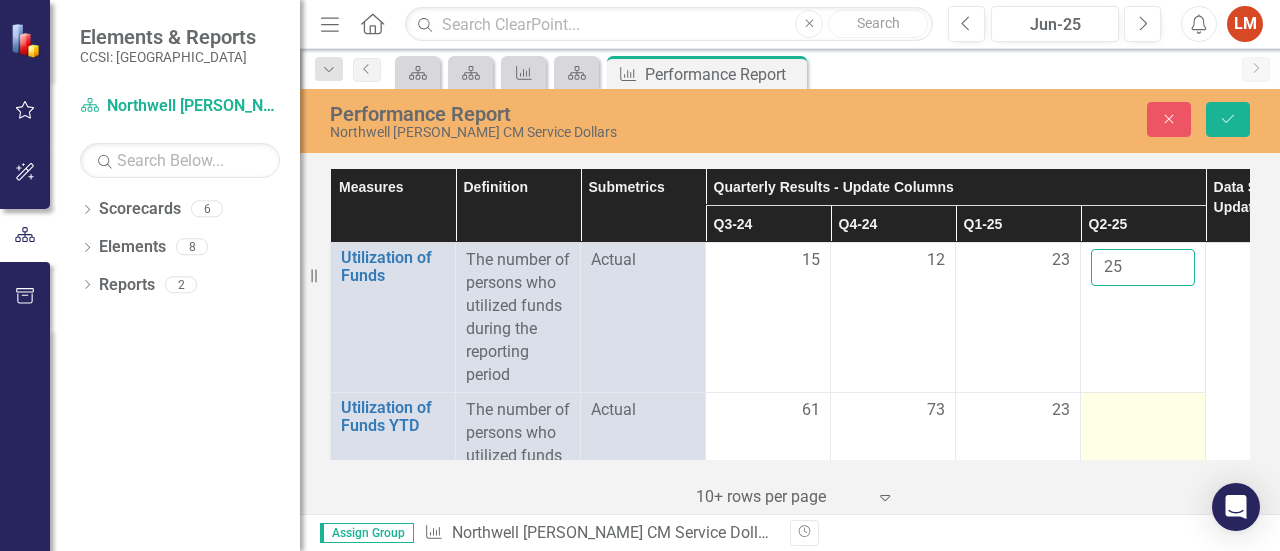 type on "25" 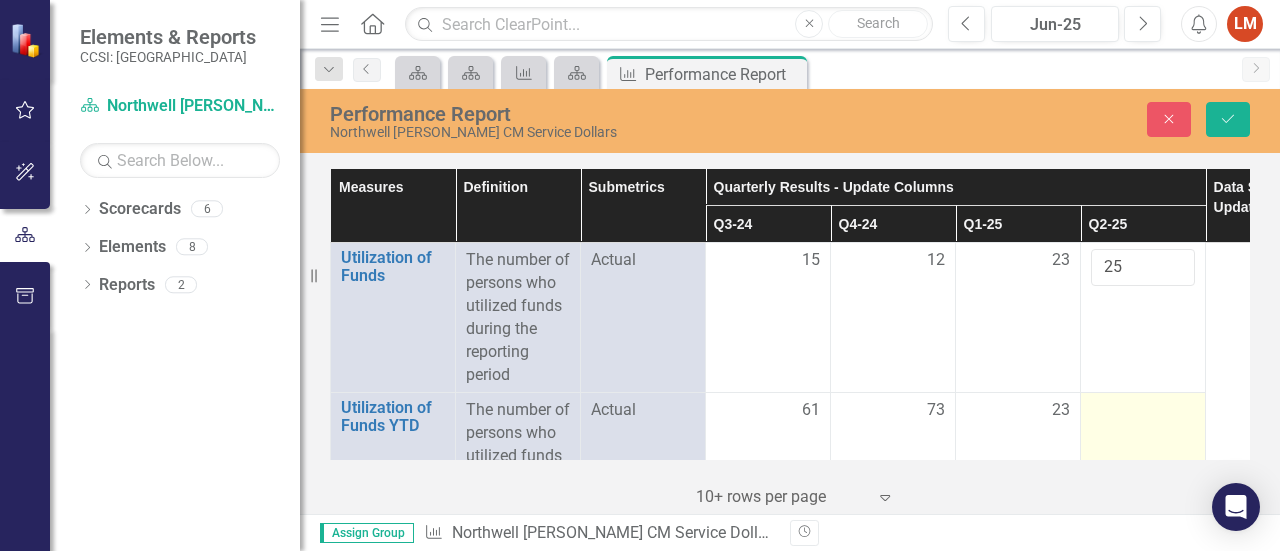 click at bounding box center [1143, 411] 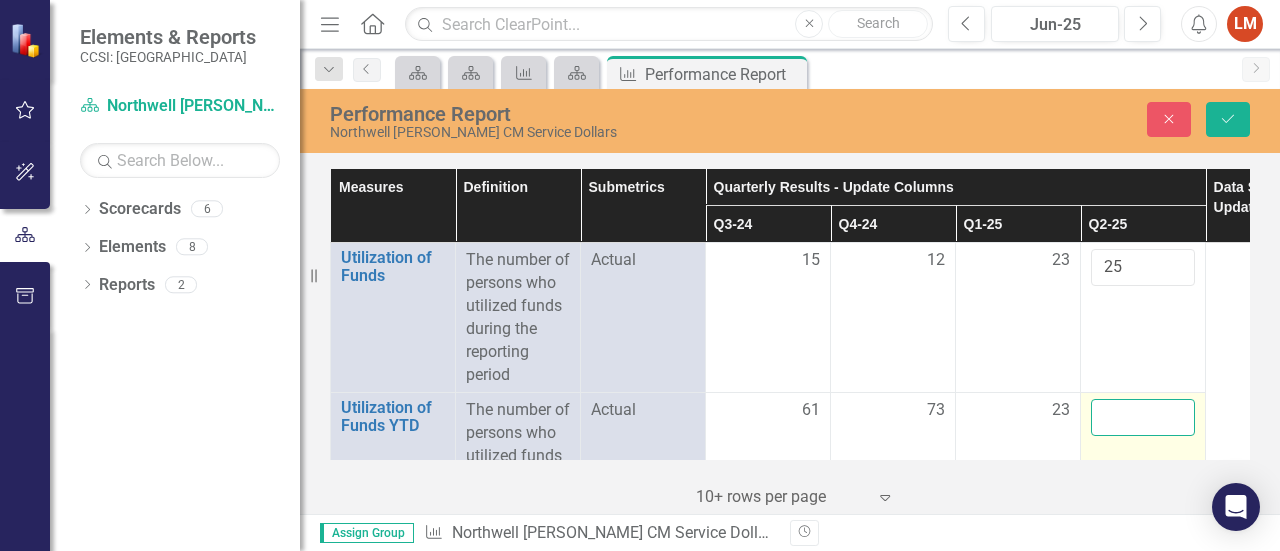 click at bounding box center [1143, 417] 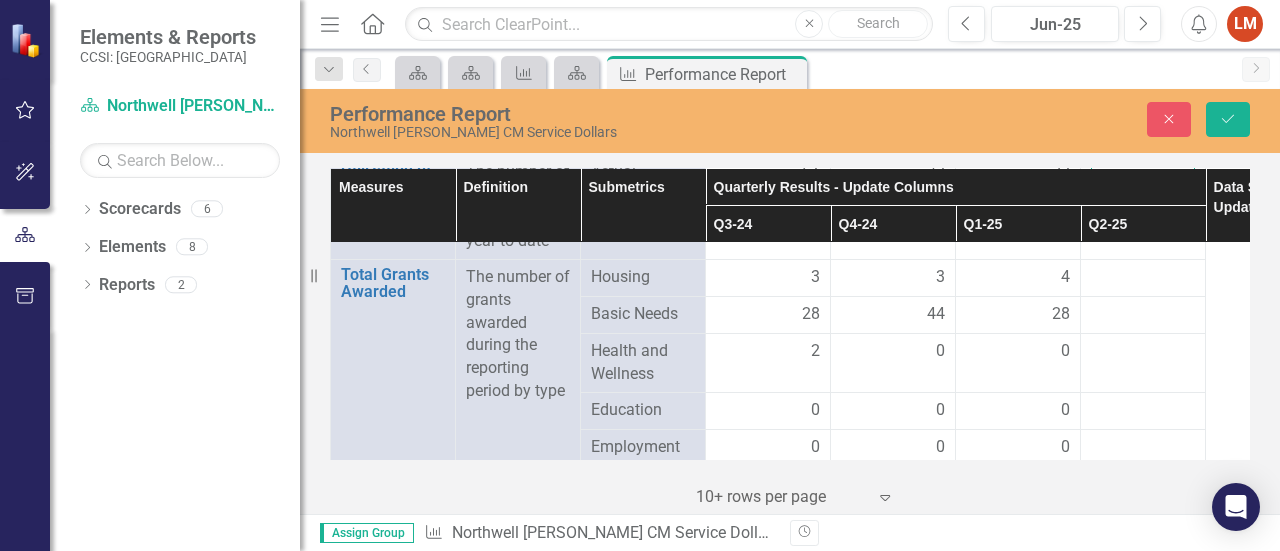 scroll, scrollTop: 244, scrollLeft: 0, axis: vertical 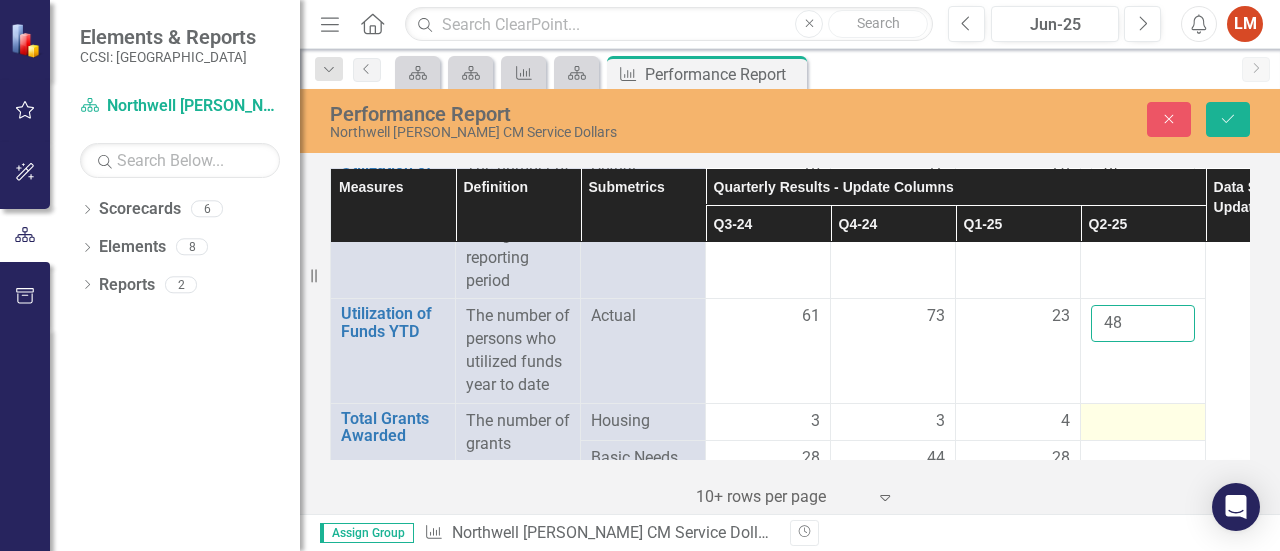 type on "48" 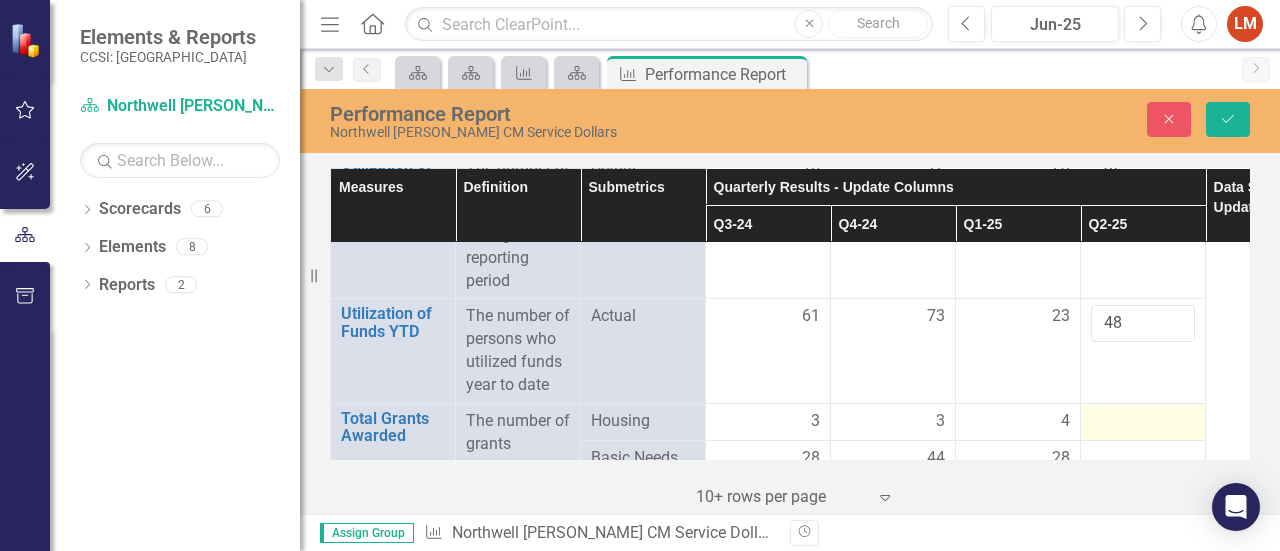 click at bounding box center [1143, 422] 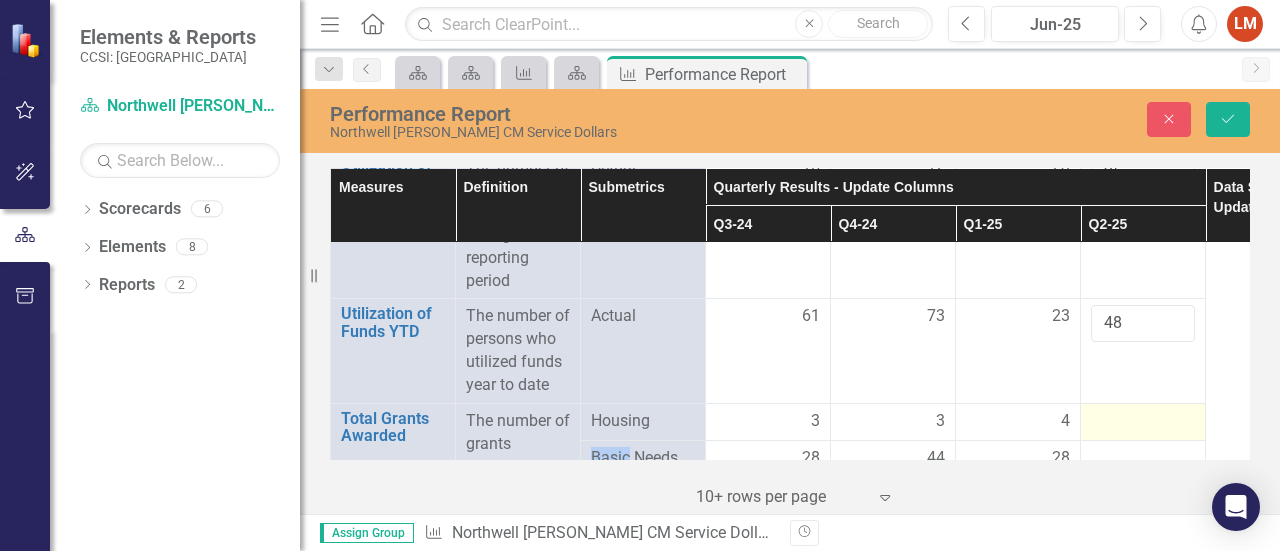 click at bounding box center (1143, 422) 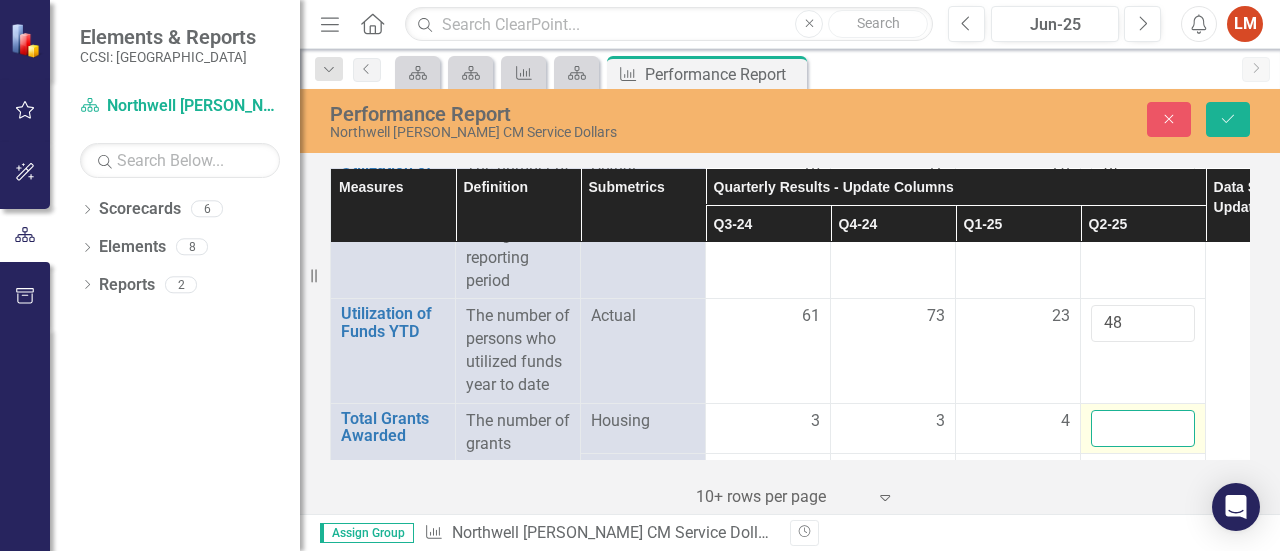 click at bounding box center [1143, 428] 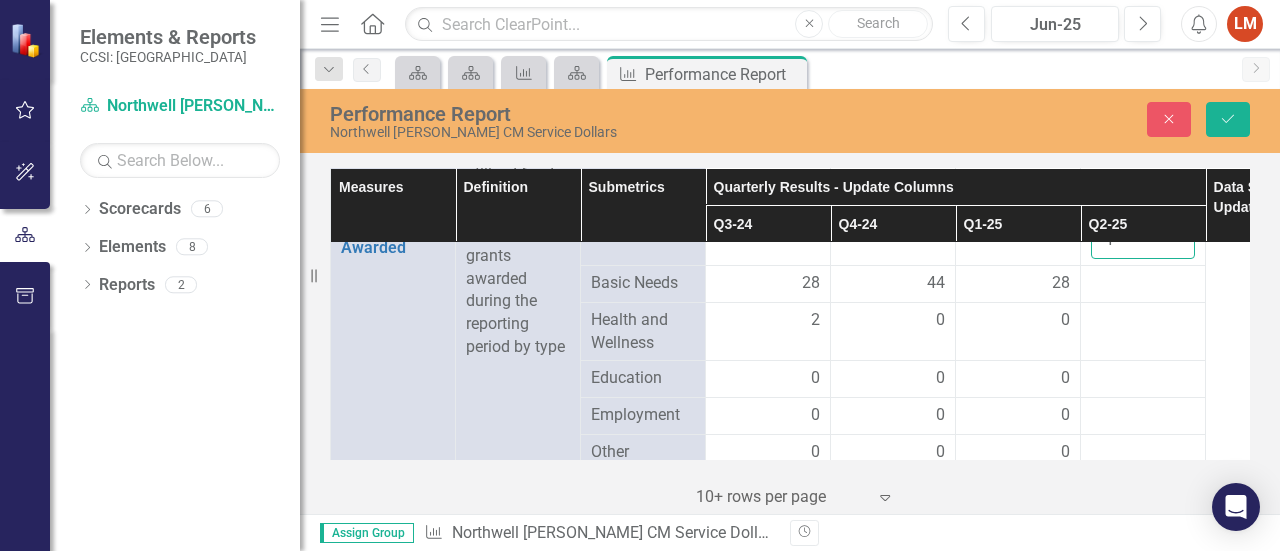 scroll, scrollTop: 310, scrollLeft: 0, axis: vertical 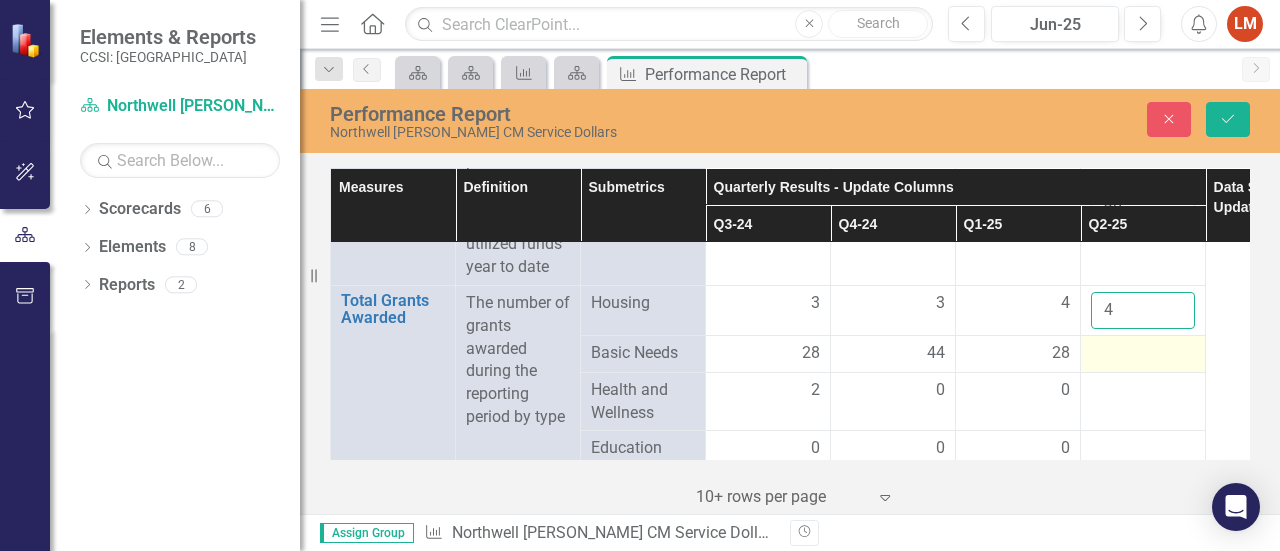 type on "4" 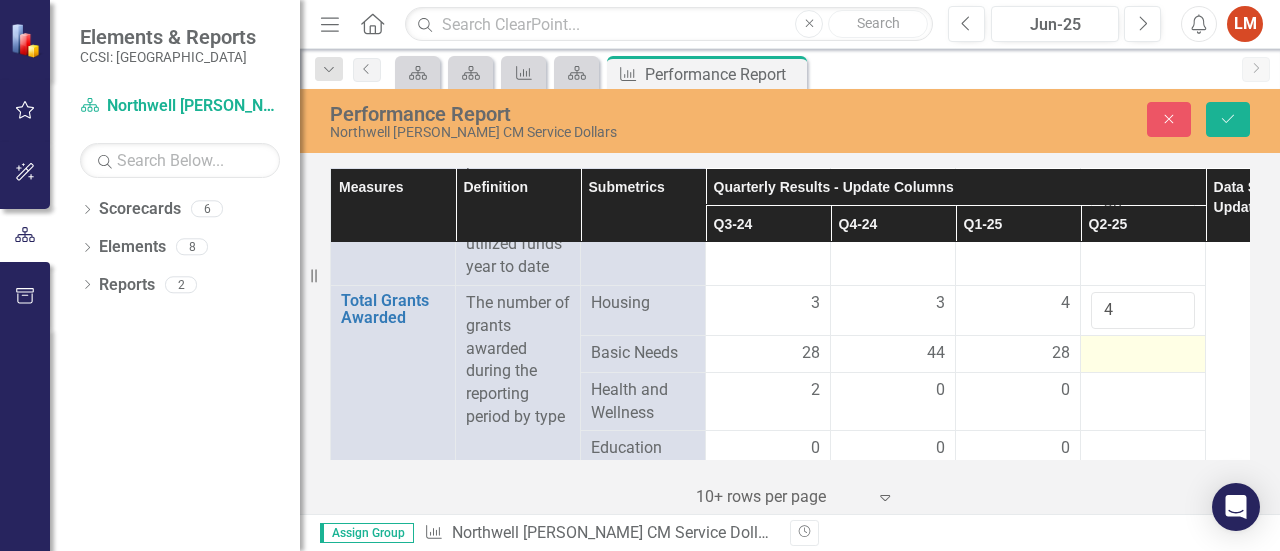 click at bounding box center [1143, 354] 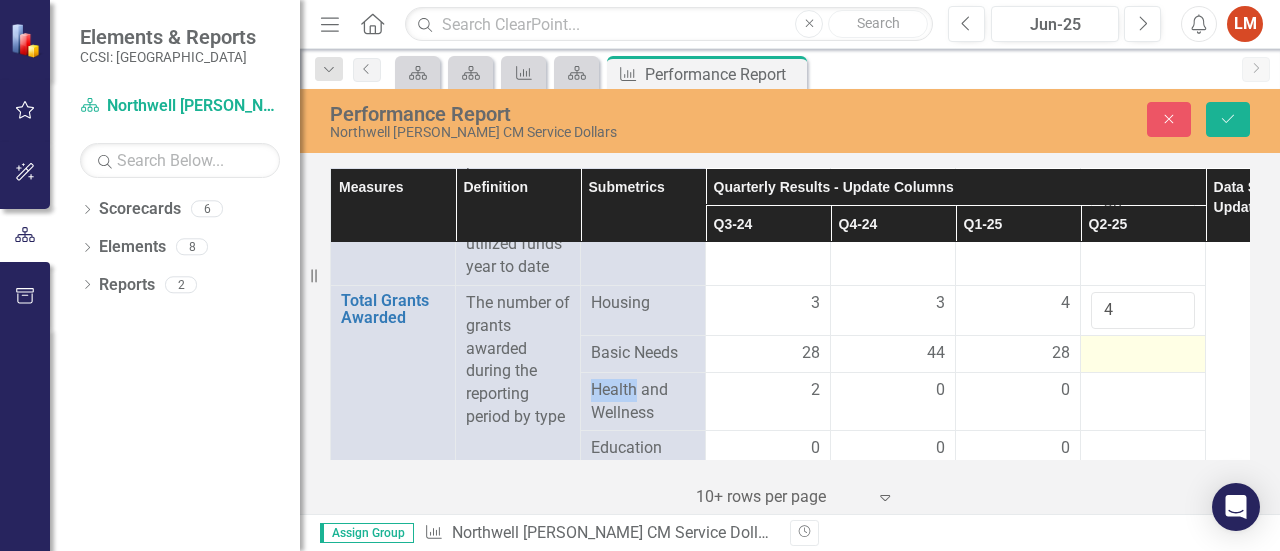 click at bounding box center [1143, 354] 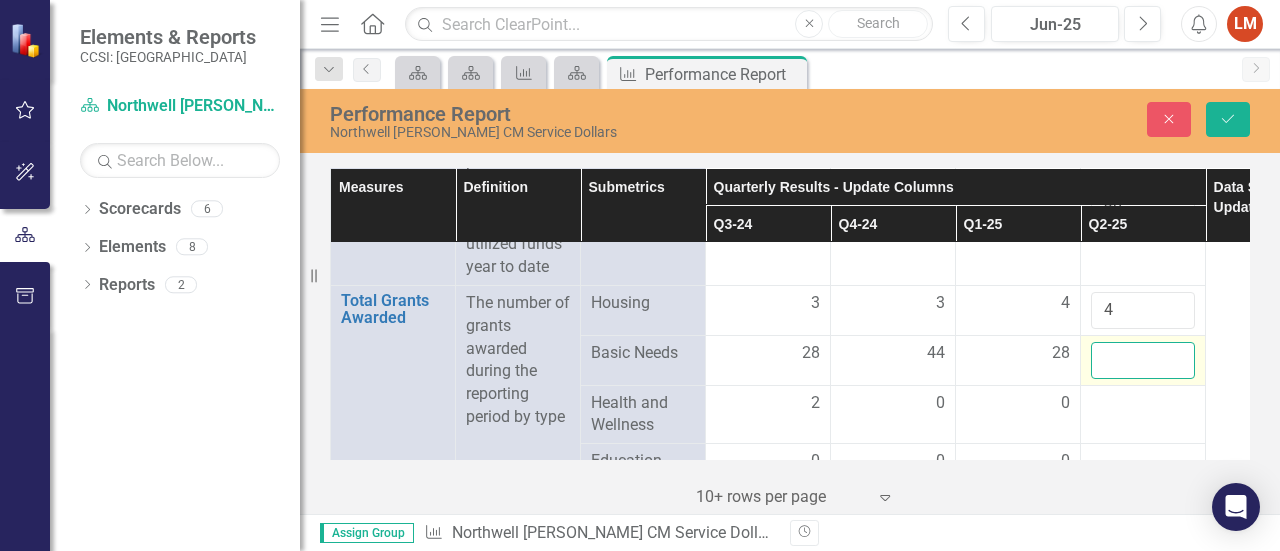 click at bounding box center [1143, 360] 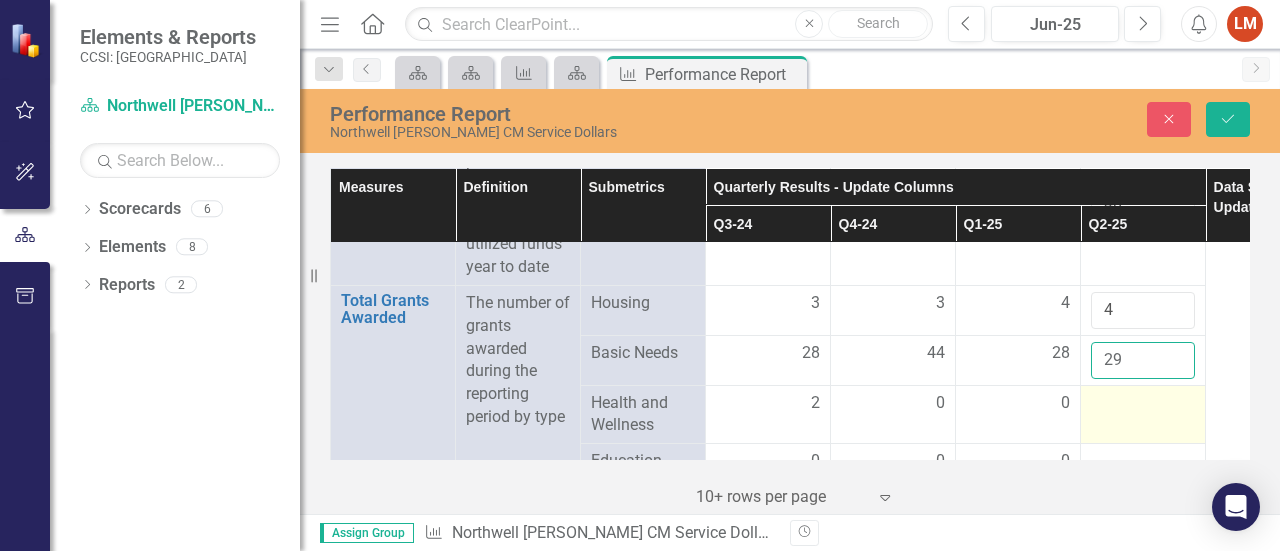 type on "29" 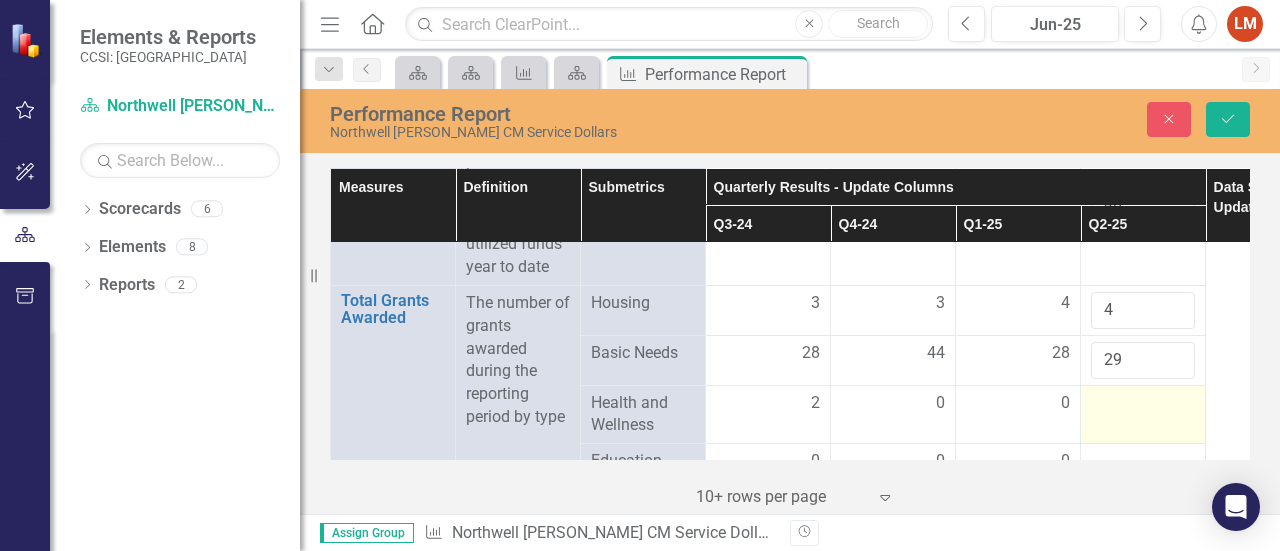 click at bounding box center [1143, 404] 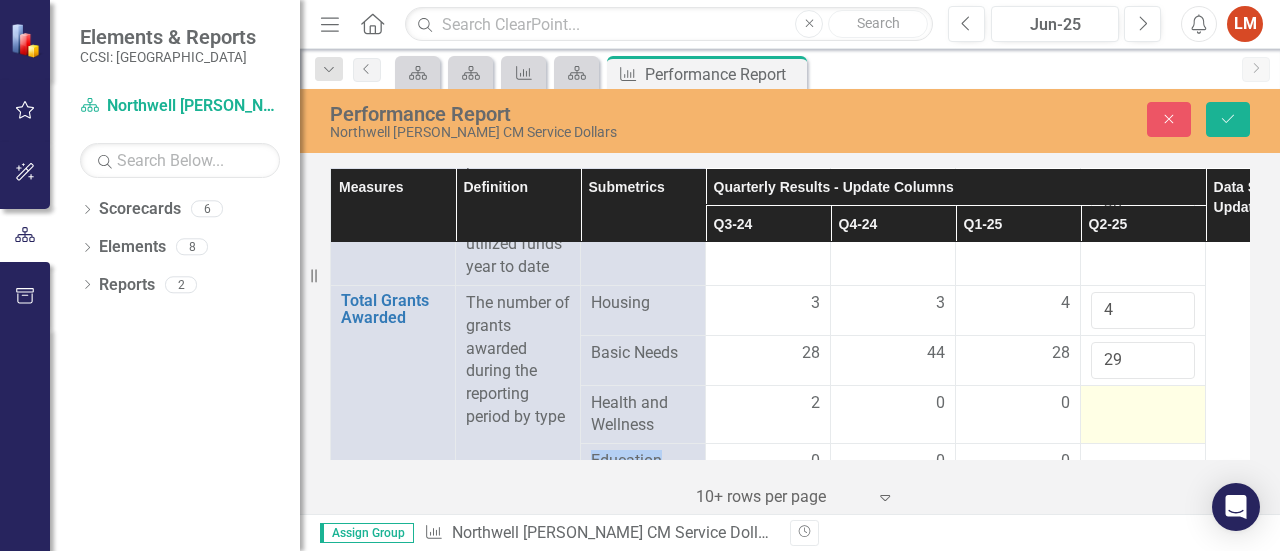 click at bounding box center [1143, 404] 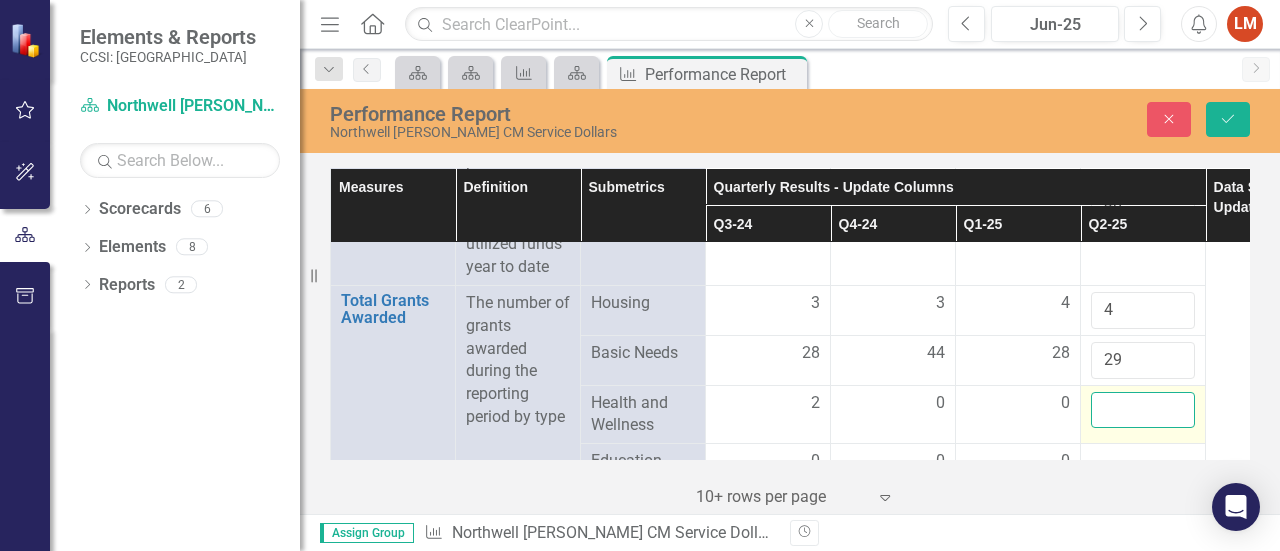 click at bounding box center [1143, 410] 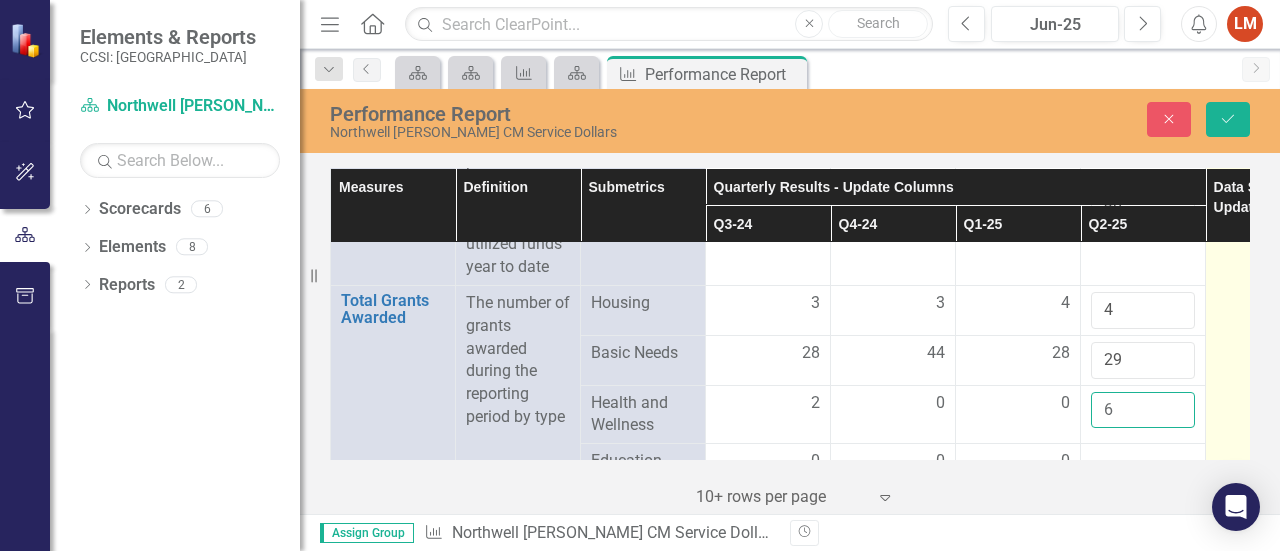 type on "6" 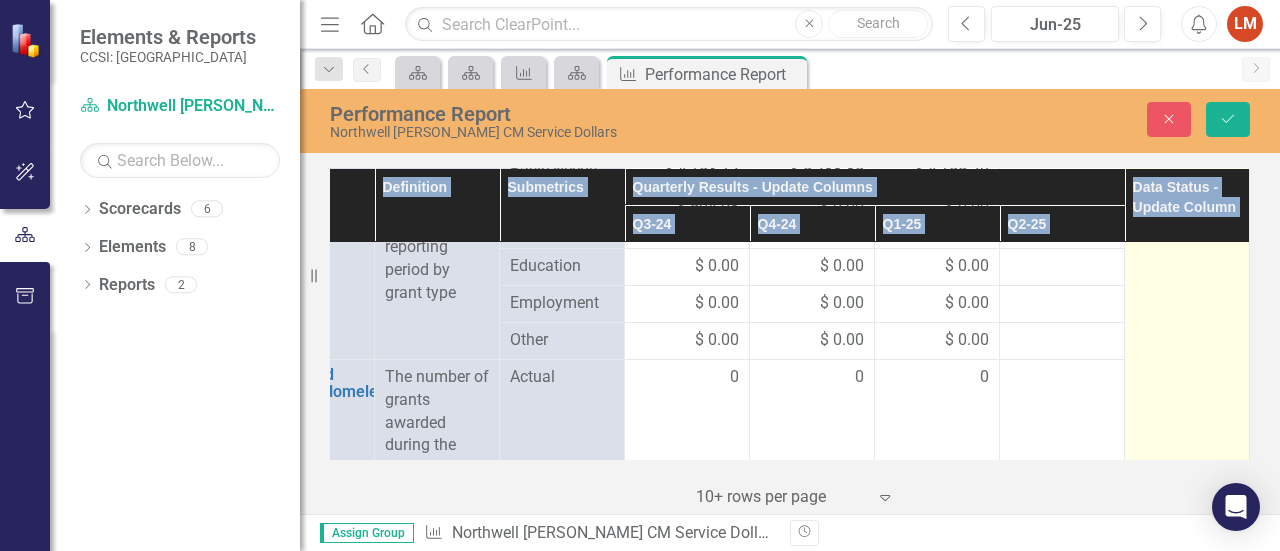 click at bounding box center [1187, 303] 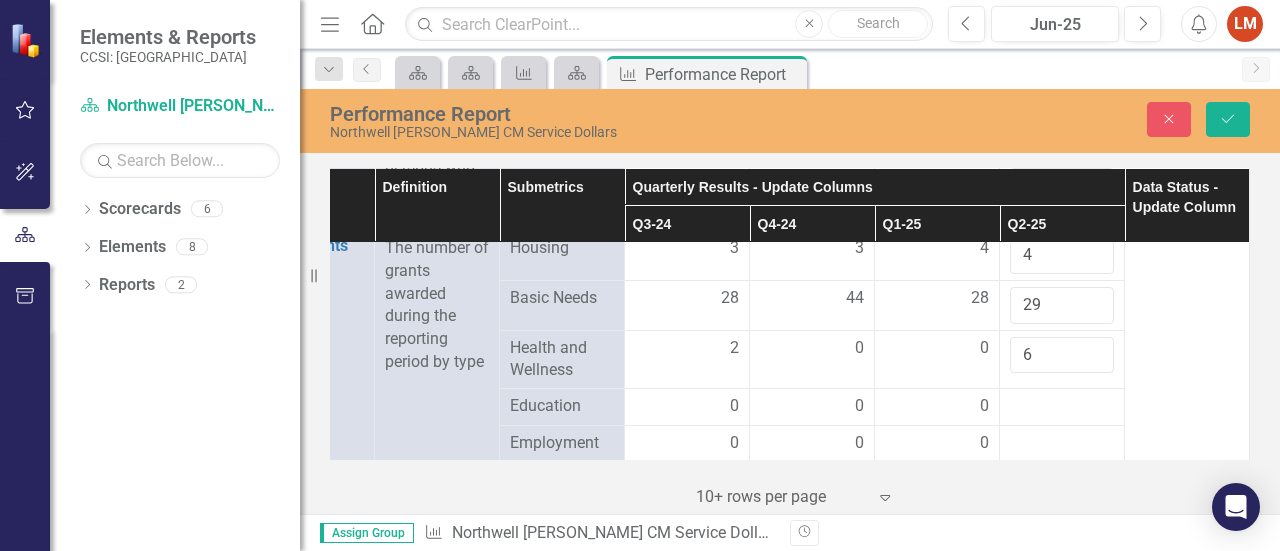 scroll, scrollTop: 270, scrollLeft: 95, axis: both 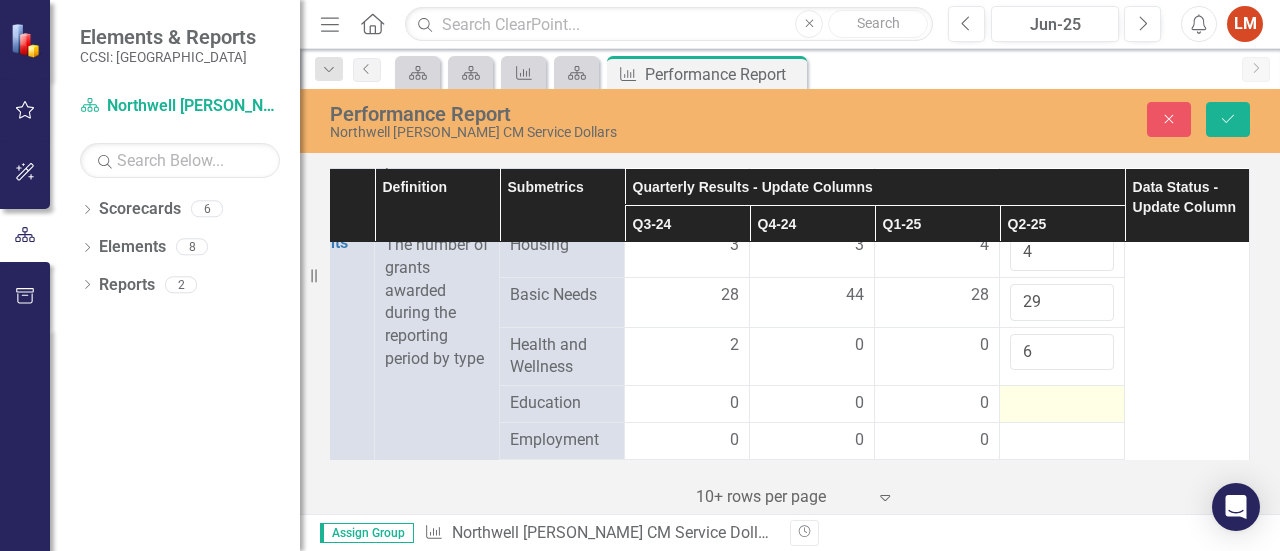 click at bounding box center (1062, 404) 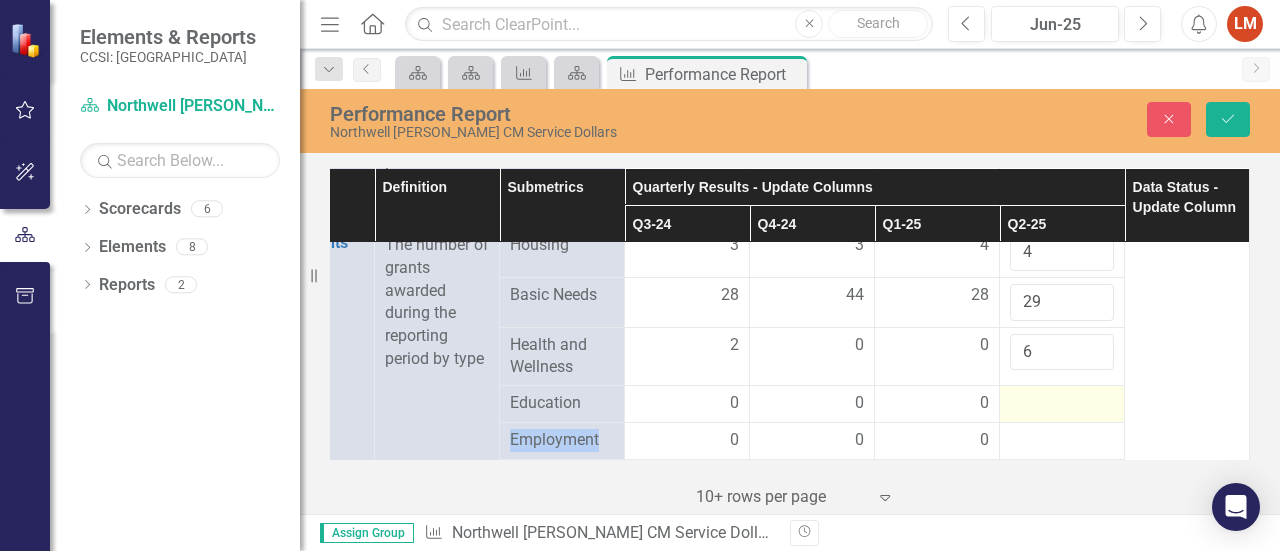 click at bounding box center [1062, 404] 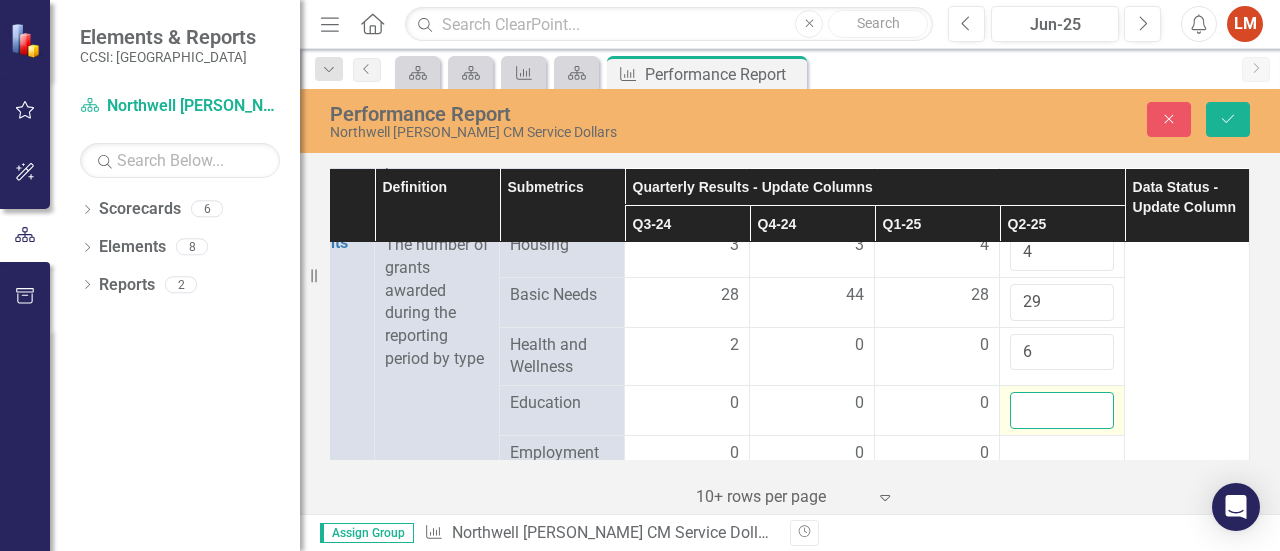 click at bounding box center [1062, 410] 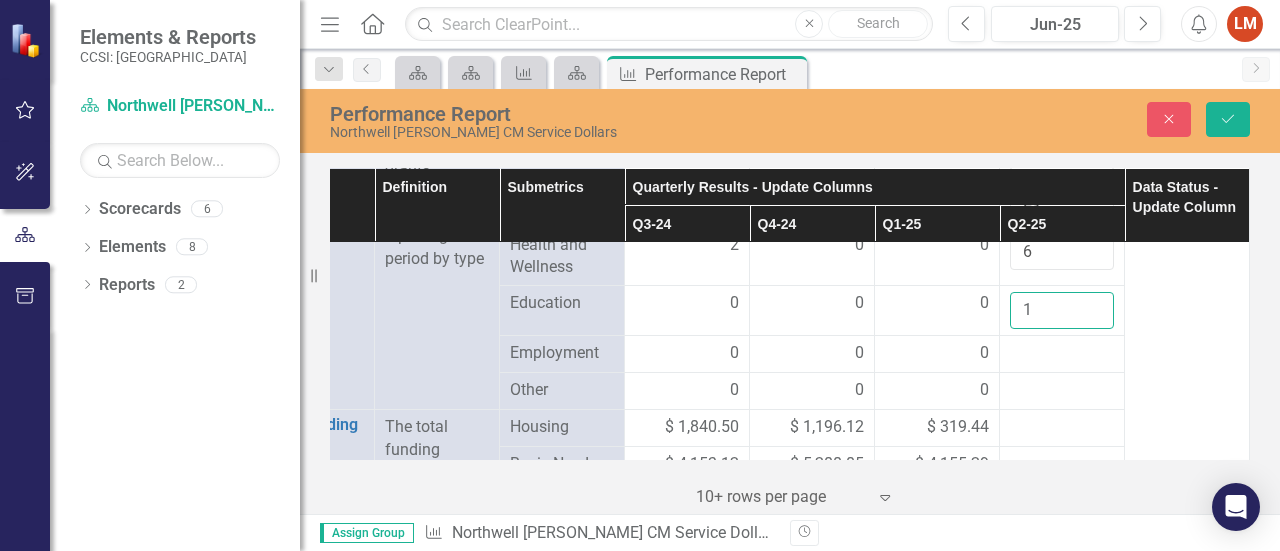scroll, scrollTop: 352, scrollLeft: 95, axis: both 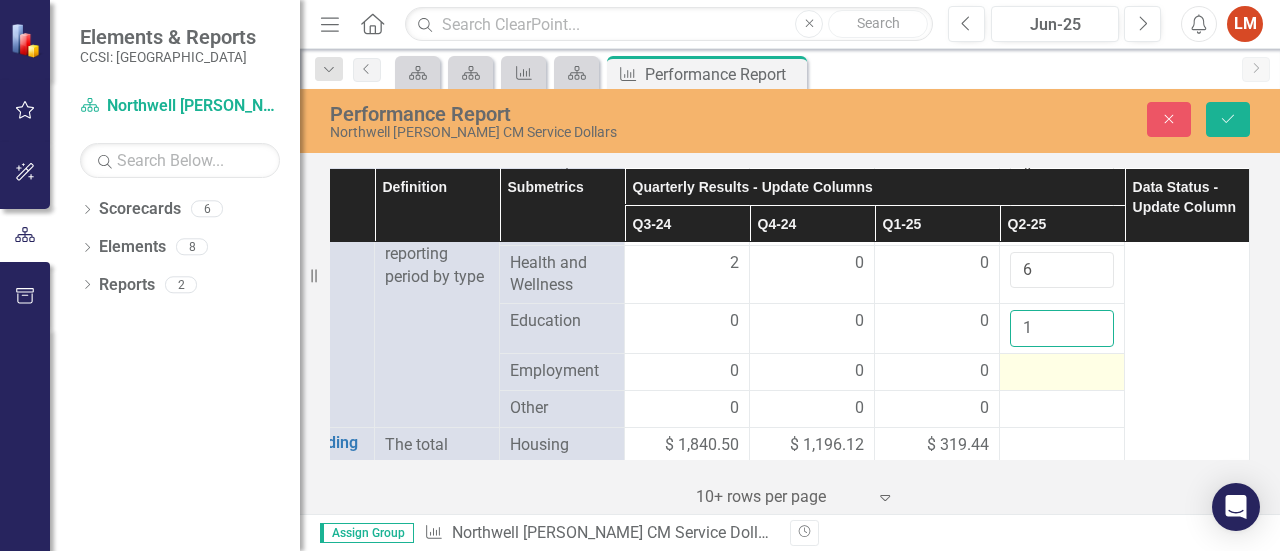 type on "1" 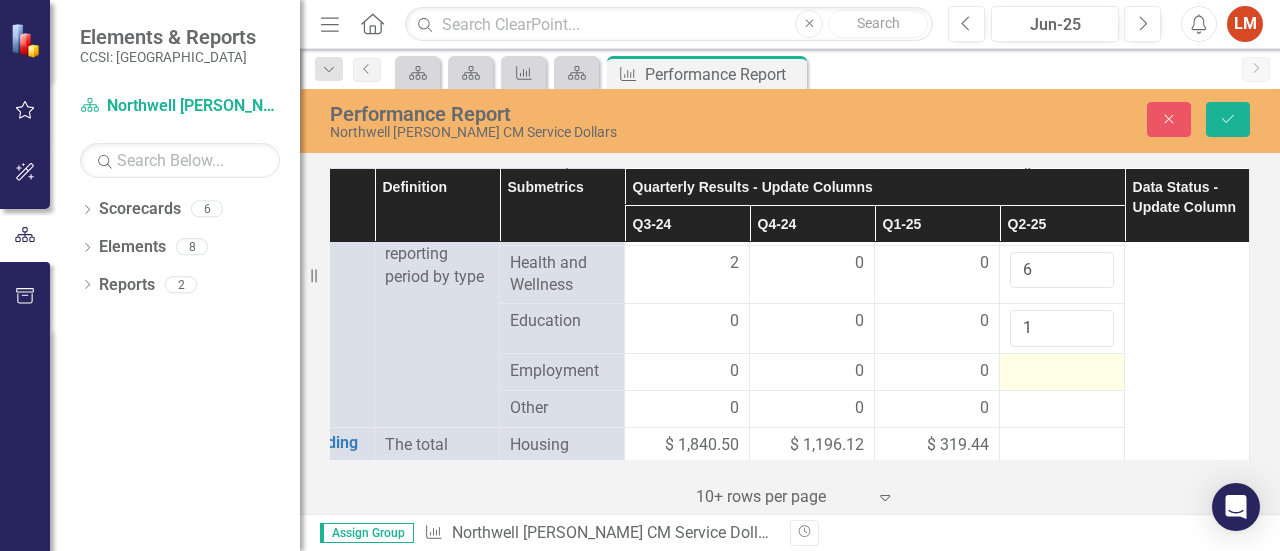 click at bounding box center [1062, 372] 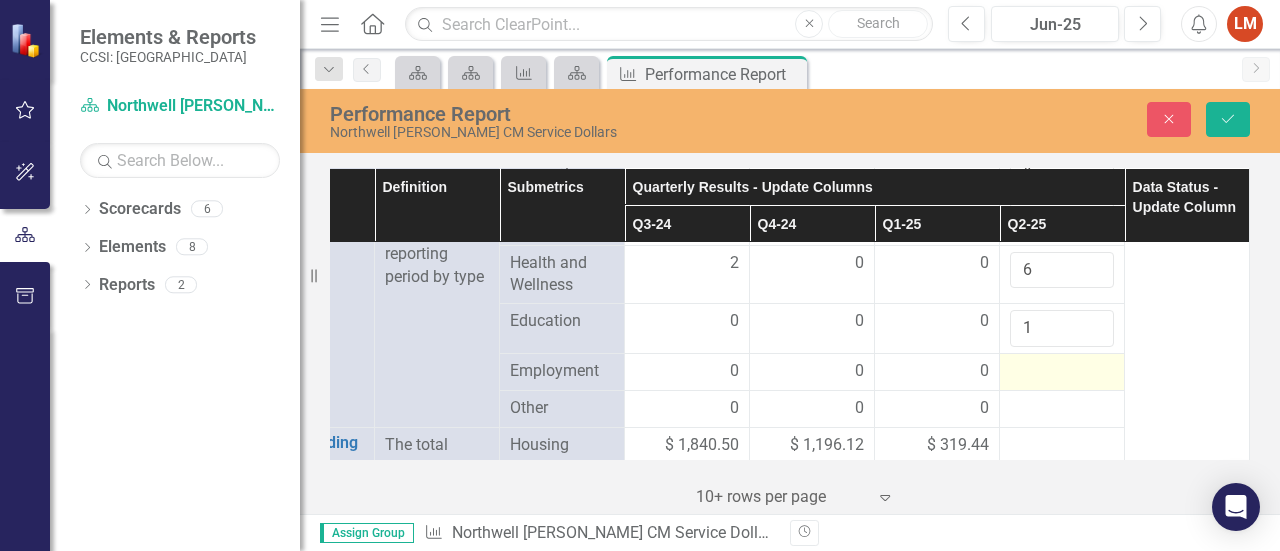 click at bounding box center (1062, 372) 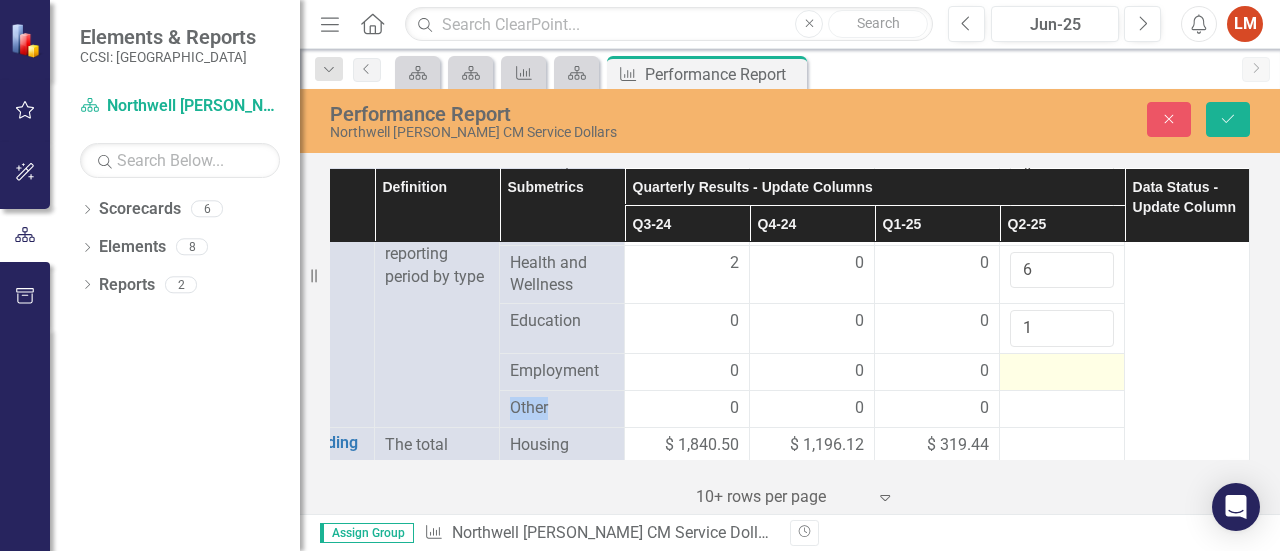 click at bounding box center (1062, 372) 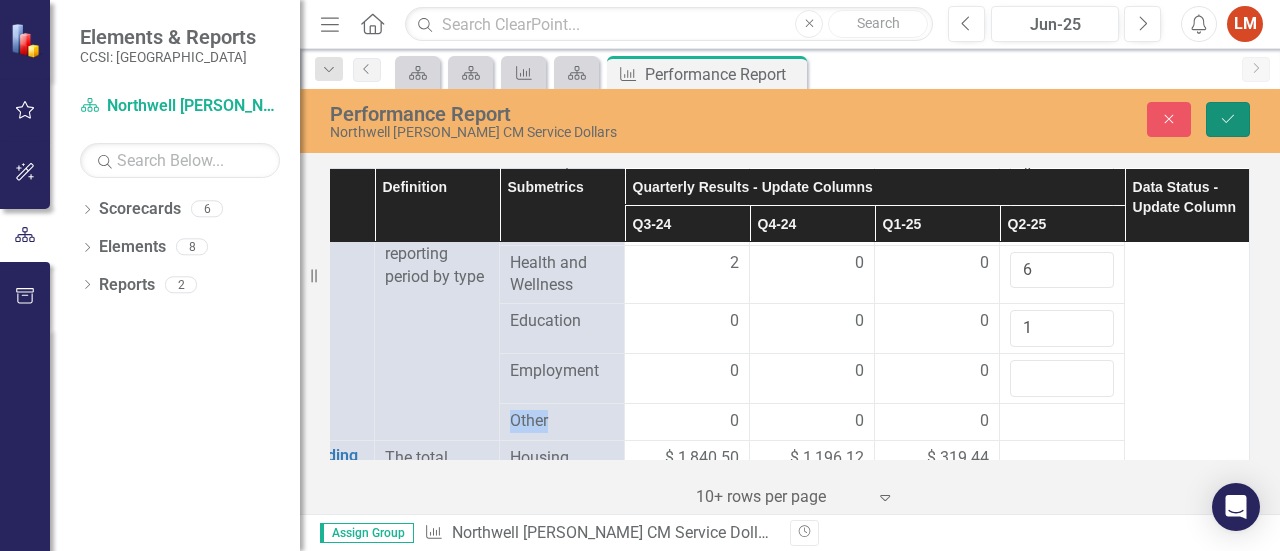 click on "Save" 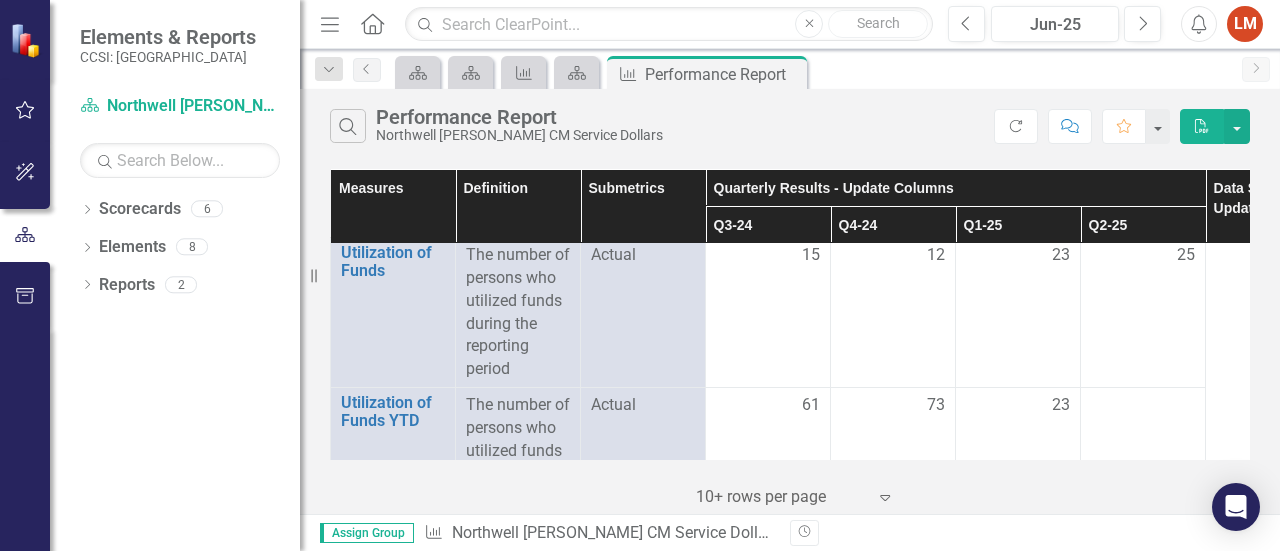 scroll, scrollTop: 0, scrollLeft: 0, axis: both 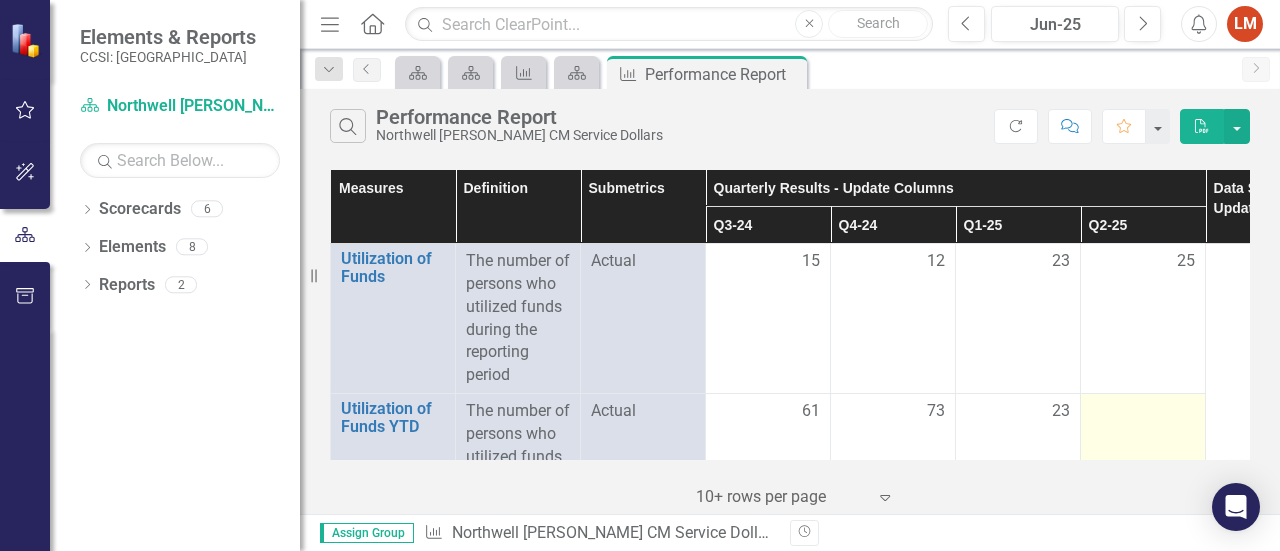 click at bounding box center (1143, 412) 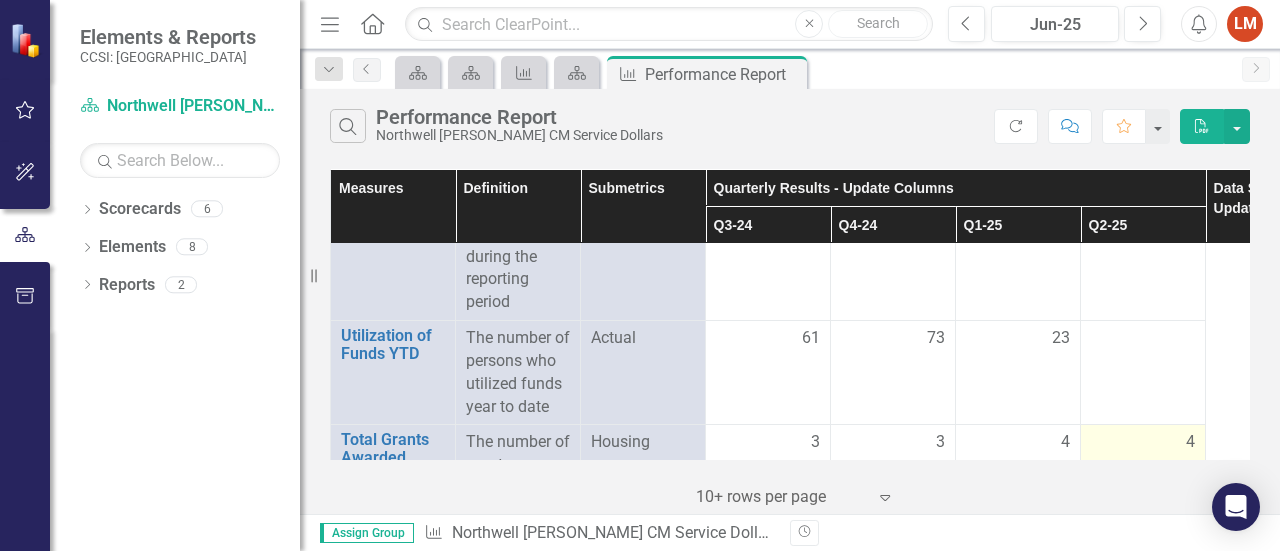 scroll, scrollTop: 100, scrollLeft: 0, axis: vertical 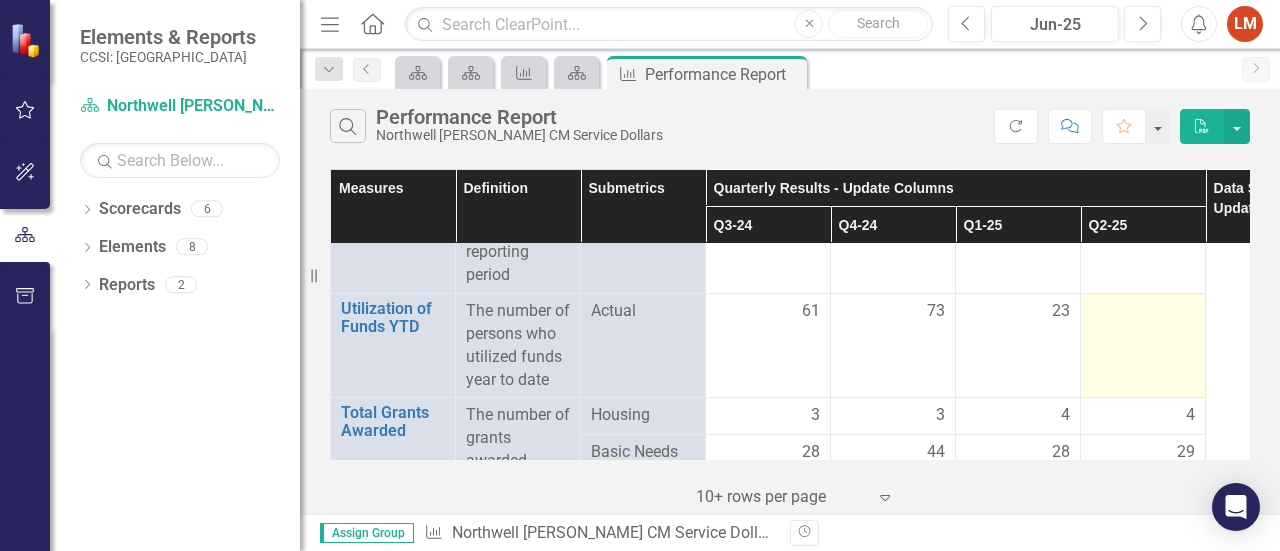 click at bounding box center (1143, 312) 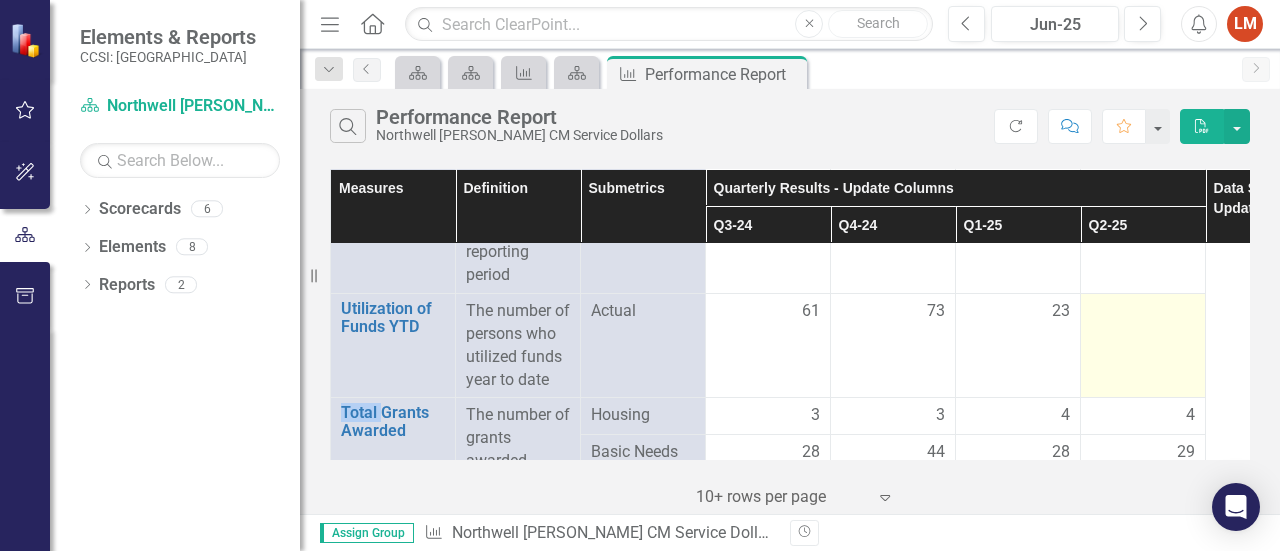 click at bounding box center [1143, 312] 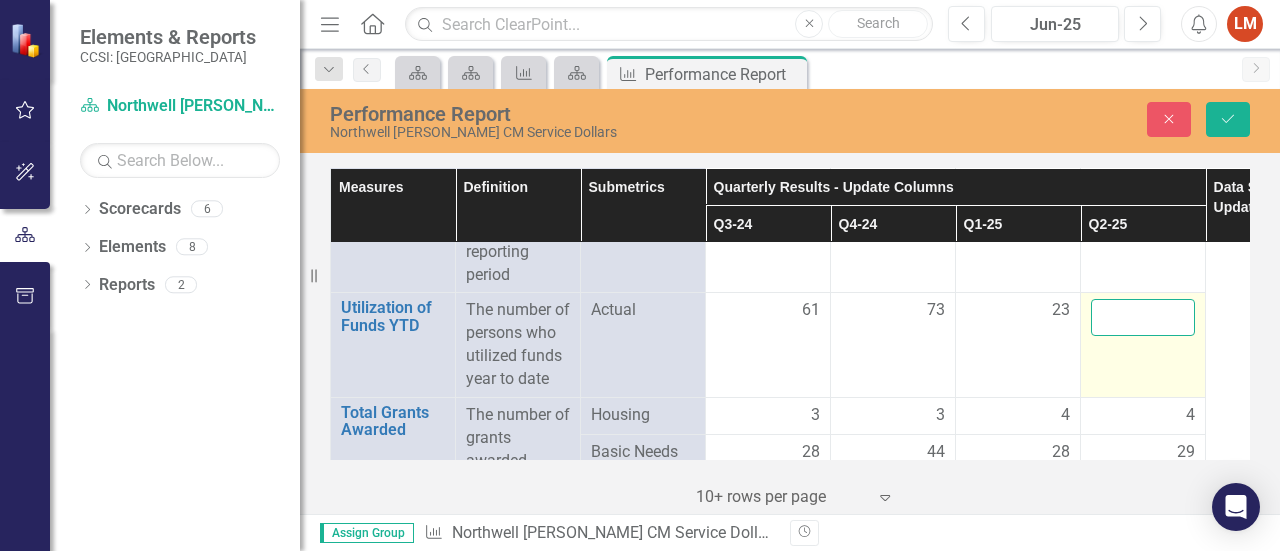 click at bounding box center (1143, 317) 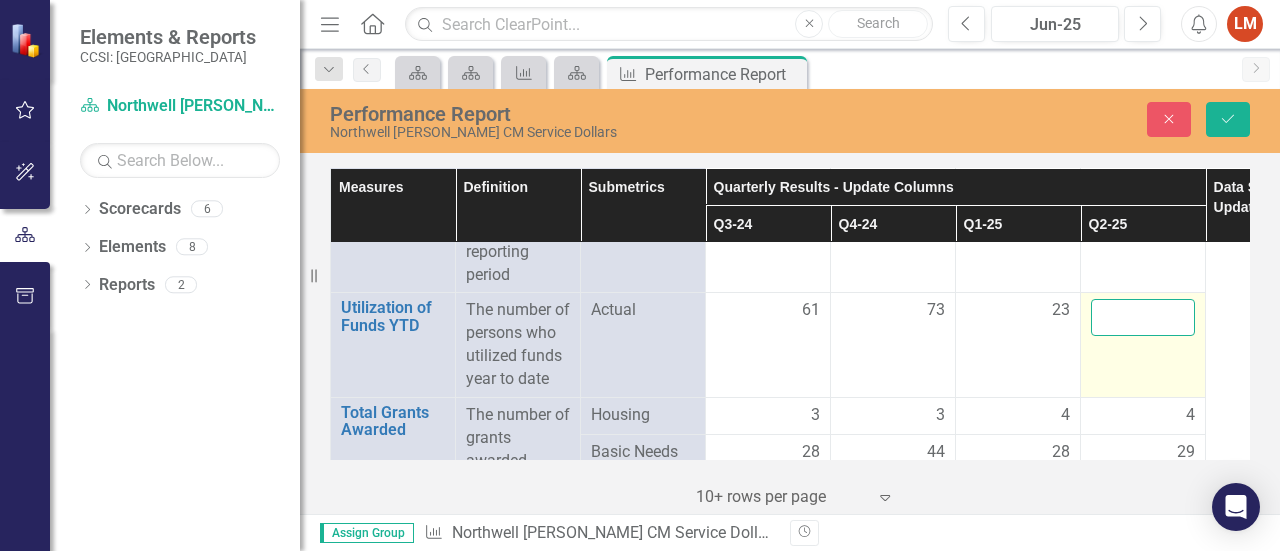 type on "1" 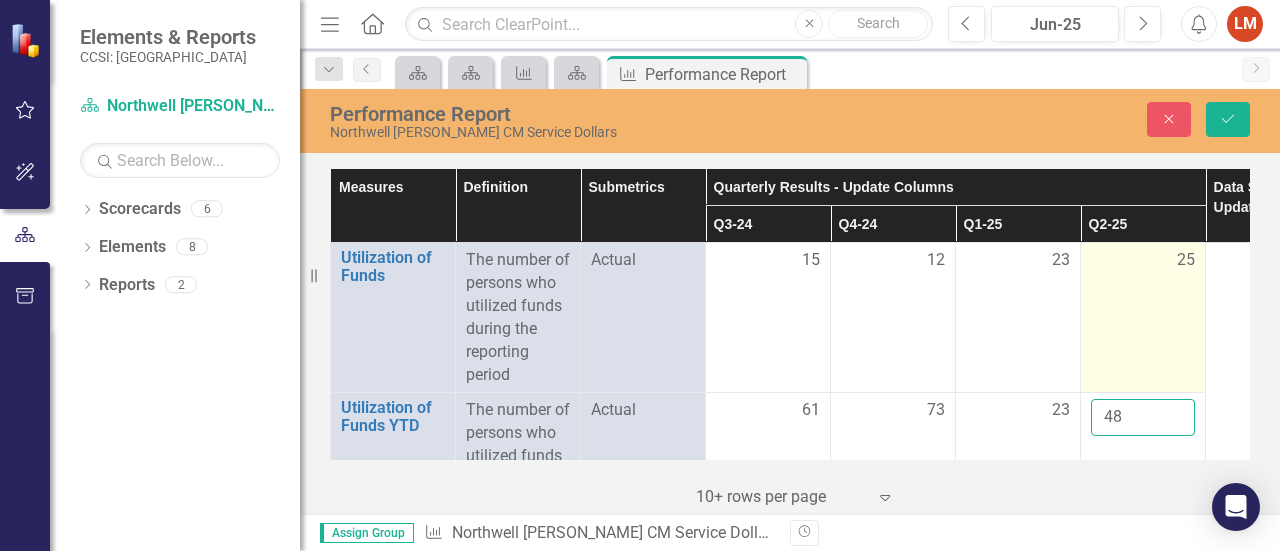 scroll, scrollTop: 100, scrollLeft: 0, axis: vertical 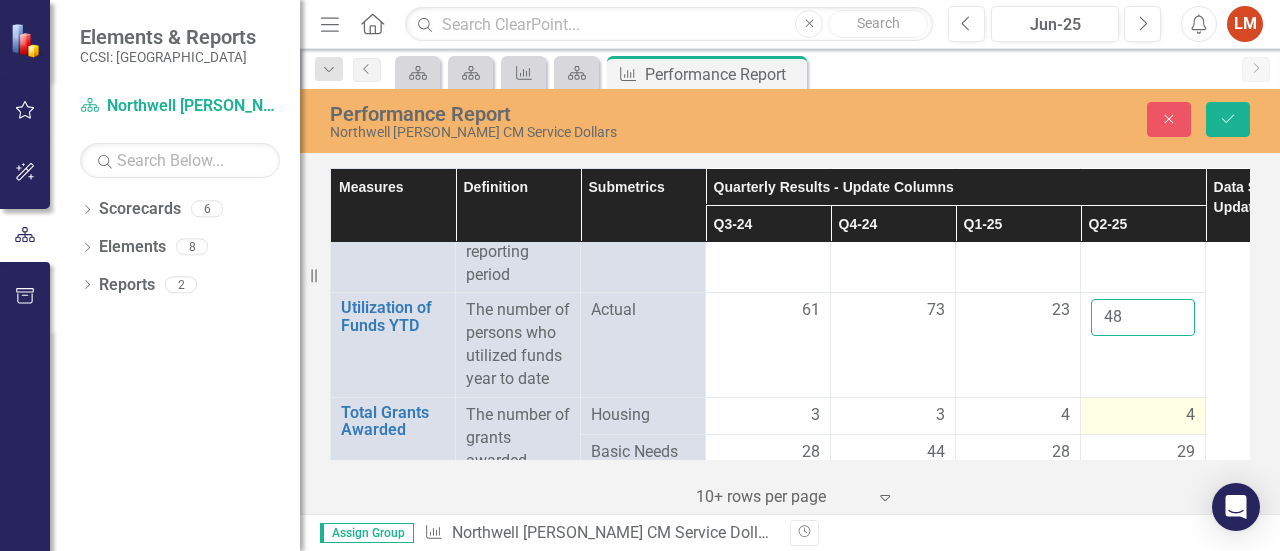 type on "48" 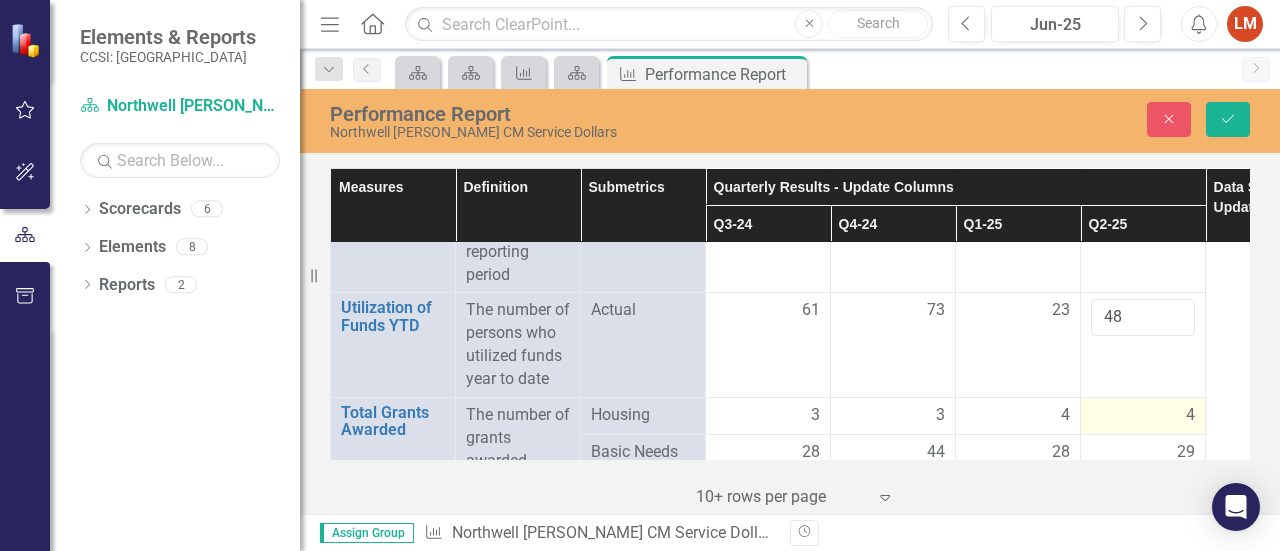 click on "4" at bounding box center [1143, 415] 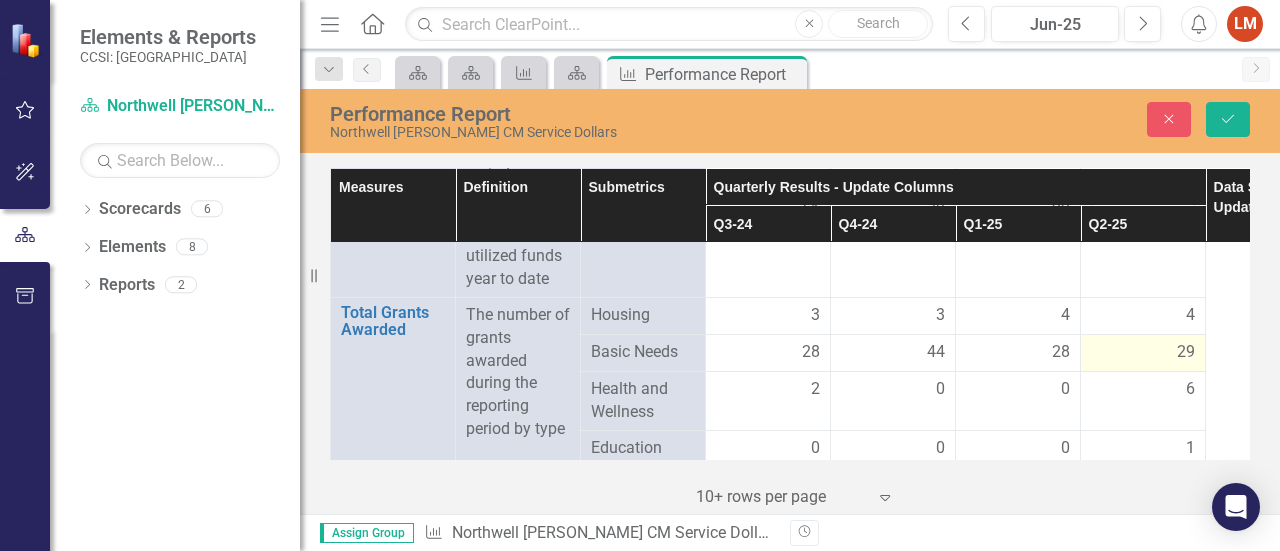 scroll, scrollTop: 100, scrollLeft: 0, axis: vertical 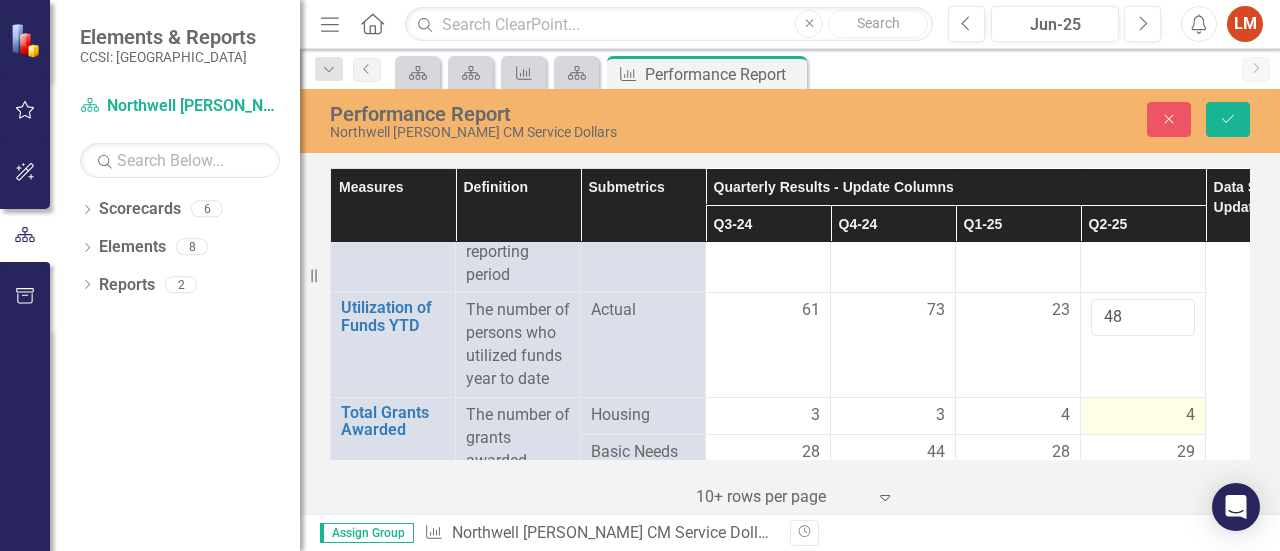 click on "4" at bounding box center [1143, 415] 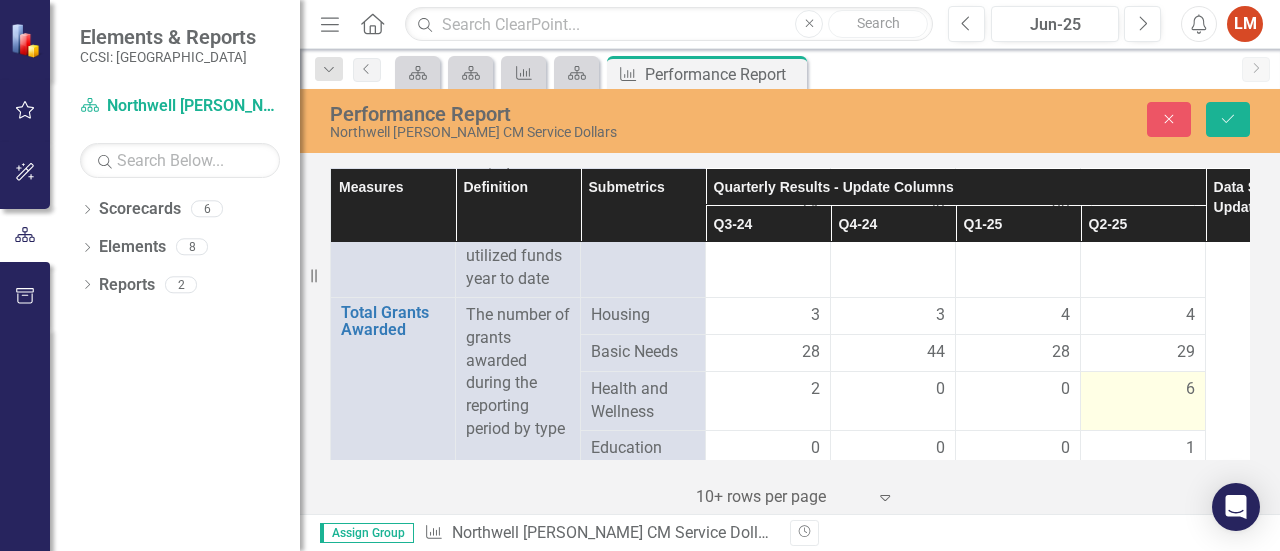 scroll, scrollTop: 300, scrollLeft: 0, axis: vertical 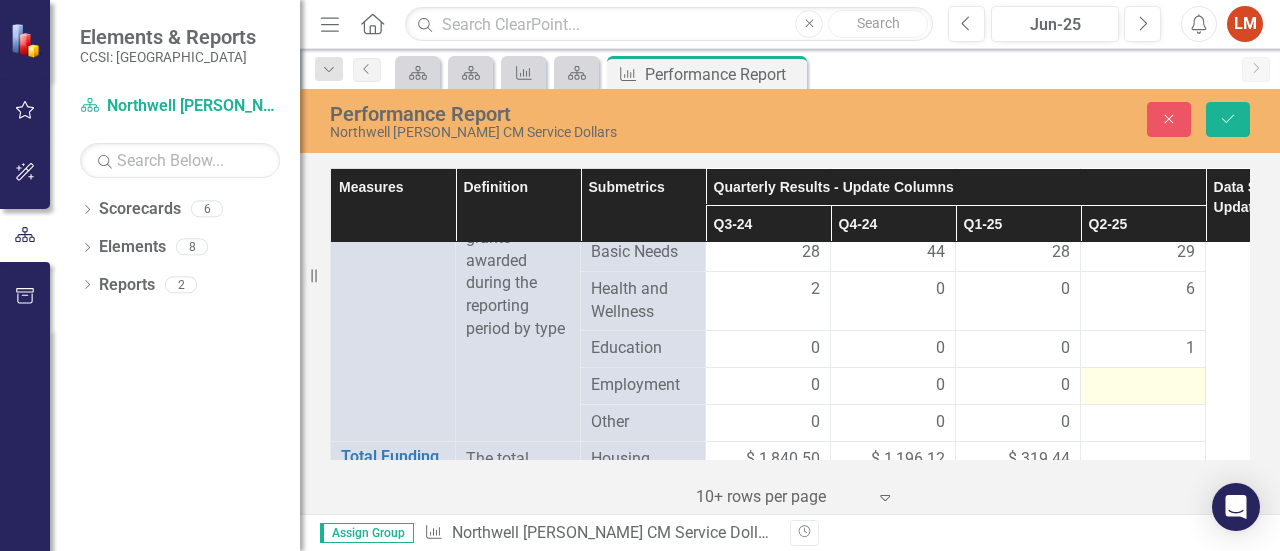 click at bounding box center [1143, 386] 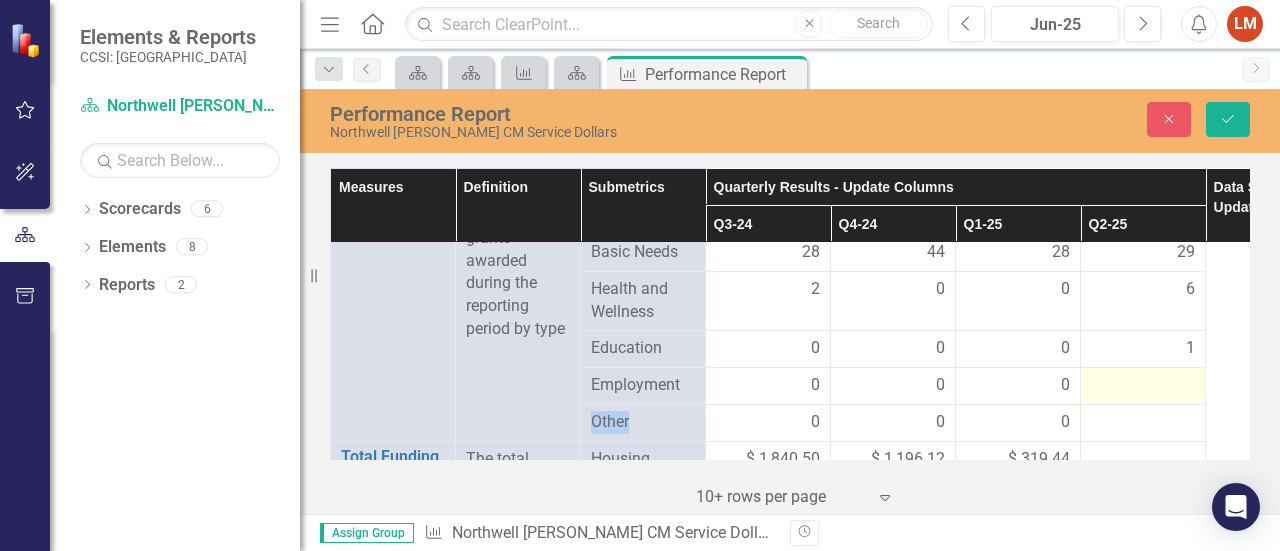 click at bounding box center [1143, 386] 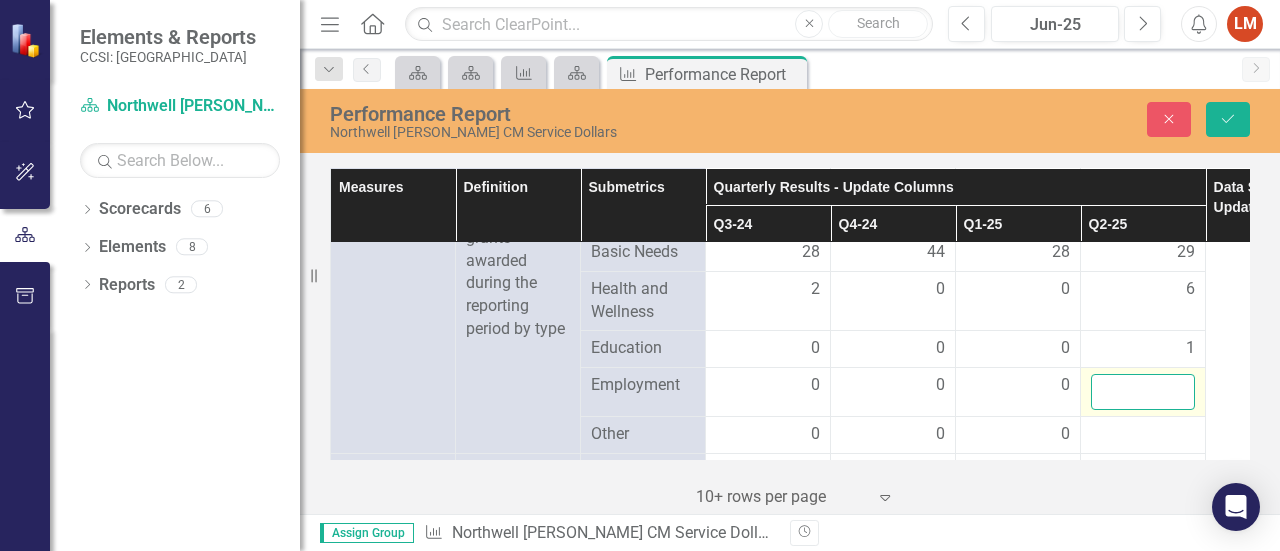 click at bounding box center (1143, 392) 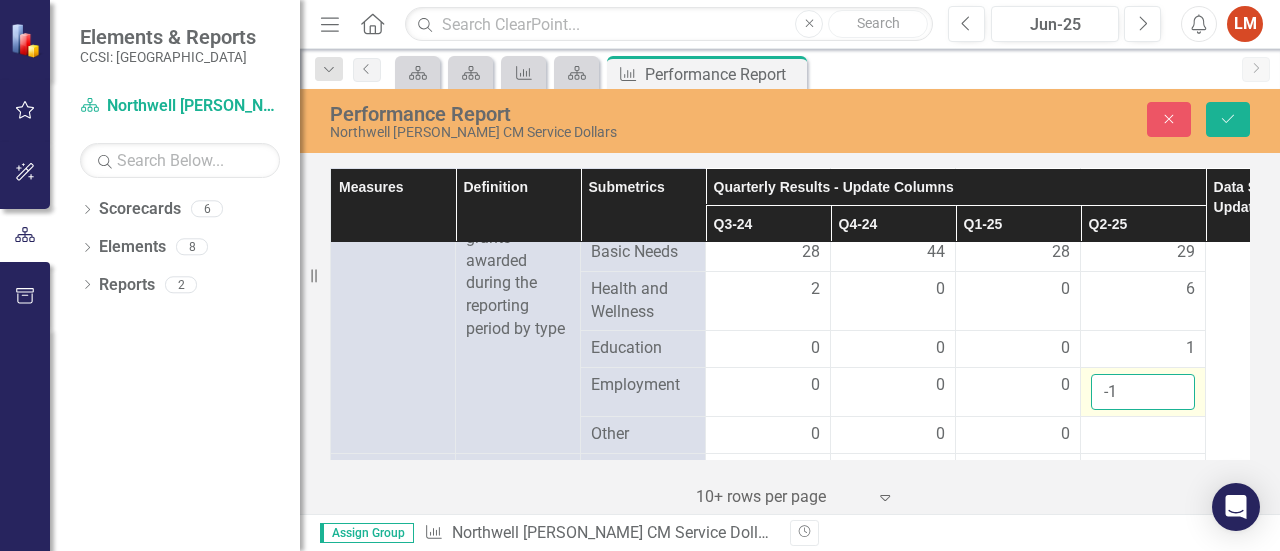 scroll, scrollTop: 400, scrollLeft: 0, axis: vertical 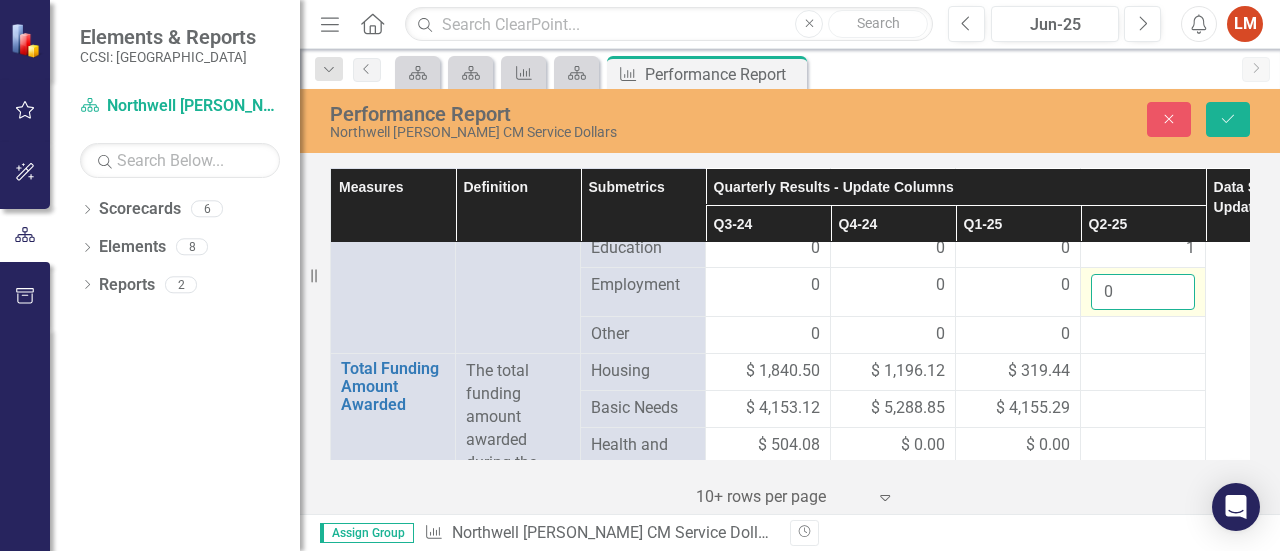 type on "0" 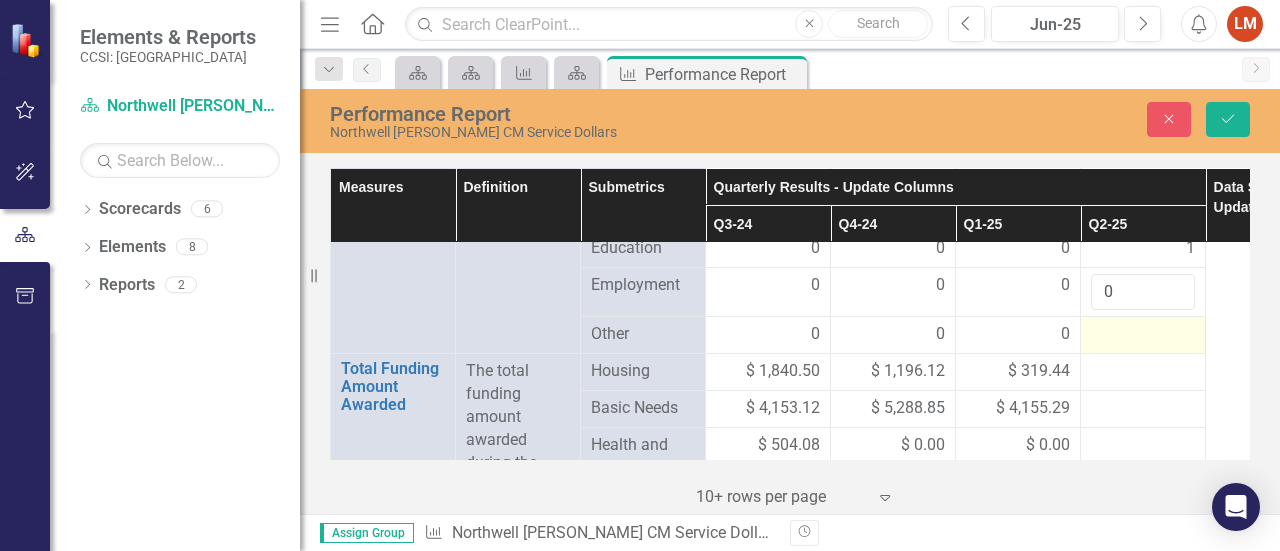 click at bounding box center [1143, 335] 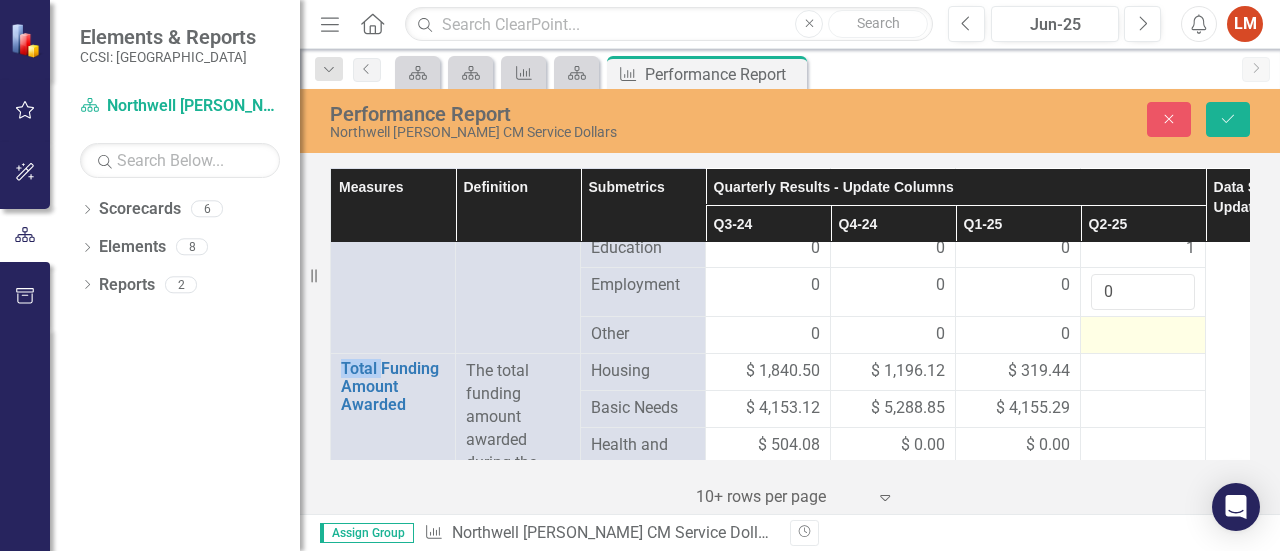 click at bounding box center (1143, 335) 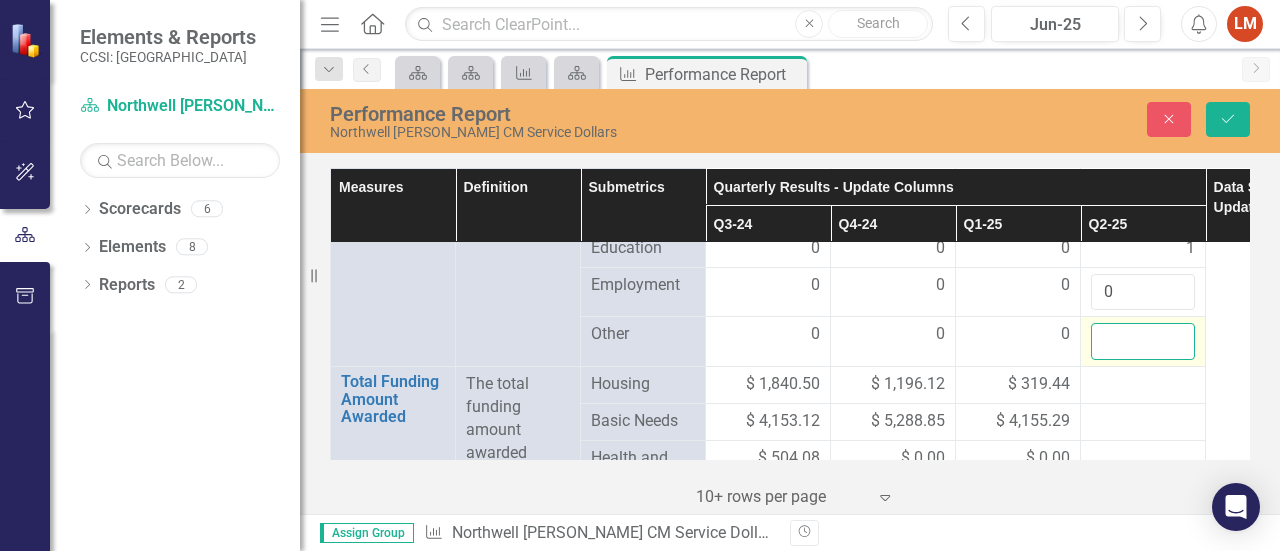 click at bounding box center (1143, 341) 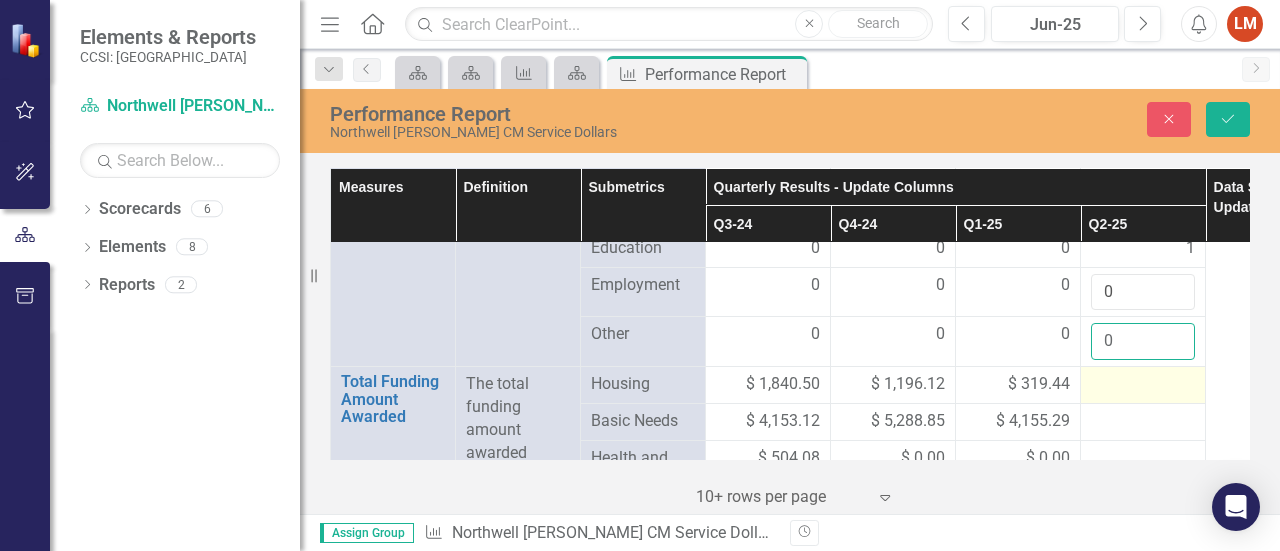 type on "0" 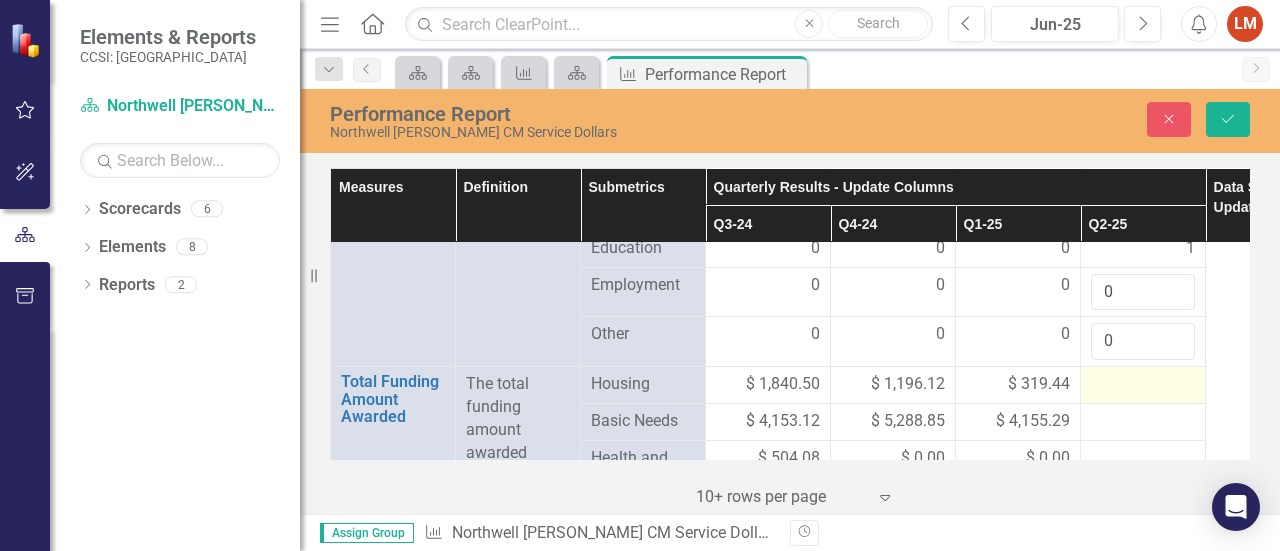 click at bounding box center [1143, 385] 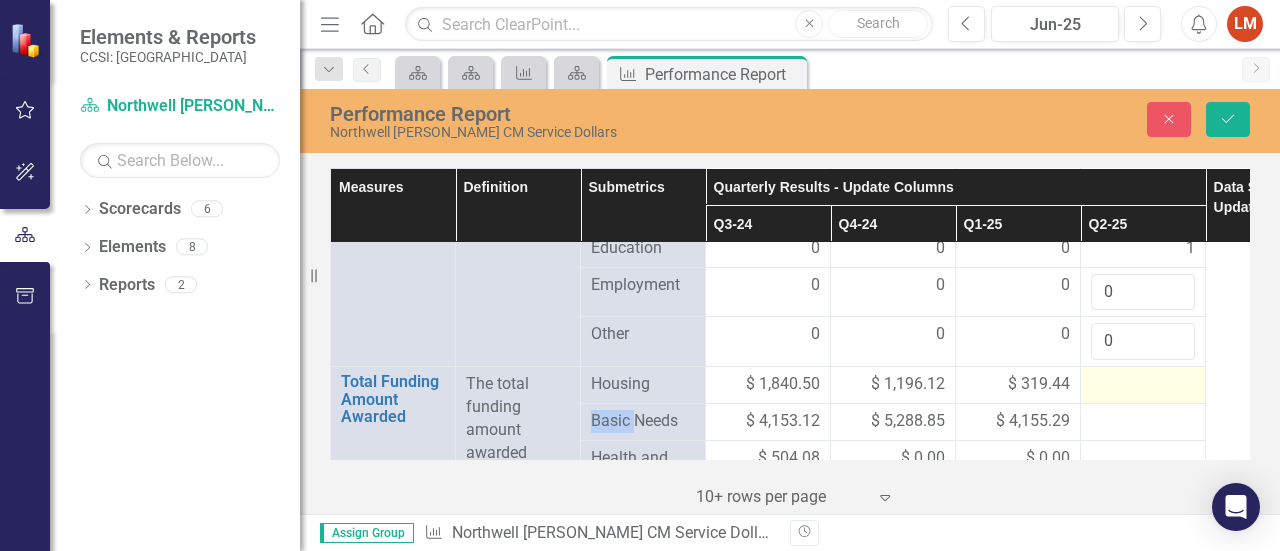 click at bounding box center [1143, 385] 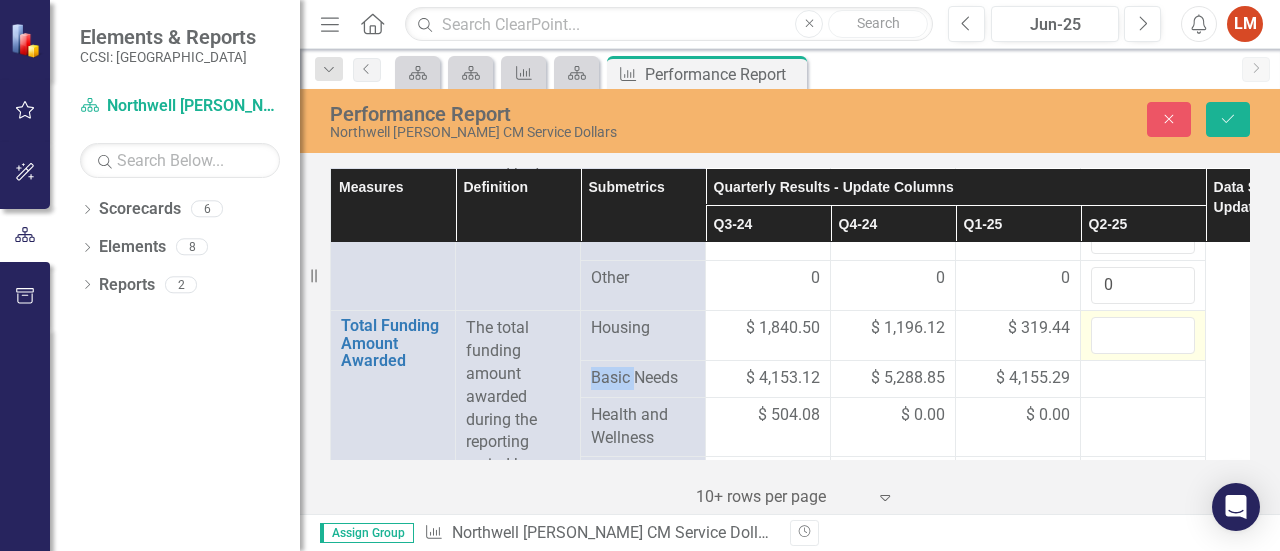 scroll, scrollTop: 500, scrollLeft: 0, axis: vertical 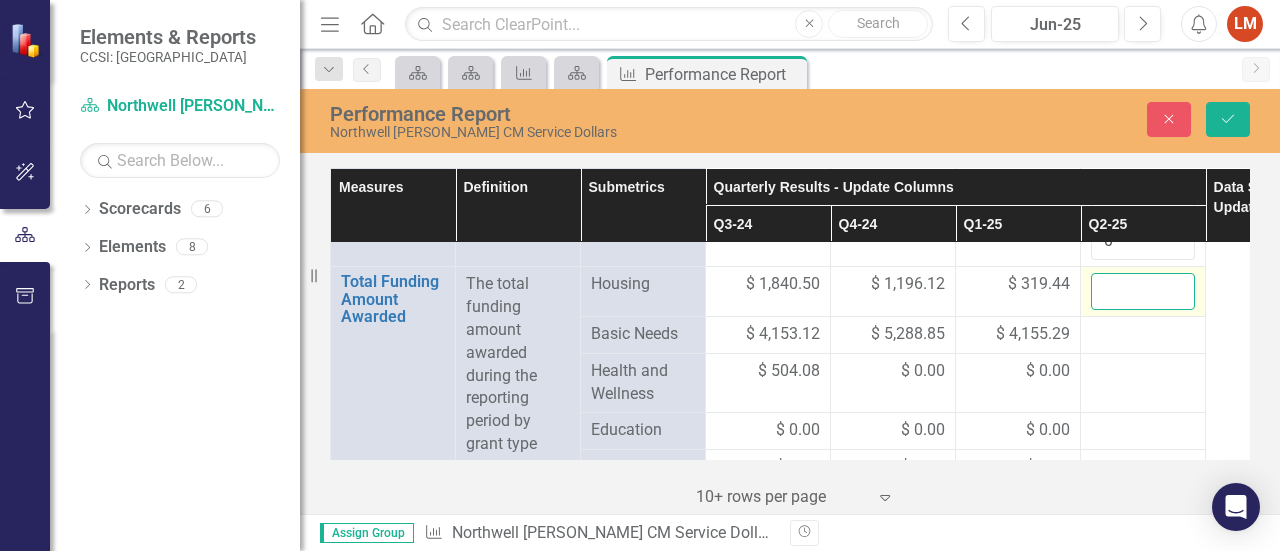 click at bounding box center (1143, 291) 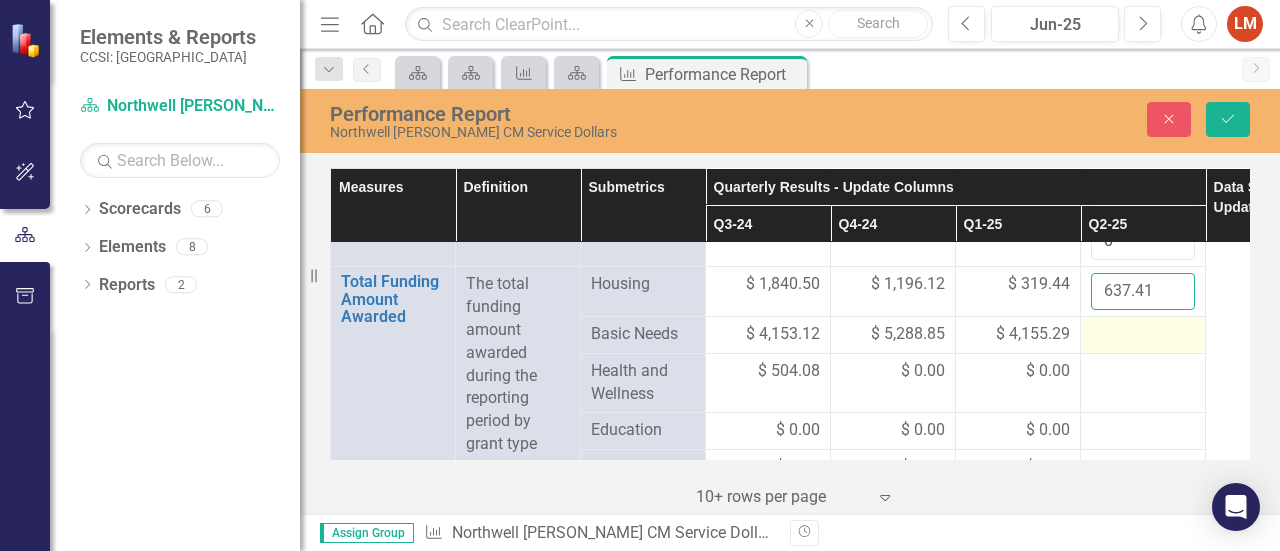 type on "637.41" 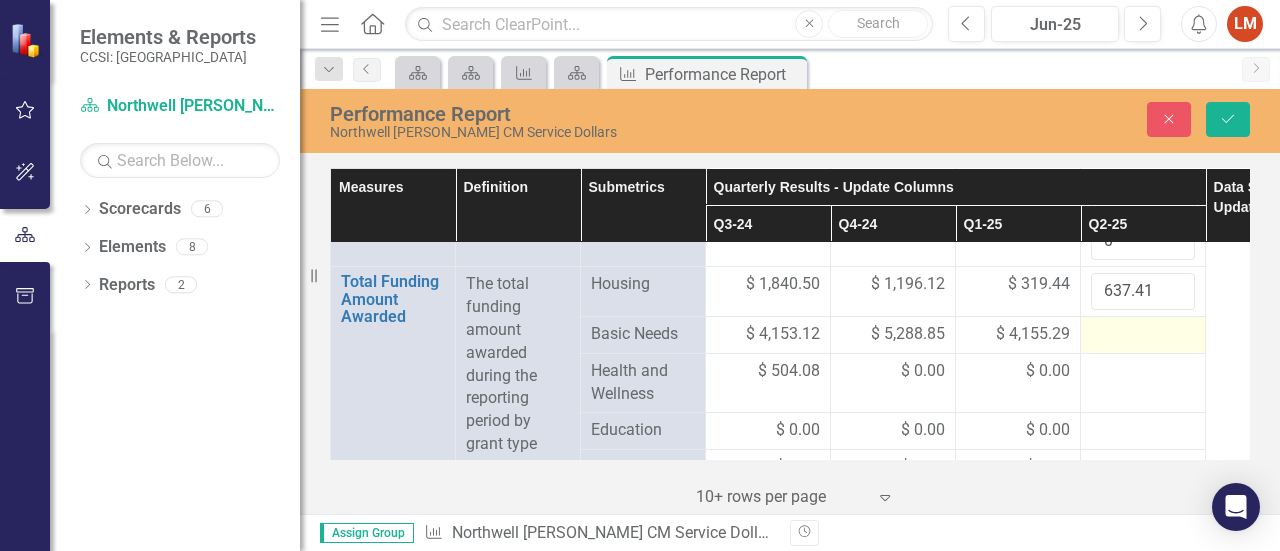 click at bounding box center (1143, 335) 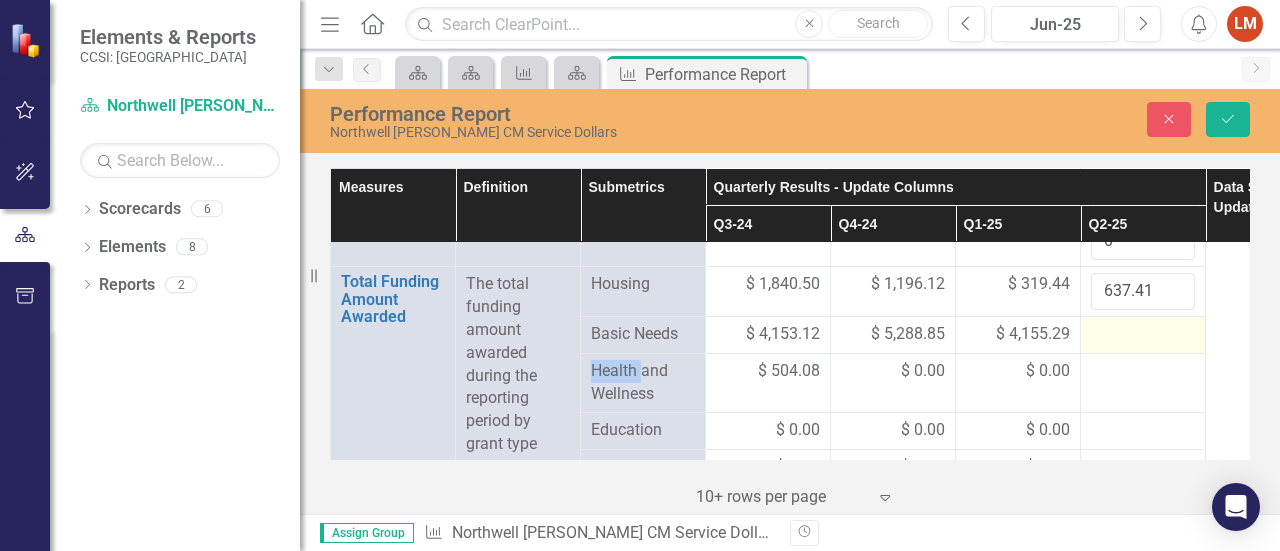 click at bounding box center [1143, 335] 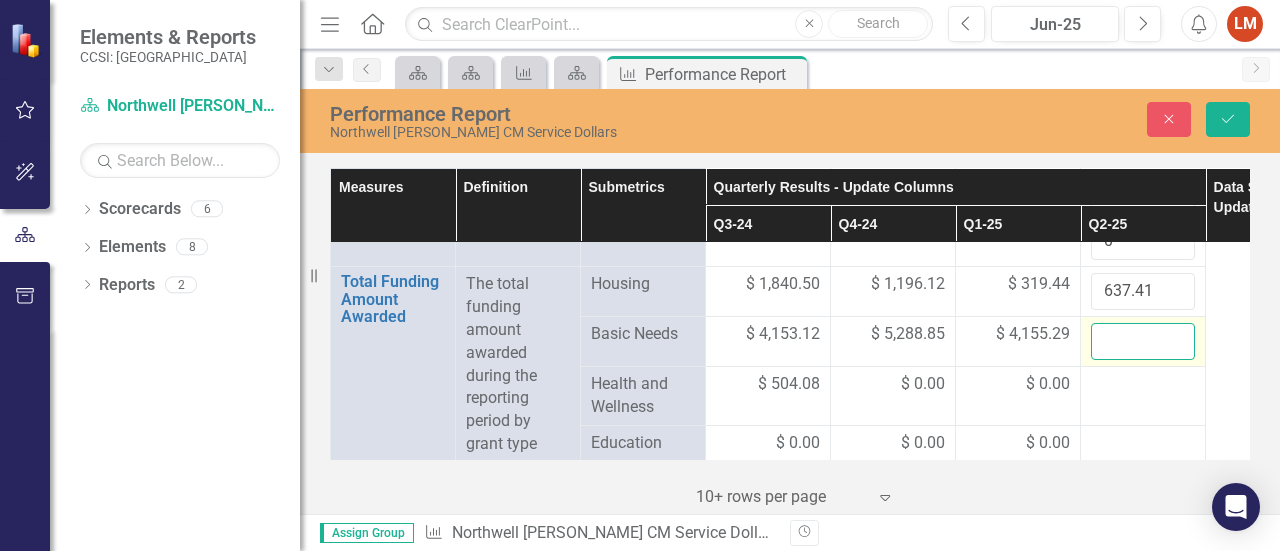 click at bounding box center [1143, 341] 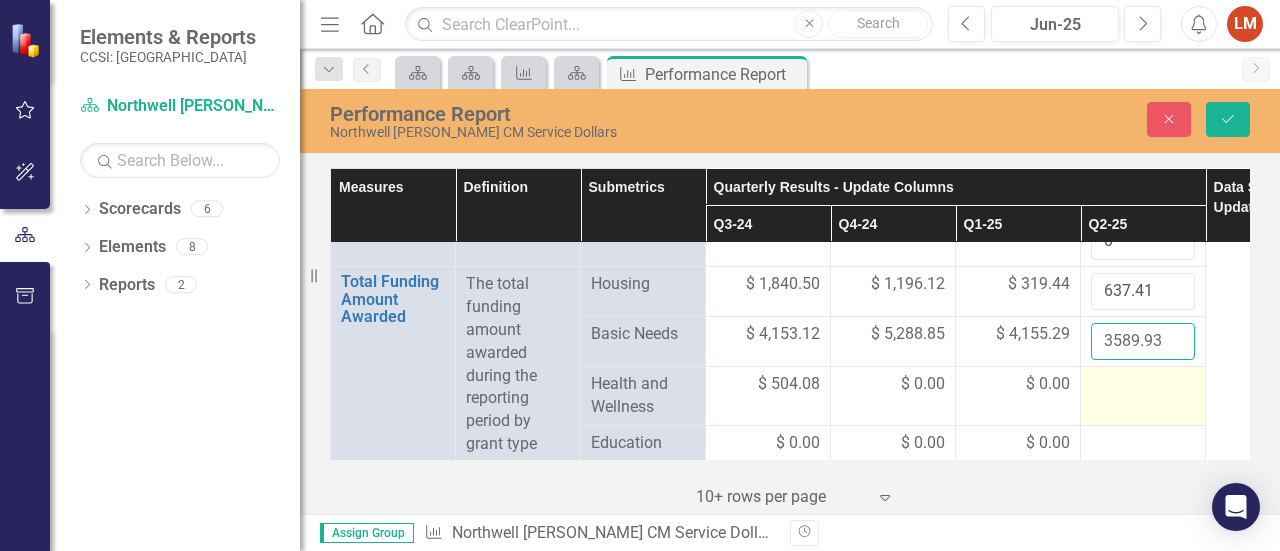 type on "3589.93" 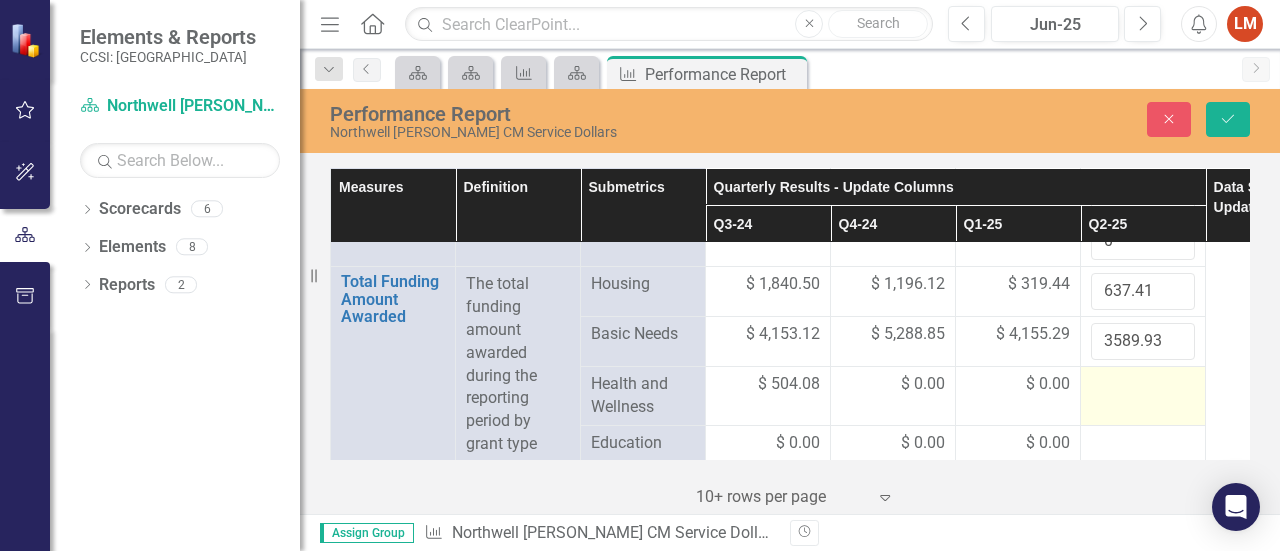 click at bounding box center (1143, 385) 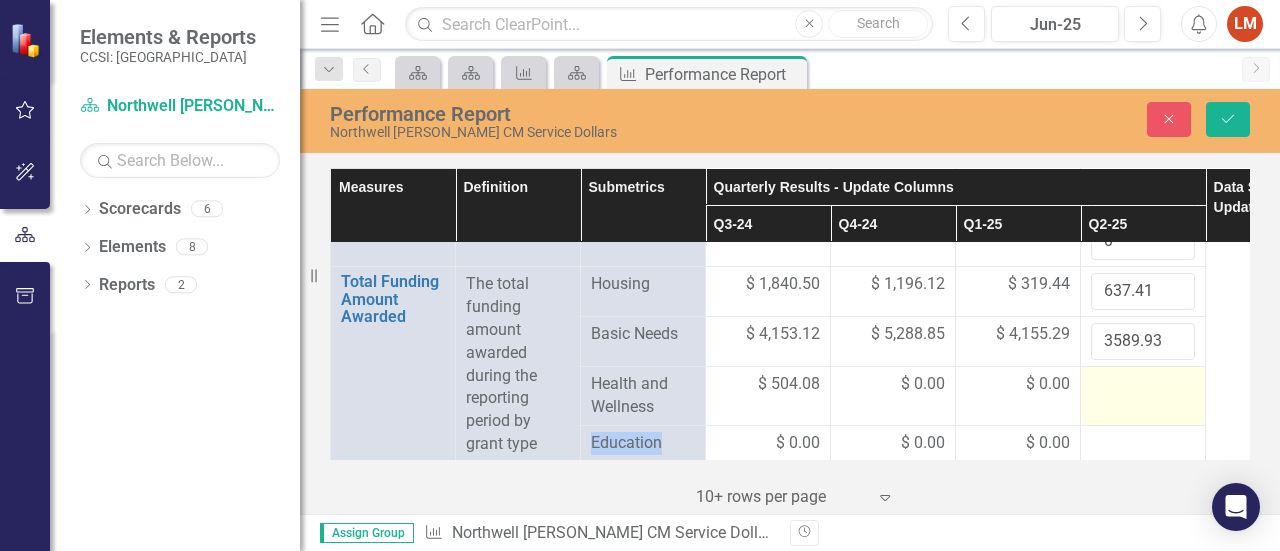 click at bounding box center [1143, 385] 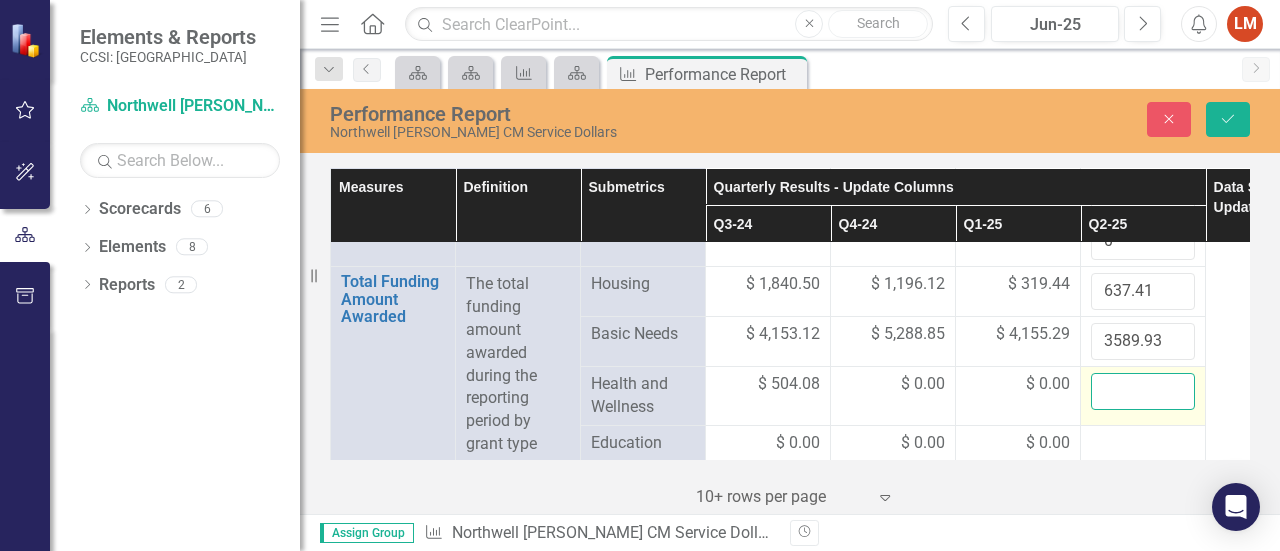 click at bounding box center (1143, 391) 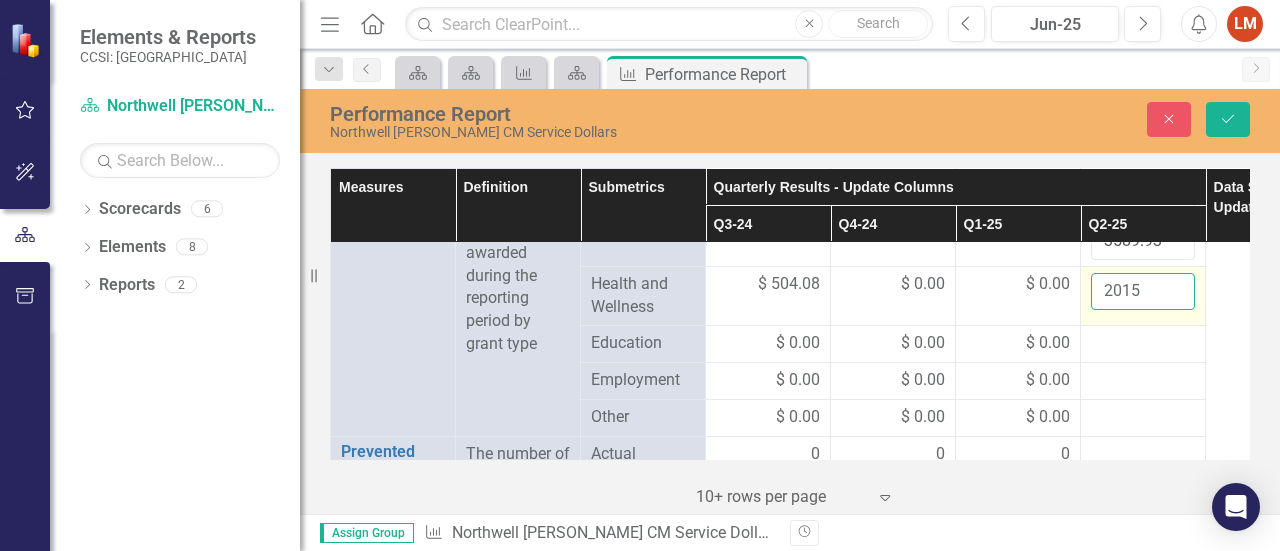 scroll, scrollTop: 500, scrollLeft: 0, axis: vertical 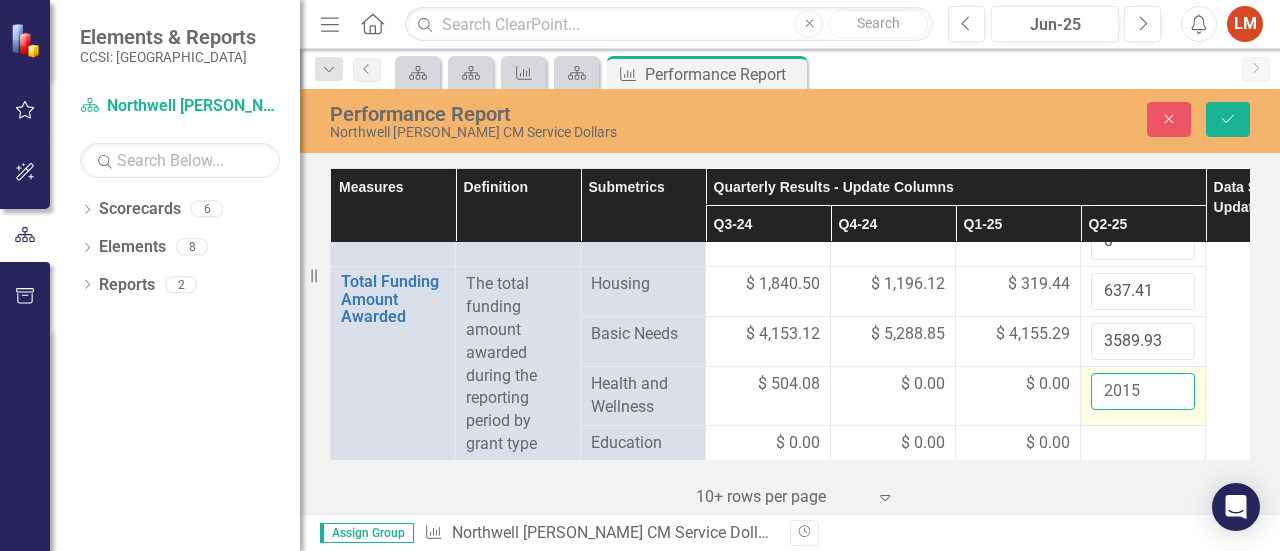 click on "2015" at bounding box center [1143, 391] 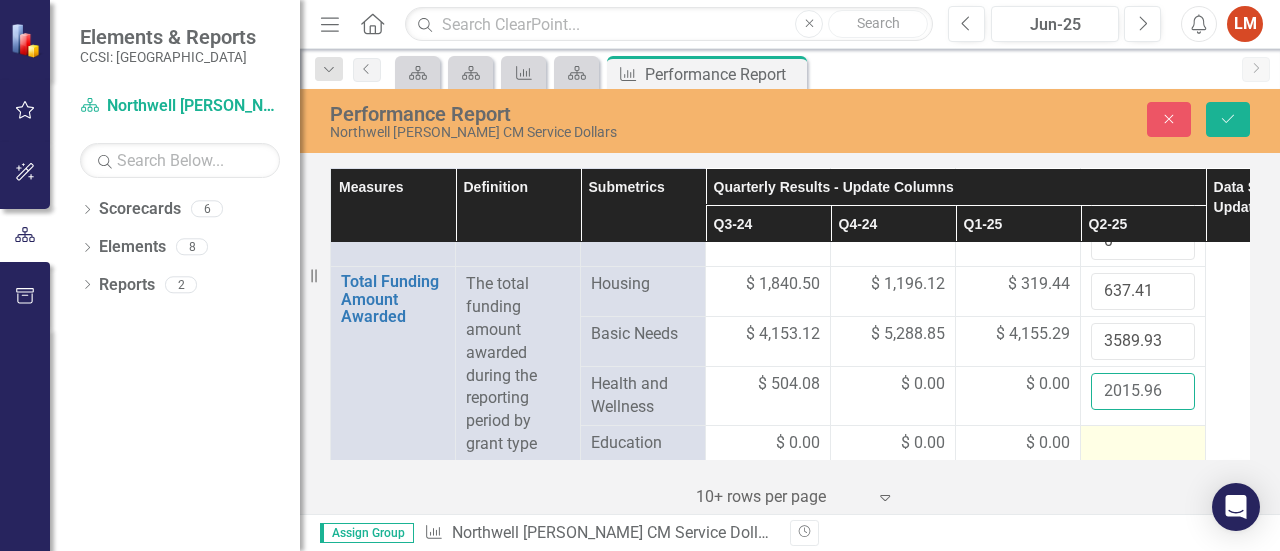 type on "2015.96" 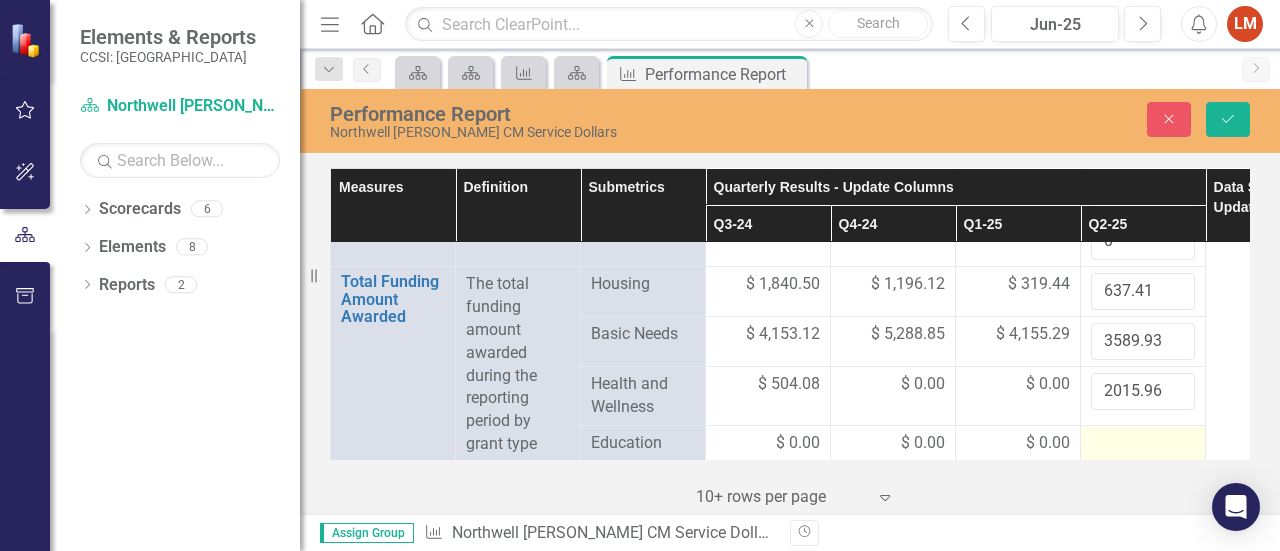 click at bounding box center (1143, 443) 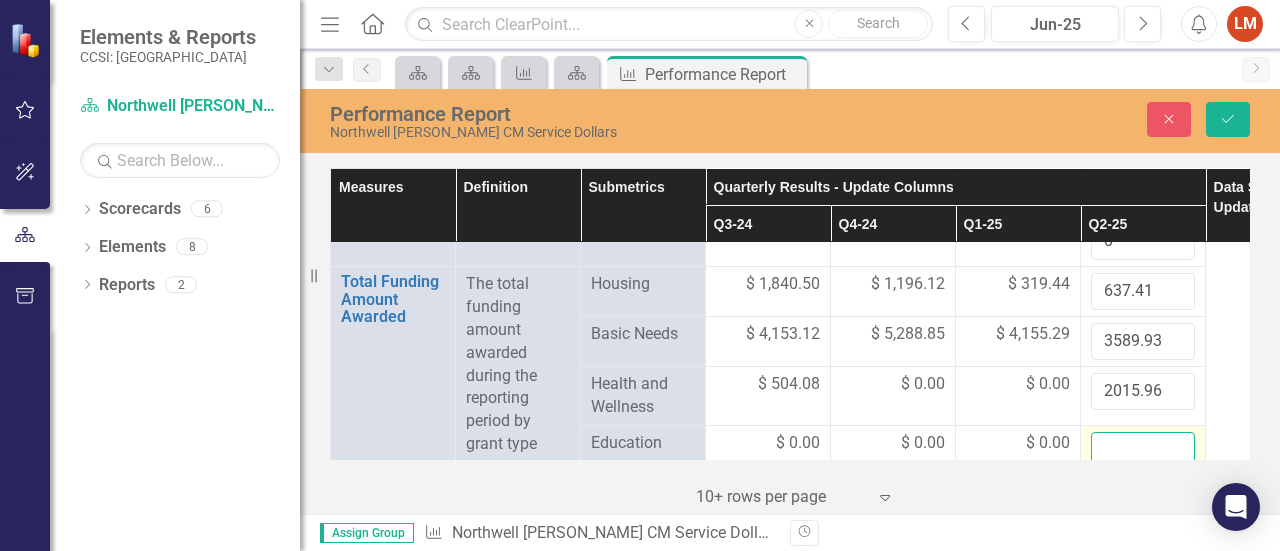 click at bounding box center [1143, 450] 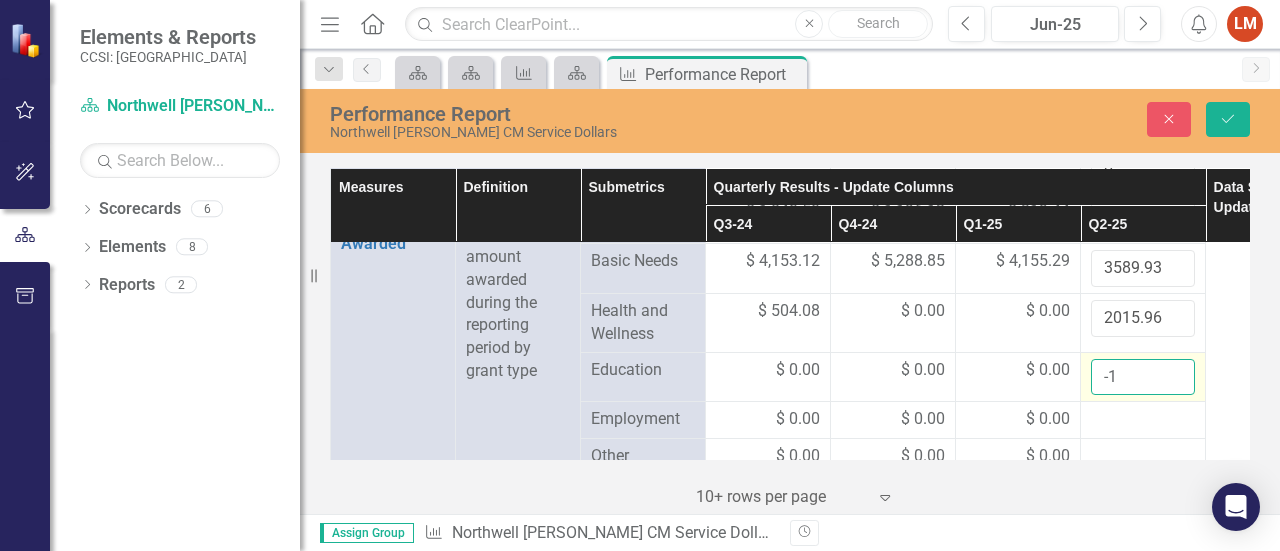 scroll, scrollTop: 600, scrollLeft: 0, axis: vertical 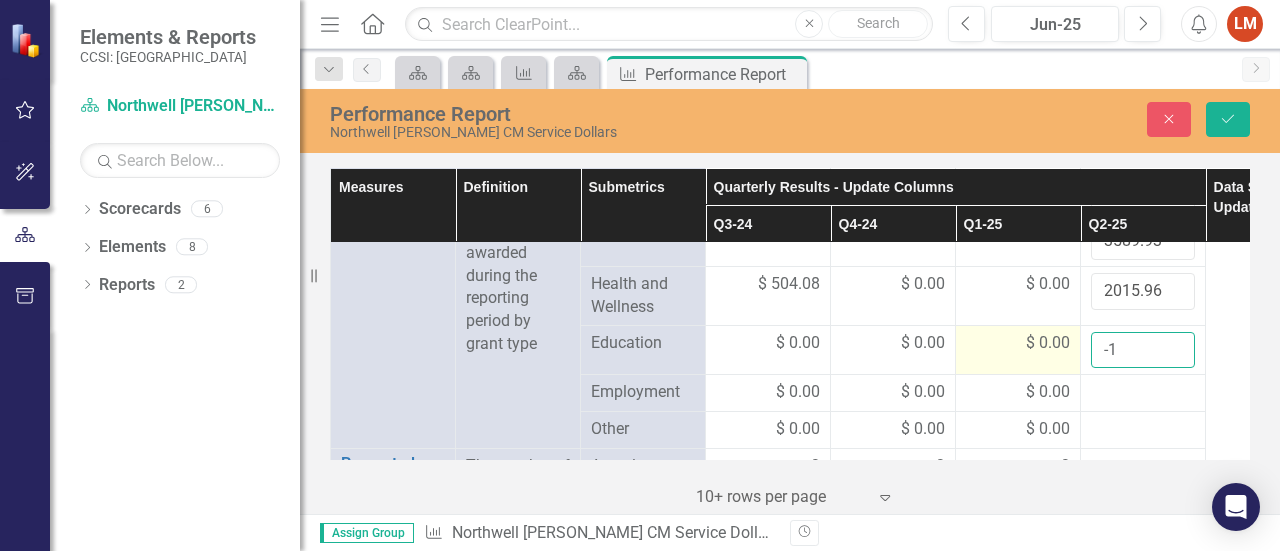 drag, startPoint x: 1124, startPoint y: 345, endPoint x: 1076, endPoint y: 345, distance: 48 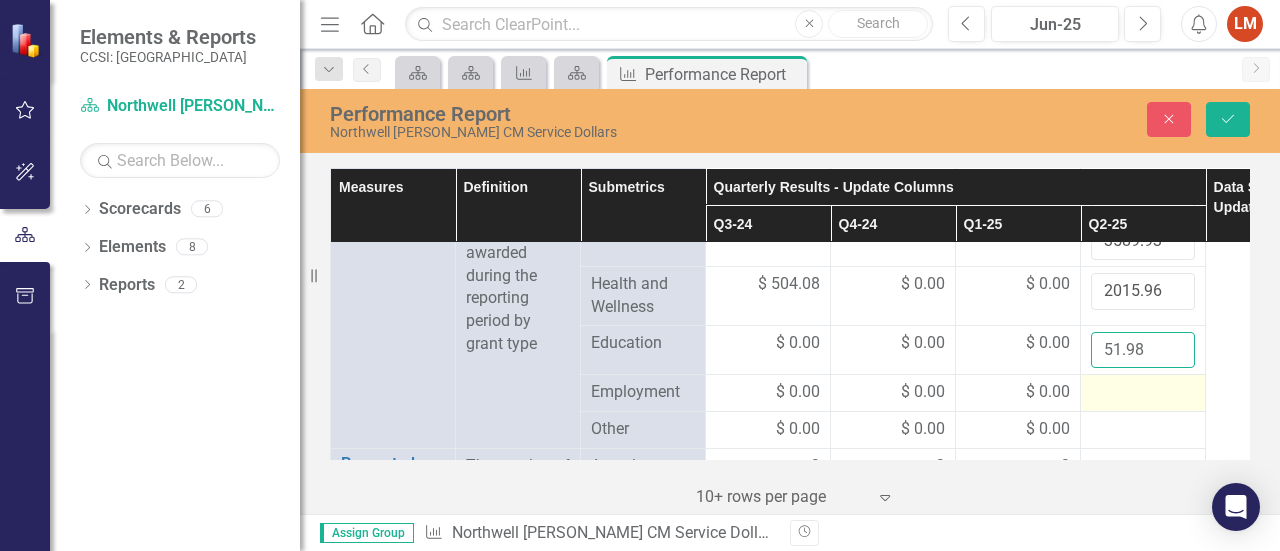 type on "51.98" 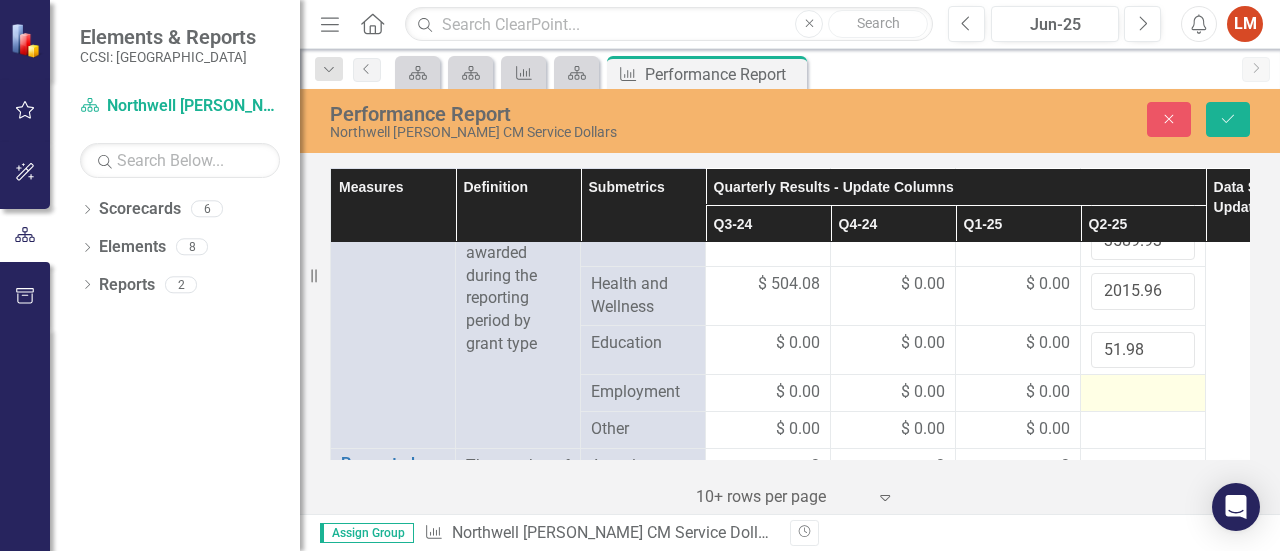click at bounding box center [1143, 393] 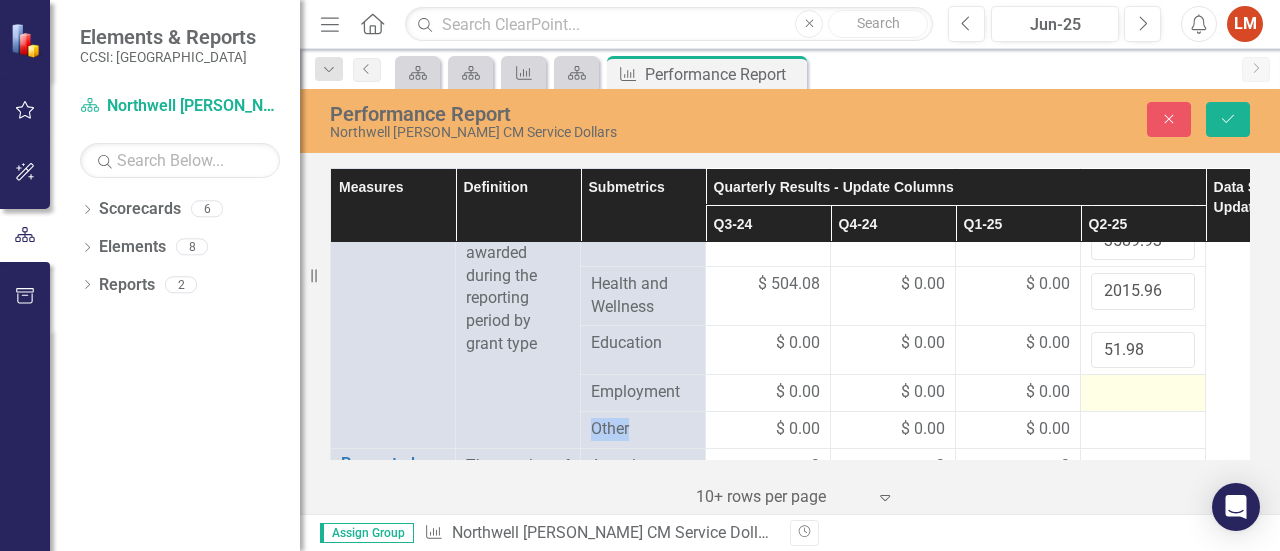 click at bounding box center [1143, 393] 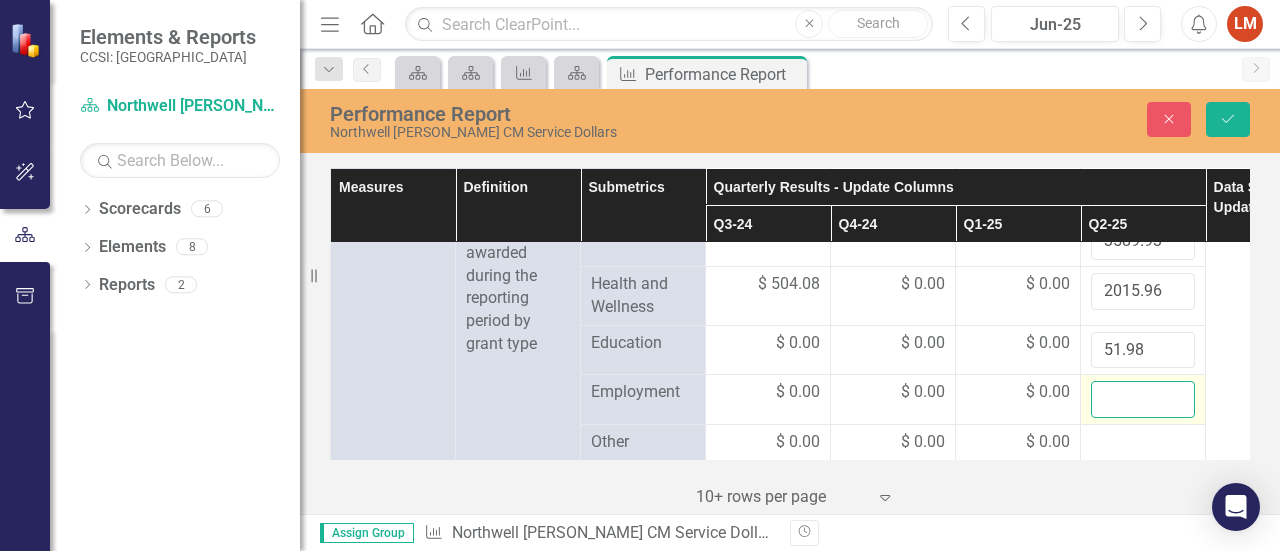 click at bounding box center [1143, 399] 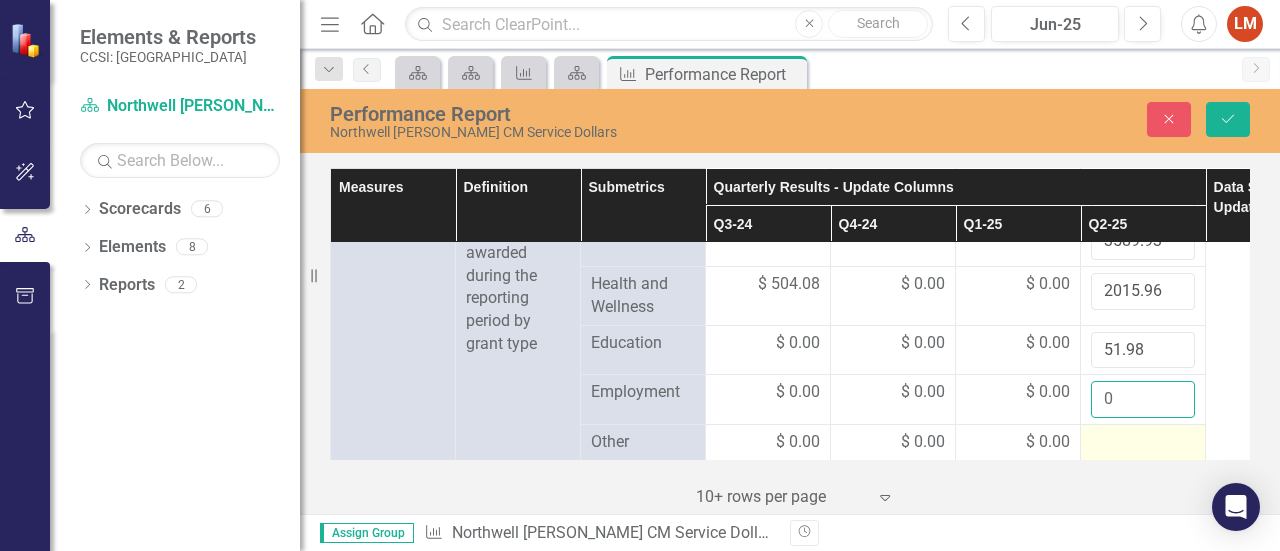 type on "0" 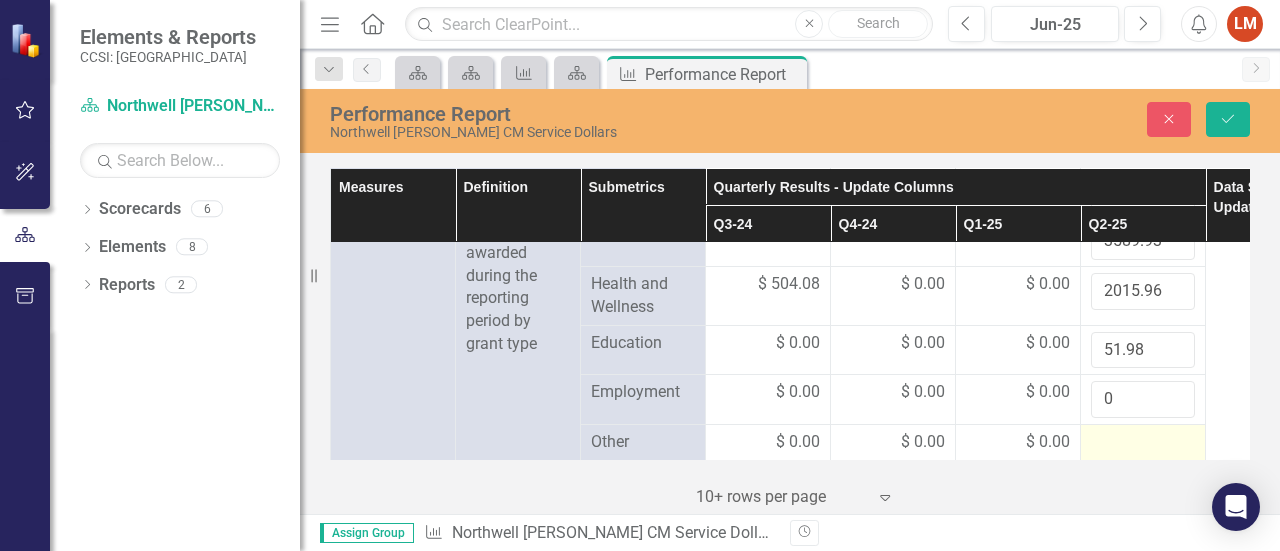click at bounding box center (1143, 443) 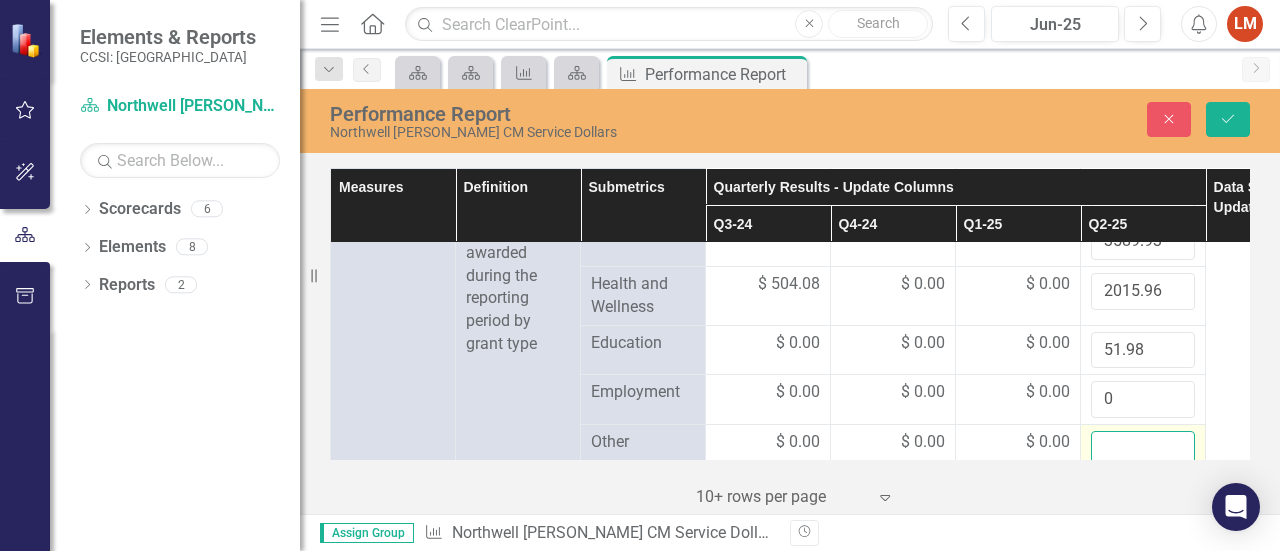 click at bounding box center (1143, 449) 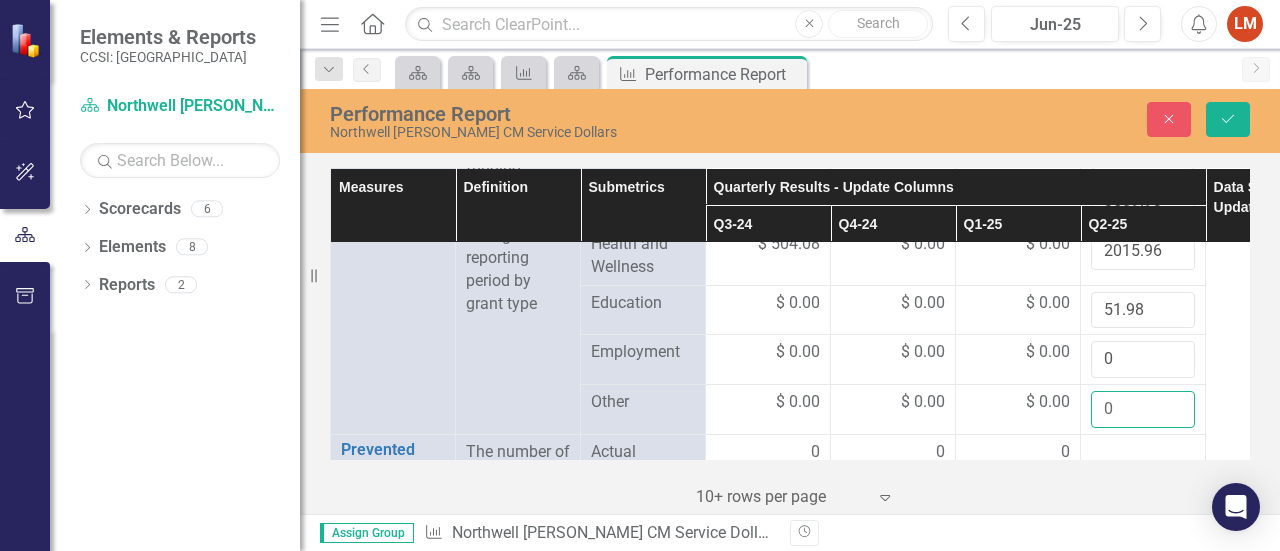 scroll, scrollTop: 710, scrollLeft: 0, axis: vertical 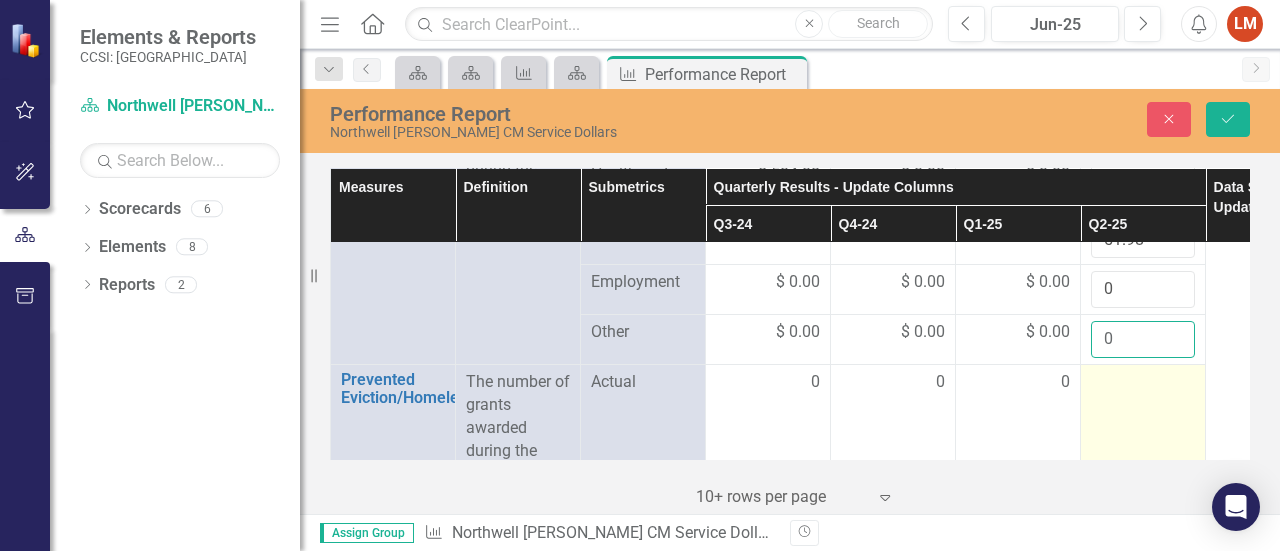 type on "0" 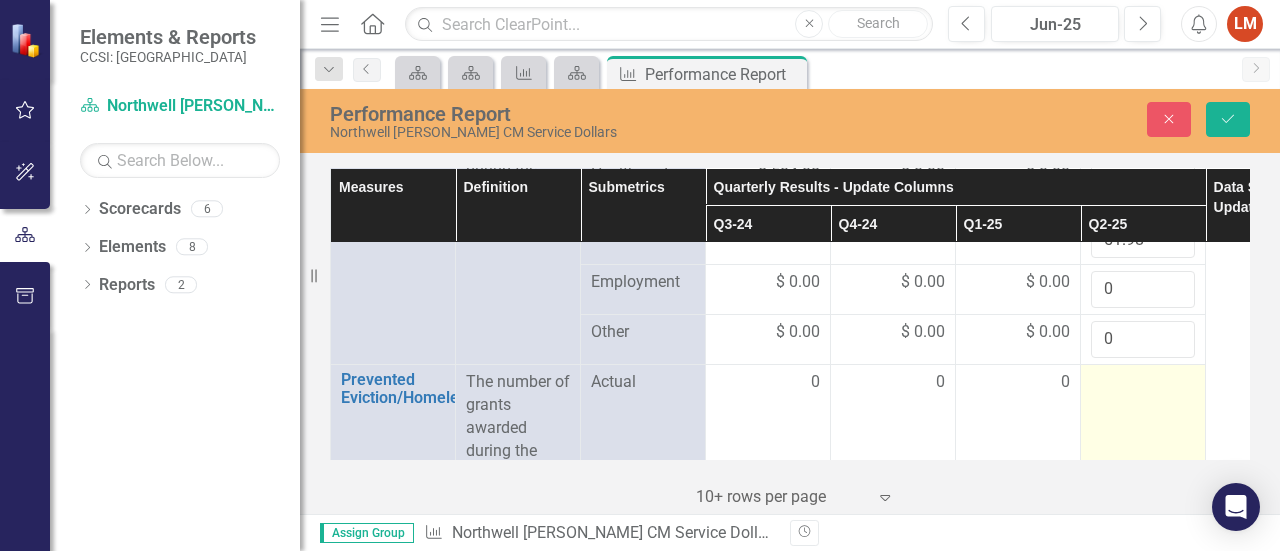 click at bounding box center [1143, 474] 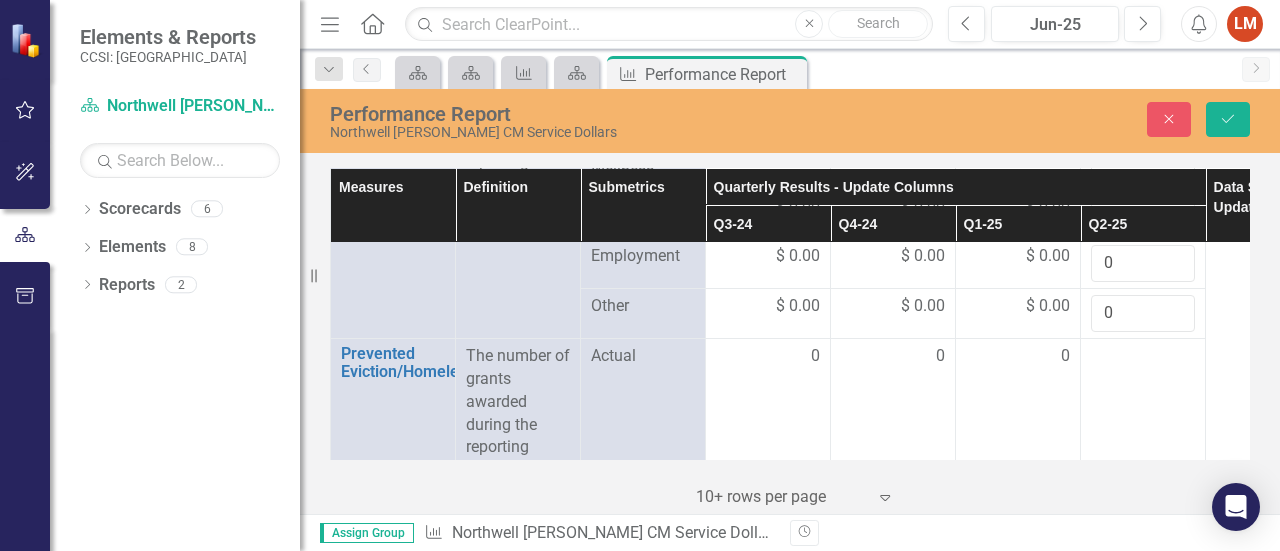 scroll, scrollTop: 814, scrollLeft: 0, axis: vertical 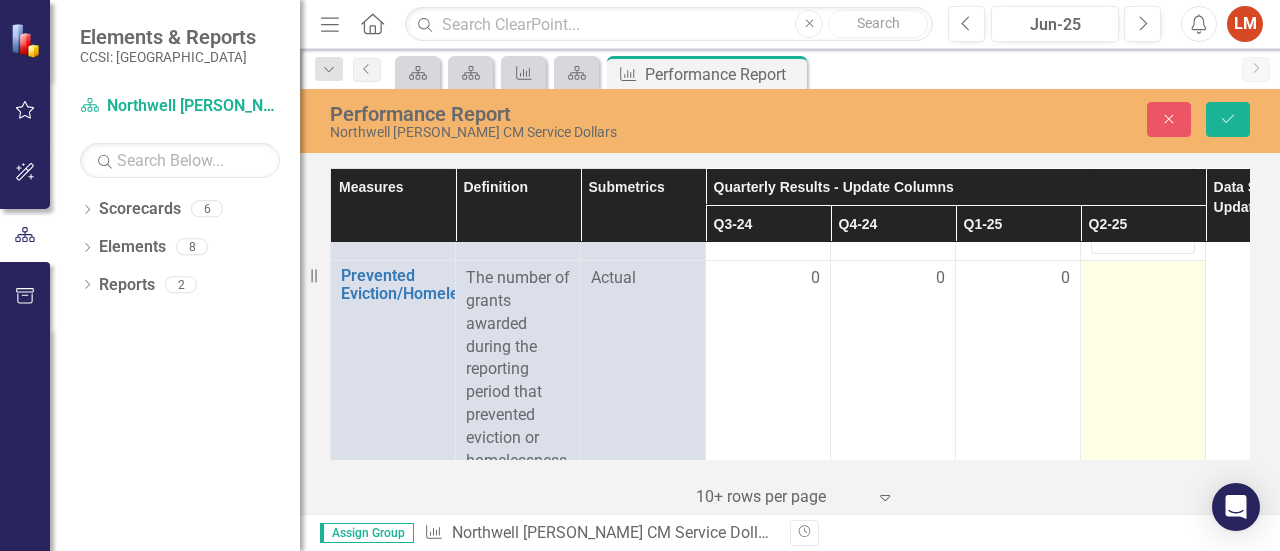 click at bounding box center (1143, 370) 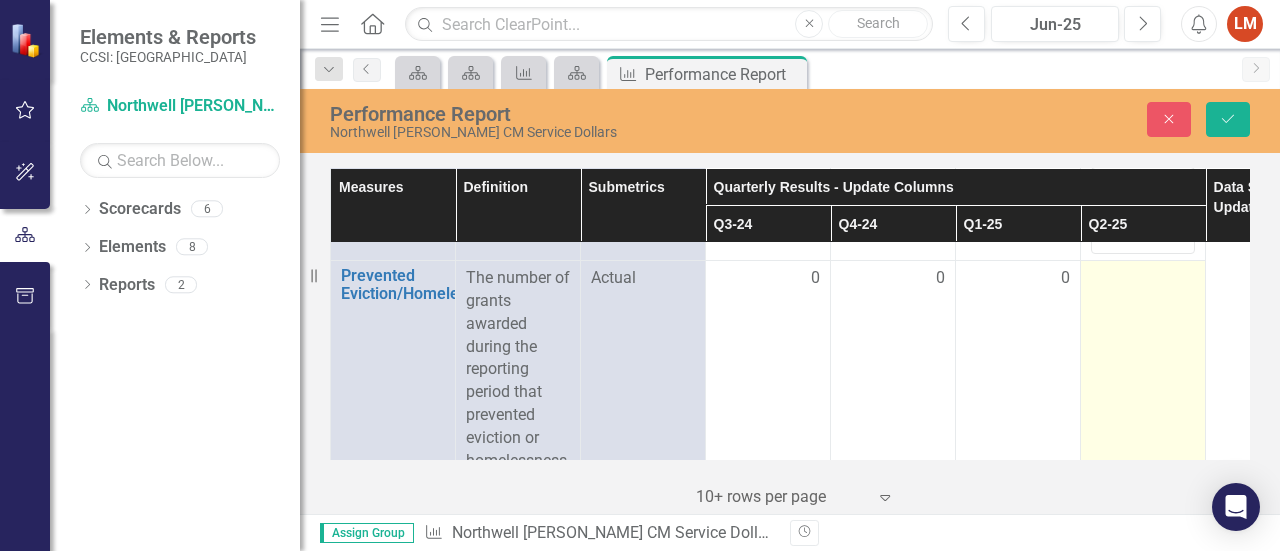 click at bounding box center [1143, 370] 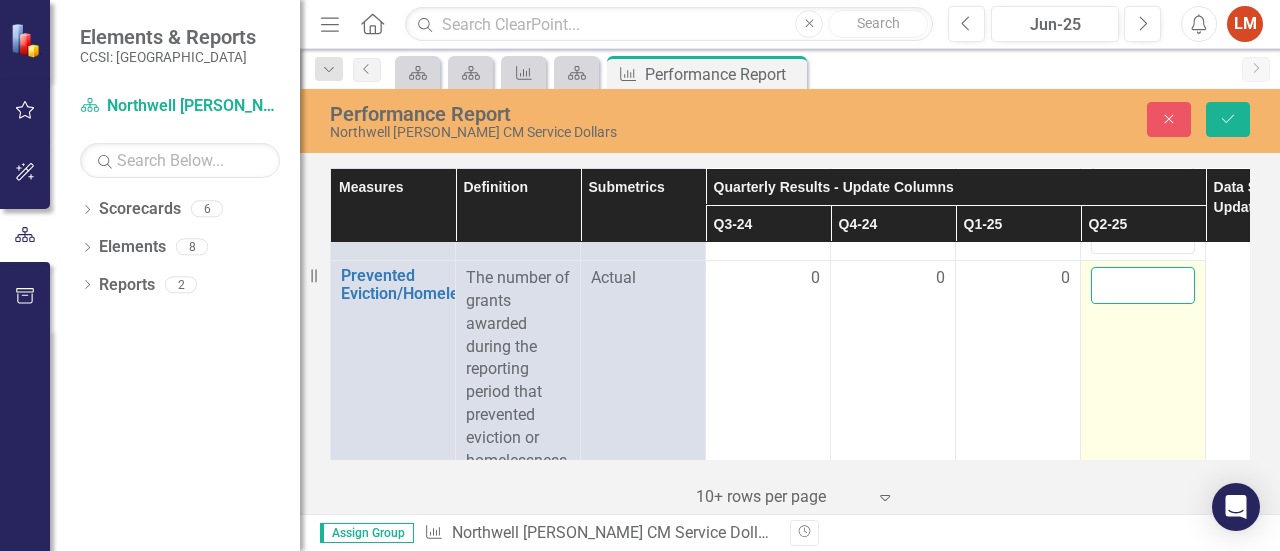 click at bounding box center (1143, 285) 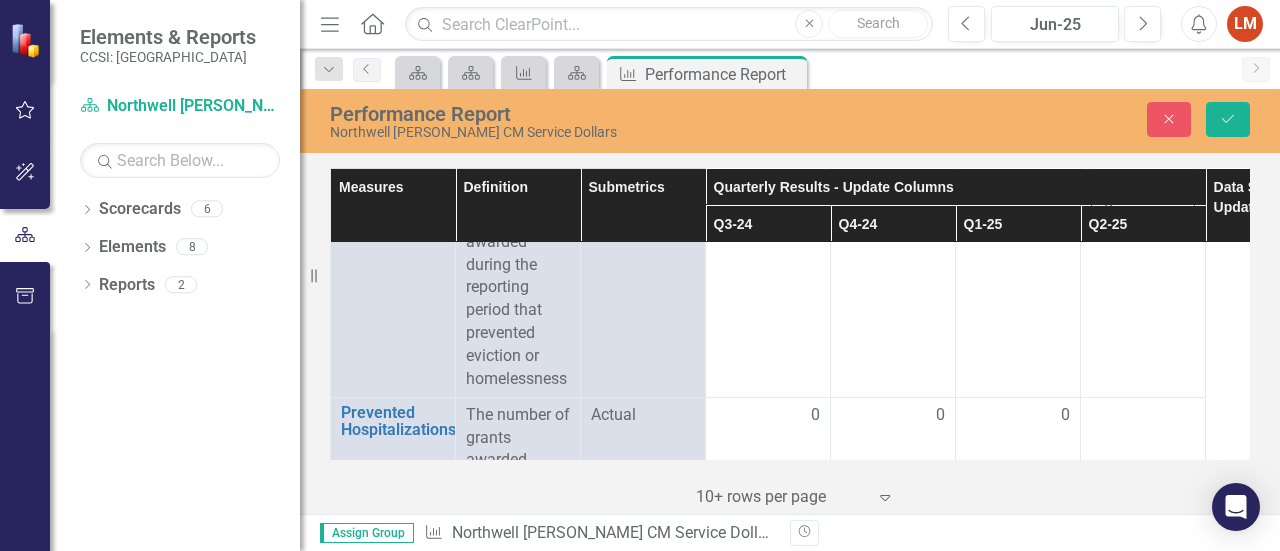 scroll, scrollTop: 954, scrollLeft: 0, axis: vertical 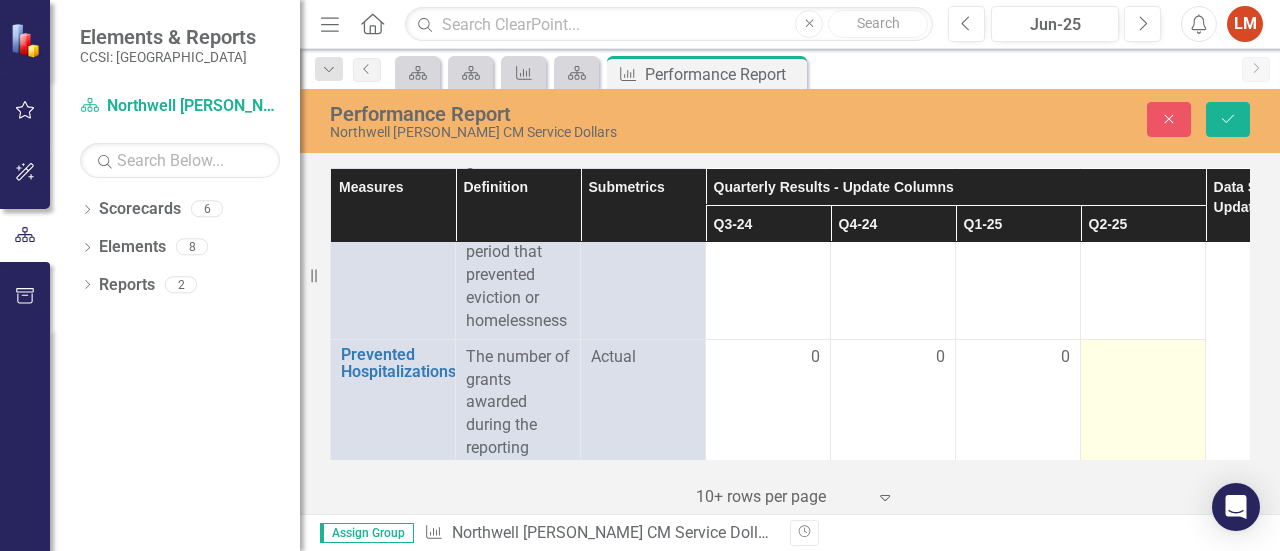type on "0" 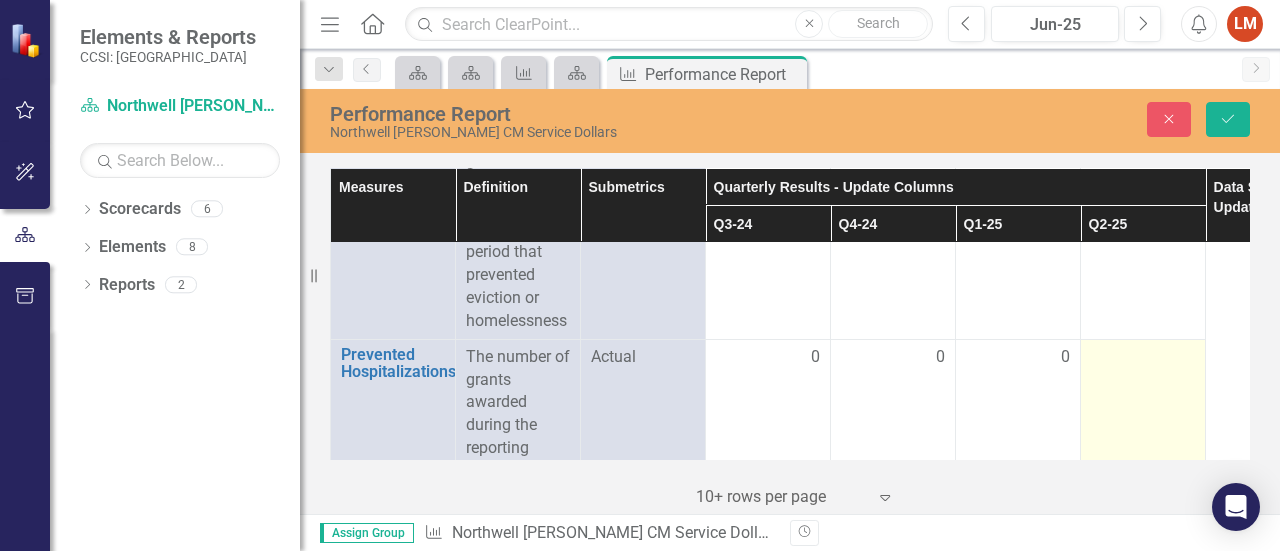 click at bounding box center [1143, 358] 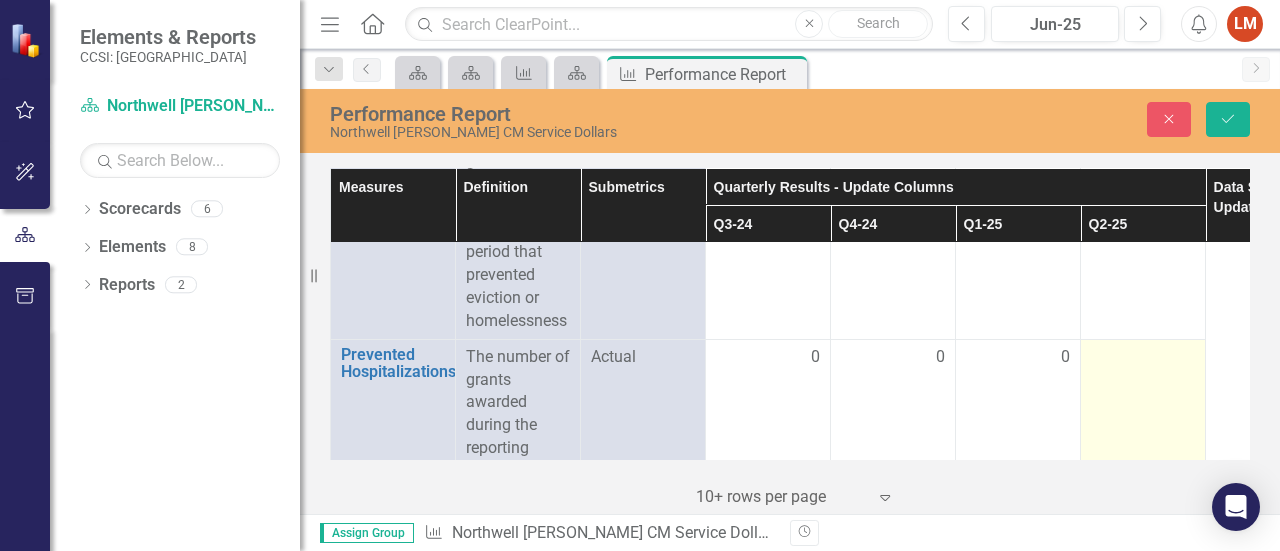 click at bounding box center (1143, 358) 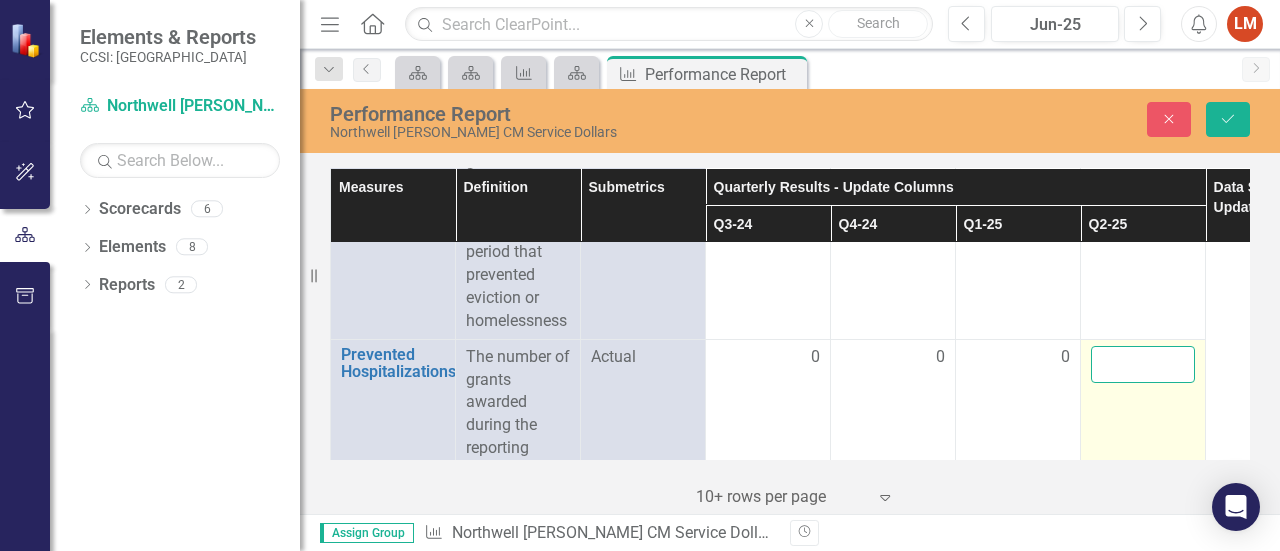 click at bounding box center [1143, 364] 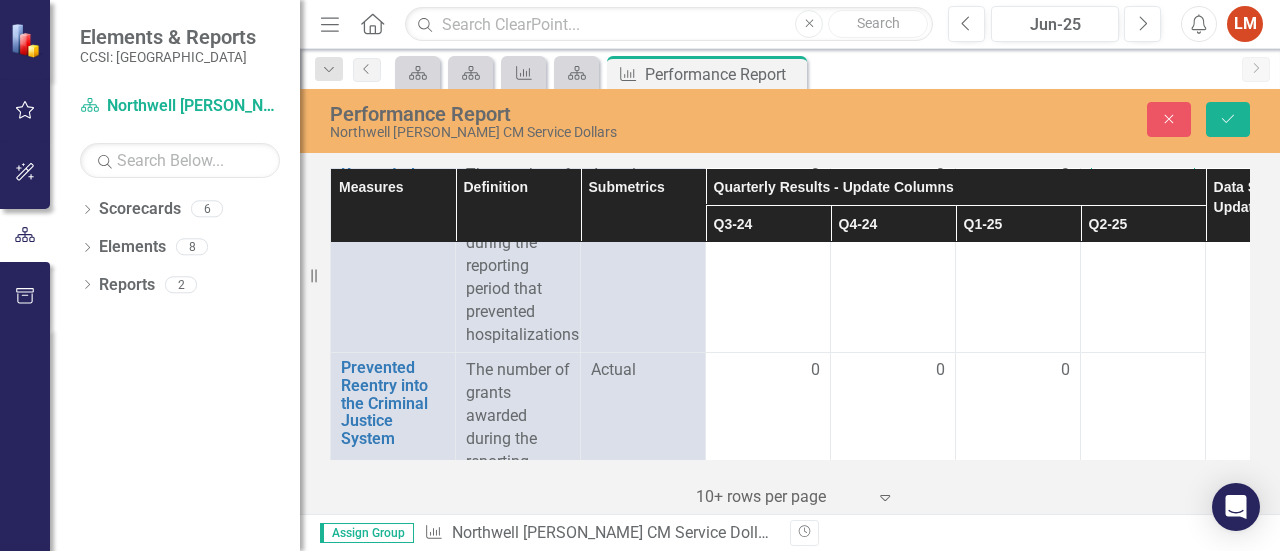 scroll, scrollTop: 1169, scrollLeft: 0, axis: vertical 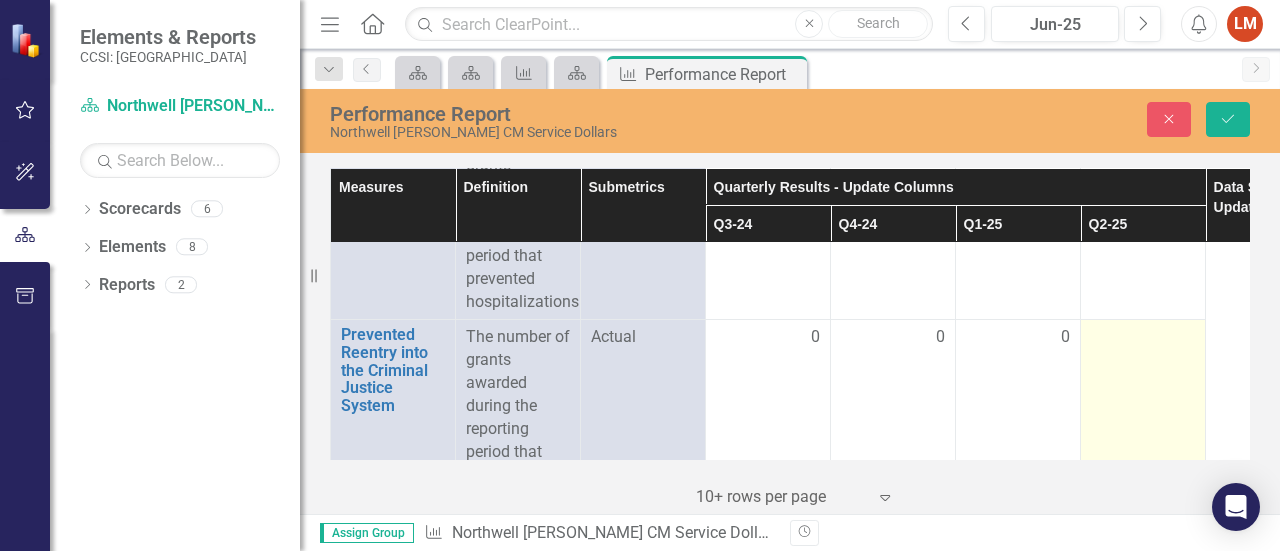 type on "0" 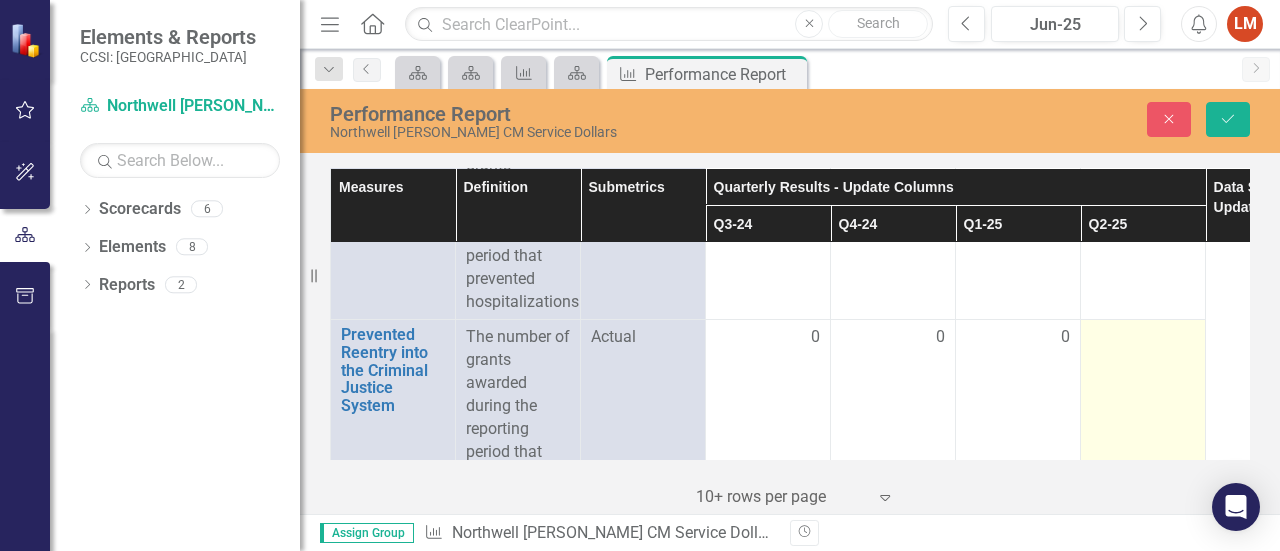 click at bounding box center (1143, 440) 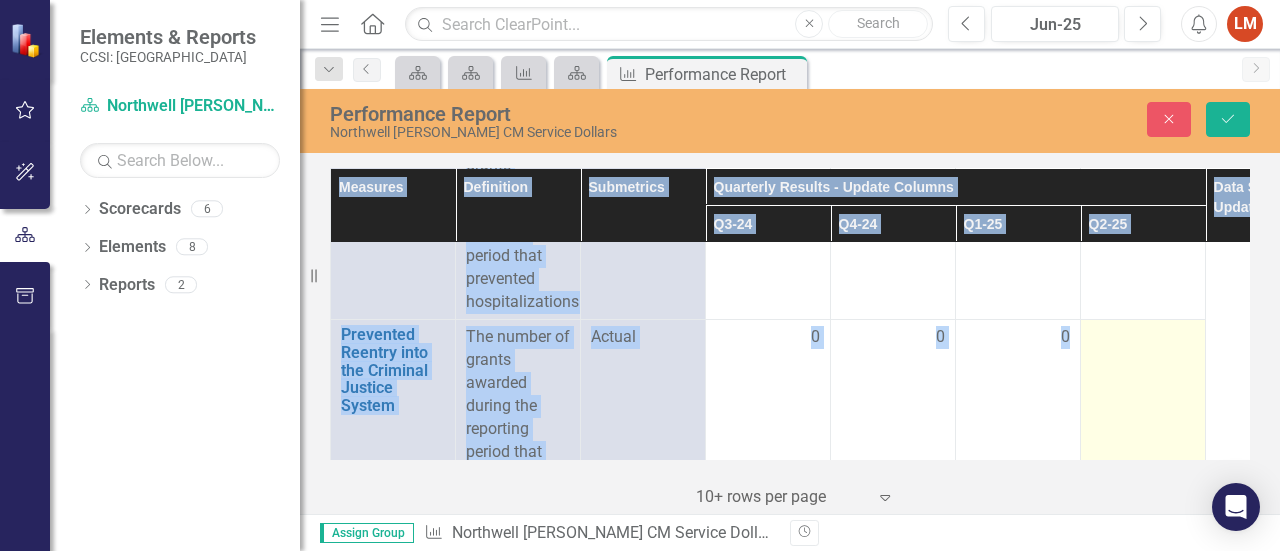 click at bounding box center [1143, 440] 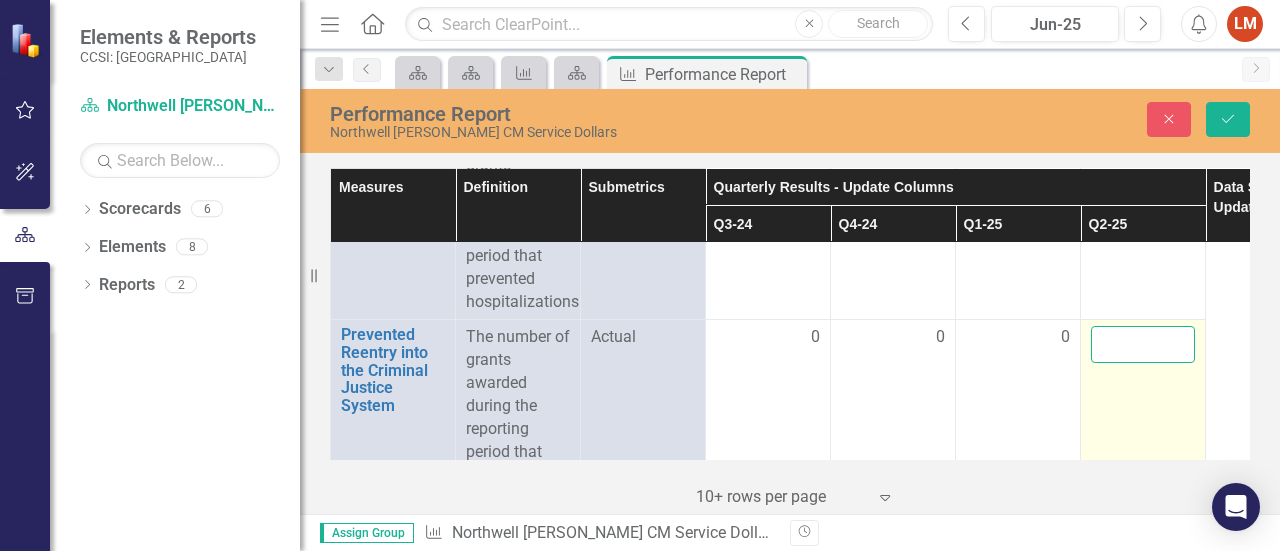 click at bounding box center [1143, 344] 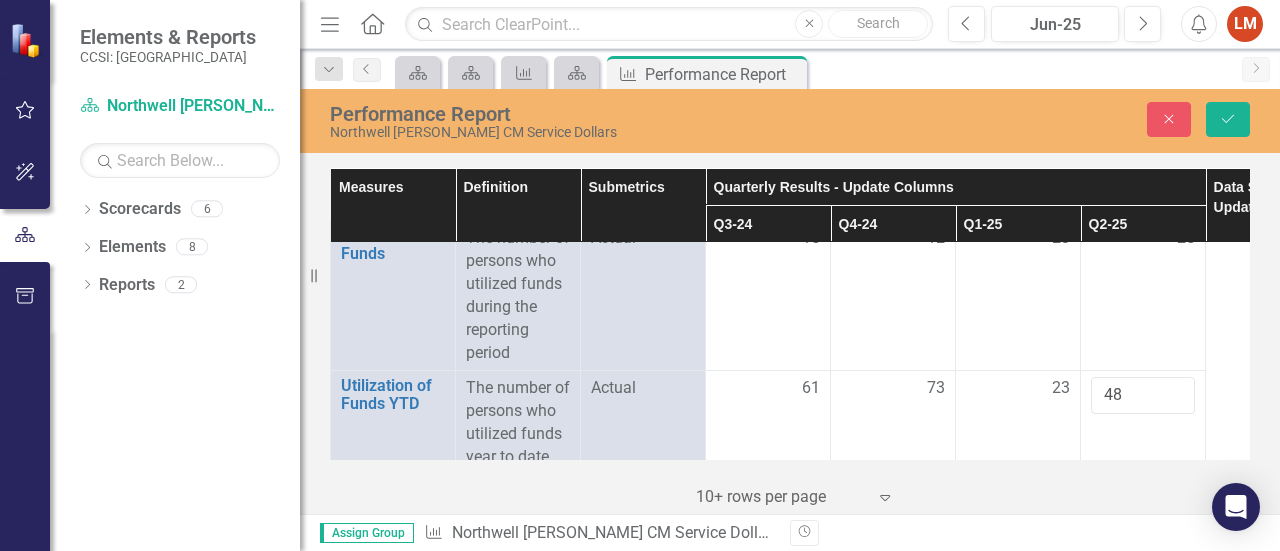 scroll, scrollTop: 0, scrollLeft: 0, axis: both 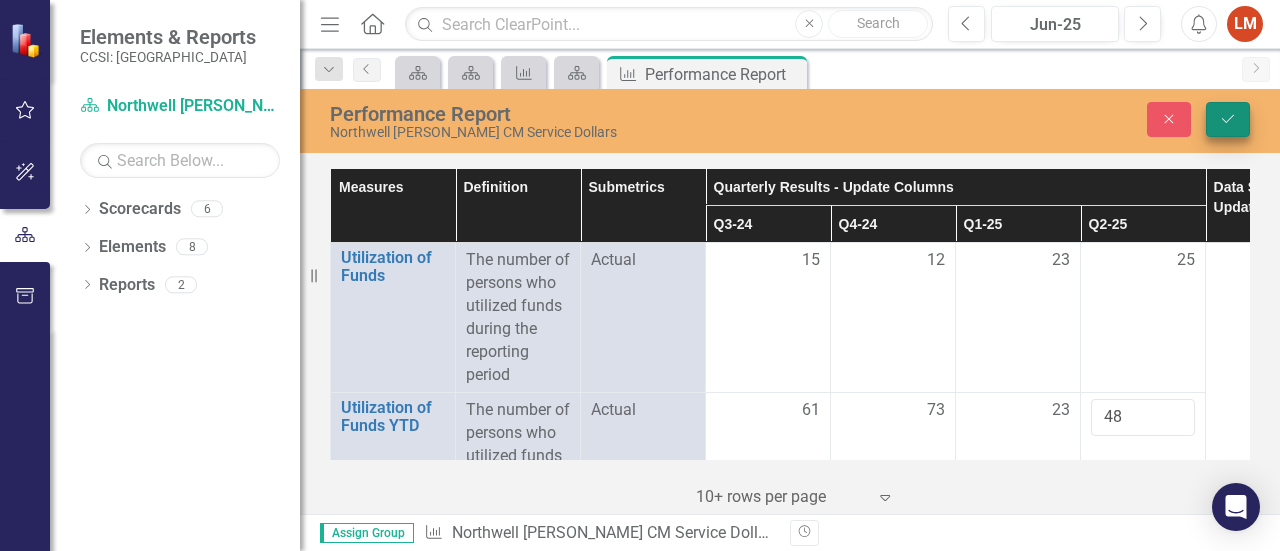 type on "0" 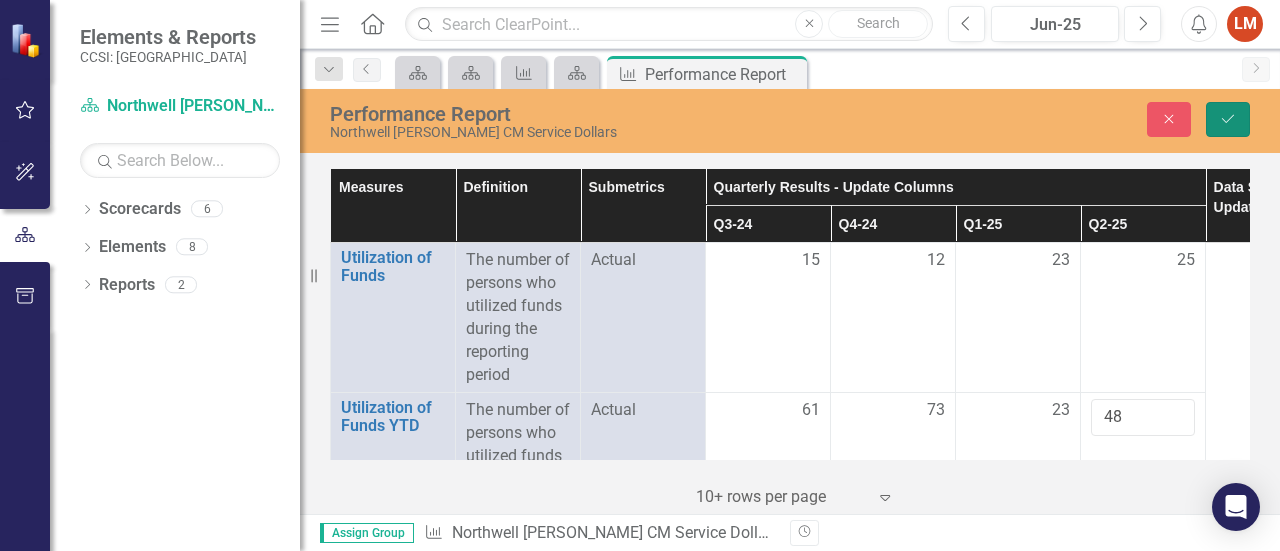 click on "Save" 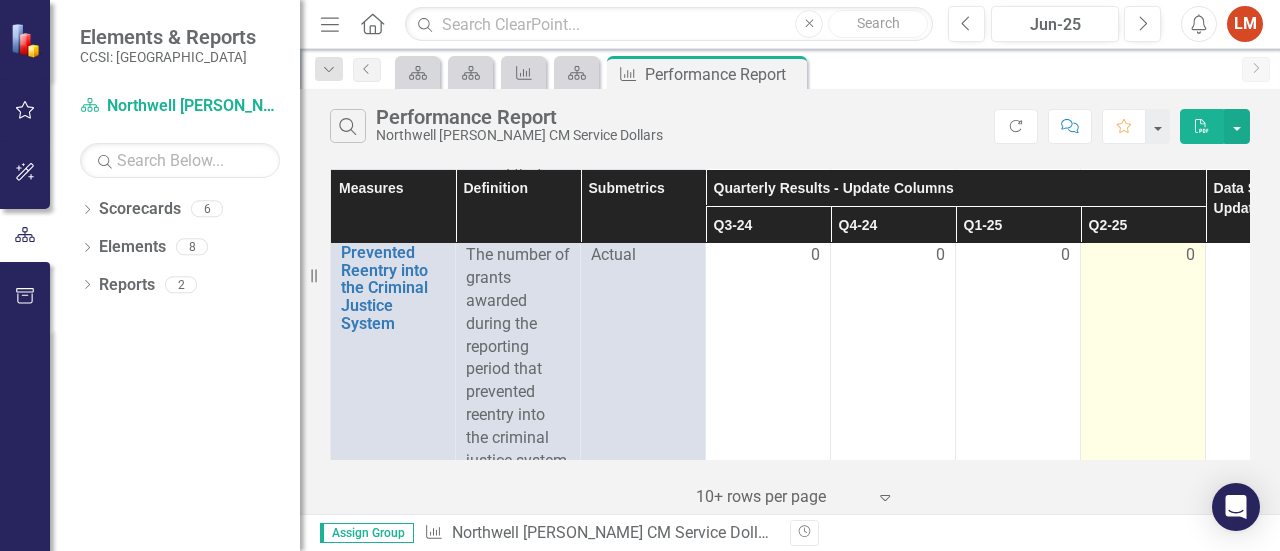 scroll, scrollTop: 1190, scrollLeft: 0, axis: vertical 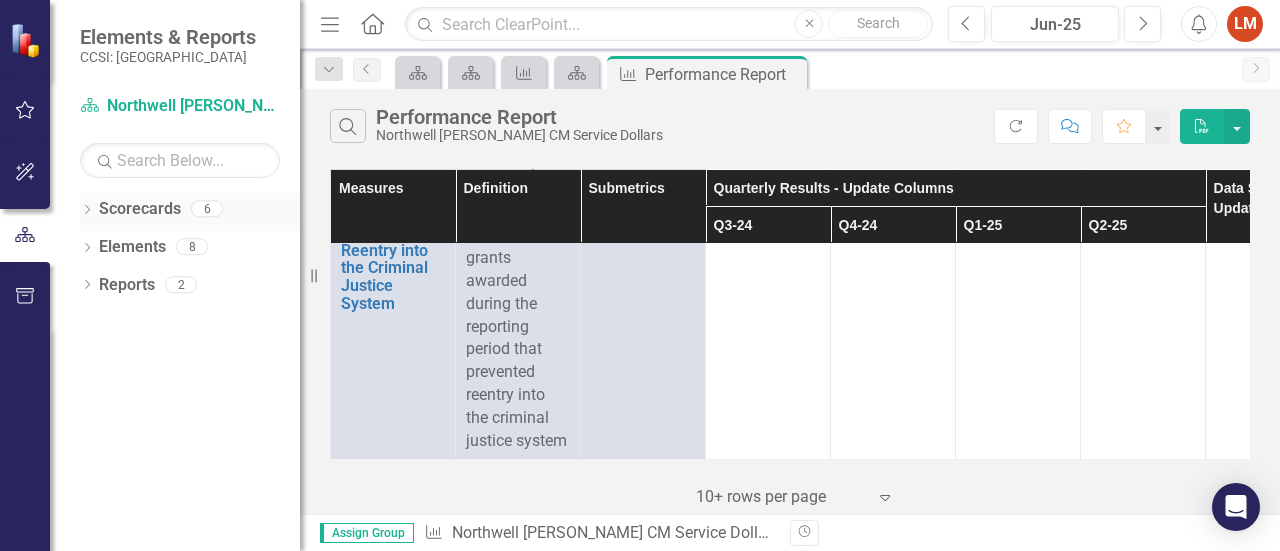 click on "Scorecards" at bounding box center [140, 209] 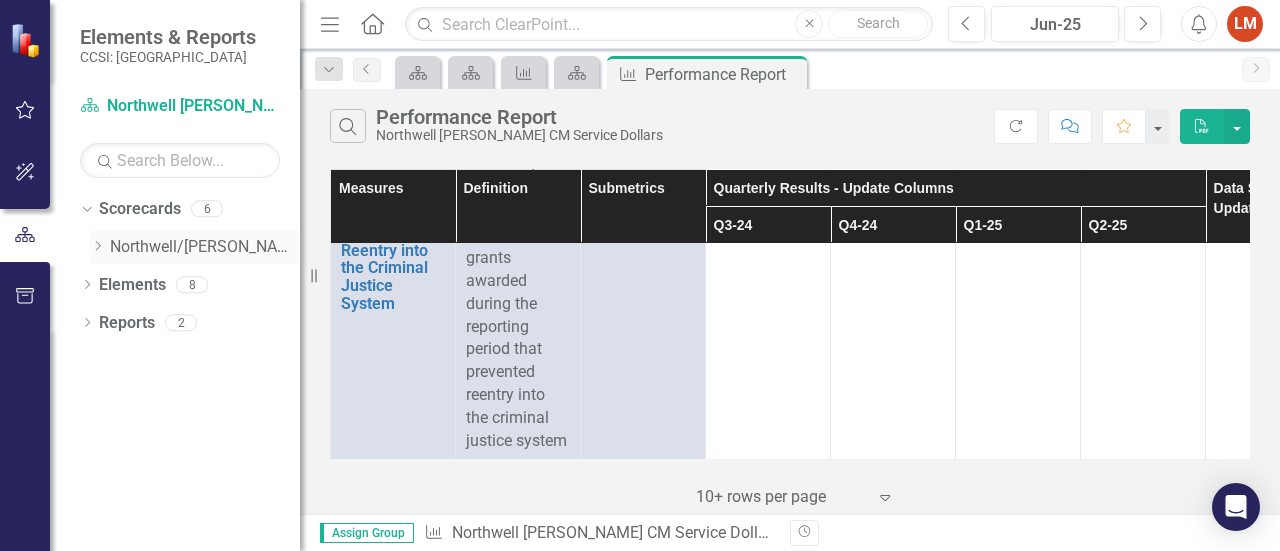 click on "Northwell/[PERSON_NAME] Memorial Hospital Association" at bounding box center (205, 247) 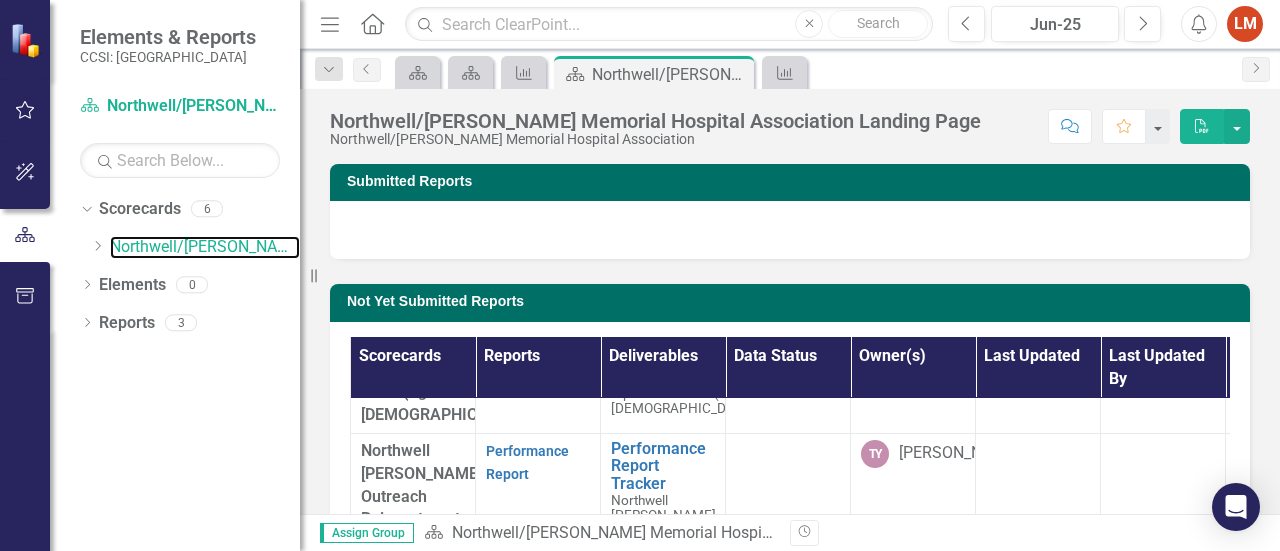 scroll, scrollTop: 100, scrollLeft: 0, axis: vertical 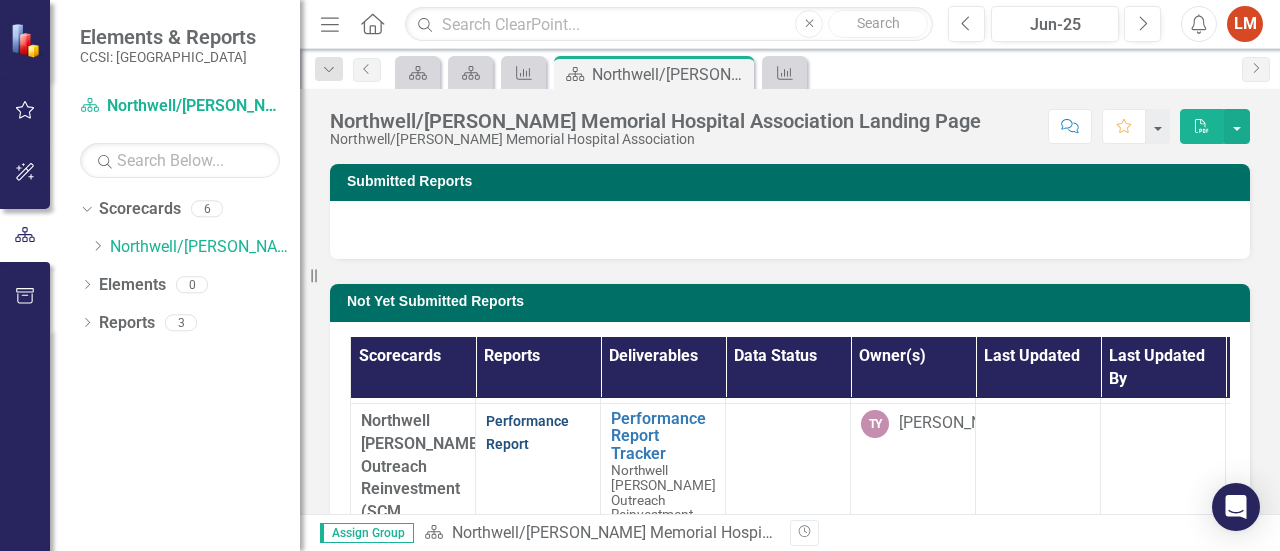 click on "Performance Report" at bounding box center (527, 432) 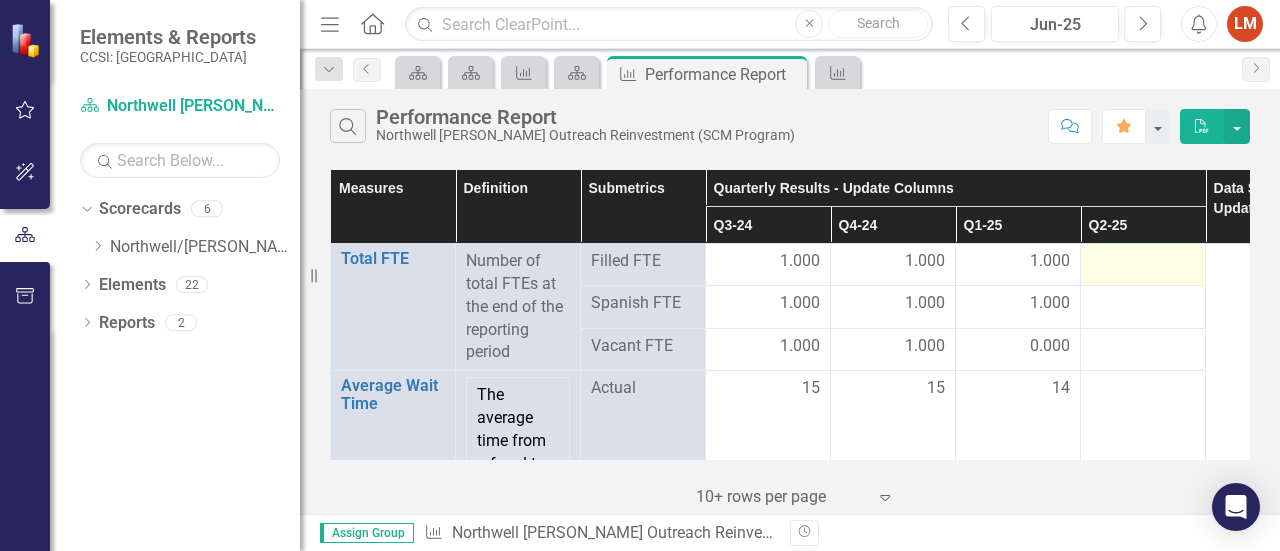 click at bounding box center [1143, 262] 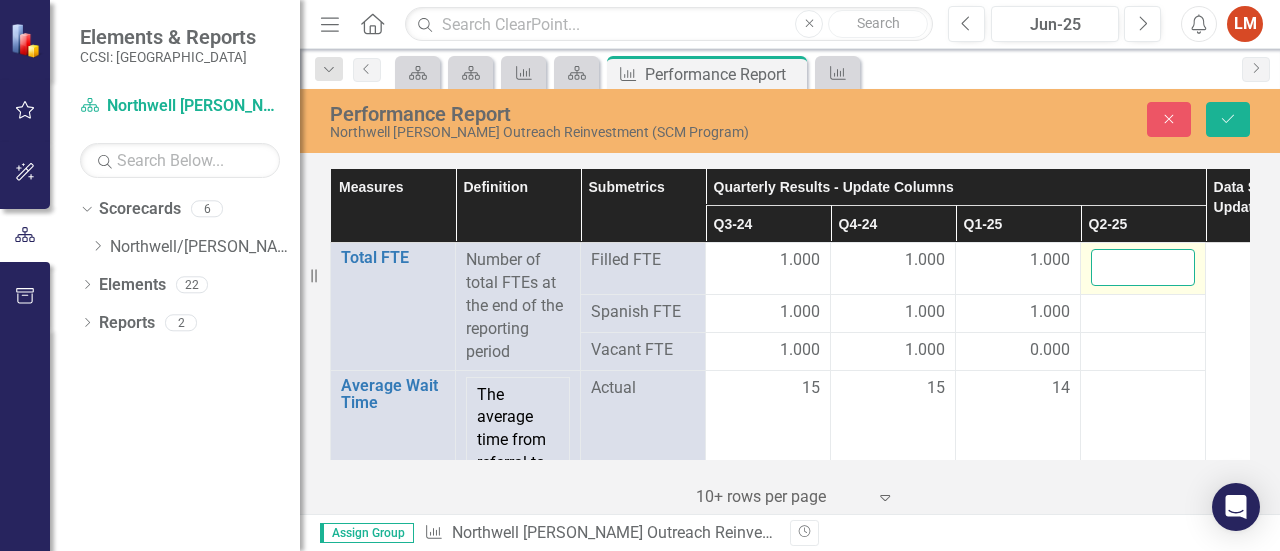 click at bounding box center [1143, 267] 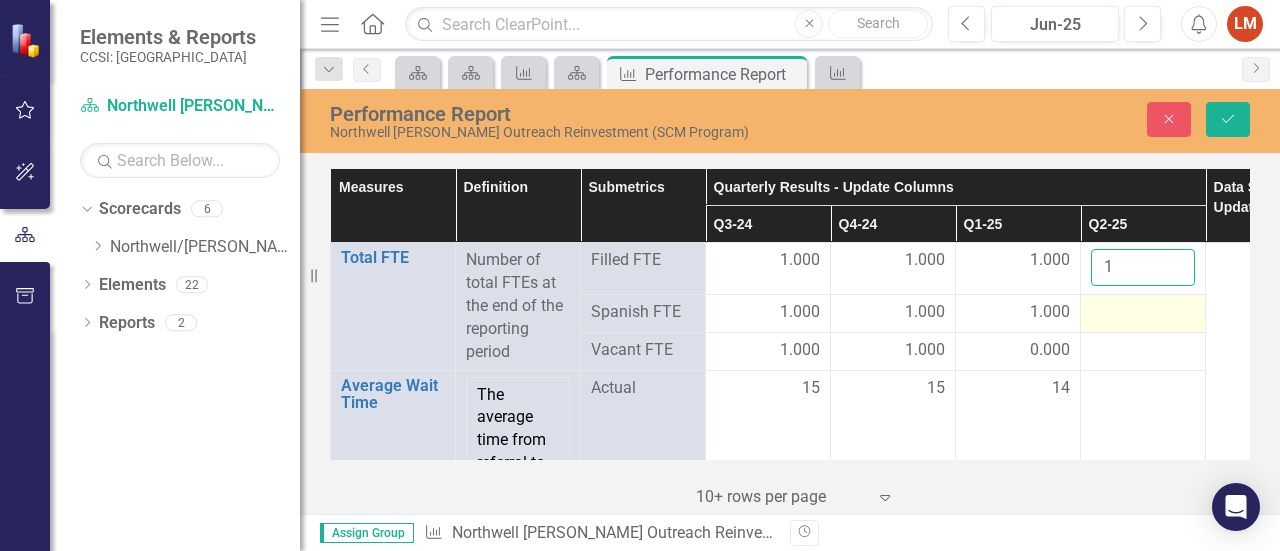 type on "1" 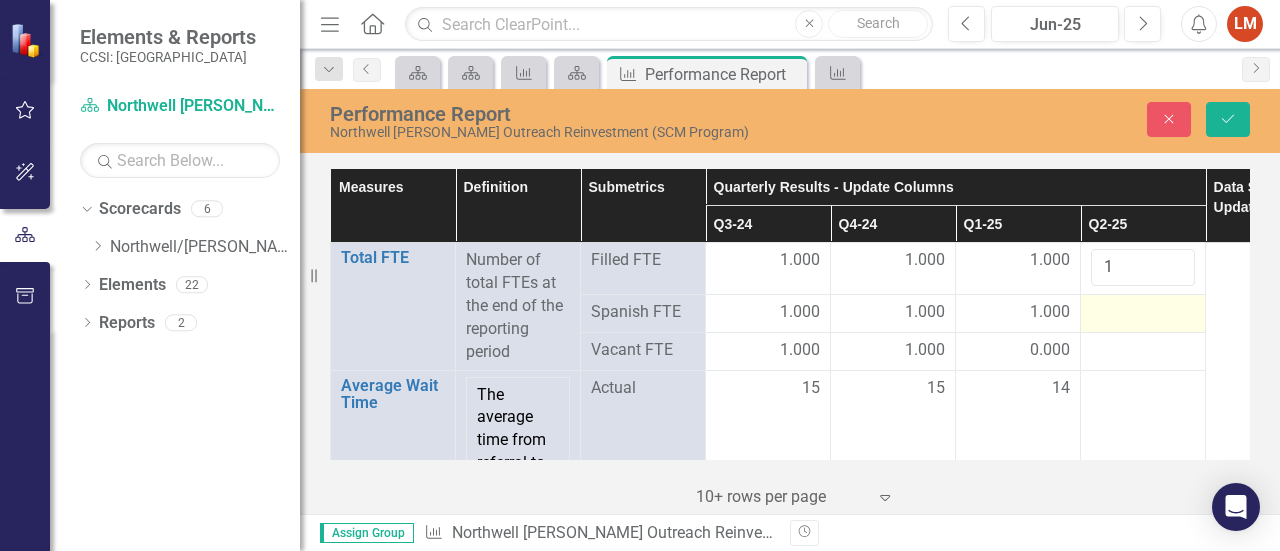 click at bounding box center (1143, 313) 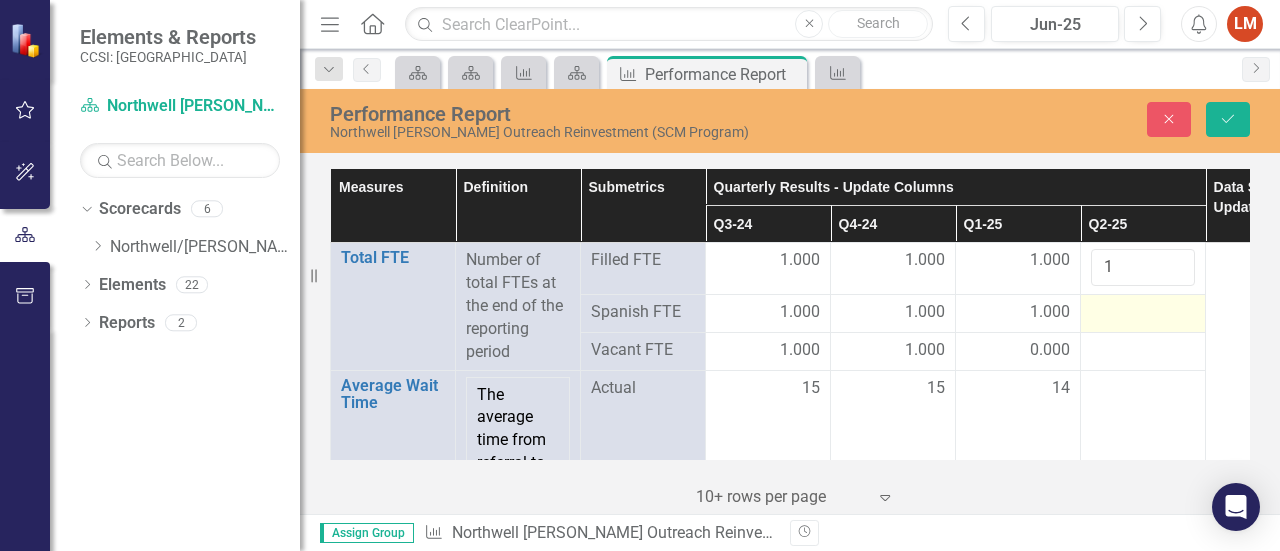 click at bounding box center (1143, 313) 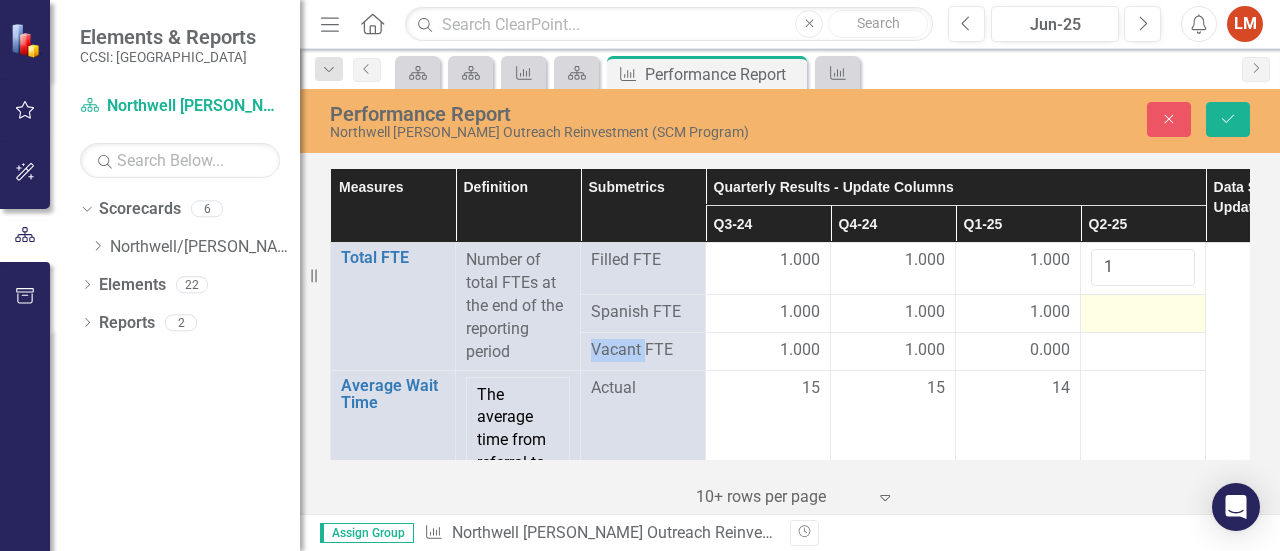 click at bounding box center [1143, 313] 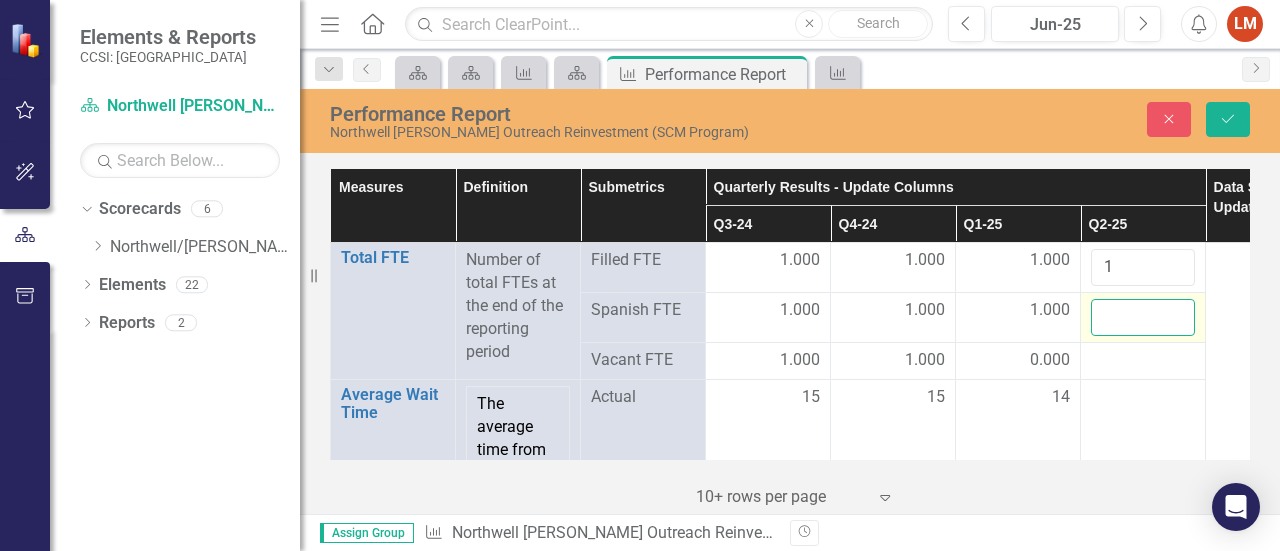 click at bounding box center (1143, 317) 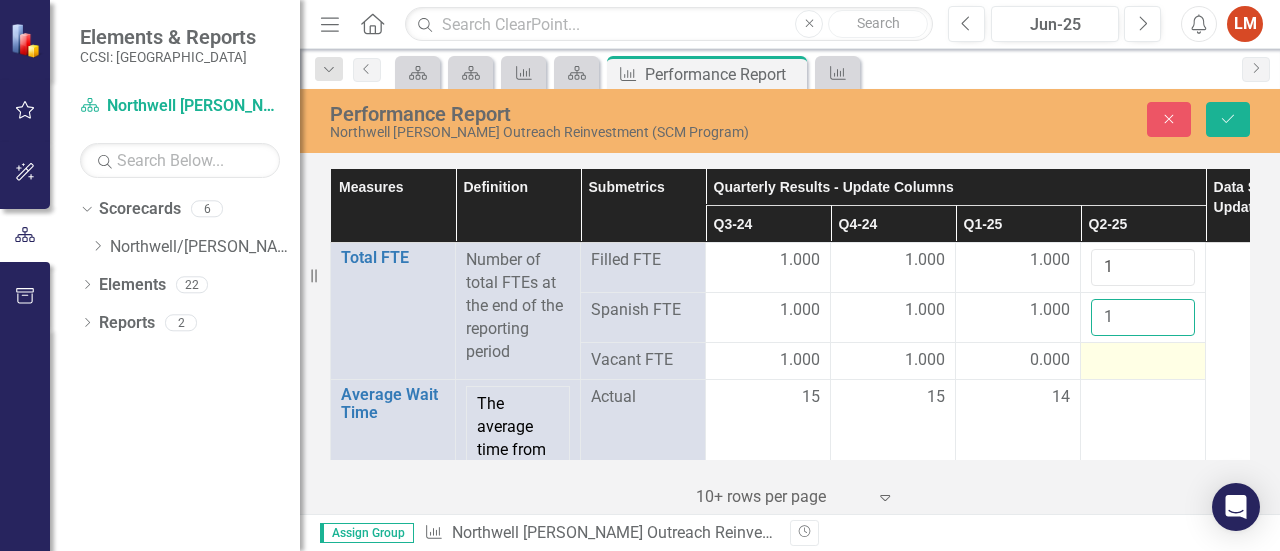 type on "1" 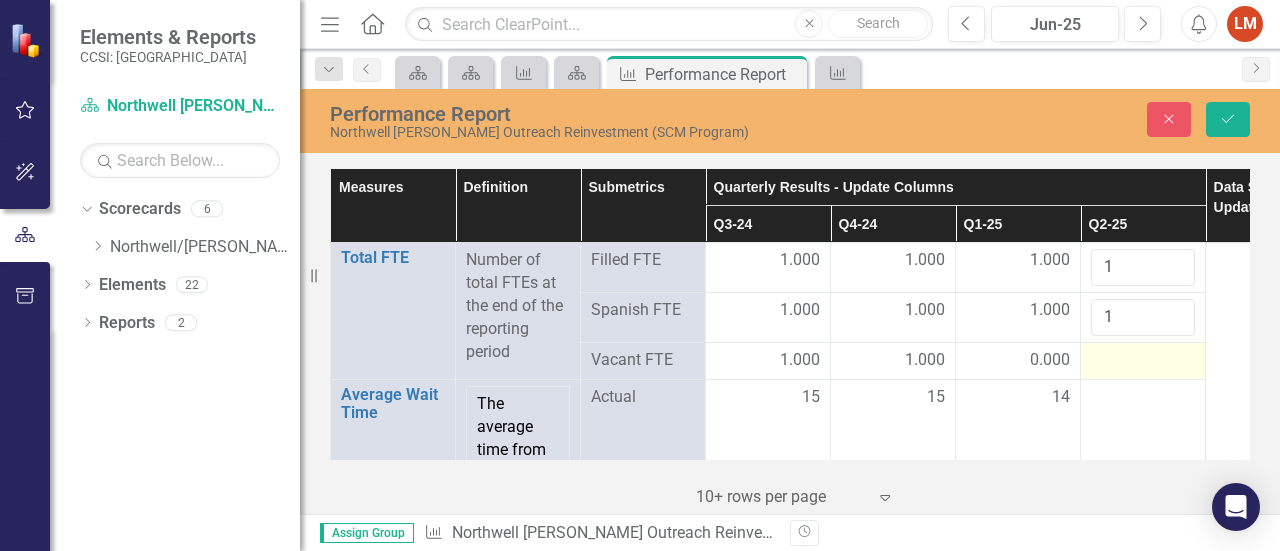 click at bounding box center [1143, 361] 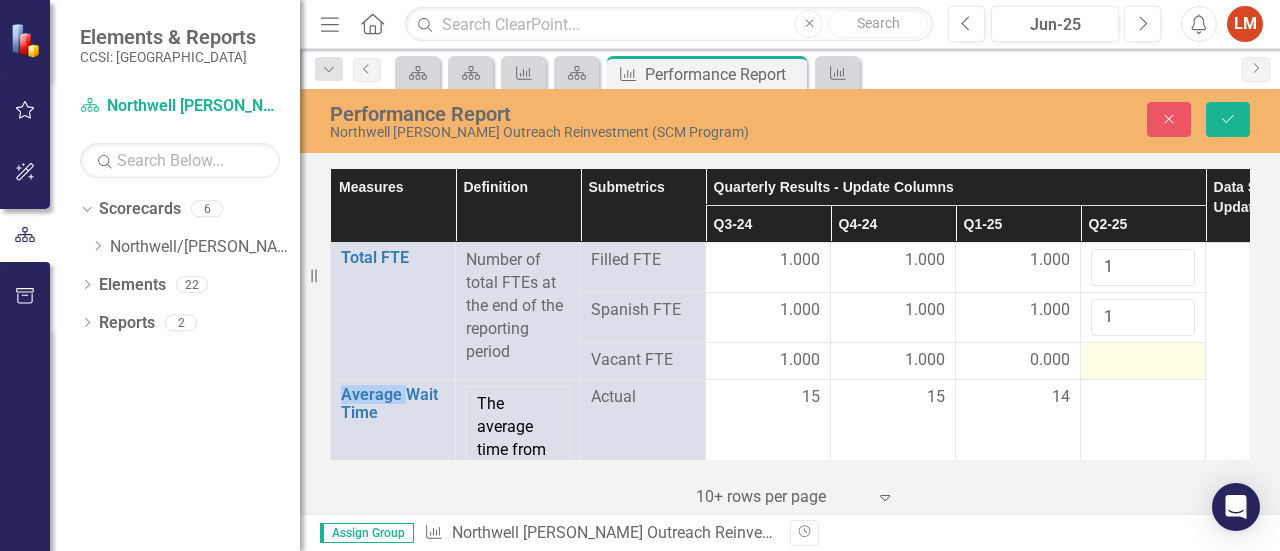 click at bounding box center [1143, 361] 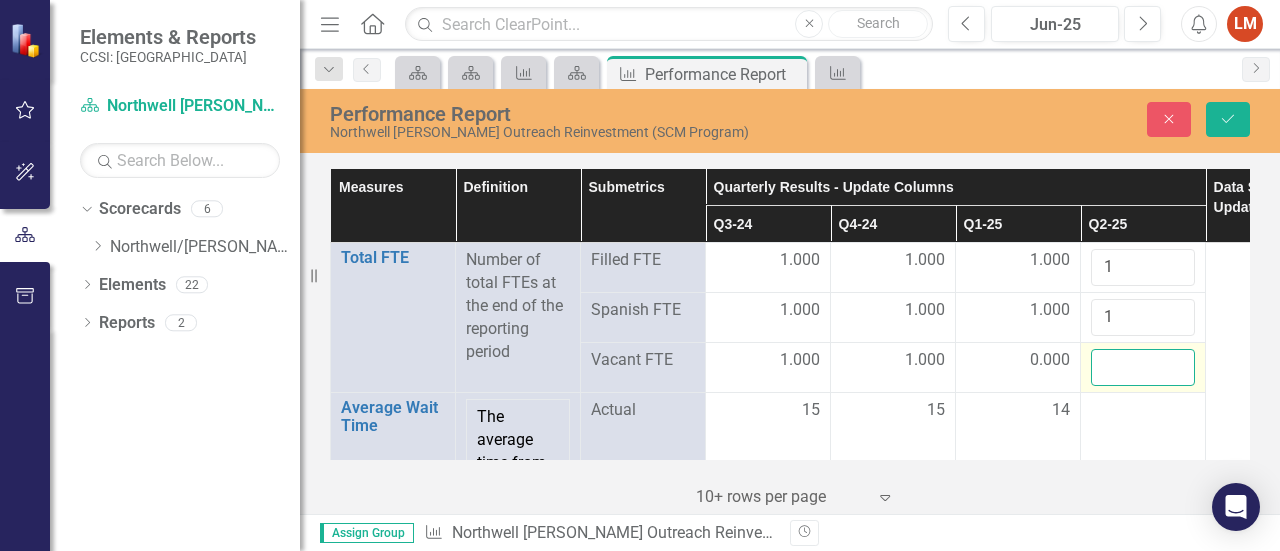 click at bounding box center (1143, 367) 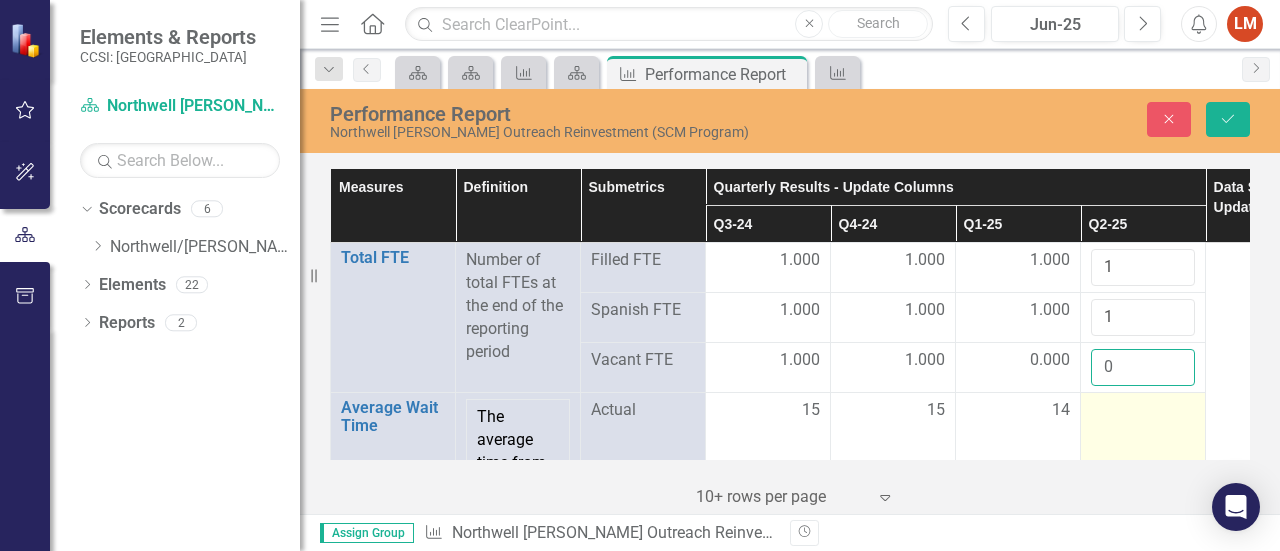 type on "0" 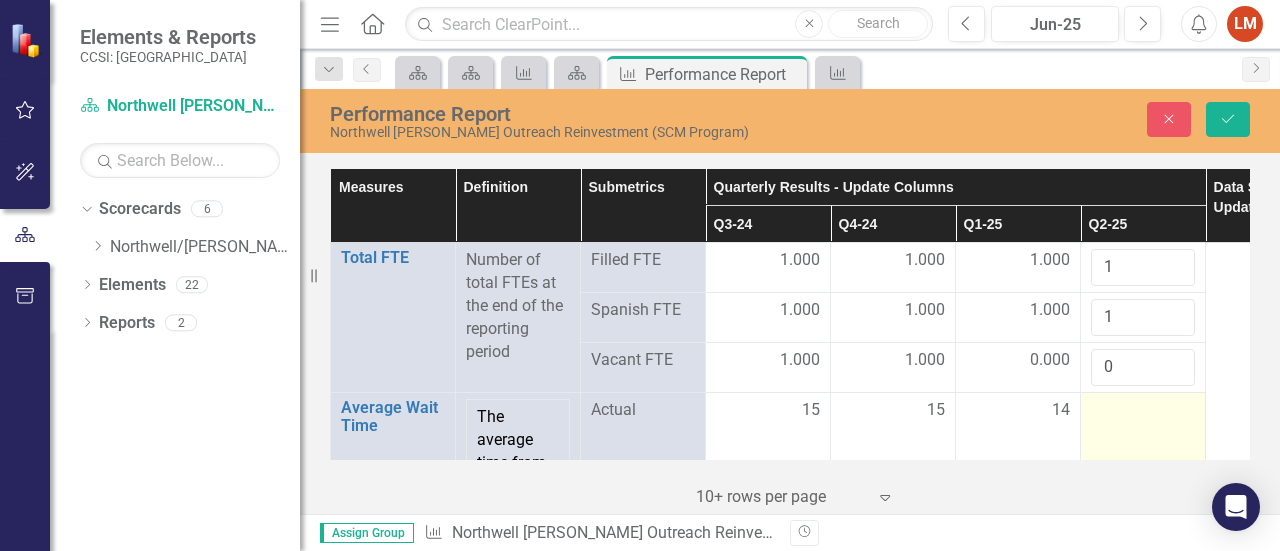 click at bounding box center [1143, 411] 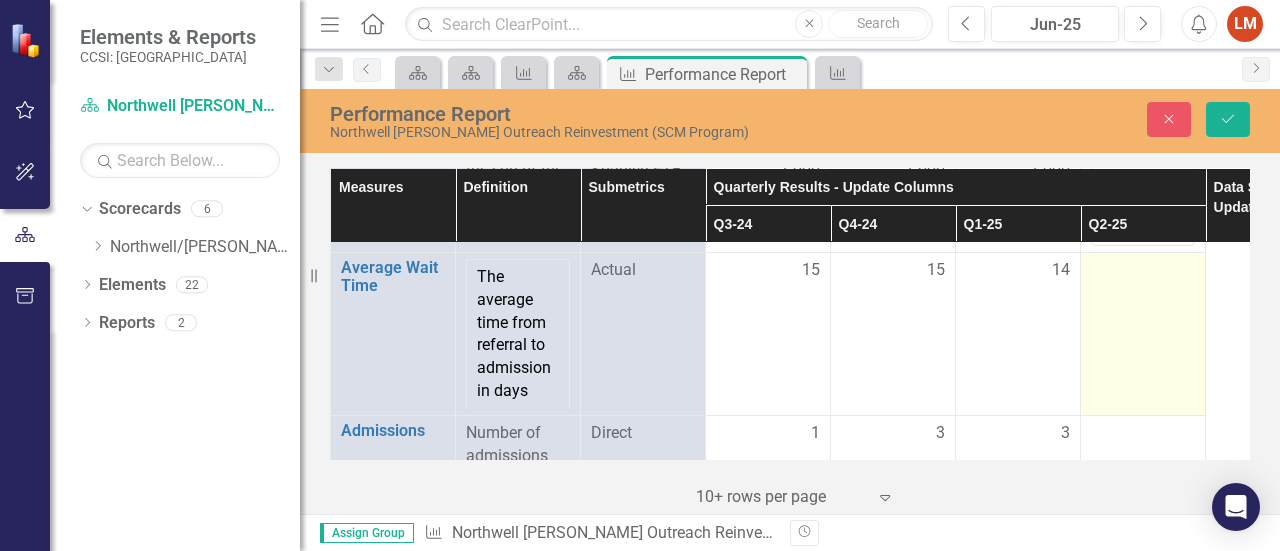 scroll, scrollTop: 100, scrollLeft: 0, axis: vertical 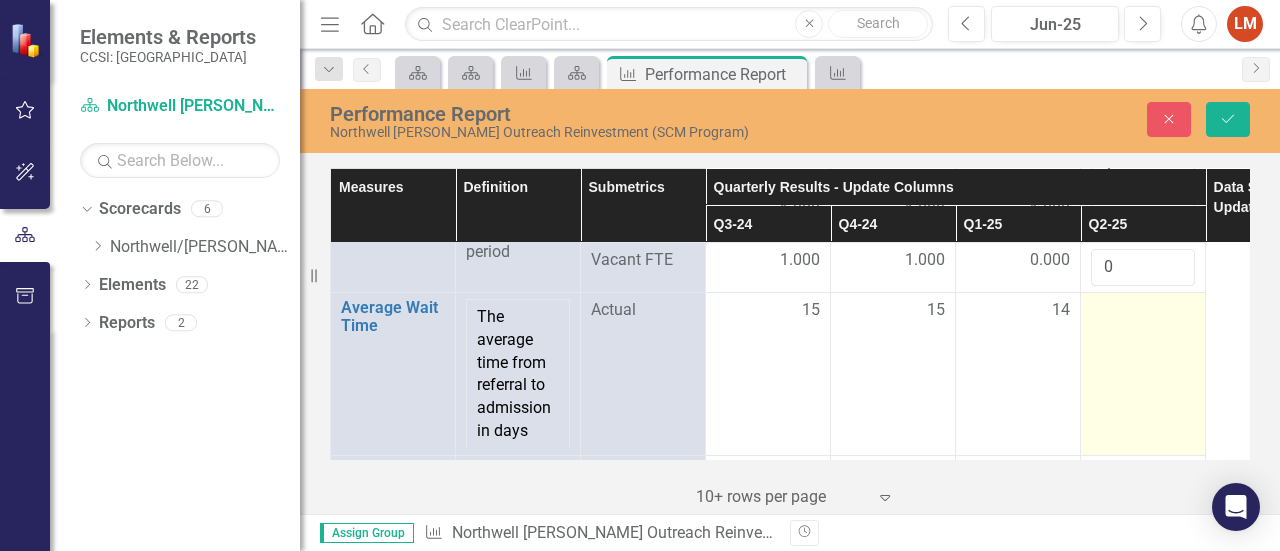 click at bounding box center (1143, 373) 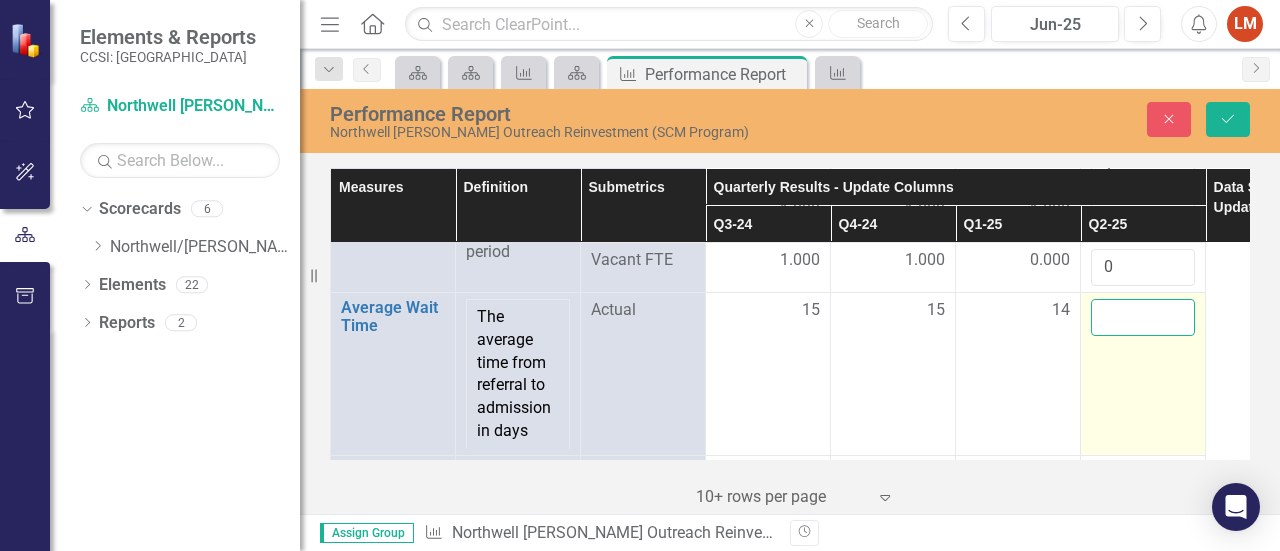 click at bounding box center [1143, 317] 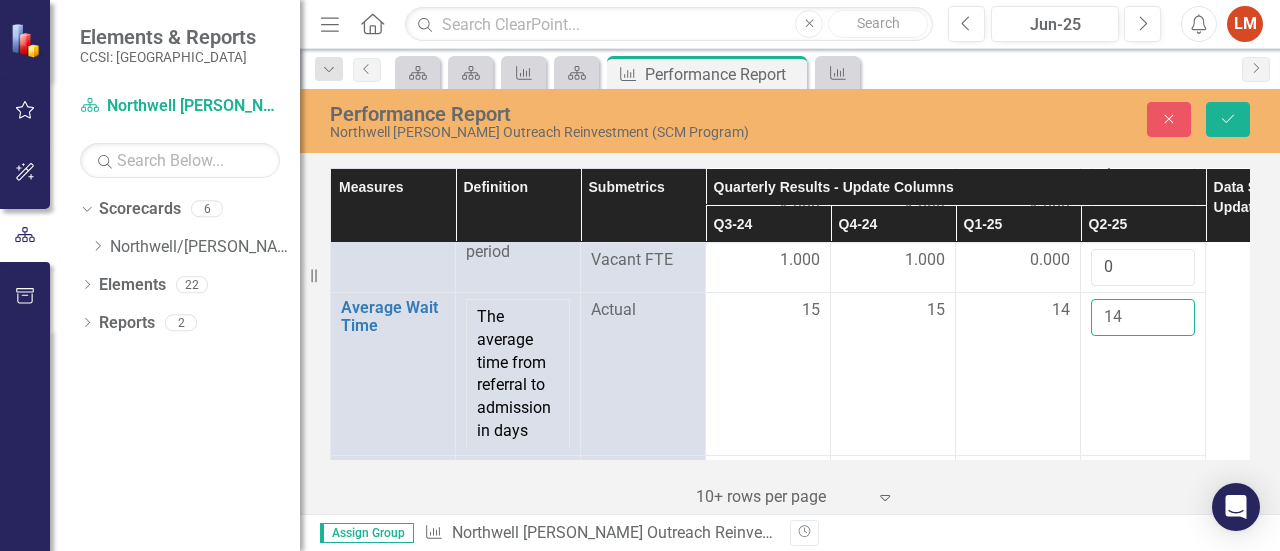 scroll, scrollTop: 187, scrollLeft: 0, axis: vertical 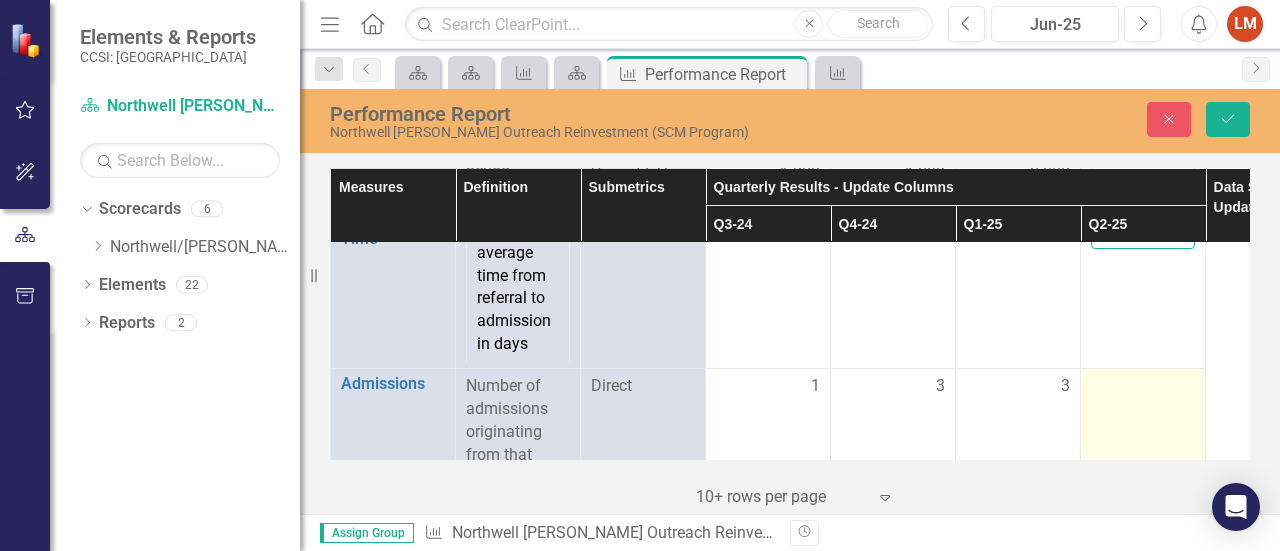 type on "14" 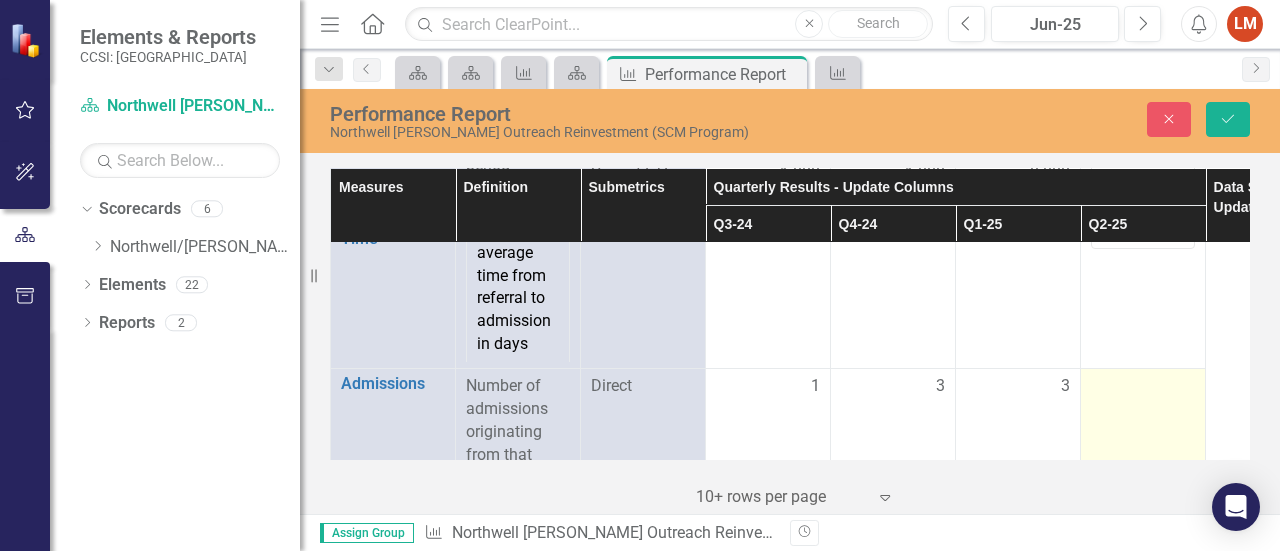 click at bounding box center [1143, 422] 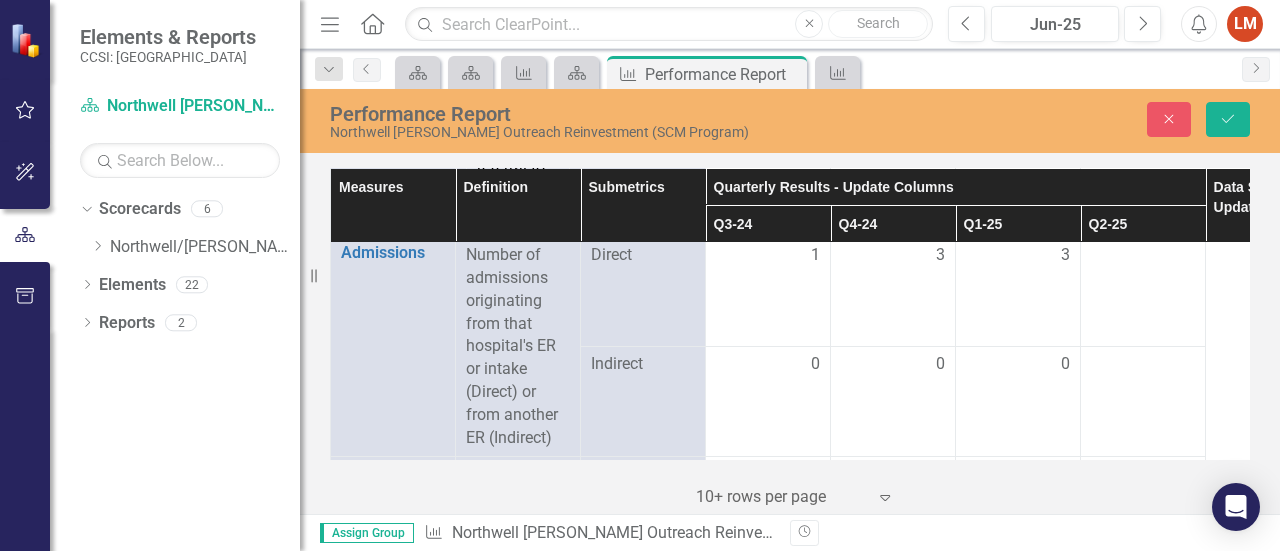 scroll, scrollTop: 287, scrollLeft: 0, axis: vertical 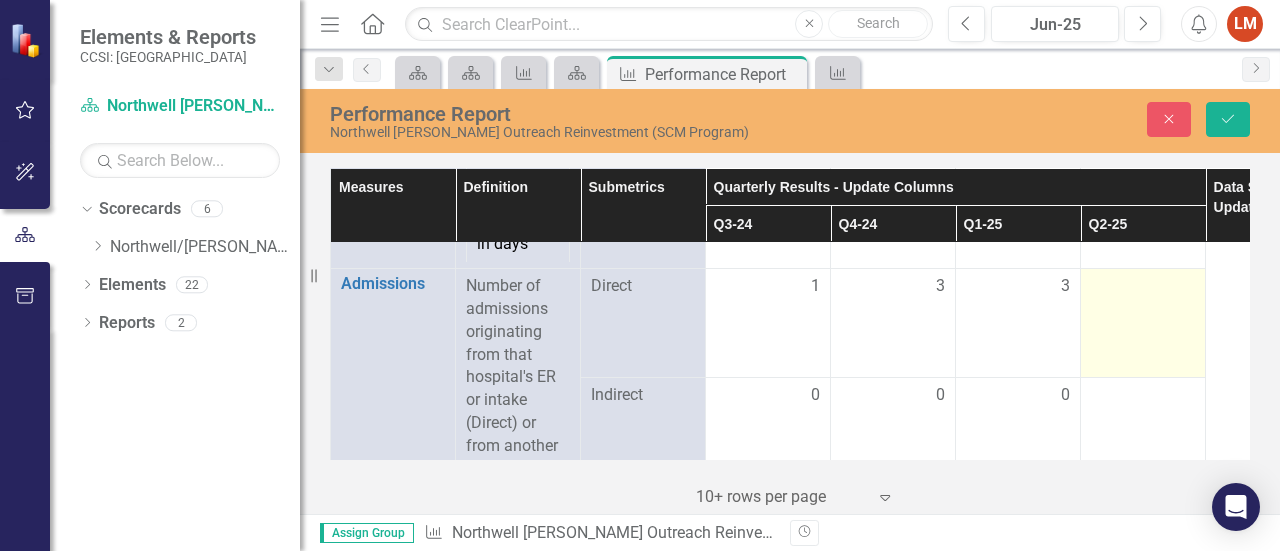 click at bounding box center (1143, 322) 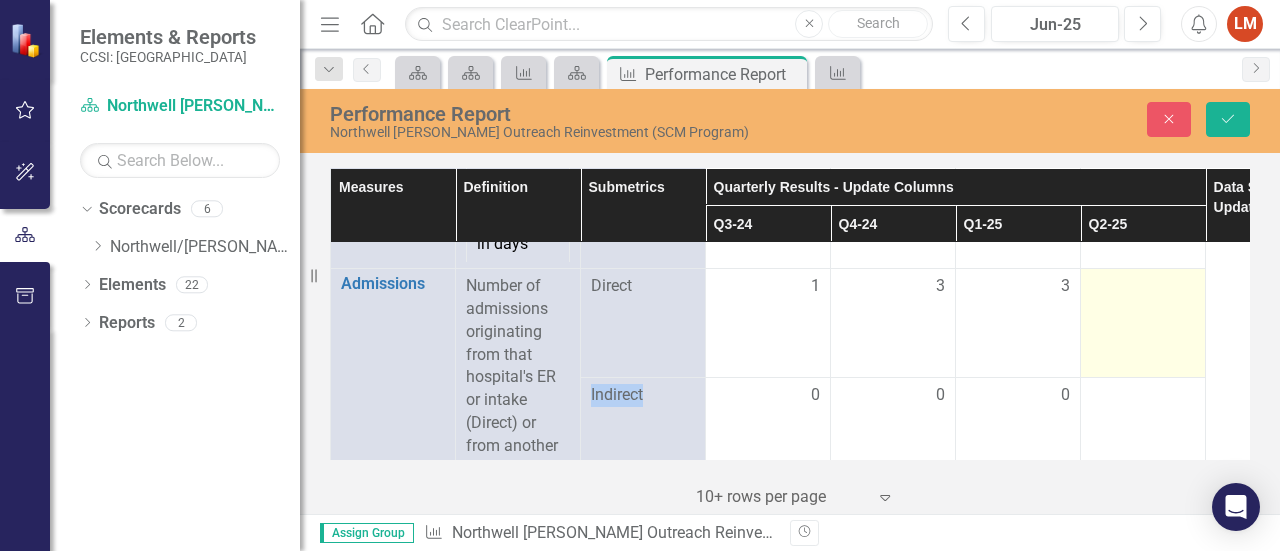 click at bounding box center [1143, 287] 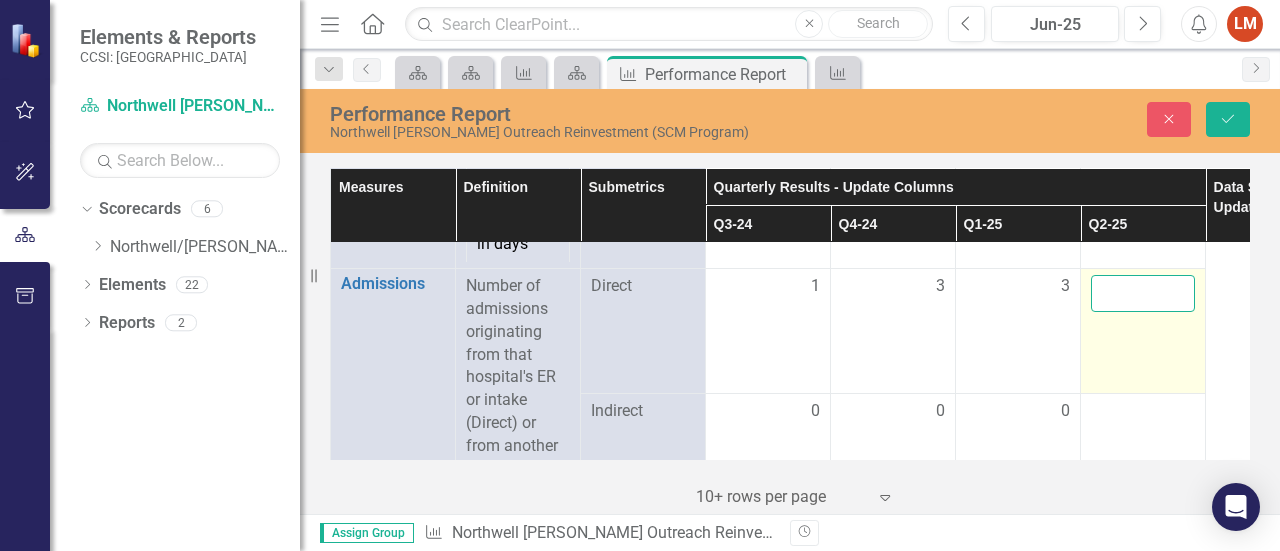 click at bounding box center (1143, 293) 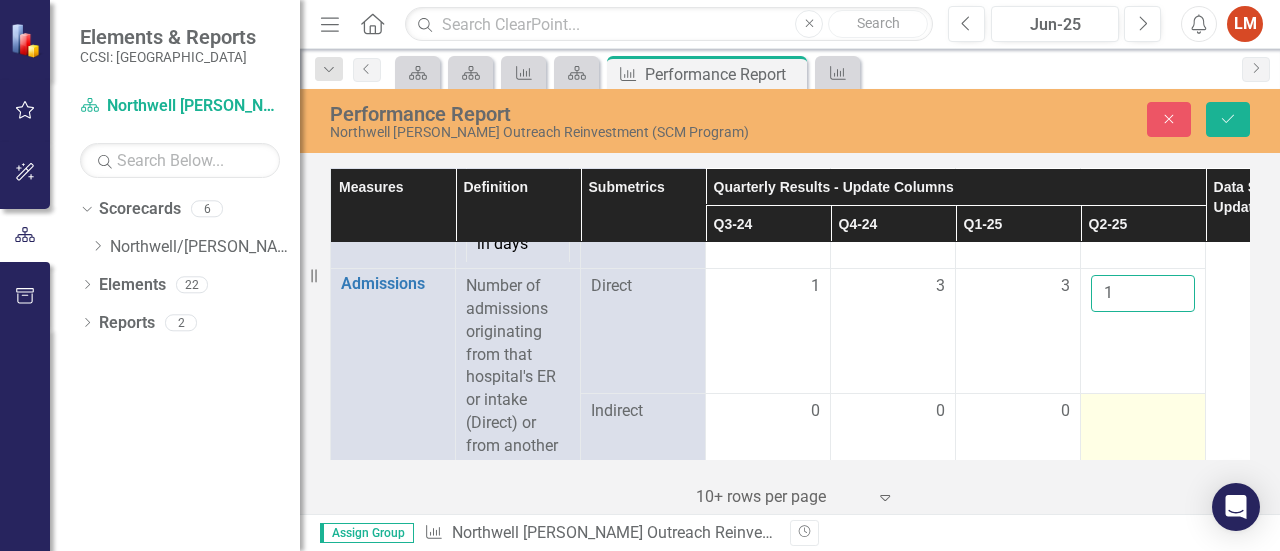 type on "1" 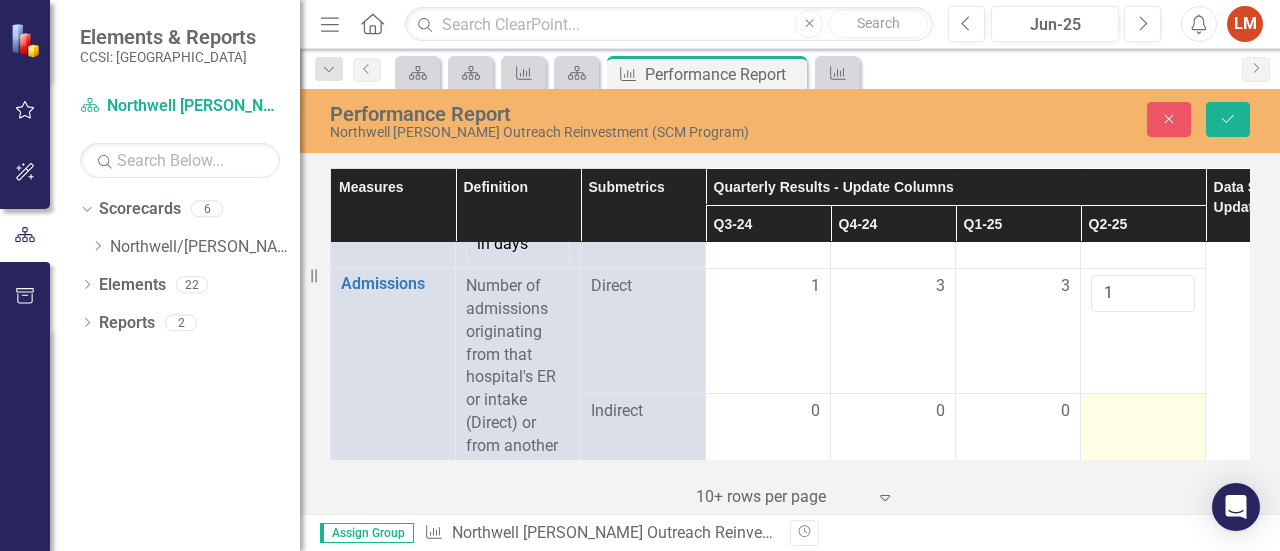 click at bounding box center [1143, 440] 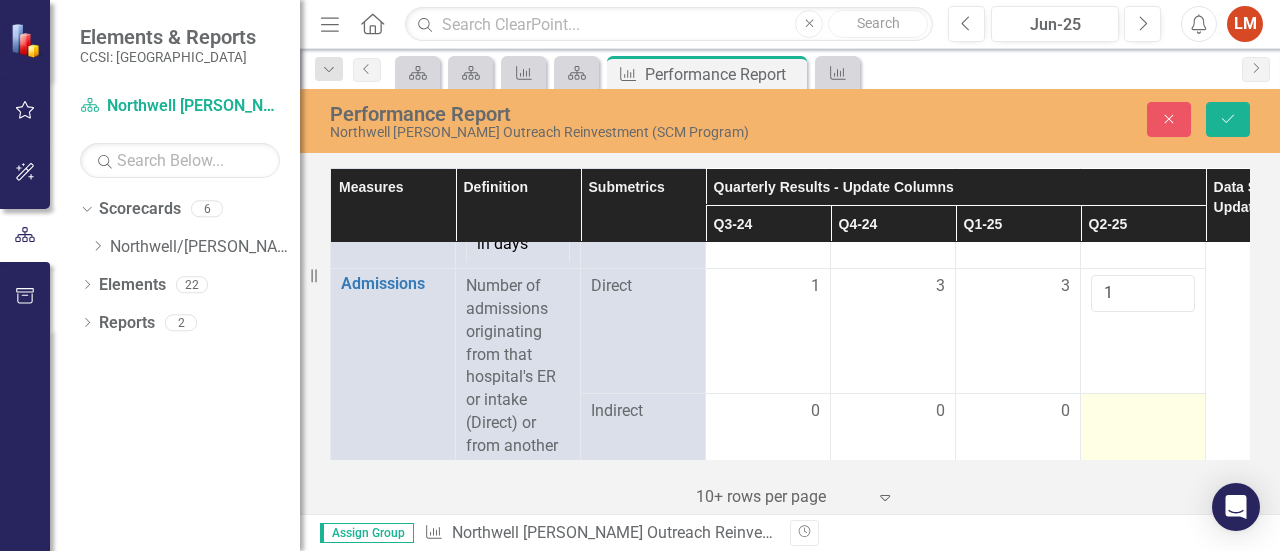 click at bounding box center (1143, 440) 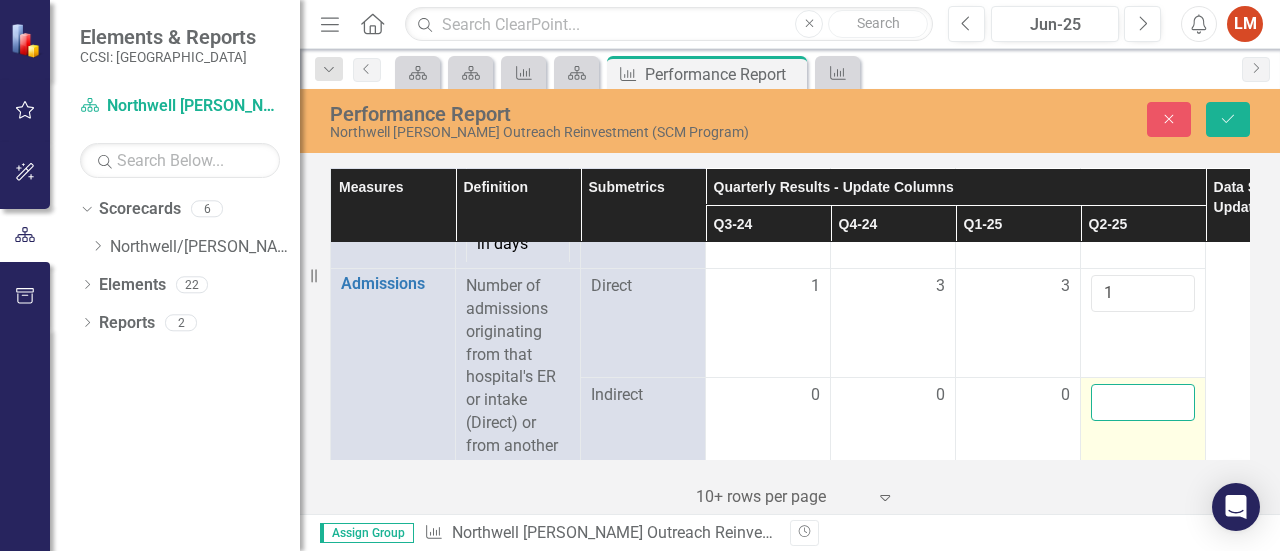 click at bounding box center [1143, 402] 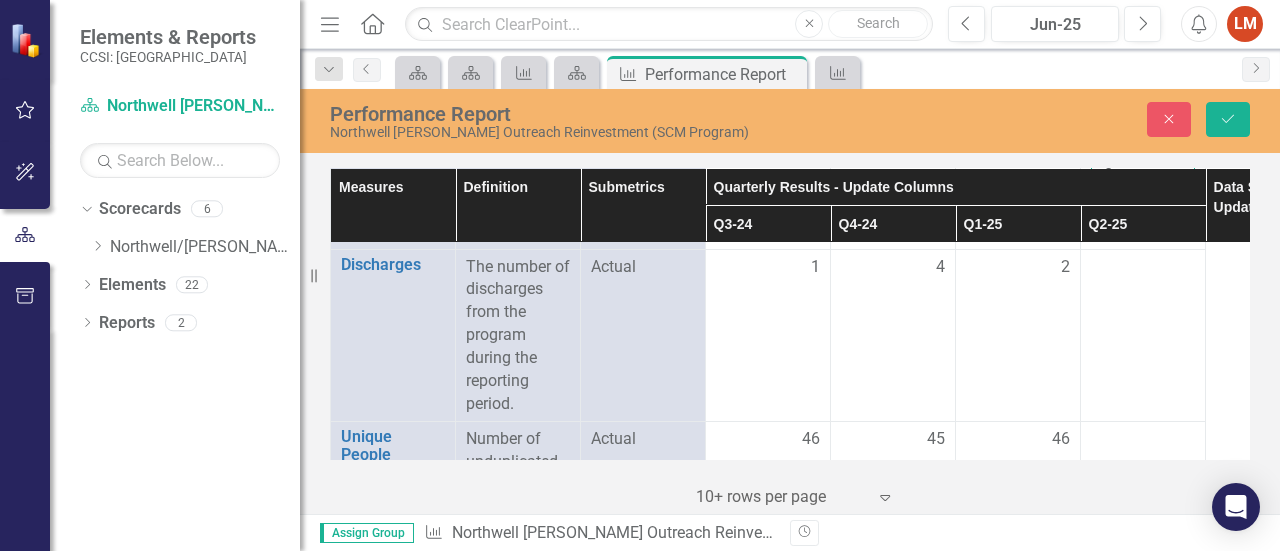 scroll, scrollTop: 531, scrollLeft: 0, axis: vertical 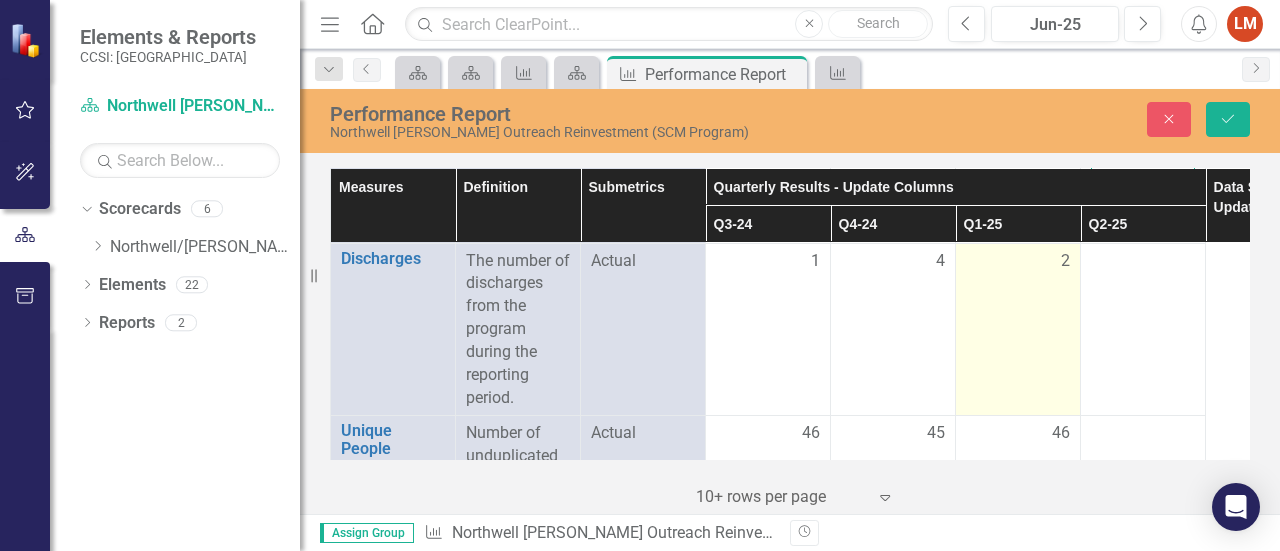 type on "0" 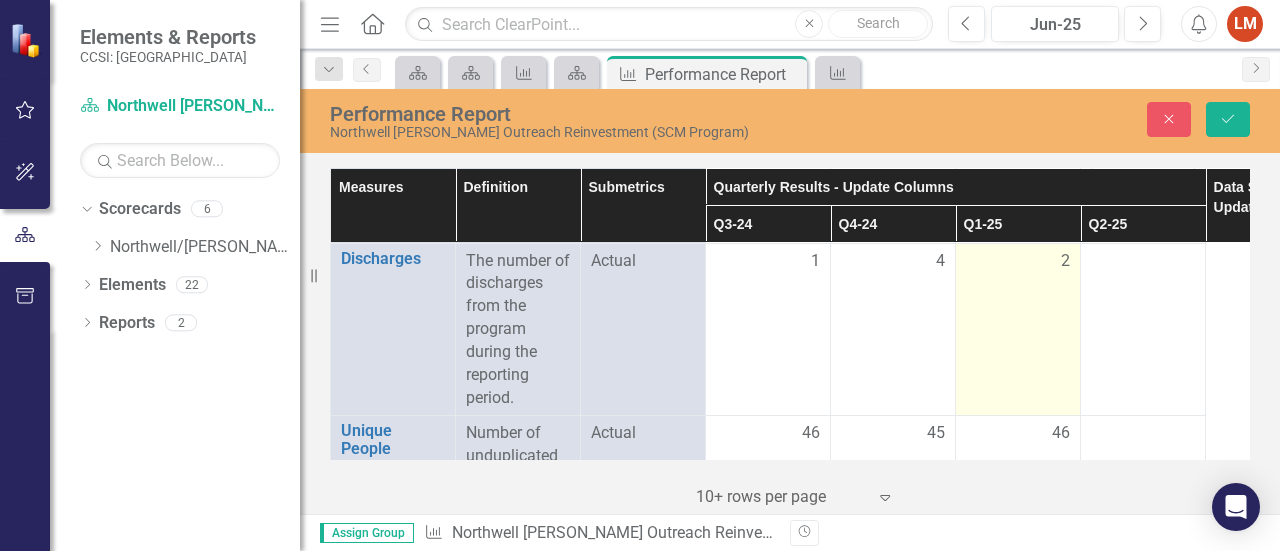 click on "2" at bounding box center [1018, 329] 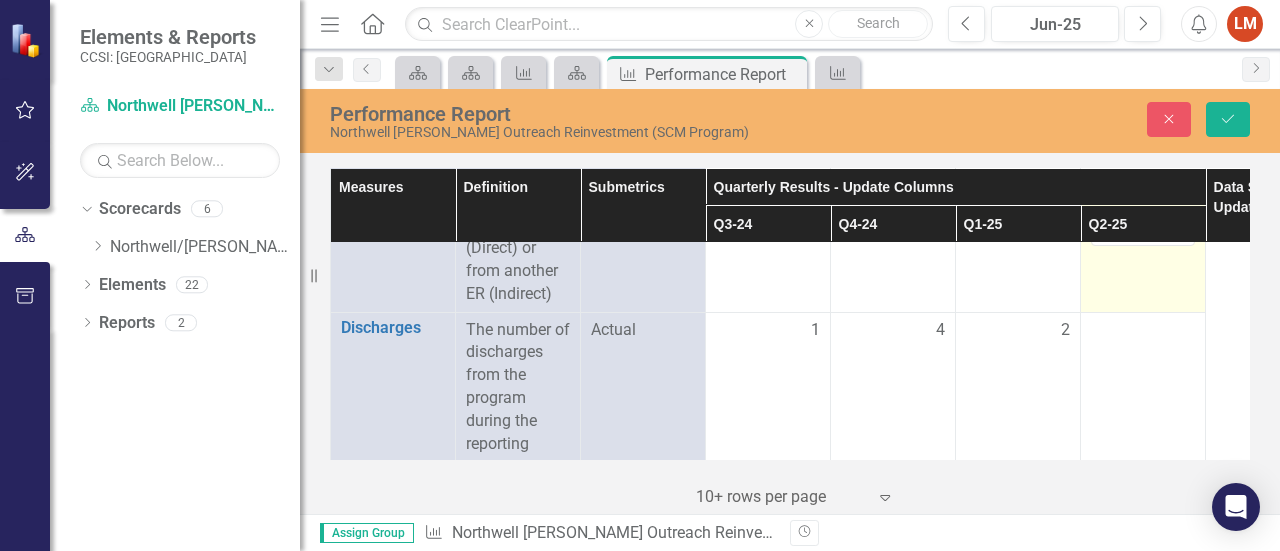 scroll, scrollTop: 431, scrollLeft: 0, axis: vertical 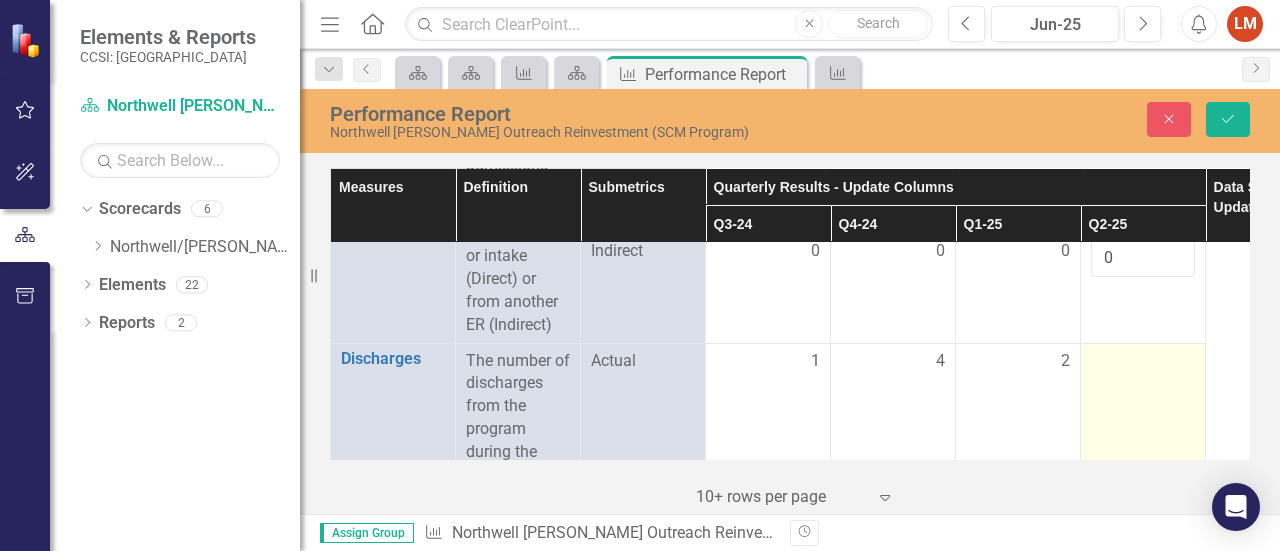 click at bounding box center (1143, 362) 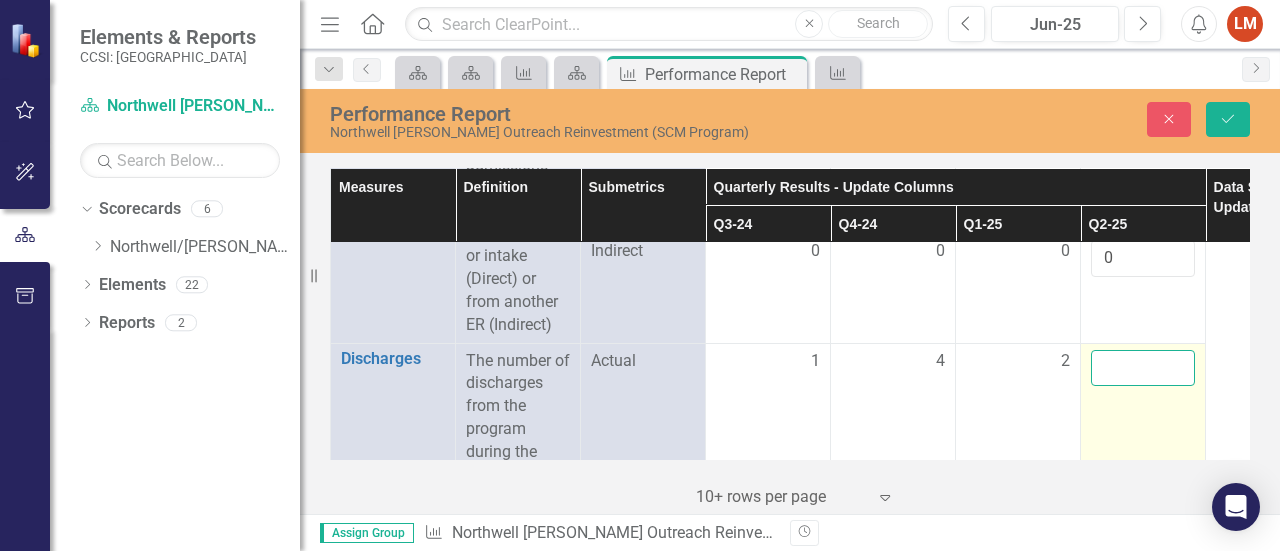 click at bounding box center (1143, 368) 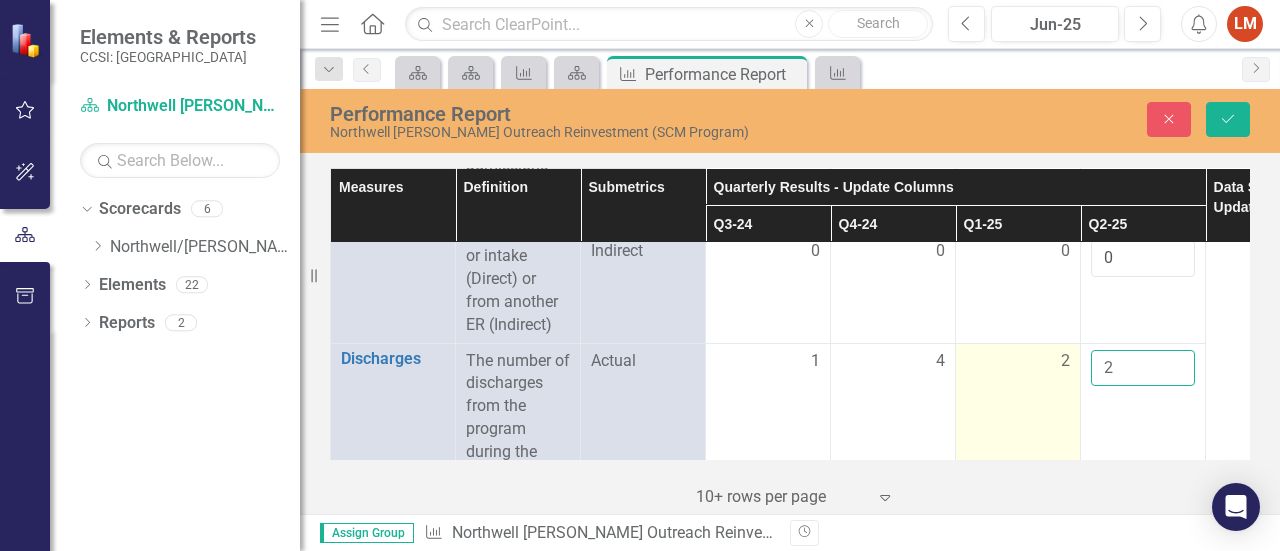 type on "2" 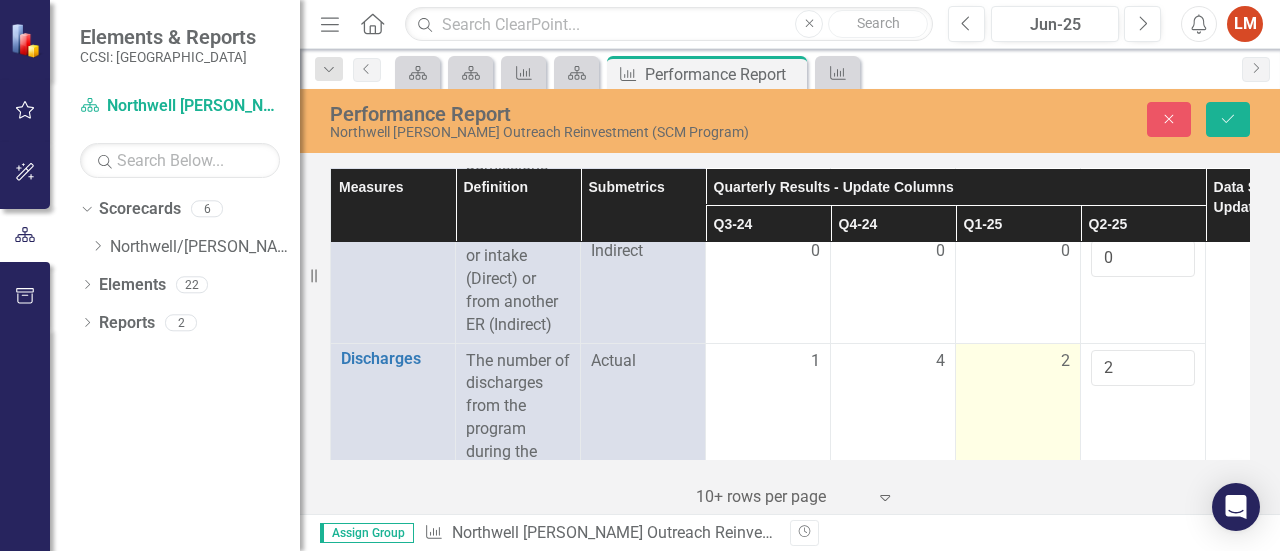 click on "2" at bounding box center [1018, 361] 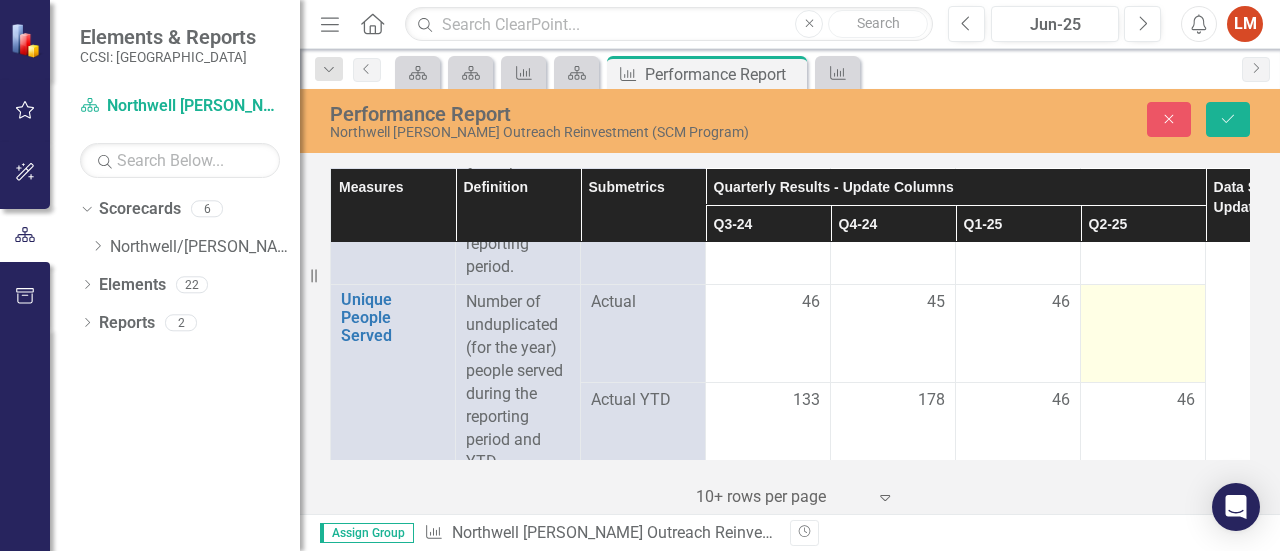 scroll, scrollTop: 631, scrollLeft: 0, axis: vertical 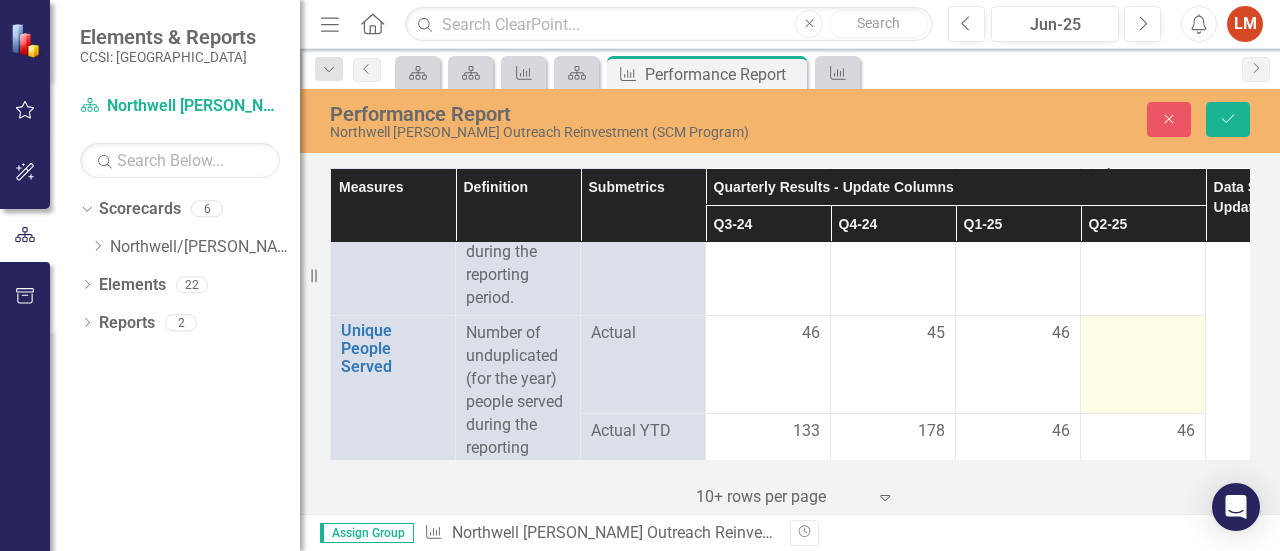 click at bounding box center [1143, 365] 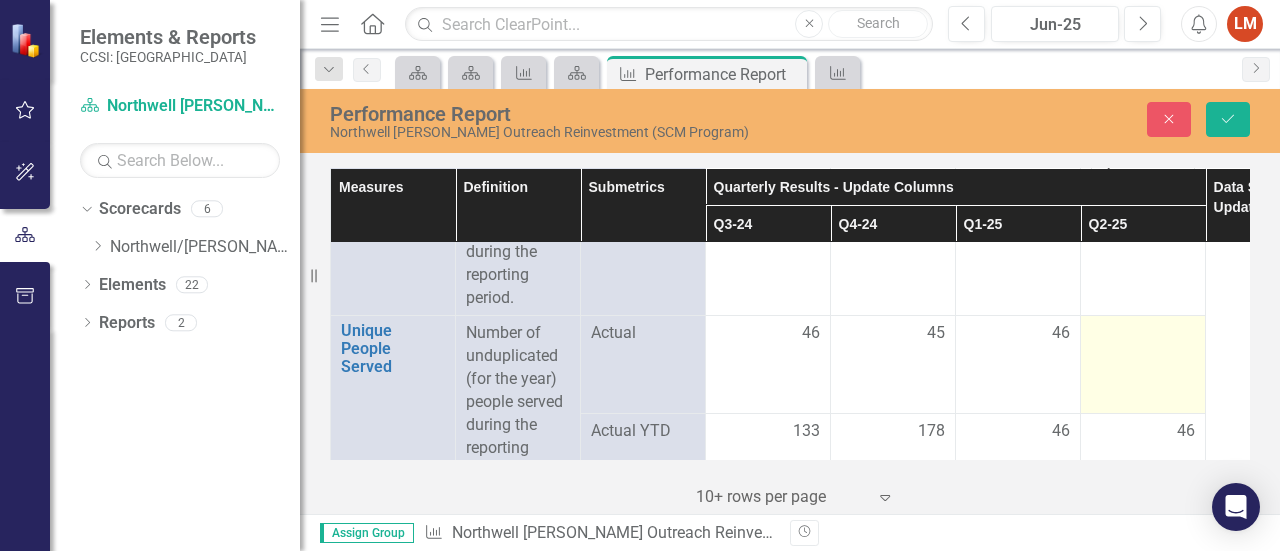 click at bounding box center [1143, 365] 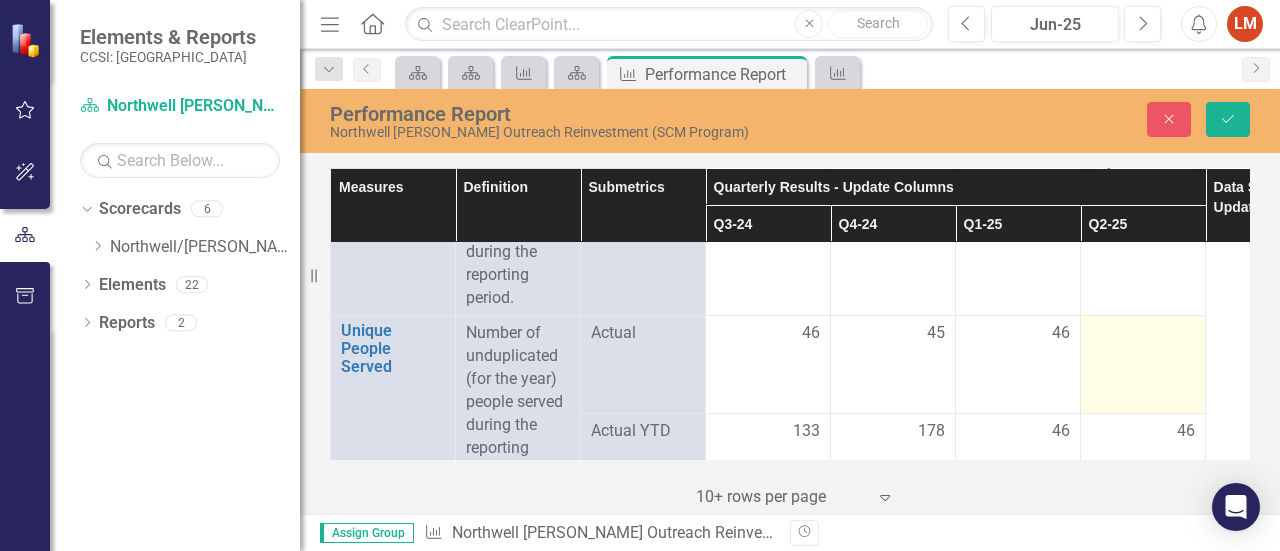 click at bounding box center (1143, 365) 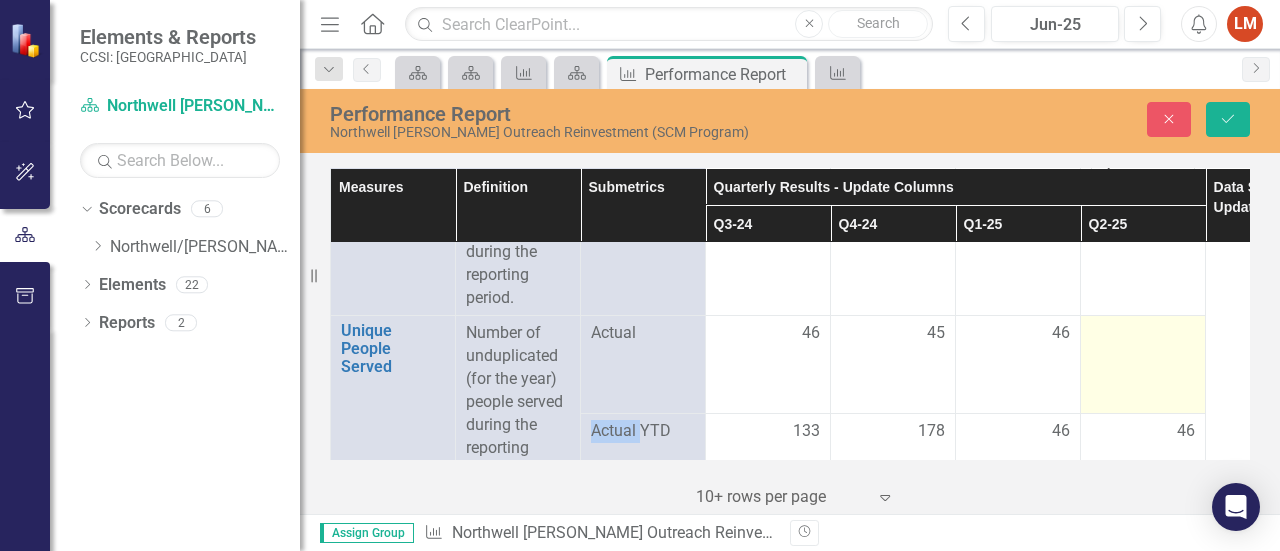 click at bounding box center (1143, 365) 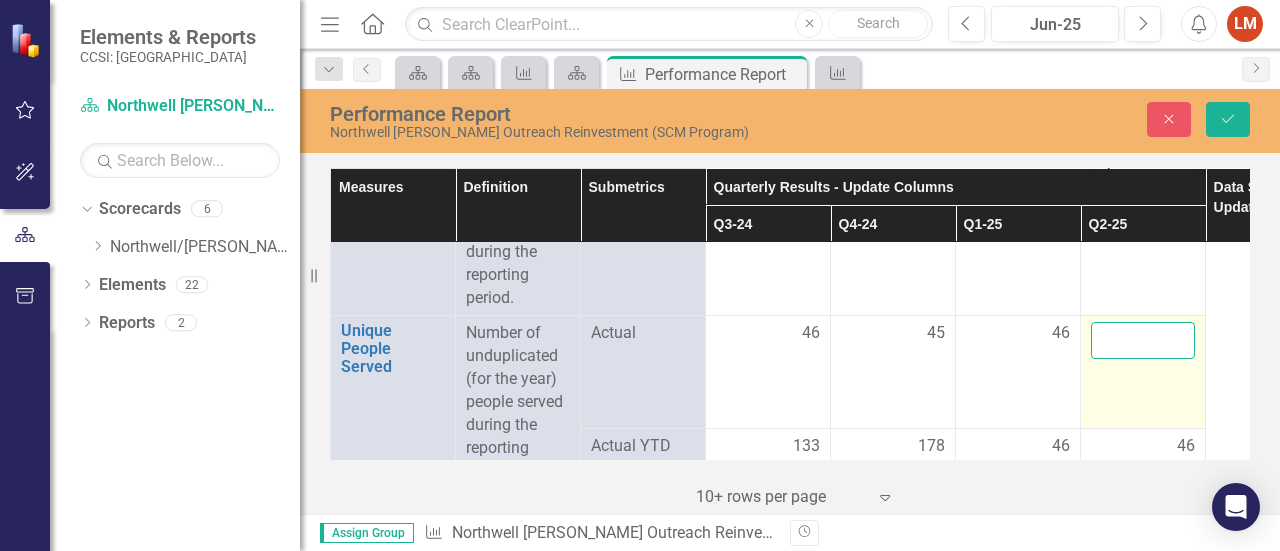 drag, startPoint x: 1124, startPoint y: 329, endPoint x: 1107, endPoint y: 335, distance: 18.027756 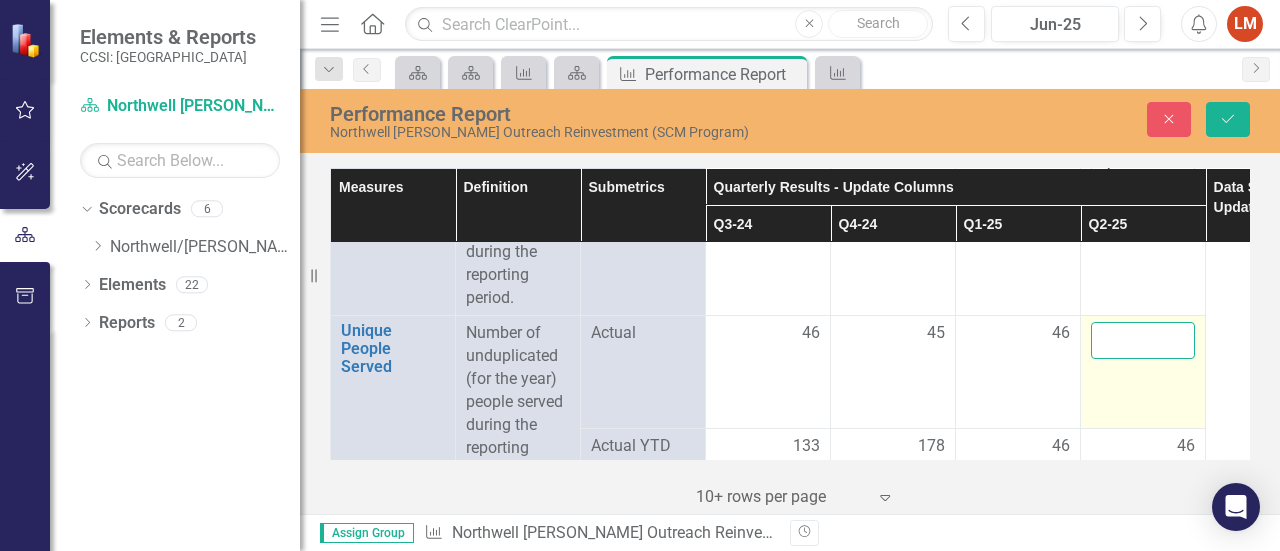 click at bounding box center (1143, 340) 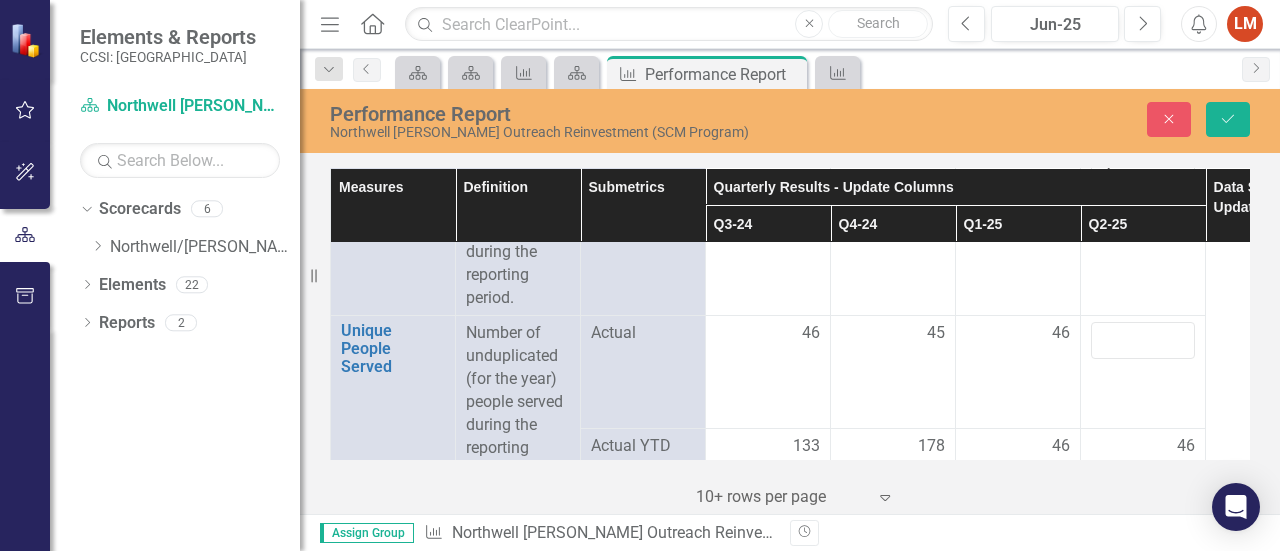 click on "Number of unduplicated (for the year) people served during the reporting period and YTD." at bounding box center [518, 413] 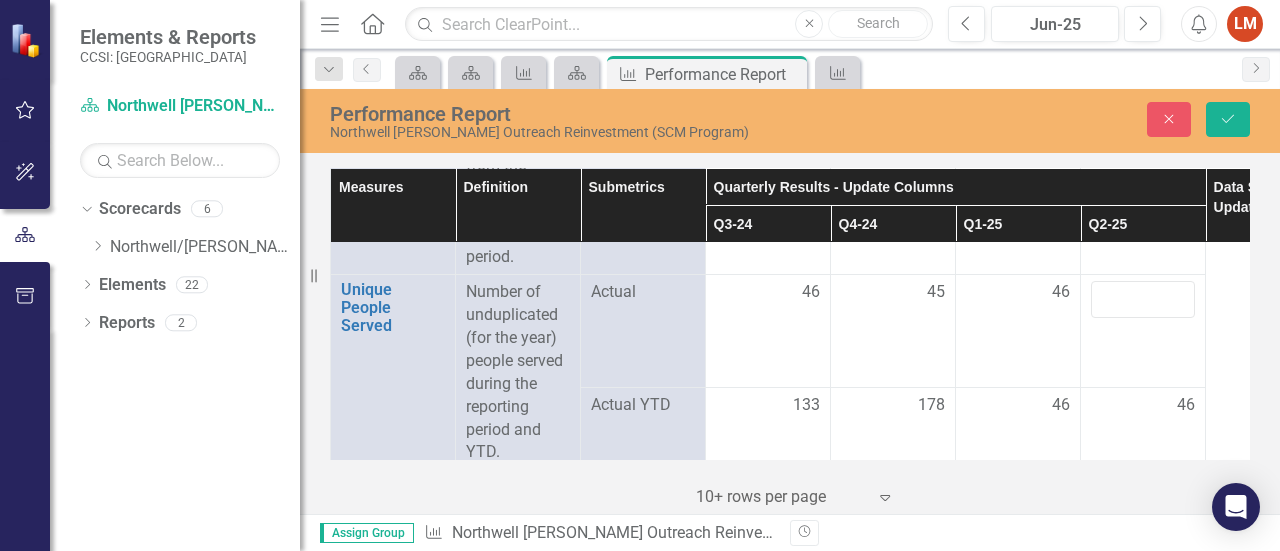 scroll, scrollTop: 731, scrollLeft: 0, axis: vertical 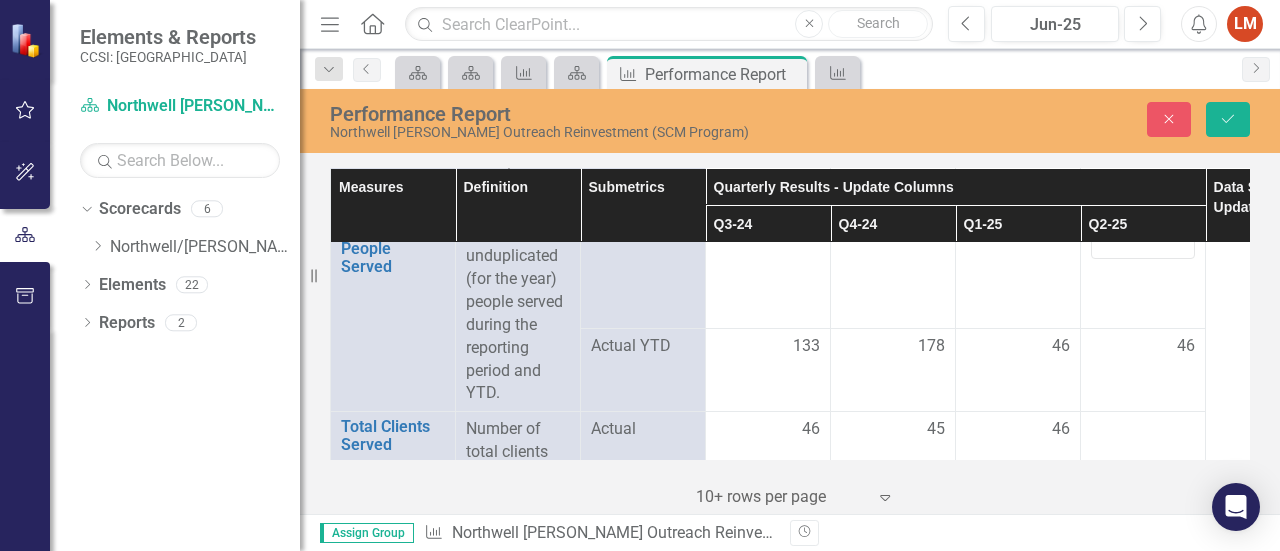 click on "46" at bounding box center (1186, 346) 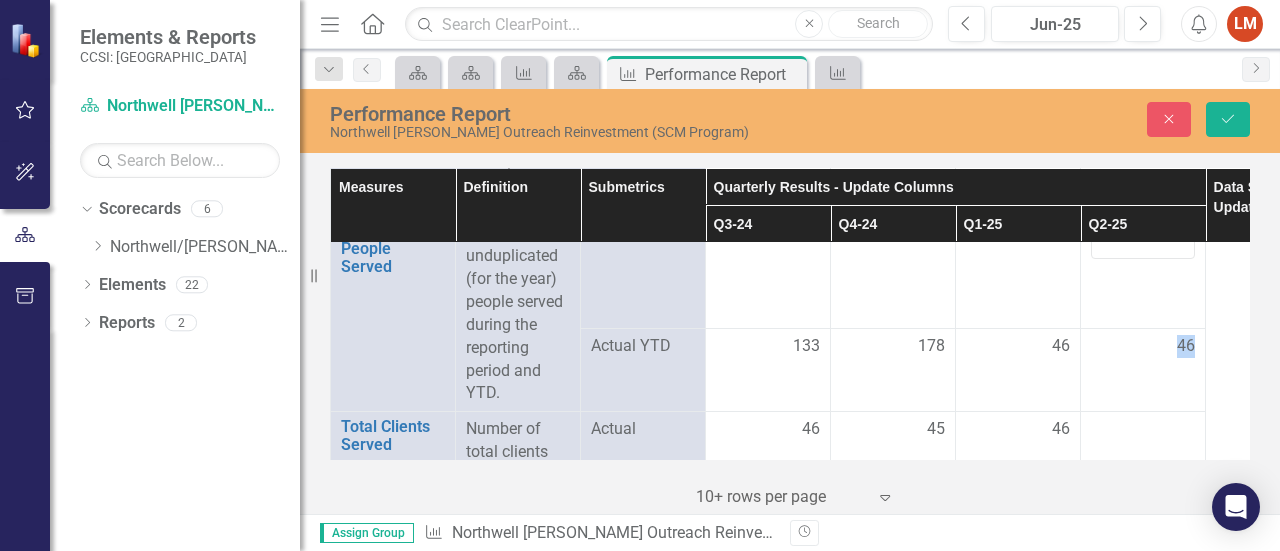 click on "46" at bounding box center [1186, 346] 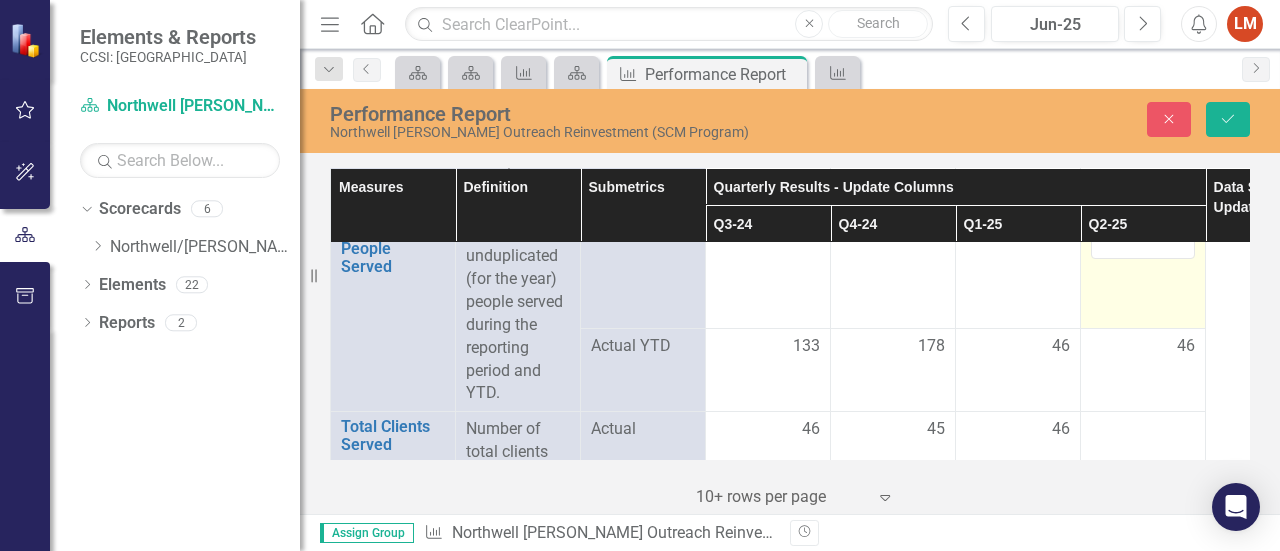 click at bounding box center (1143, 272) 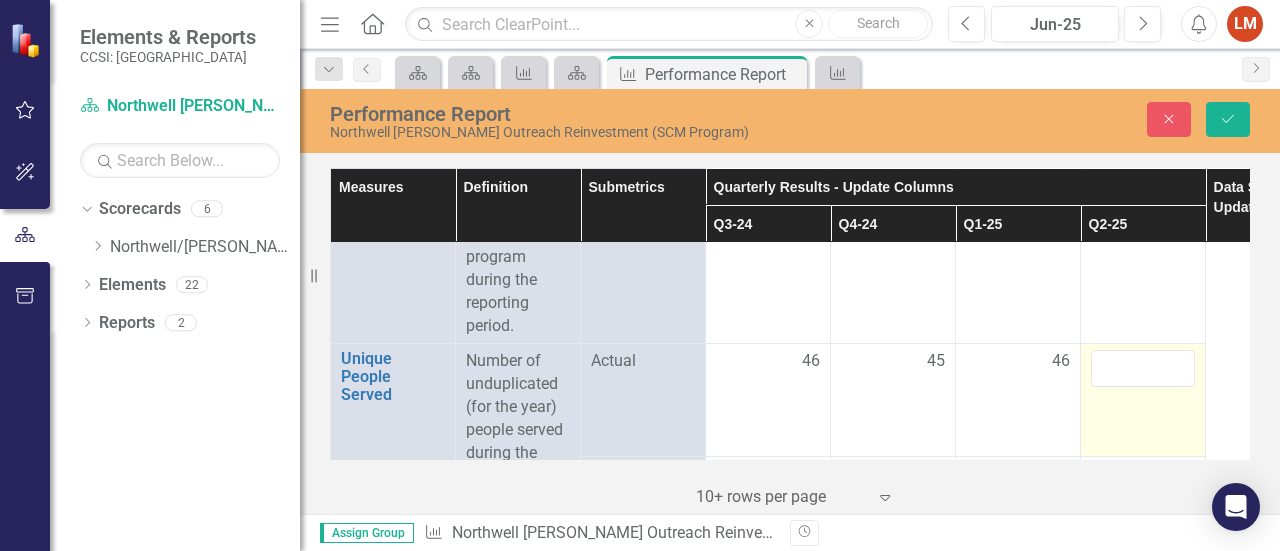 scroll, scrollTop: 631, scrollLeft: 0, axis: vertical 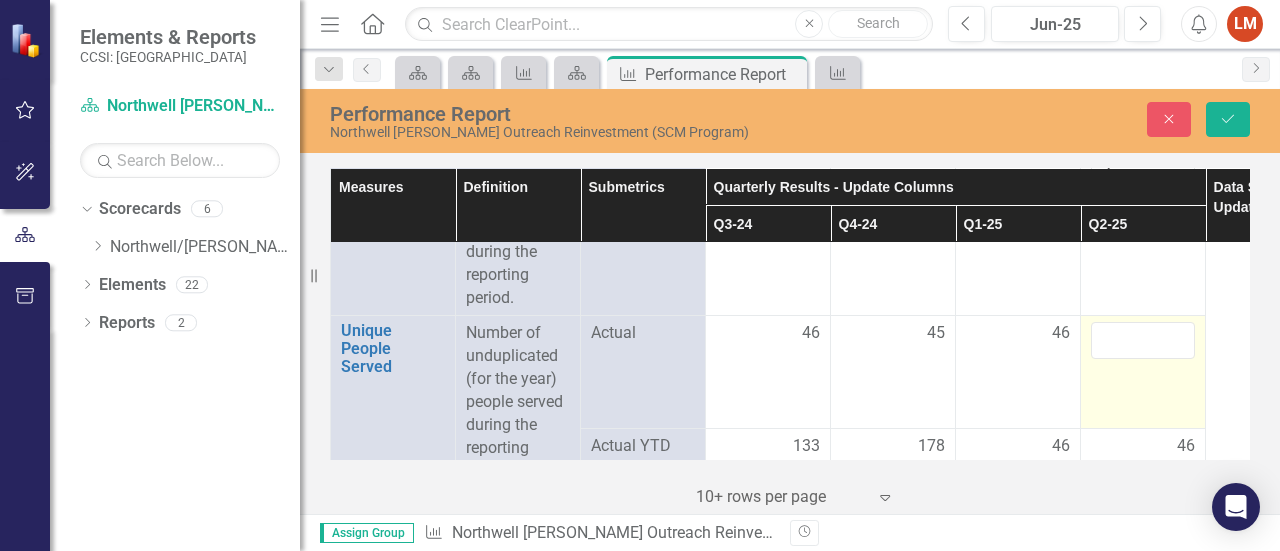 click at bounding box center [1143, 372] 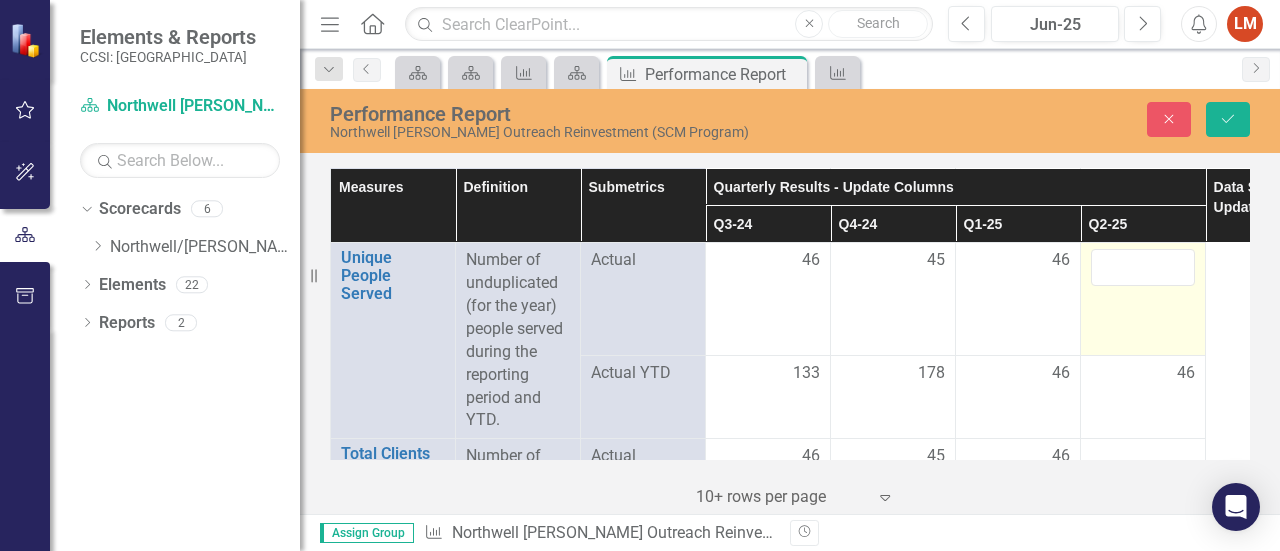 scroll, scrollTop: 731, scrollLeft: 0, axis: vertical 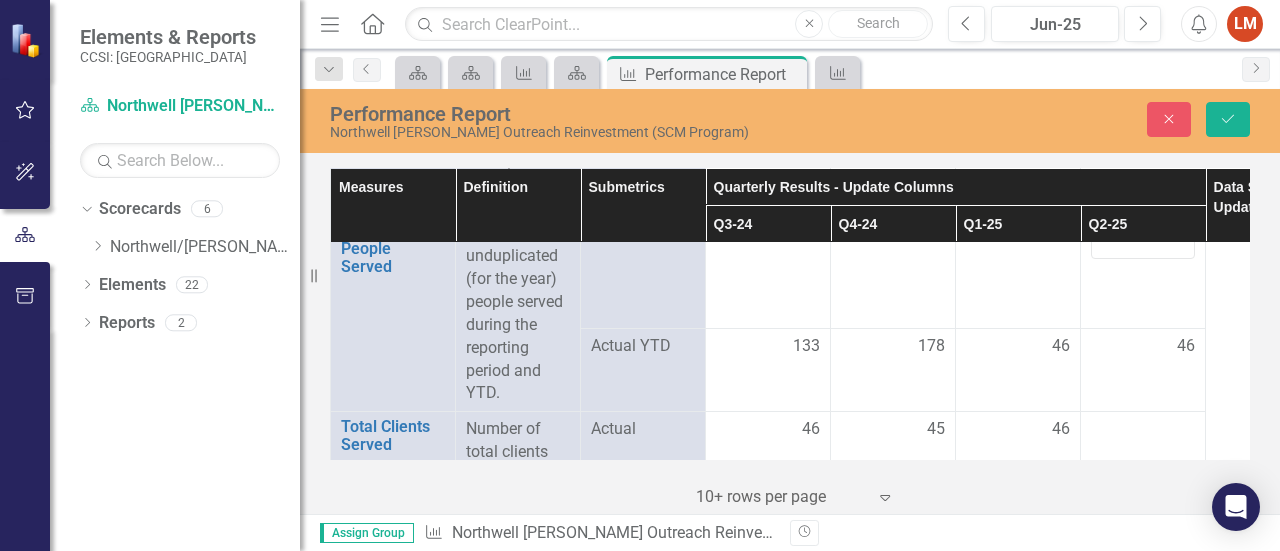 click on "46" at bounding box center [1143, 369] 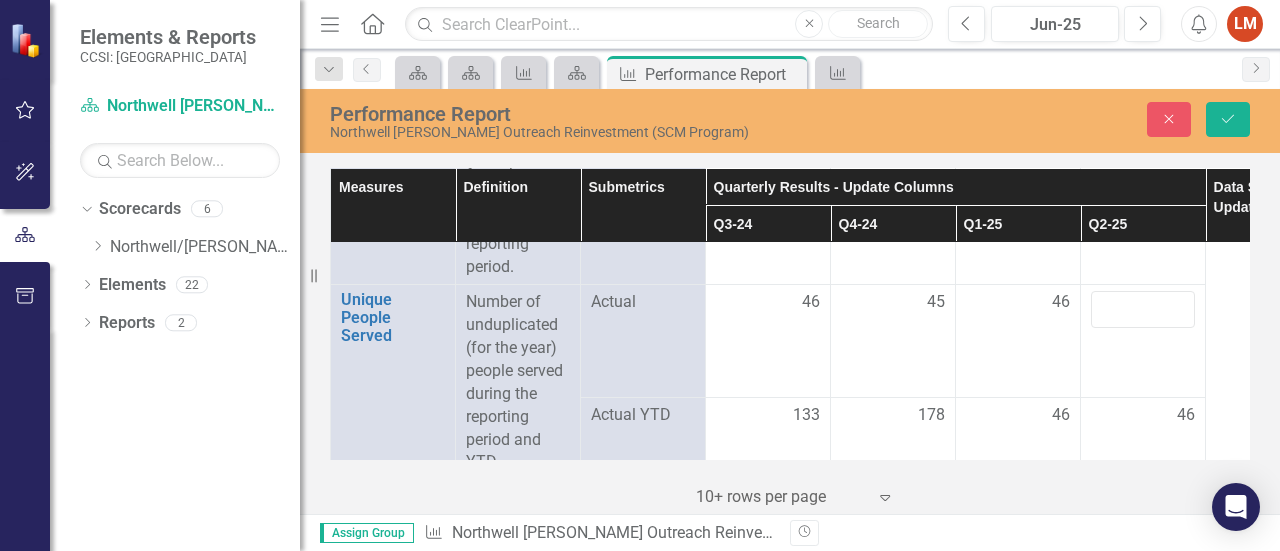 scroll, scrollTop: 631, scrollLeft: 0, axis: vertical 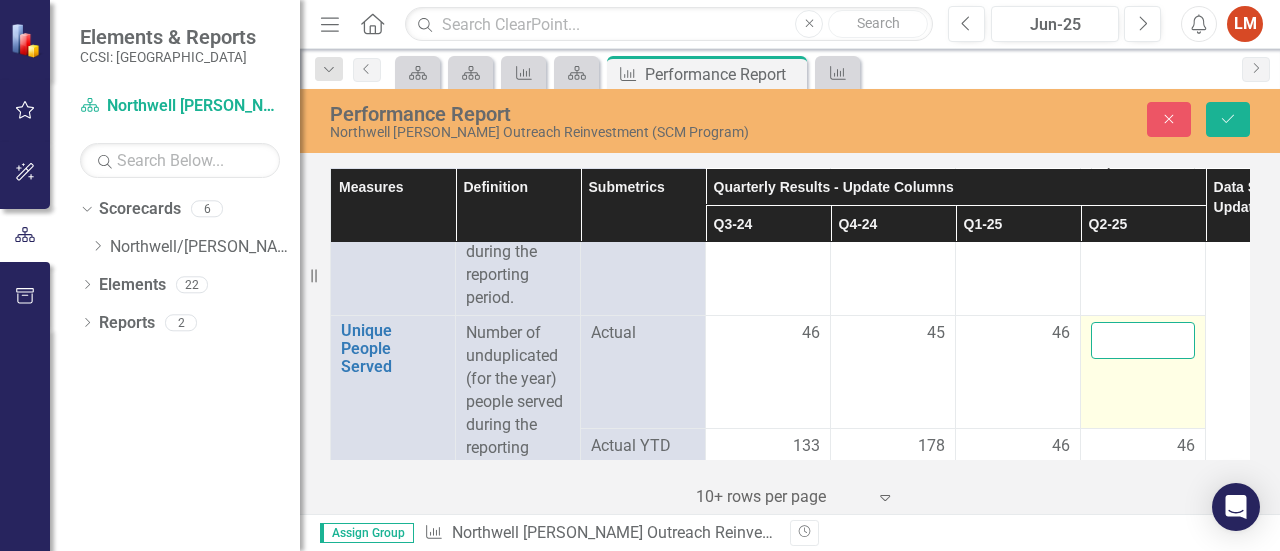 click at bounding box center [1143, 340] 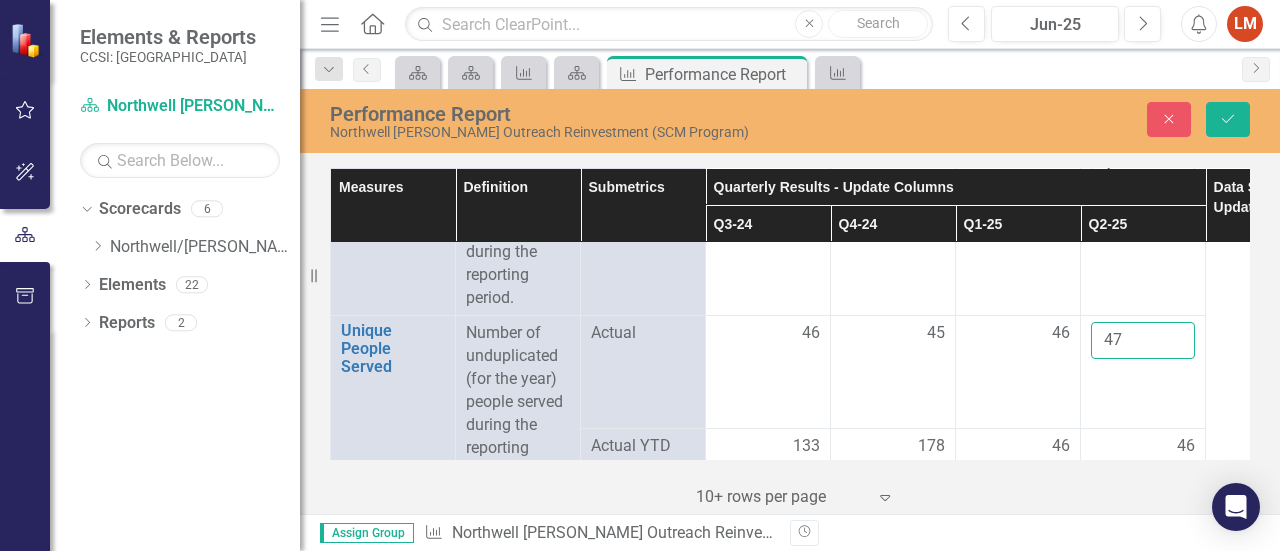 type on "47" 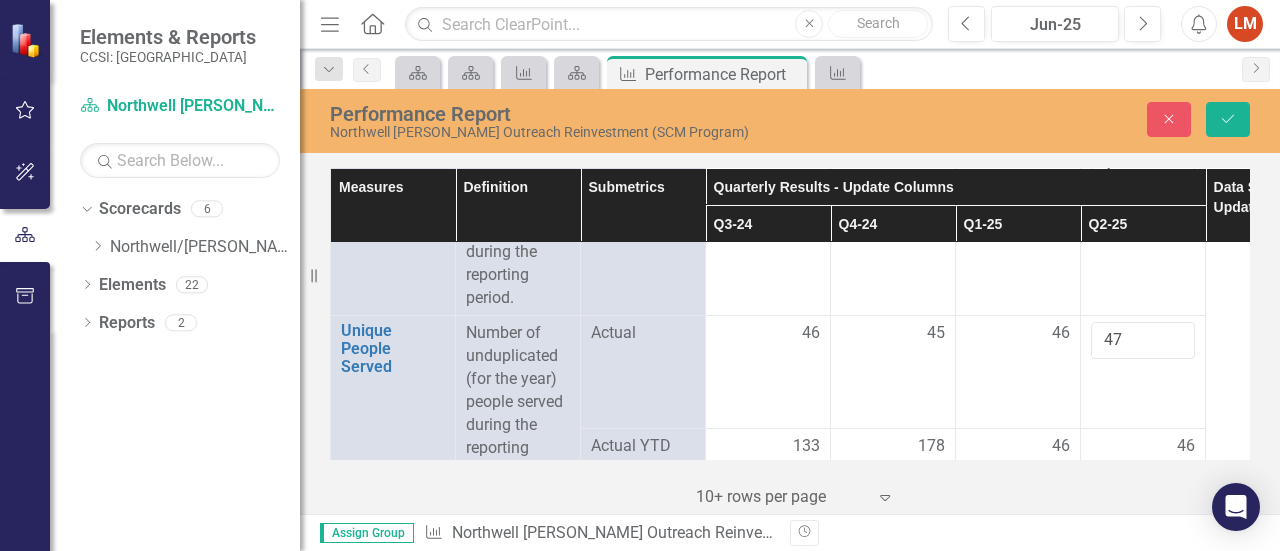 click on "46" at bounding box center [1143, 446] 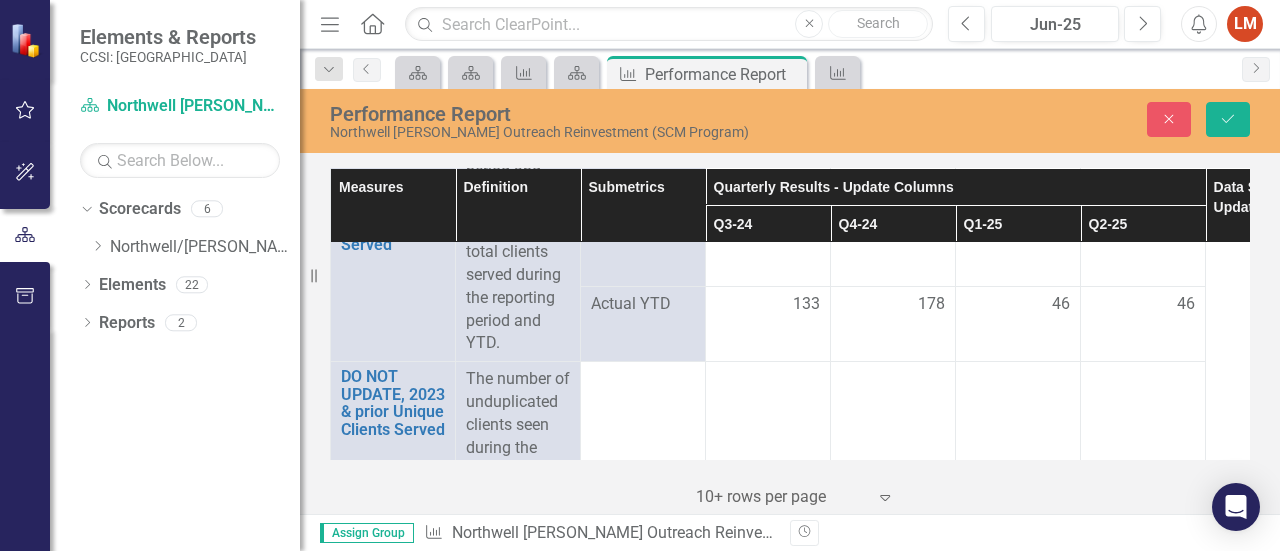 scroll, scrollTop: 831, scrollLeft: 0, axis: vertical 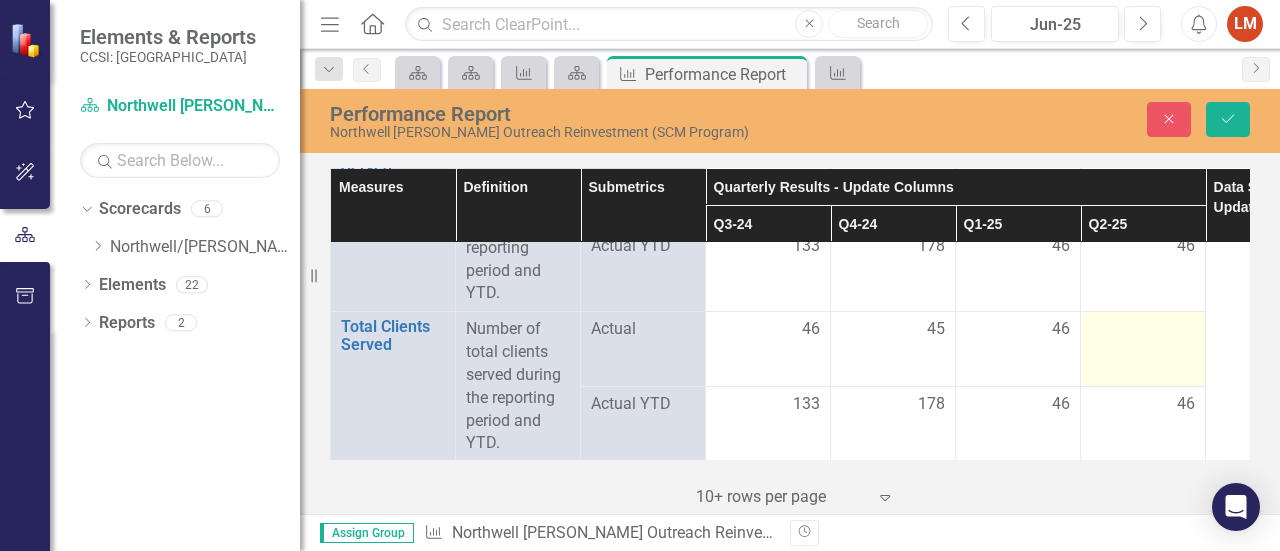 click at bounding box center (1143, 330) 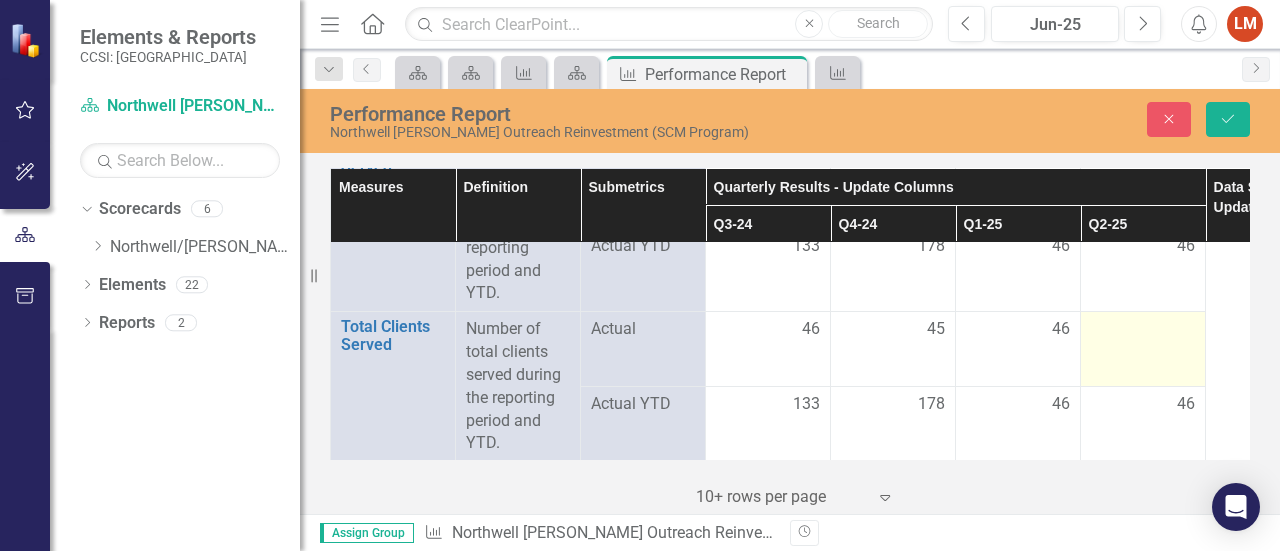 click at bounding box center (1143, 330) 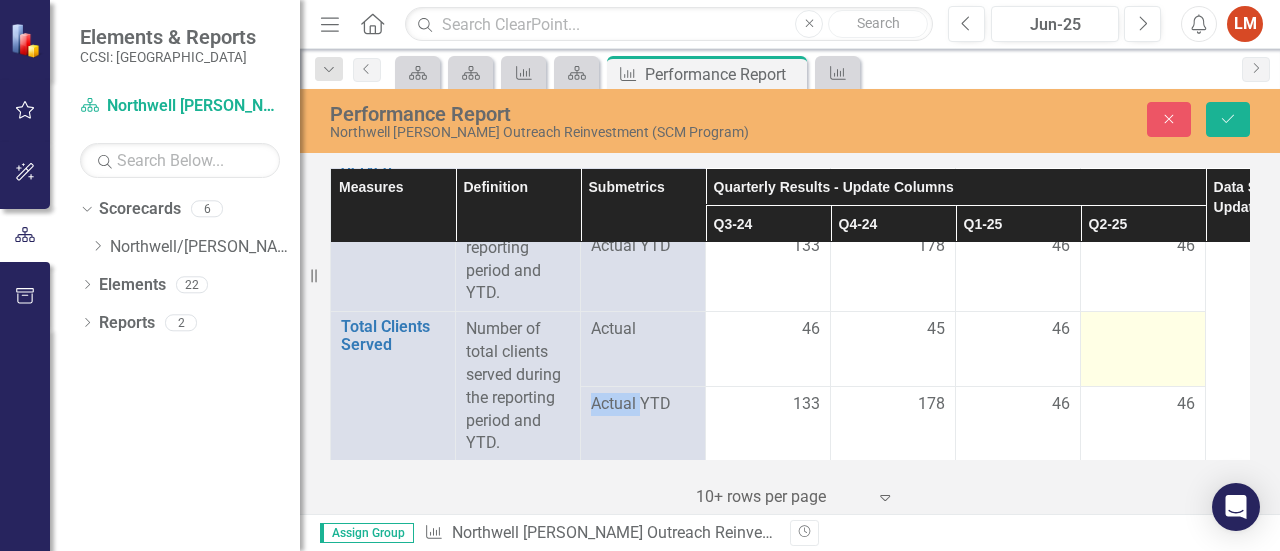 click at bounding box center (1143, 330) 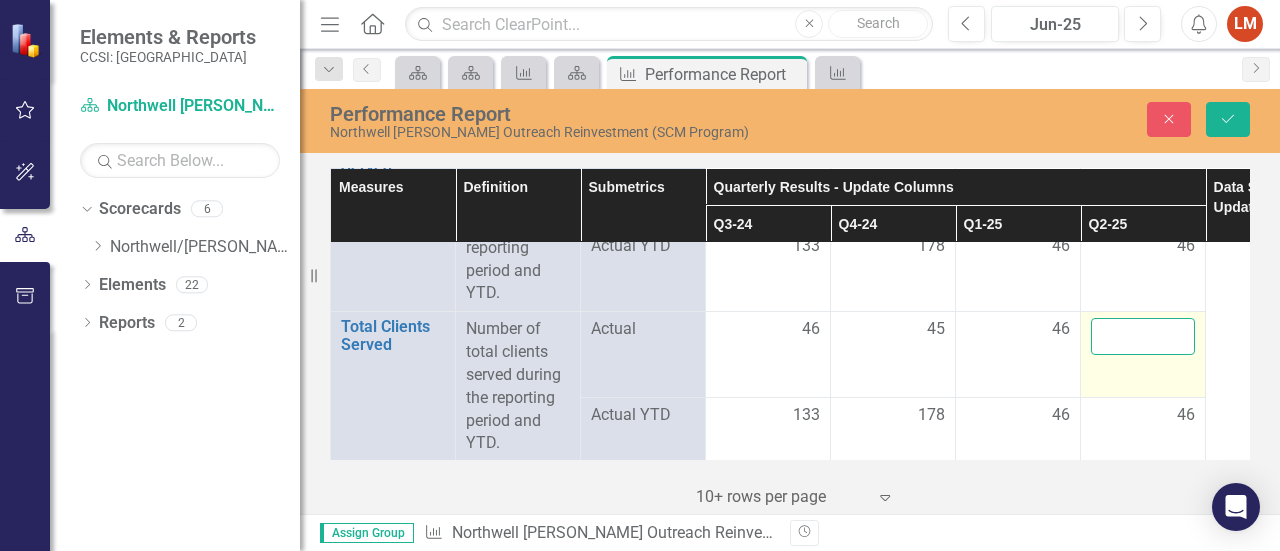 click at bounding box center [1143, 336] 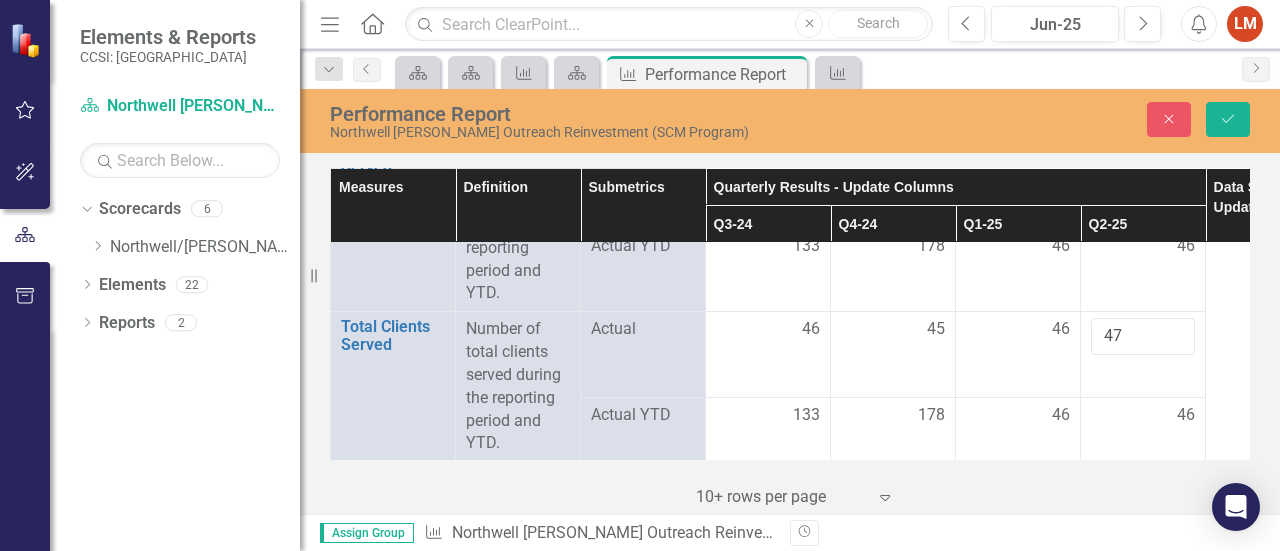 click on "Number of total clients served during the reporting period and YTD." at bounding box center (518, 386) 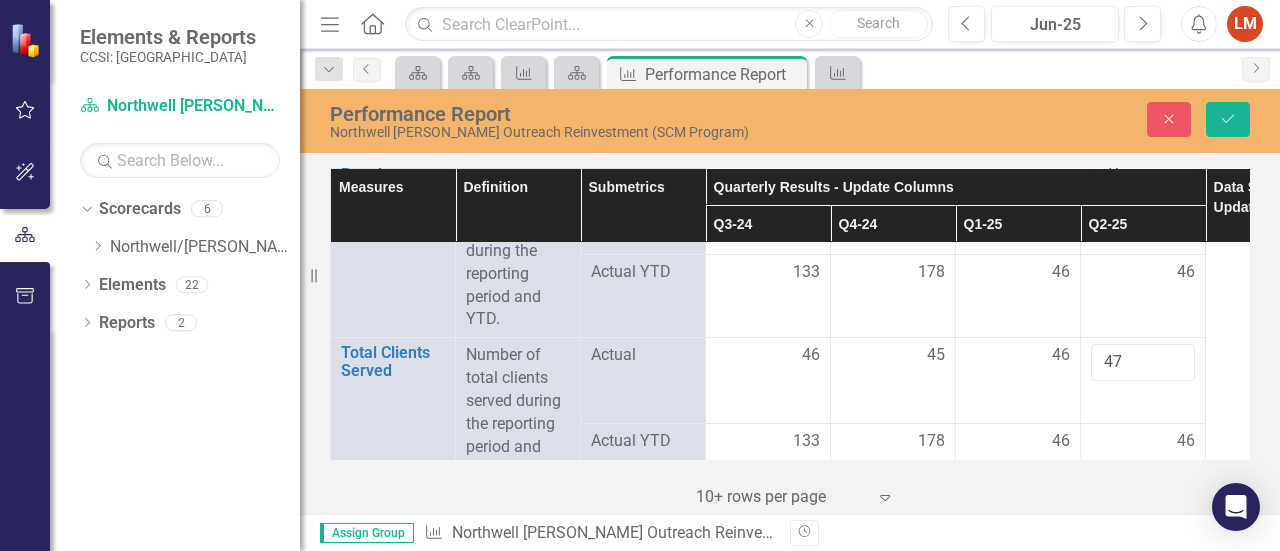 scroll, scrollTop: 831, scrollLeft: 0, axis: vertical 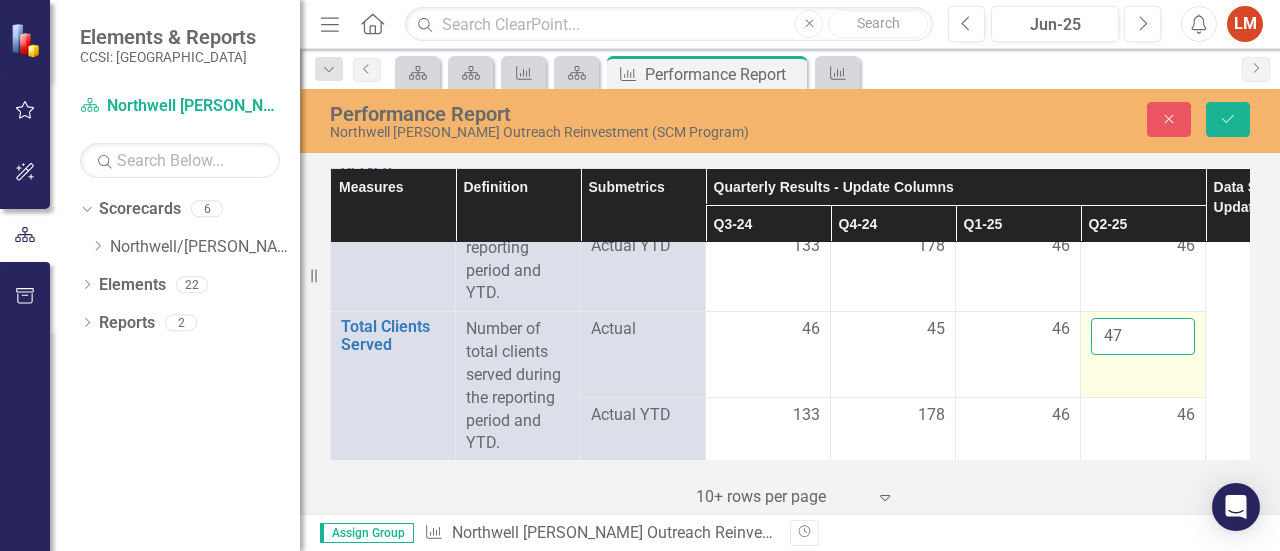 click on "47" at bounding box center (1143, 336) 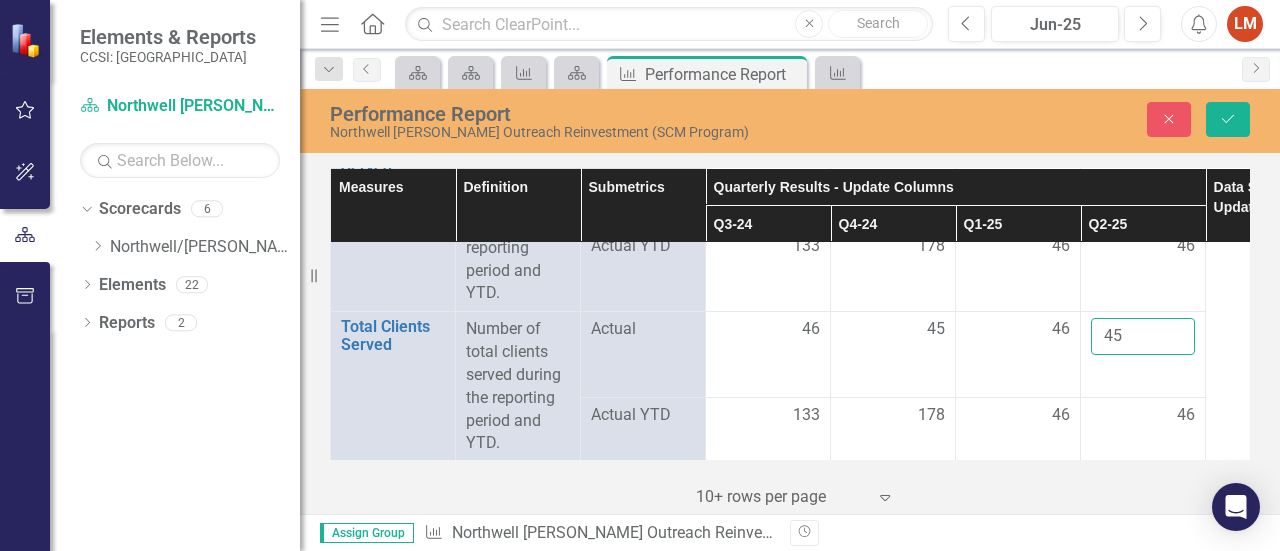 type on "45" 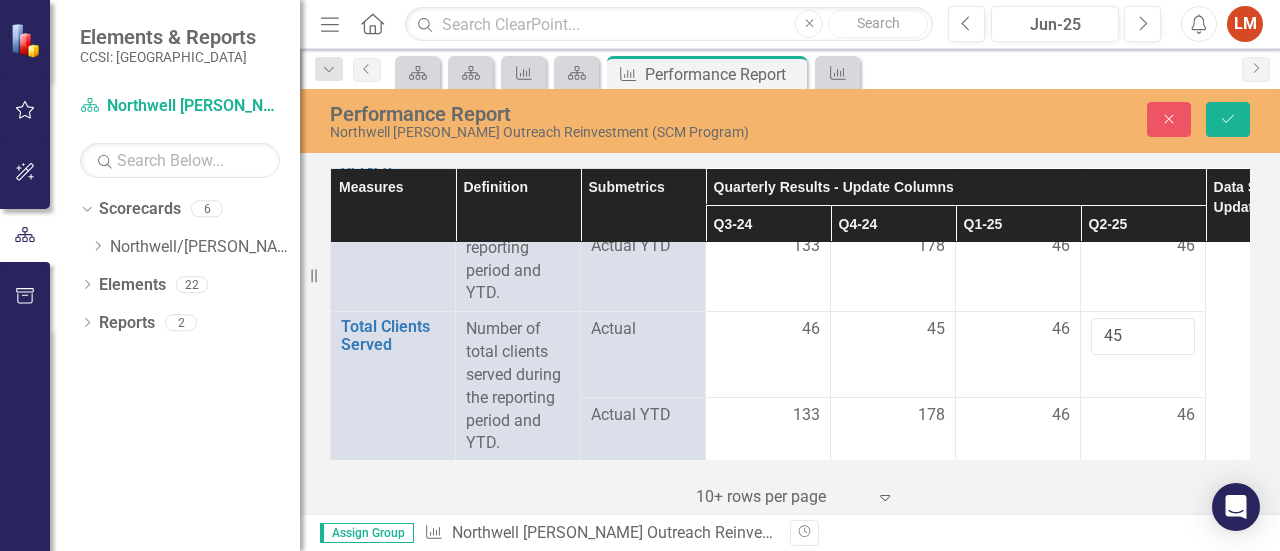 click on "46" at bounding box center [1018, 415] 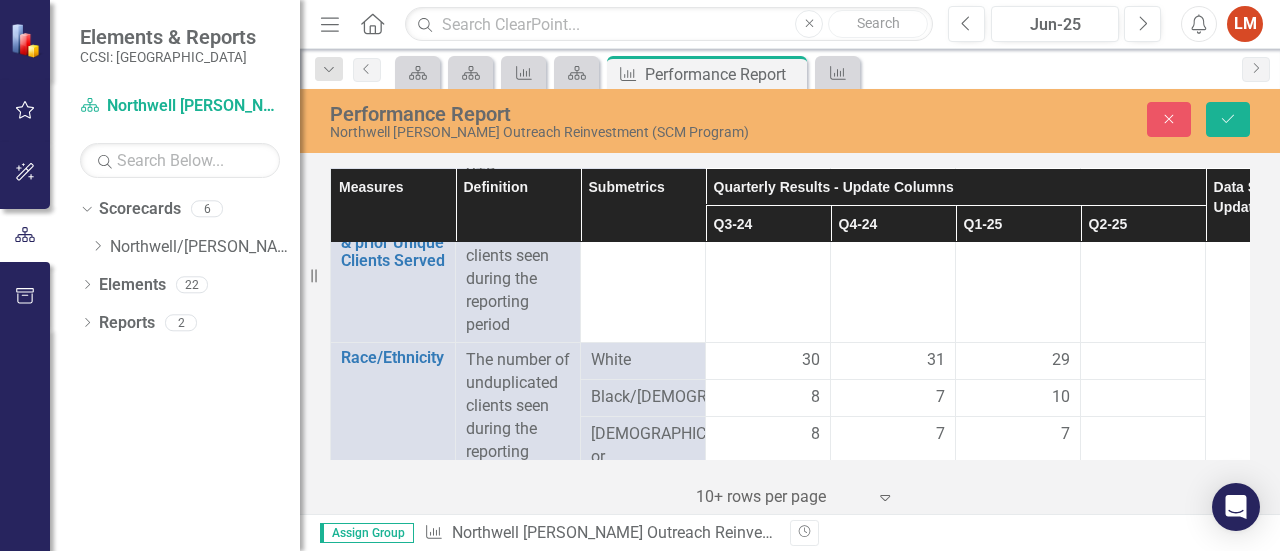 scroll, scrollTop: 1131, scrollLeft: 0, axis: vertical 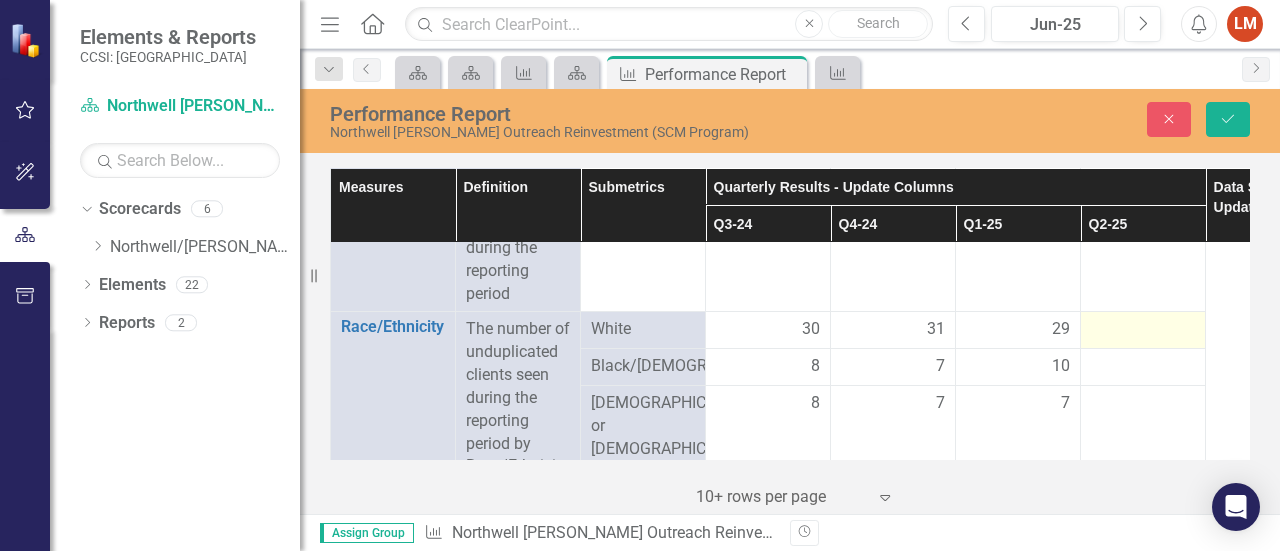 click at bounding box center (1143, 330) 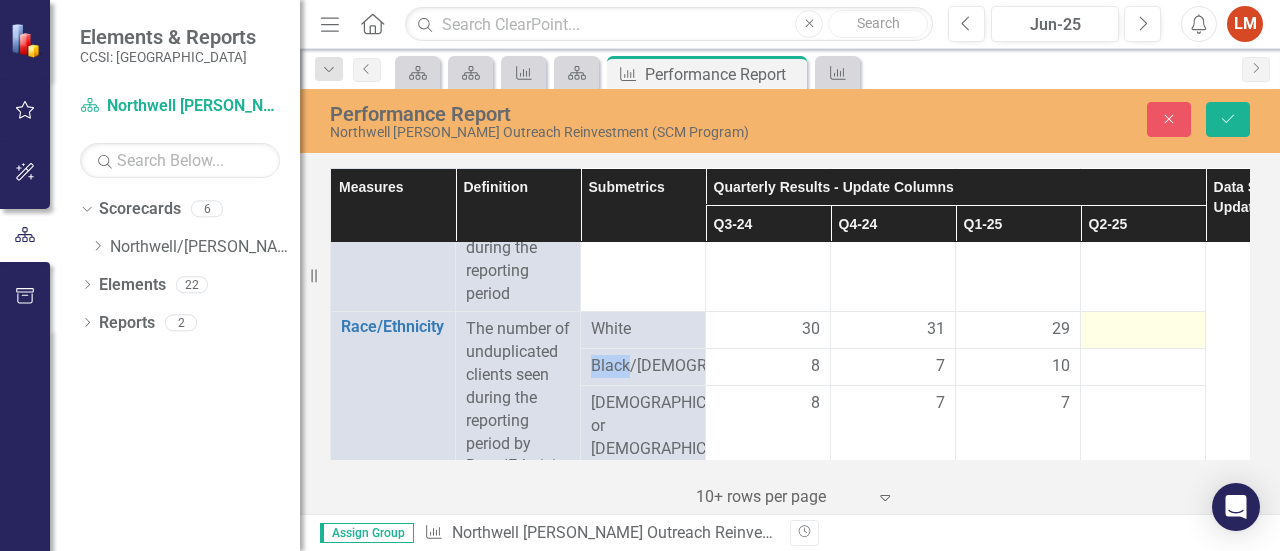 click at bounding box center (1143, 330) 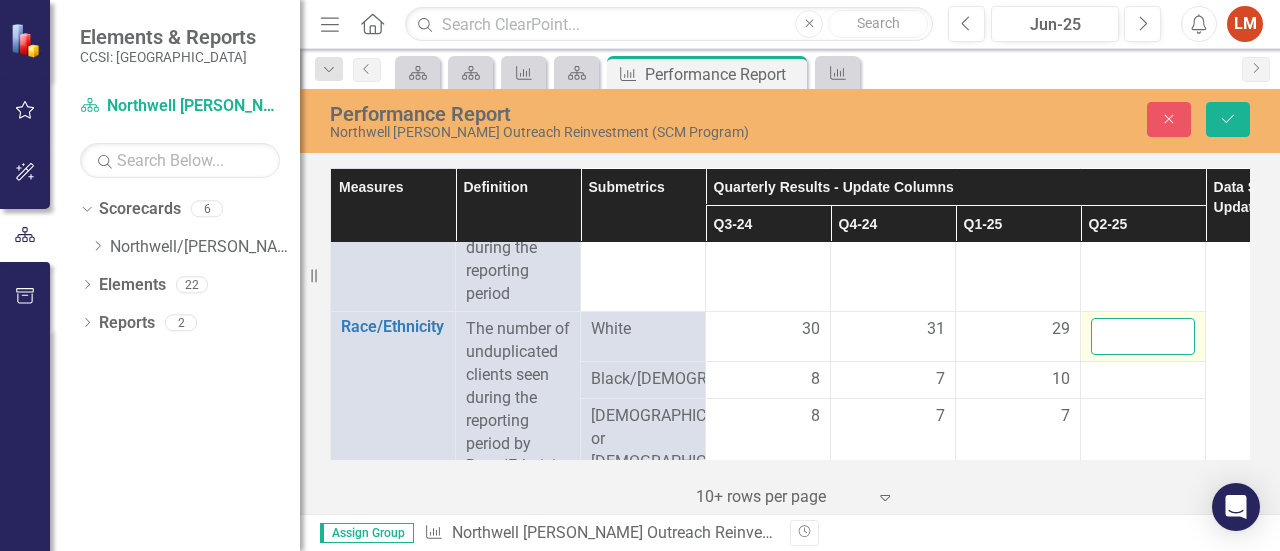 click at bounding box center [1143, 336] 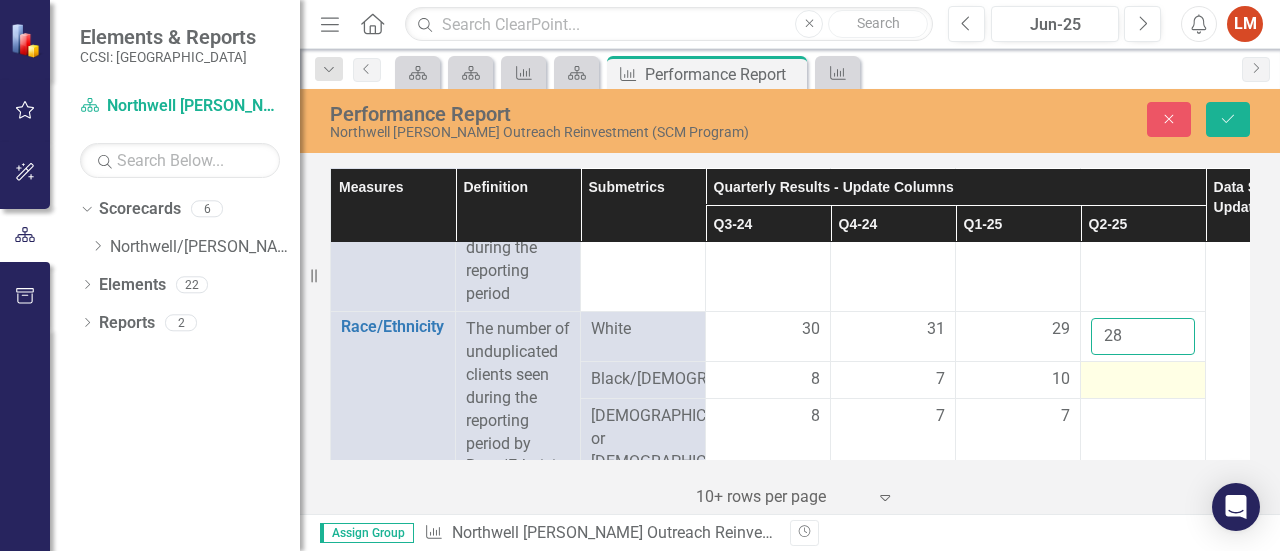 type on "28" 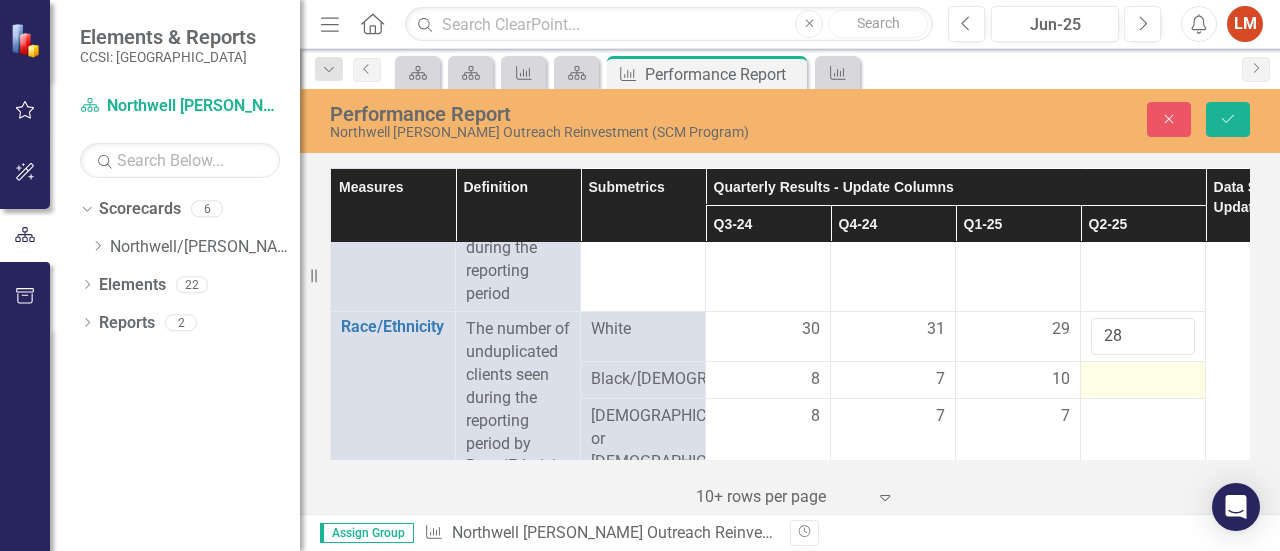 click at bounding box center (1143, 380) 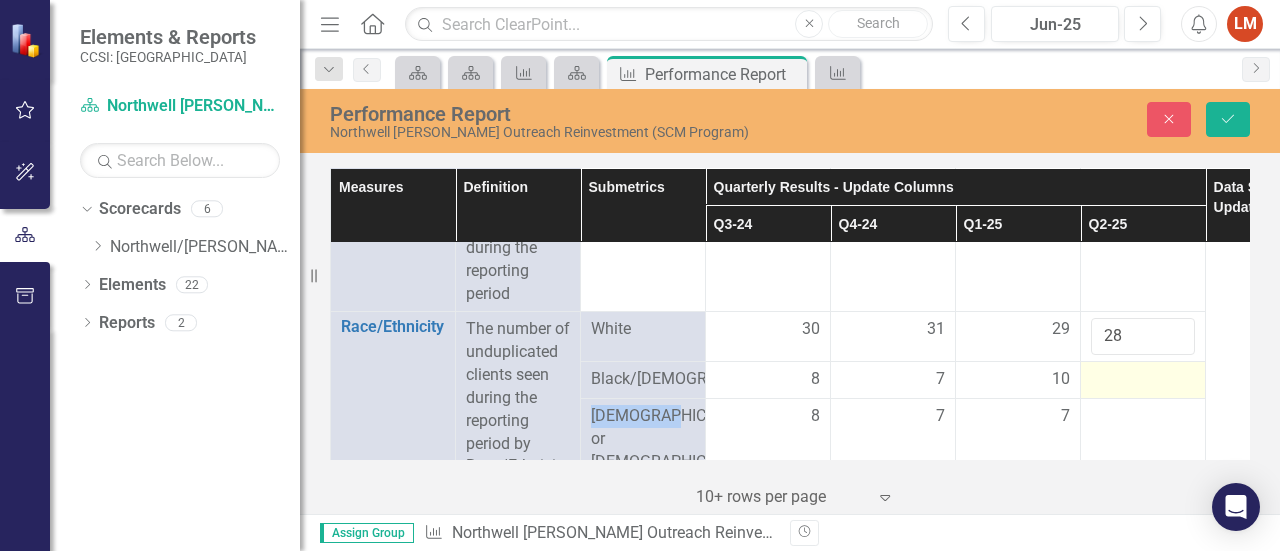 click at bounding box center (1143, 380) 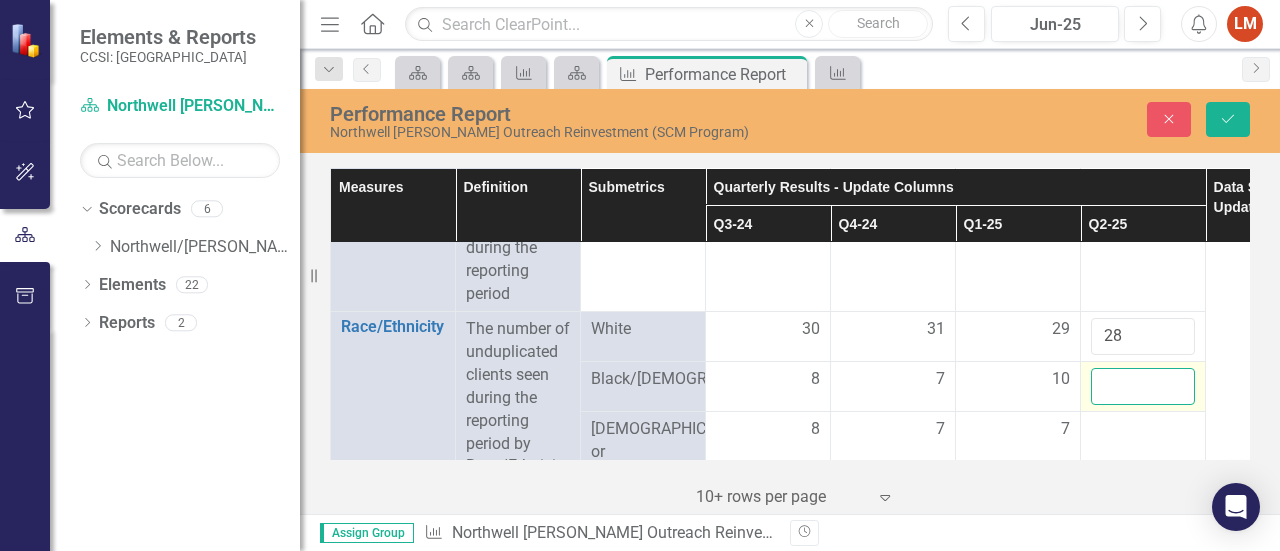 click at bounding box center (1143, 386) 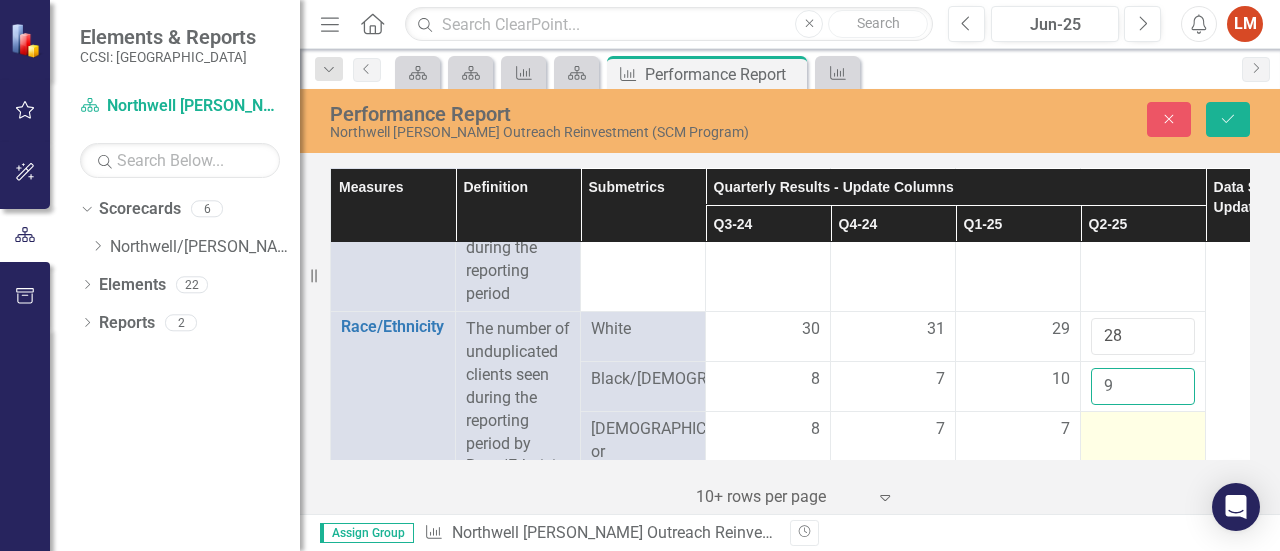 type on "9" 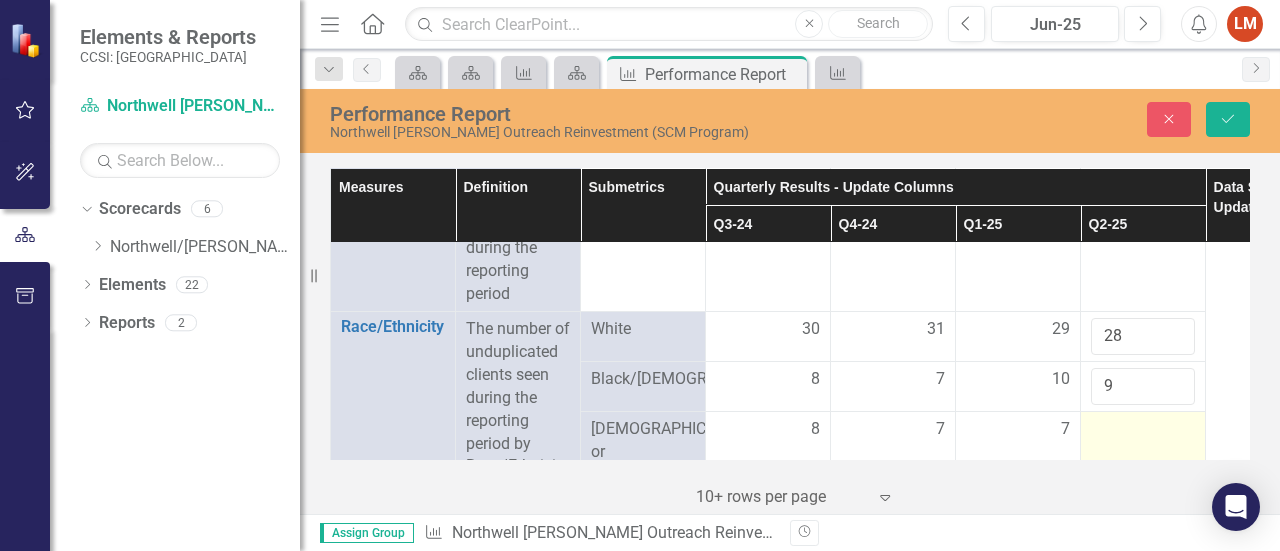 click at bounding box center [1143, 430] 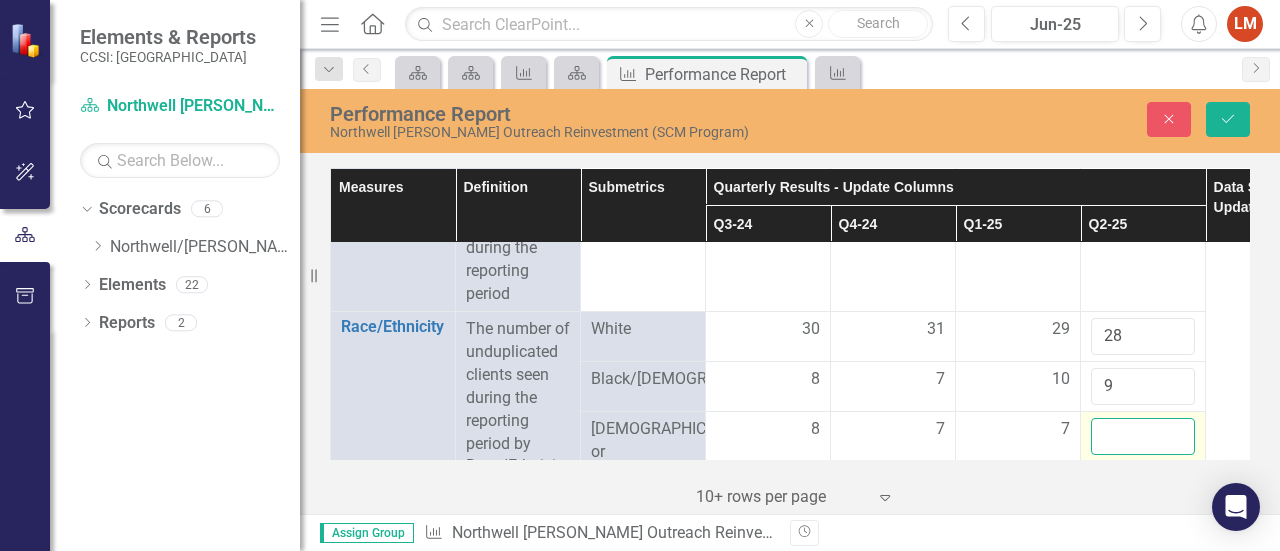 click at bounding box center [1143, 436] 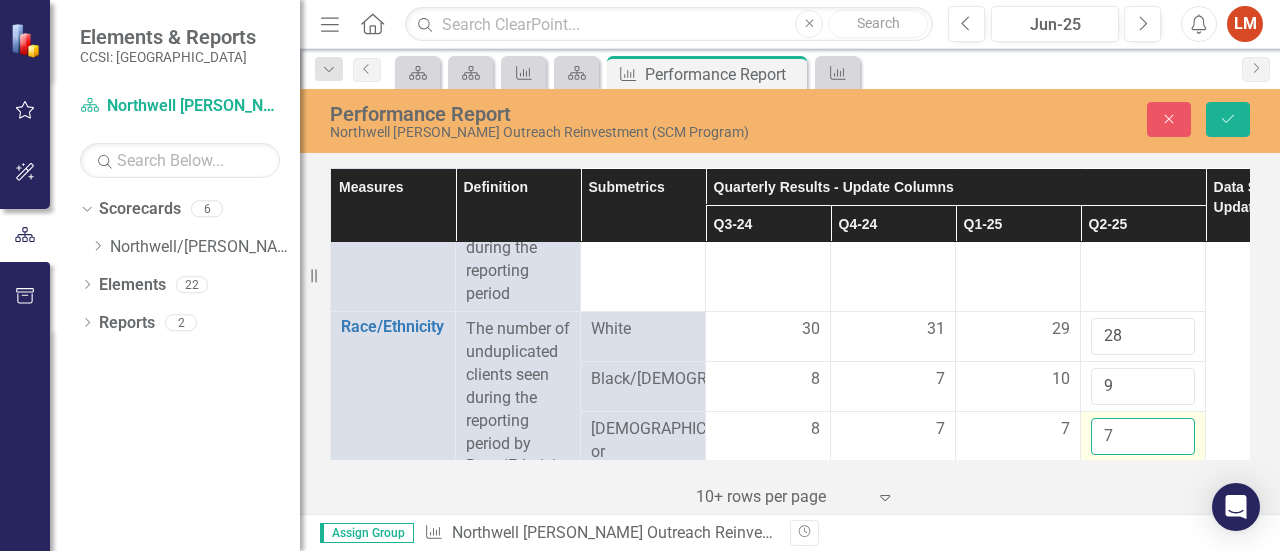type on "7" 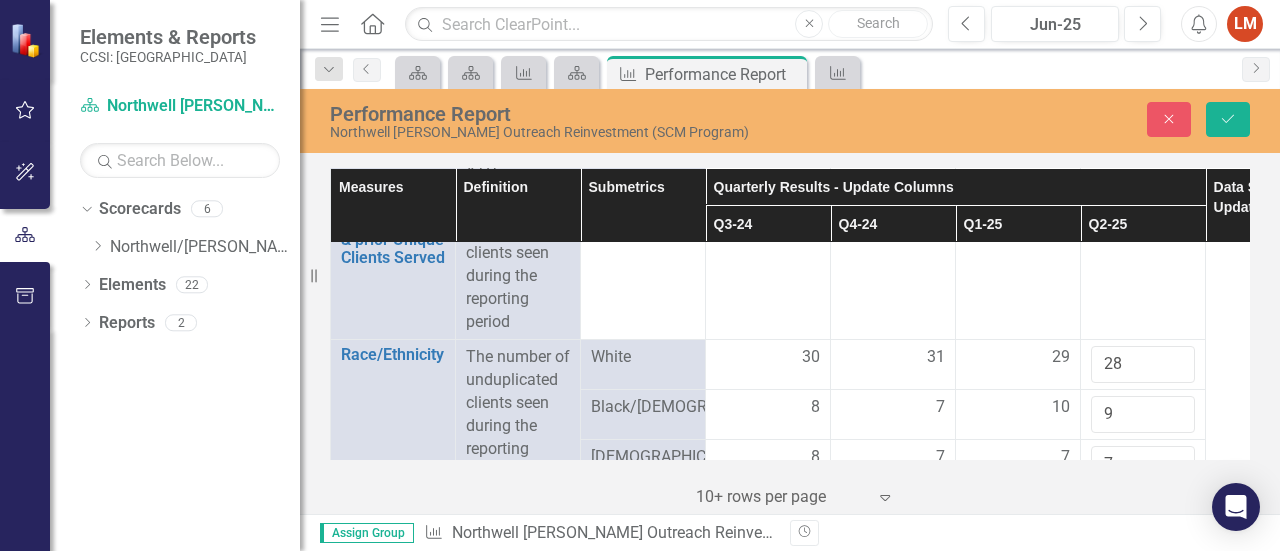 scroll, scrollTop: 1348, scrollLeft: 0, axis: vertical 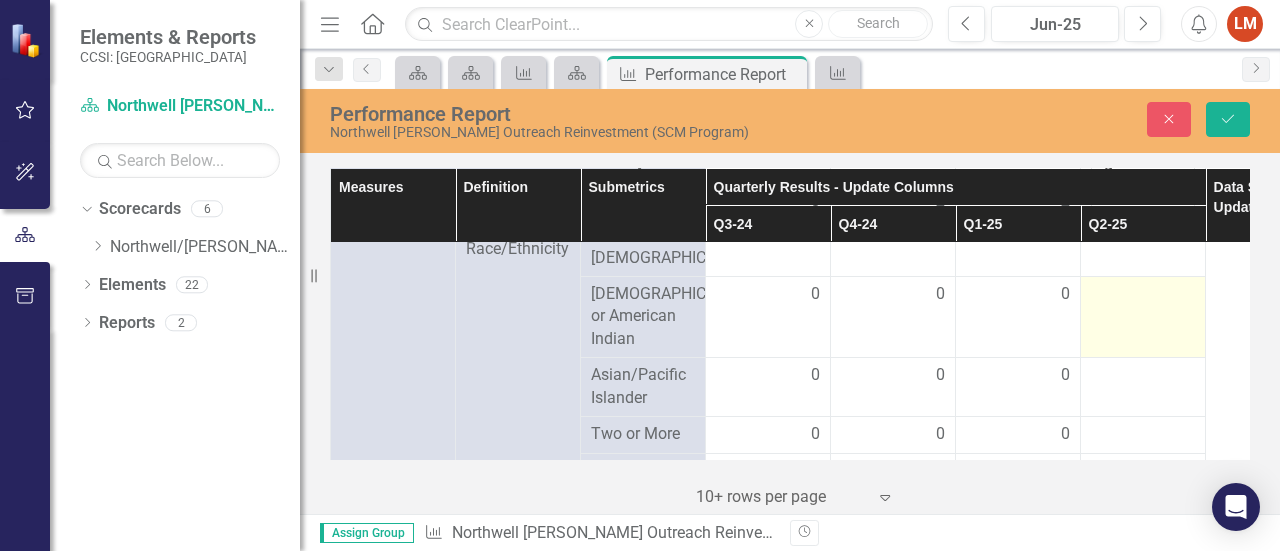click at bounding box center [1143, 317] 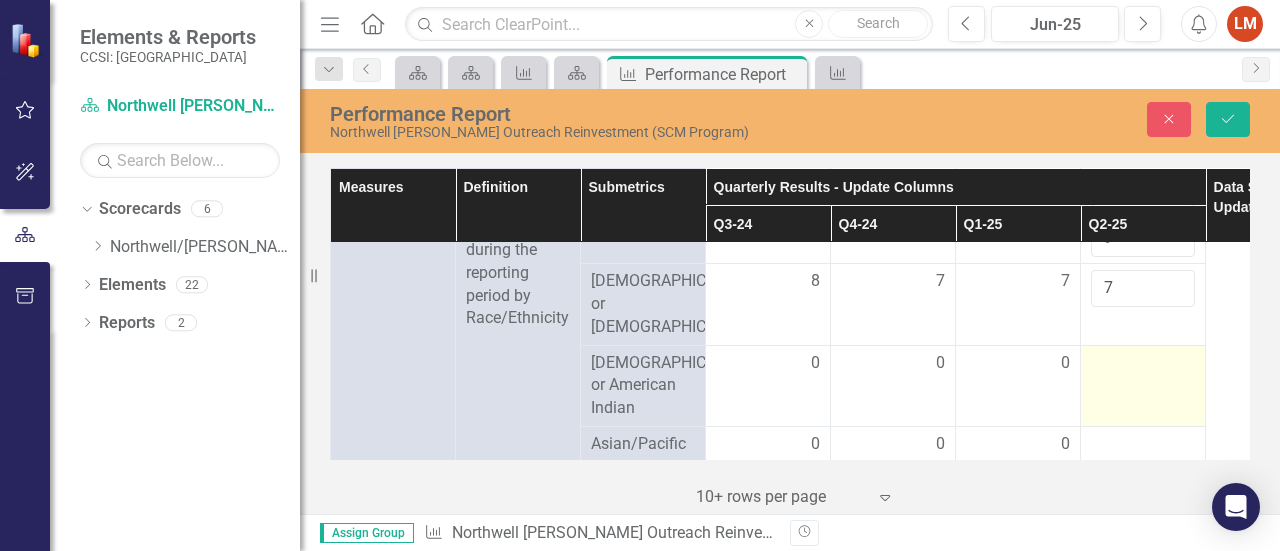 scroll, scrollTop: 1248, scrollLeft: 0, axis: vertical 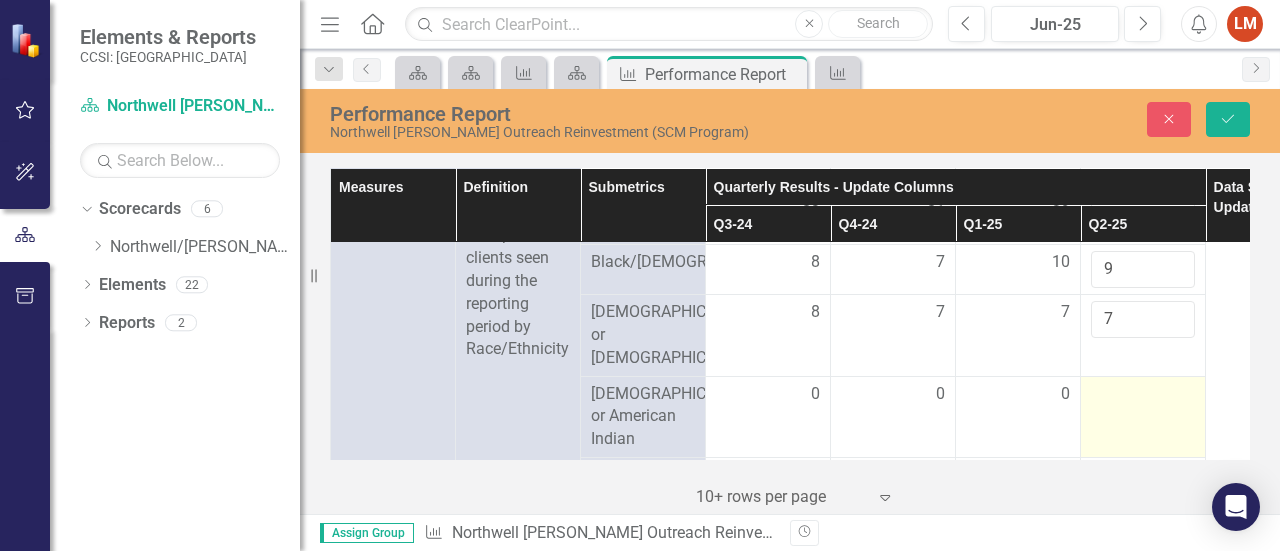 click at bounding box center (1143, 395) 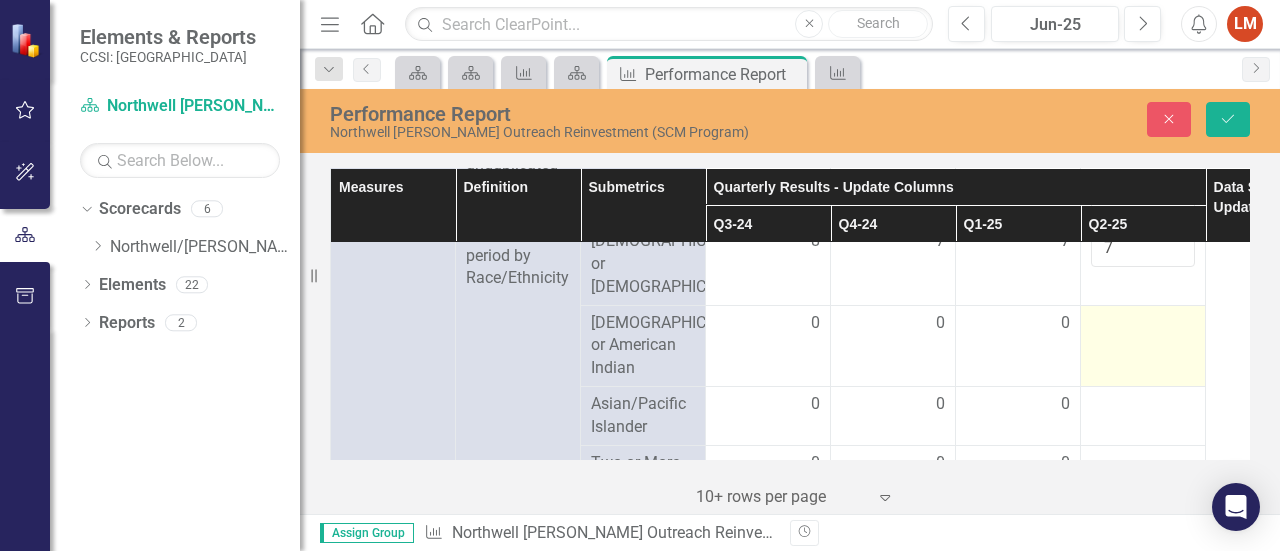 scroll, scrollTop: 1348, scrollLeft: 0, axis: vertical 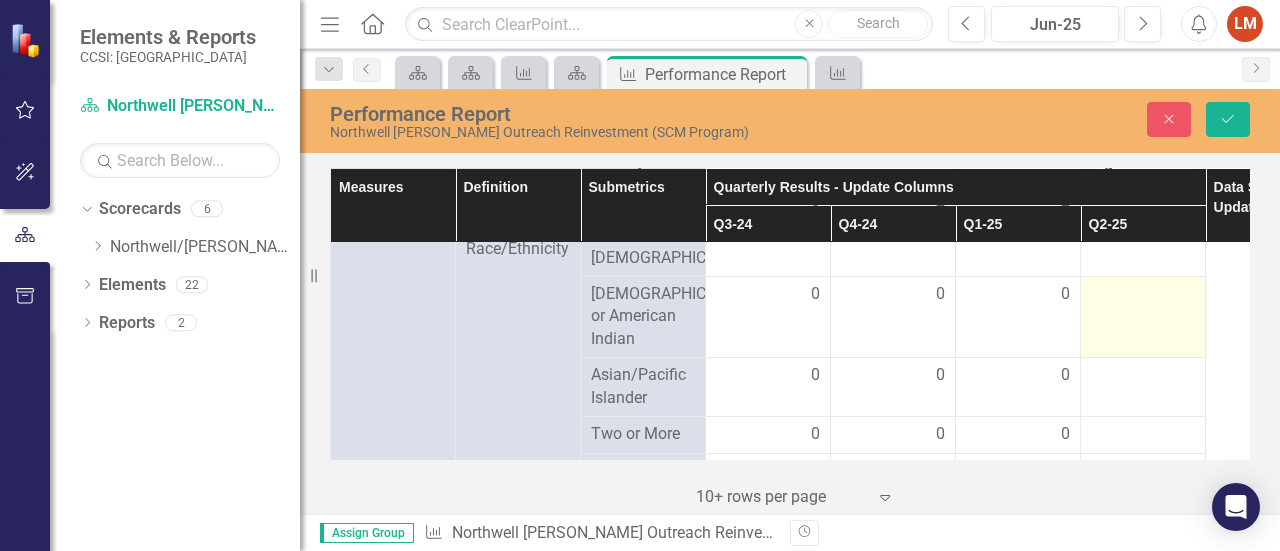 click at bounding box center (1143, 295) 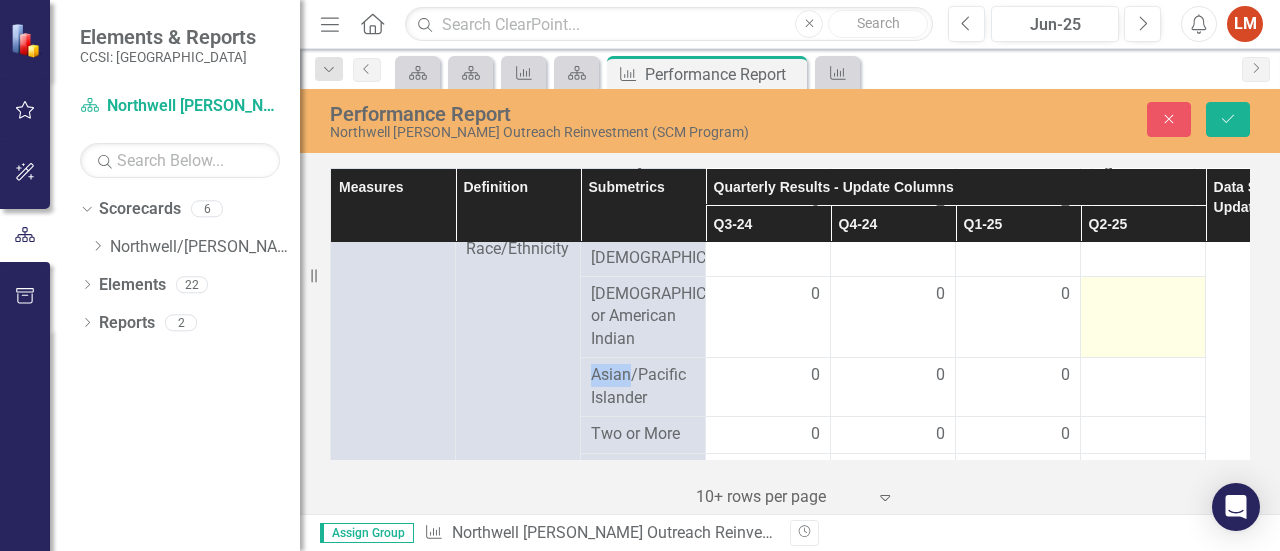 click at bounding box center [1143, 295] 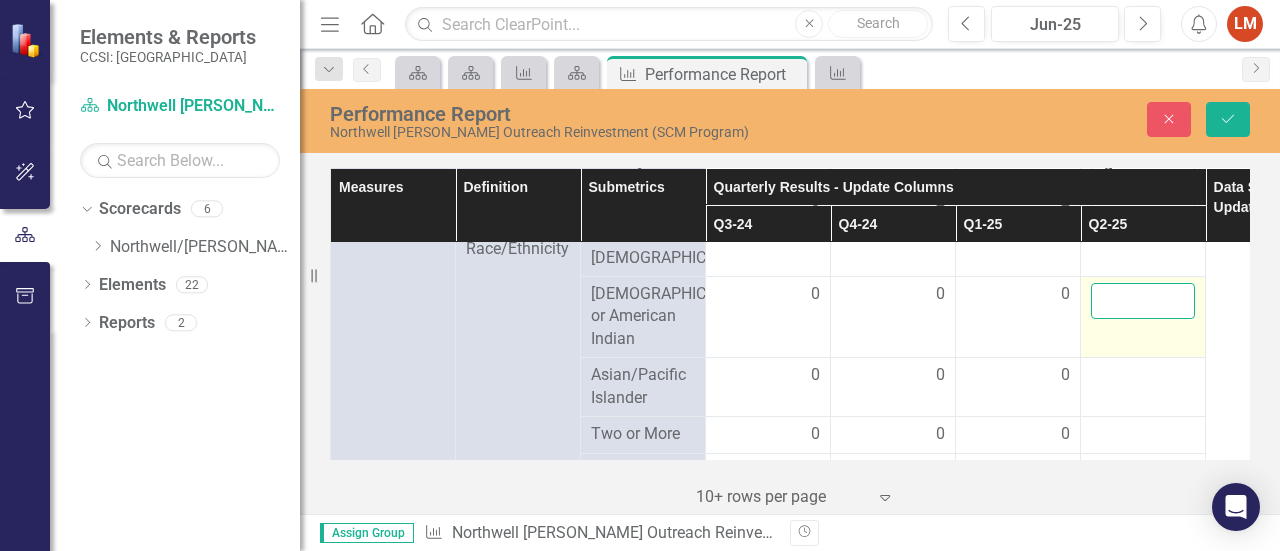 click at bounding box center (1143, 301) 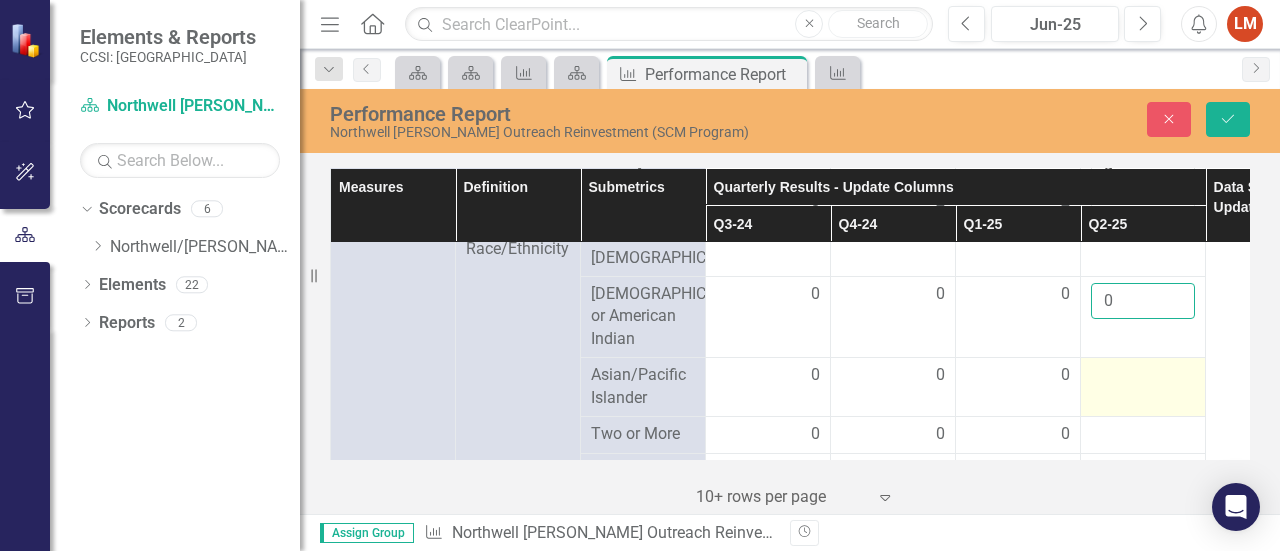 type on "0" 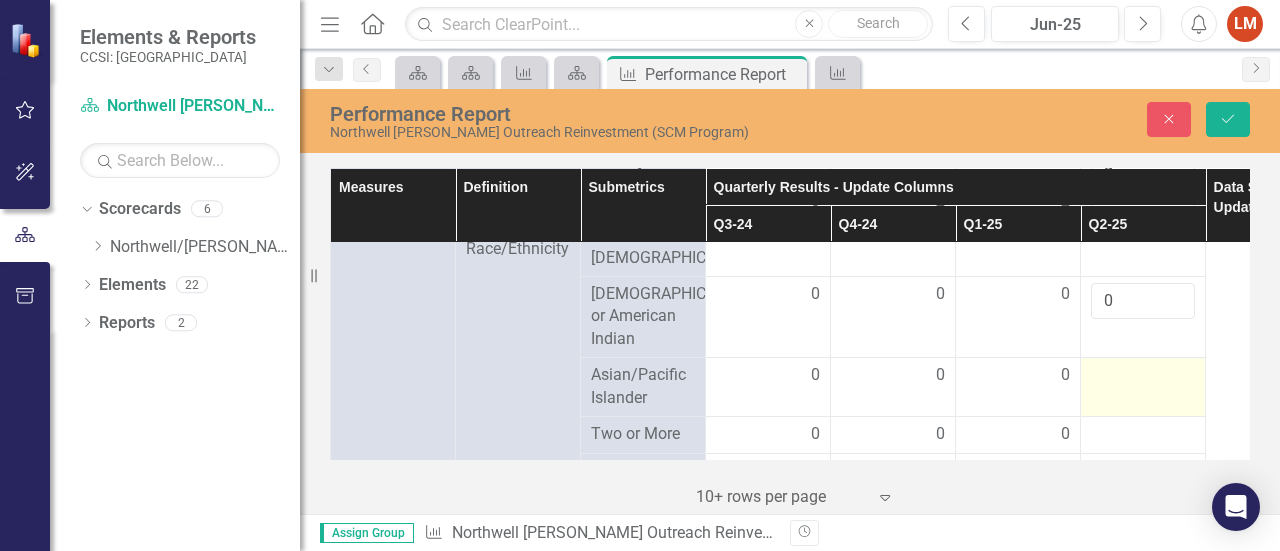 click at bounding box center [1143, 376] 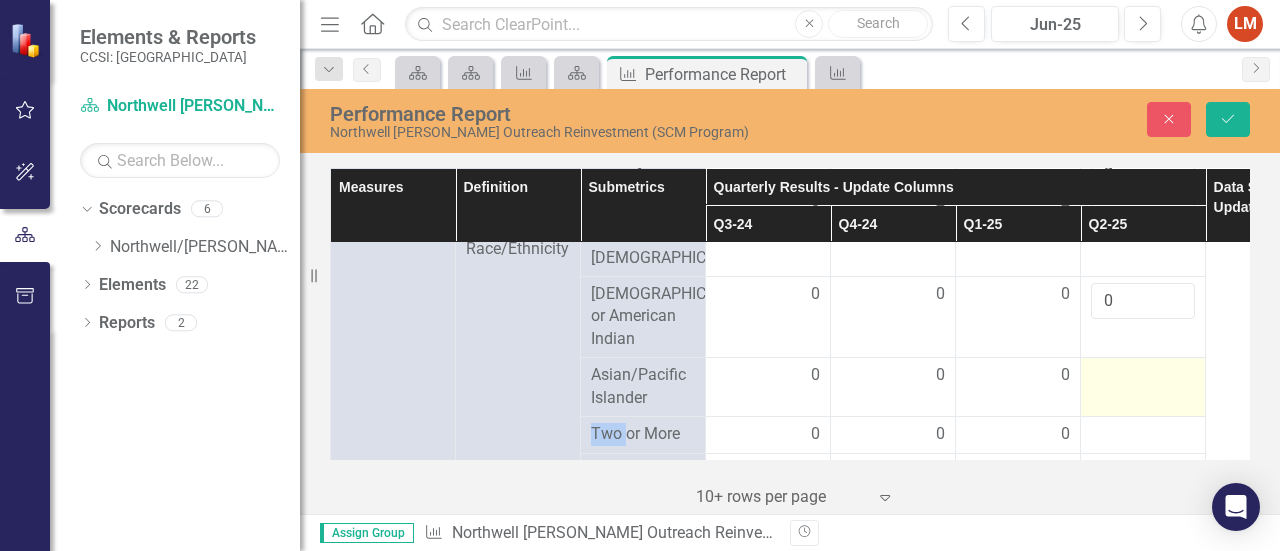 click at bounding box center (1143, 376) 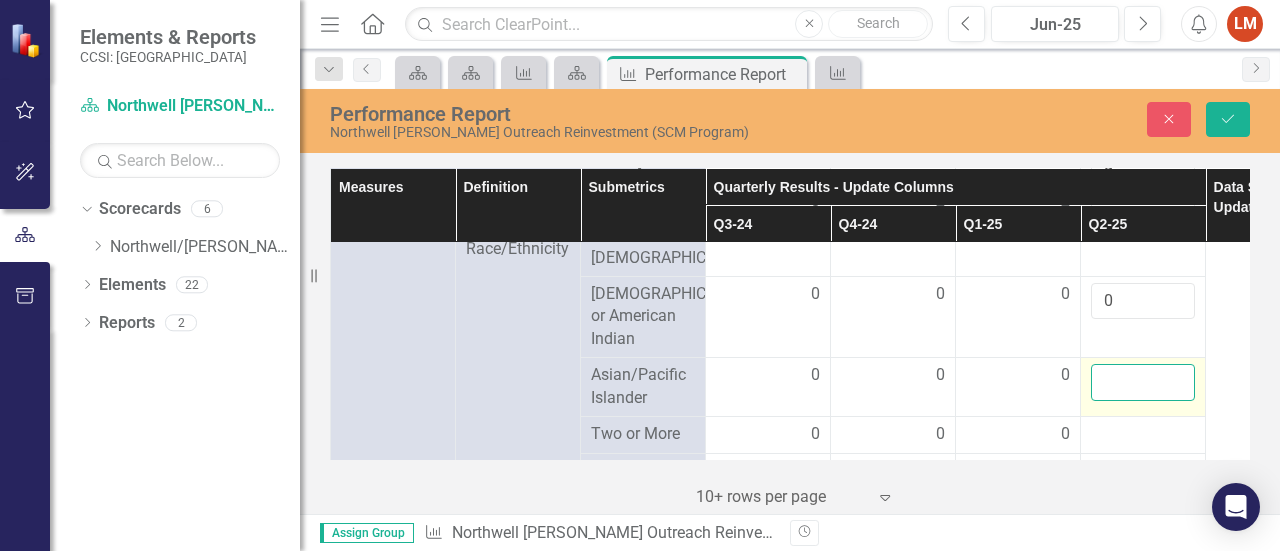 click at bounding box center (1143, 382) 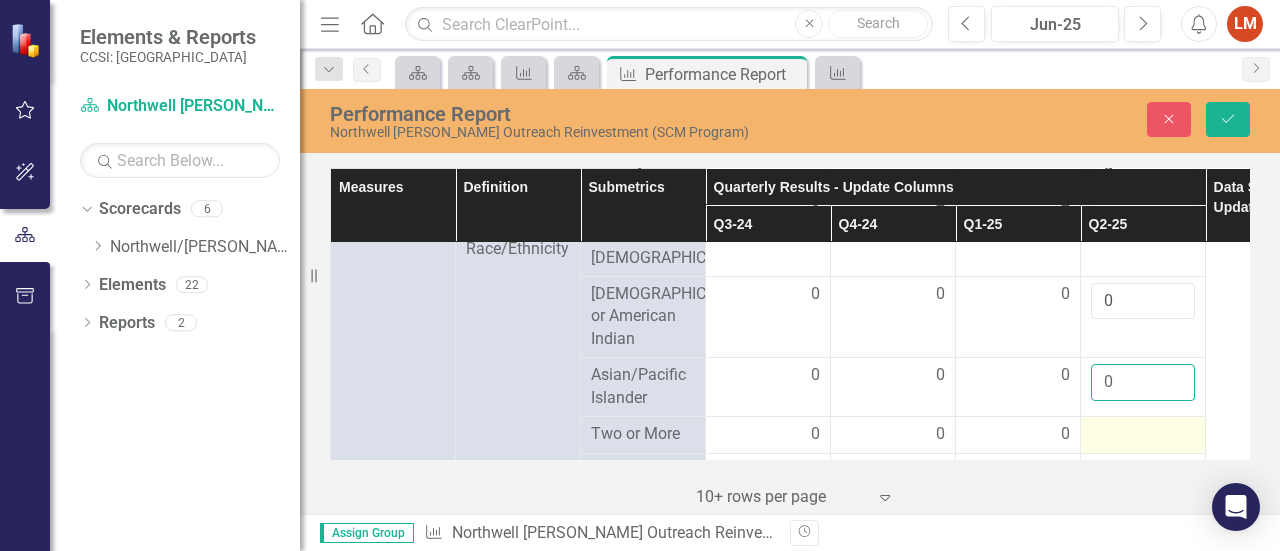 type on "0" 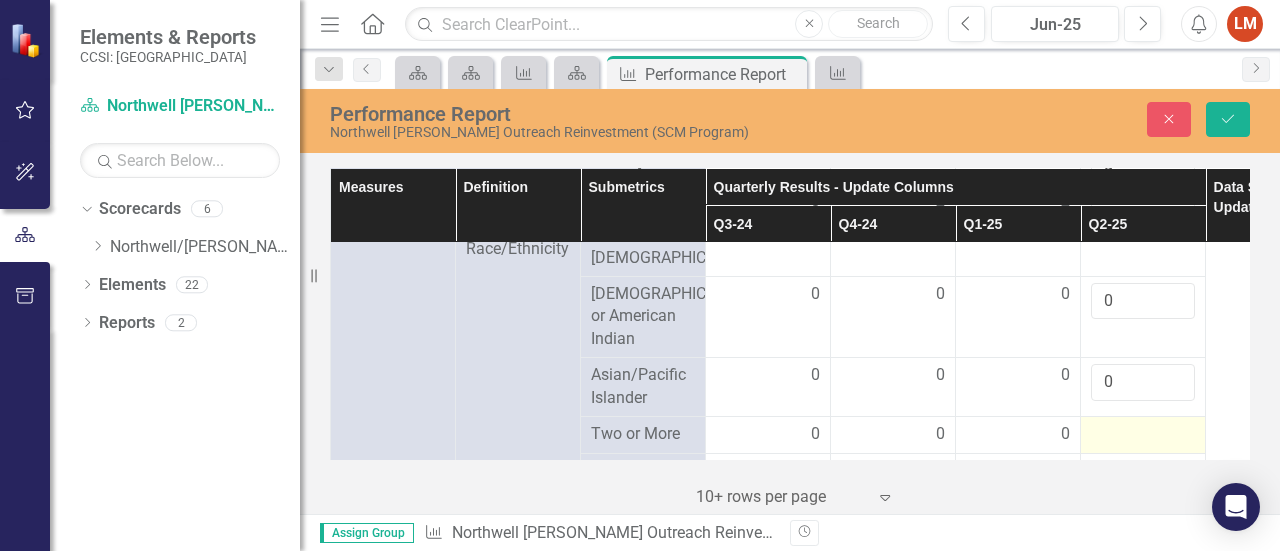 click at bounding box center [1143, 435] 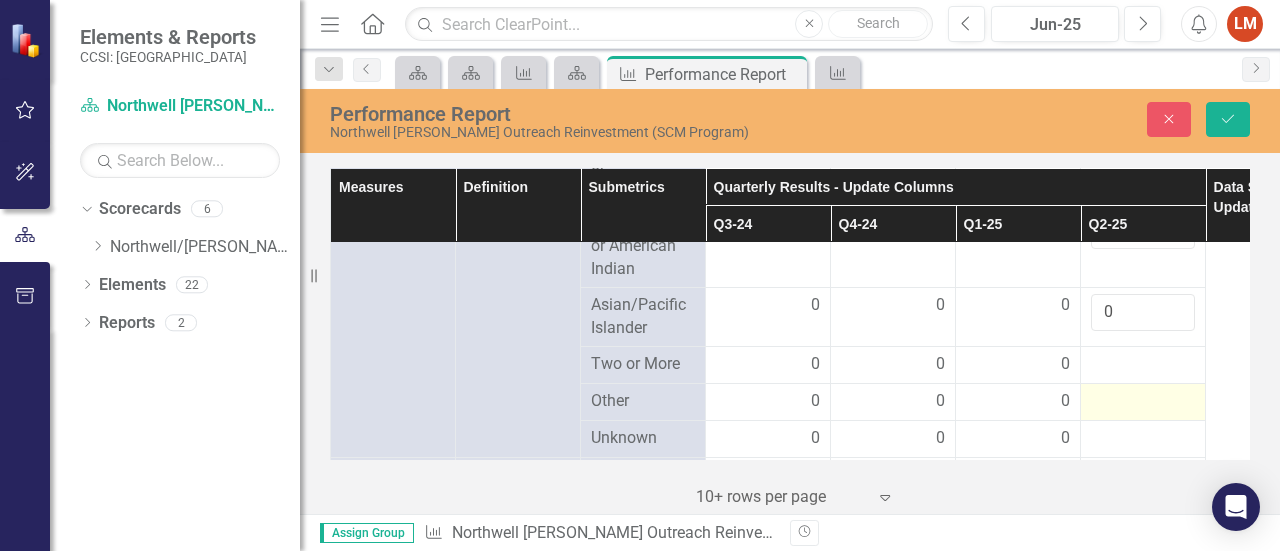 scroll, scrollTop: 1448, scrollLeft: 0, axis: vertical 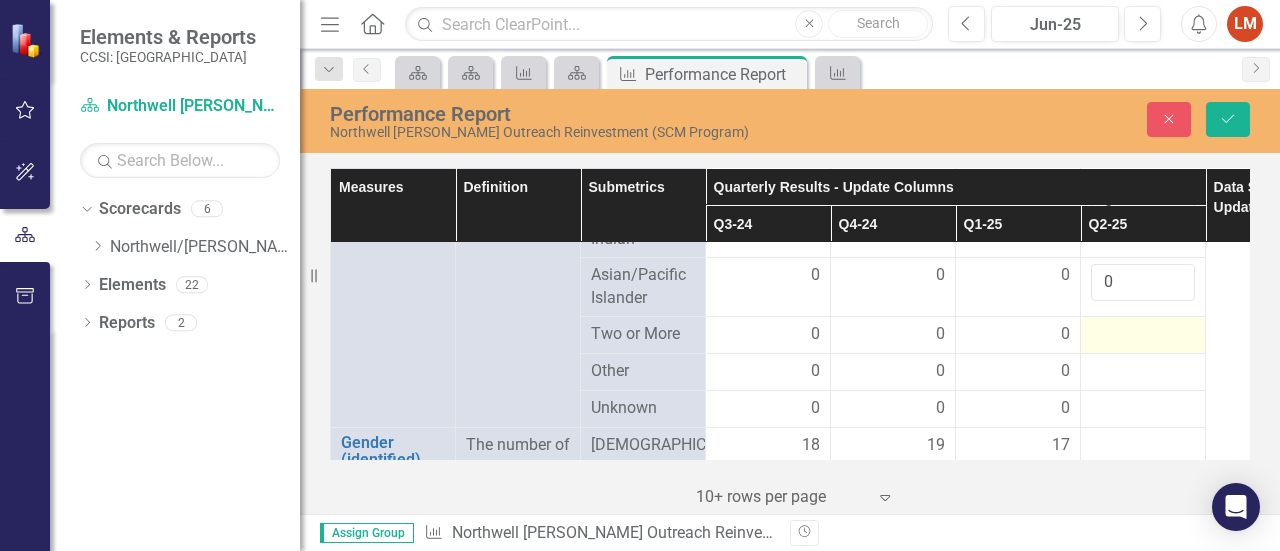 click at bounding box center (1143, 335) 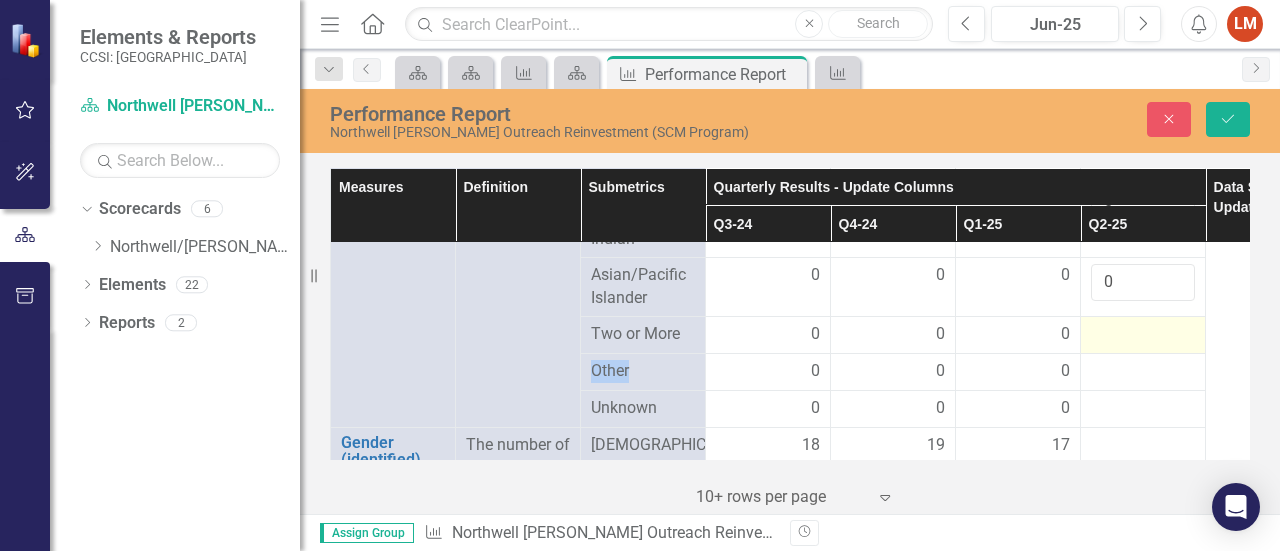 click at bounding box center (1143, 335) 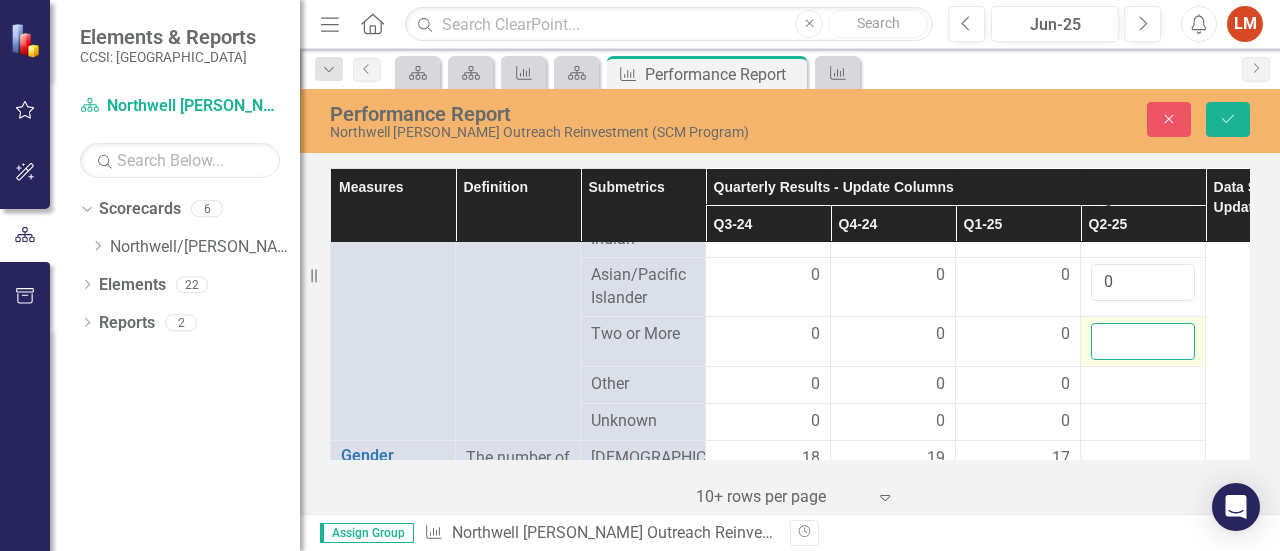 click at bounding box center [1143, 341] 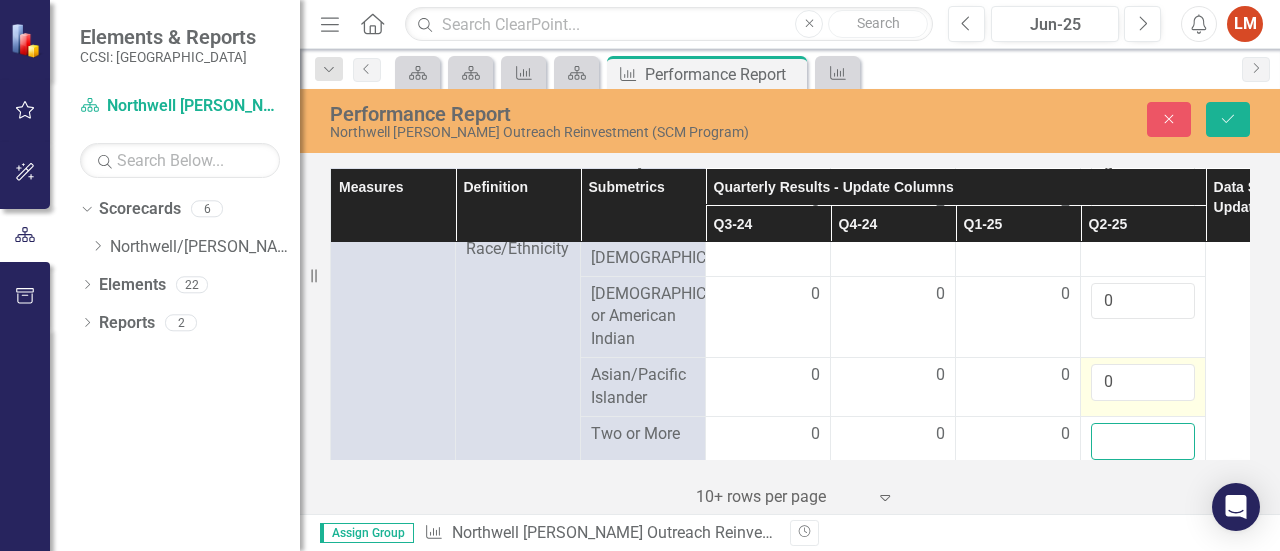 scroll, scrollTop: 1448, scrollLeft: 0, axis: vertical 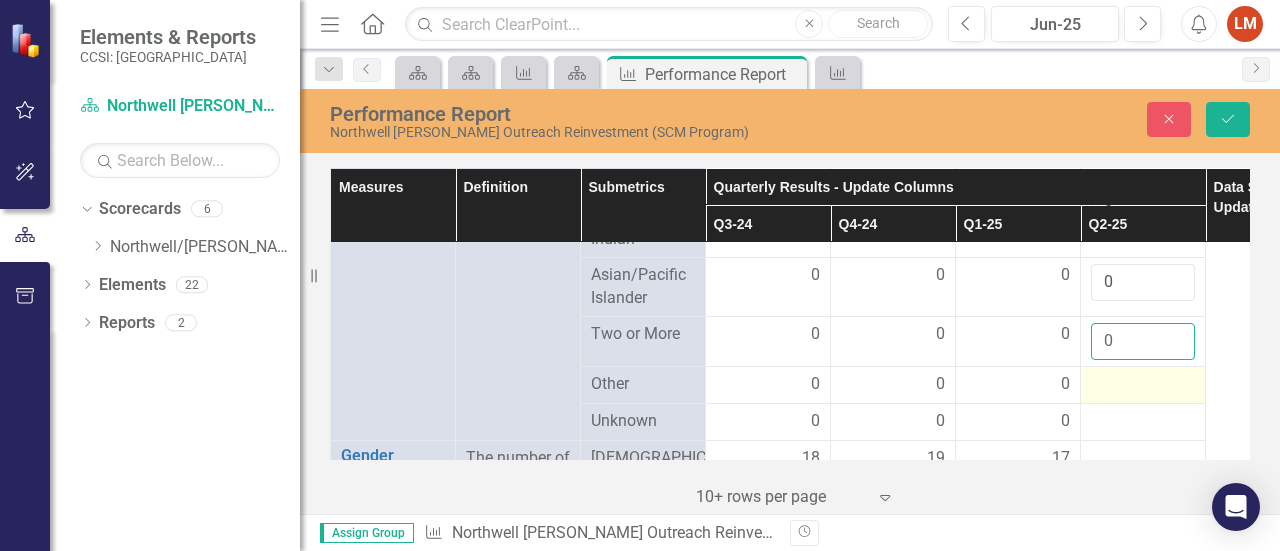 type on "0" 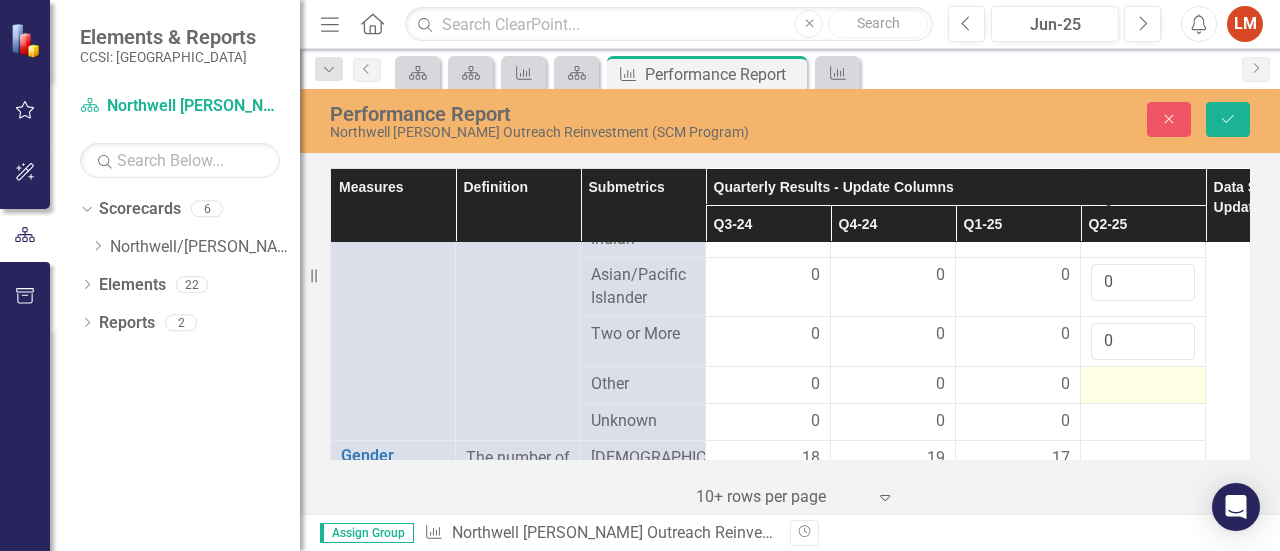 click at bounding box center (1143, 385) 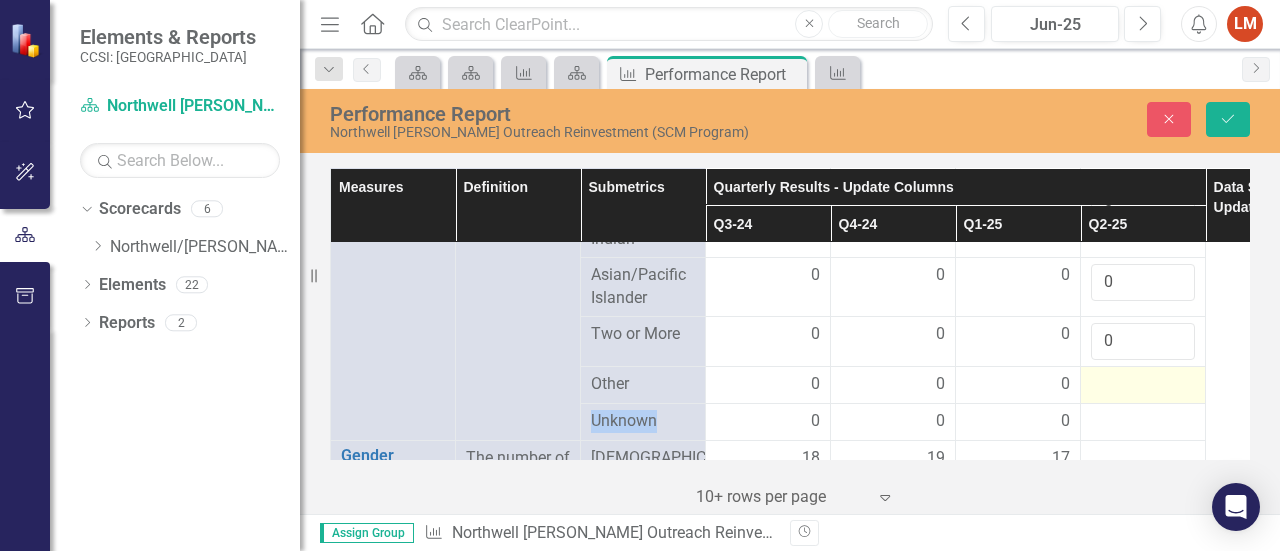 click at bounding box center (1143, 385) 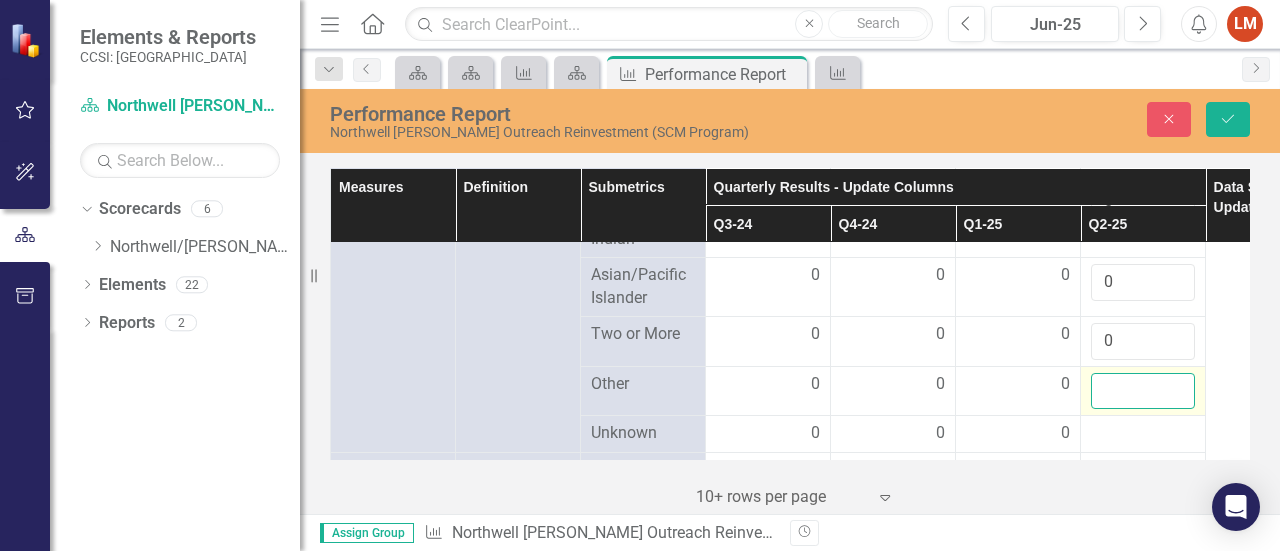 click at bounding box center [1143, 391] 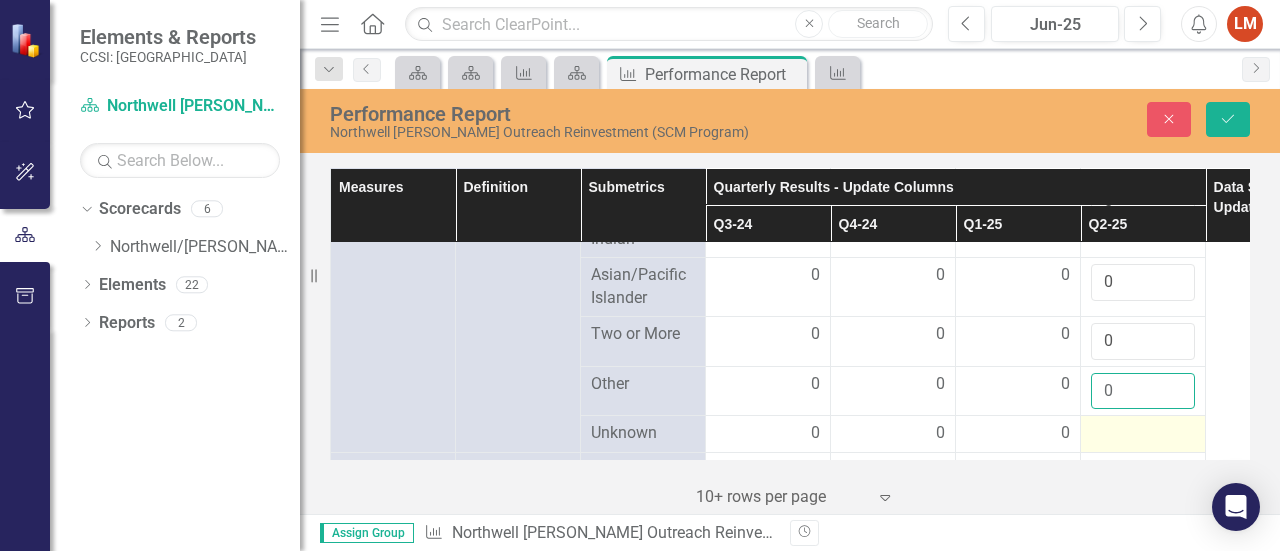 type on "0" 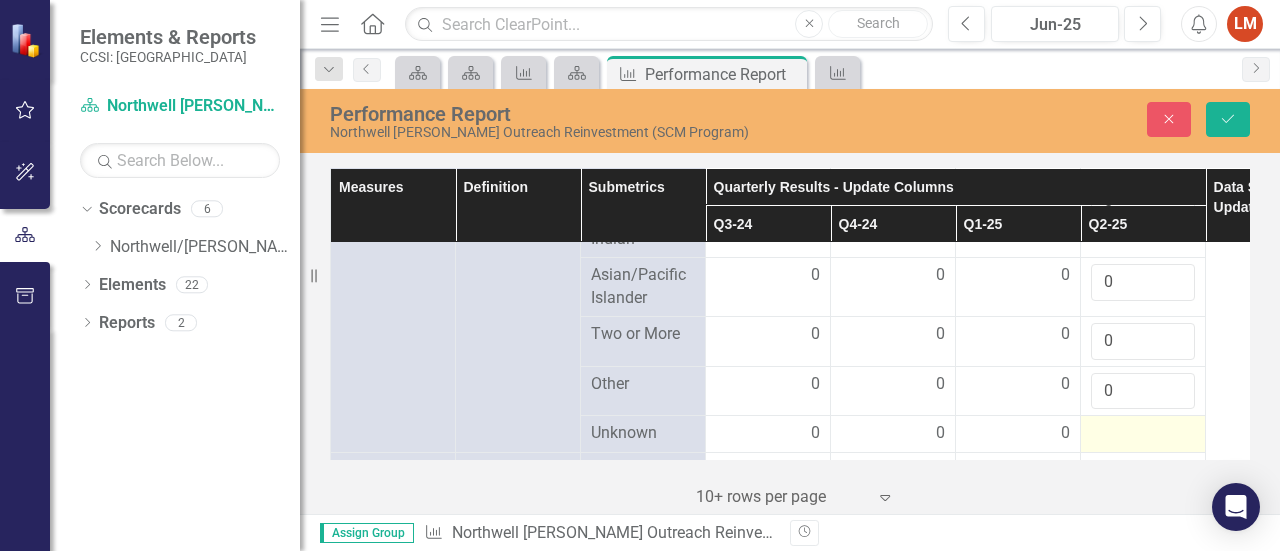 click at bounding box center [1143, 434] 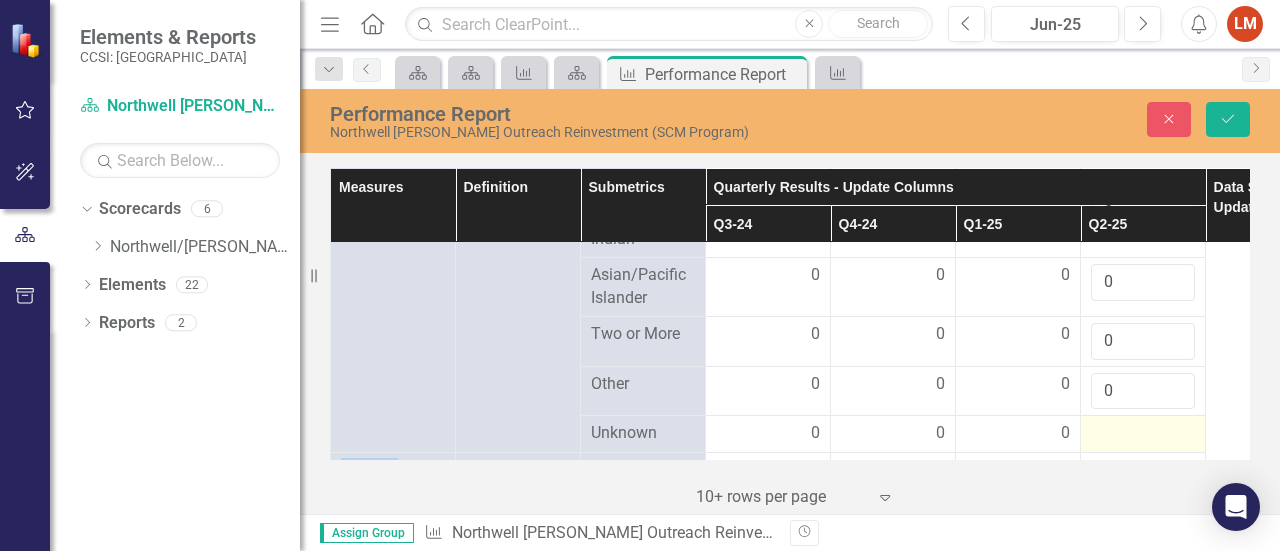 click at bounding box center [1143, 434] 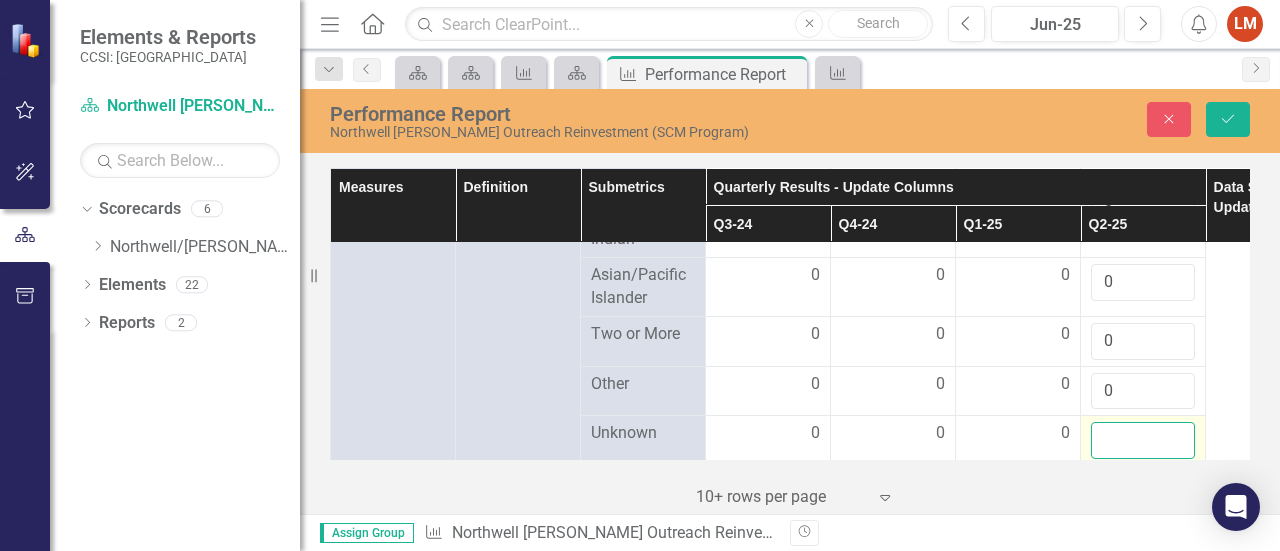 click at bounding box center [1143, 440] 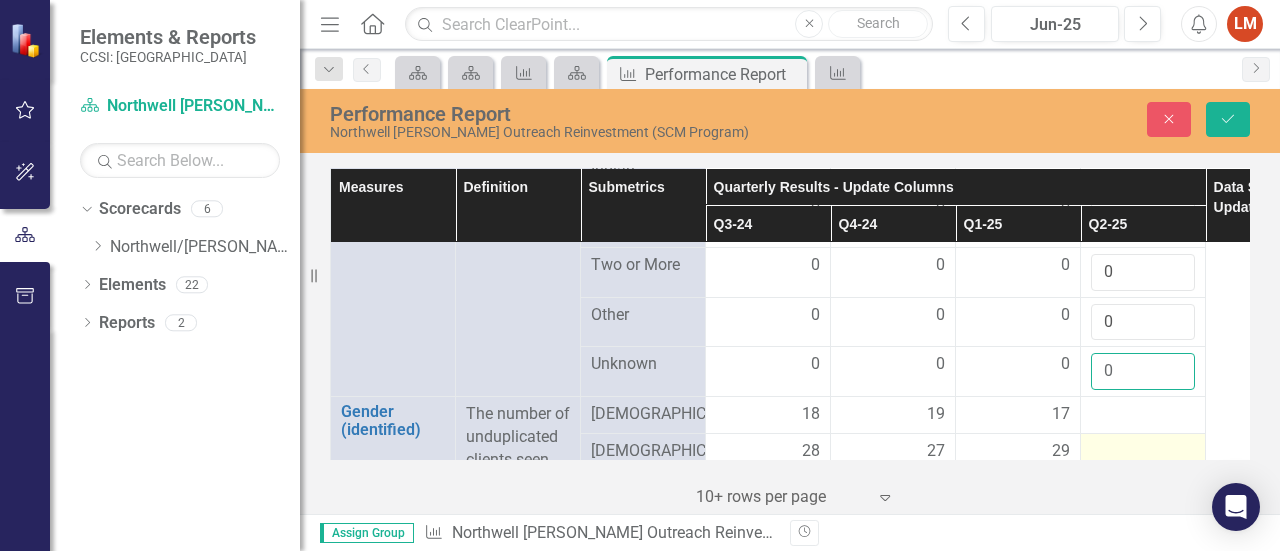 scroll, scrollTop: 1549, scrollLeft: 0, axis: vertical 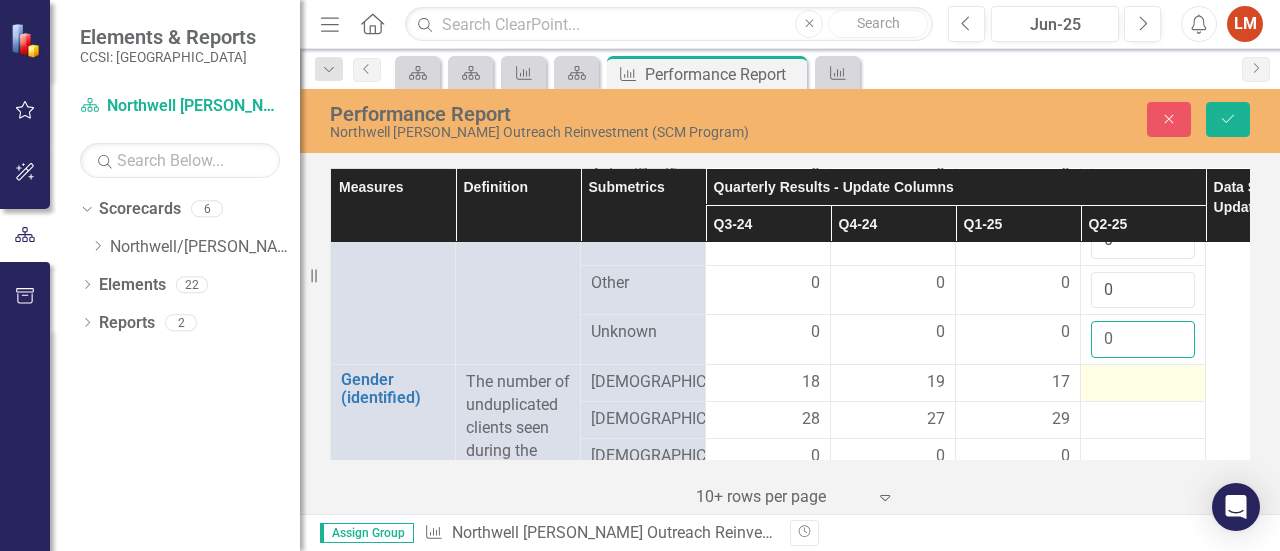 type on "0" 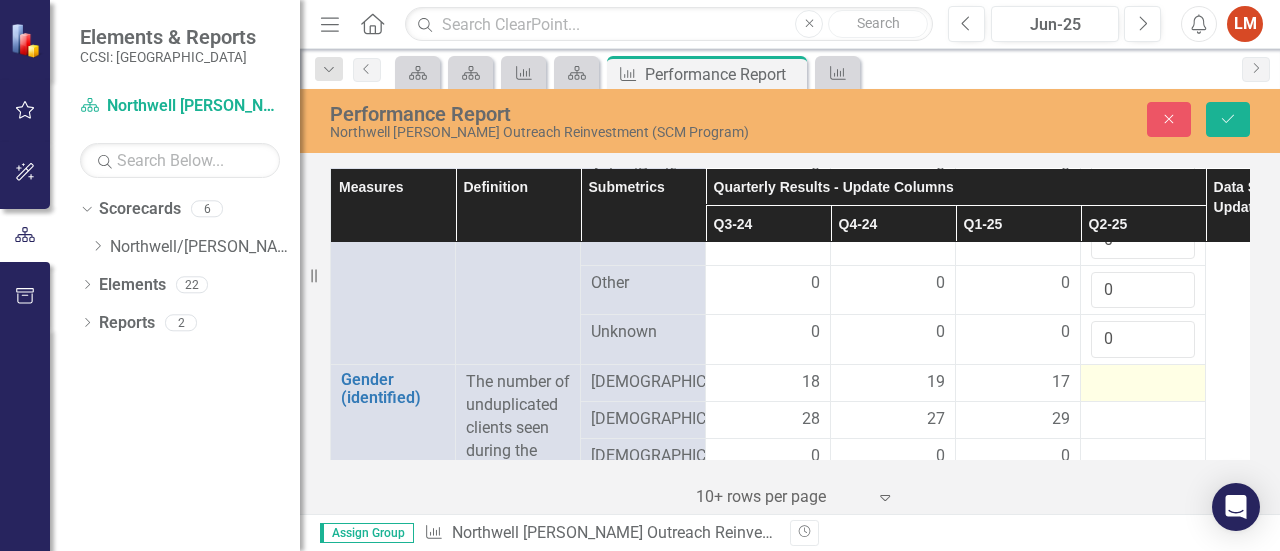 click at bounding box center (1143, 383) 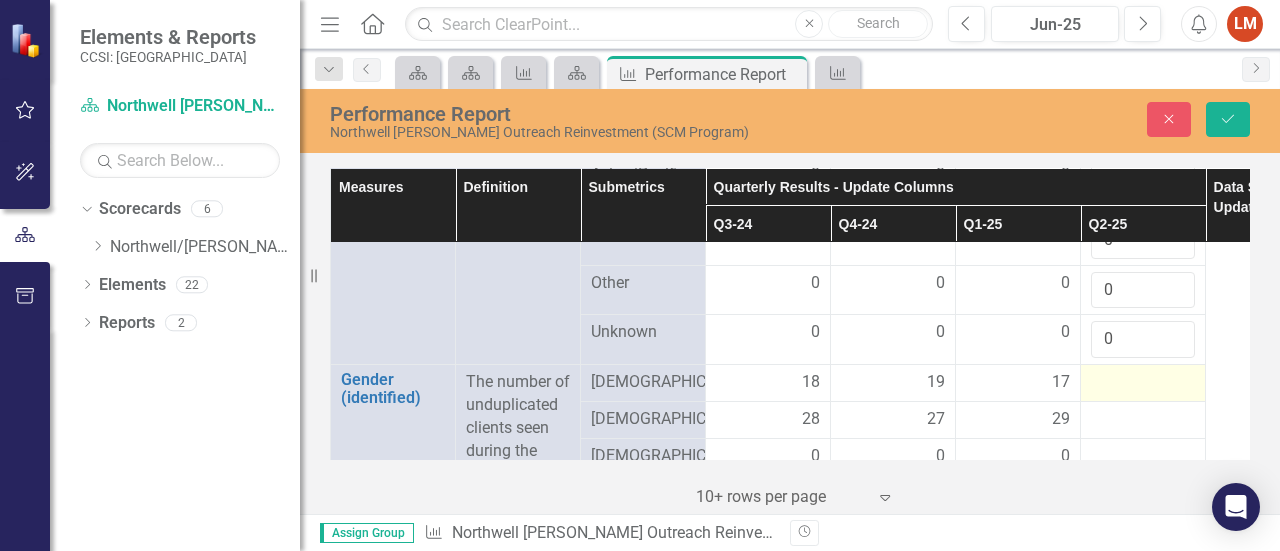 click at bounding box center [1143, 383] 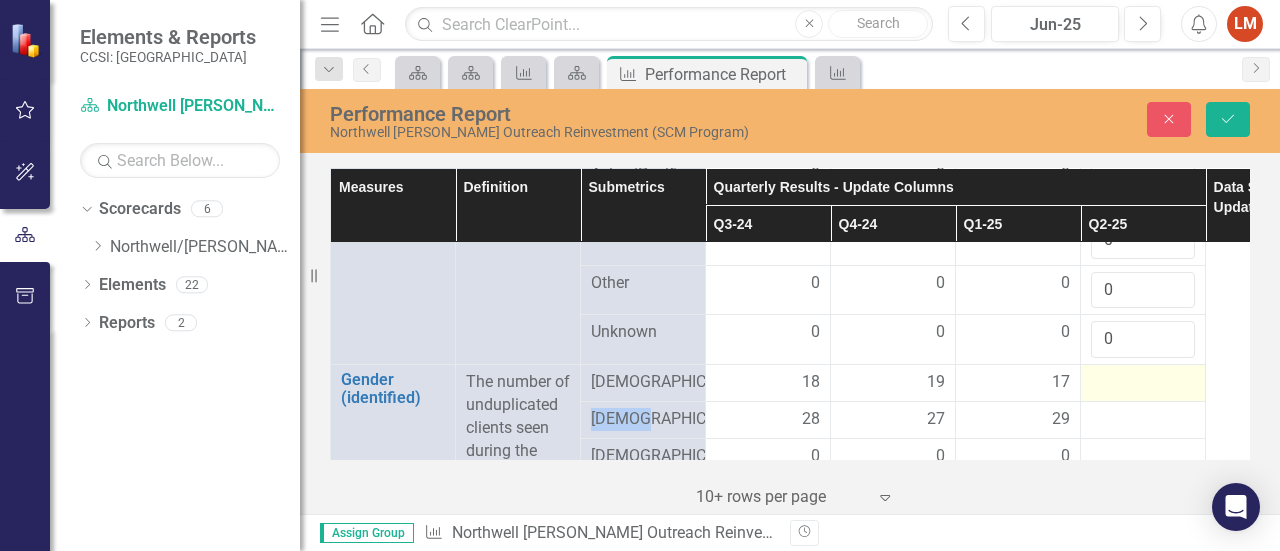click at bounding box center (1143, 383) 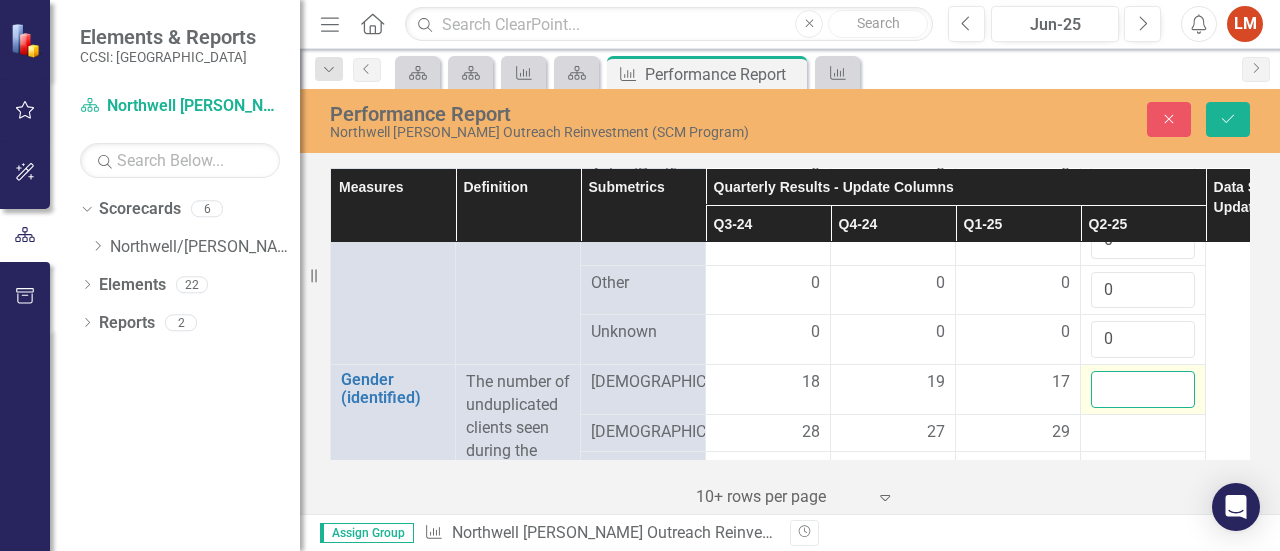 click at bounding box center [1143, 389] 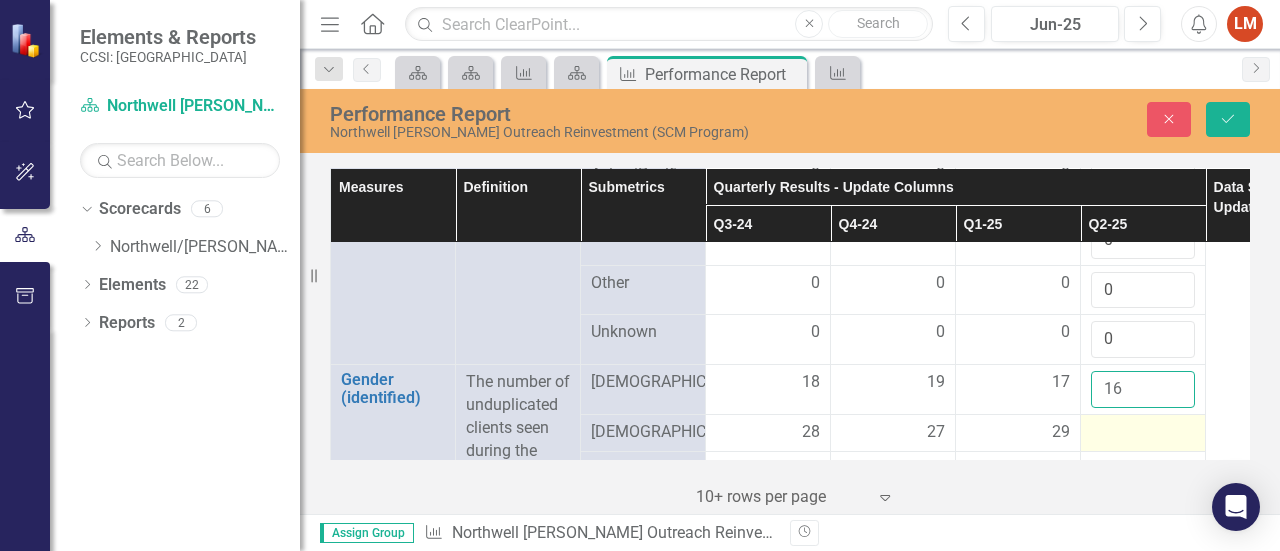 type on "16" 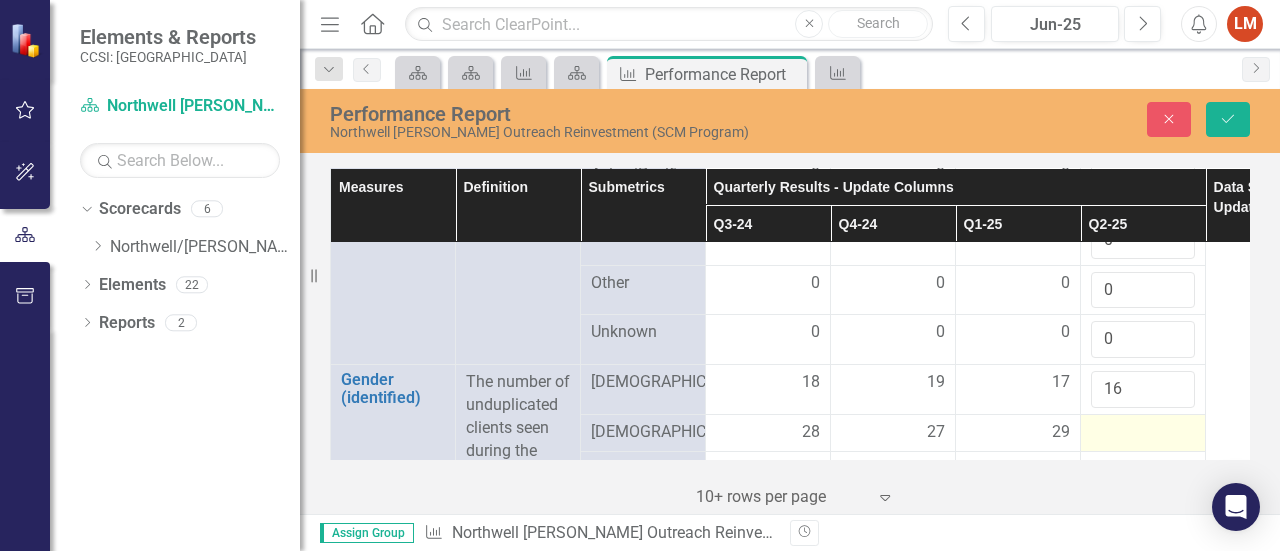 click at bounding box center (1143, 433) 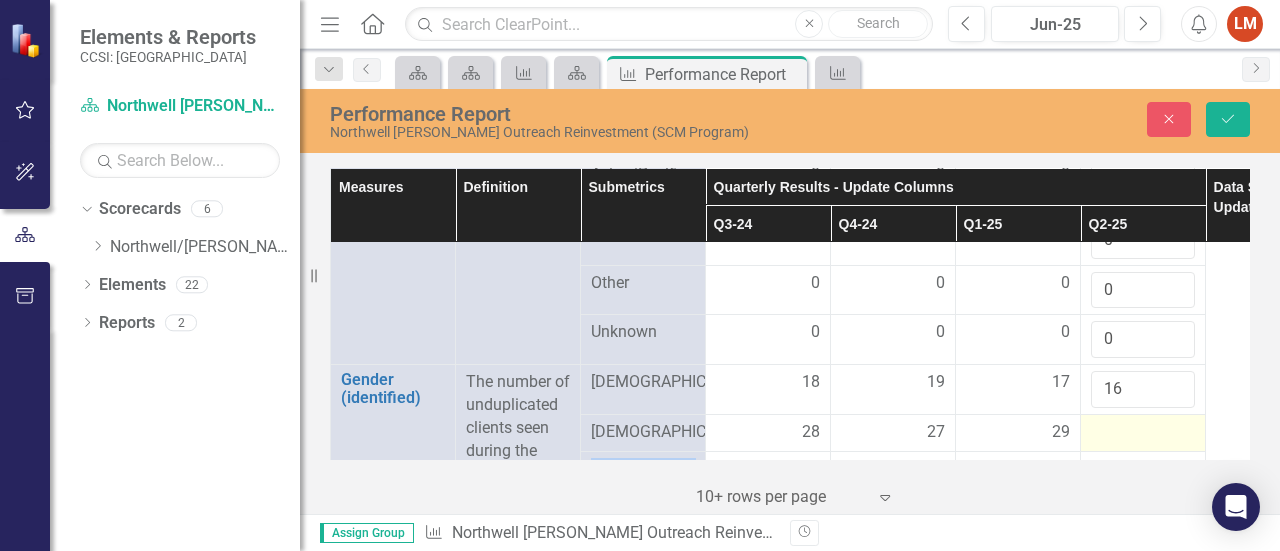 click at bounding box center [1143, 433] 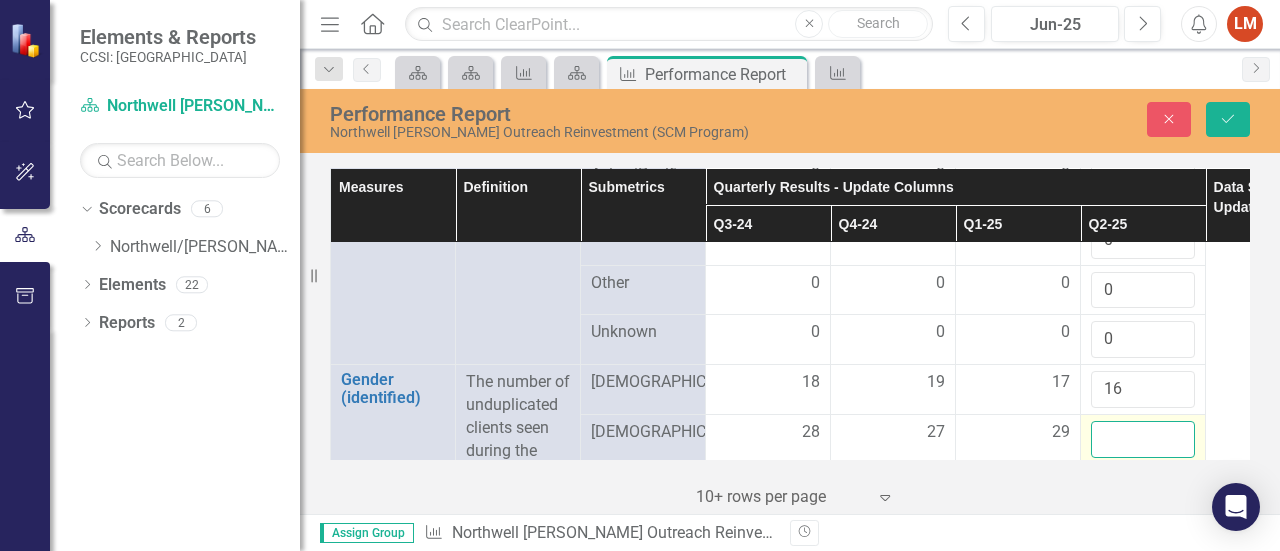 click at bounding box center (1143, 439) 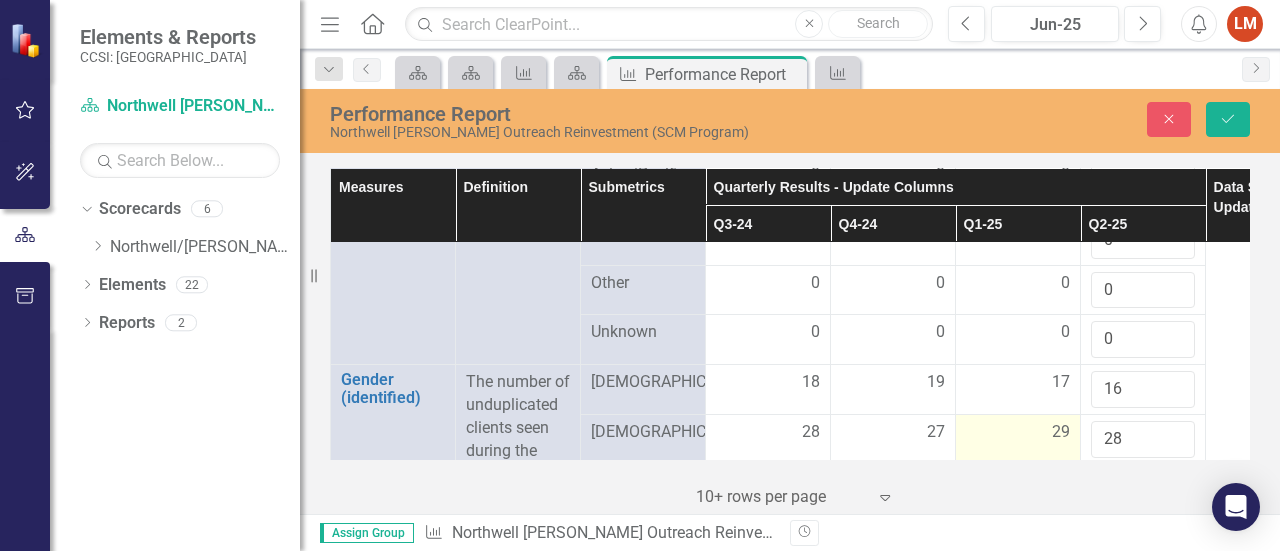 click on "29" at bounding box center [1061, 432] 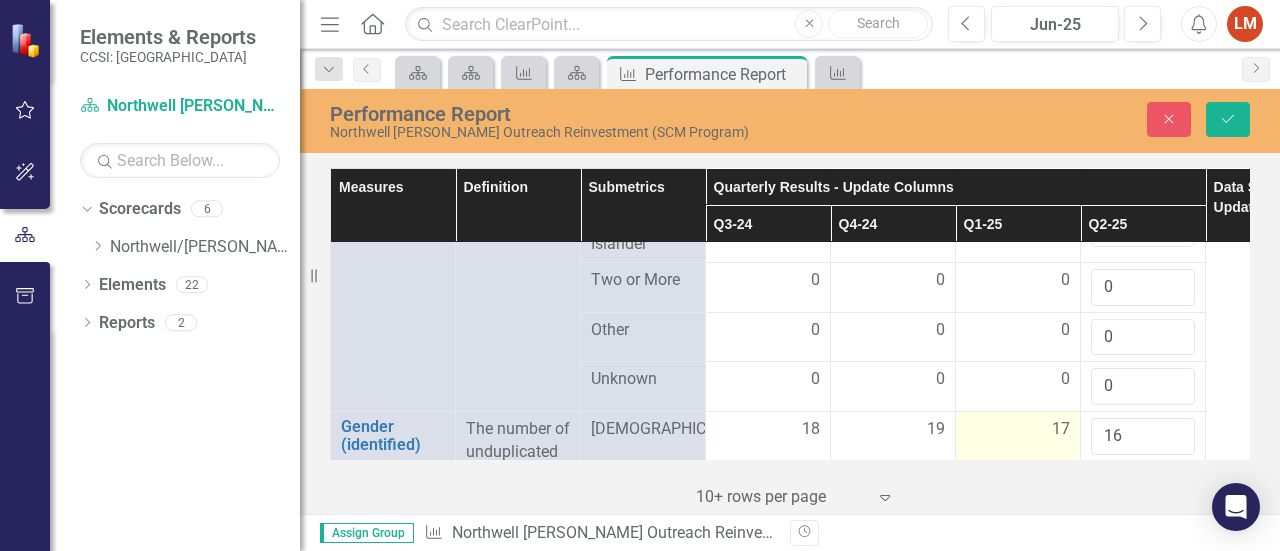 scroll, scrollTop: 1549, scrollLeft: 0, axis: vertical 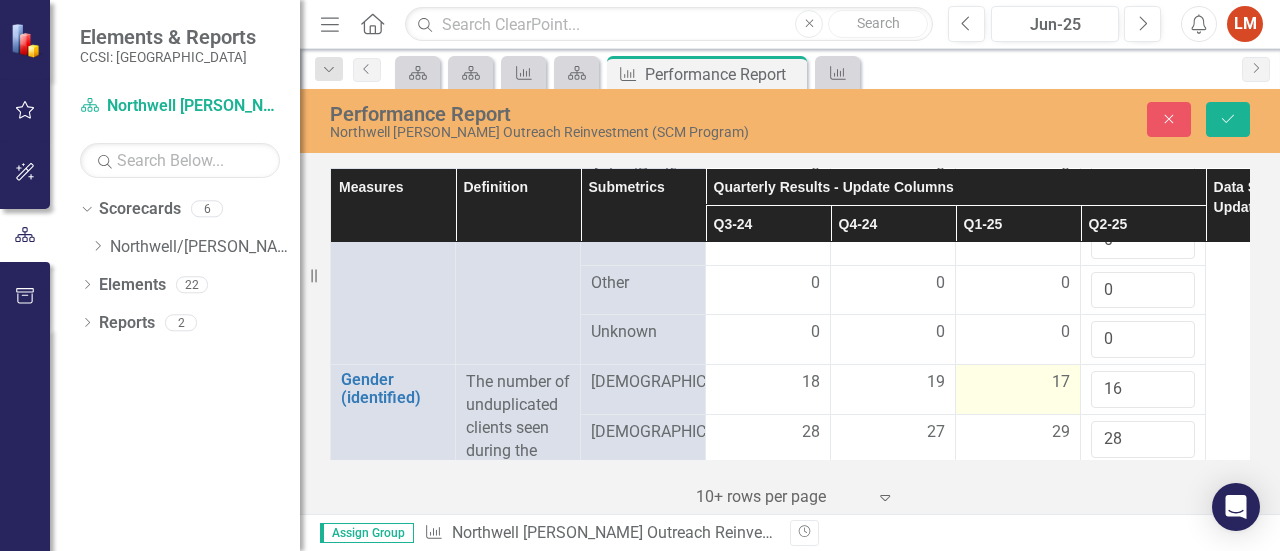 click on "17" at bounding box center (1018, 382) 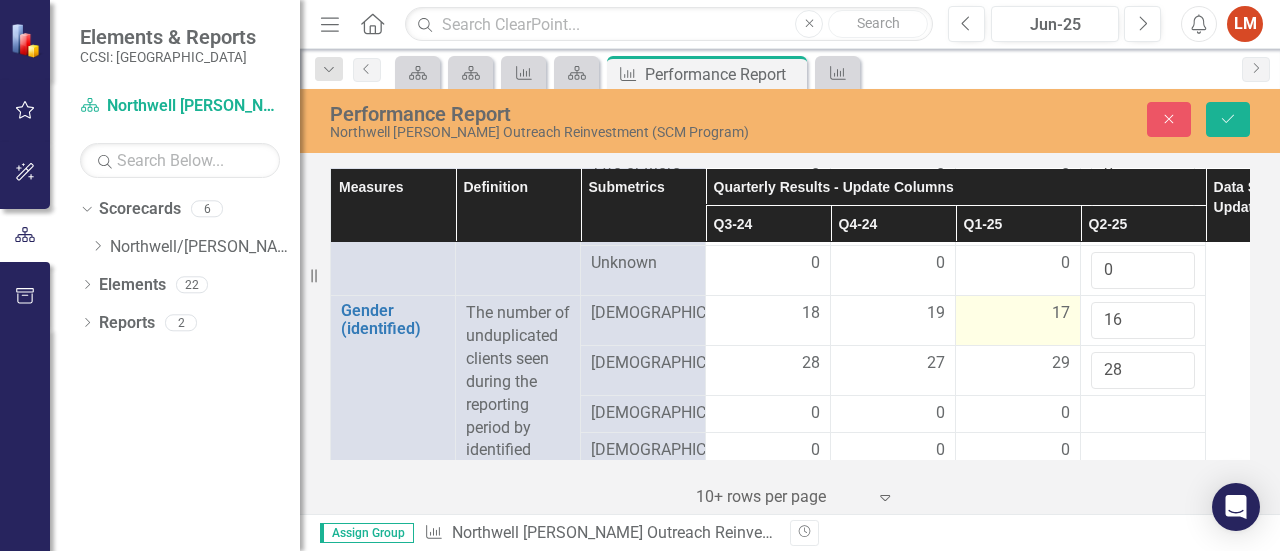 scroll, scrollTop: 1649, scrollLeft: 0, axis: vertical 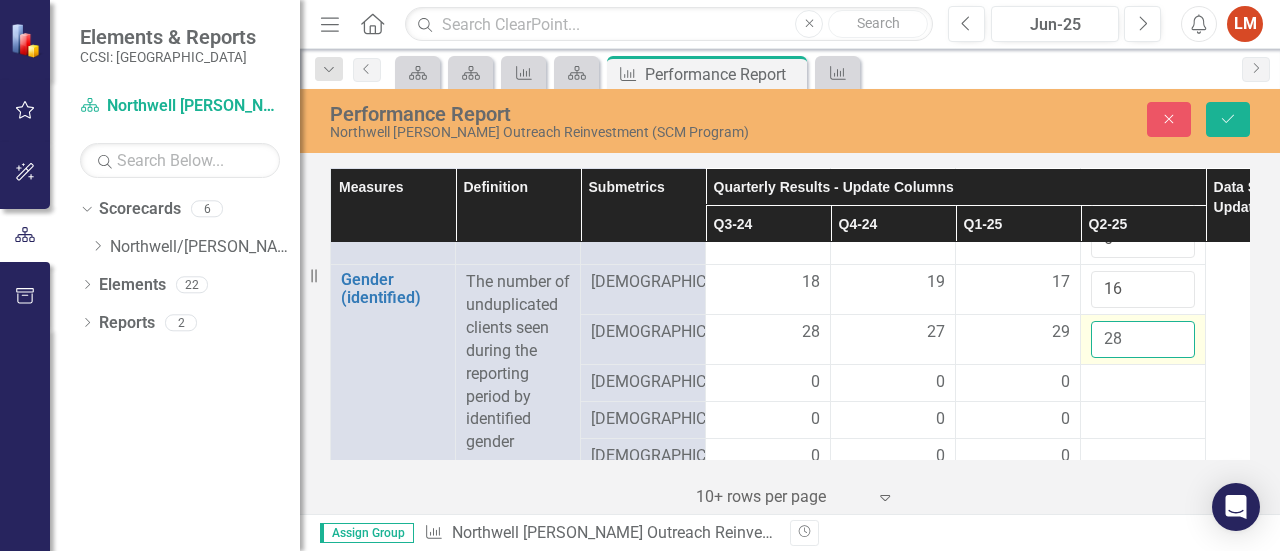click on "28" at bounding box center [1143, 339] 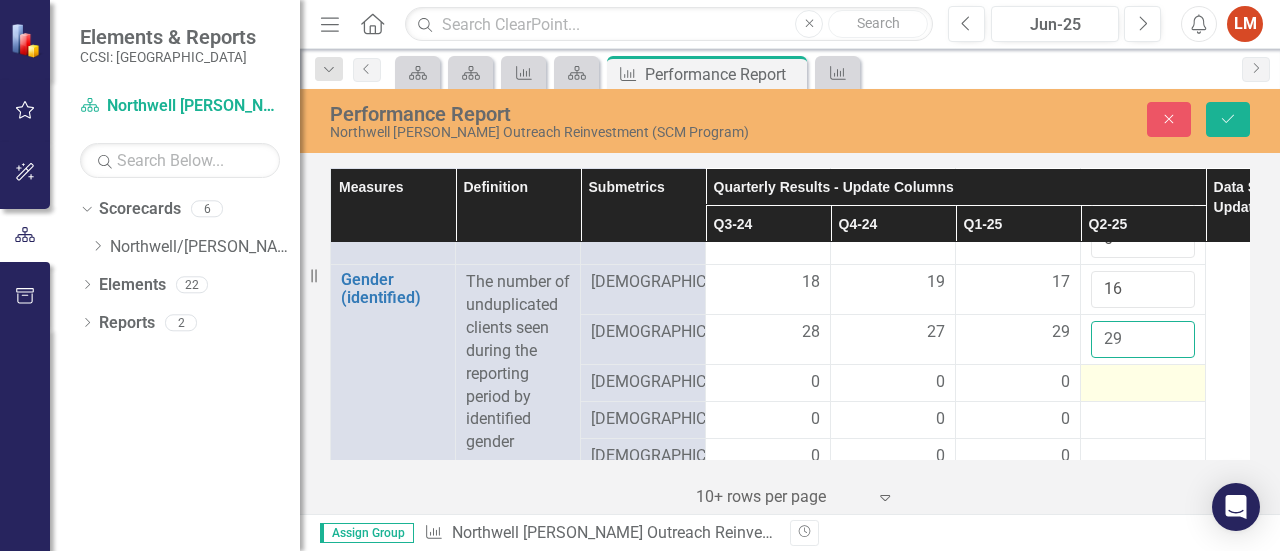 type on "29" 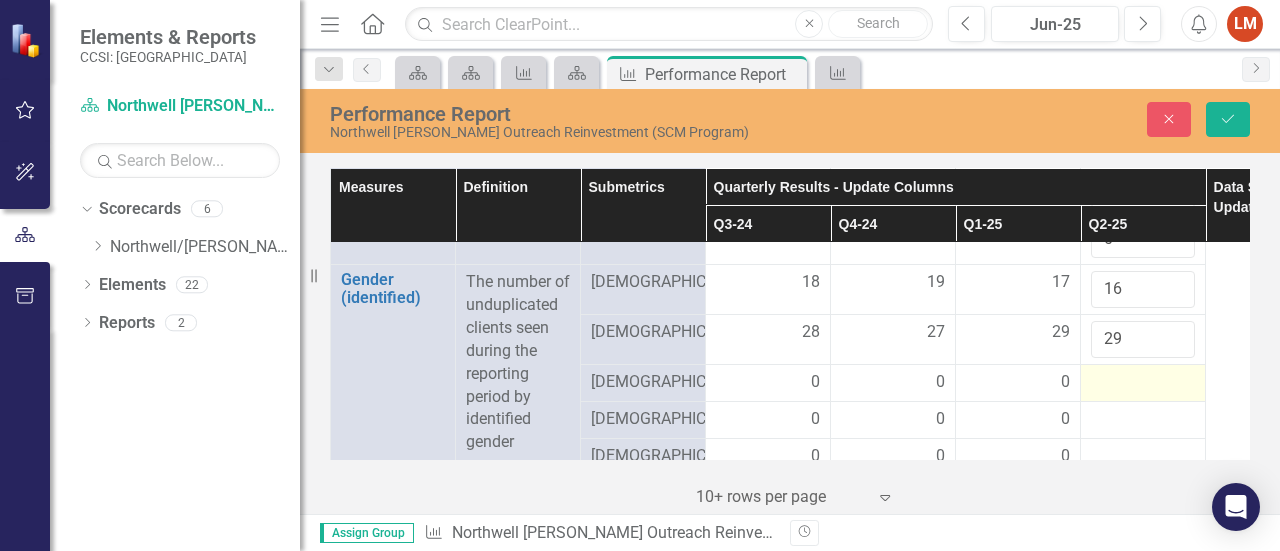 click at bounding box center (1143, 383) 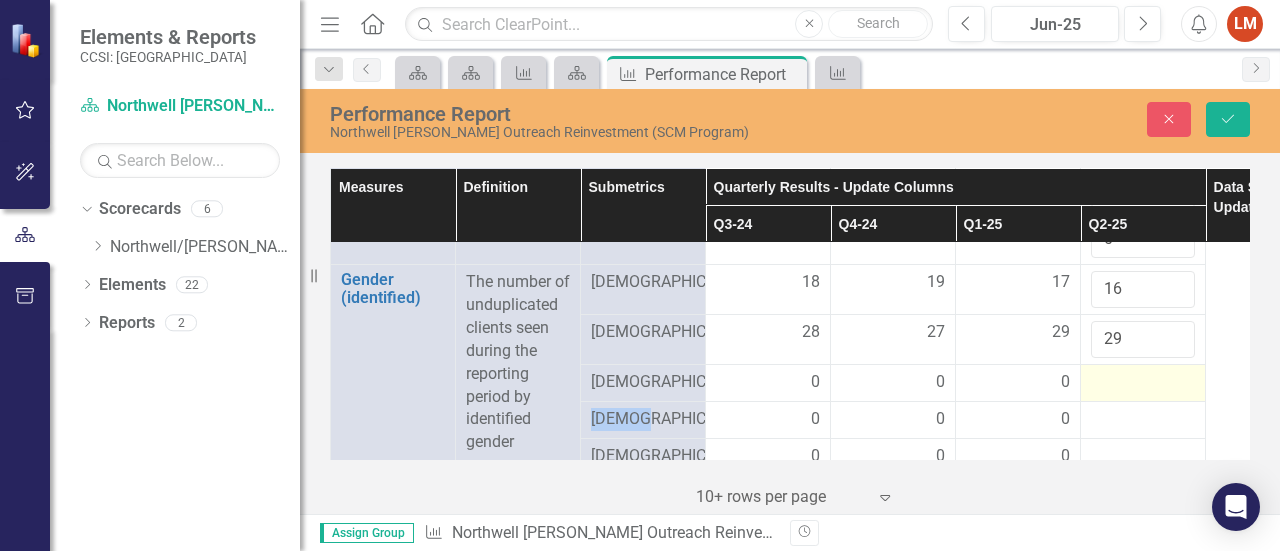 click at bounding box center [1143, 383] 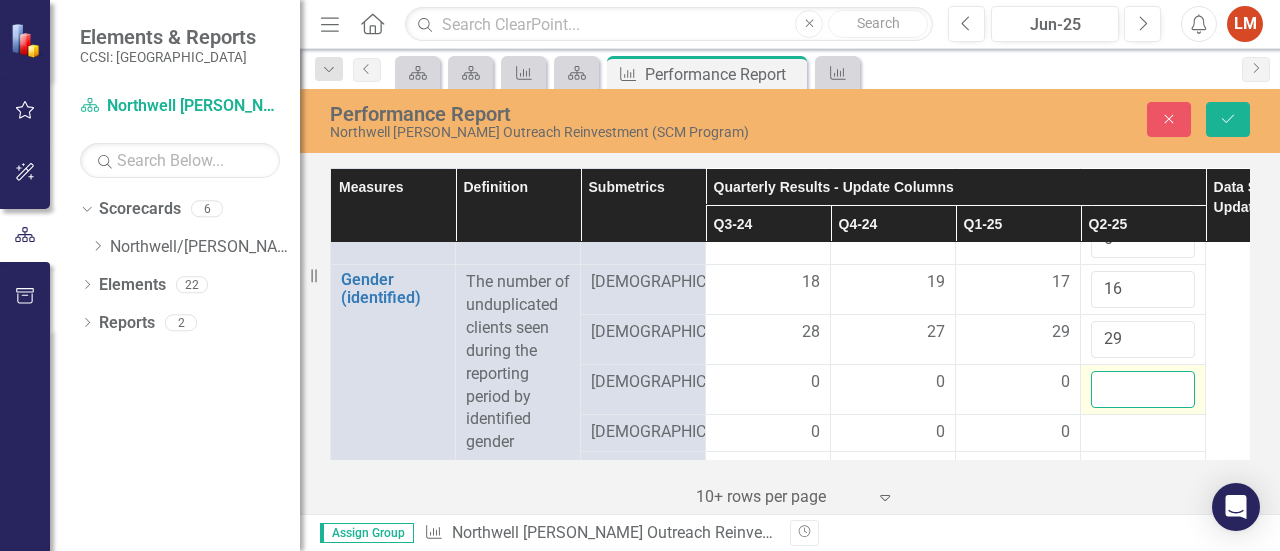 click at bounding box center (1143, 389) 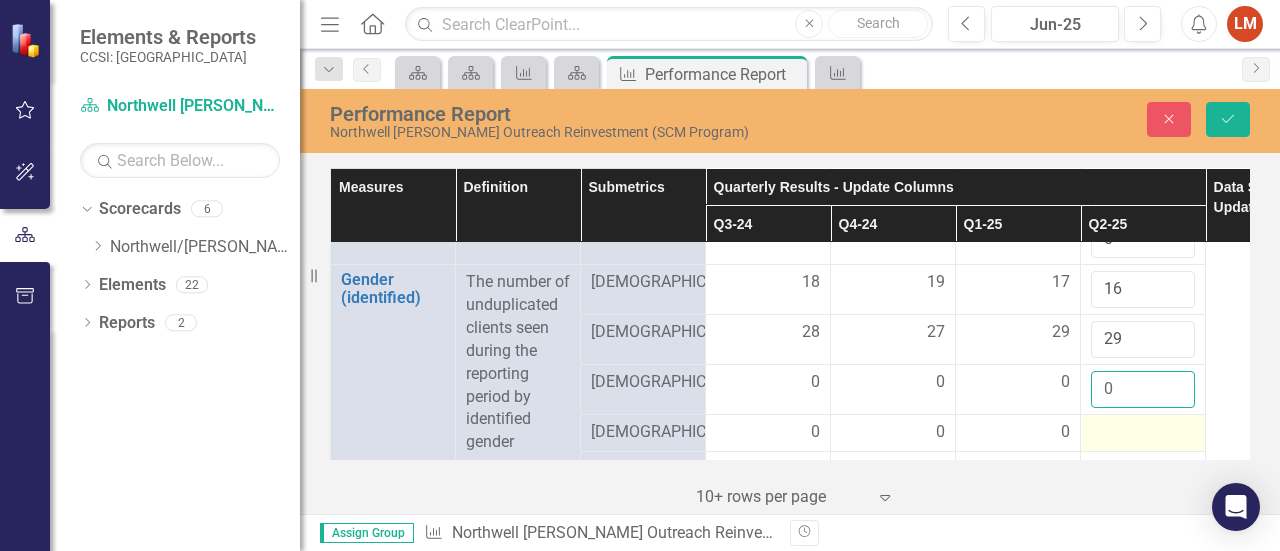 type on "0" 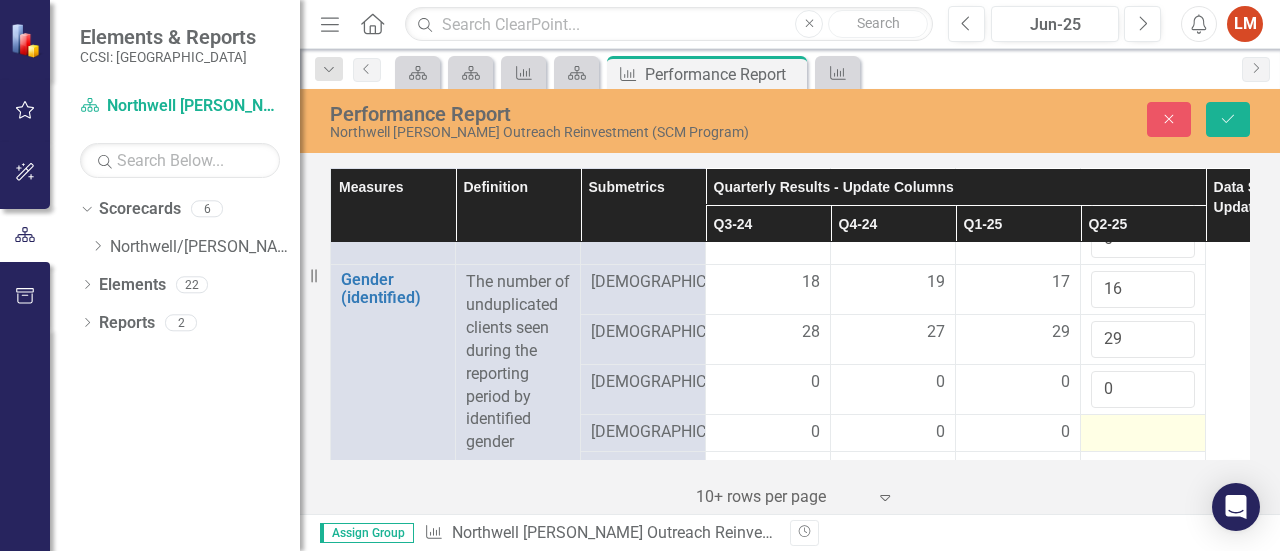 click at bounding box center [1143, 433] 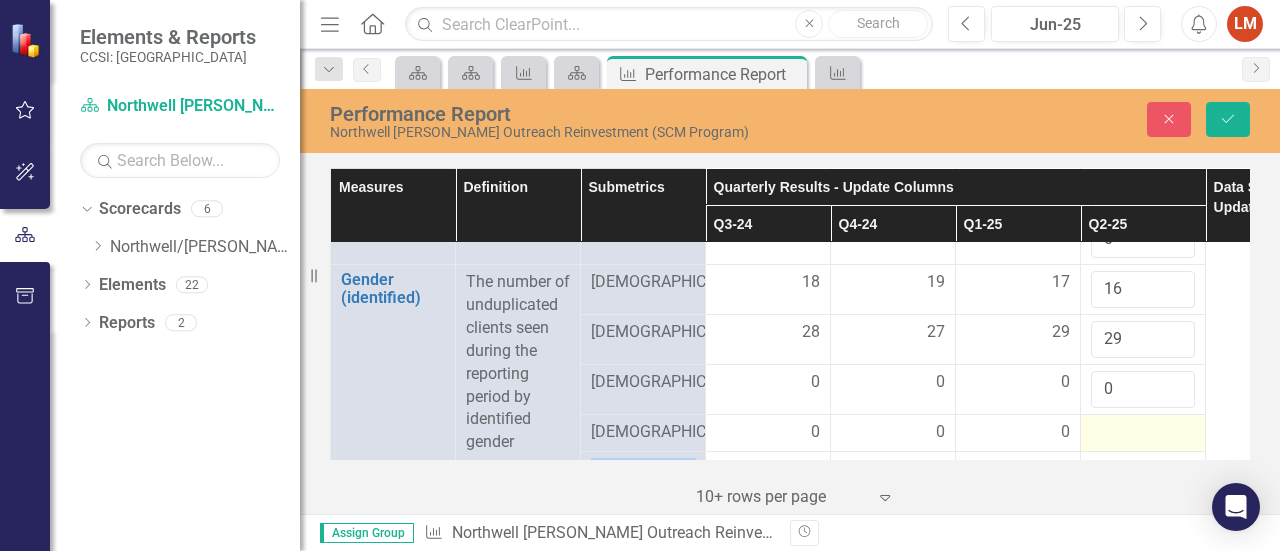 click at bounding box center [1143, 433] 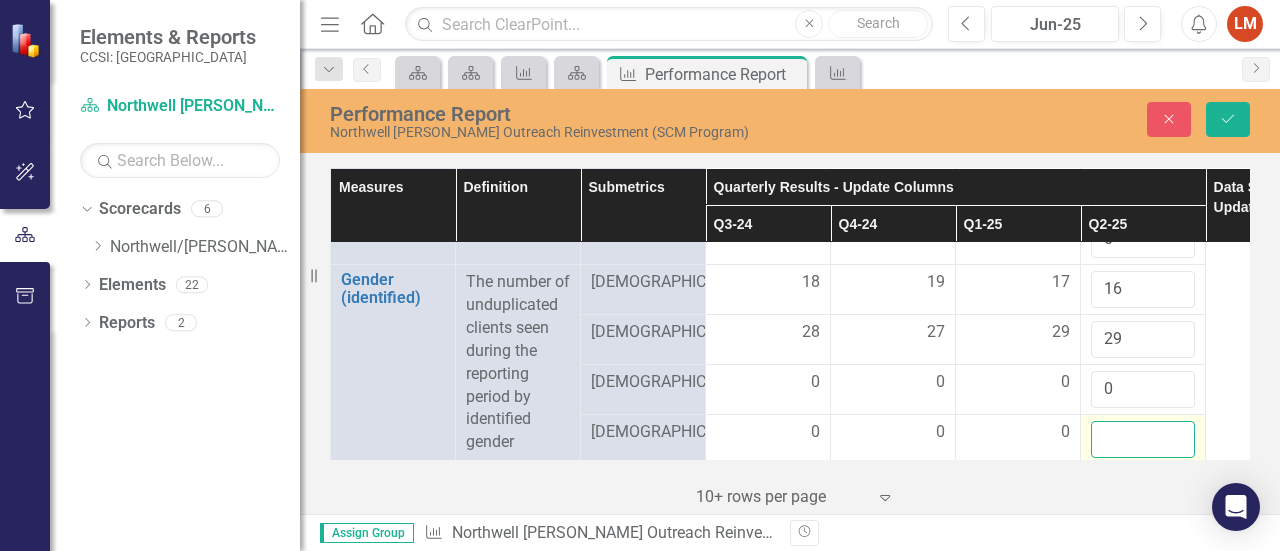 click at bounding box center [1143, 439] 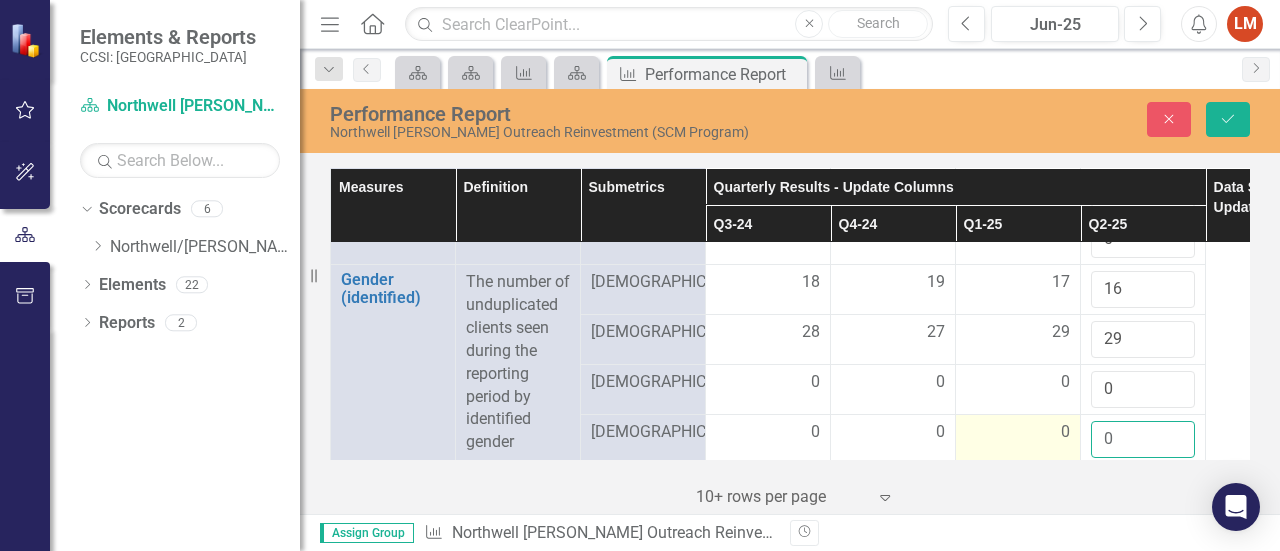 type on "0" 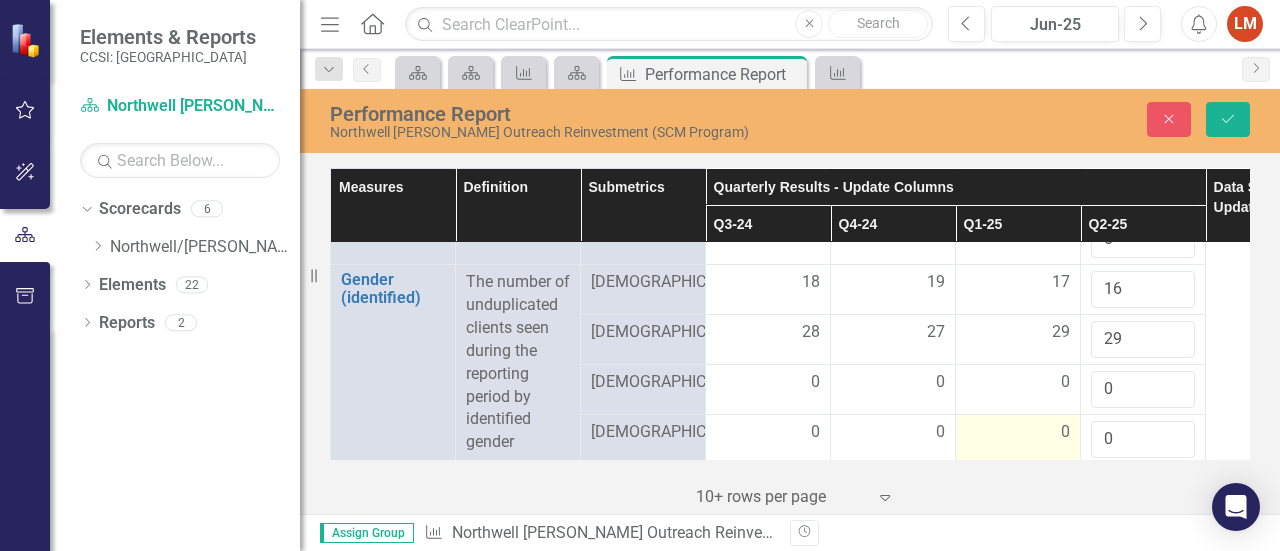 click on "0" at bounding box center (1018, 432) 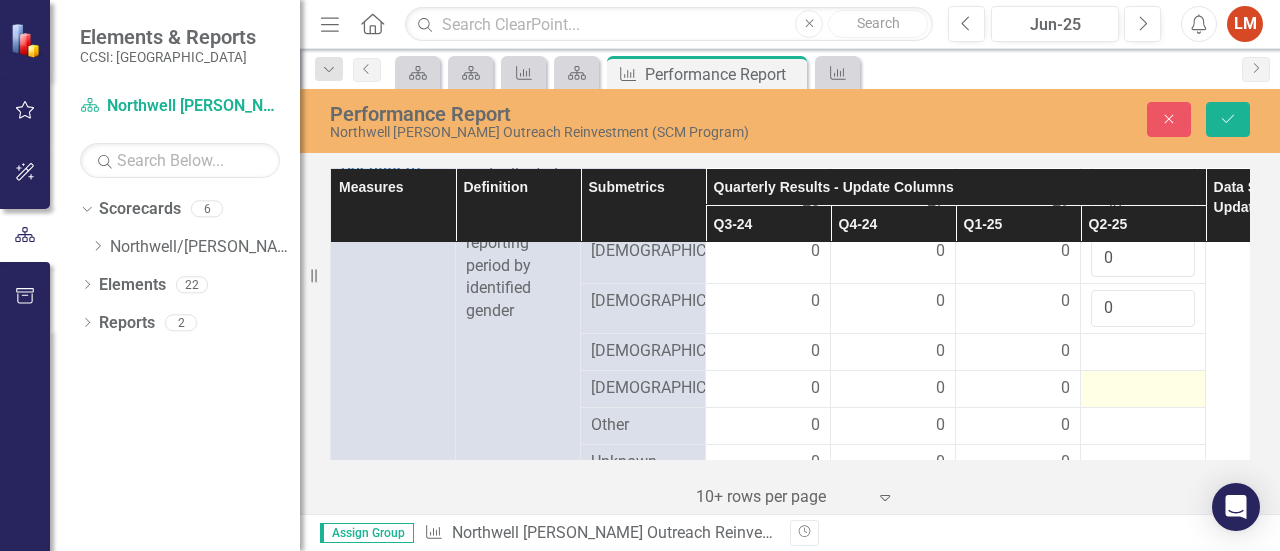 scroll, scrollTop: 1749, scrollLeft: 0, axis: vertical 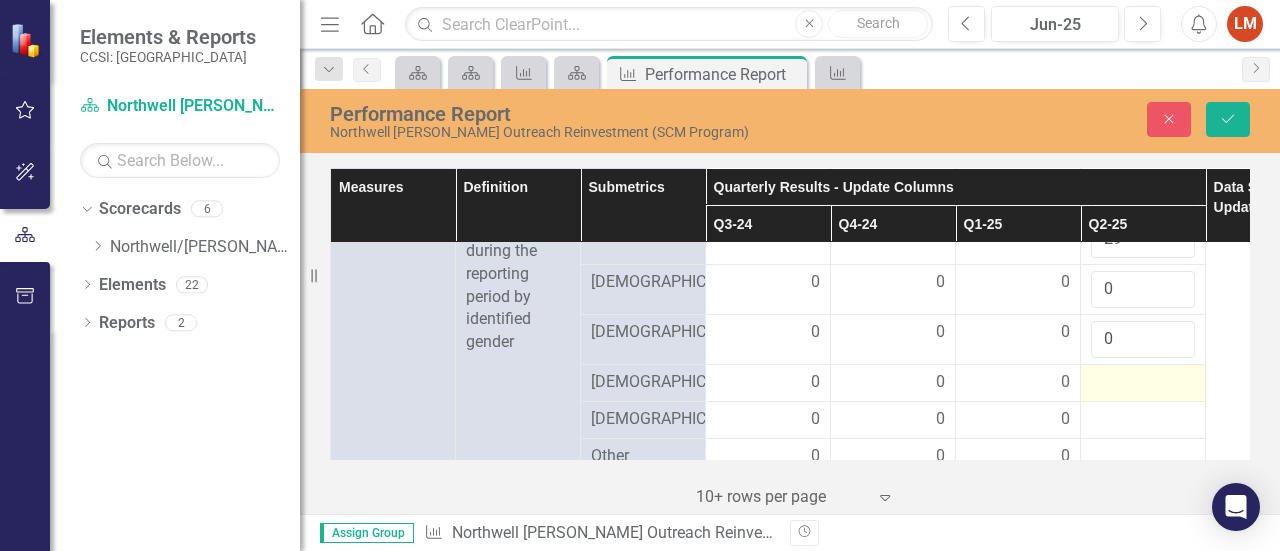 click at bounding box center (1143, 383) 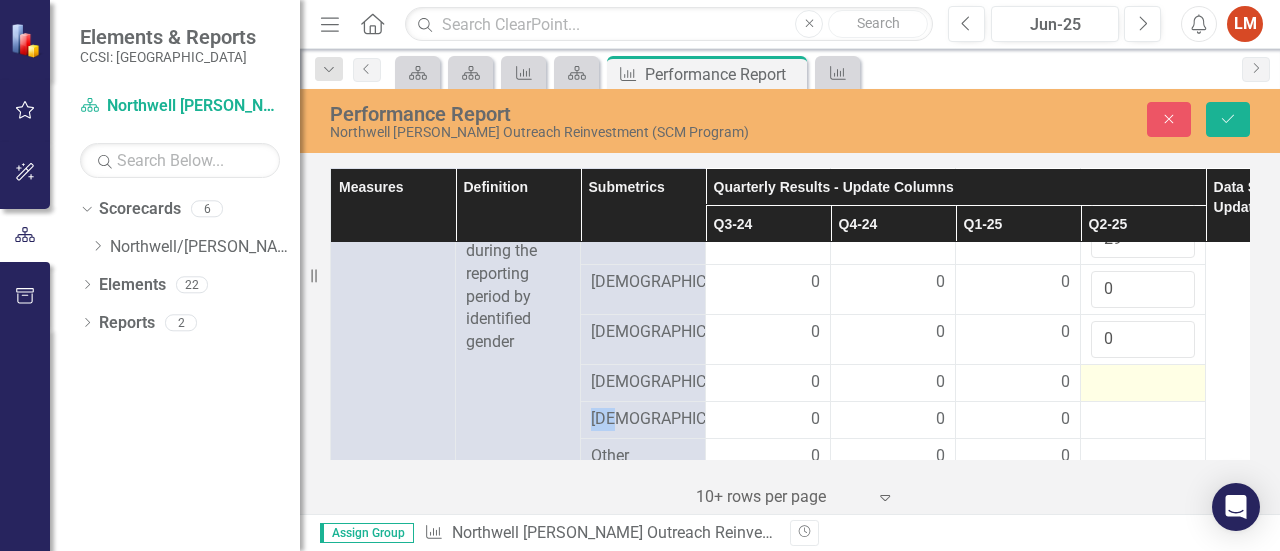 click at bounding box center [1143, 383] 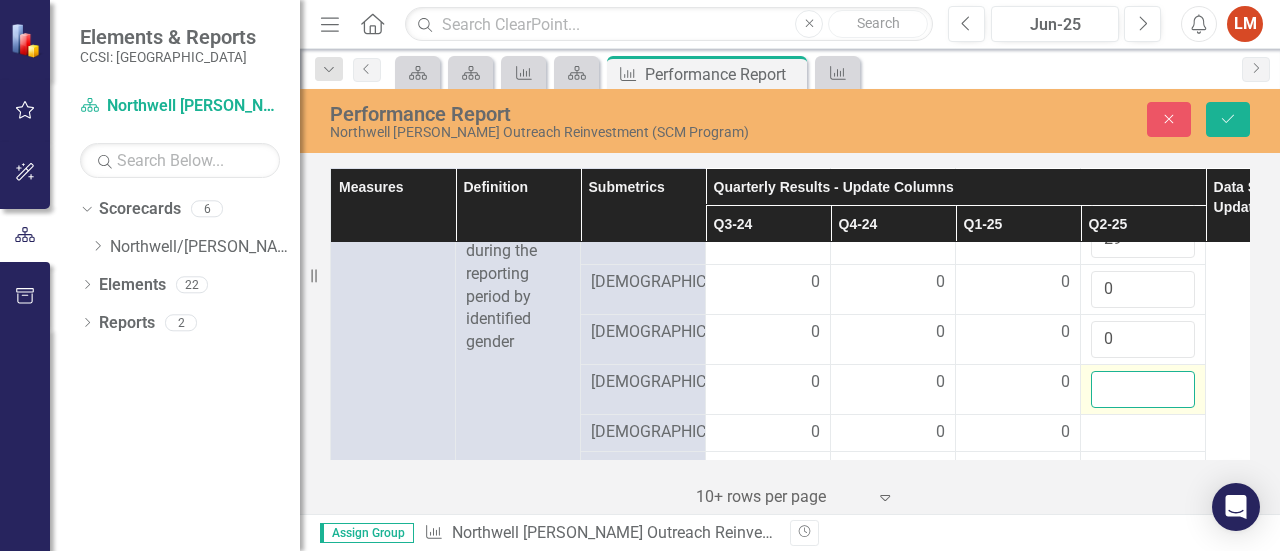 click at bounding box center [1143, 389] 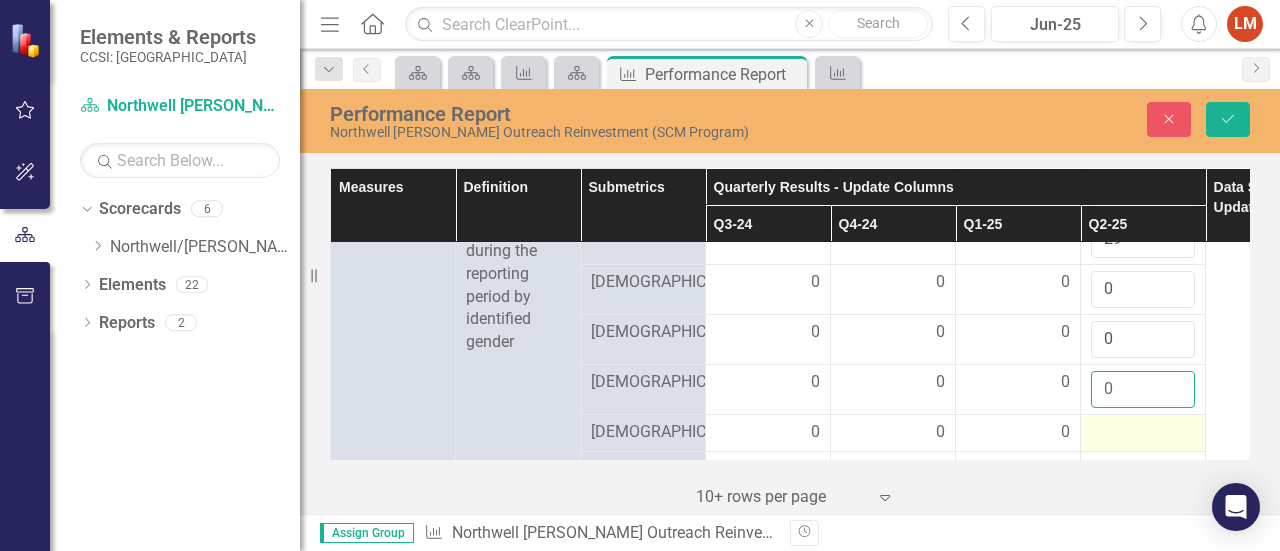 type on "0" 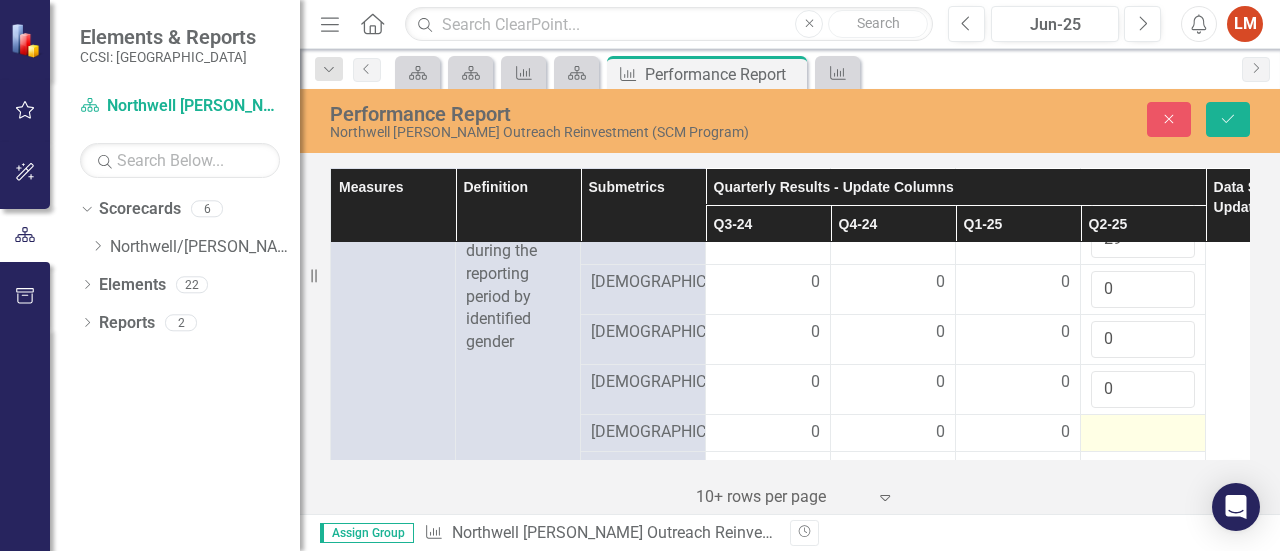 click at bounding box center (1143, 433) 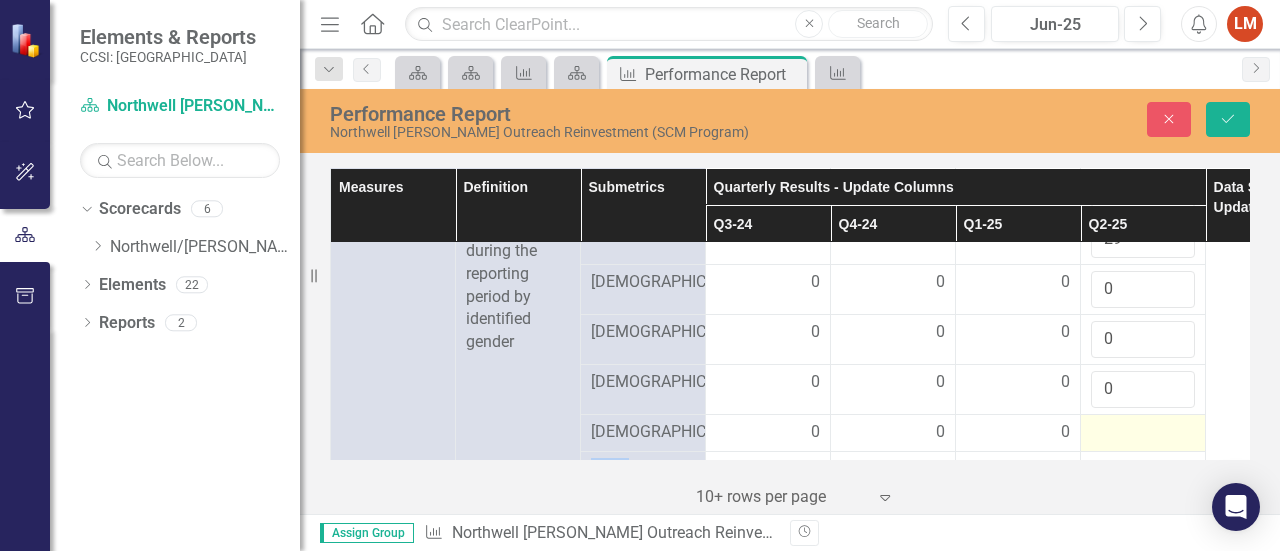 click at bounding box center (1143, 433) 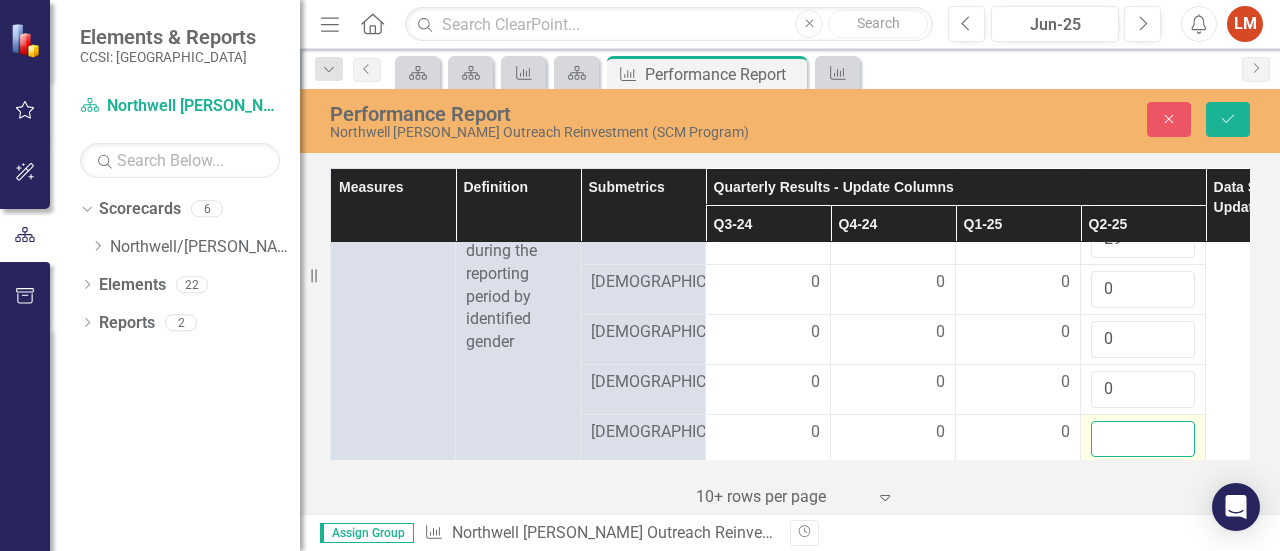 click at bounding box center (1143, 439) 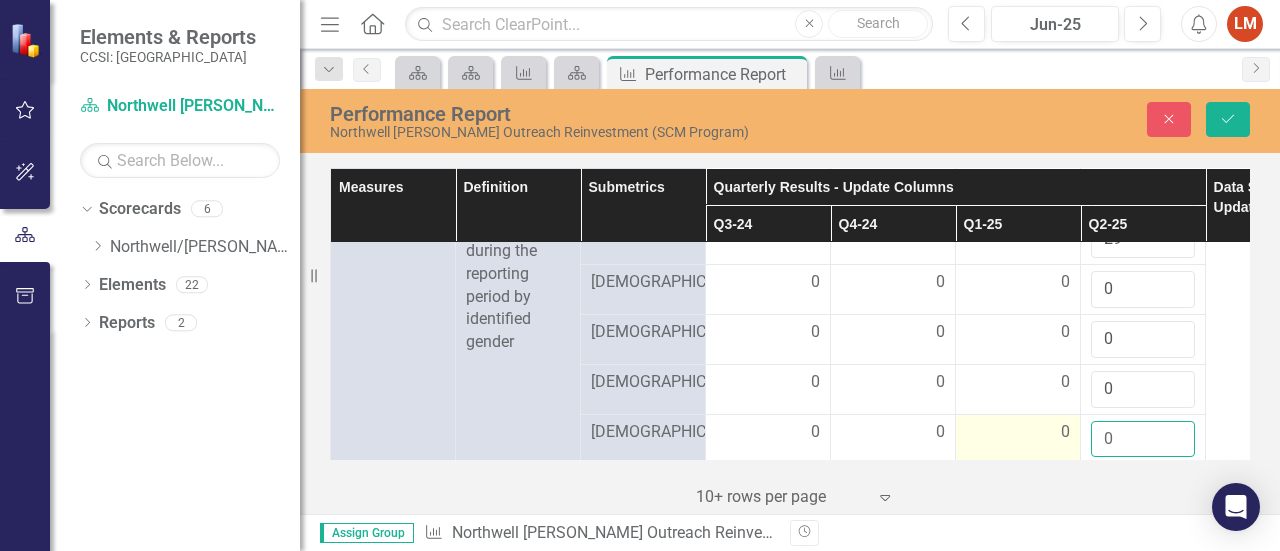 type on "0" 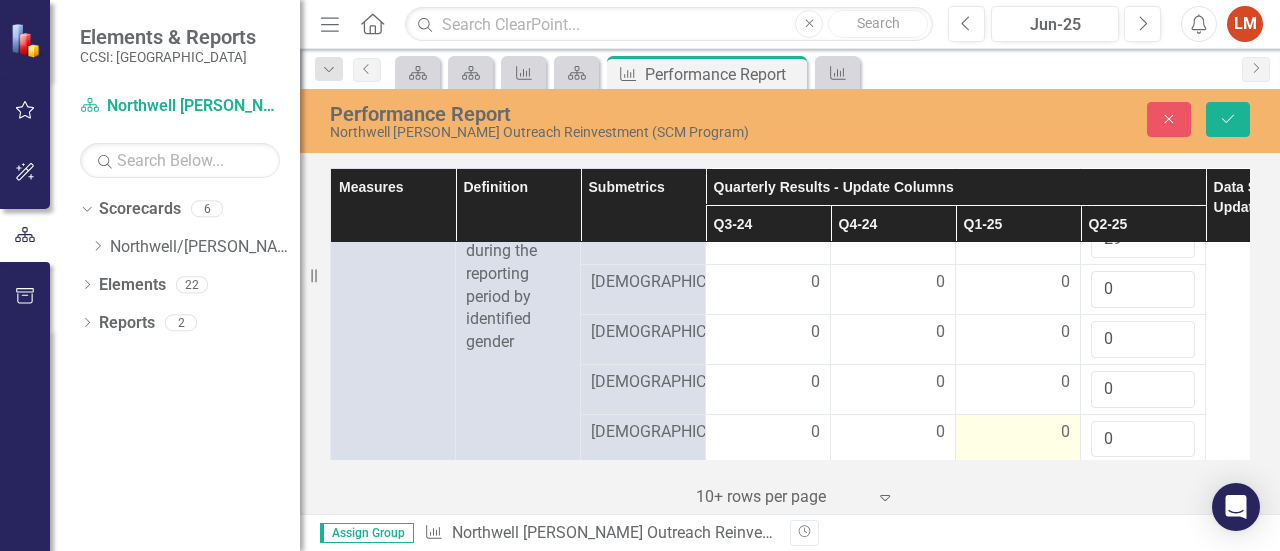 click on "0" at bounding box center [1065, 432] 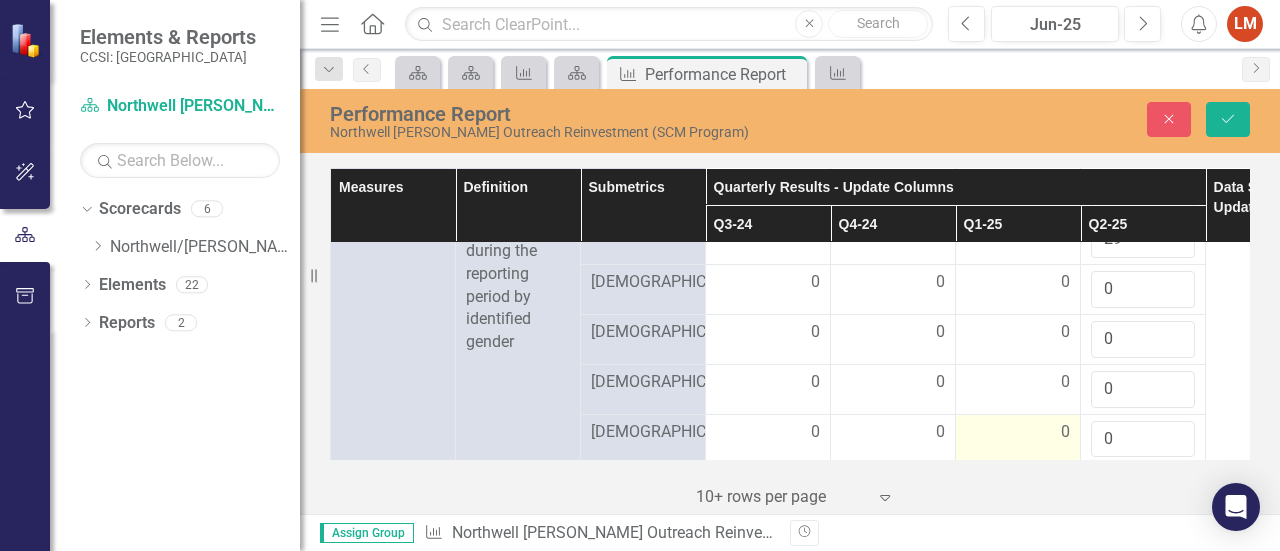 scroll, scrollTop: 1849, scrollLeft: 0, axis: vertical 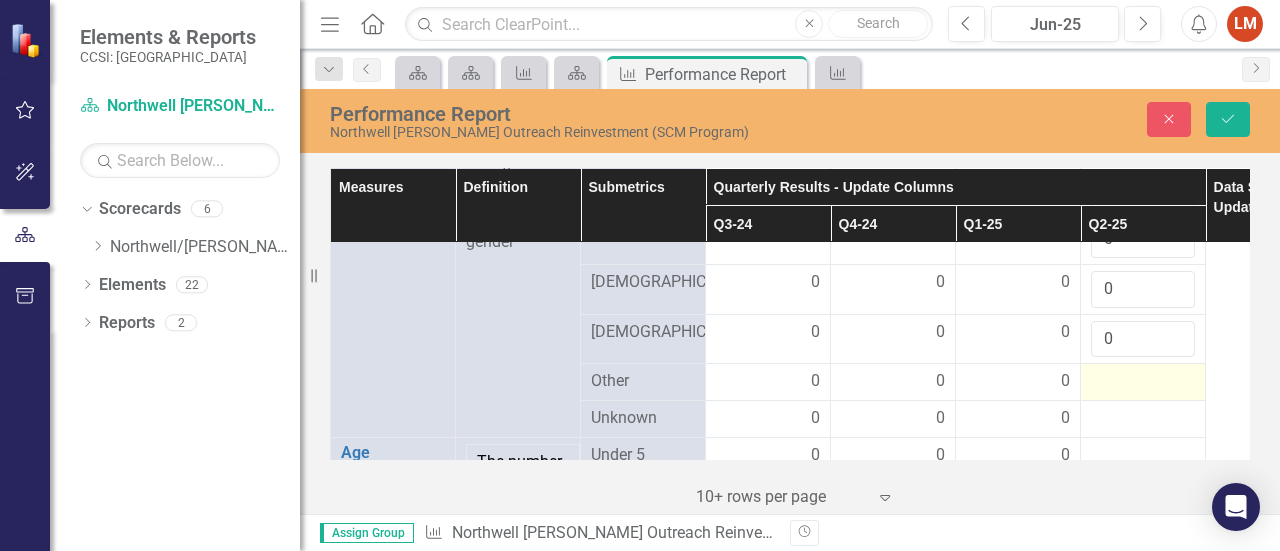 click at bounding box center (1143, 382) 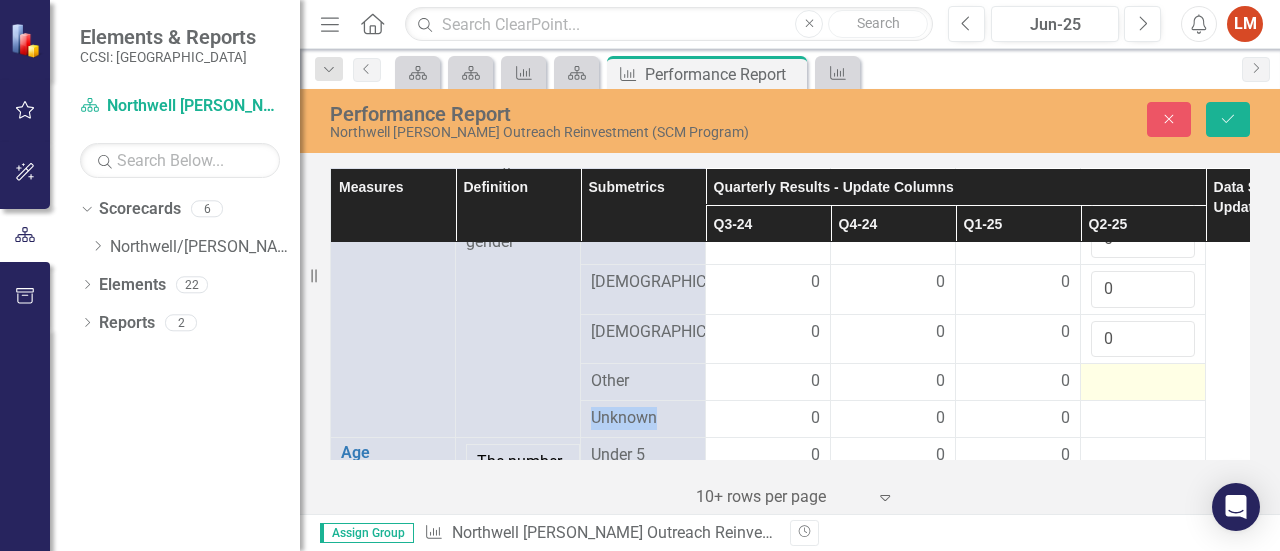 click at bounding box center [1143, 382] 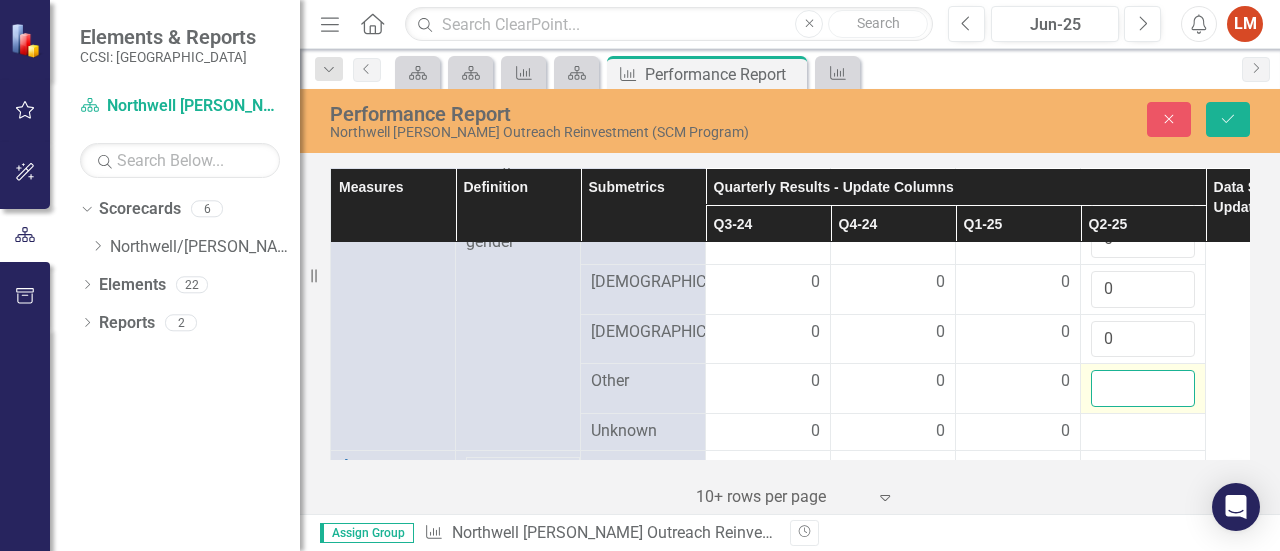 click at bounding box center (1143, 388) 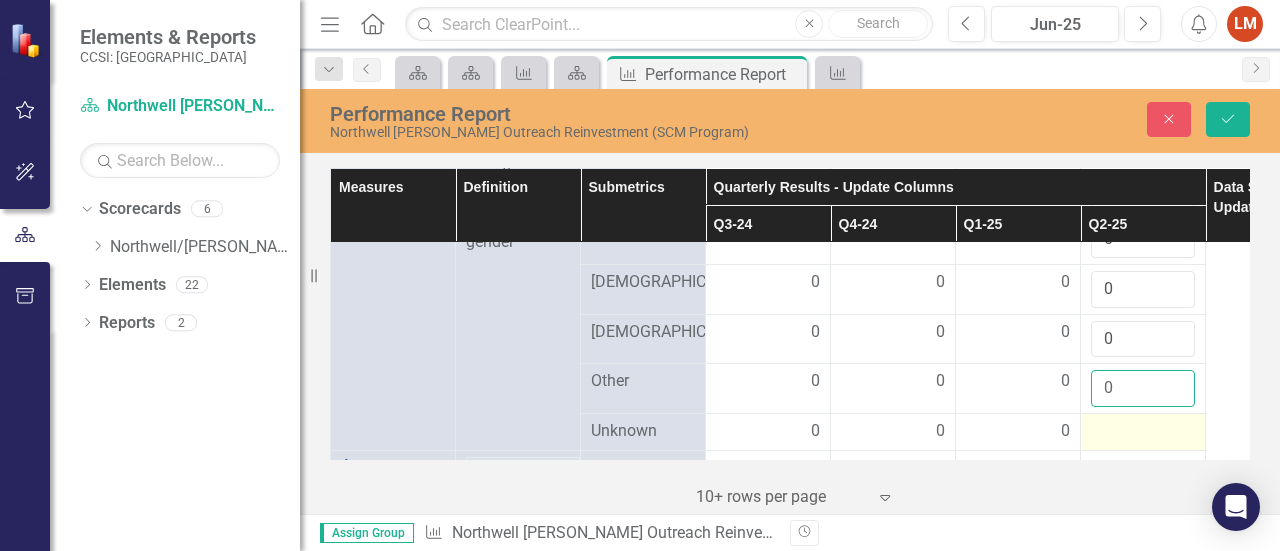 type on "0" 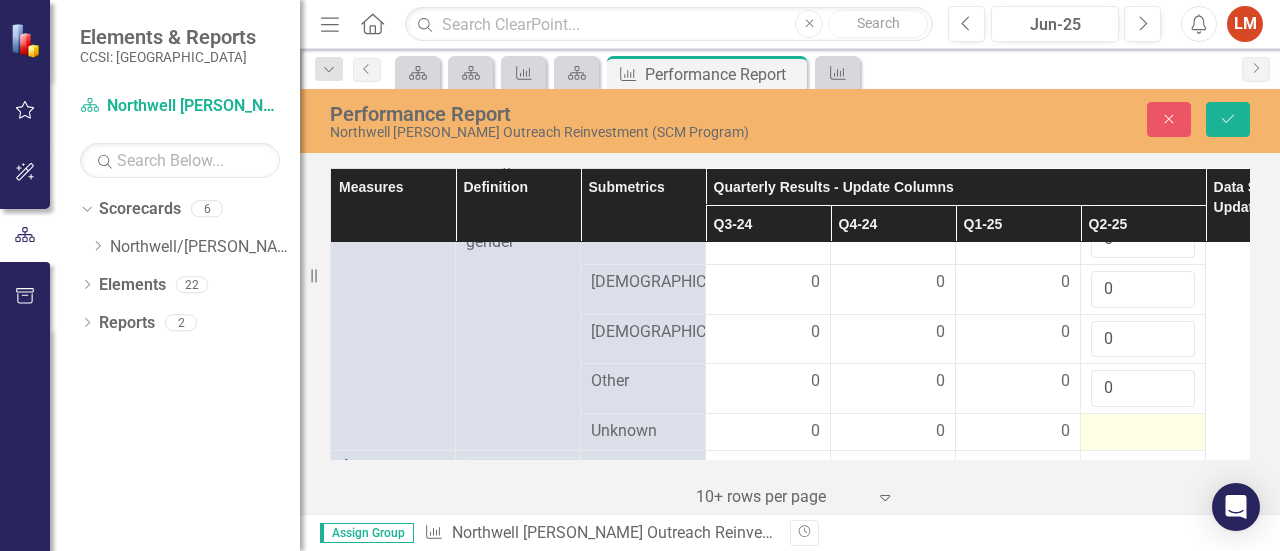 click at bounding box center [1143, 432] 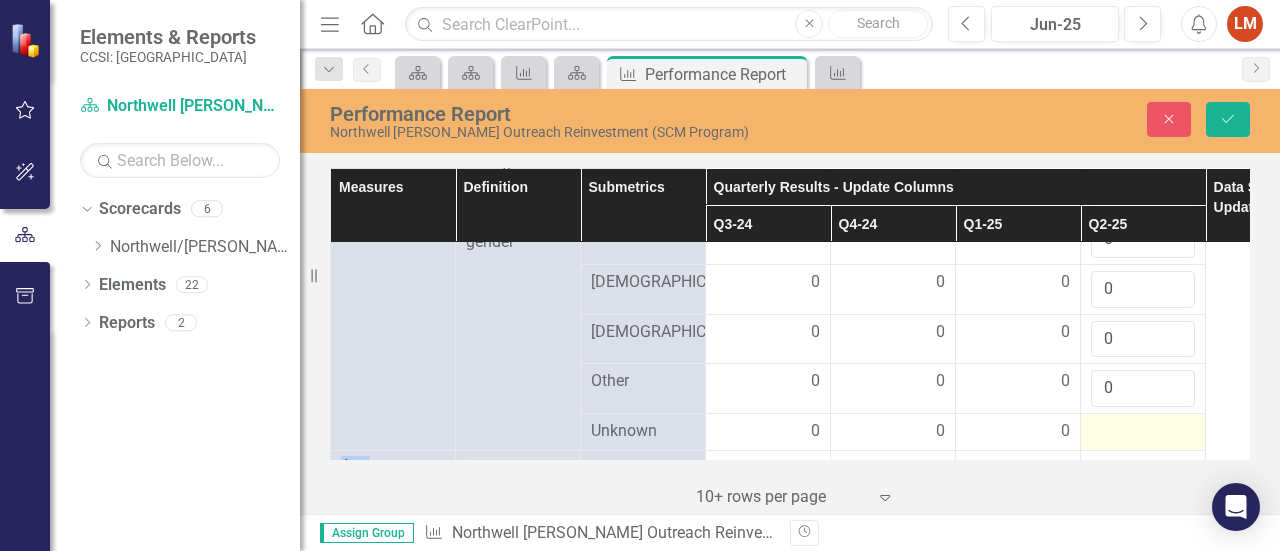 click at bounding box center (1143, 432) 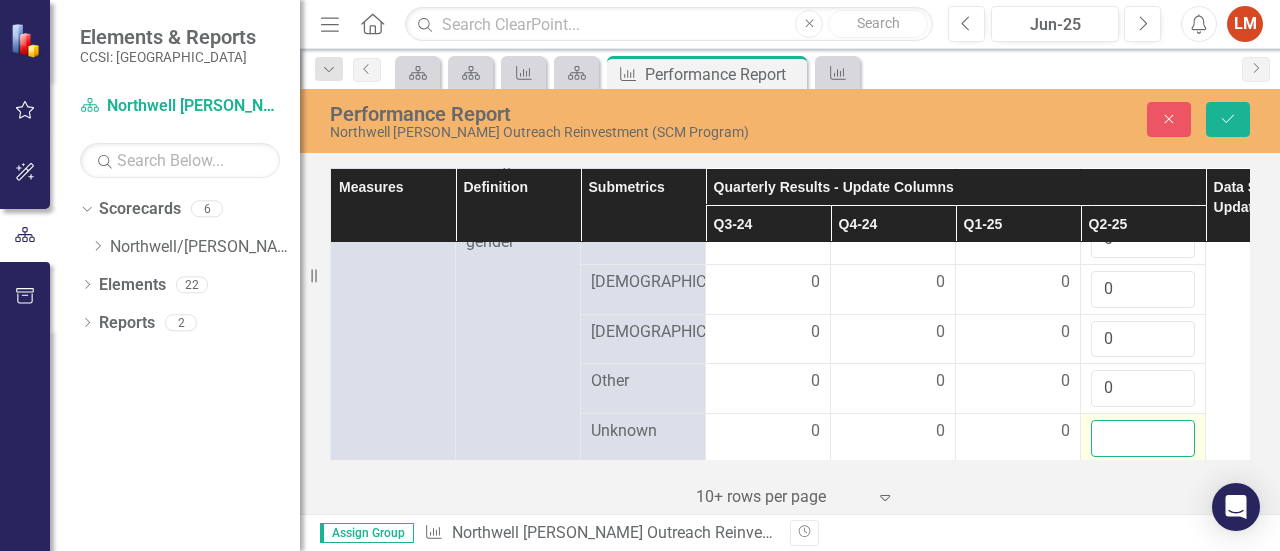 click at bounding box center [1143, 438] 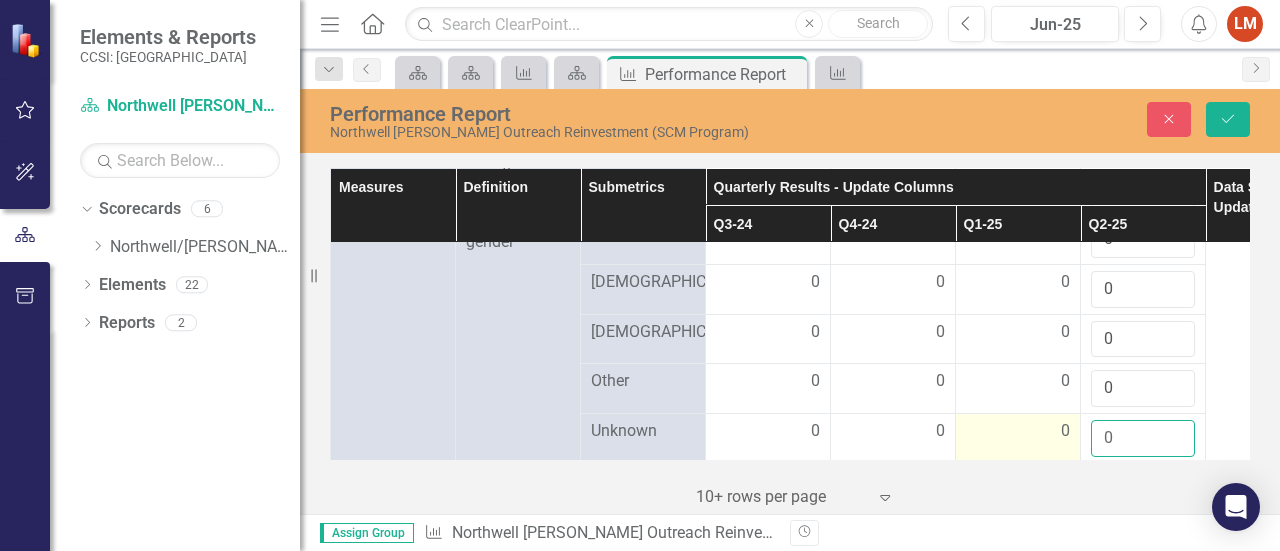 type on "0" 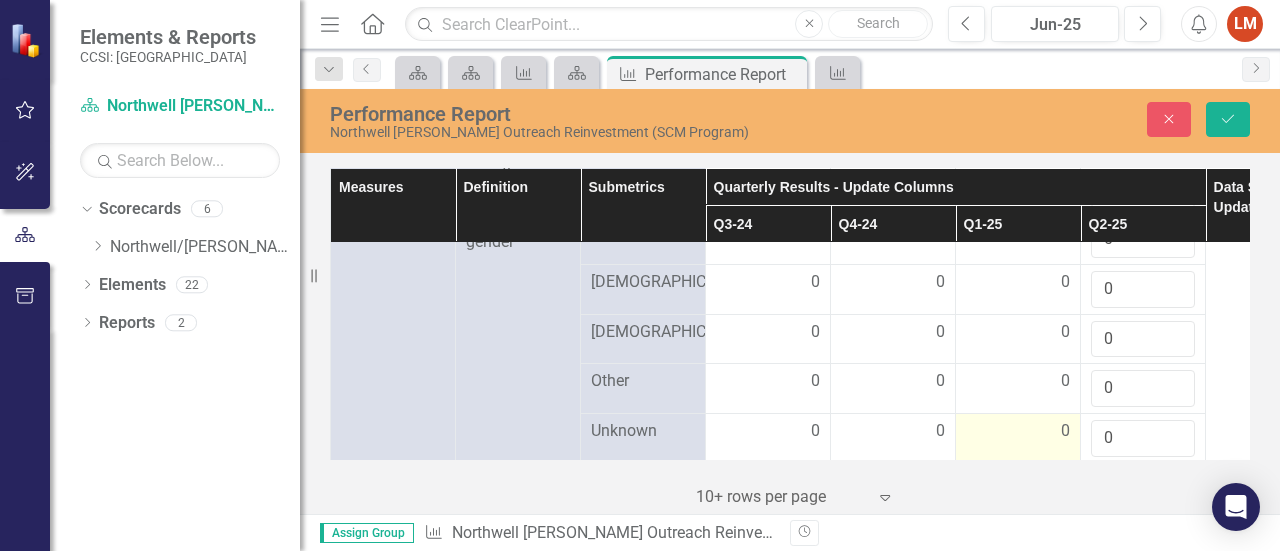 click on "0" at bounding box center [1018, 431] 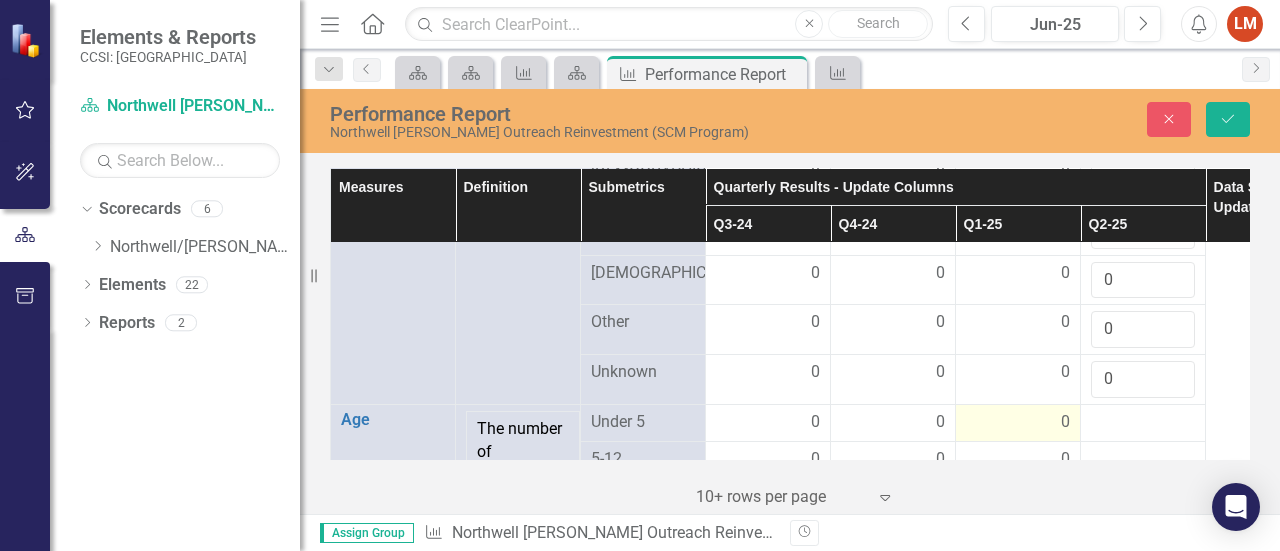 scroll, scrollTop: 1949, scrollLeft: 0, axis: vertical 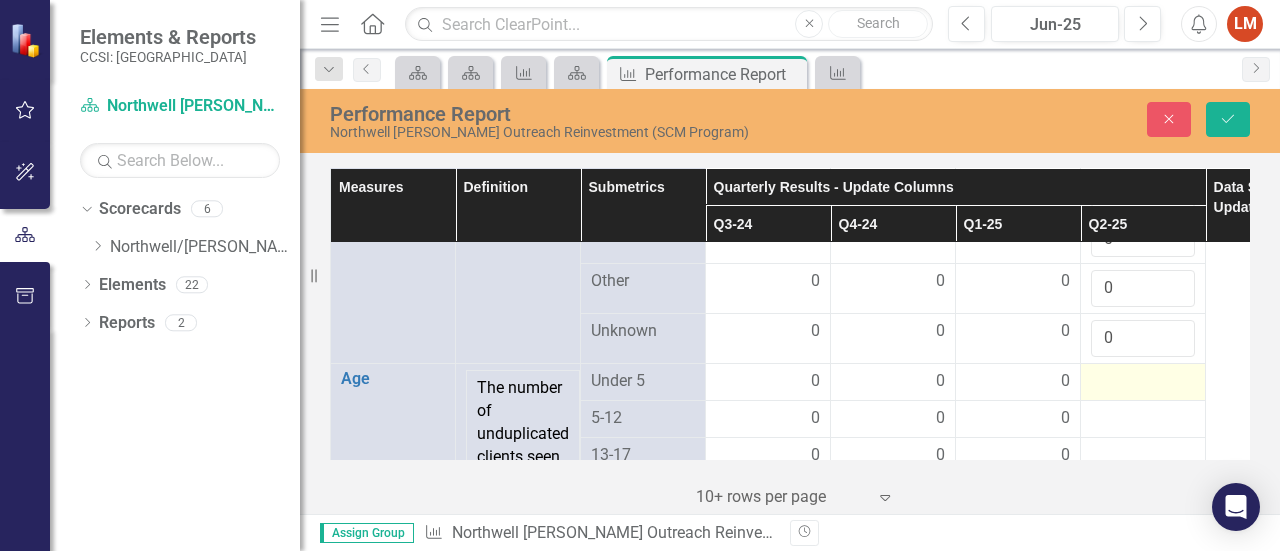 click at bounding box center [1143, 382] 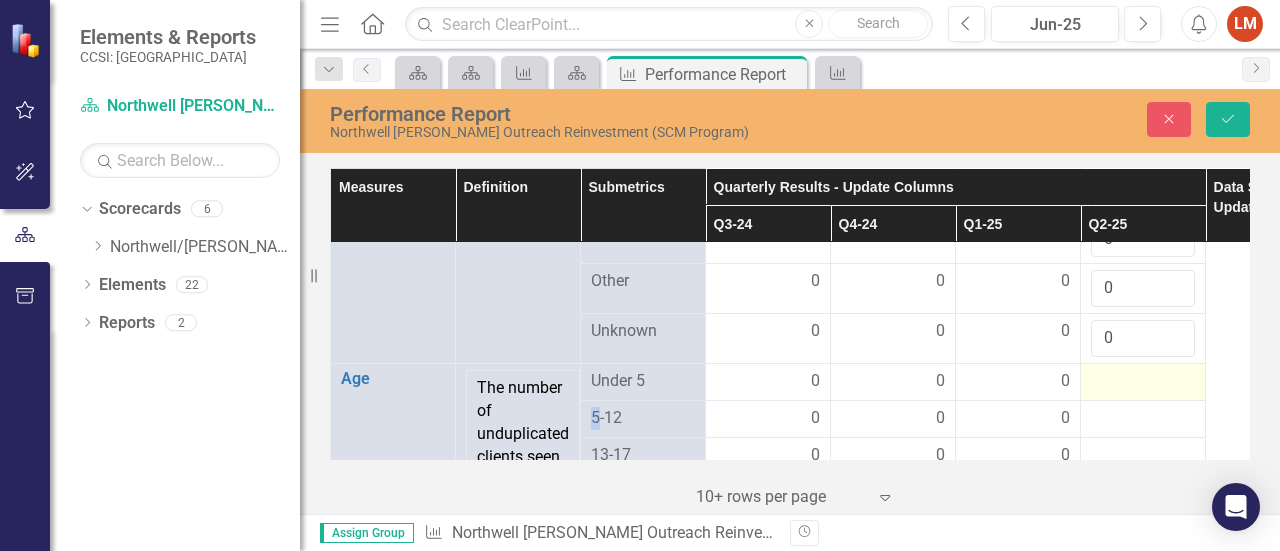 click at bounding box center [1143, 382] 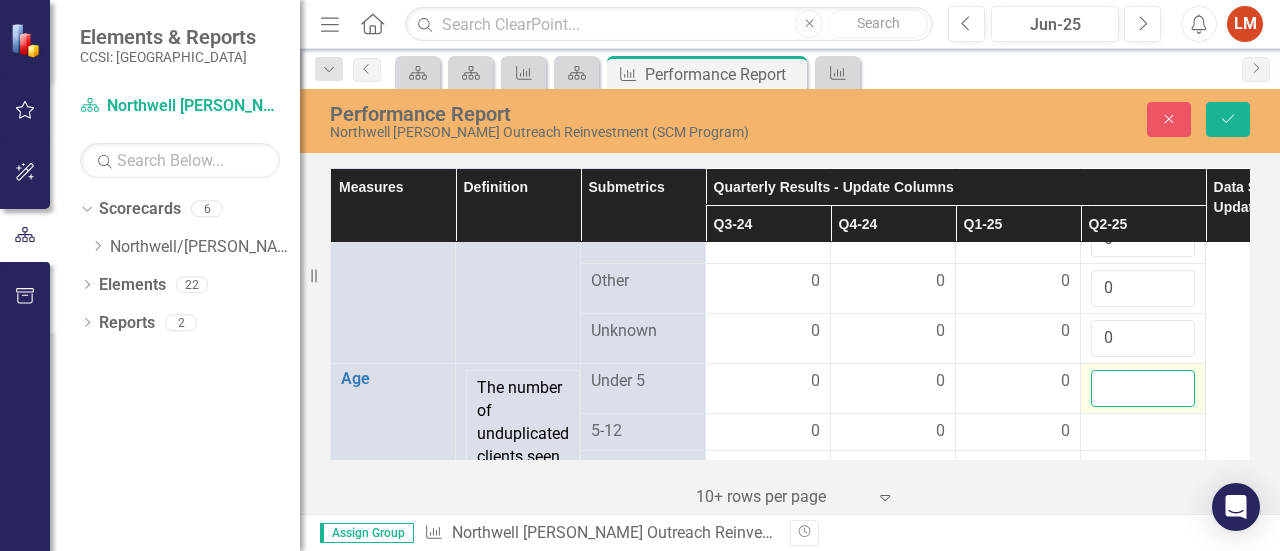 click at bounding box center (1143, 388) 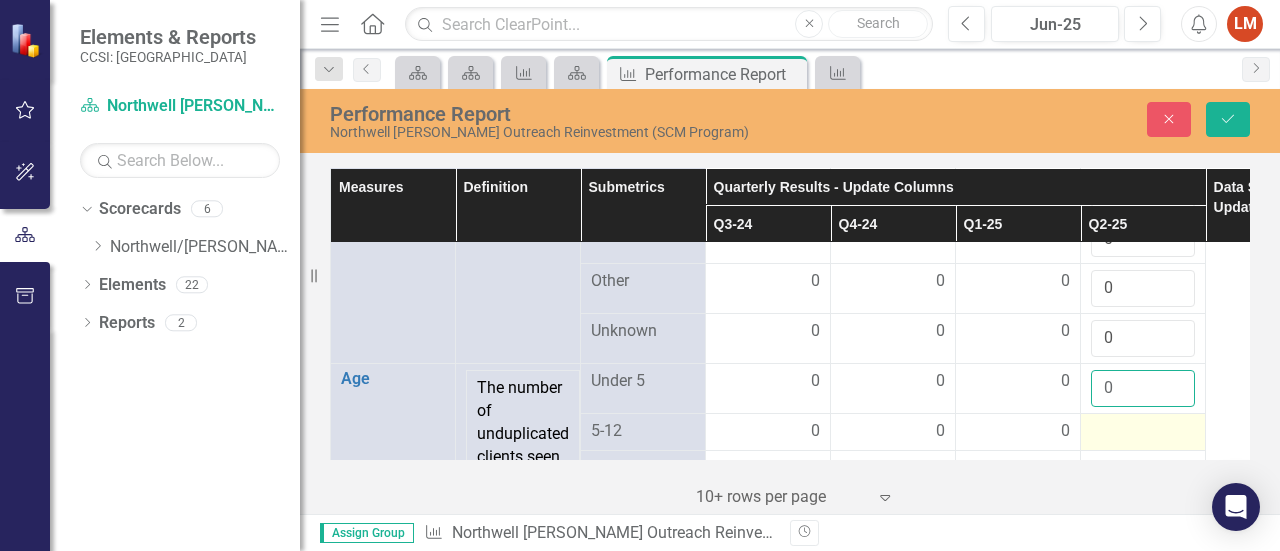type on "0" 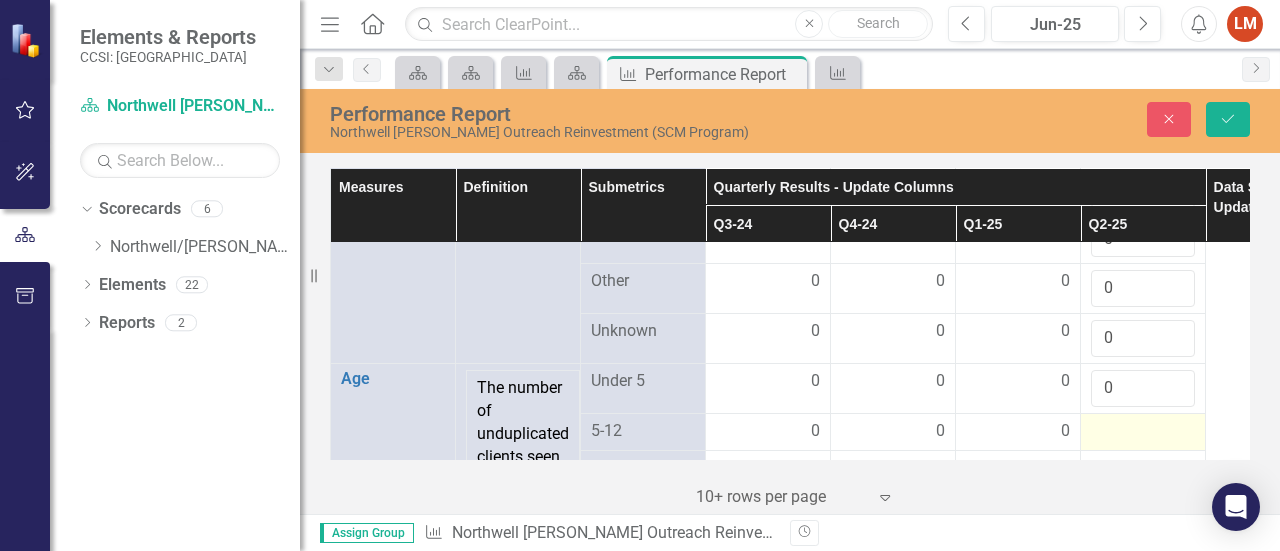 click at bounding box center [1143, 432] 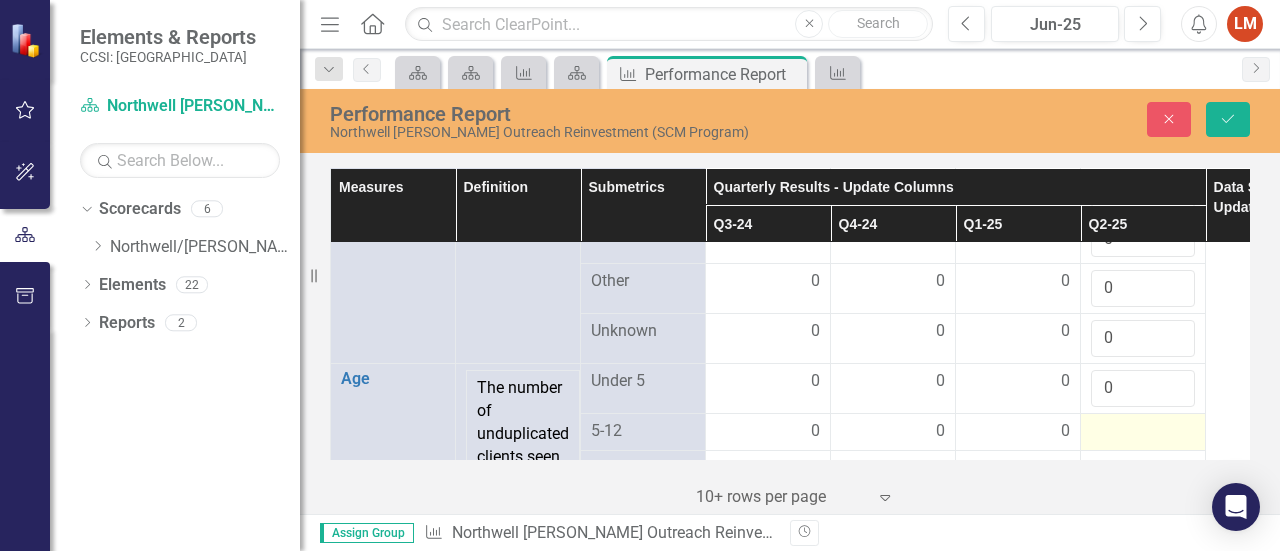 click at bounding box center [1143, 432] 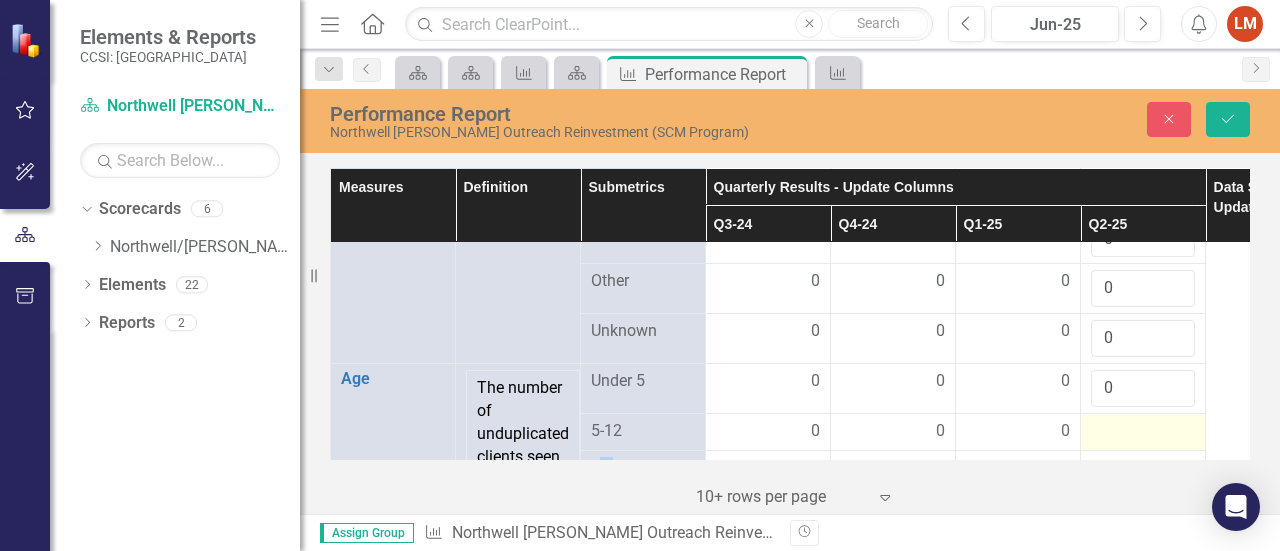 click at bounding box center (1143, 432) 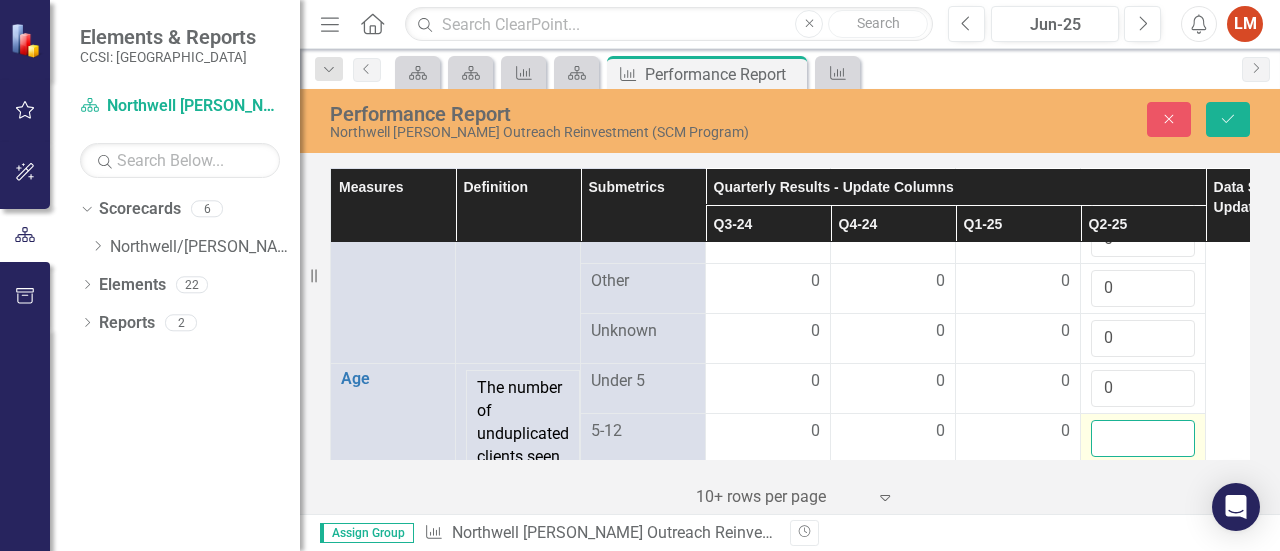 click at bounding box center [1143, 438] 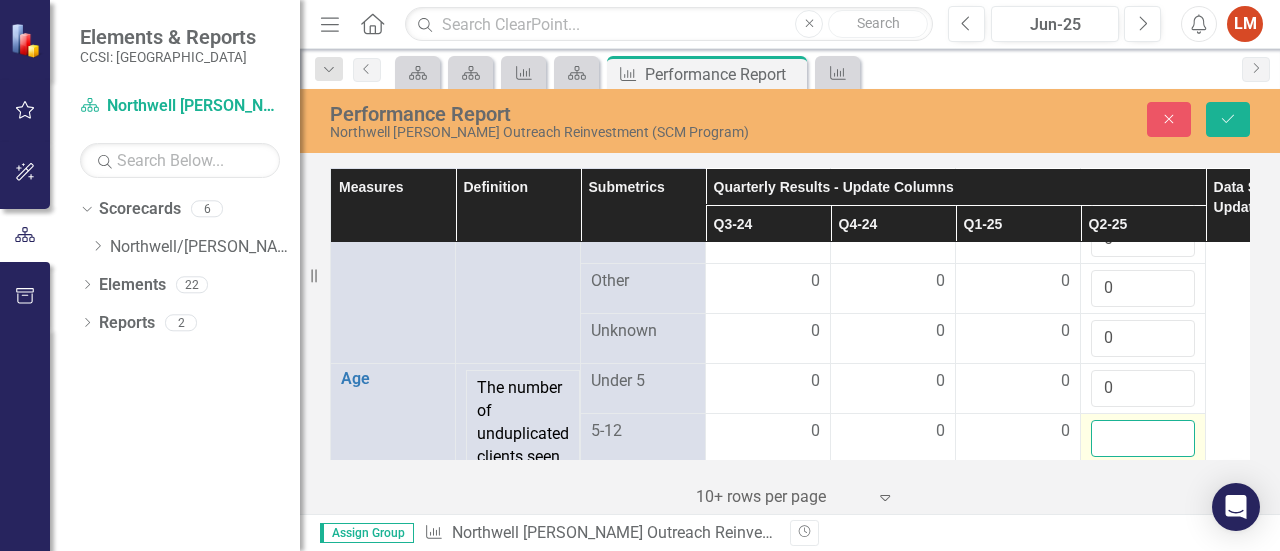 click at bounding box center (1143, 438) 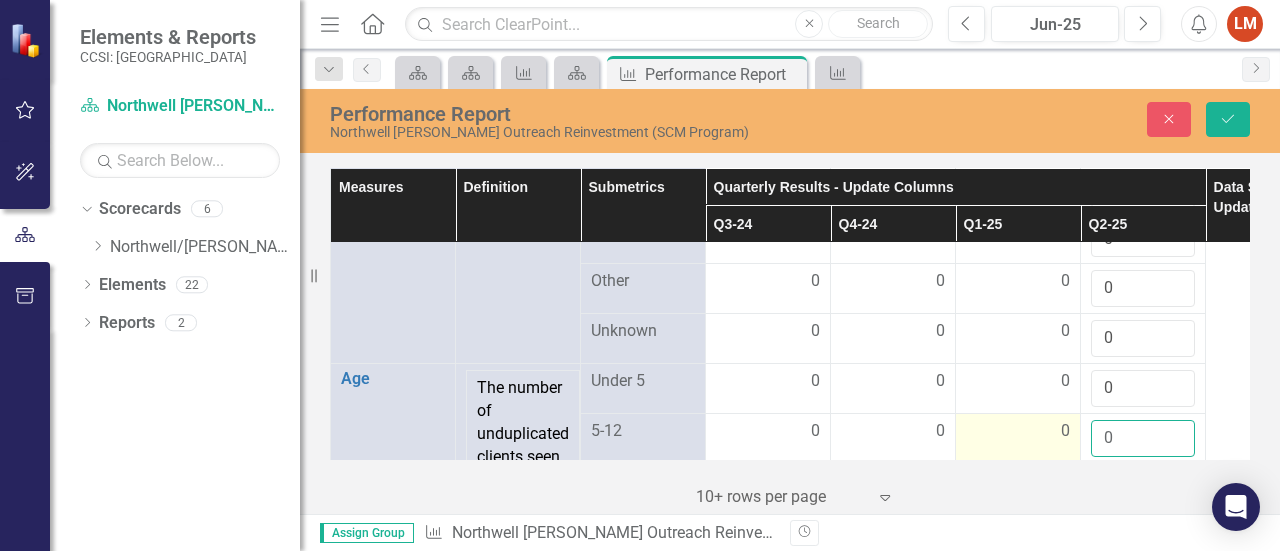type on "0" 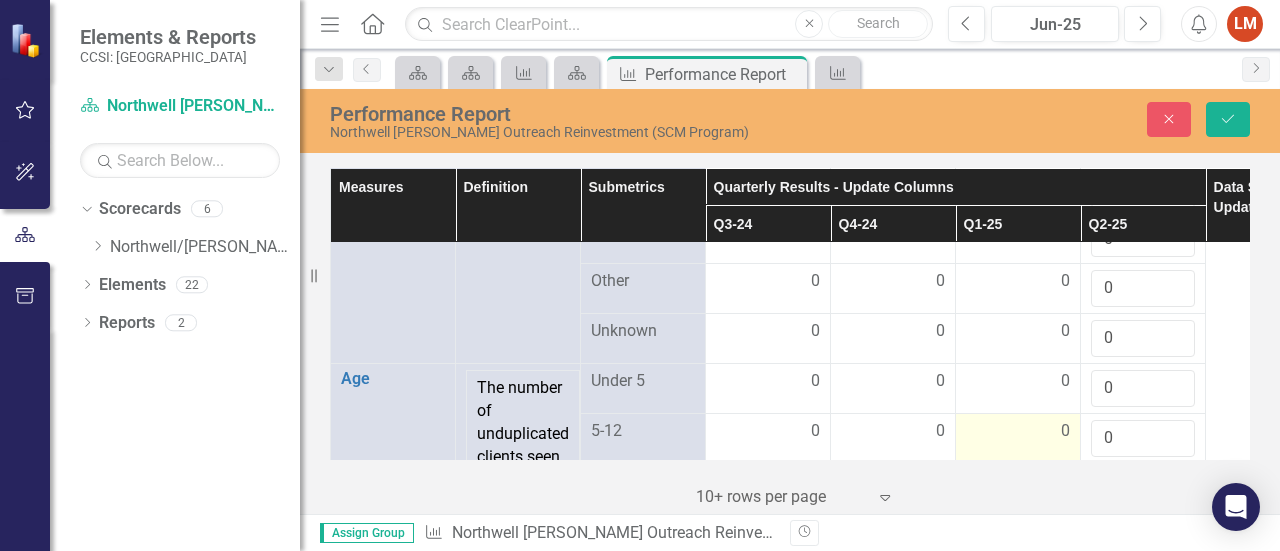 click on "0" at bounding box center [1018, 431] 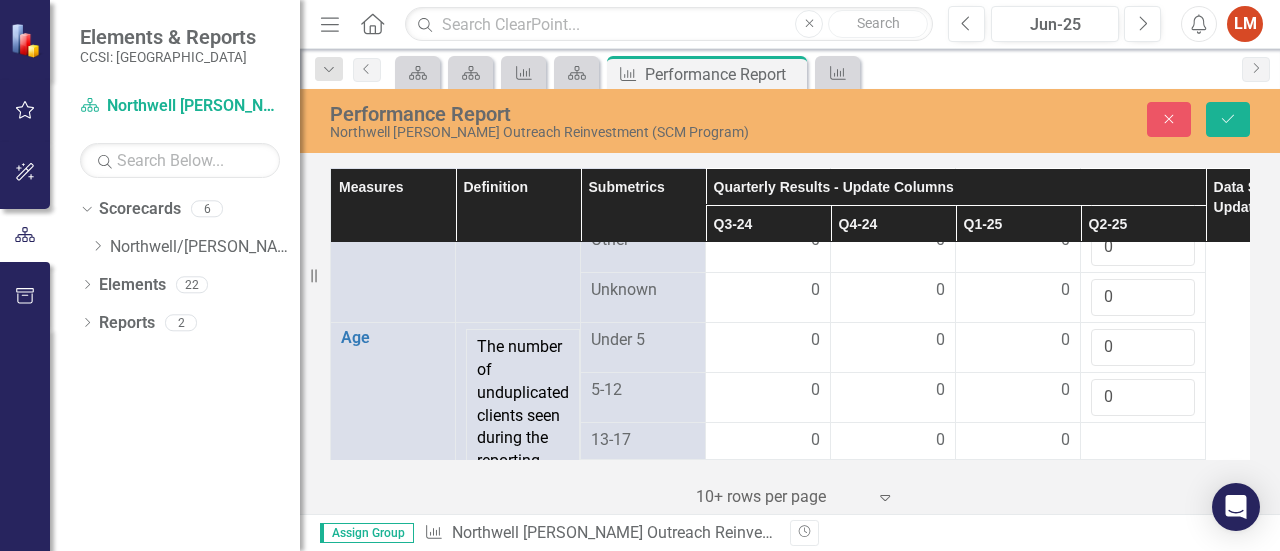 scroll, scrollTop: 2049, scrollLeft: 0, axis: vertical 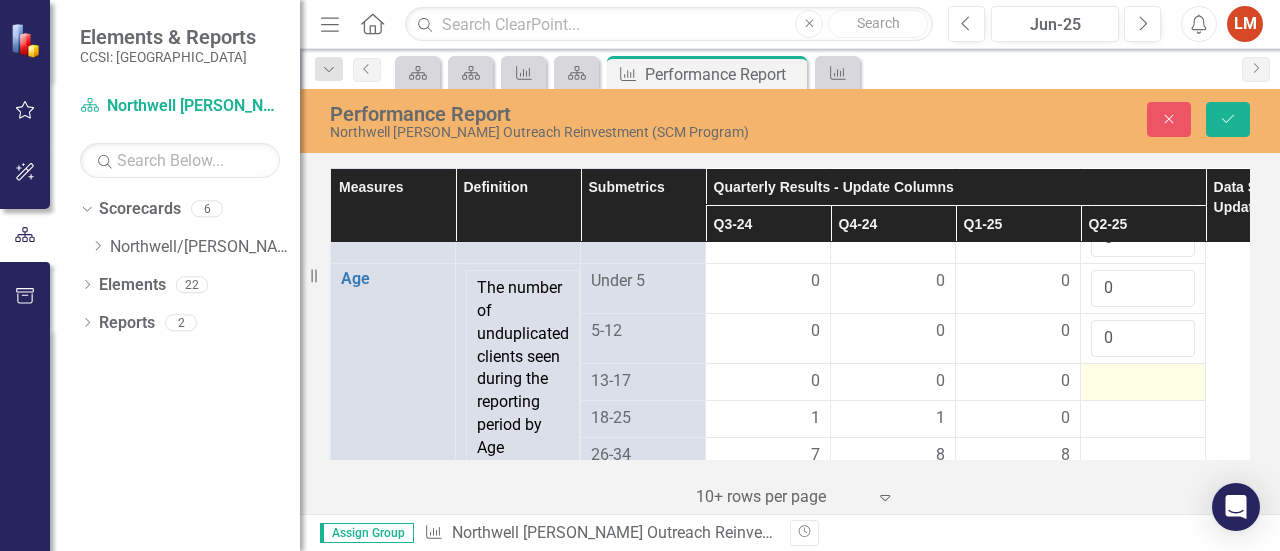 click at bounding box center [1143, 382] 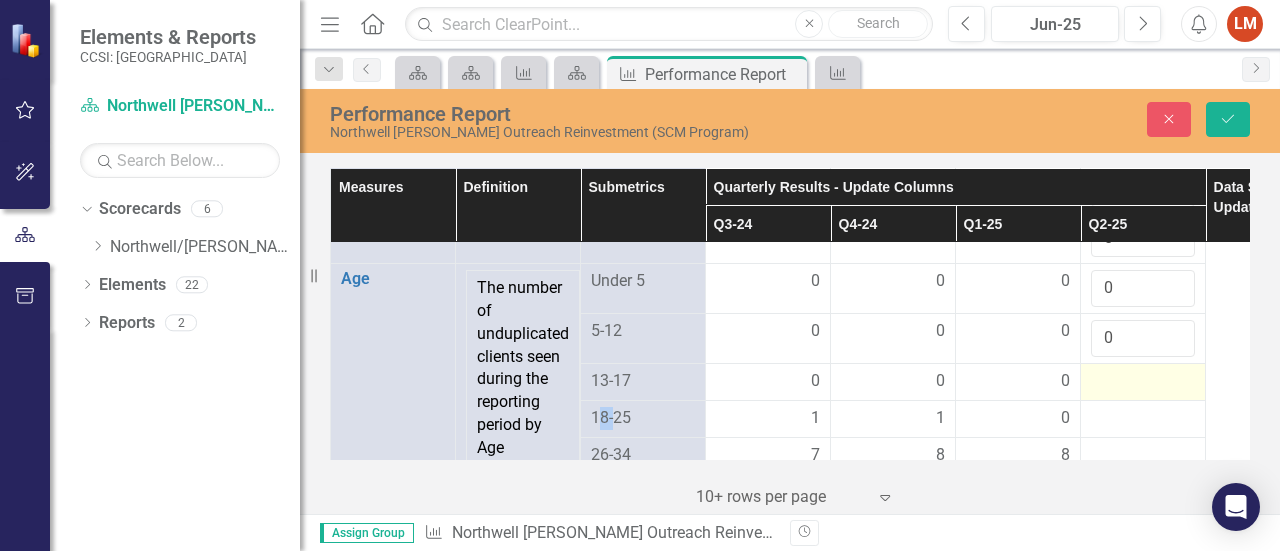 click at bounding box center (1143, 382) 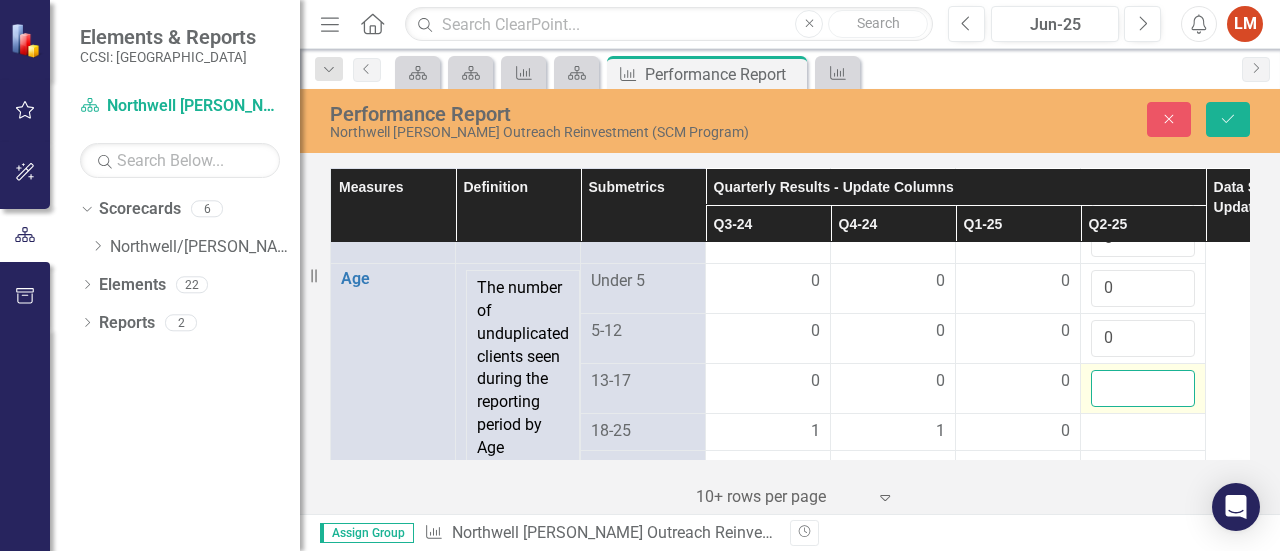 click at bounding box center [1143, 388] 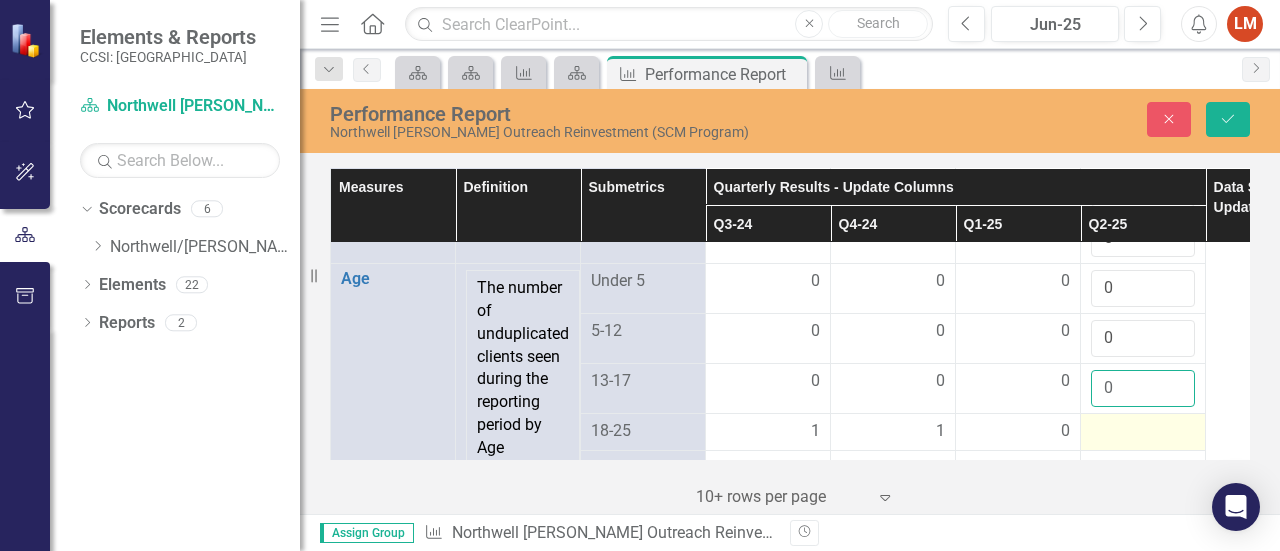 type on "0" 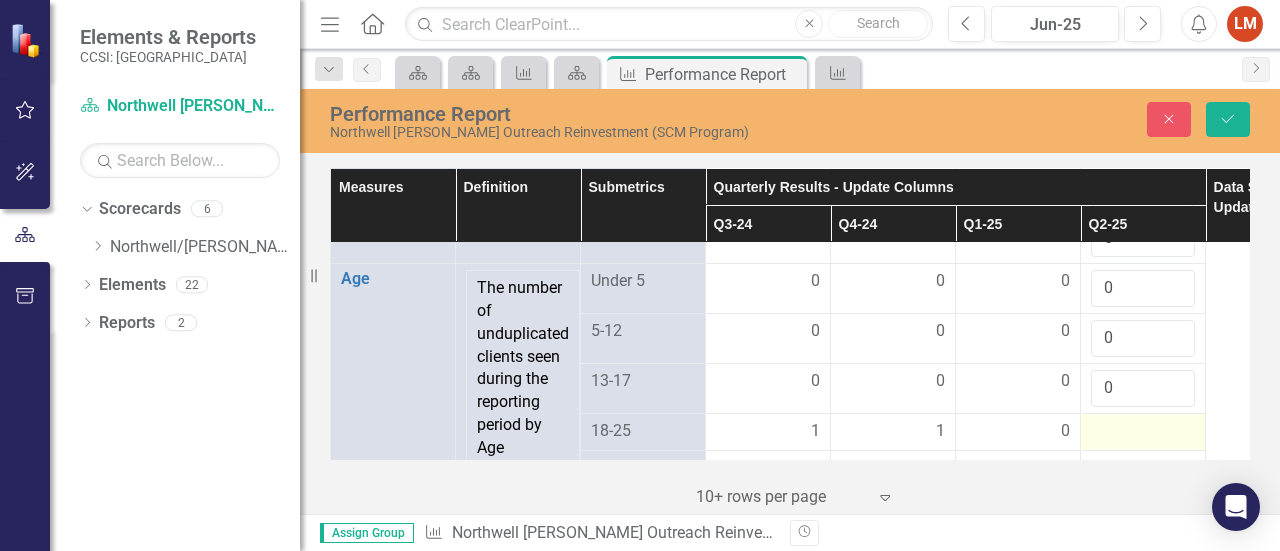 click at bounding box center (1143, 432) 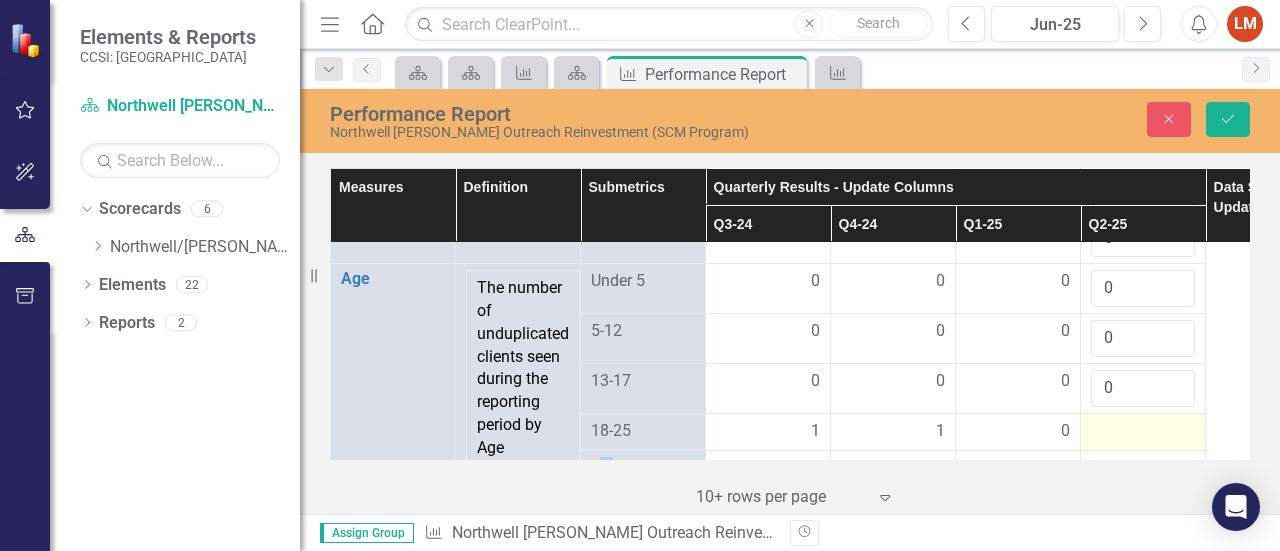 click at bounding box center [1143, 432] 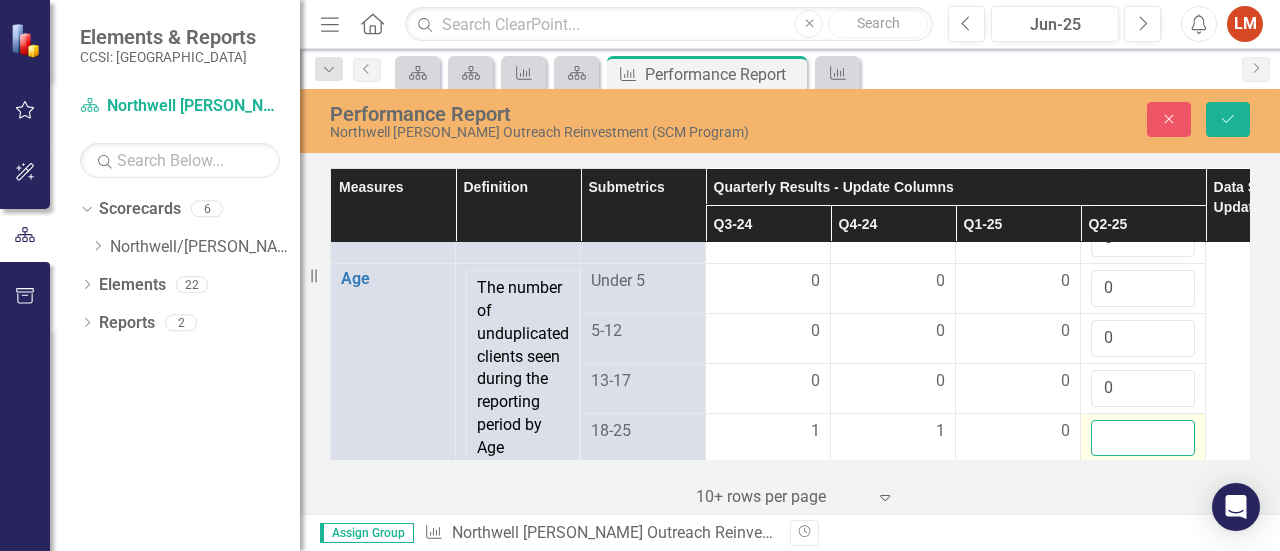 click at bounding box center [1143, 438] 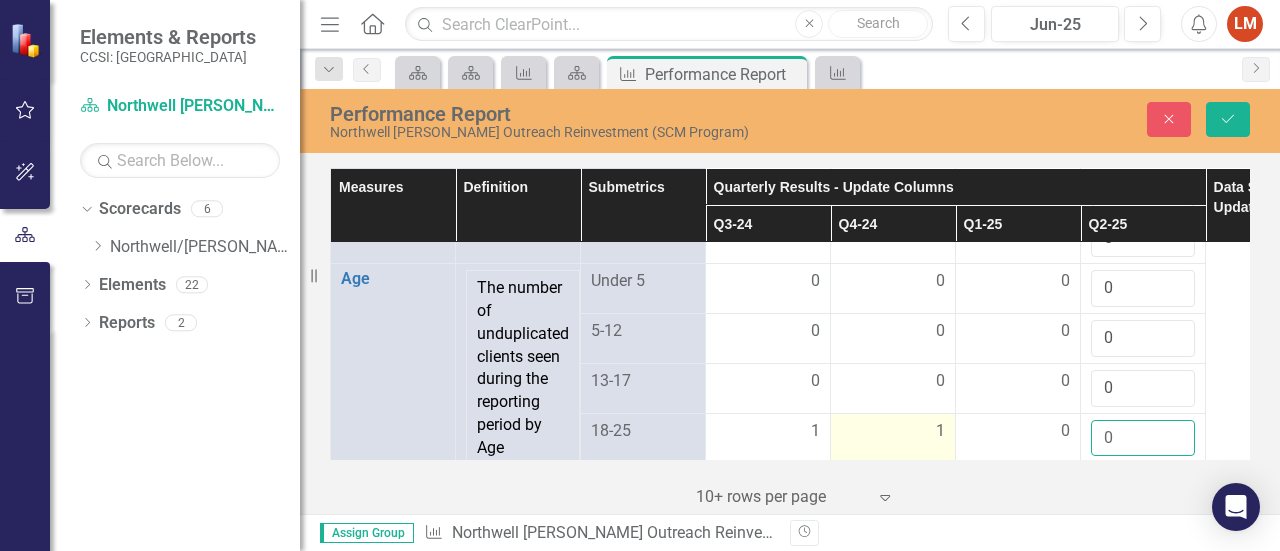 type on "0" 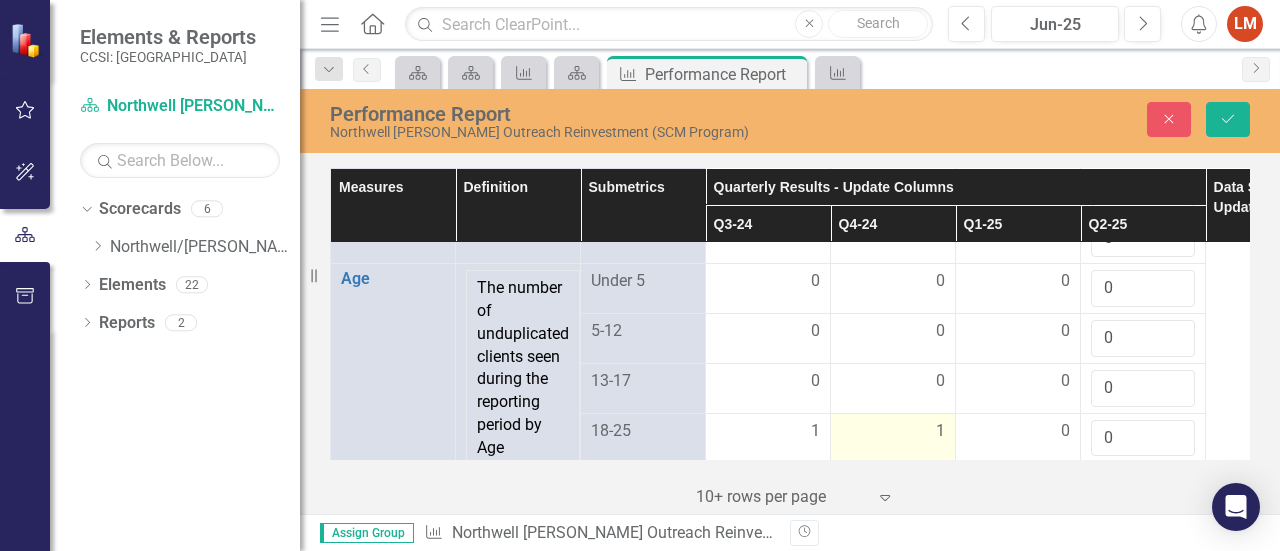 click on "1" at bounding box center [893, 431] 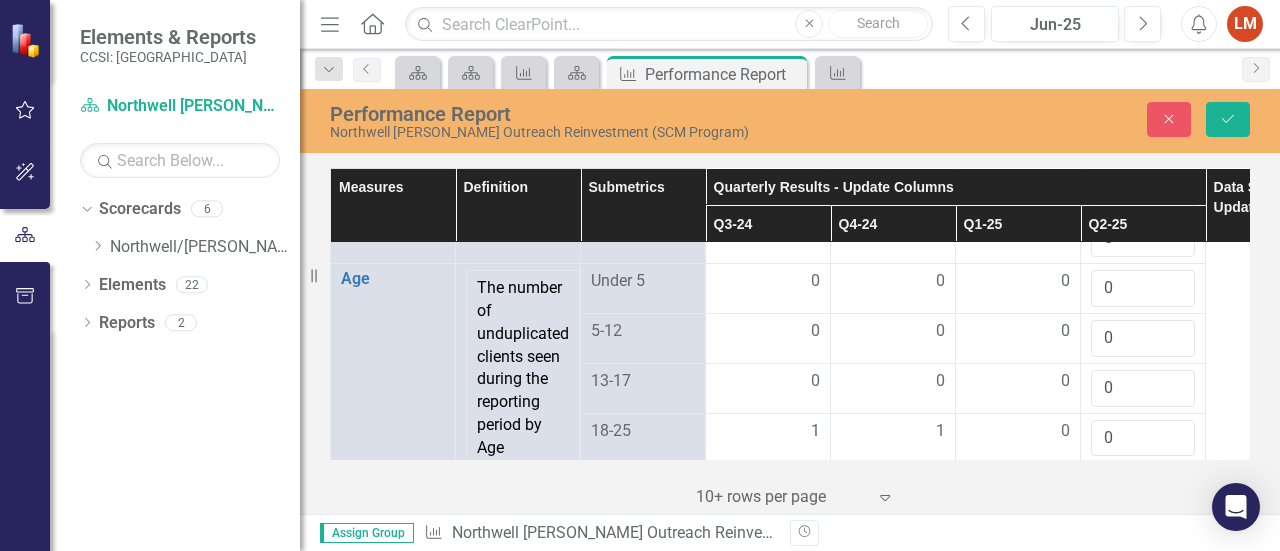scroll, scrollTop: 2149, scrollLeft: 0, axis: vertical 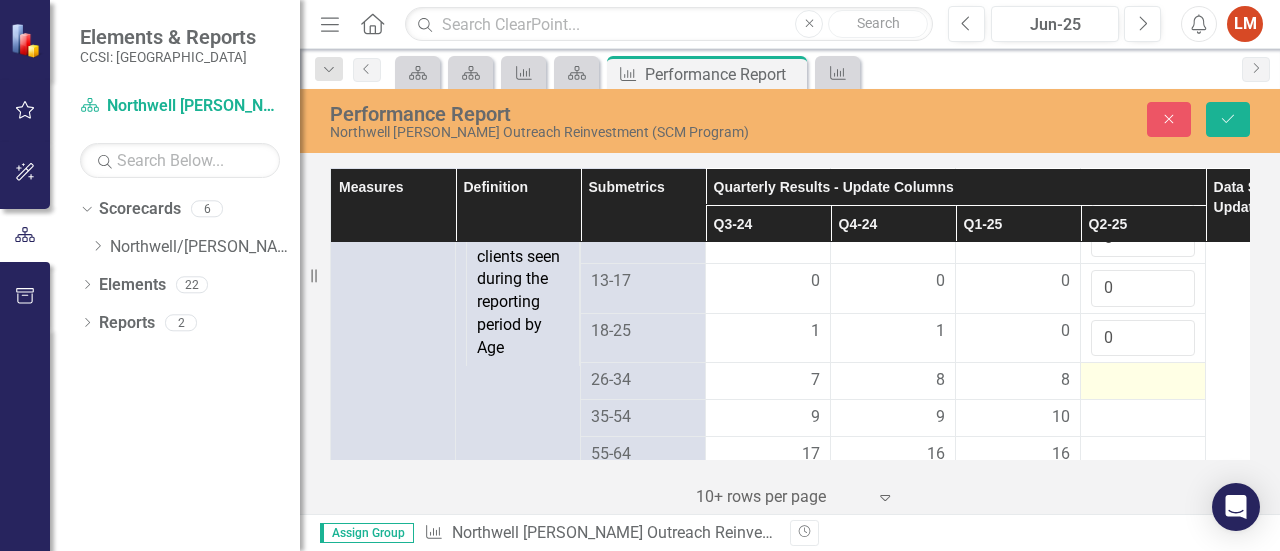 click at bounding box center (1143, 381) 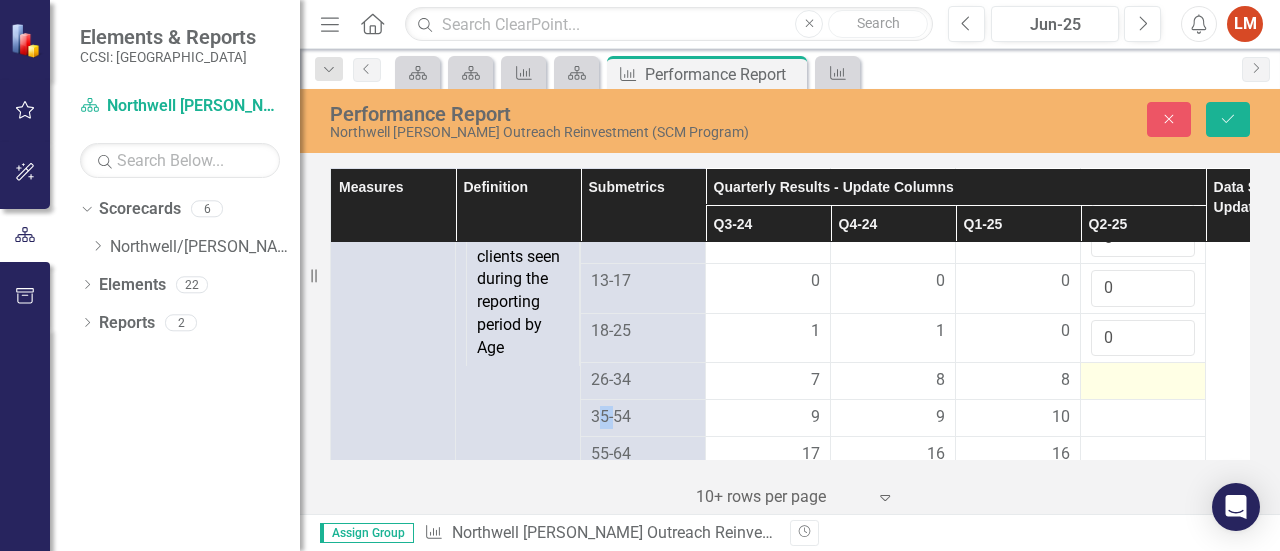 click at bounding box center (1143, 381) 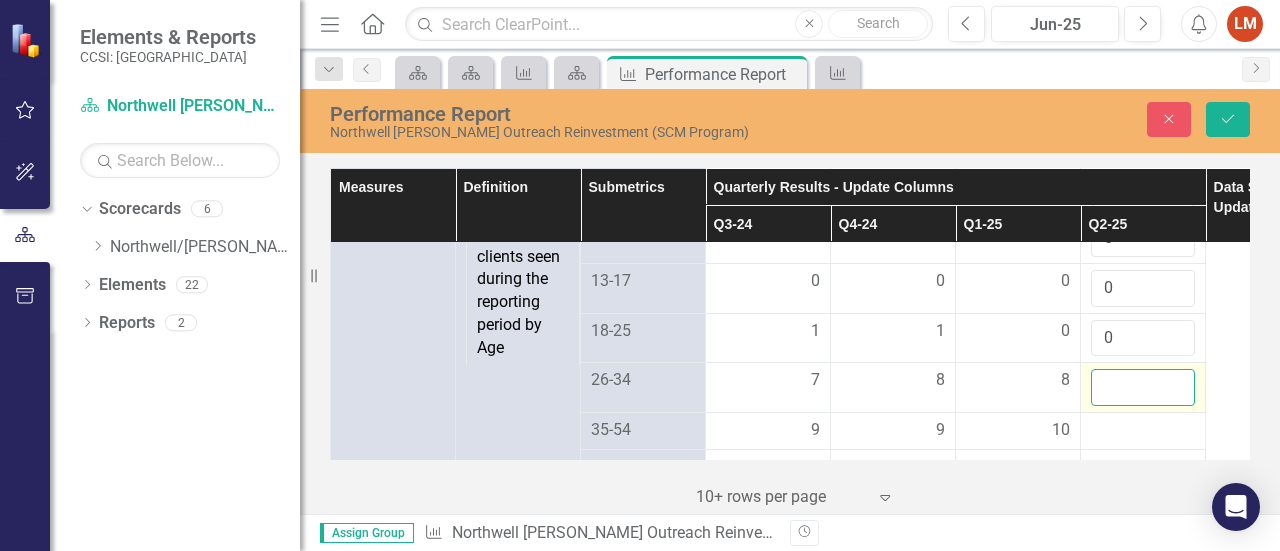 click at bounding box center (1143, 387) 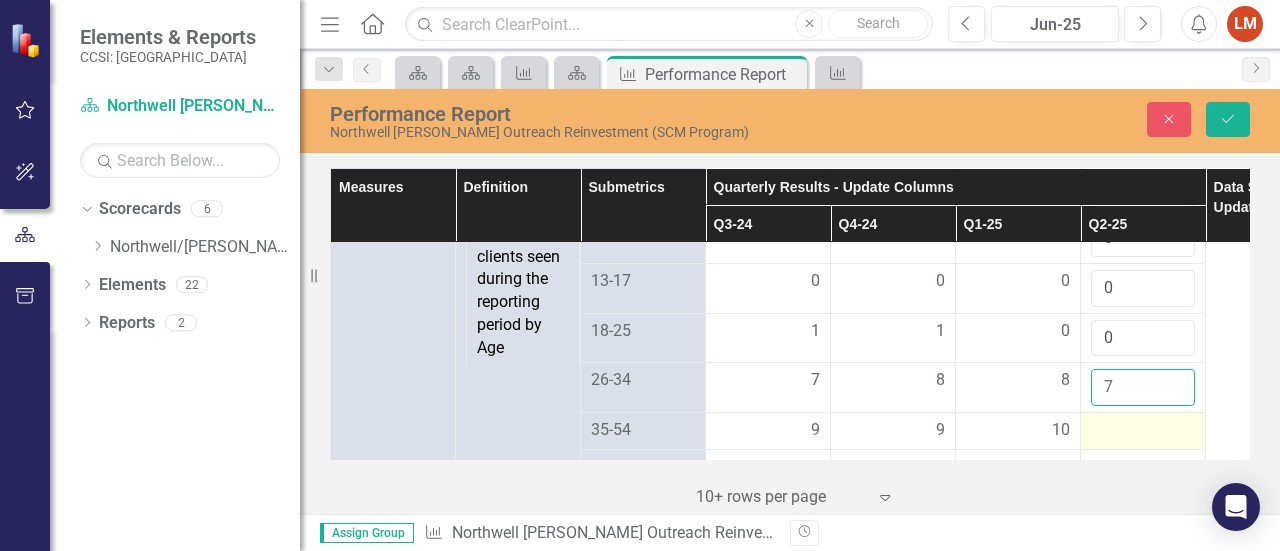 type on "7" 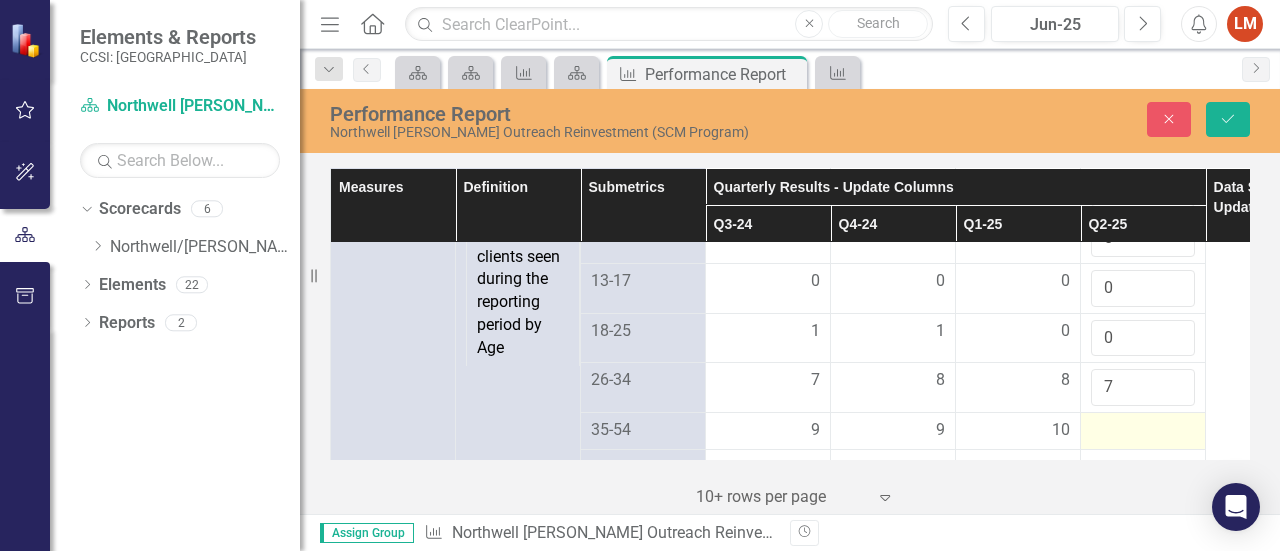 click at bounding box center [1143, 431] 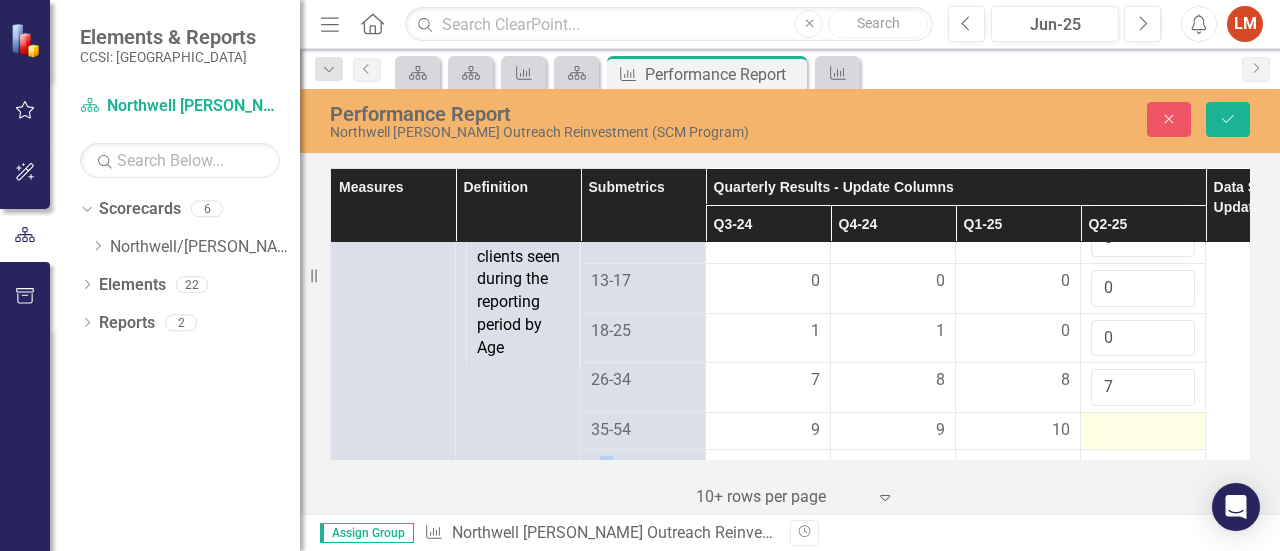click at bounding box center (1143, 431) 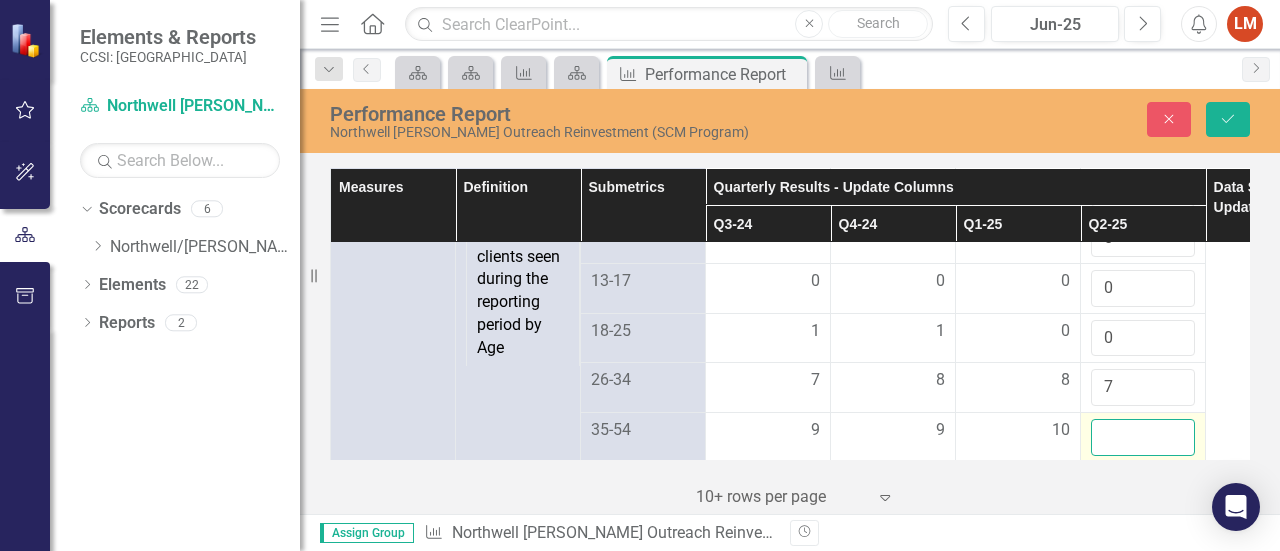 click at bounding box center (1143, 437) 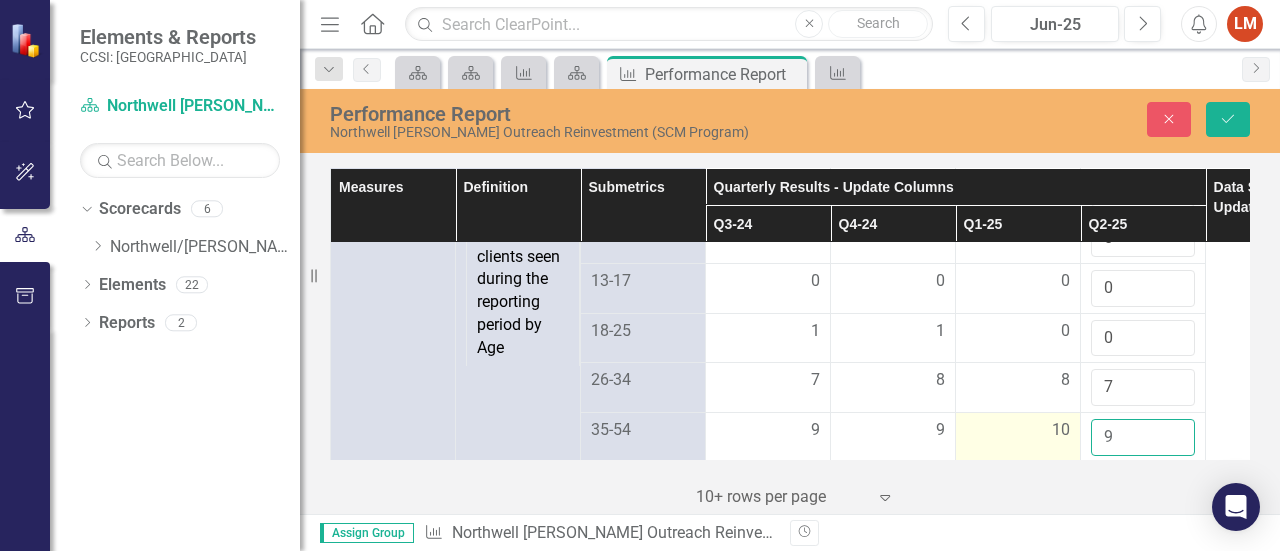 type on "9" 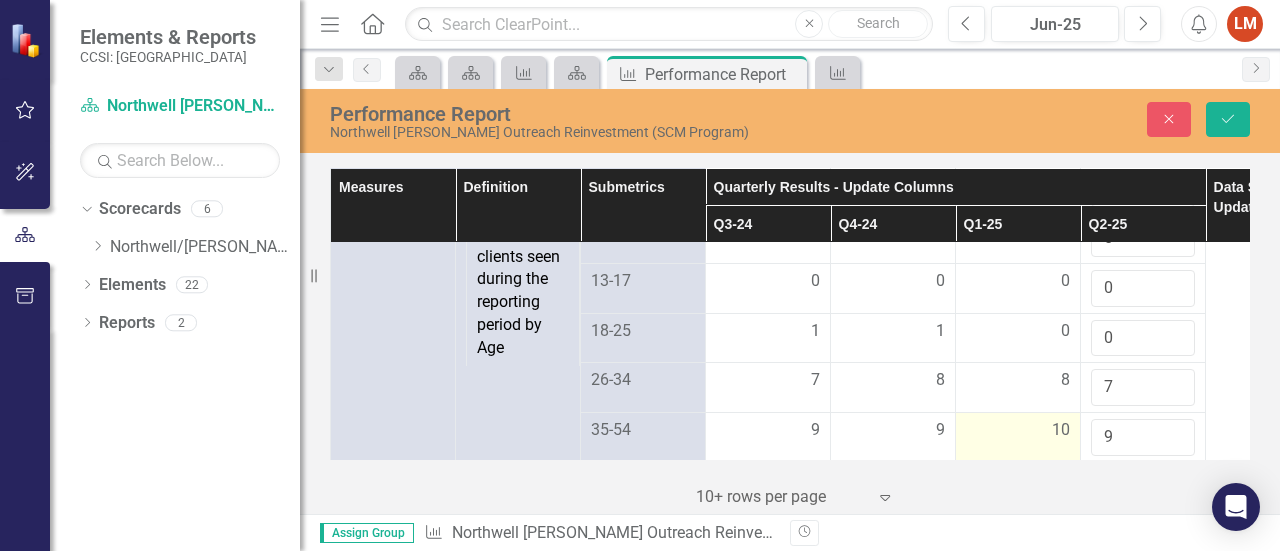 click on "10" at bounding box center [1018, 430] 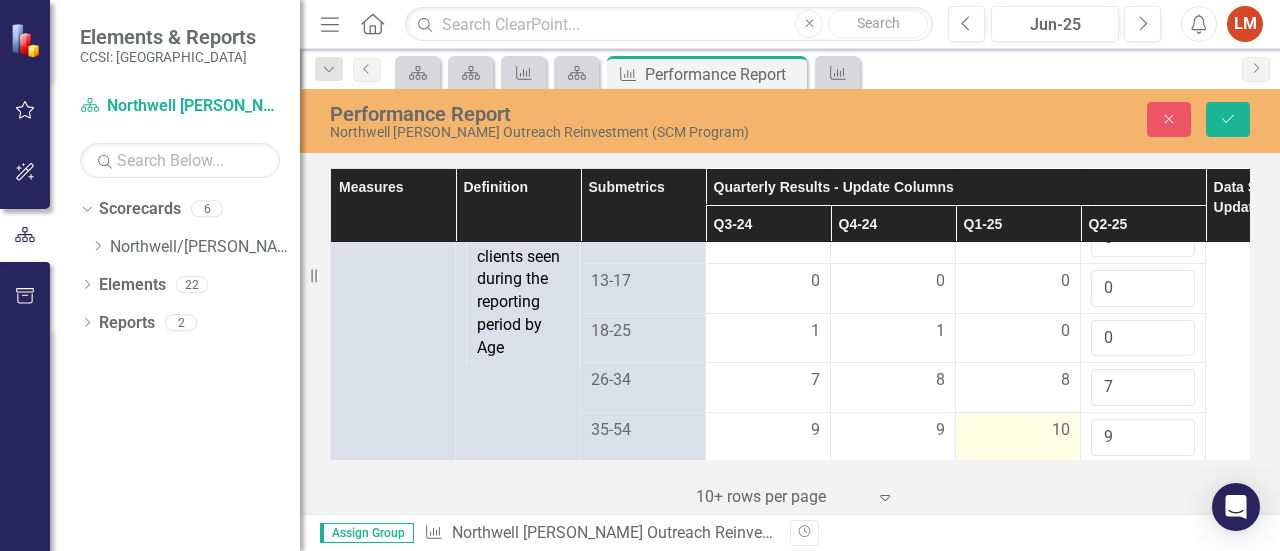 scroll, scrollTop: 2249, scrollLeft: 0, axis: vertical 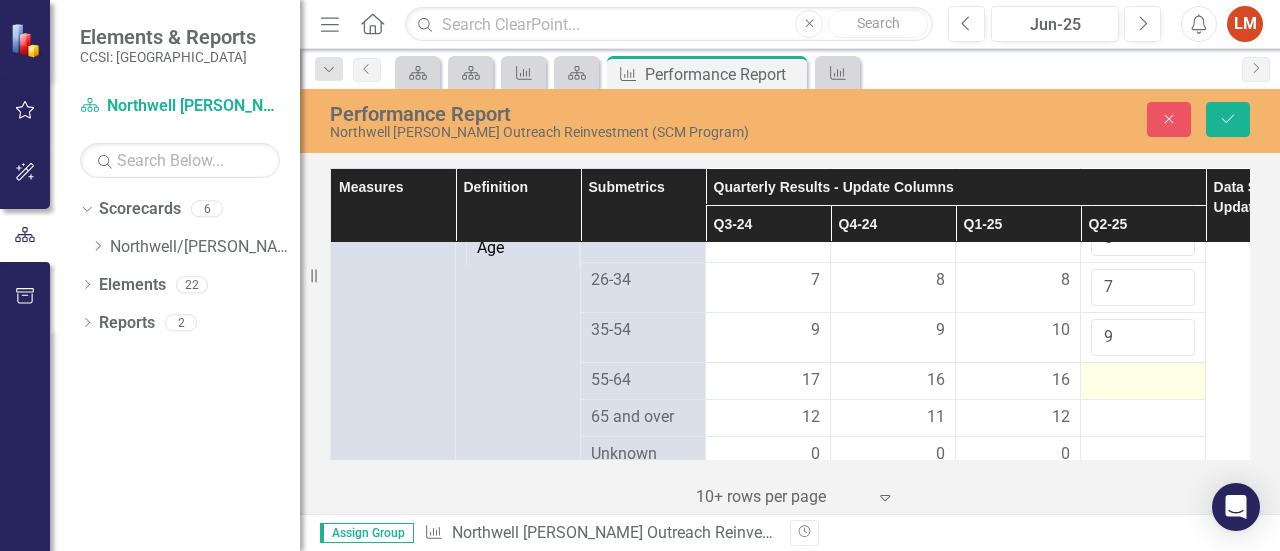 click at bounding box center (1143, 381) 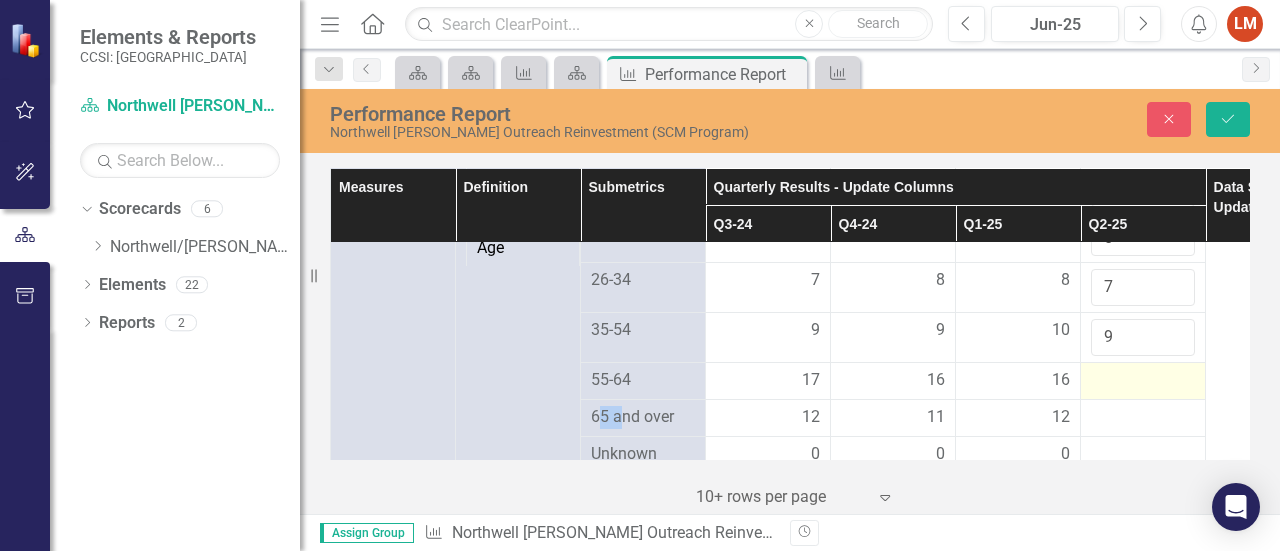 click at bounding box center [1143, 381] 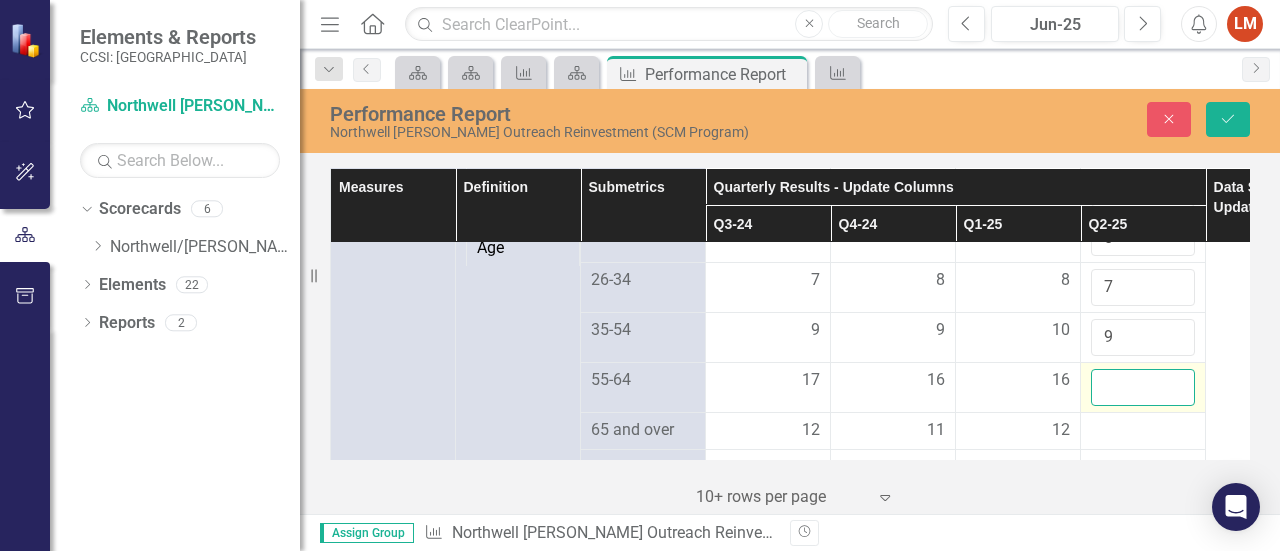 click at bounding box center (1143, 387) 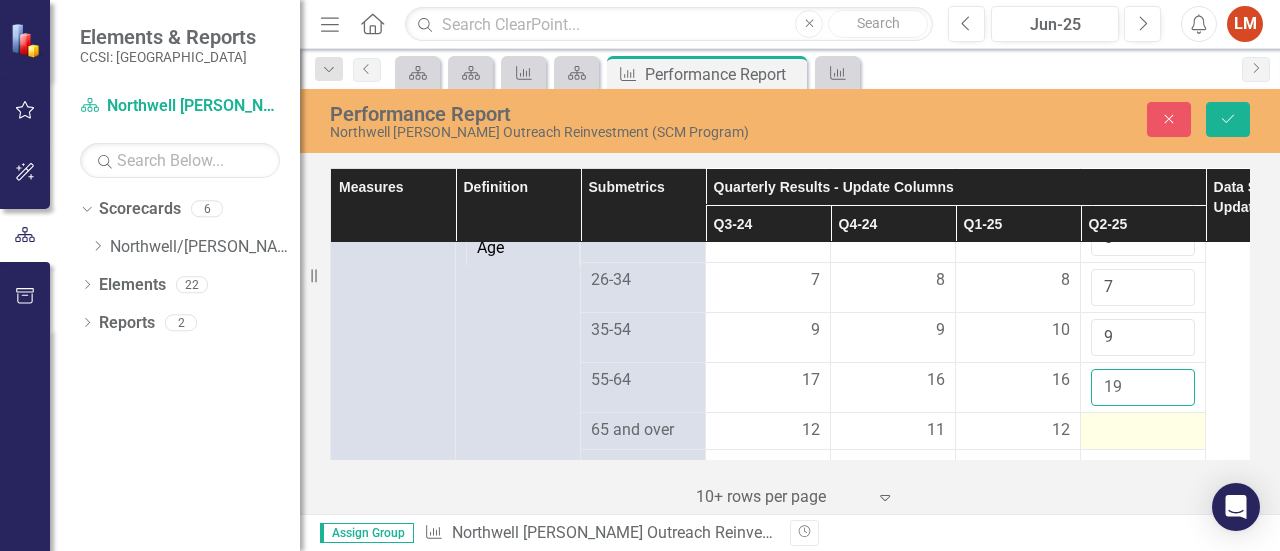 type on "19" 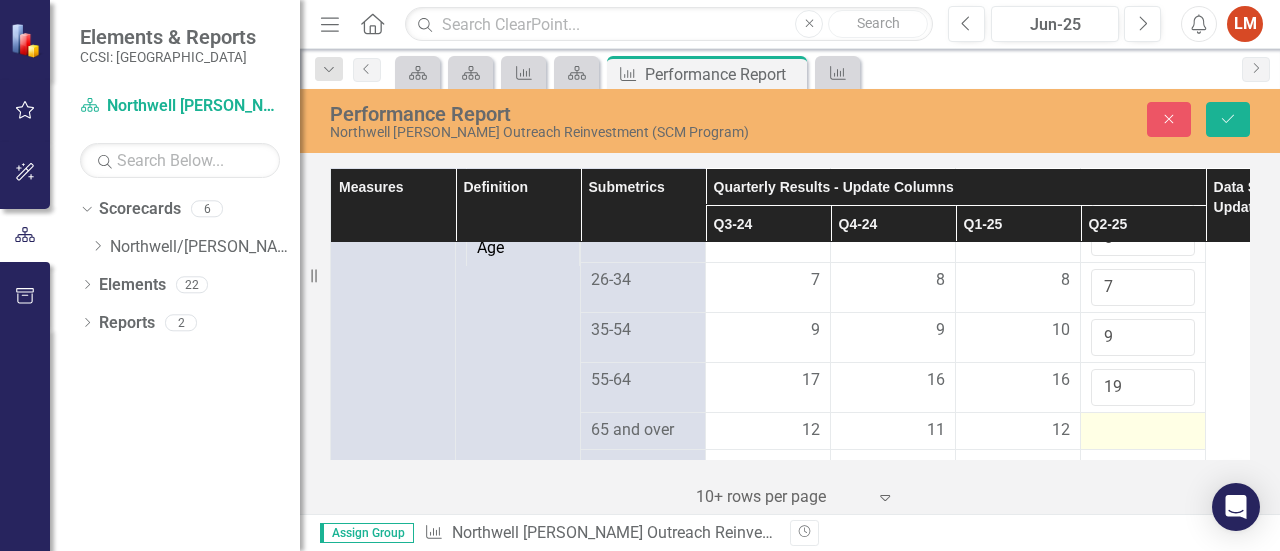 click at bounding box center (1143, 431) 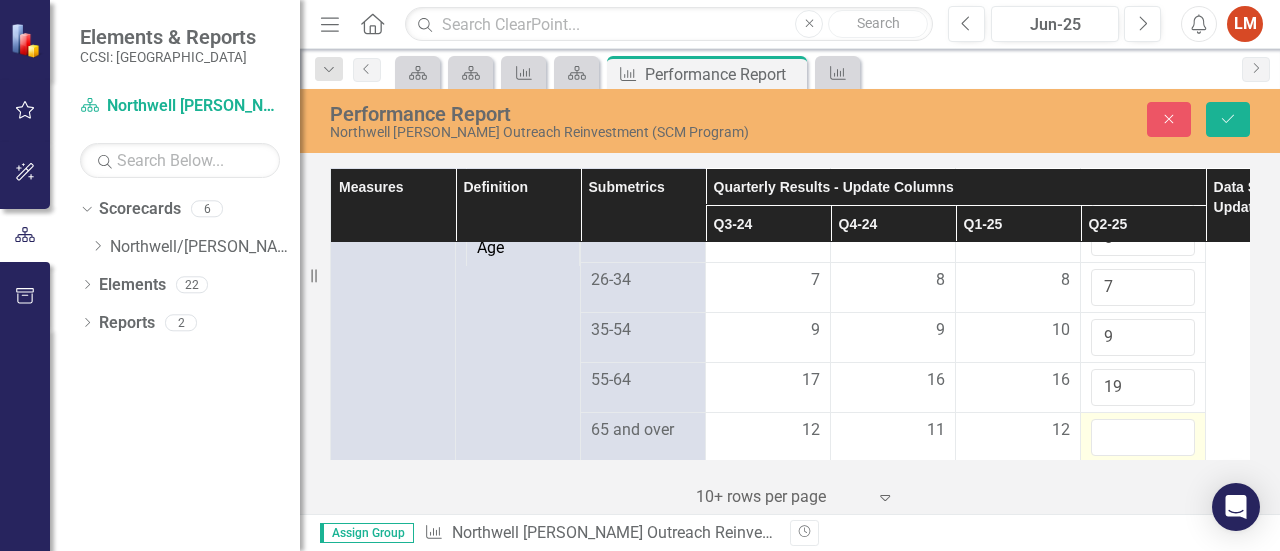 click at bounding box center [1143, 437] 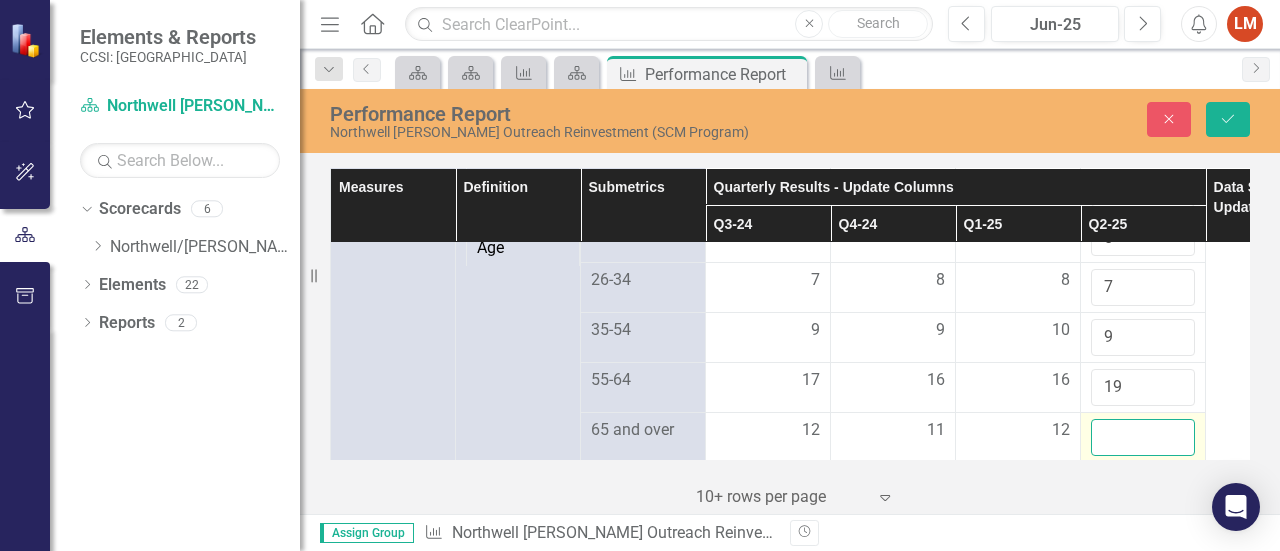 click at bounding box center [1143, 437] 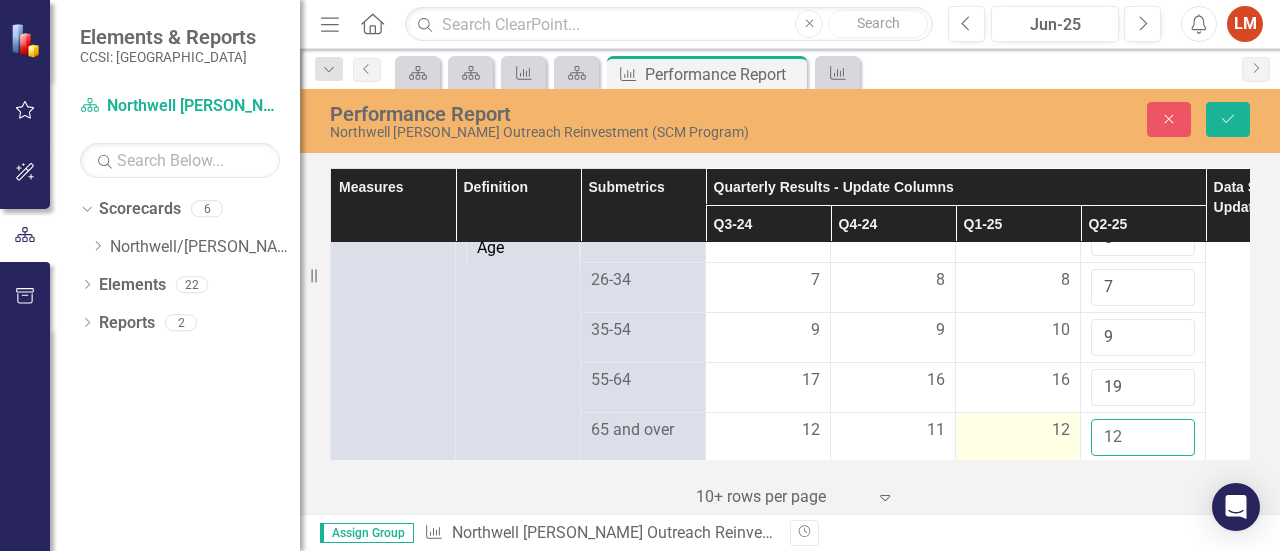 type on "12" 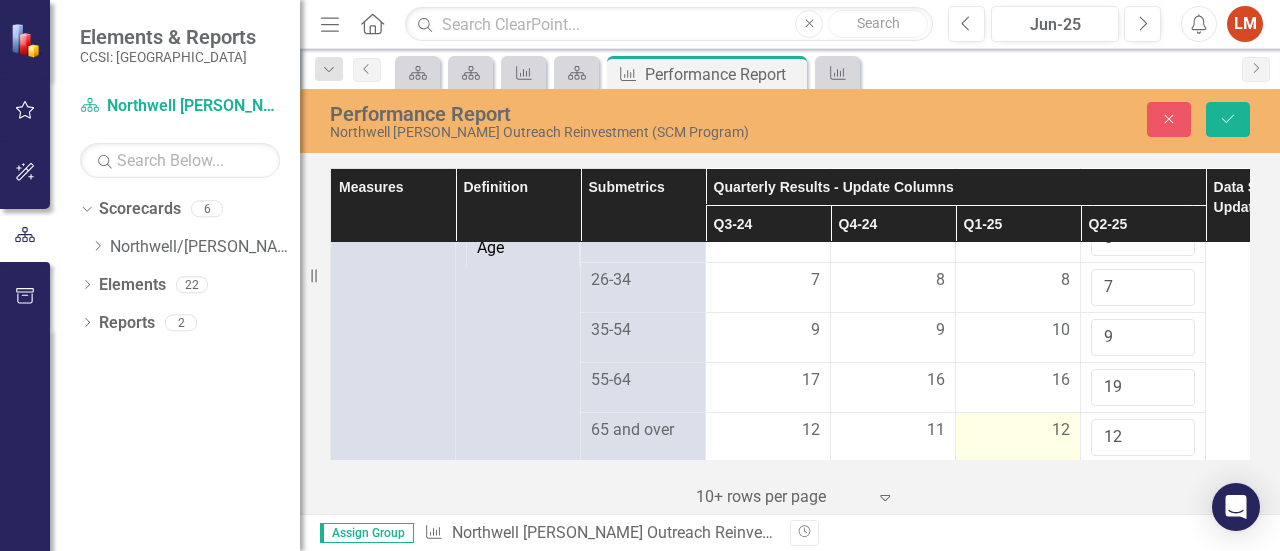 click on "12" at bounding box center (1018, 430) 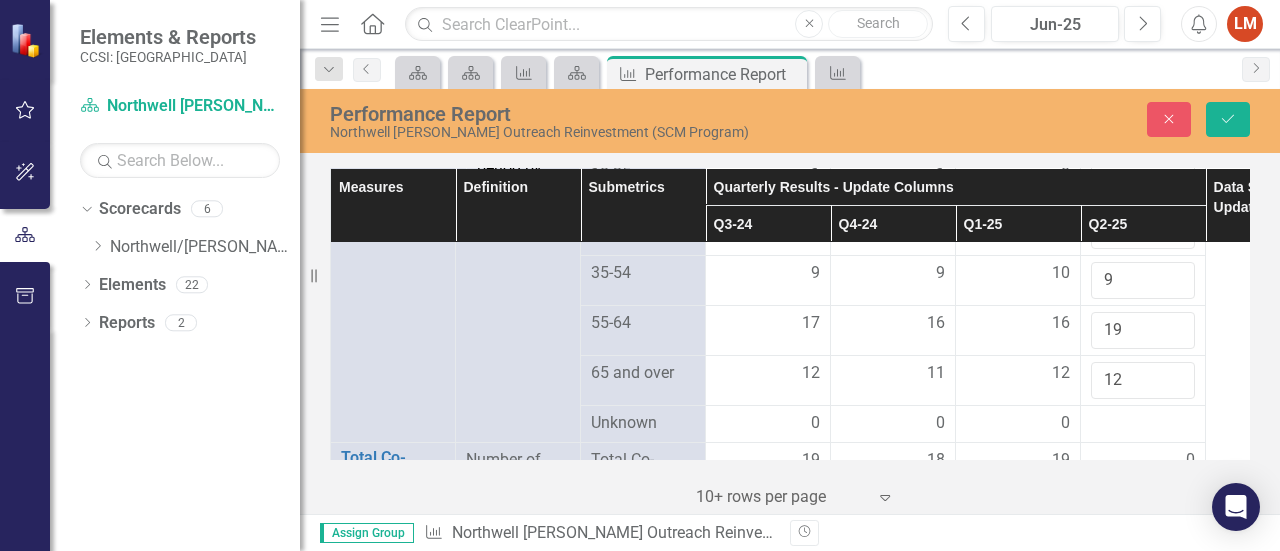 scroll, scrollTop: 2349, scrollLeft: 0, axis: vertical 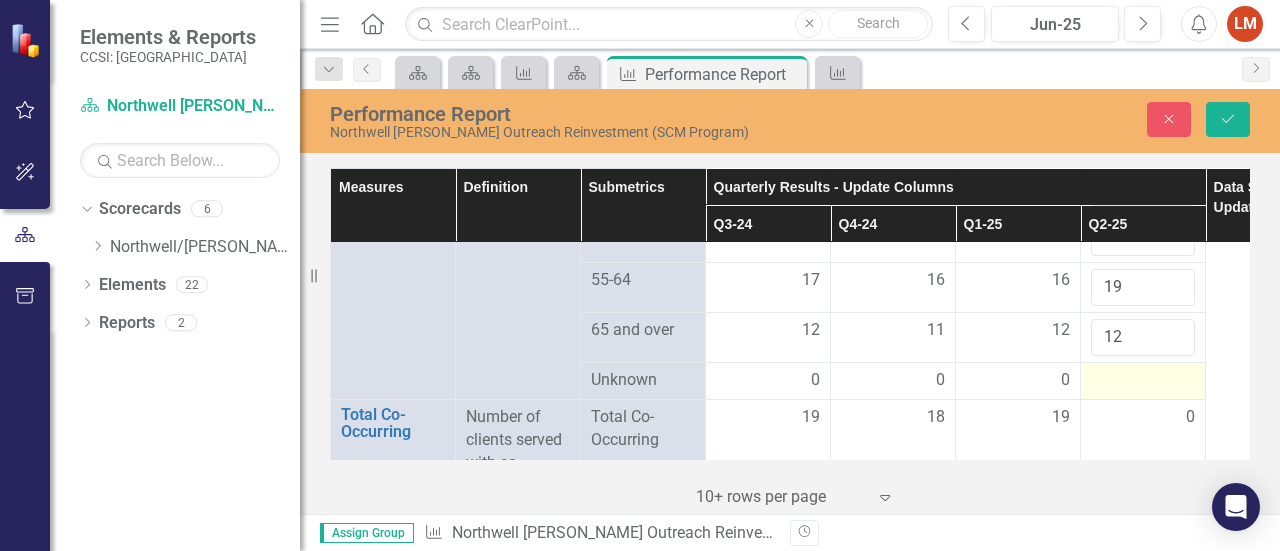 click at bounding box center (1143, 381) 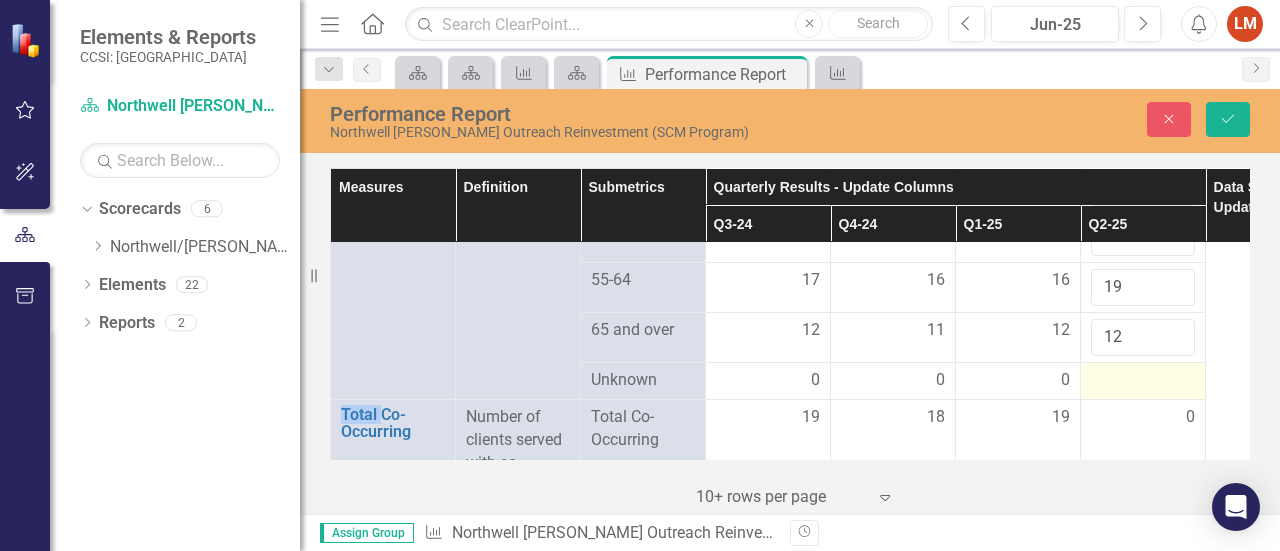click at bounding box center (1143, 381) 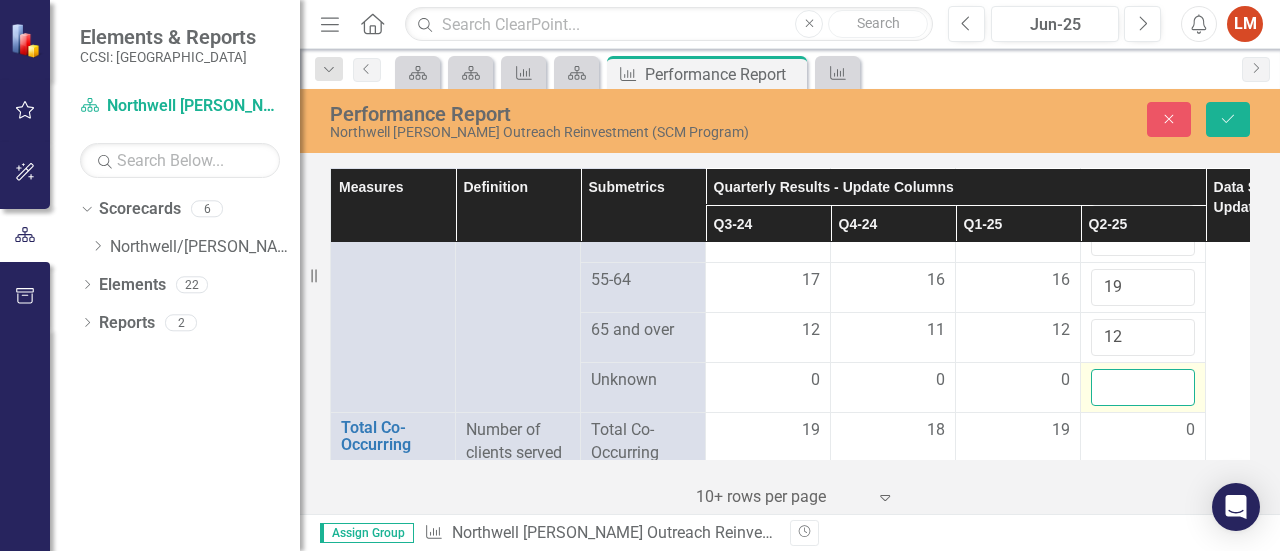 click at bounding box center [1143, 387] 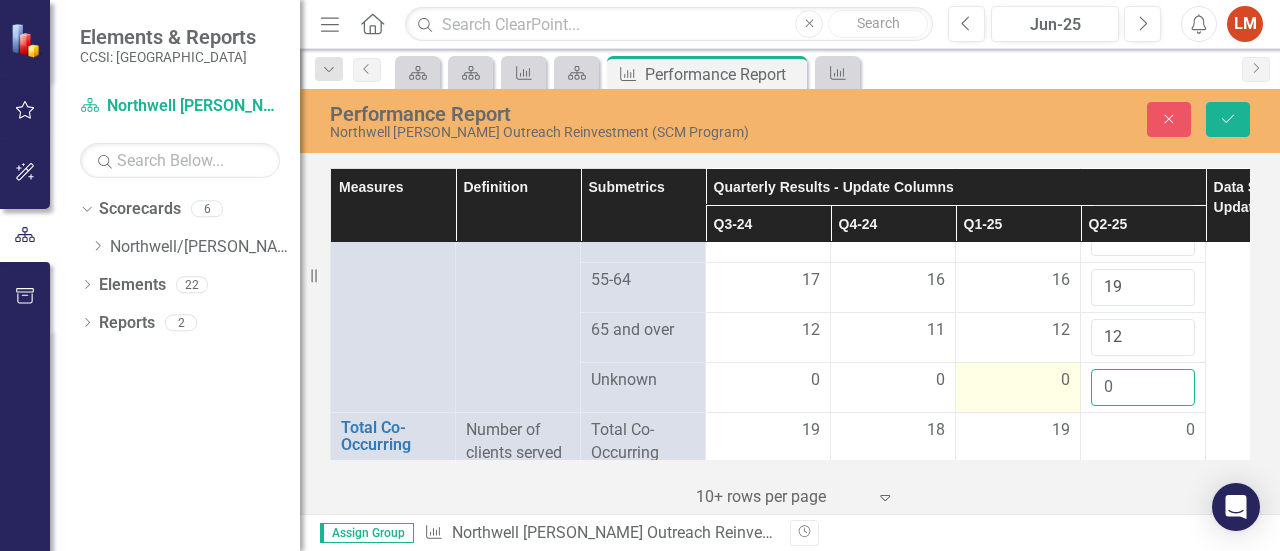 type on "0" 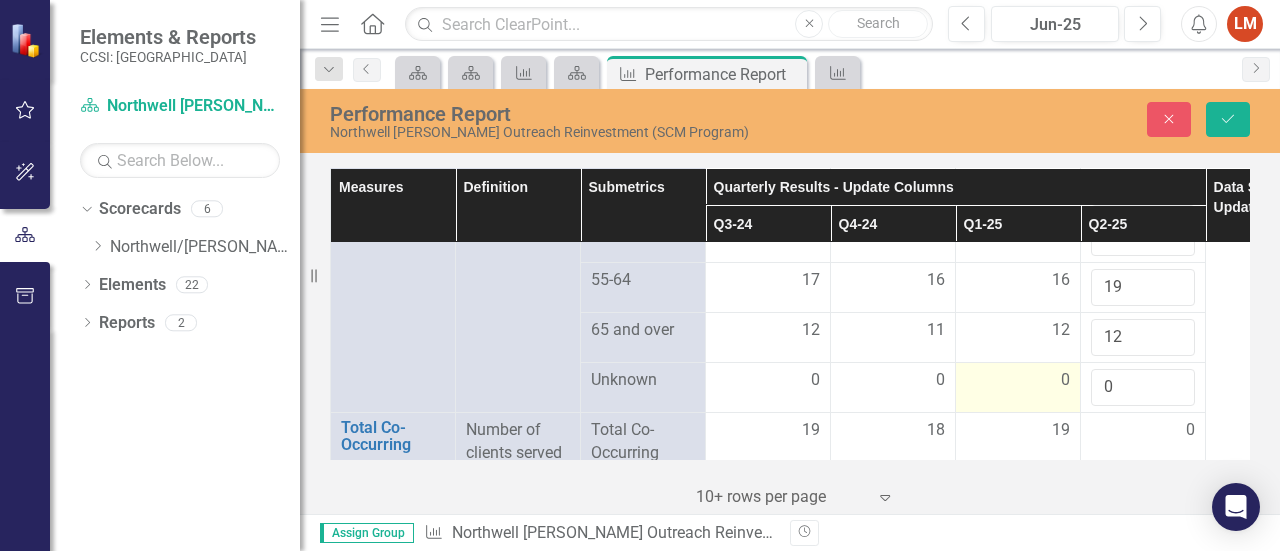click on "0" at bounding box center [1018, 387] 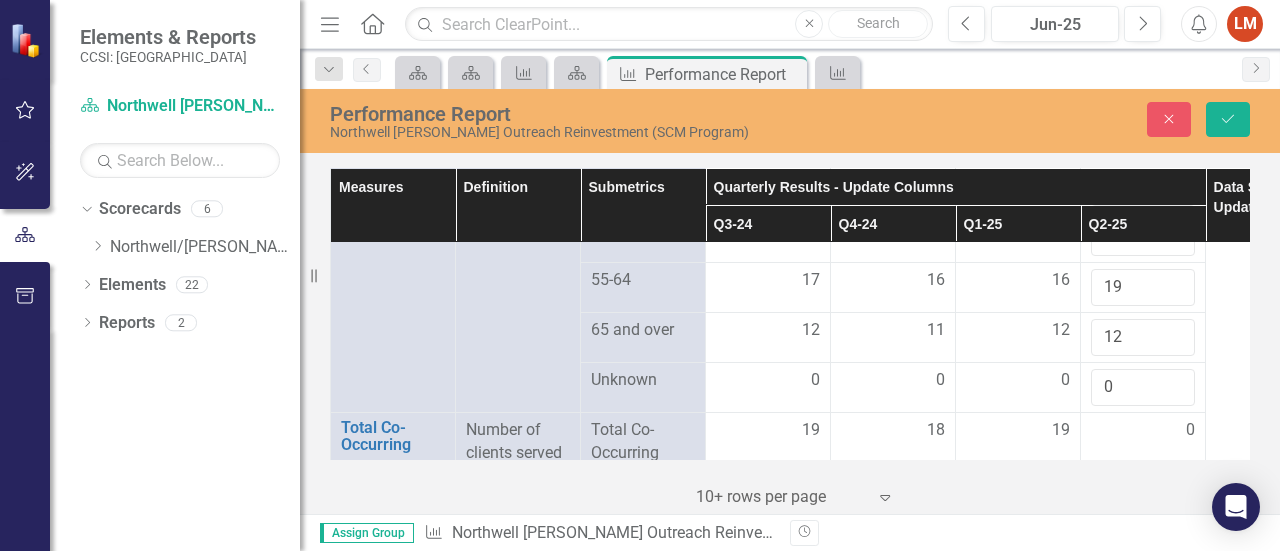 scroll, scrollTop: 2449, scrollLeft: 0, axis: vertical 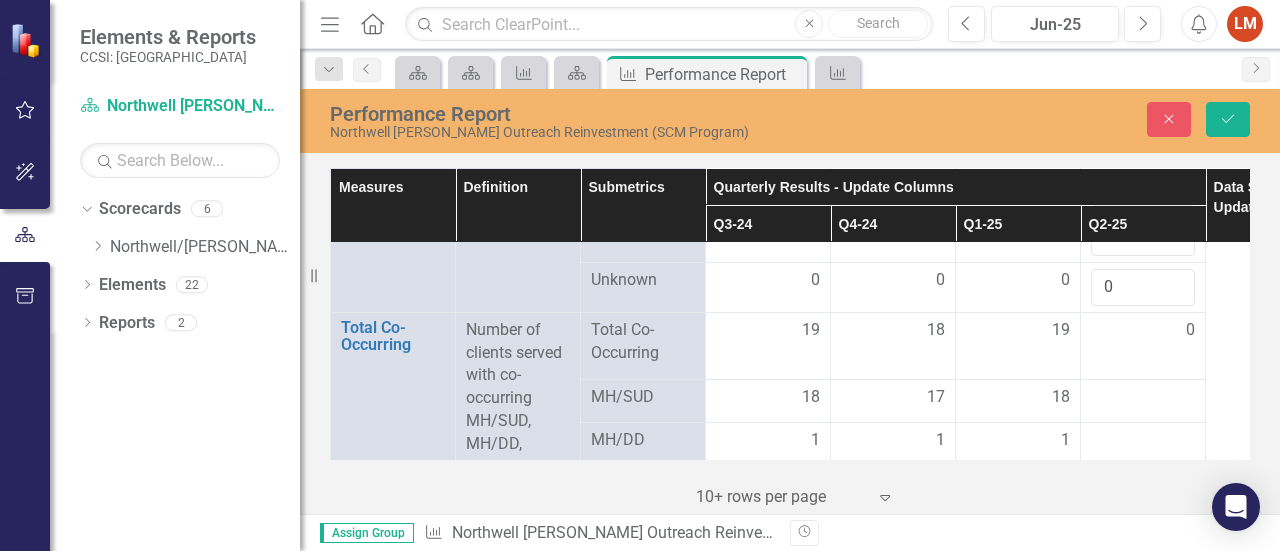 click on "0" at bounding box center [1143, 330] 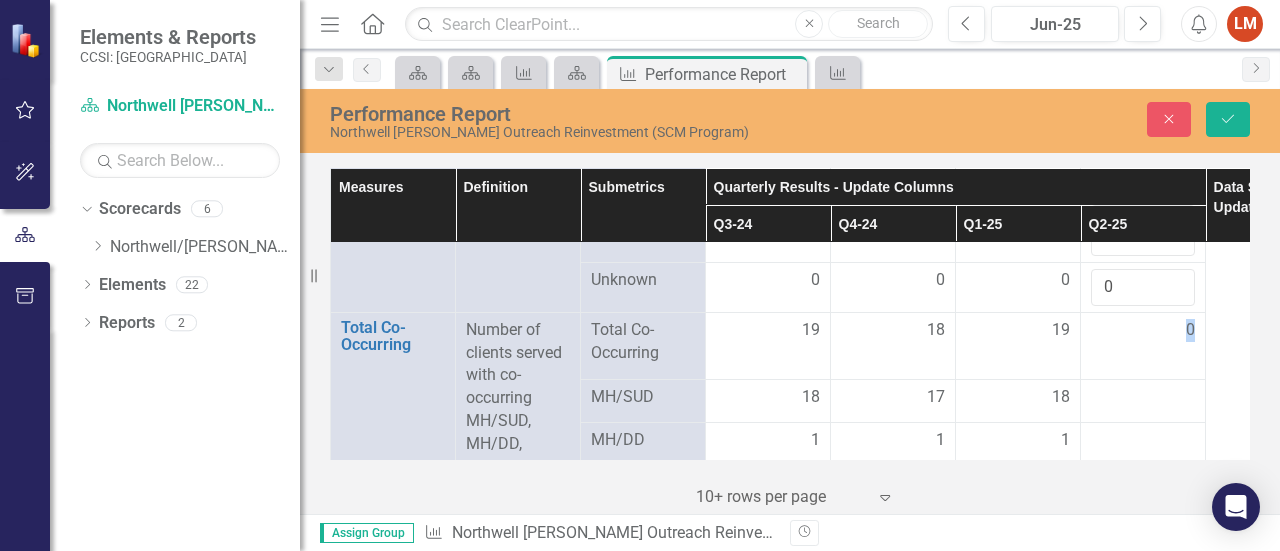 click on "0" at bounding box center [1143, 330] 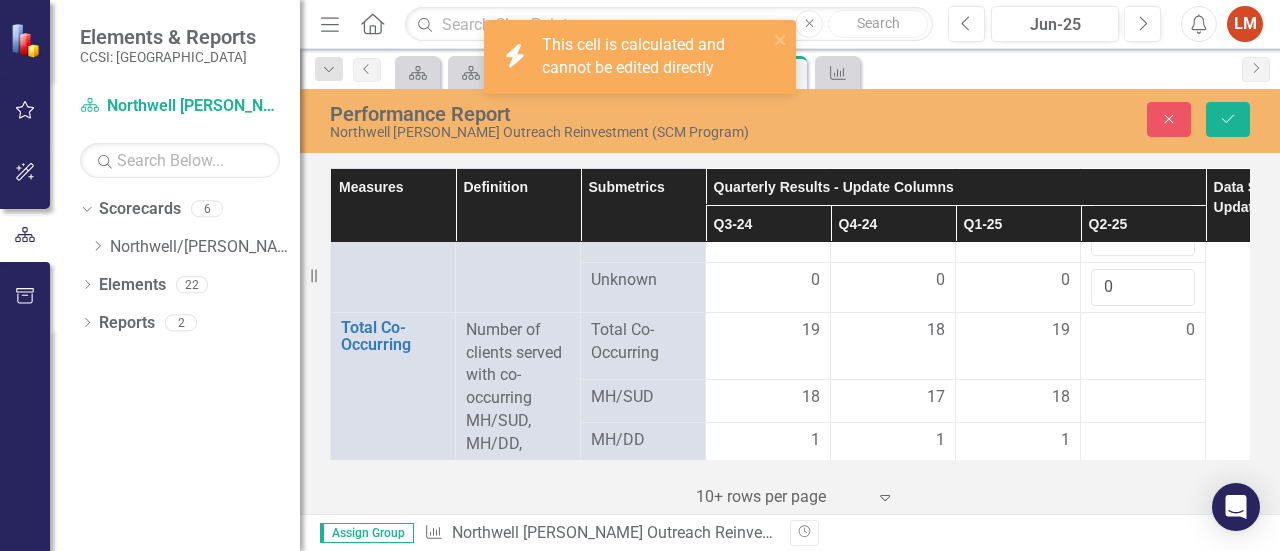 click on "0" at bounding box center [1143, 330] 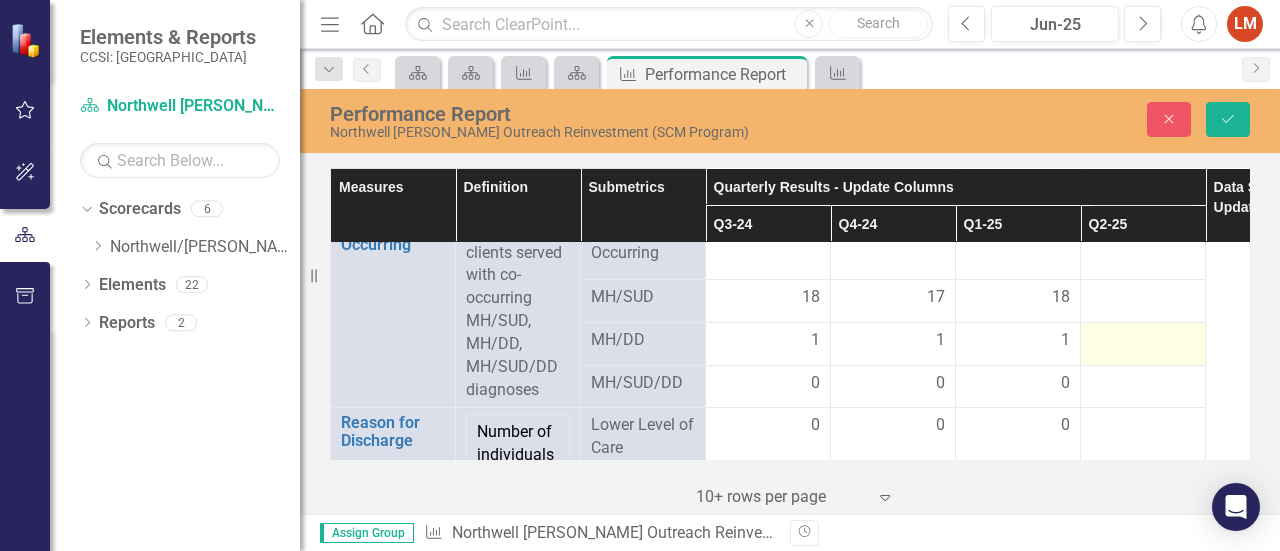 scroll, scrollTop: 2449, scrollLeft: 0, axis: vertical 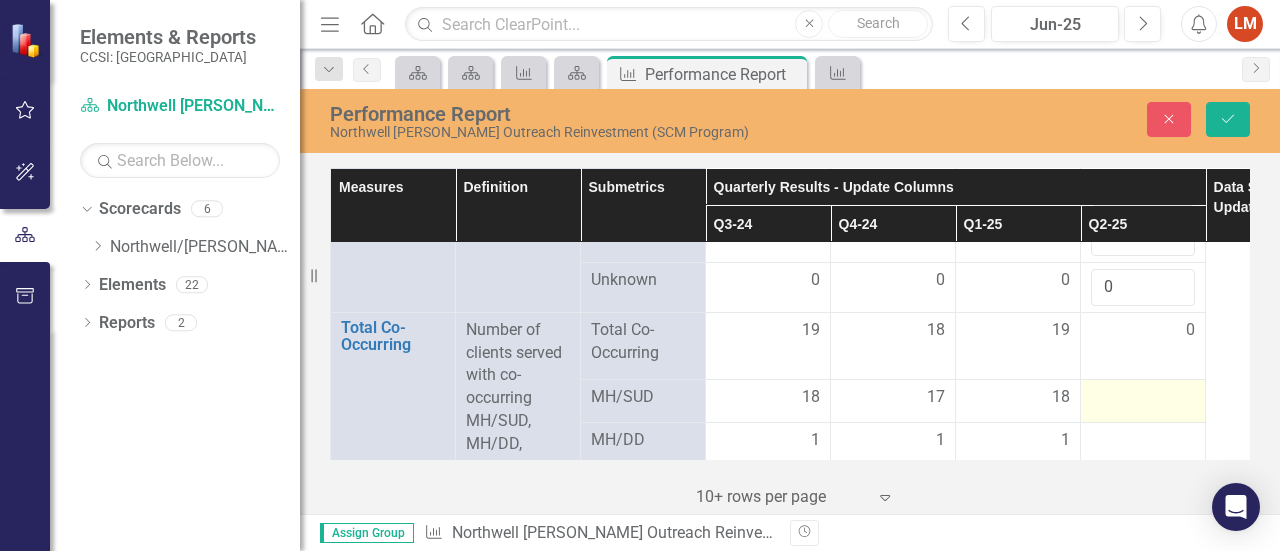 click at bounding box center [1143, 398] 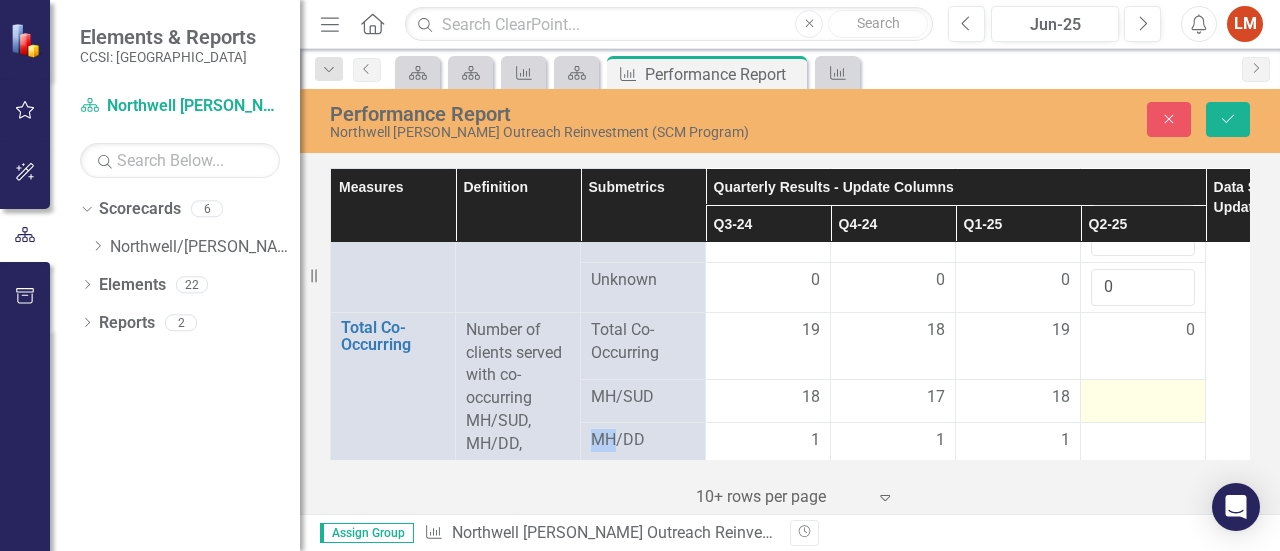 click at bounding box center (1143, 398) 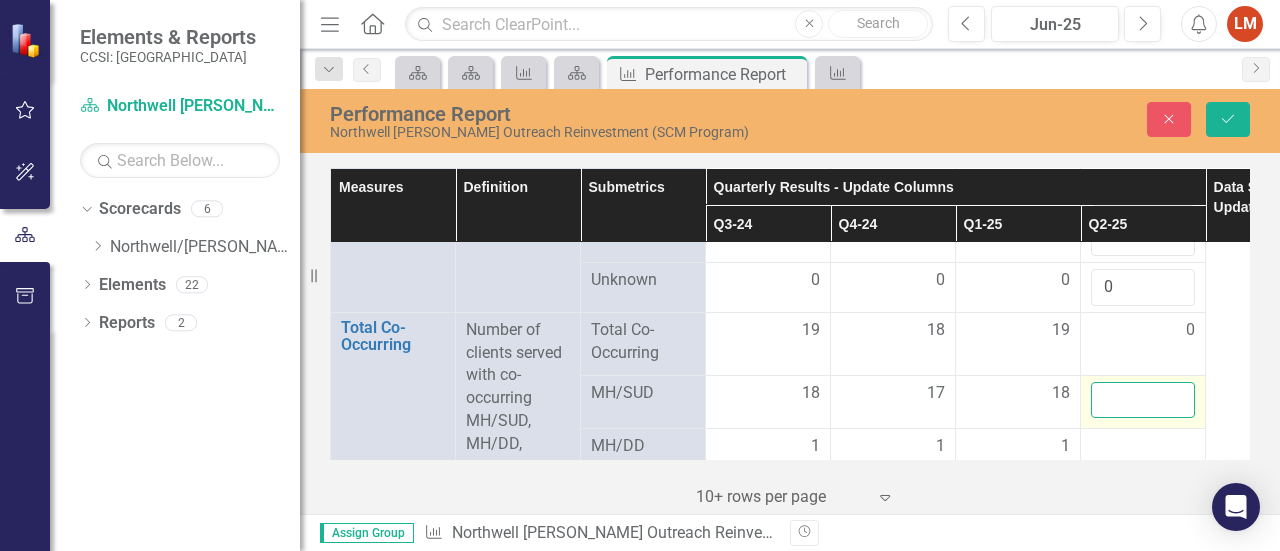 click at bounding box center [1143, 400] 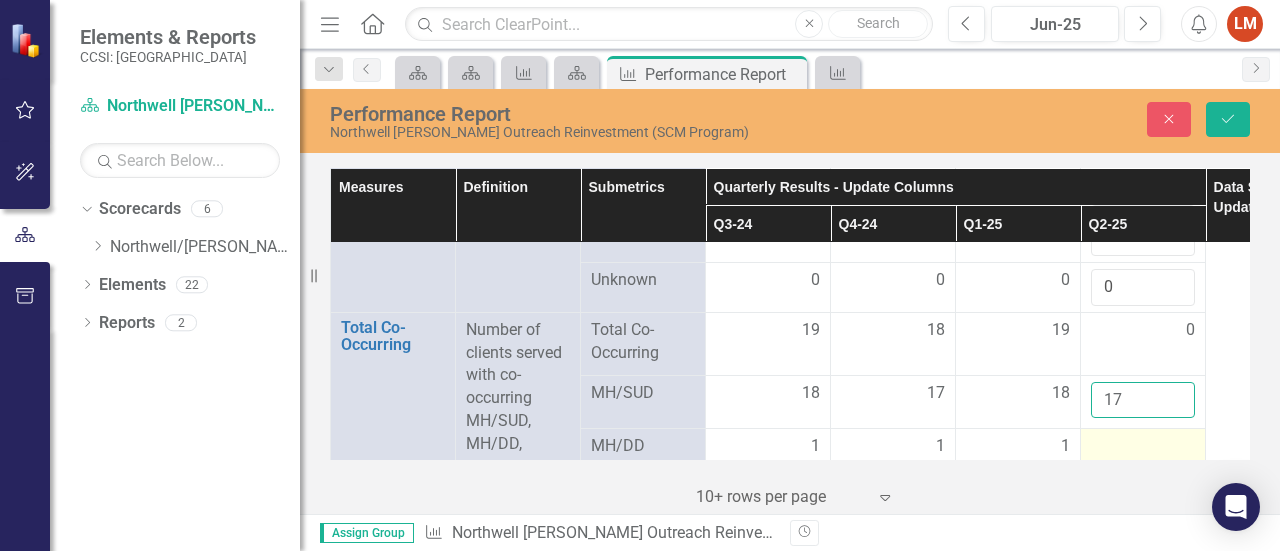 type on "17" 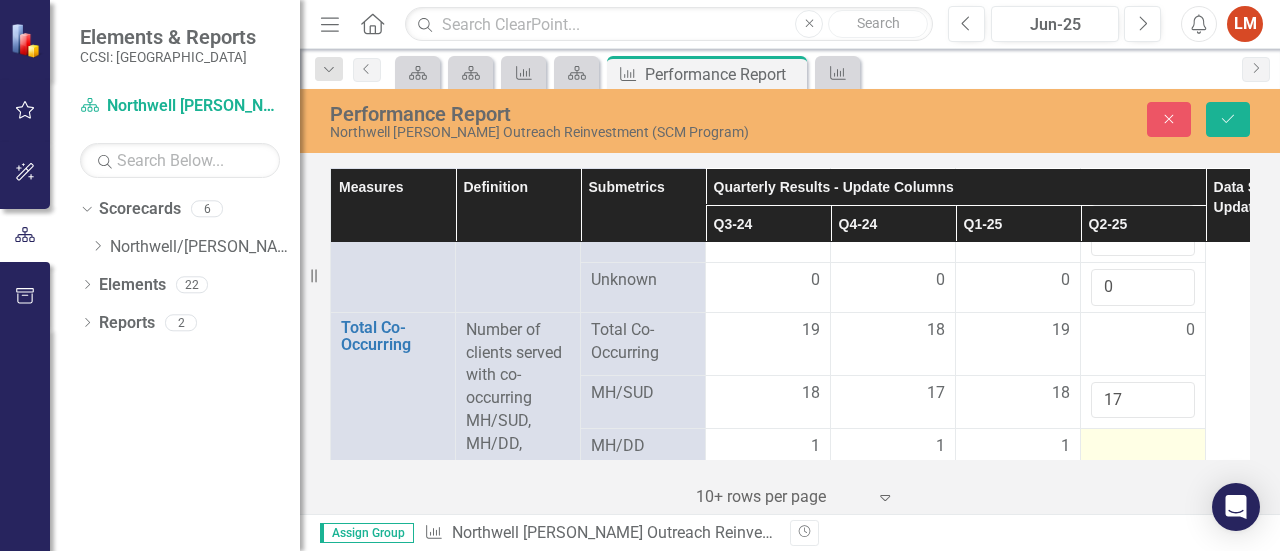 click at bounding box center (1143, 447) 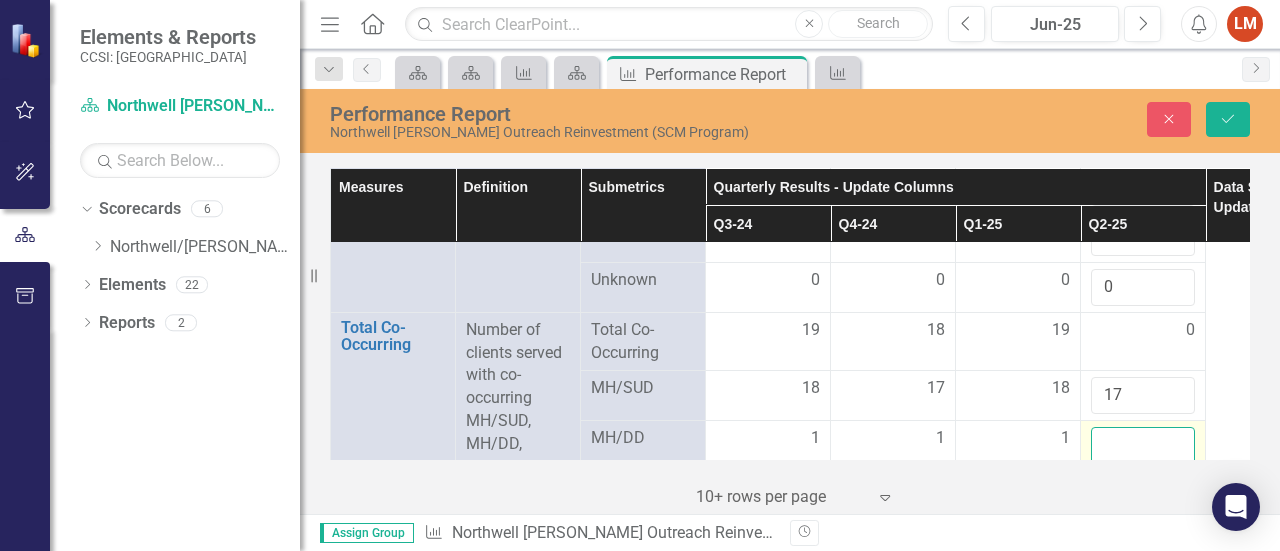 click at bounding box center [1143, 445] 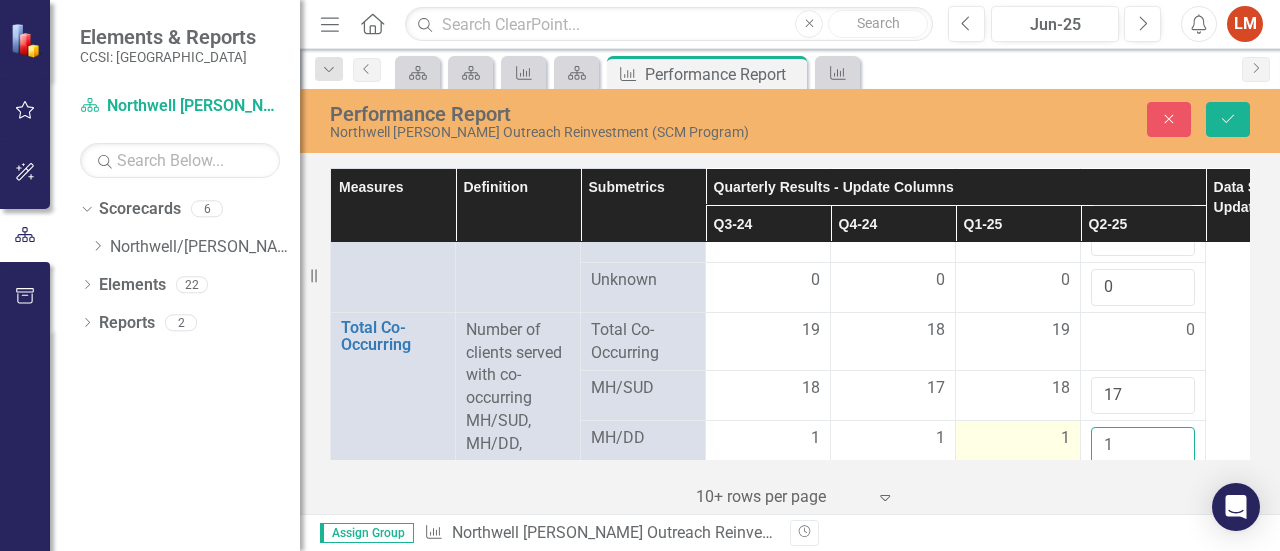 type on "1" 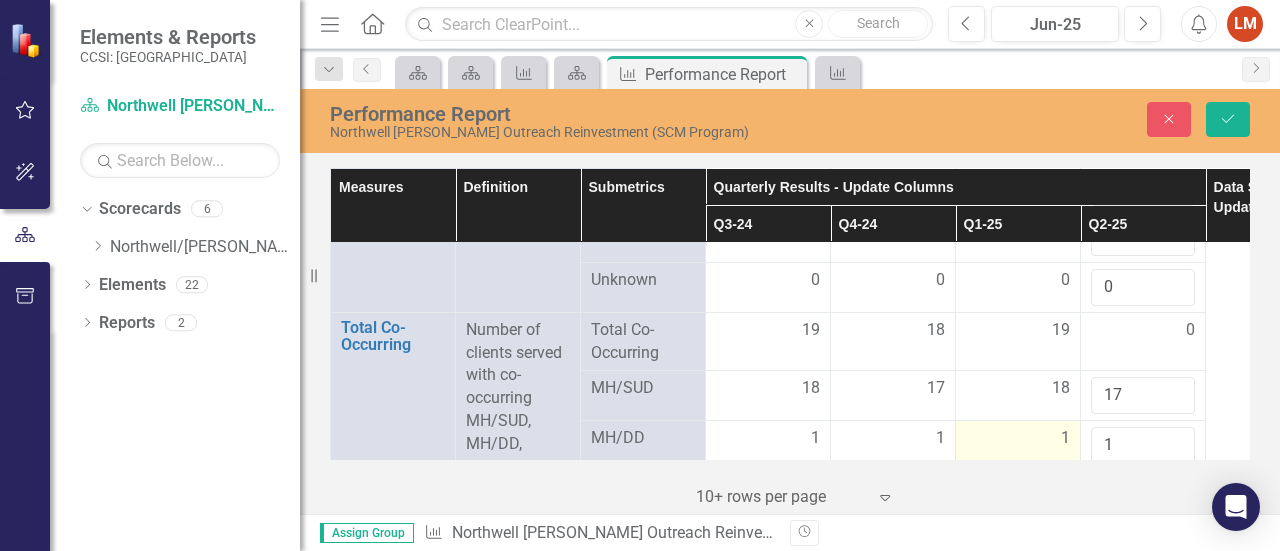 click on "1" at bounding box center (1065, 438) 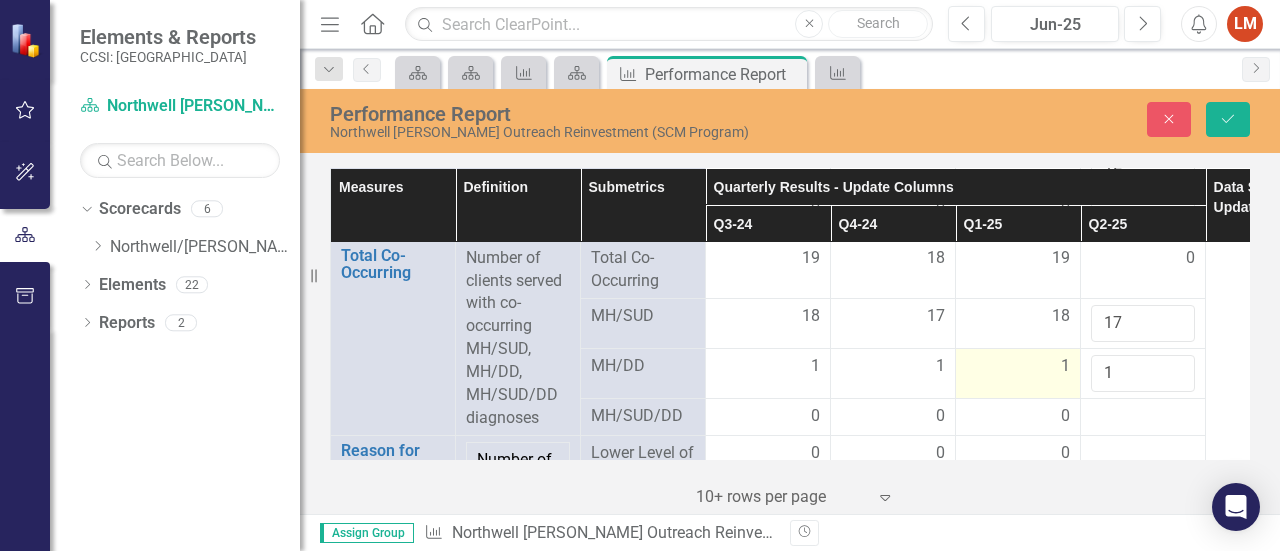 scroll, scrollTop: 2549, scrollLeft: 0, axis: vertical 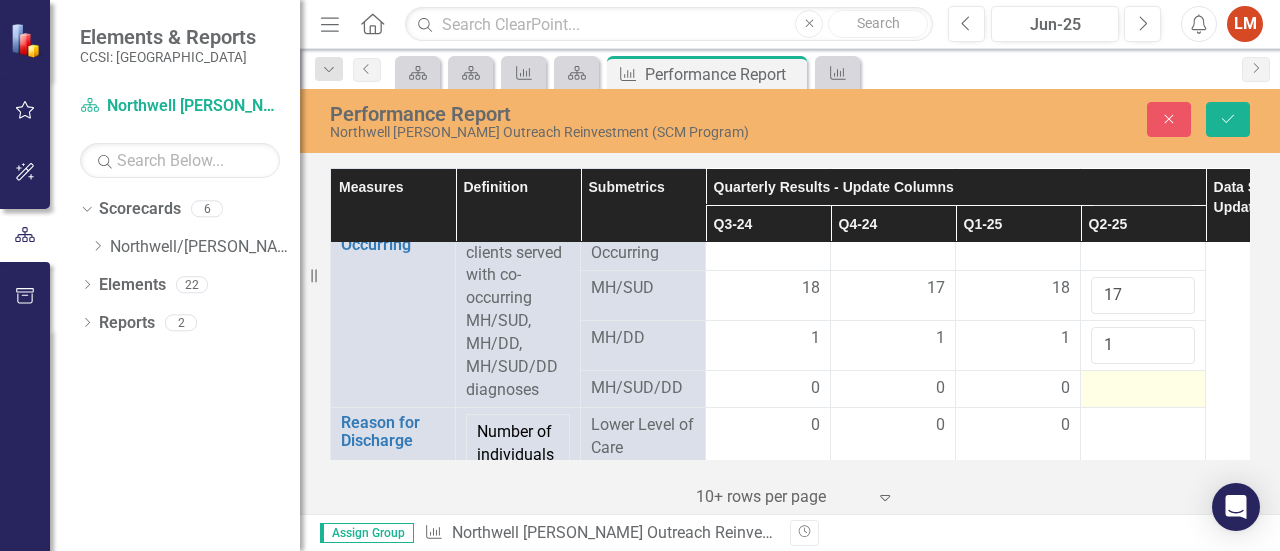 click at bounding box center (1143, 389) 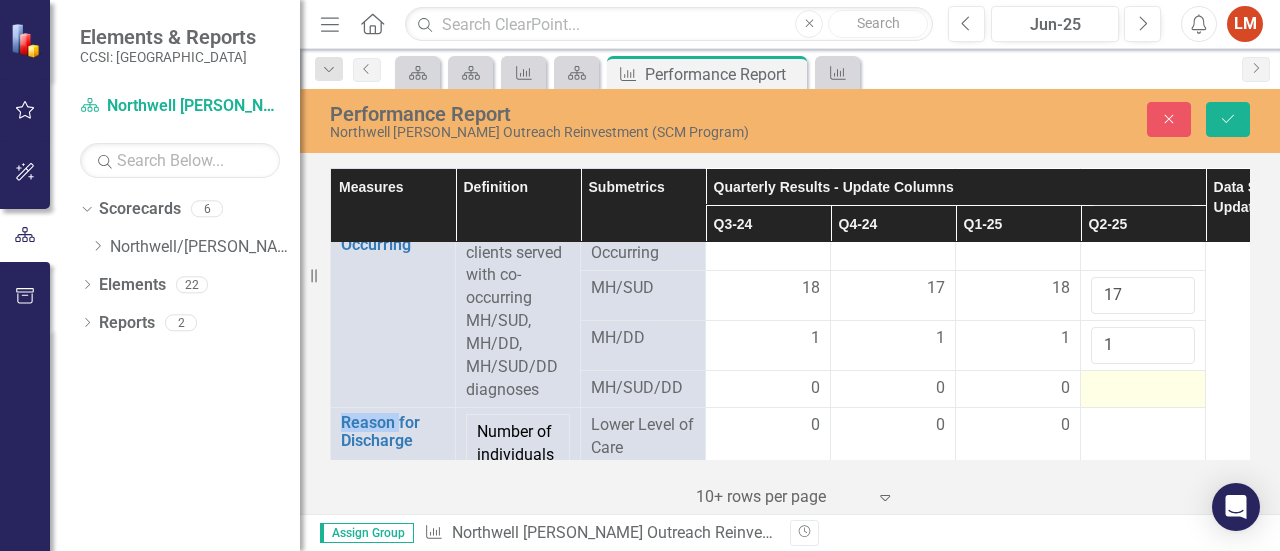 click at bounding box center (1143, 389) 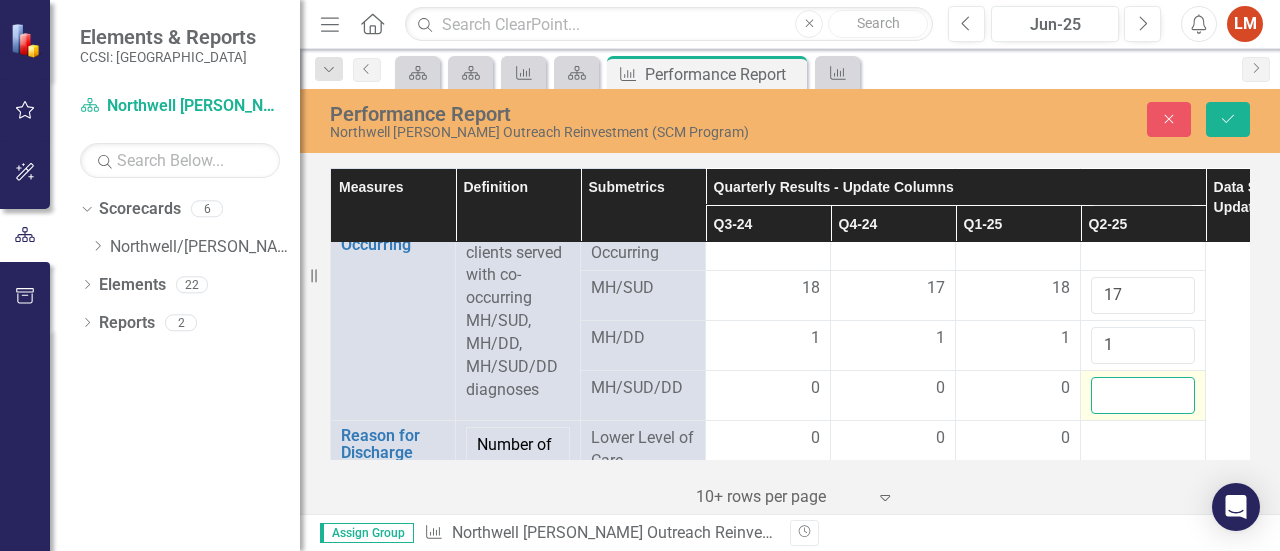click at bounding box center [1143, 395] 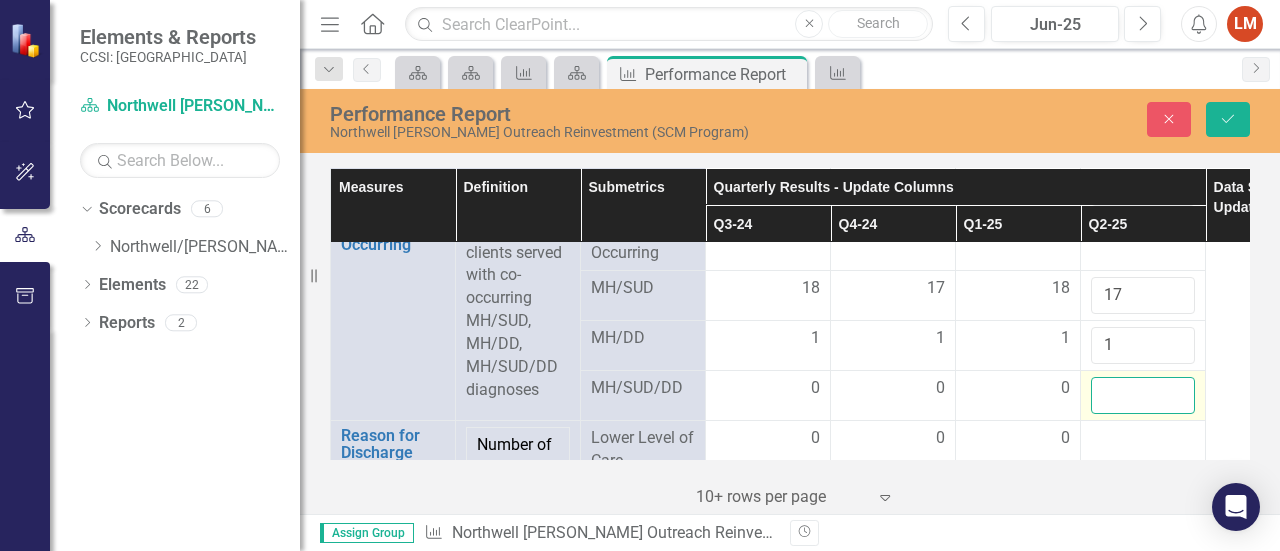 type on "1" 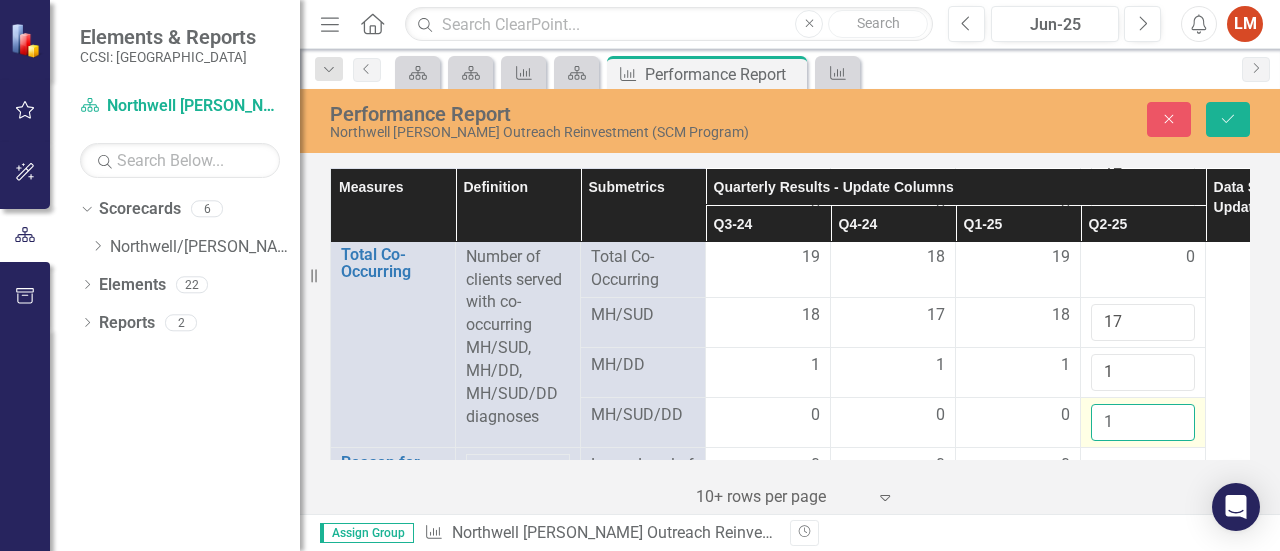 scroll, scrollTop: 2549, scrollLeft: 0, axis: vertical 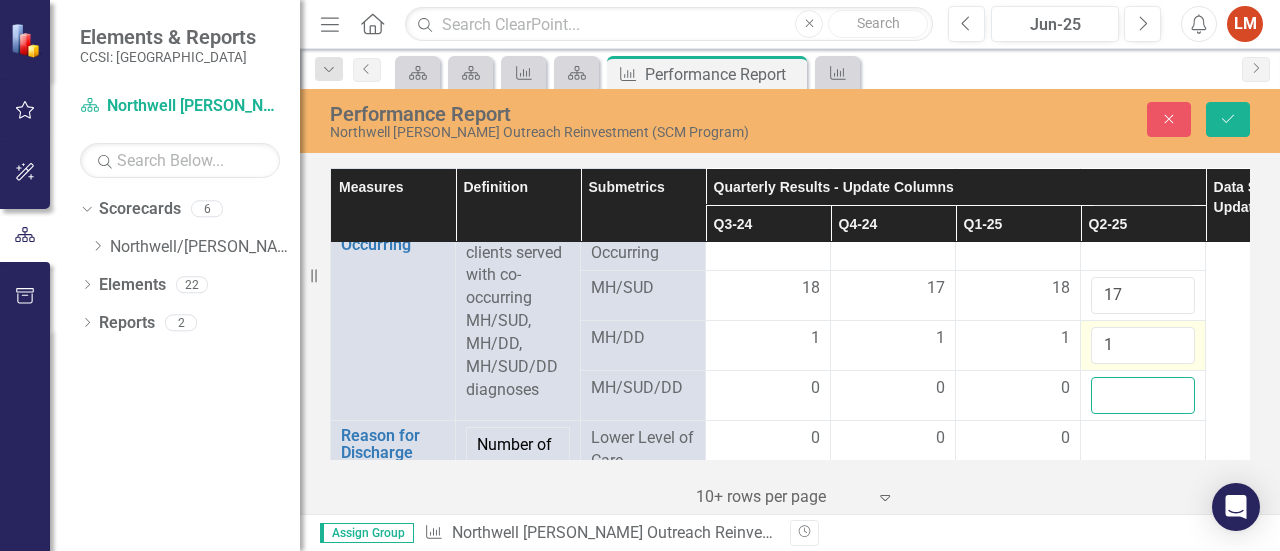 type on "0" 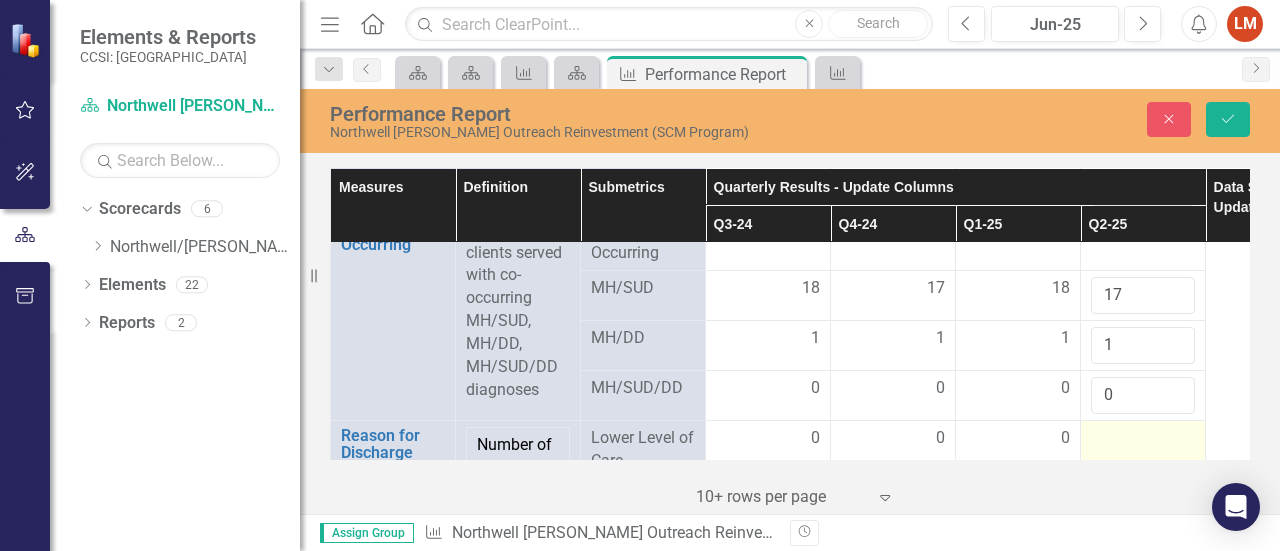 click at bounding box center [1143, 439] 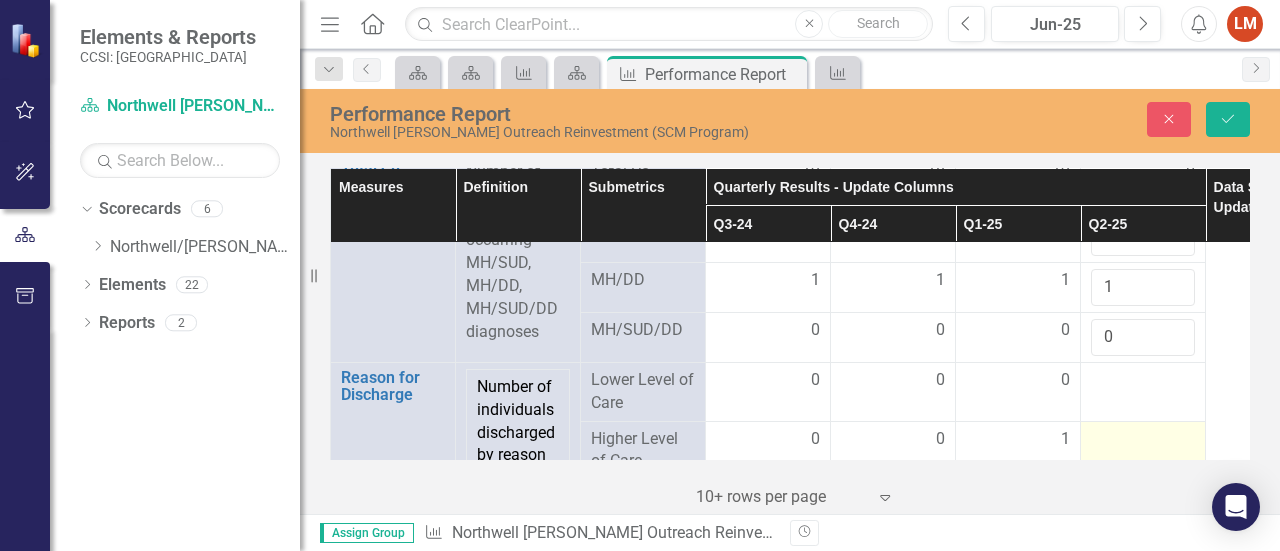 scroll, scrollTop: 2649, scrollLeft: 0, axis: vertical 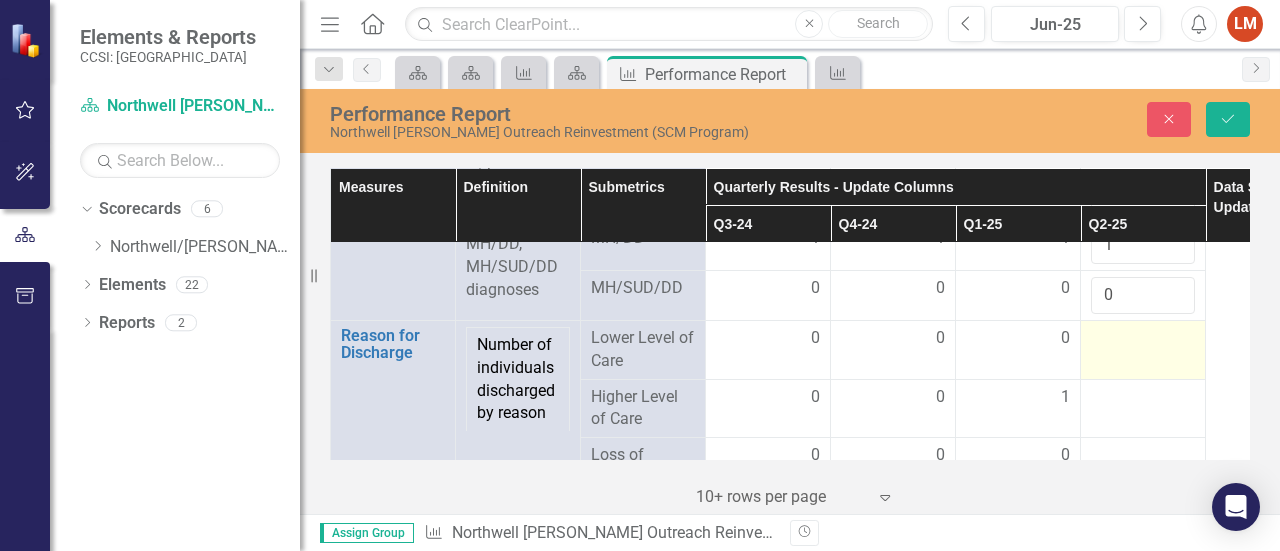 click at bounding box center [1143, 339] 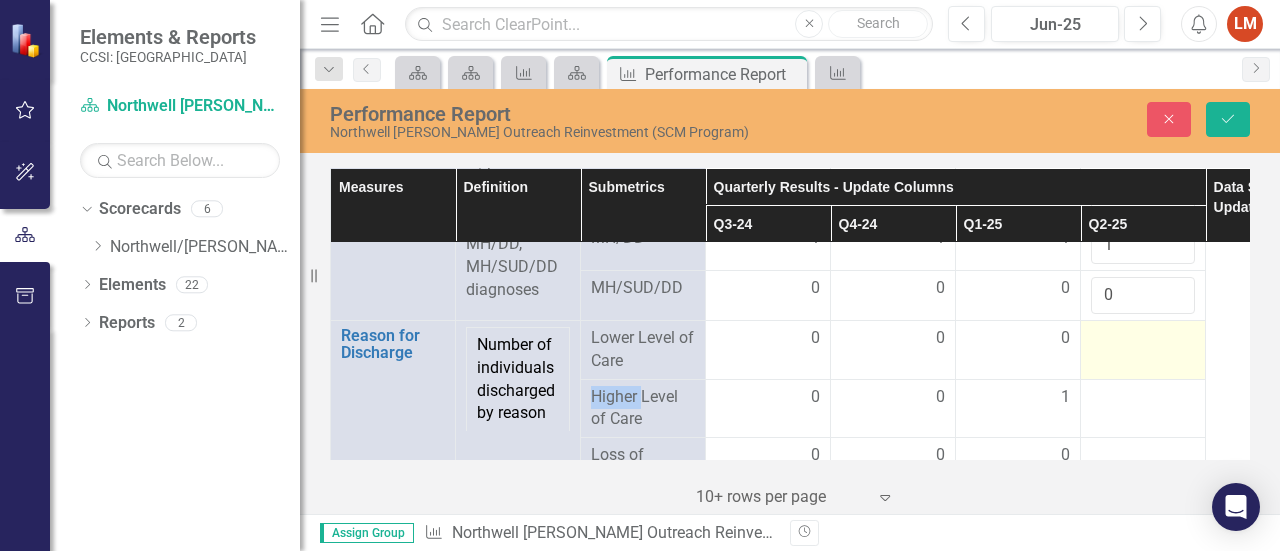 click at bounding box center (1143, 339) 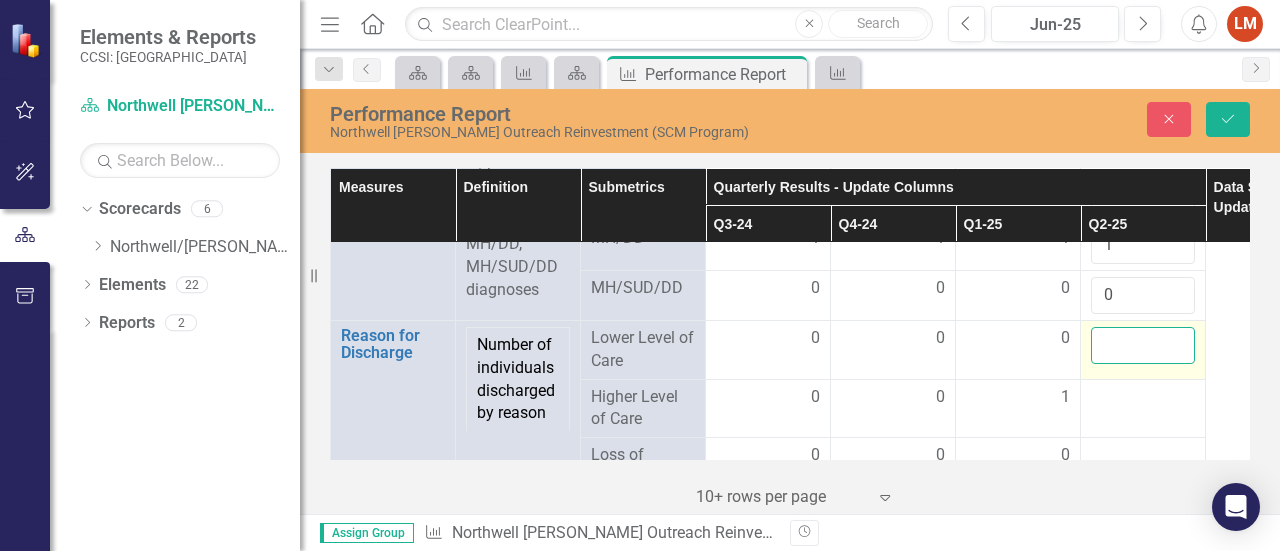click at bounding box center (1143, 345) 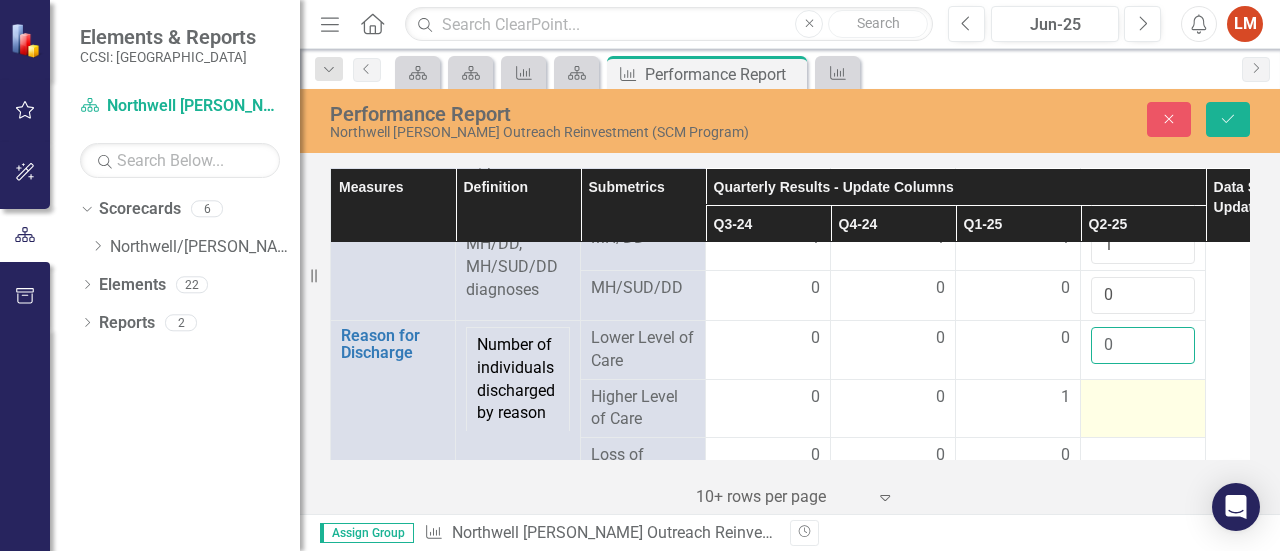 type on "0" 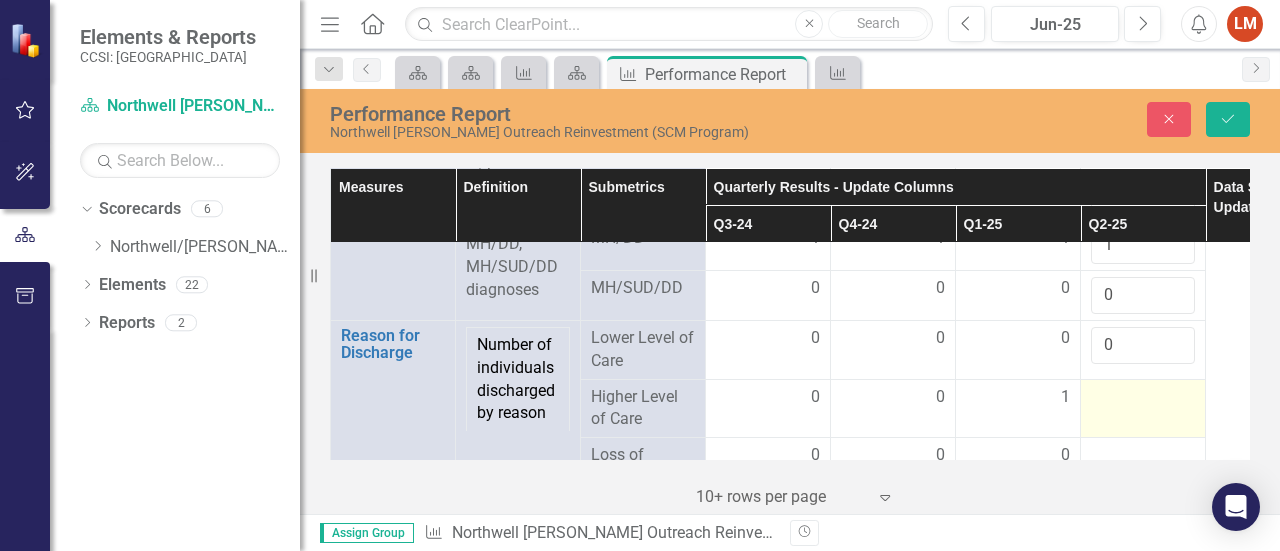click at bounding box center (1143, 398) 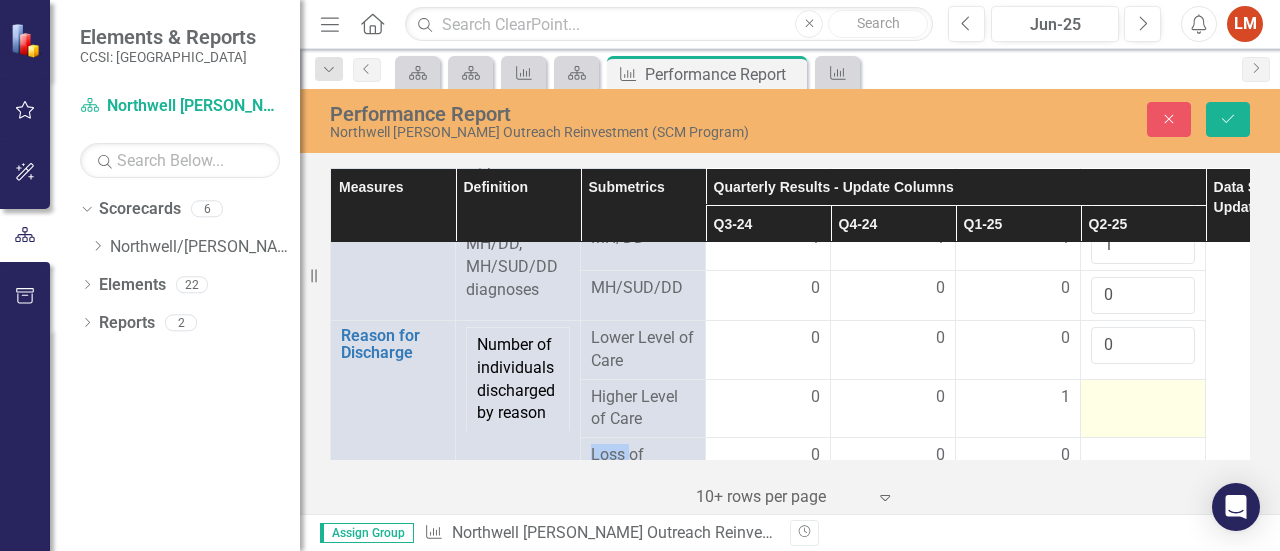 click at bounding box center [1143, 398] 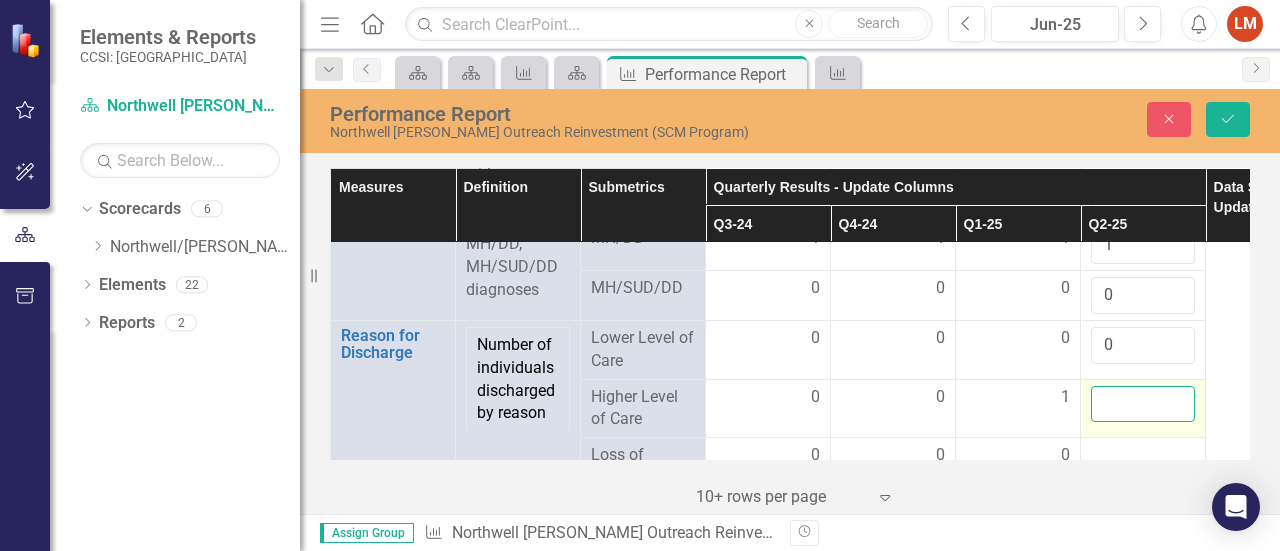 click at bounding box center (1143, 404) 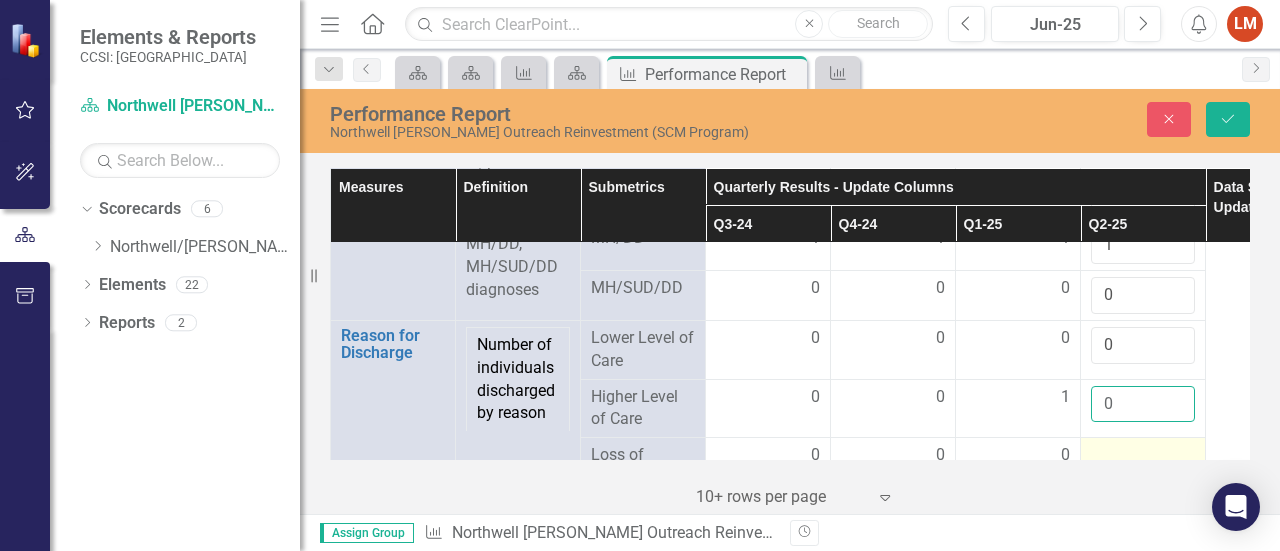 type on "0" 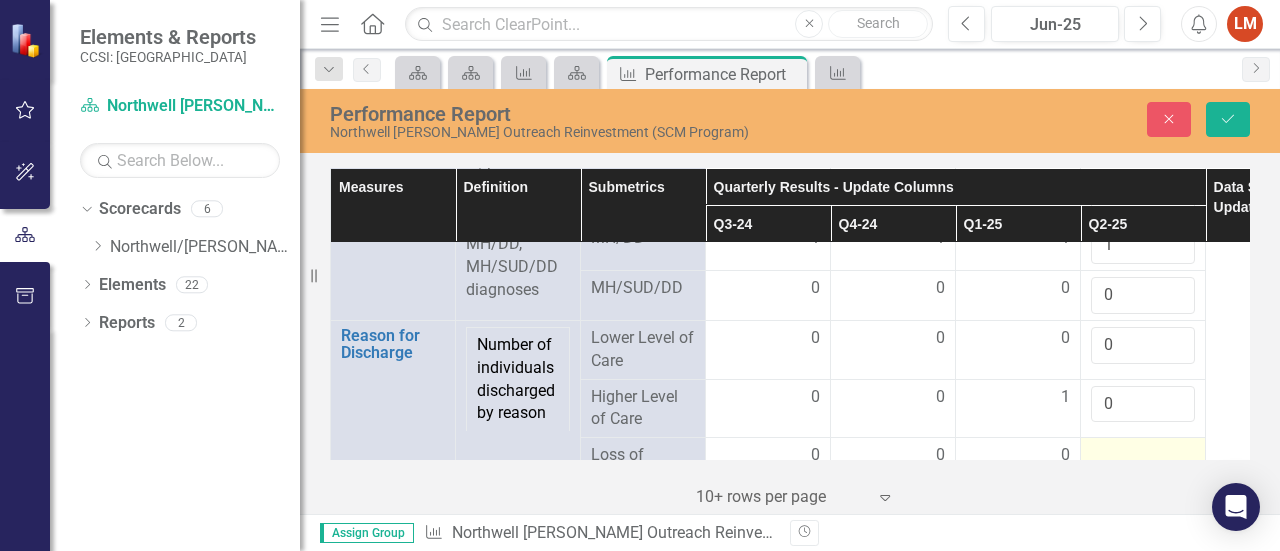 click at bounding box center [1143, 456] 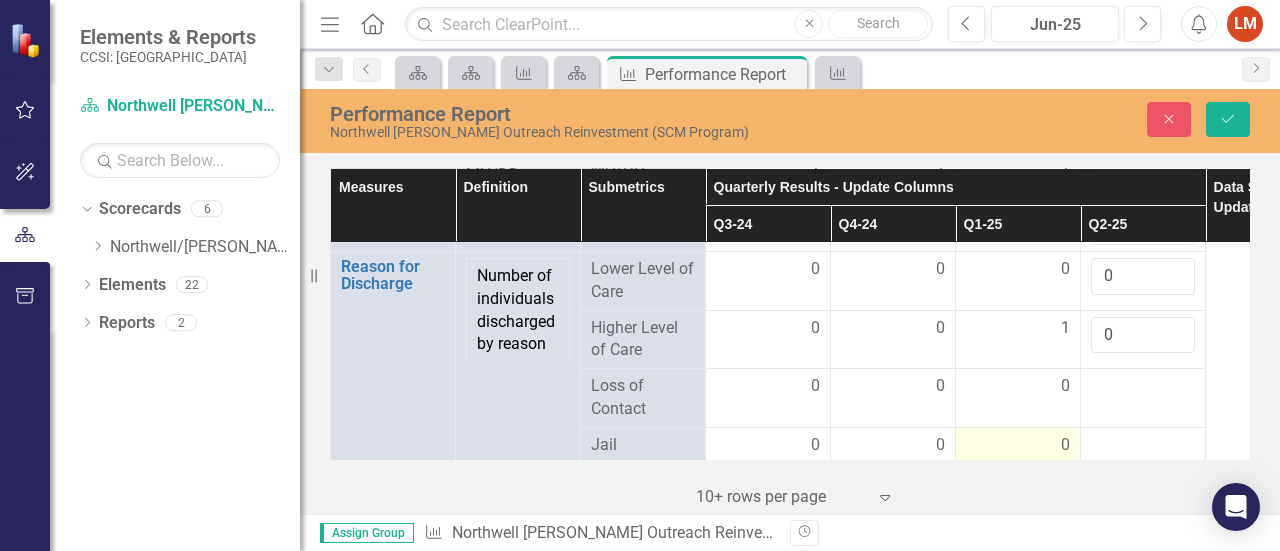 scroll, scrollTop: 2749, scrollLeft: 0, axis: vertical 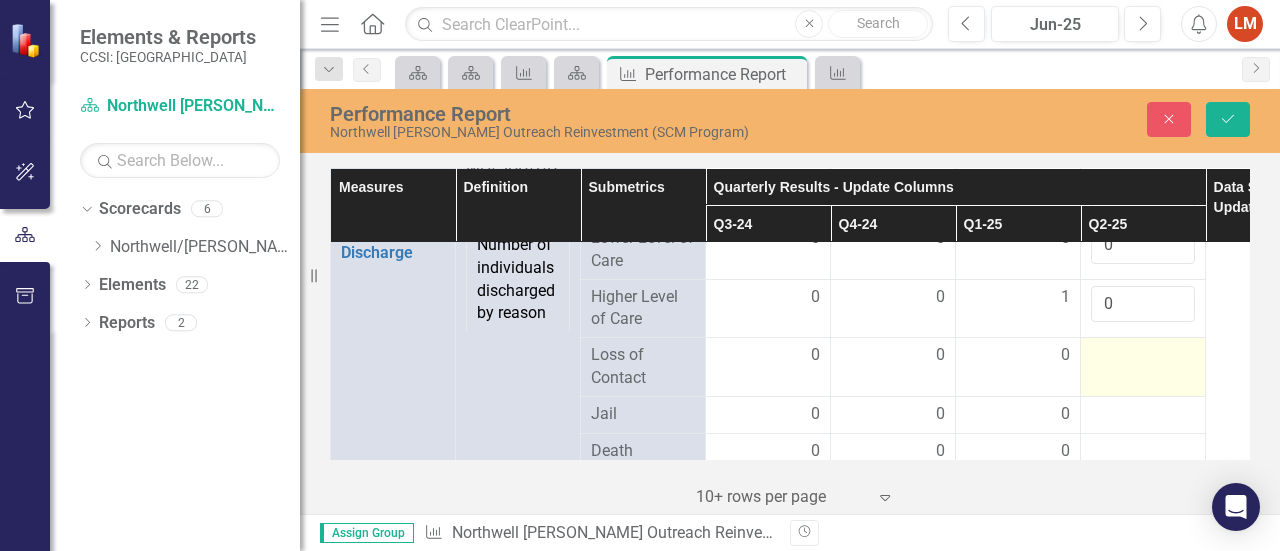 click at bounding box center (1143, 367) 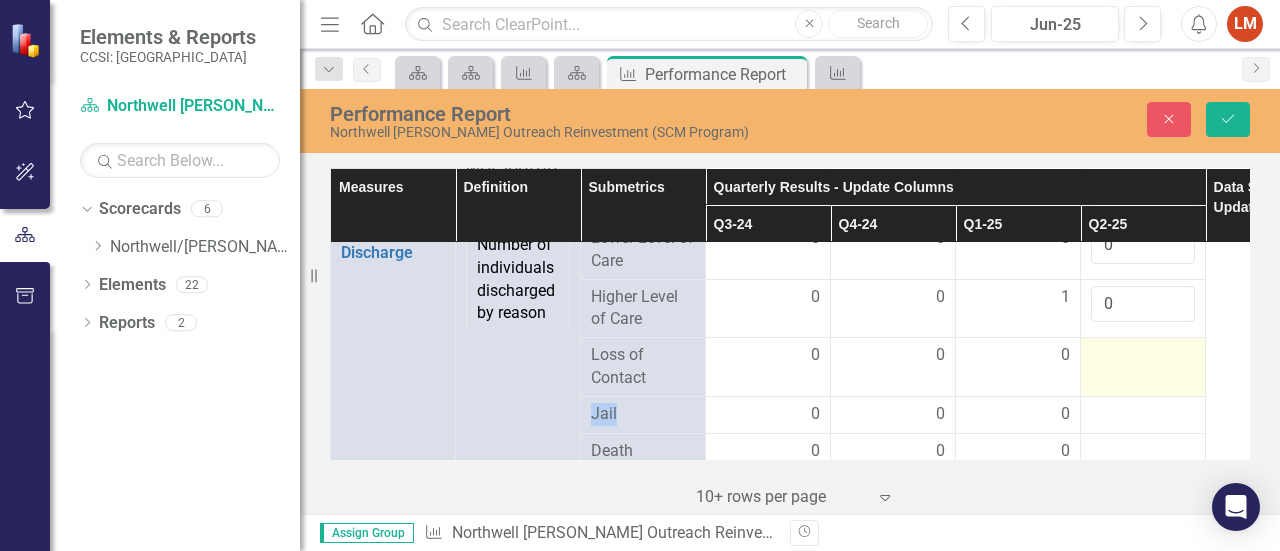 click at bounding box center [1143, 356] 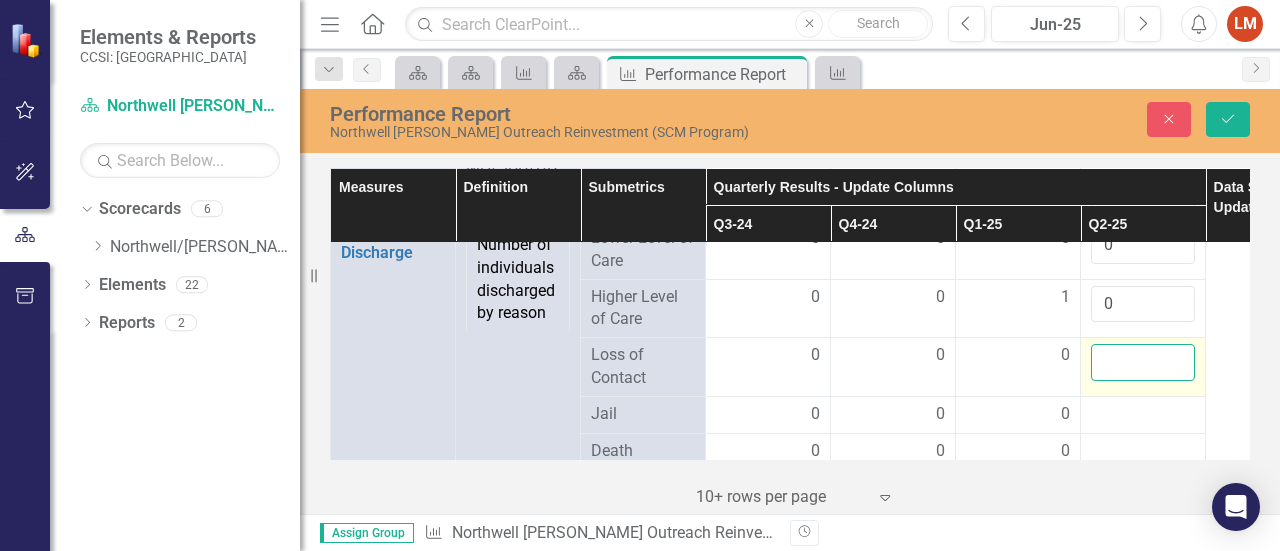 click at bounding box center [1143, 362] 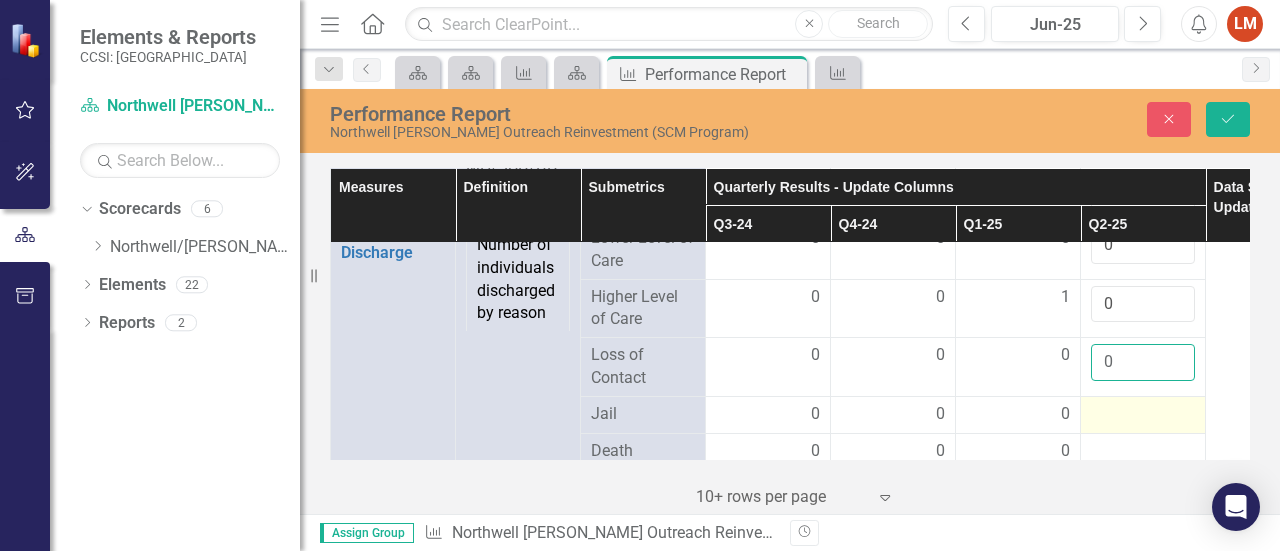 type on "0" 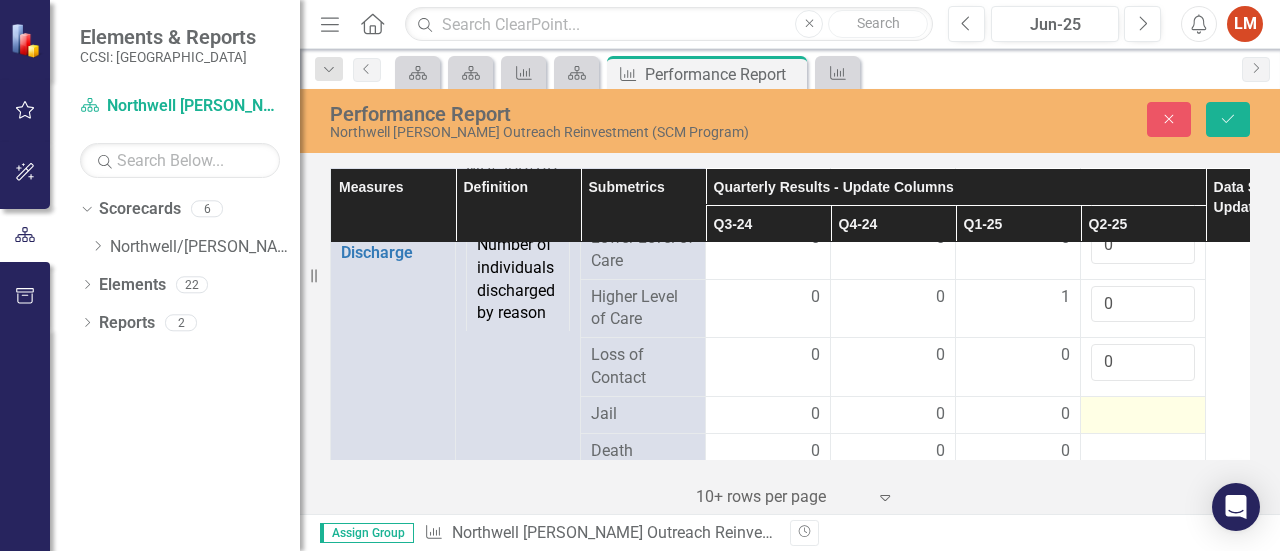 click at bounding box center (1143, 415) 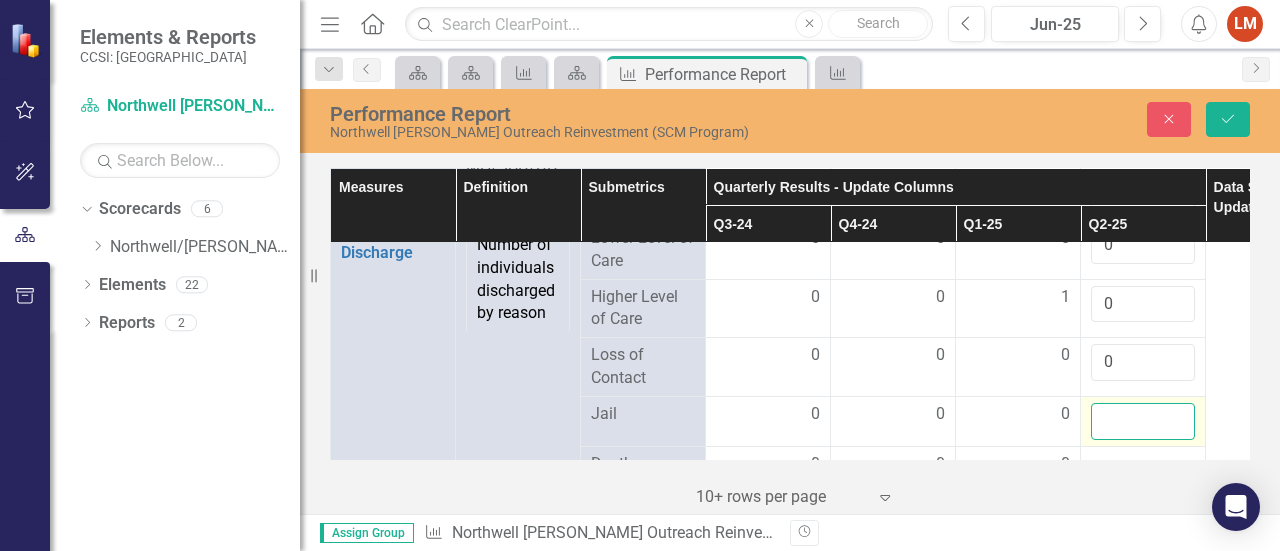 click at bounding box center (1143, 421) 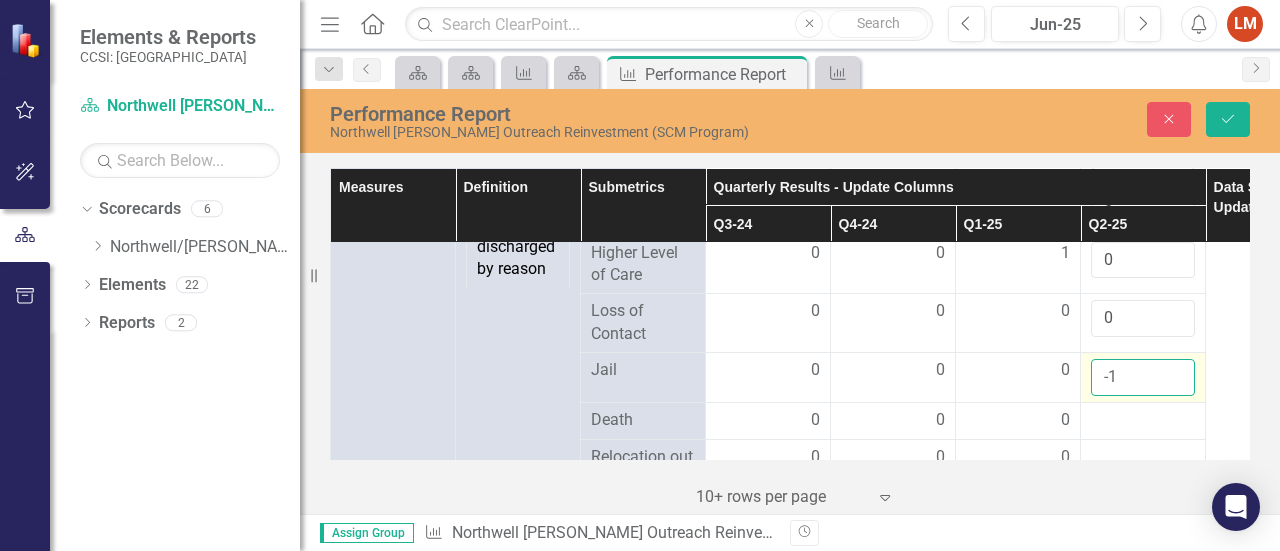 scroll, scrollTop: 2749, scrollLeft: 0, axis: vertical 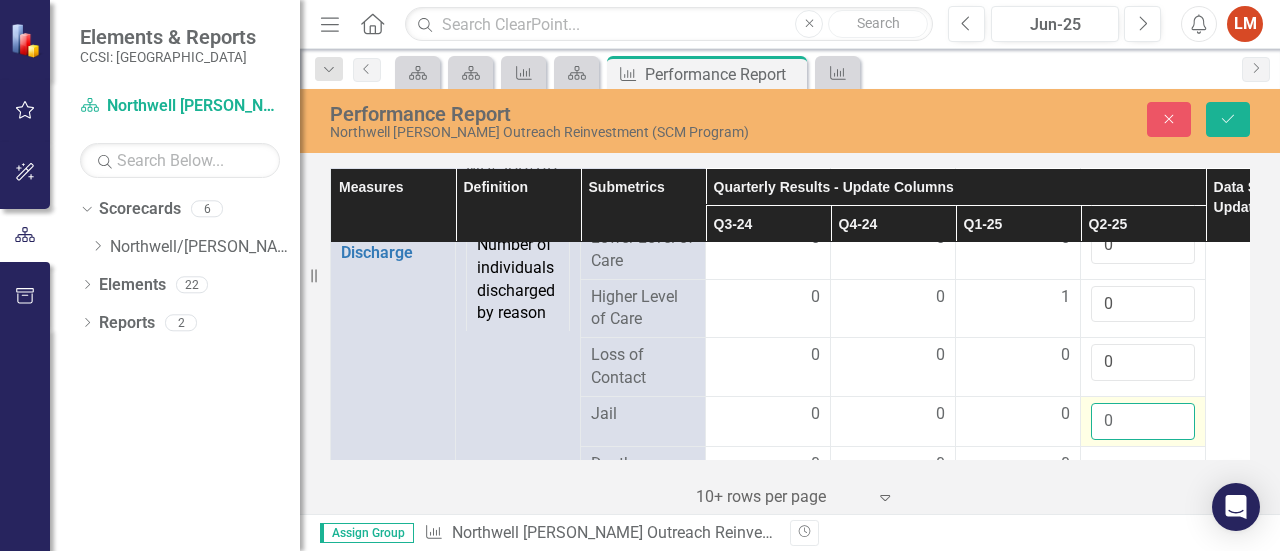 type on "0" 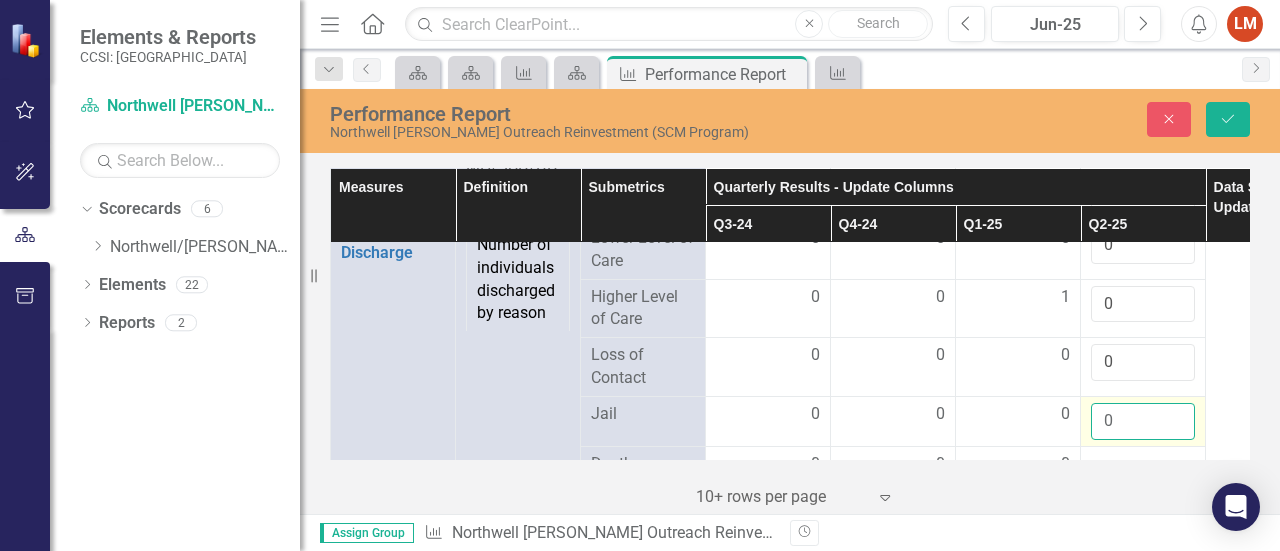 click on "0" at bounding box center (1143, 421) 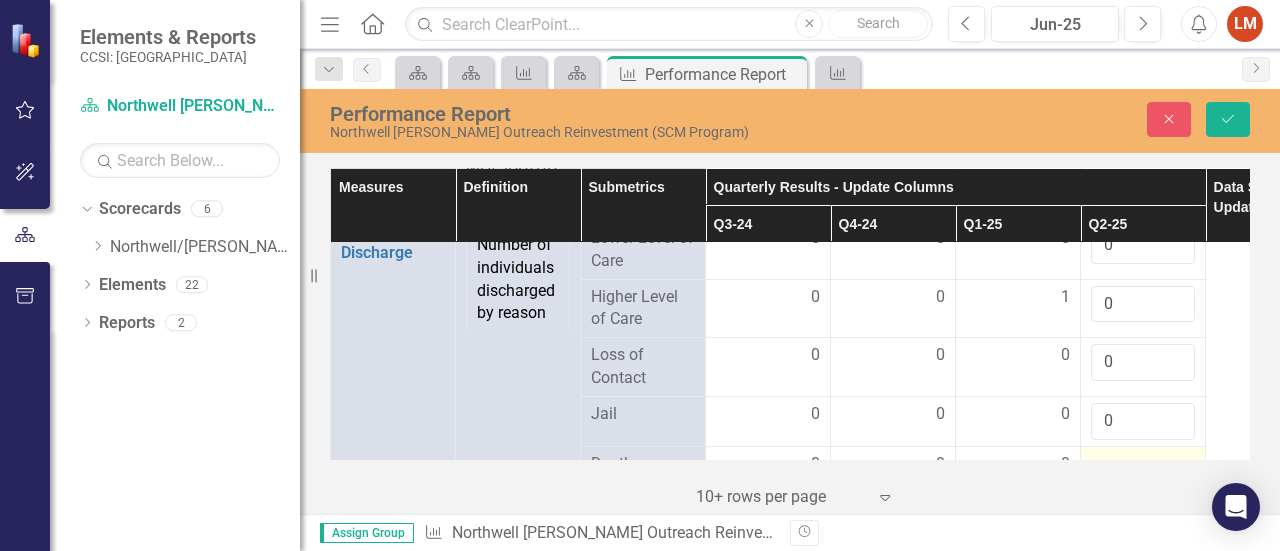 click at bounding box center (1143, 465) 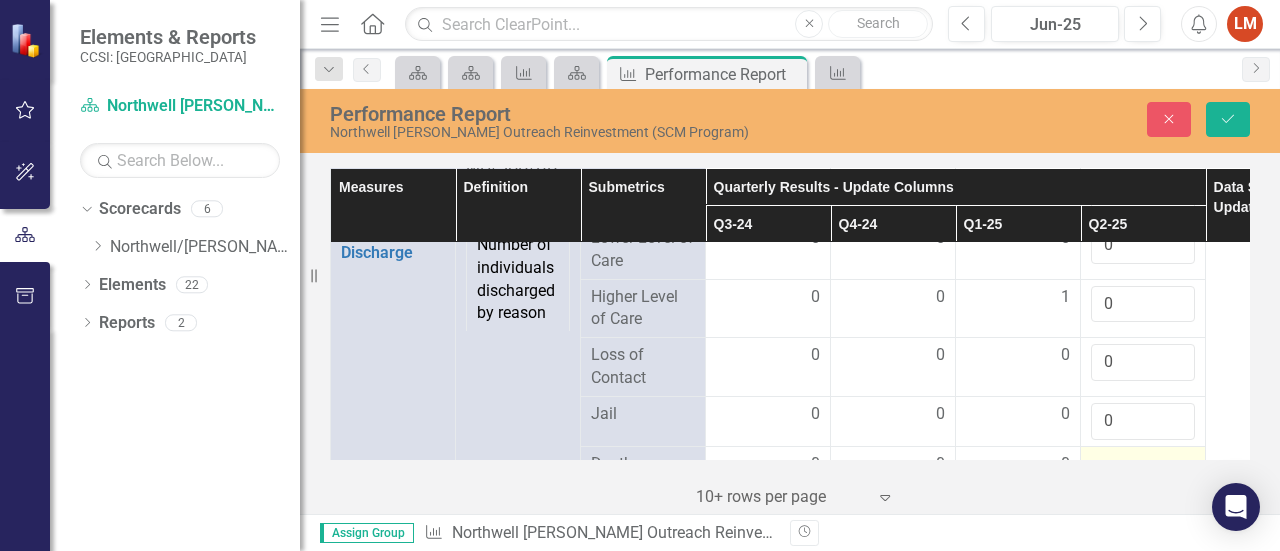 click at bounding box center [1143, 465] 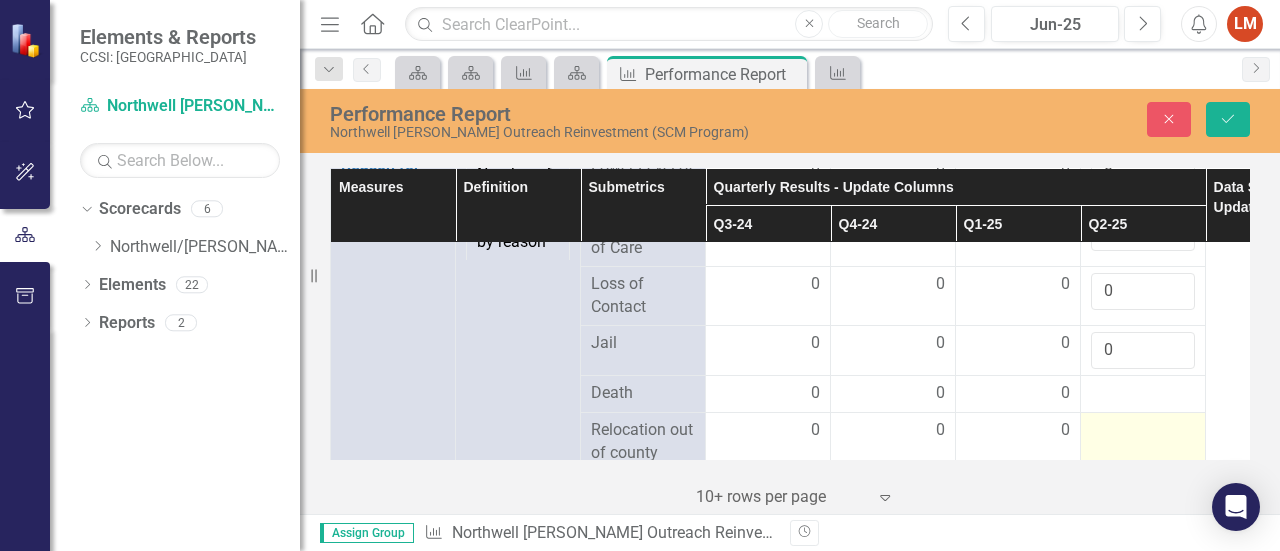 scroll, scrollTop: 2849, scrollLeft: 0, axis: vertical 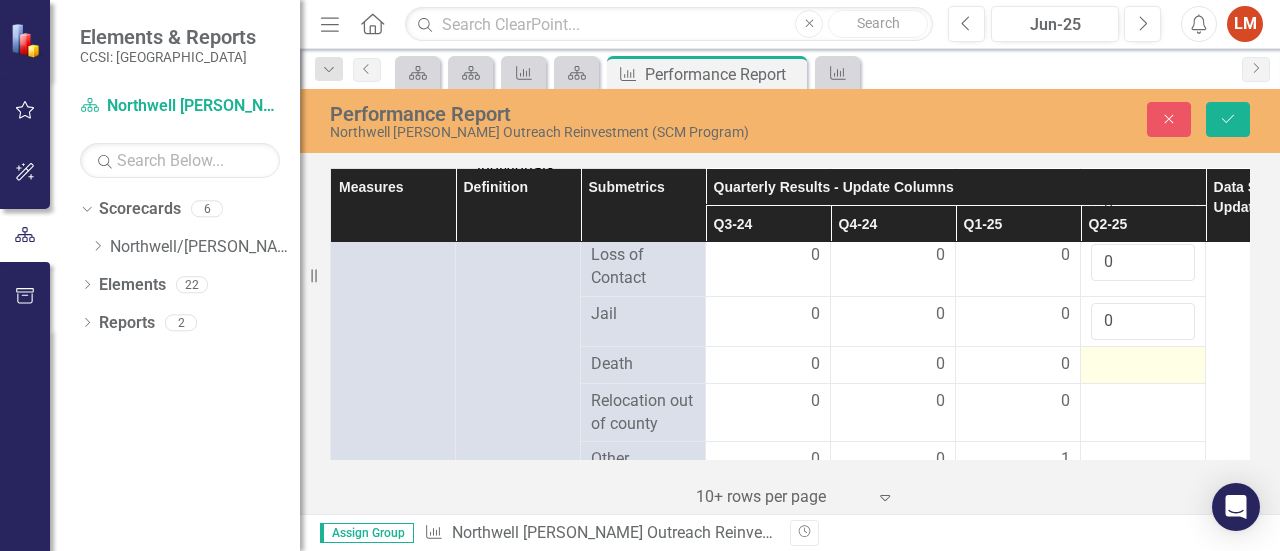 click at bounding box center [1143, 365] 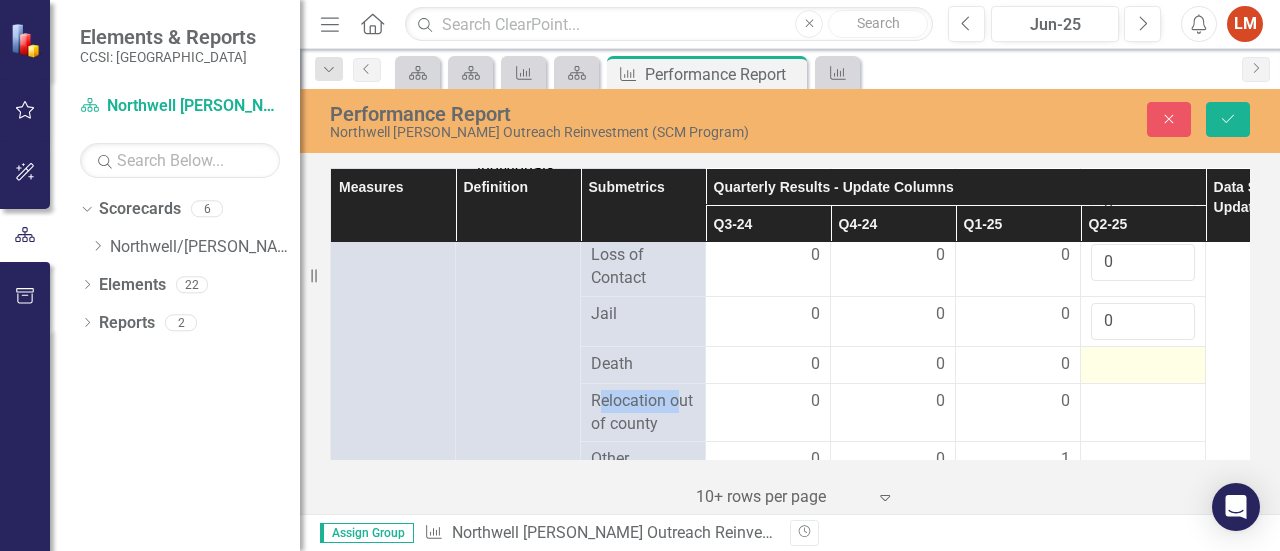 click at bounding box center (1143, 365) 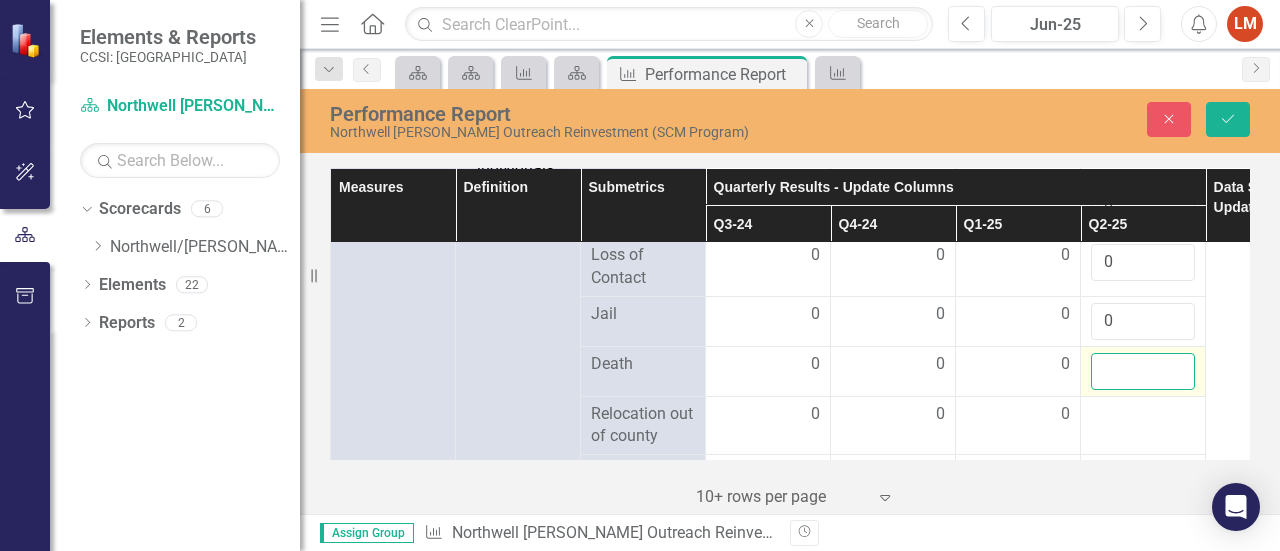 click at bounding box center [1143, 371] 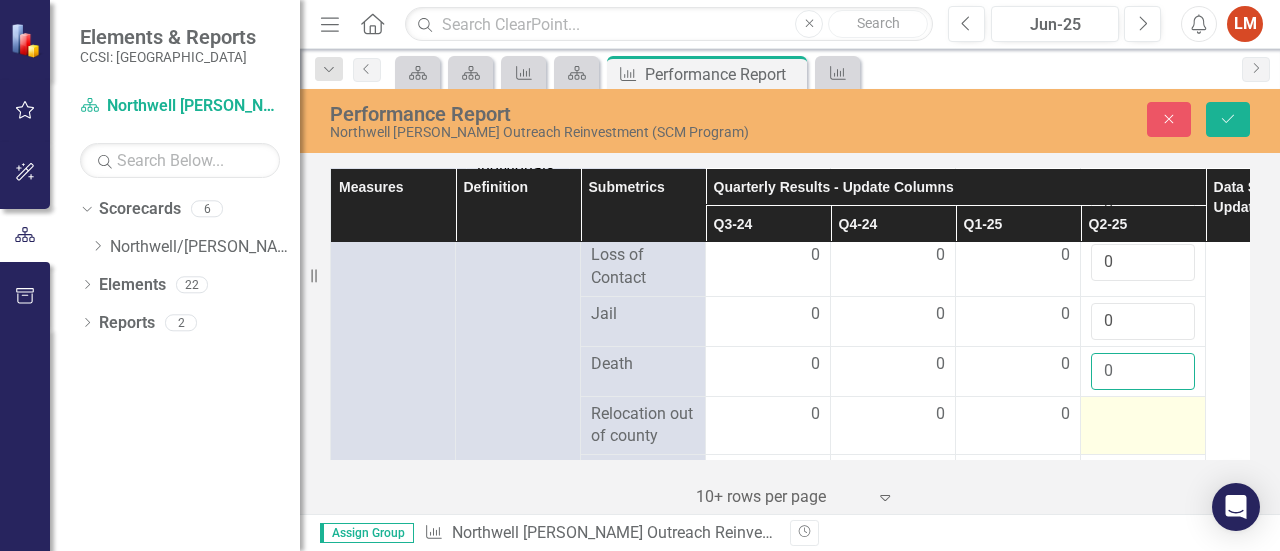 type on "0" 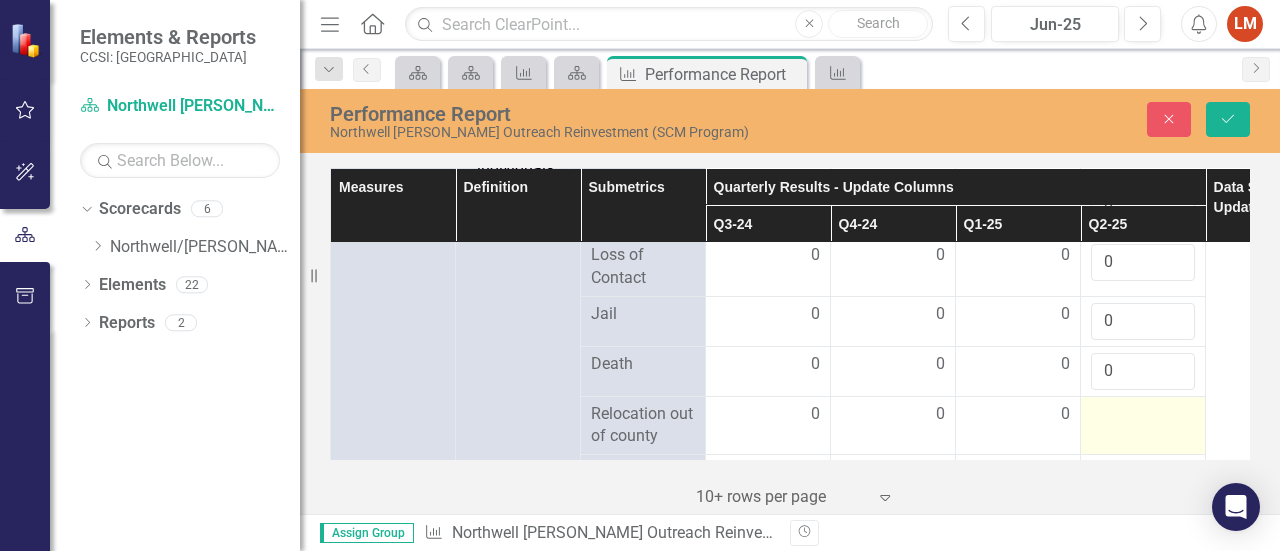 click at bounding box center [1143, 415] 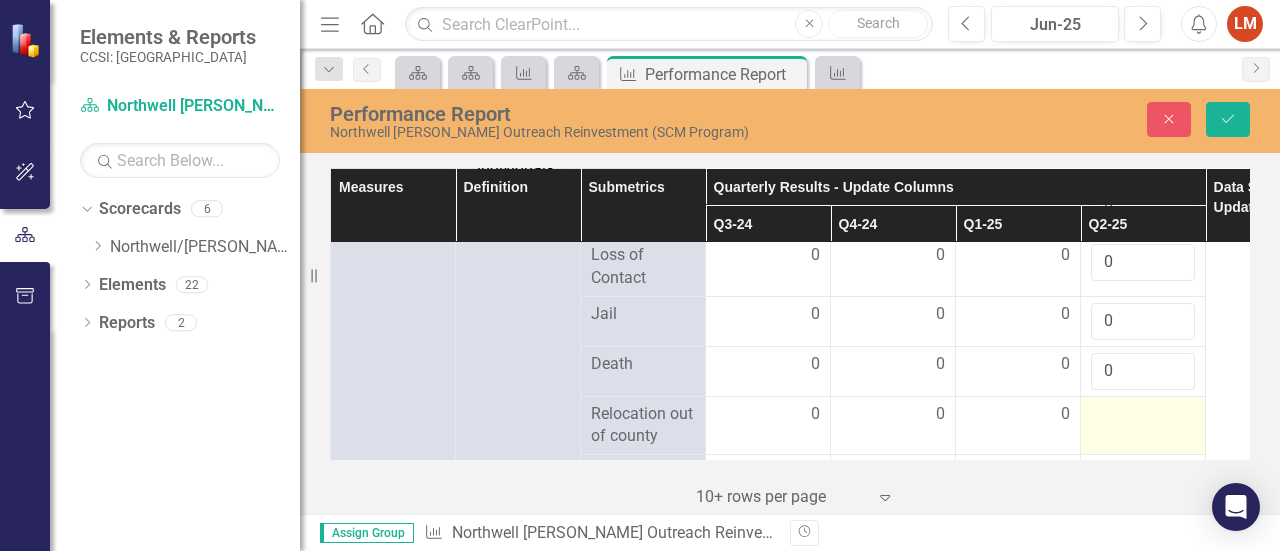 click at bounding box center [1143, 415] 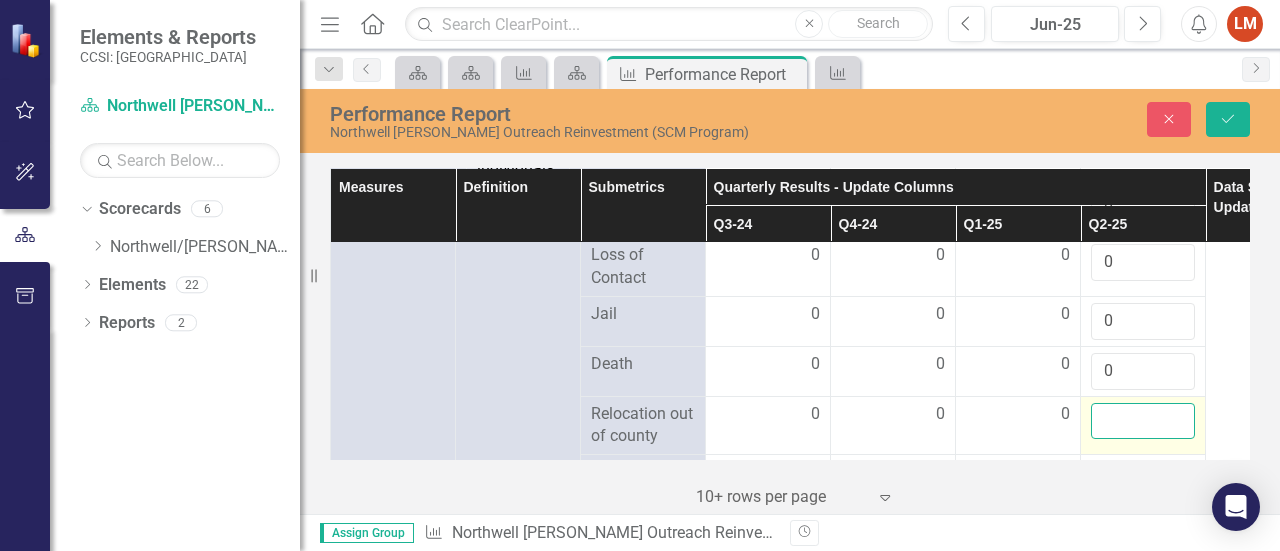 click at bounding box center [1143, 421] 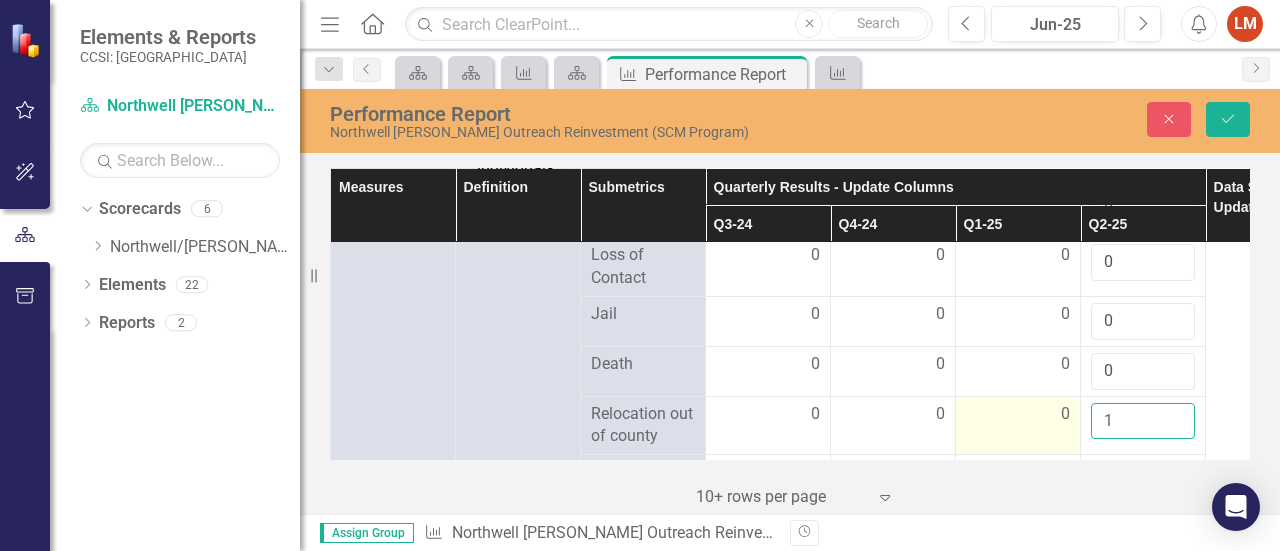 type on "1" 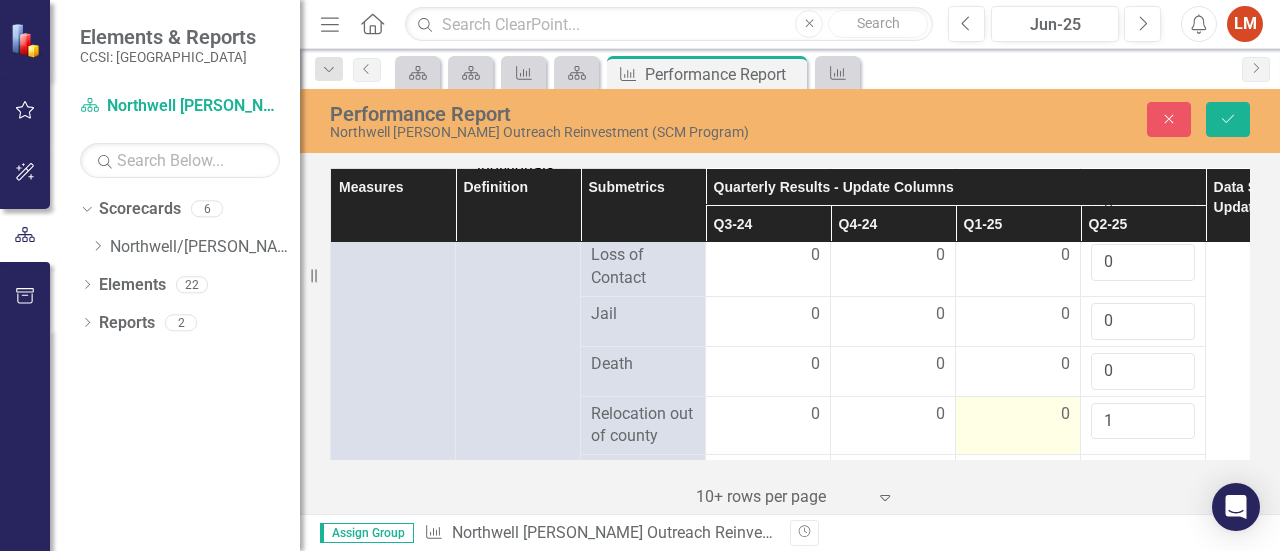 click on "0" at bounding box center (1018, 414) 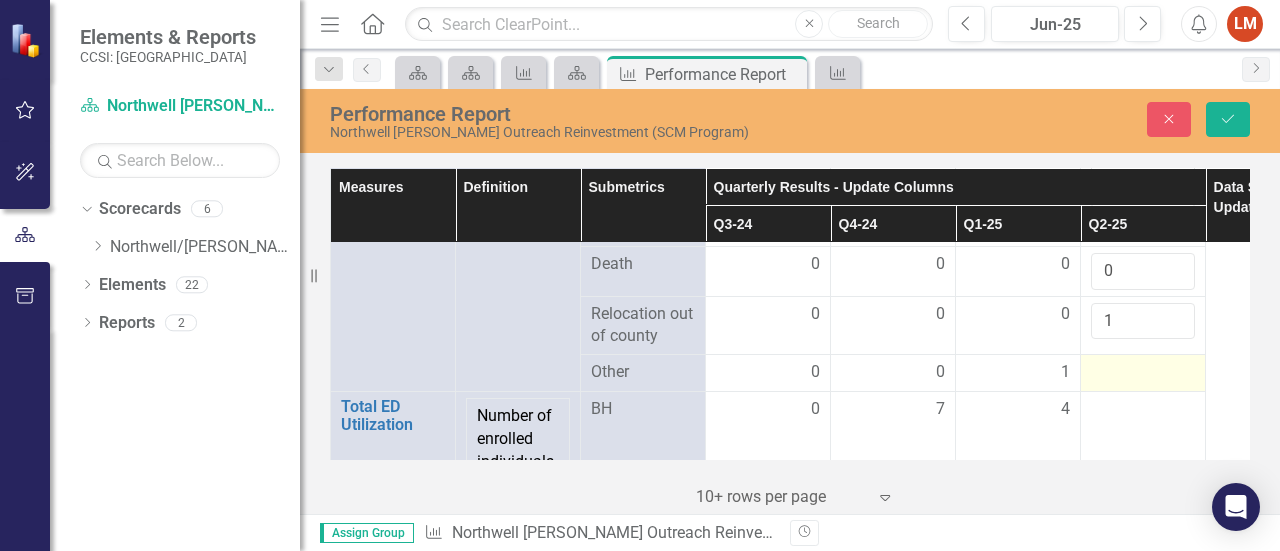 click at bounding box center [1143, 373] 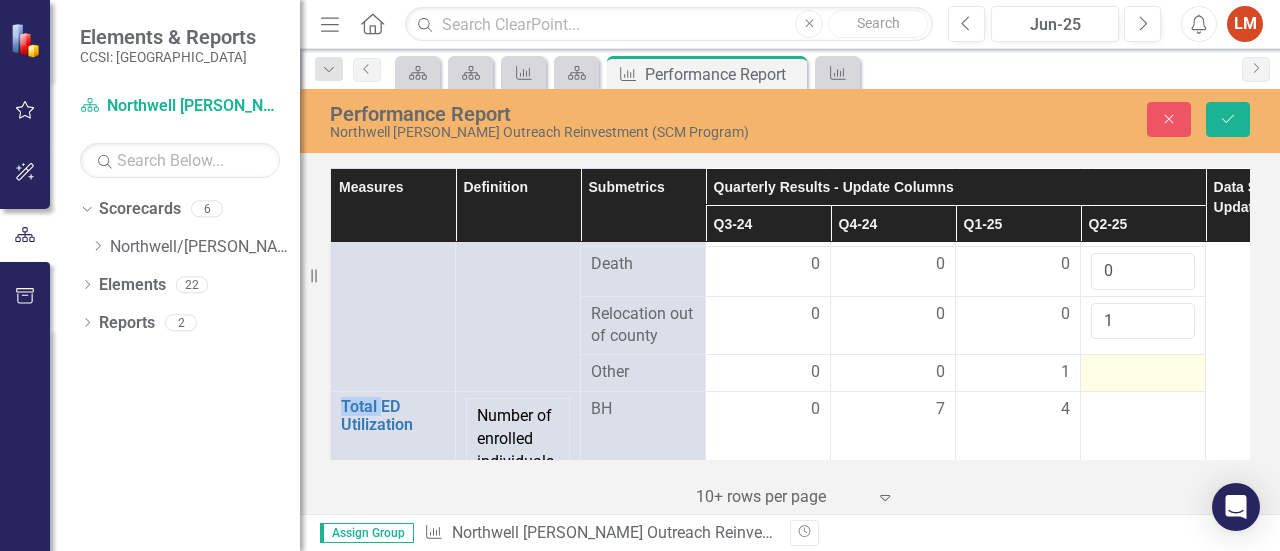 click at bounding box center [1143, 373] 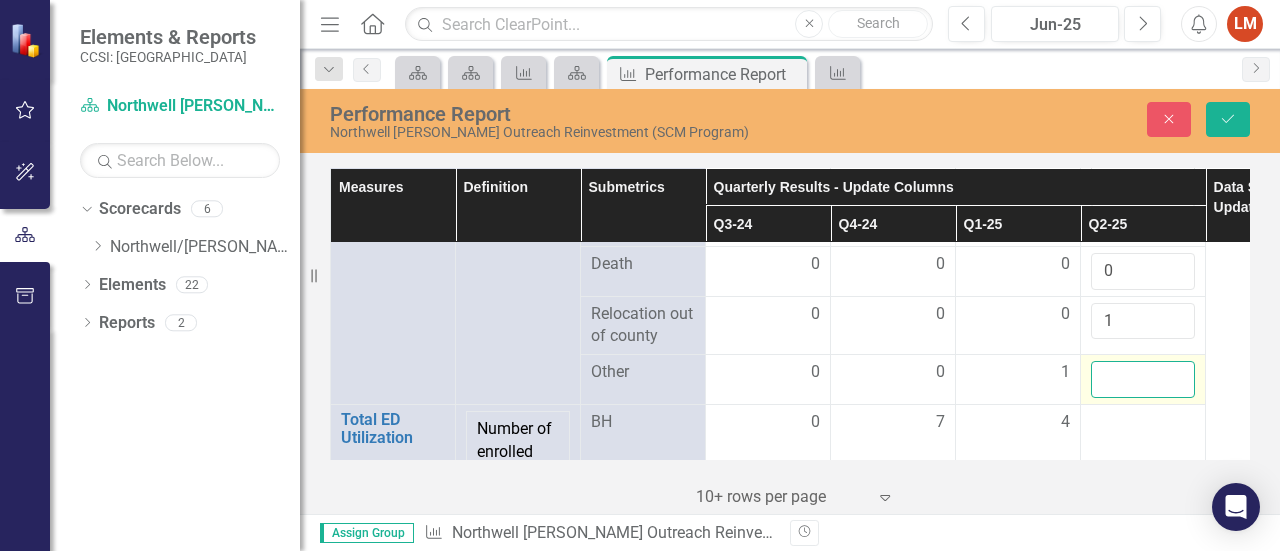 click at bounding box center [1143, 379] 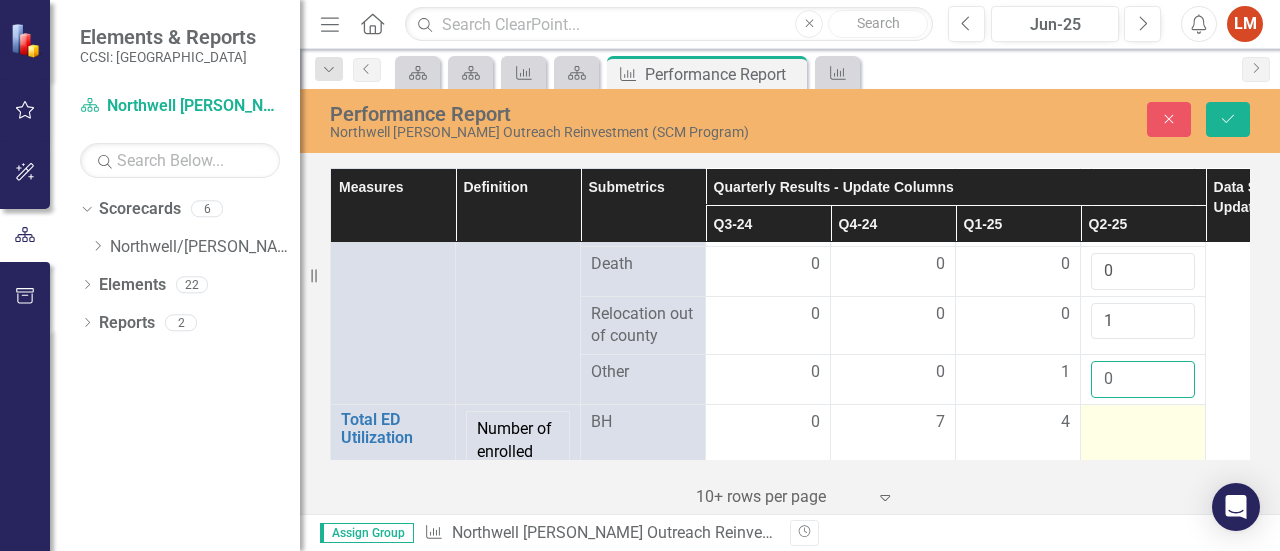 type on "0" 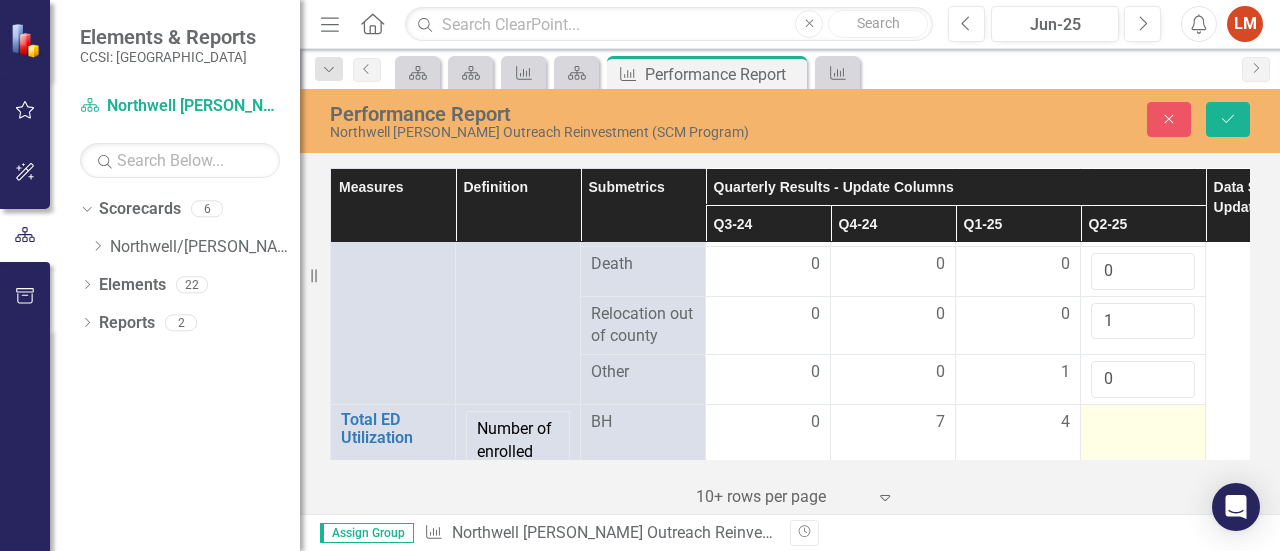 click at bounding box center [1143, 423] 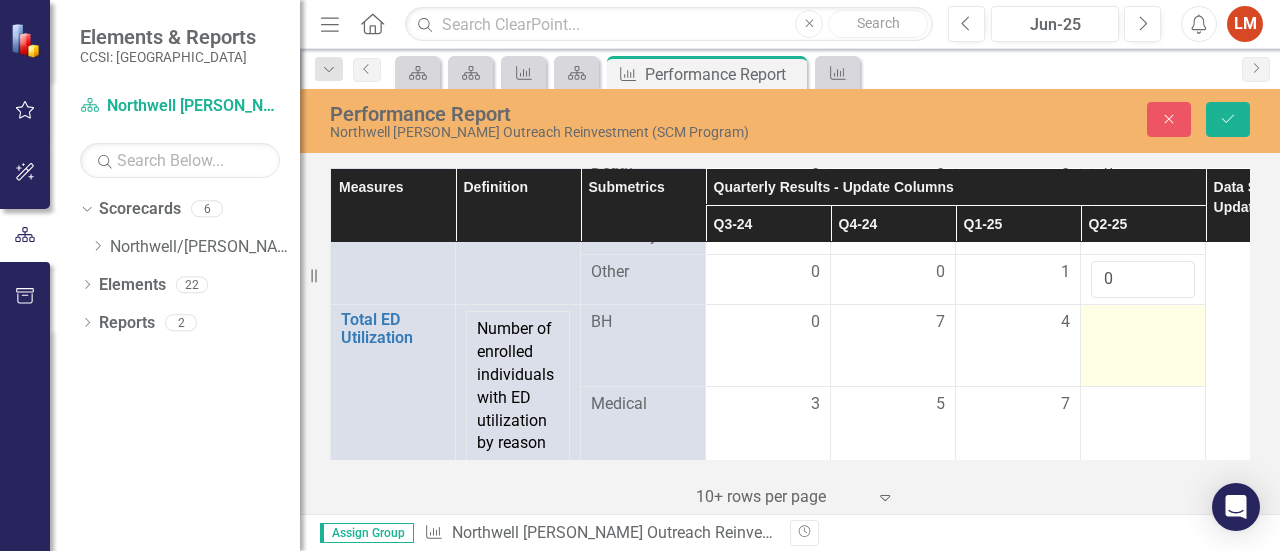 click at bounding box center (1143, 346) 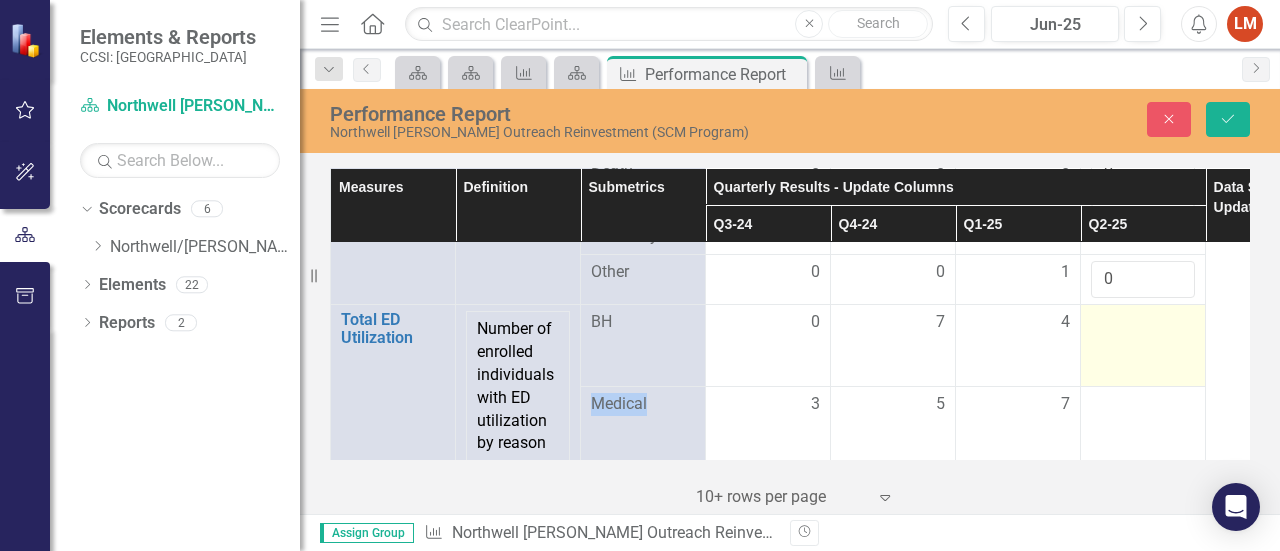 click at bounding box center (1143, 346) 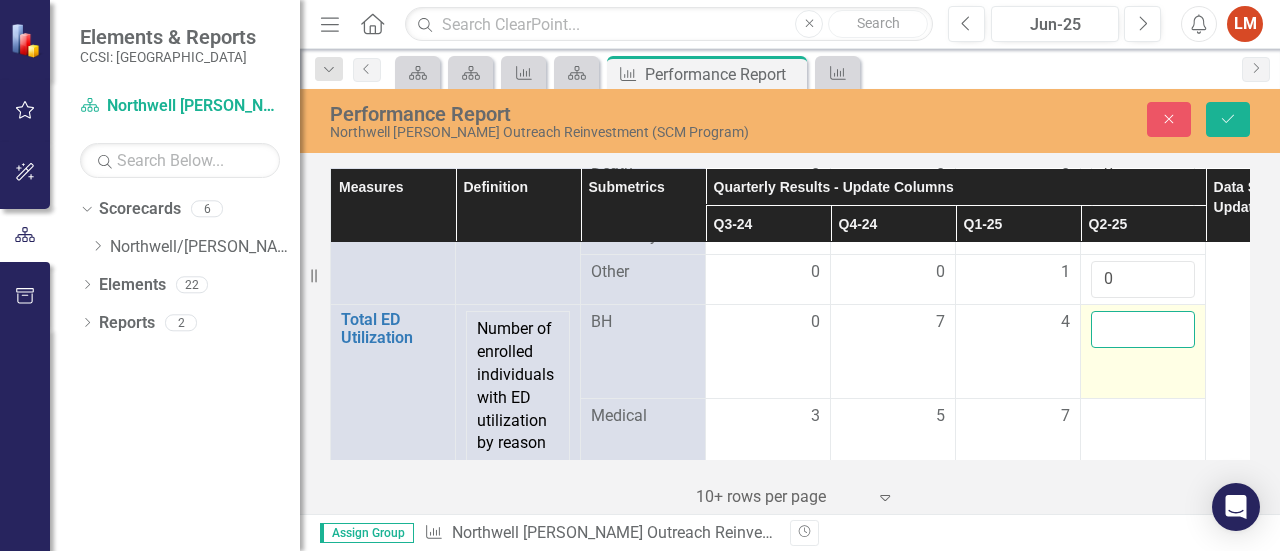 click at bounding box center [1143, 329] 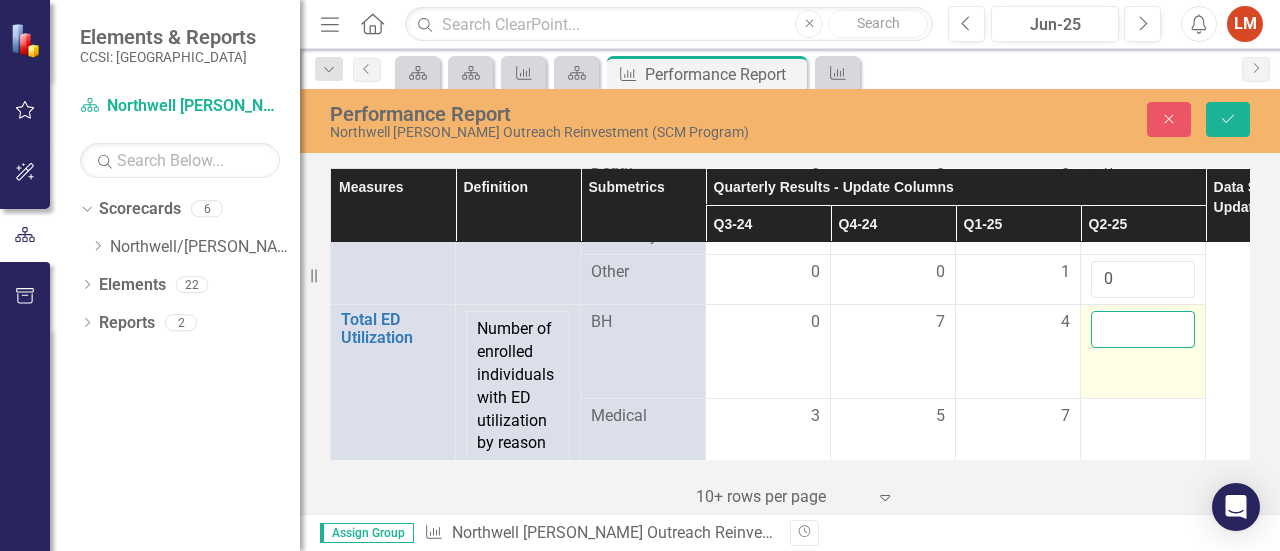 type on "5" 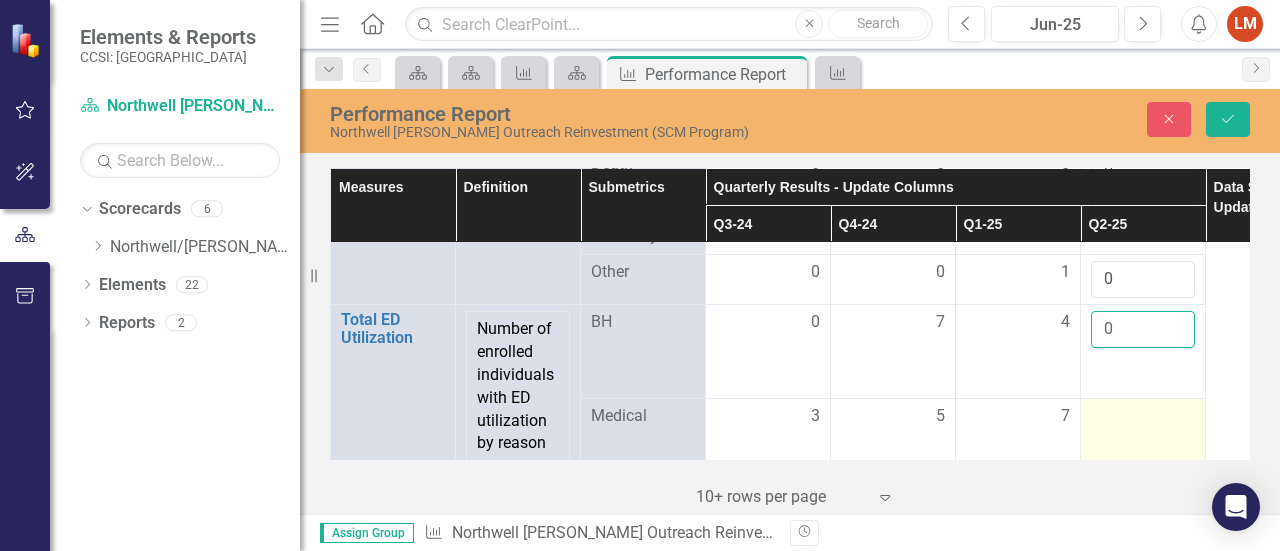 type on "0" 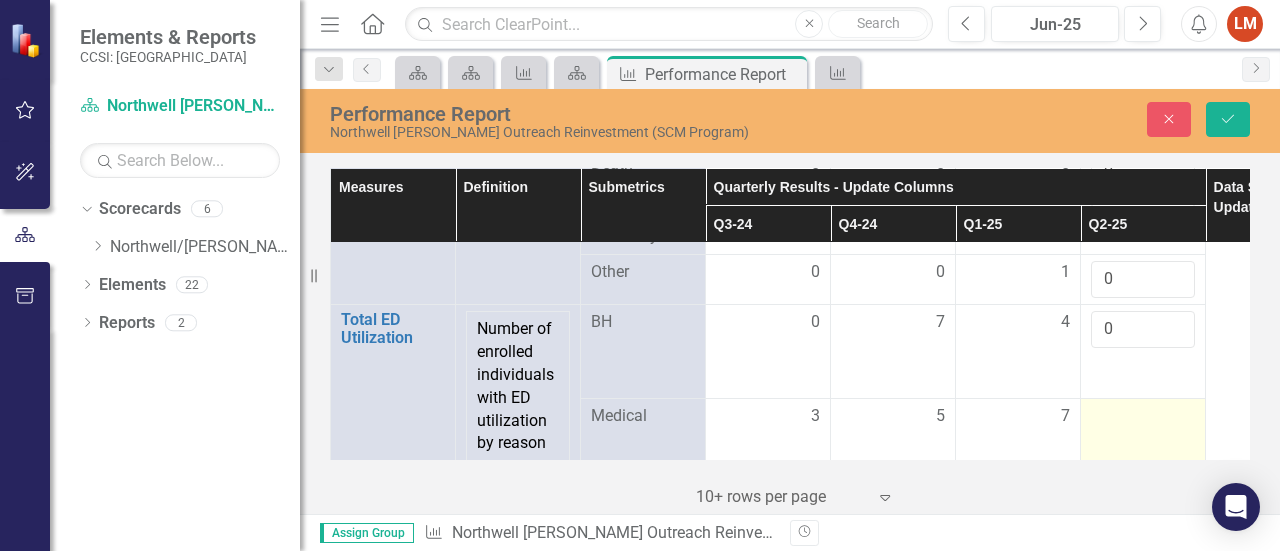click at bounding box center (1143, 417) 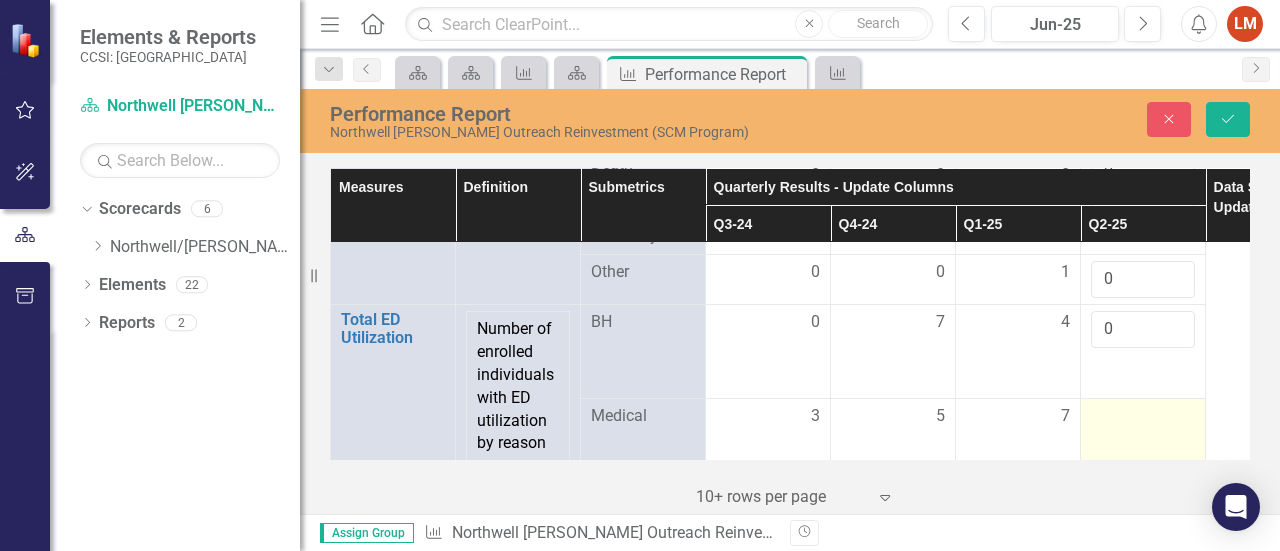 click at bounding box center [1143, 417] 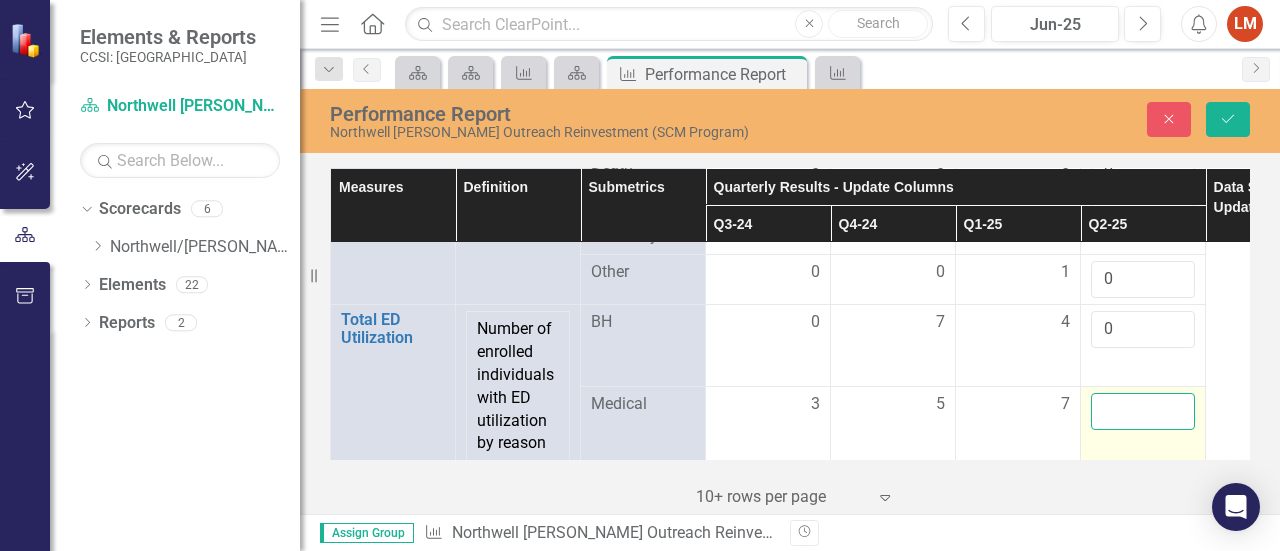 click at bounding box center [1143, 411] 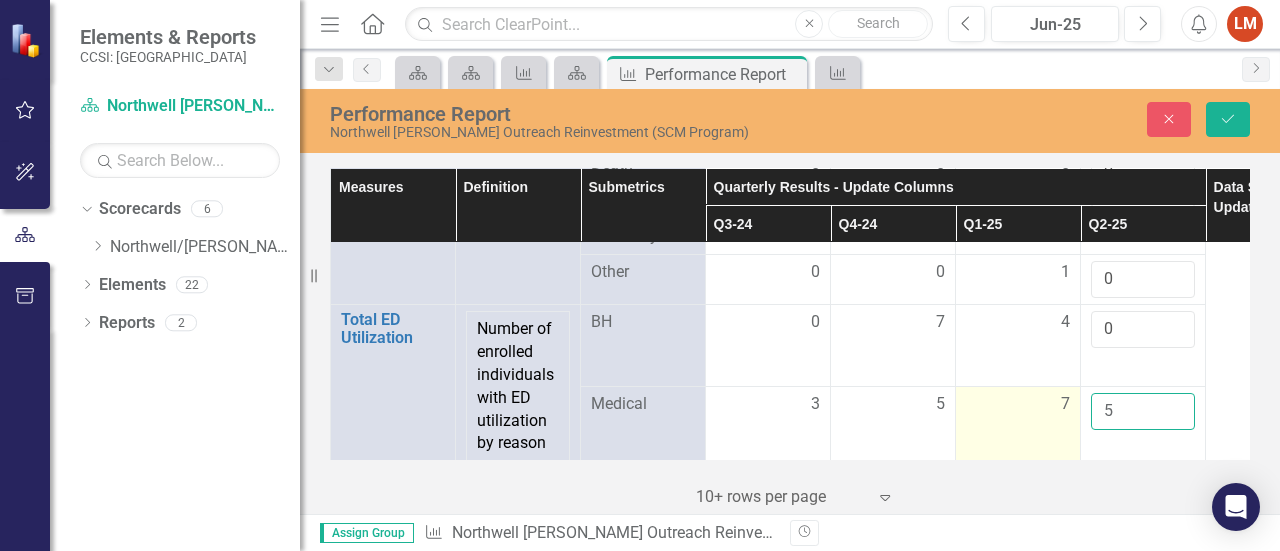 type on "5" 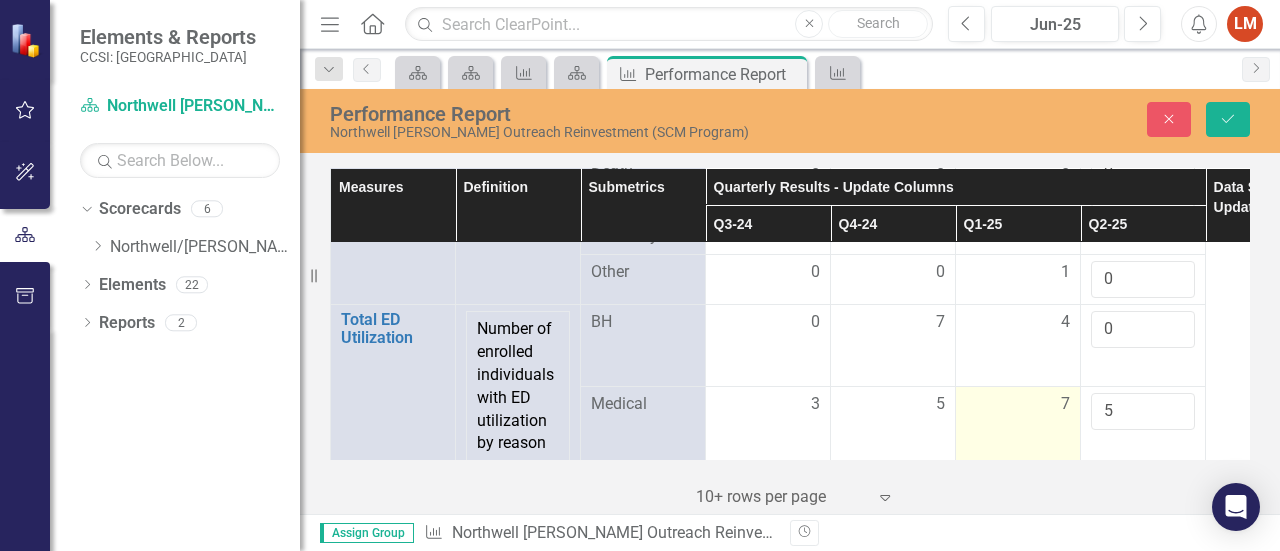 click on "7" at bounding box center (1018, 427) 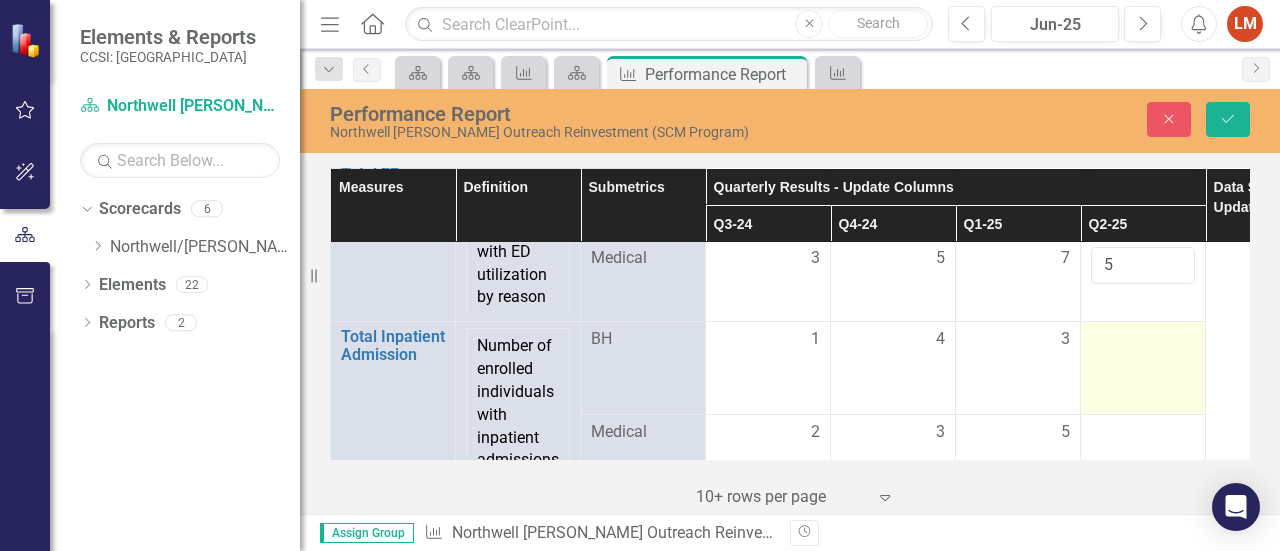 scroll, scrollTop: 3149, scrollLeft: 0, axis: vertical 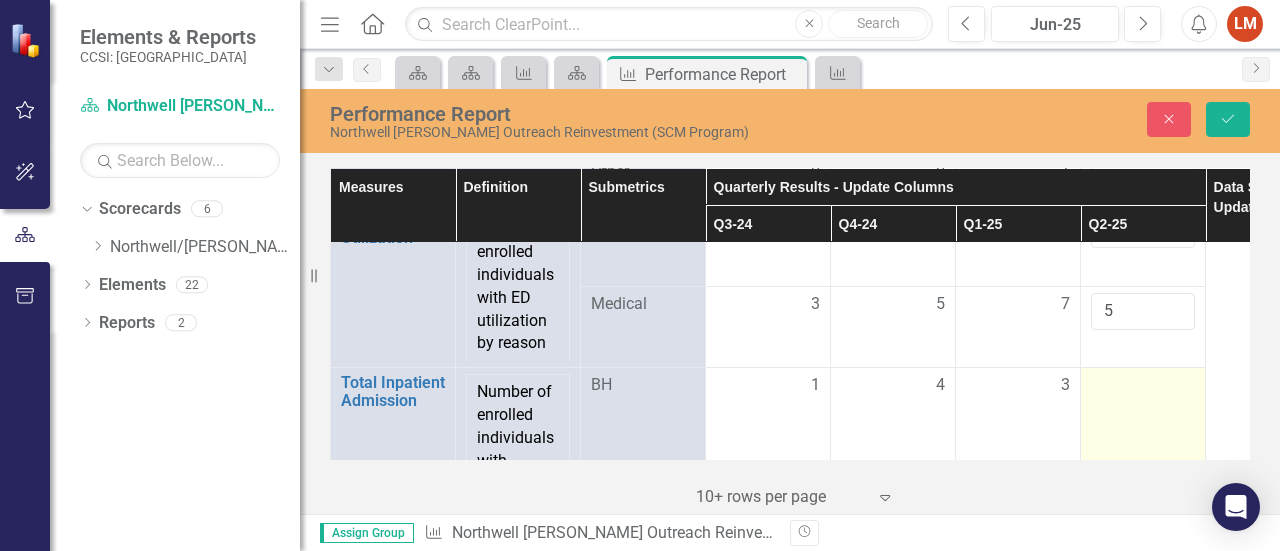 click at bounding box center (1143, 414) 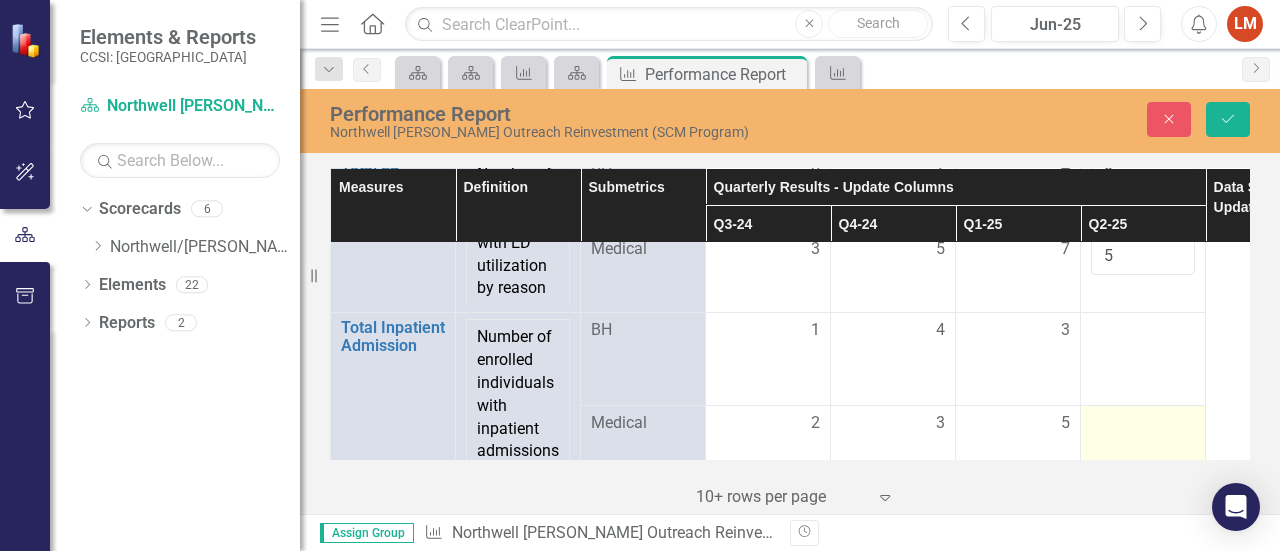 scroll, scrollTop: 3249, scrollLeft: 0, axis: vertical 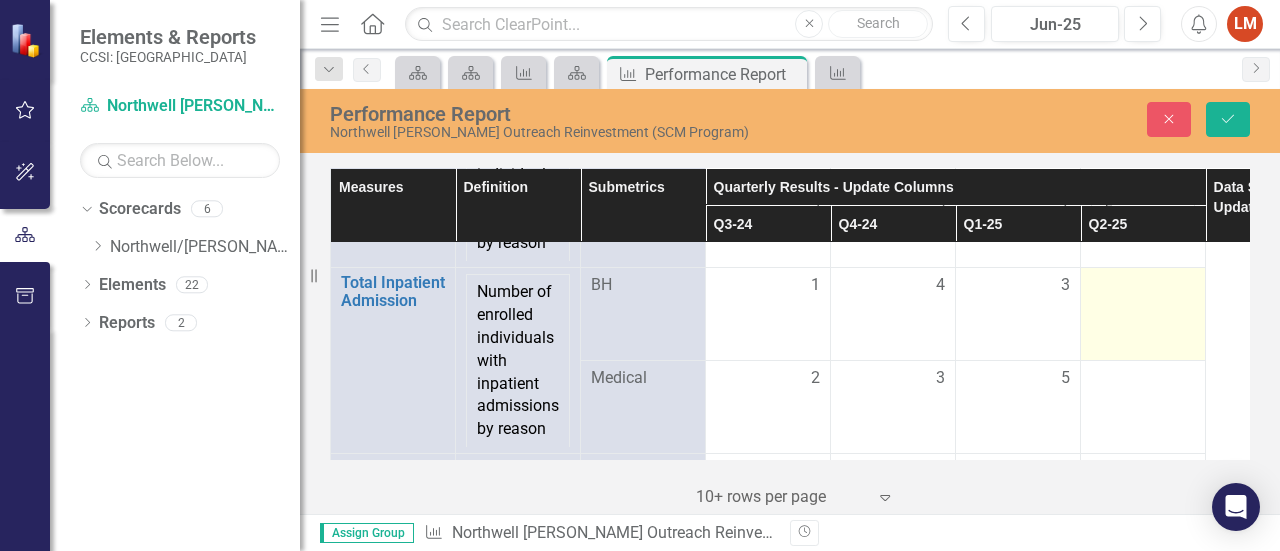 click at bounding box center (1143, 314) 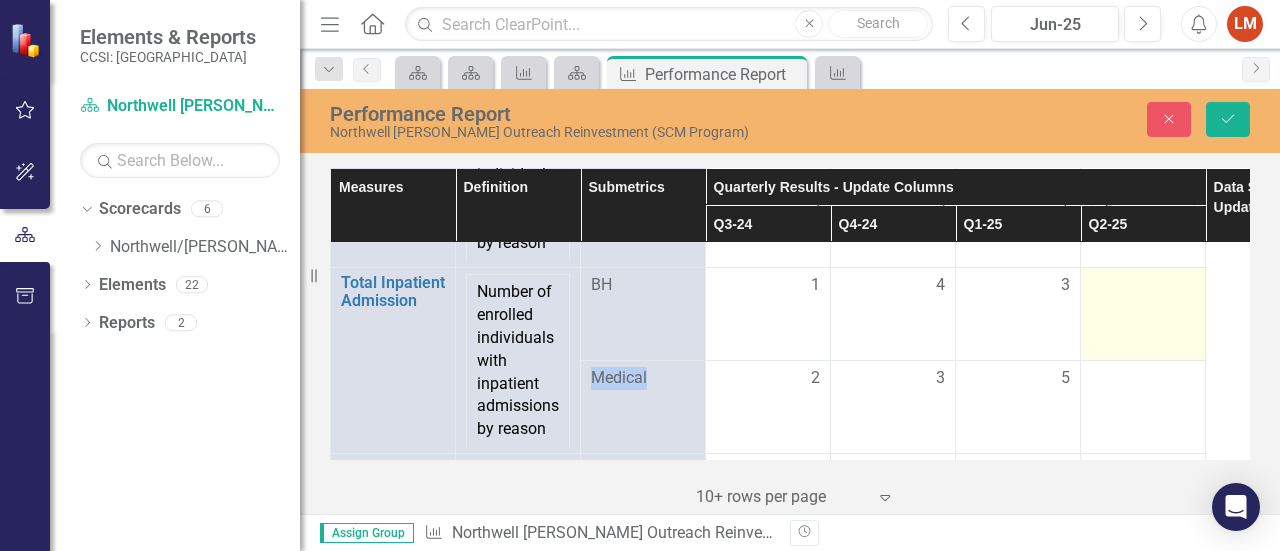 click at bounding box center (1143, 314) 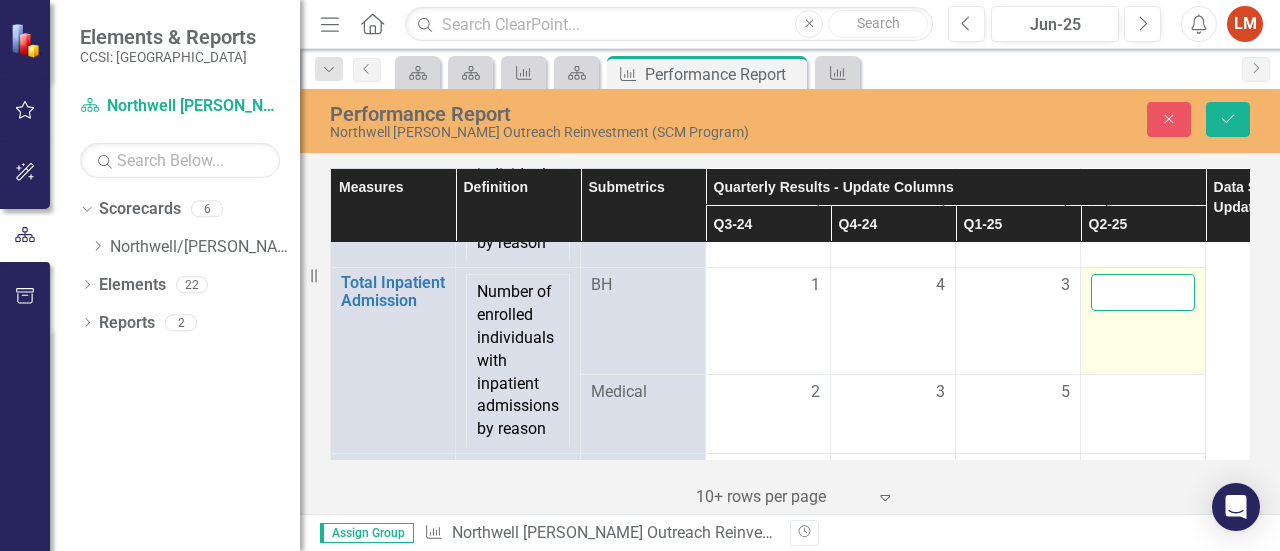 click at bounding box center [1143, 292] 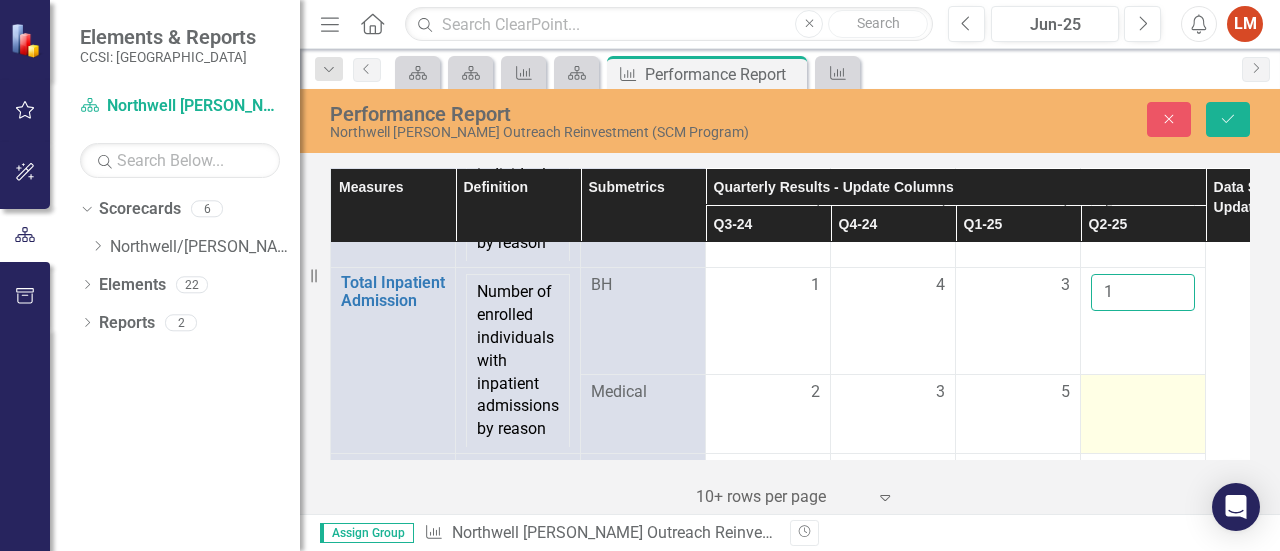 type on "1" 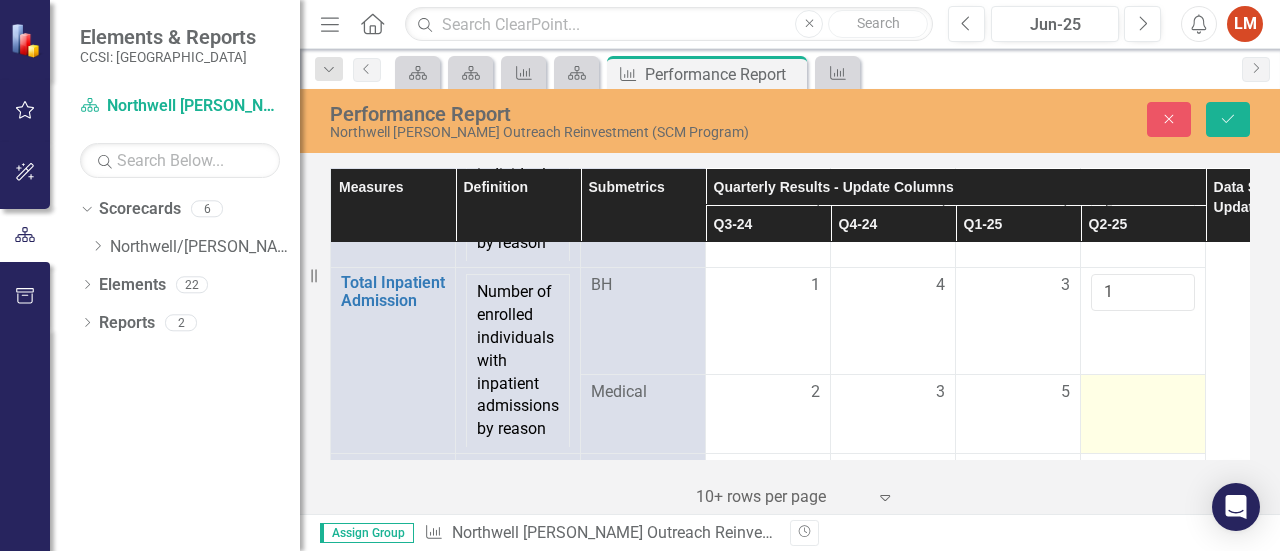 click at bounding box center (1143, 393) 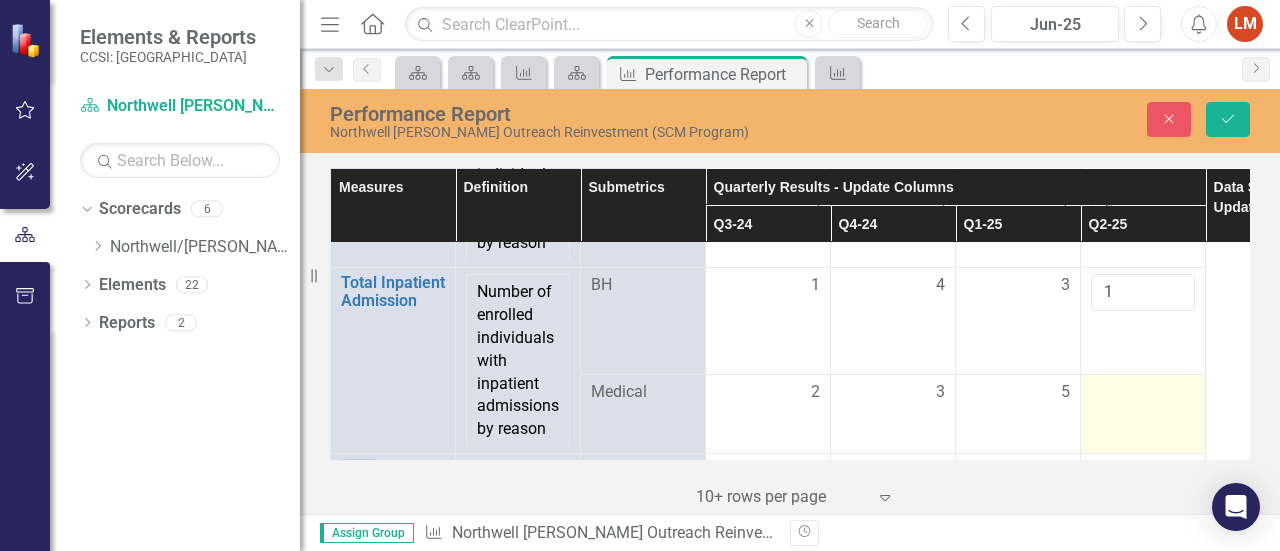 click at bounding box center (1143, 393) 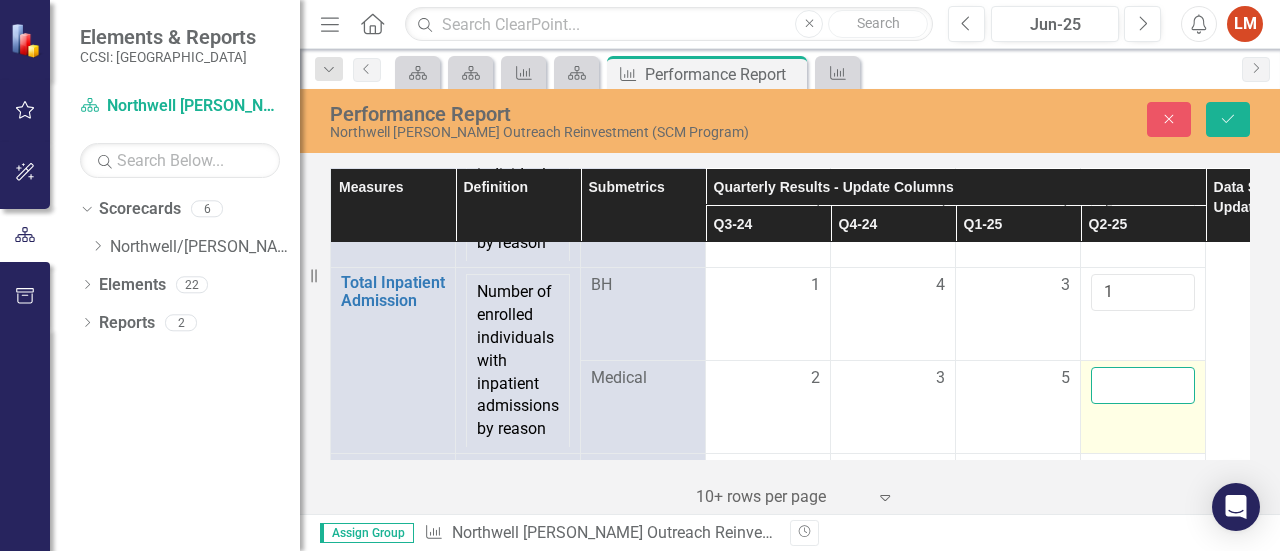 click at bounding box center (1143, 385) 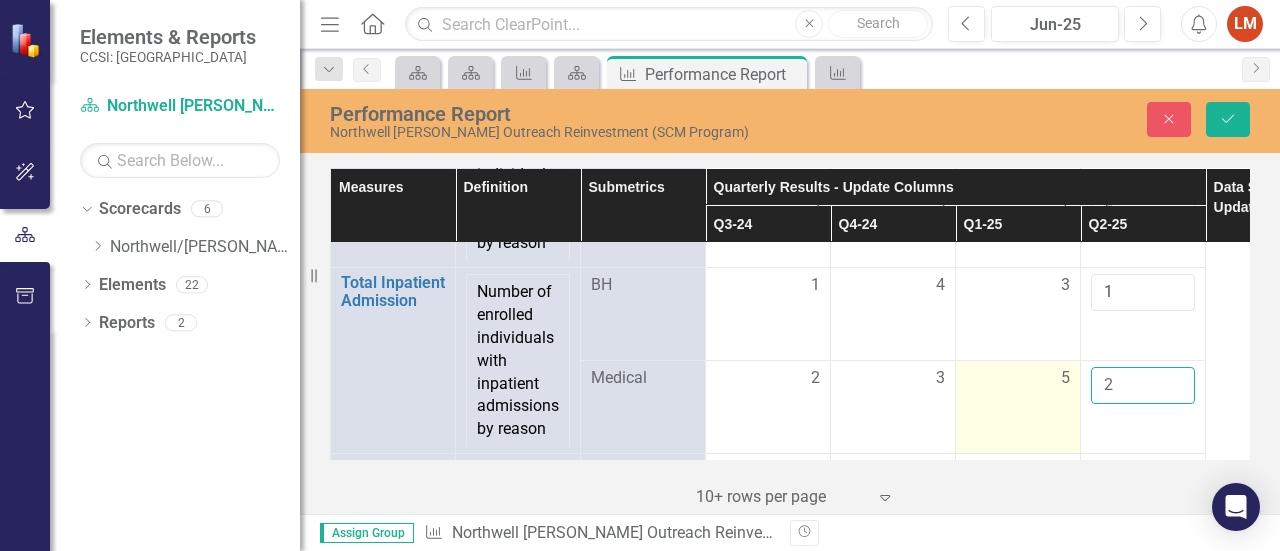 type on "2" 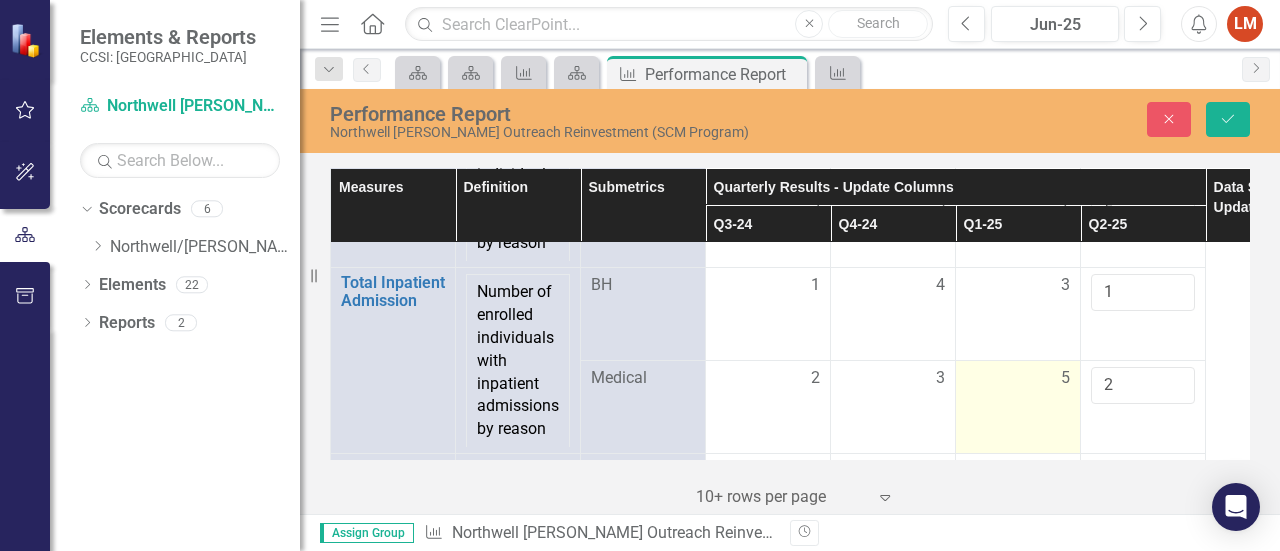 click on "5" at bounding box center [1018, 407] 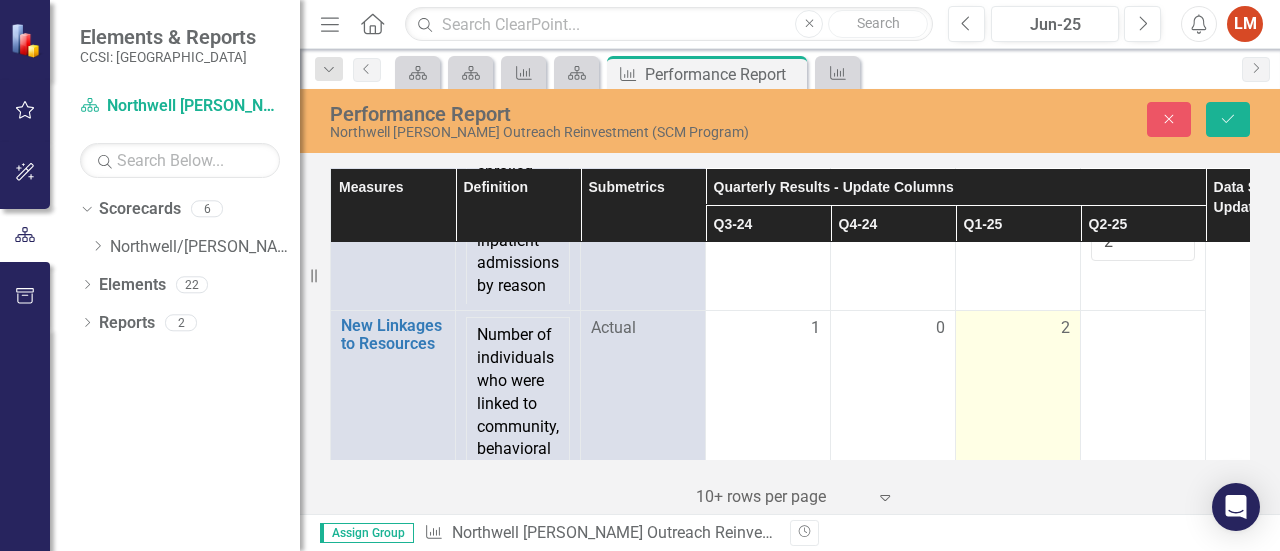scroll, scrollTop: 3349, scrollLeft: 0, axis: vertical 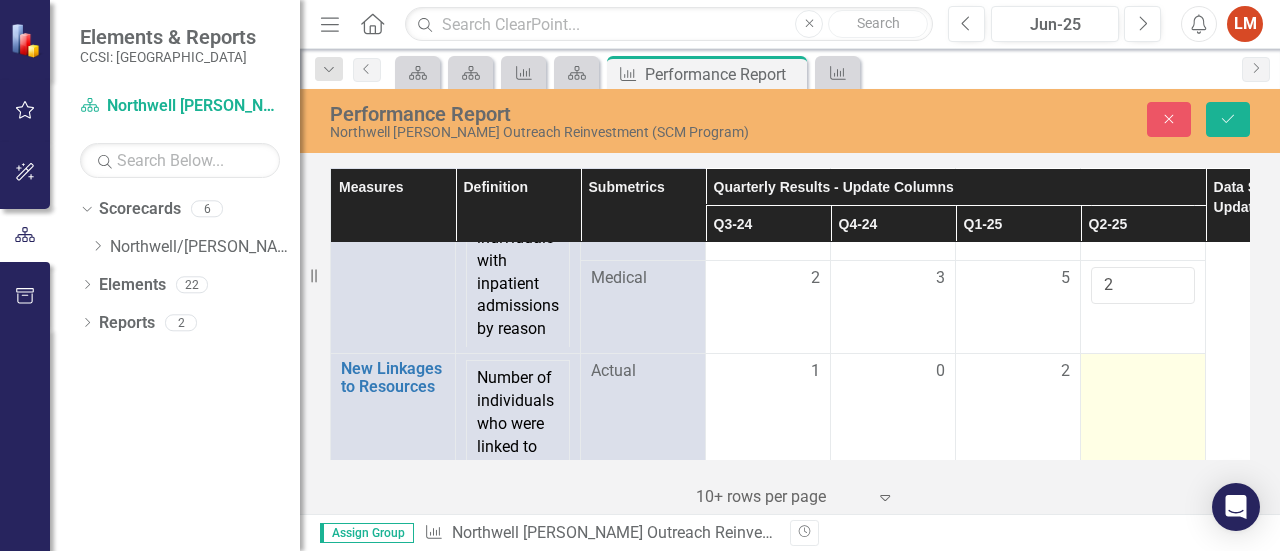 click at bounding box center [1143, 372] 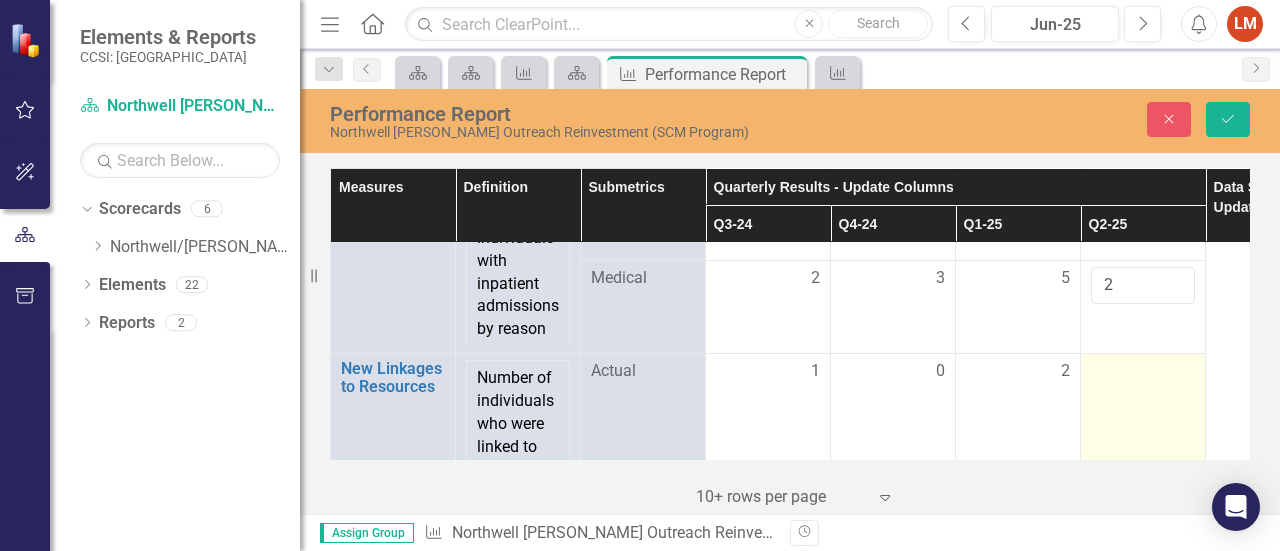 click at bounding box center (1143, 372) 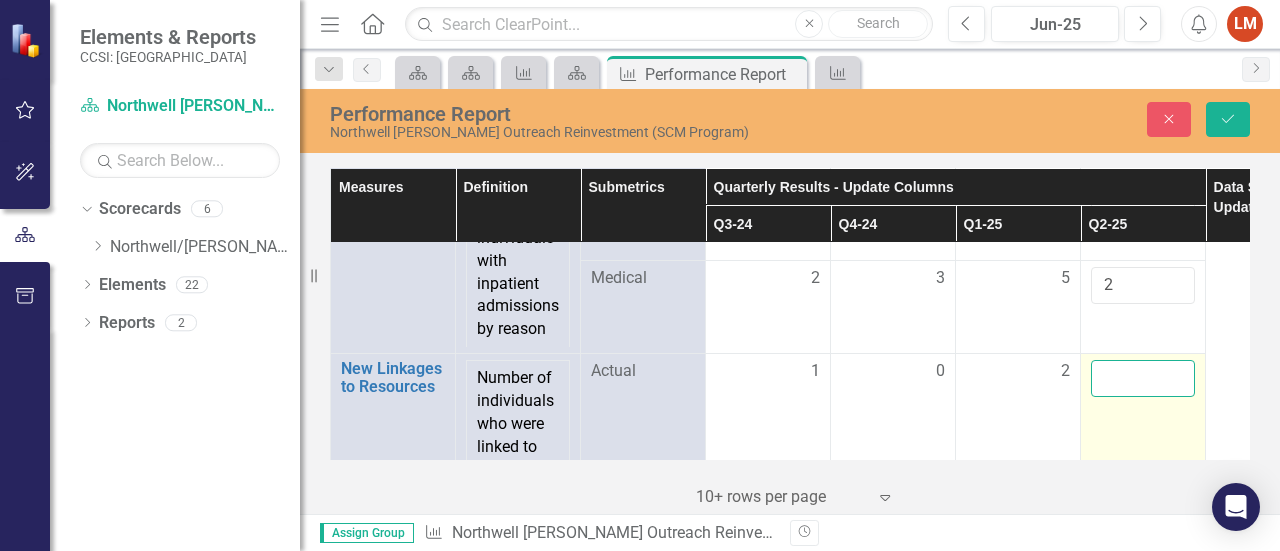 click at bounding box center [1143, 378] 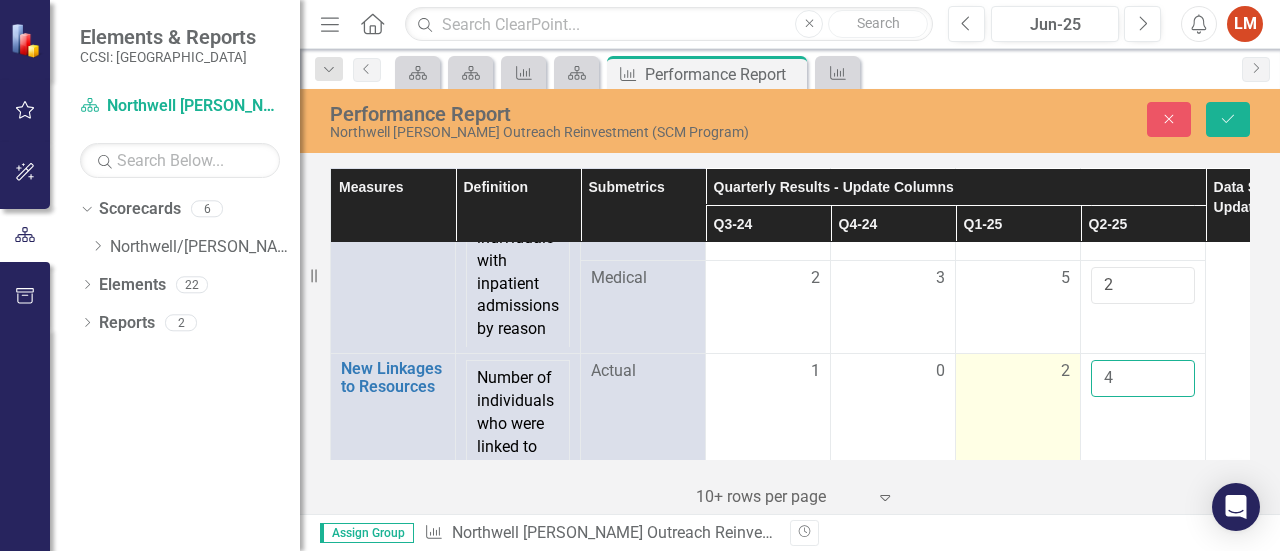 type on "4" 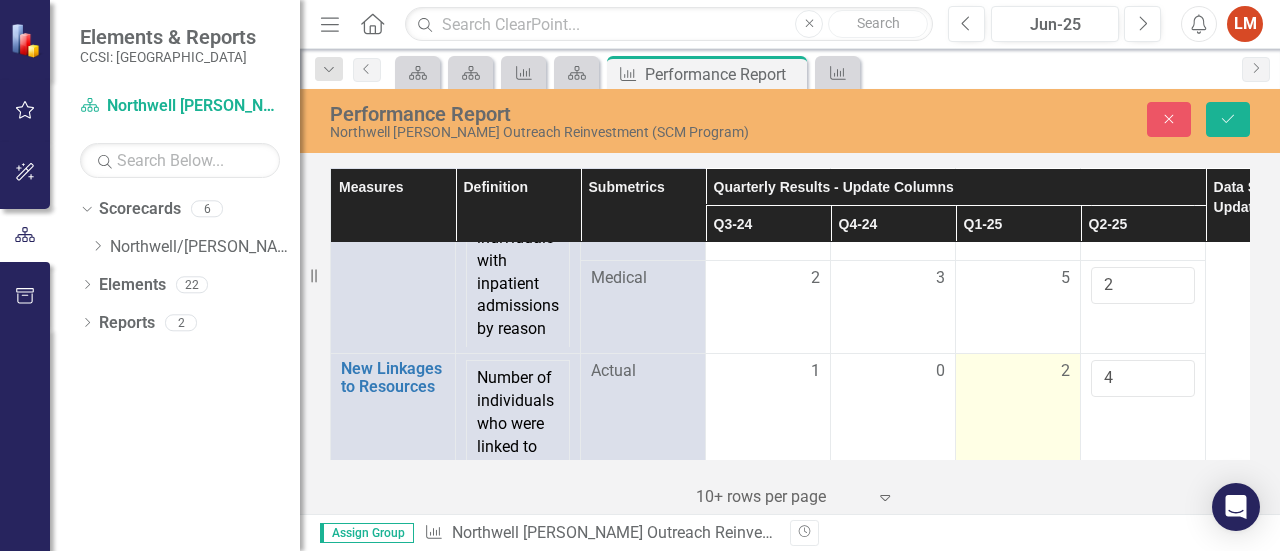 click on "2" at bounding box center (1018, 481) 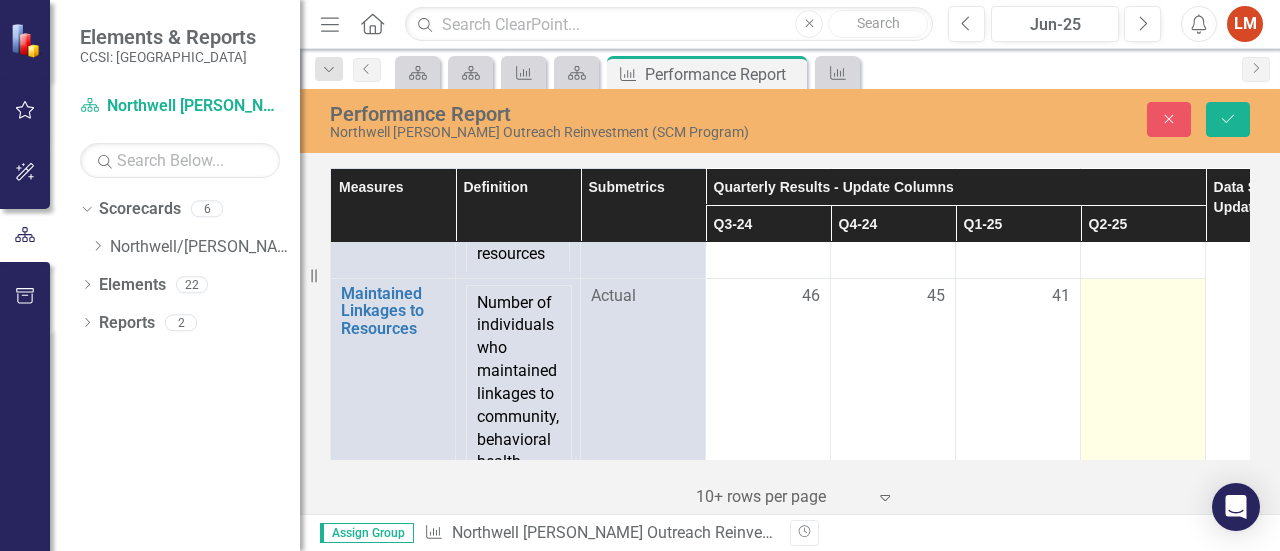 scroll, scrollTop: 3649, scrollLeft: 0, axis: vertical 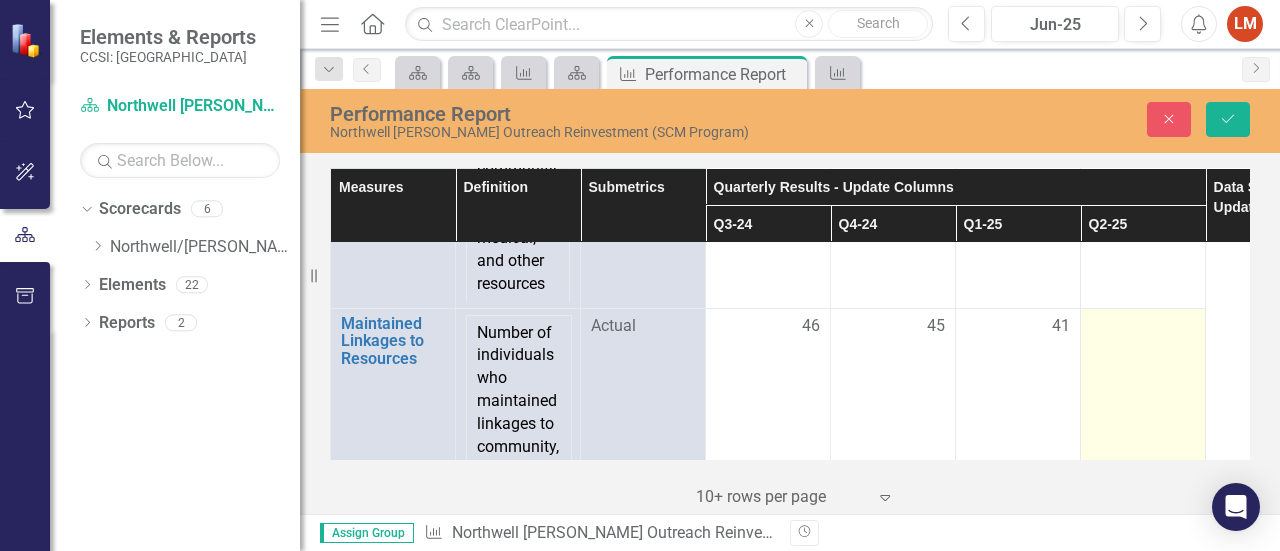 click at bounding box center (1143, 327) 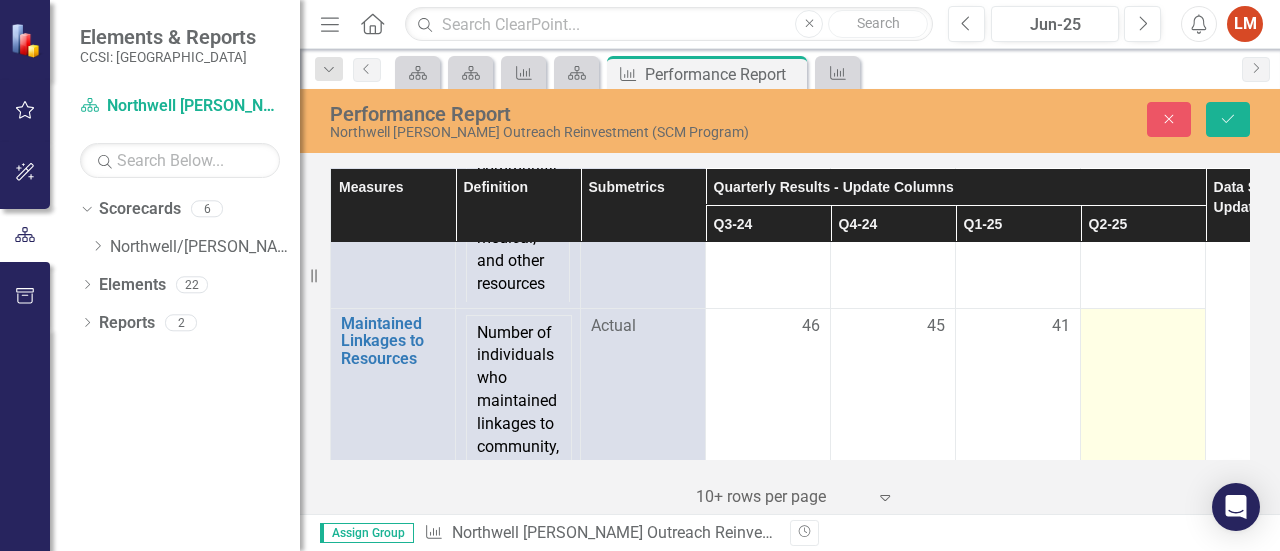 click at bounding box center (1143, 327) 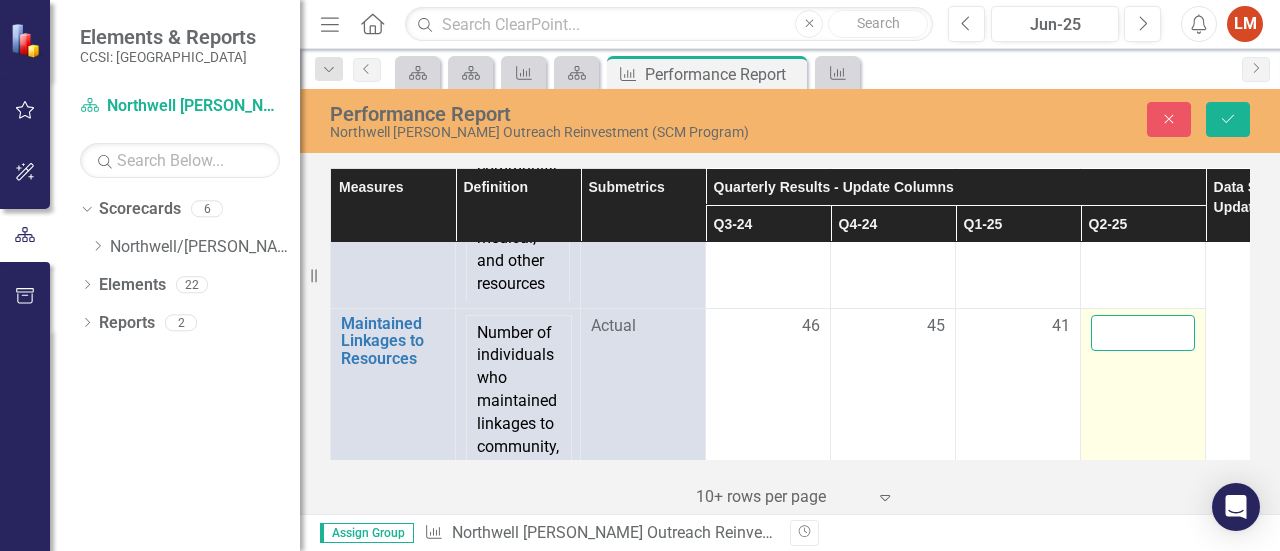 click at bounding box center (1143, 333) 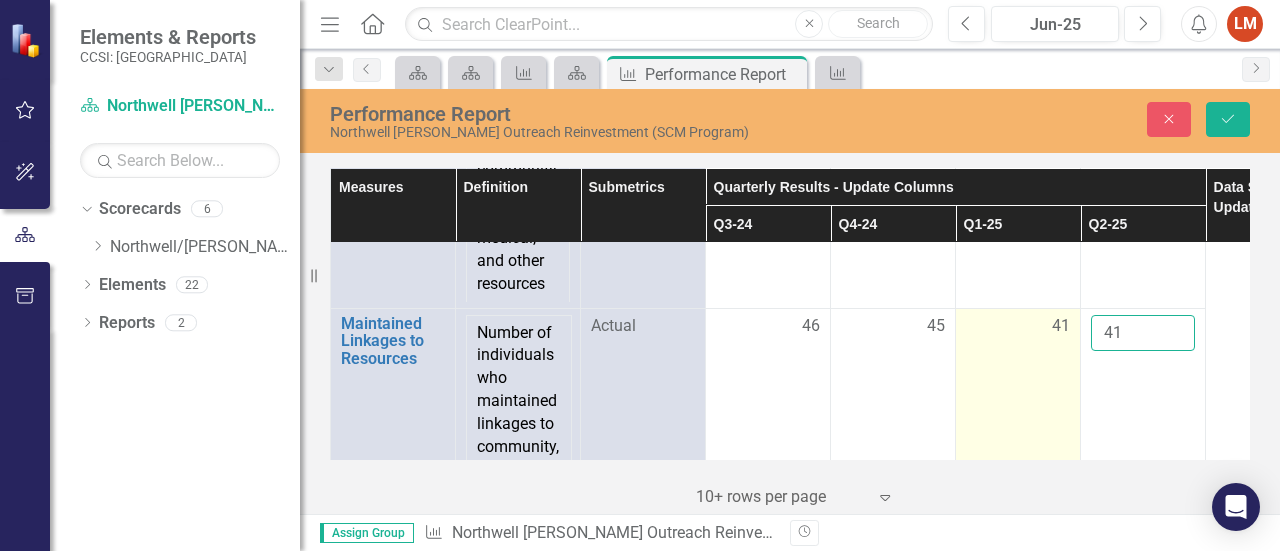 type on "41" 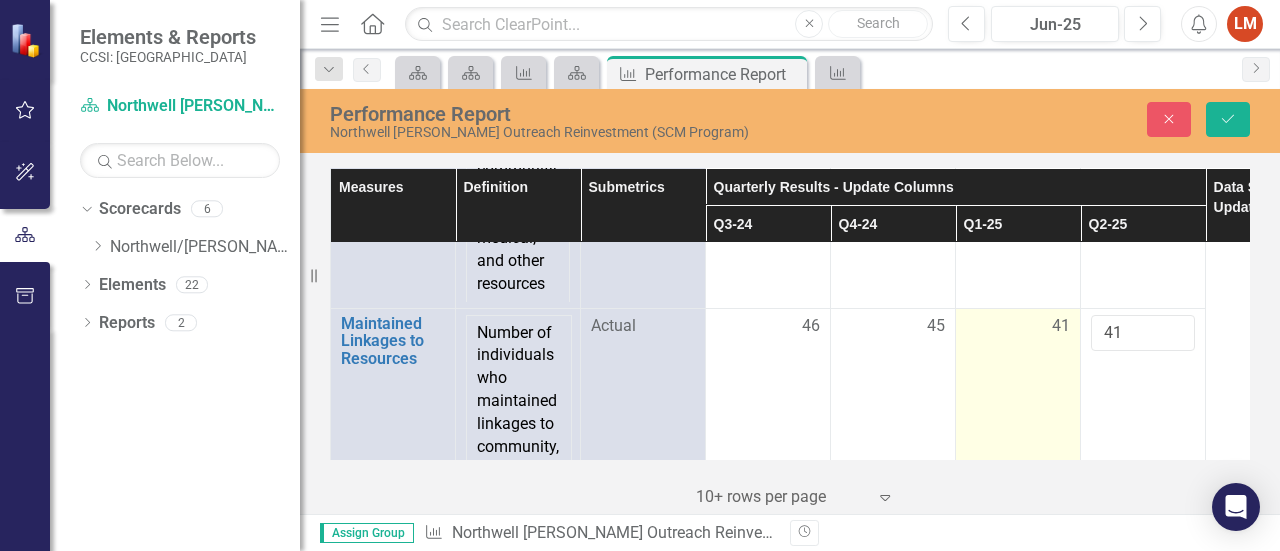click on "41" at bounding box center (1018, 446) 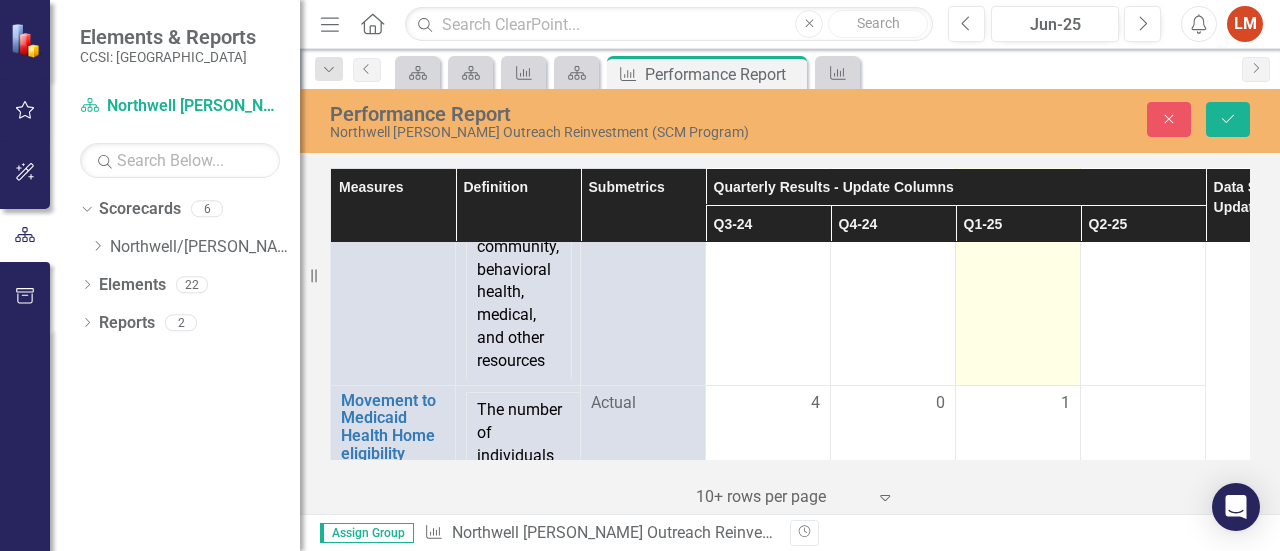 scroll, scrollTop: 3949, scrollLeft: 0, axis: vertical 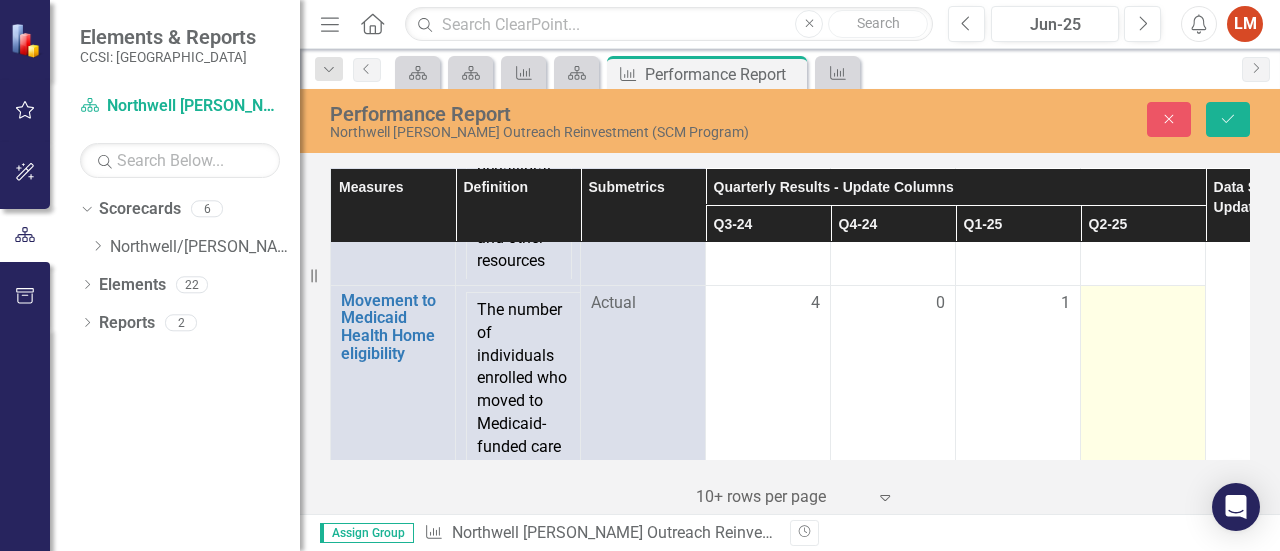 click at bounding box center [1143, 304] 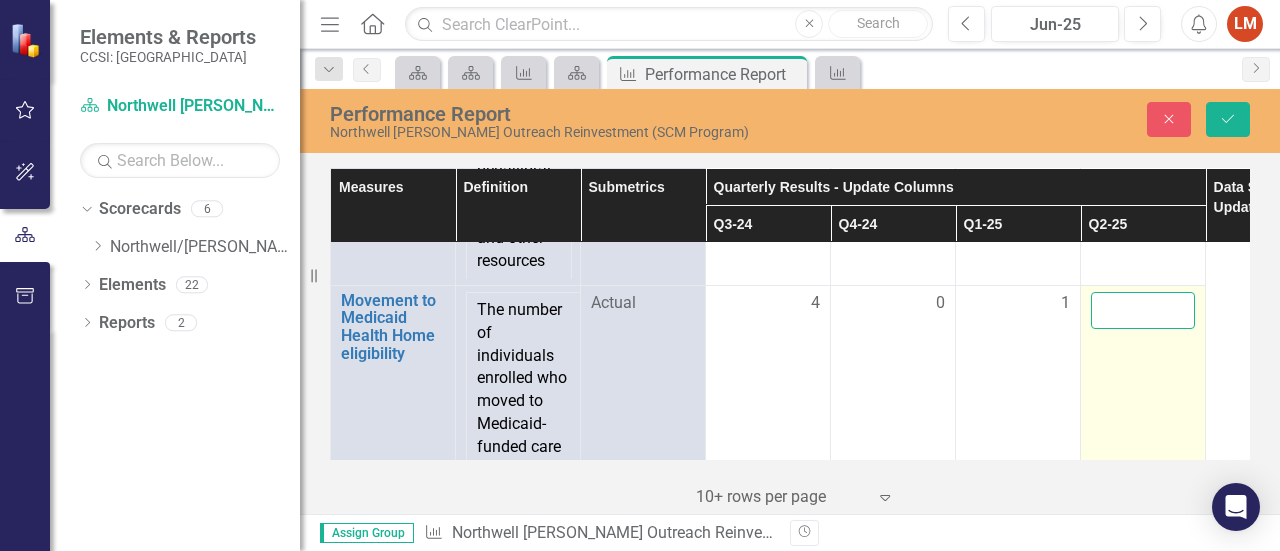 click at bounding box center (1143, 310) 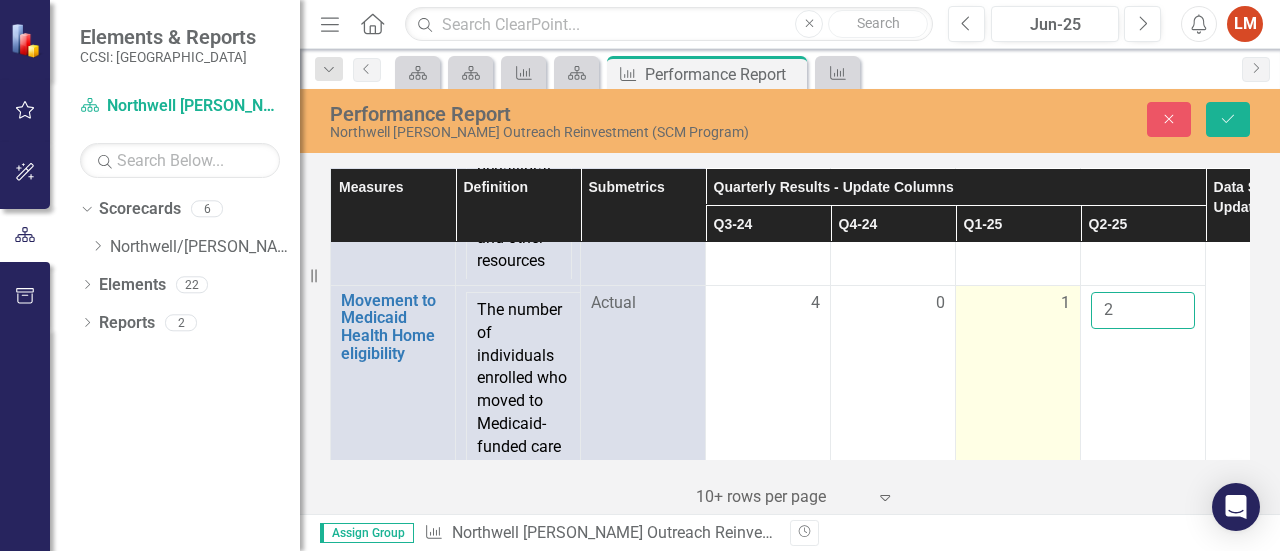 type on "2" 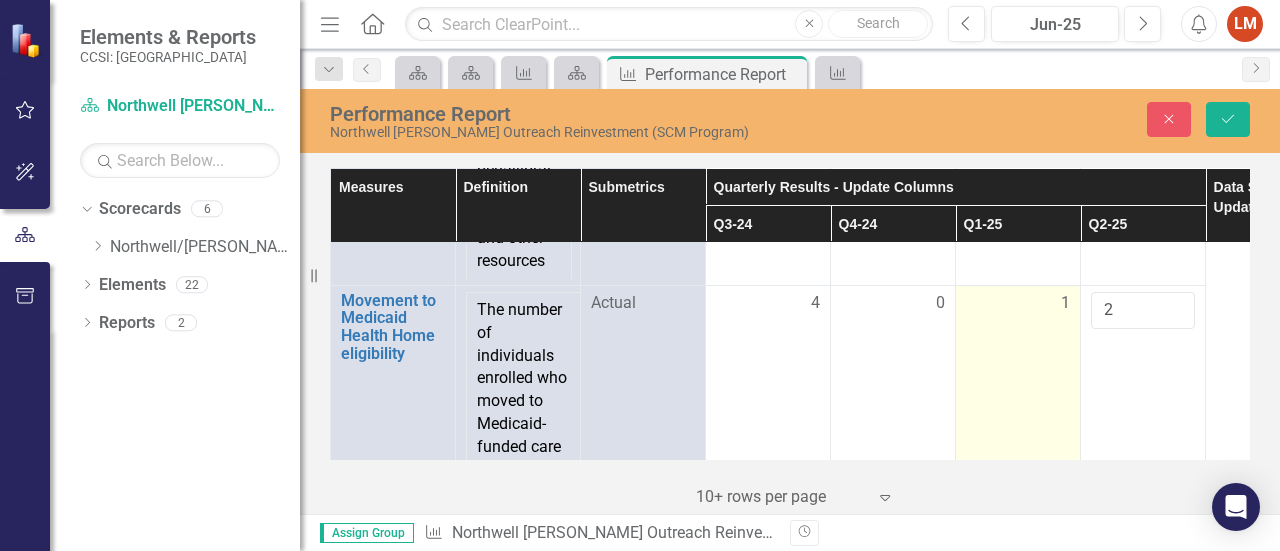 click on "1" at bounding box center (1018, 389) 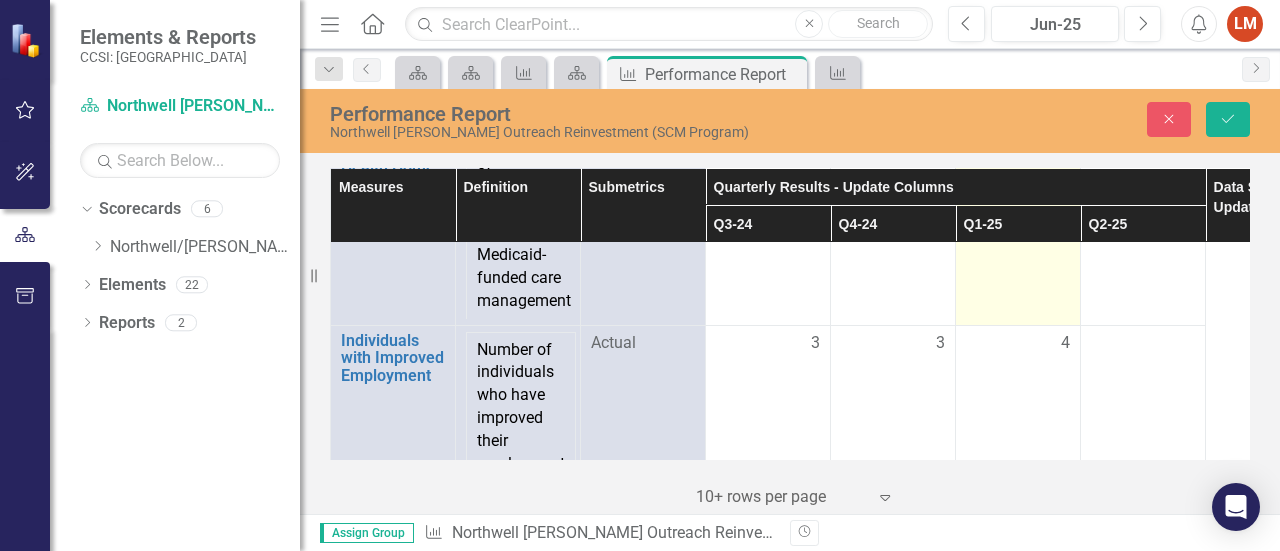 scroll, scrollTop: 4149, scrollLeft: 0, axis: vertical 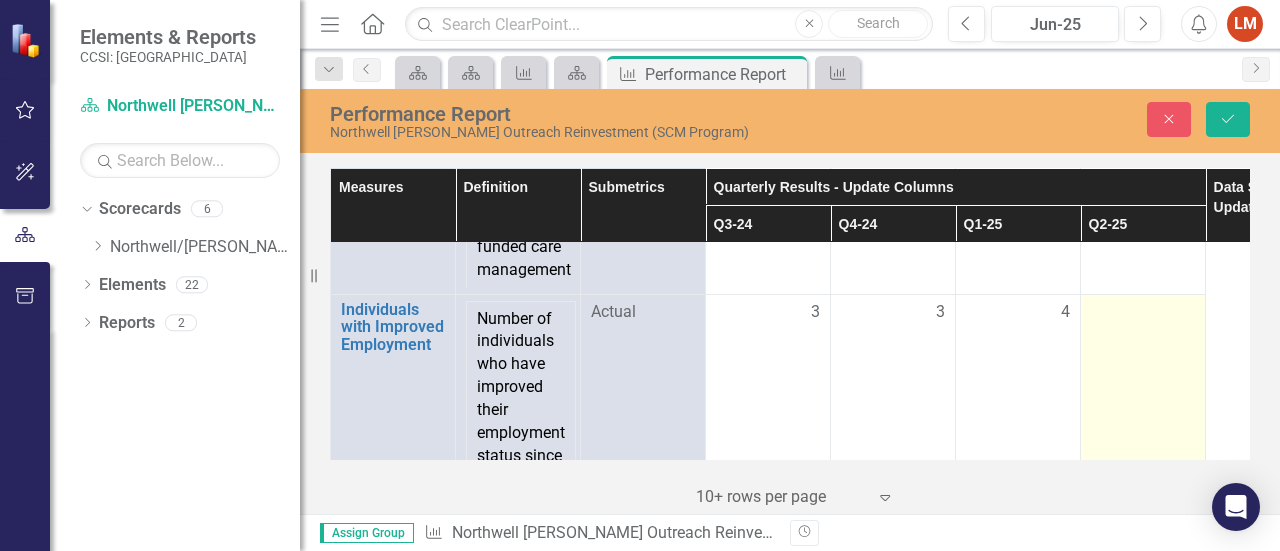 click at bounding box center [1143, 313] 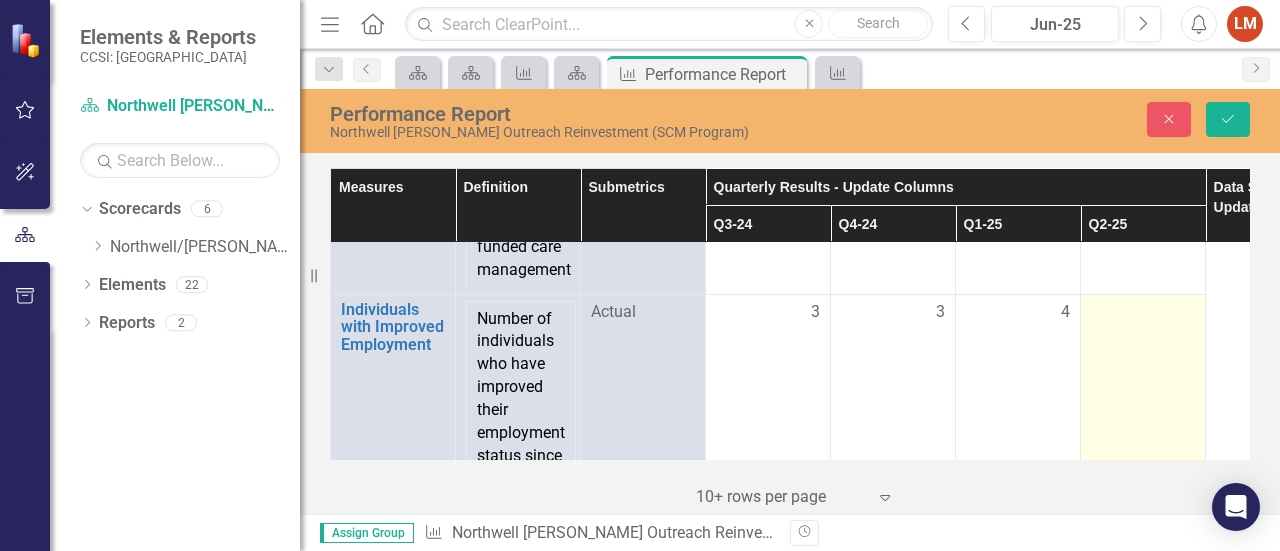 click at bounding box center (1143, 313) 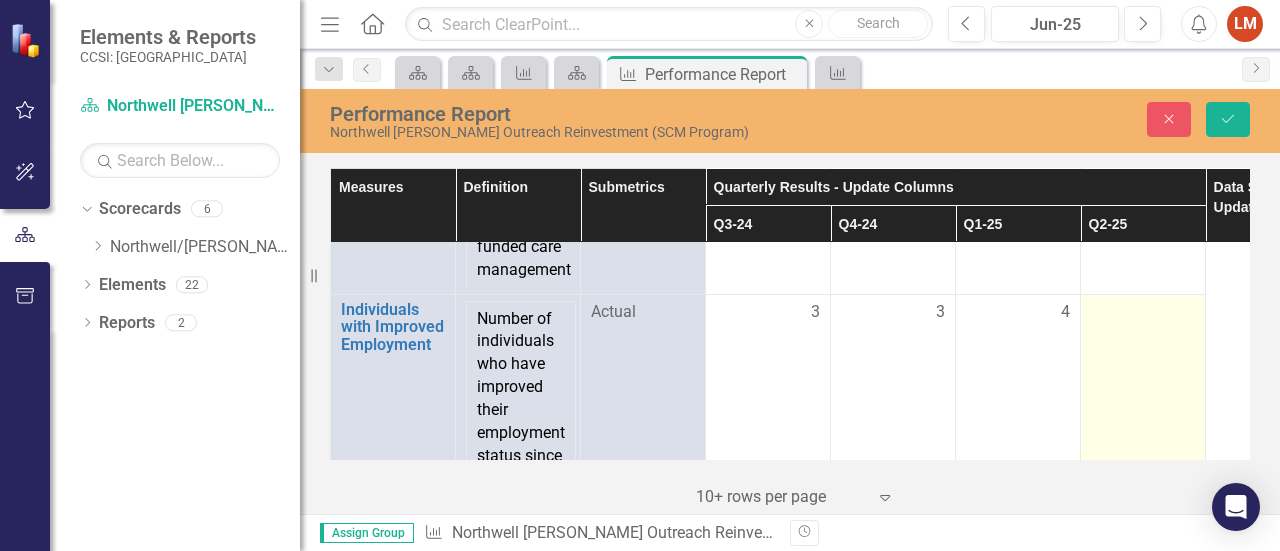click at bounding box center (1143, 313) 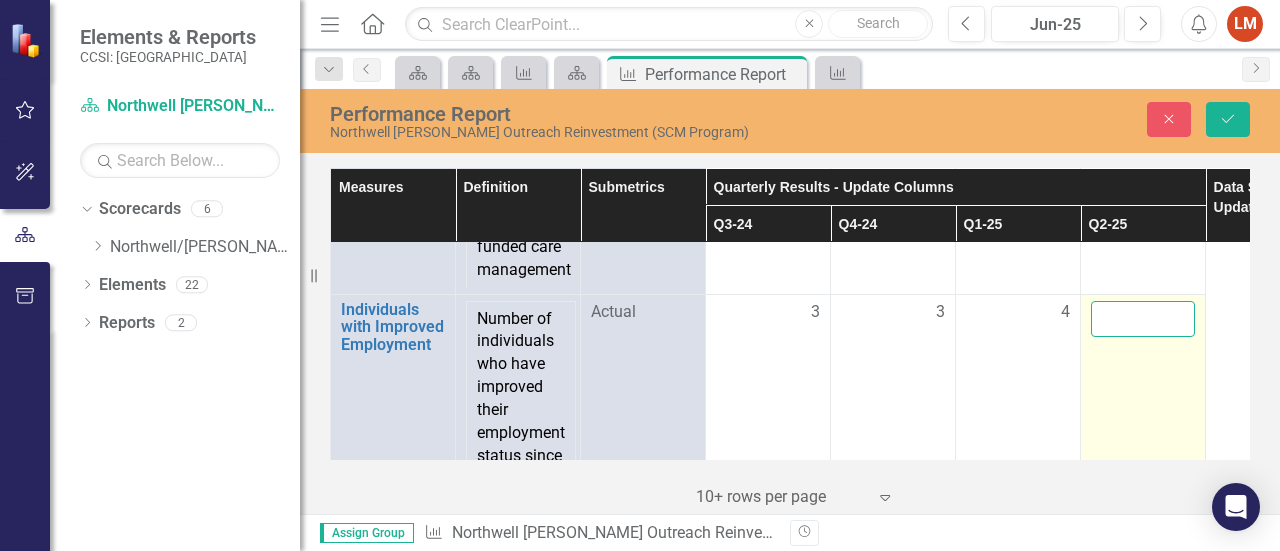 click at bounding box center (1143, 319) 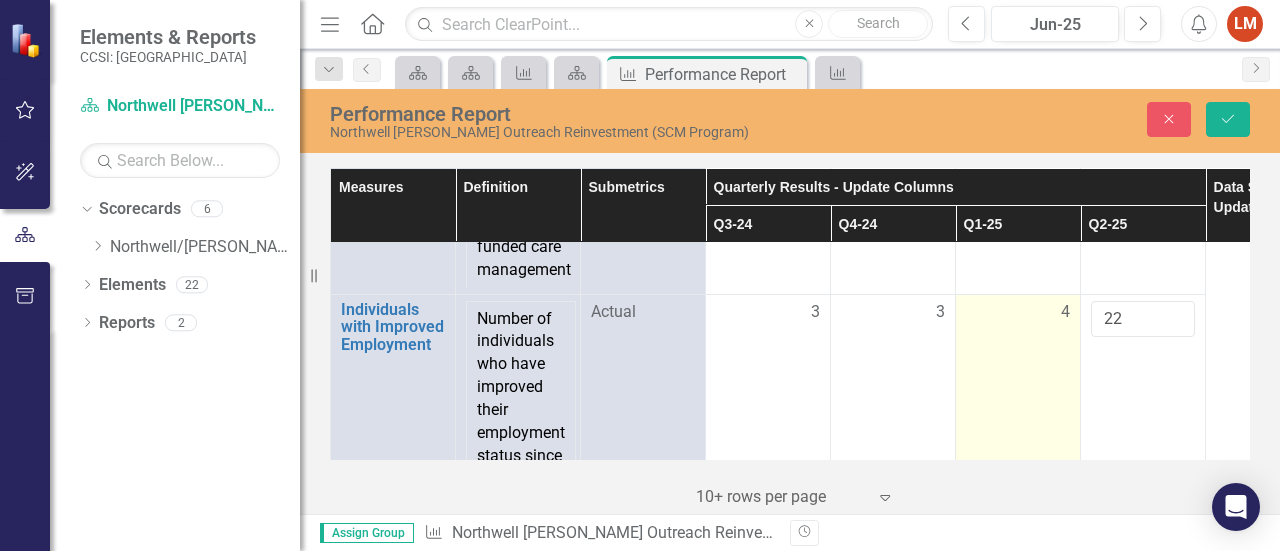 click on "4" at bounding box center [1018, 444] 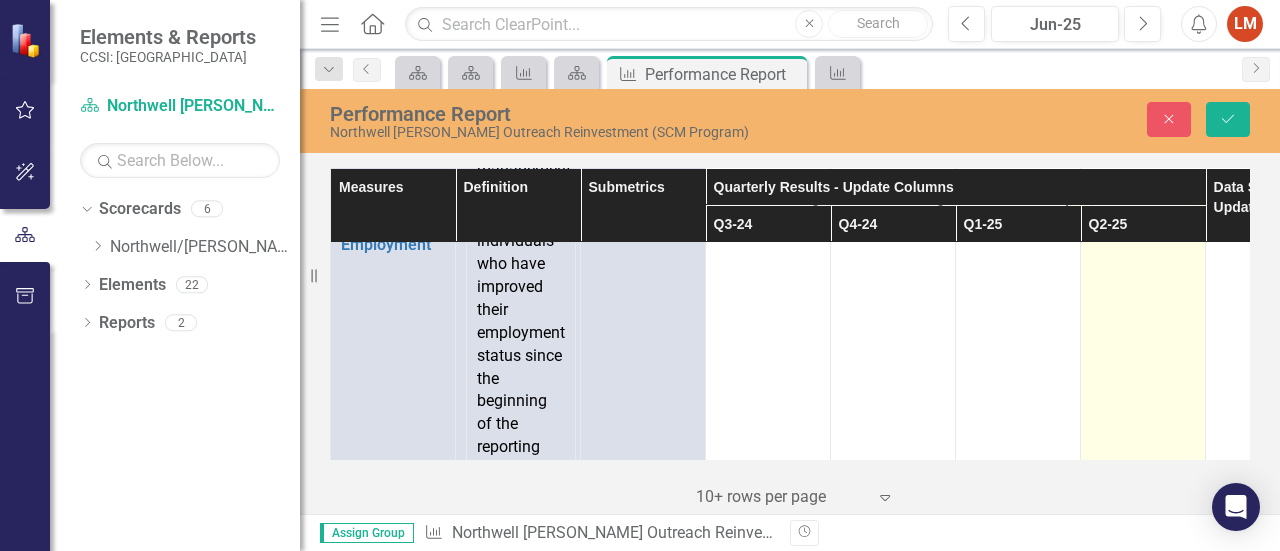 scroll, scrollTop: 4149, scrollLeft: 0, axis: vertical 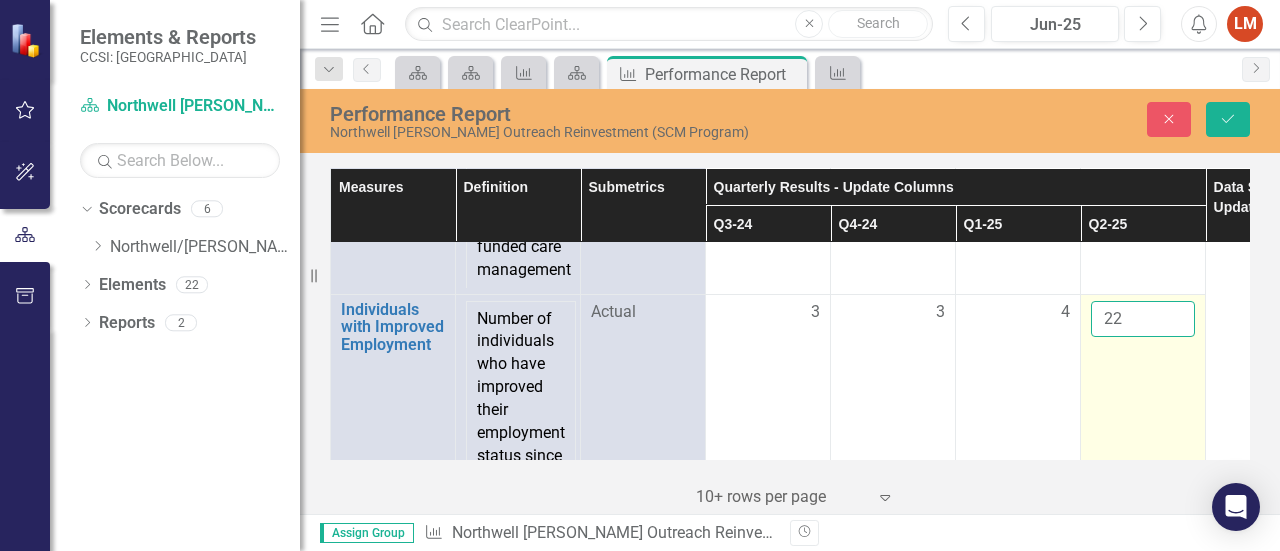 drag, startPoint x: 1120, startPoint y: 290, endPoint x: 1098, endPoint y: 292, distance: 22.090721 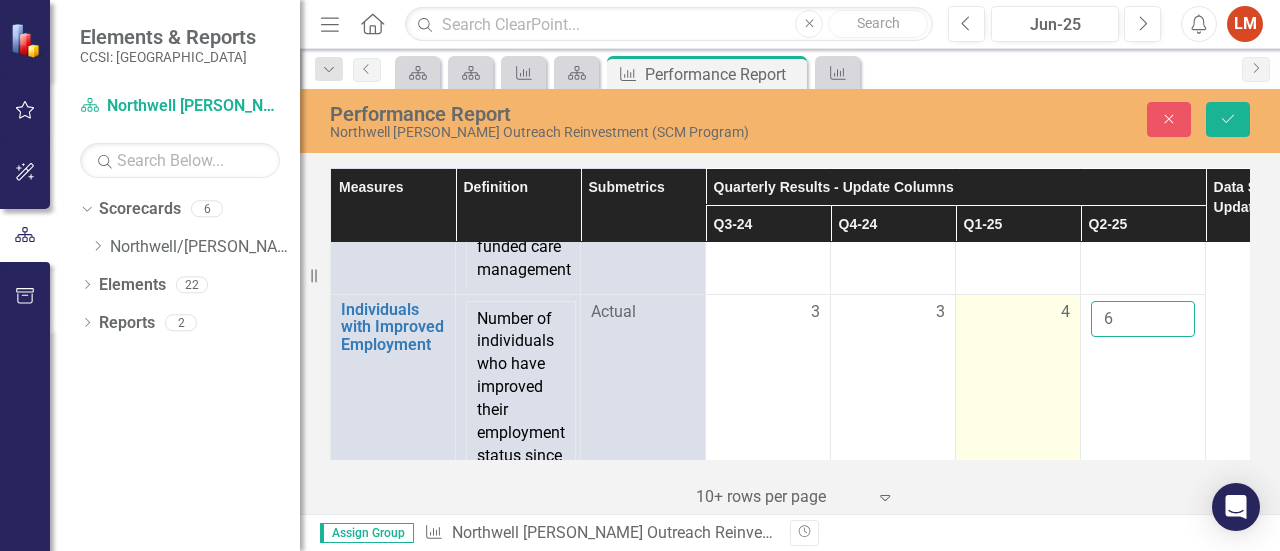 type on "6" 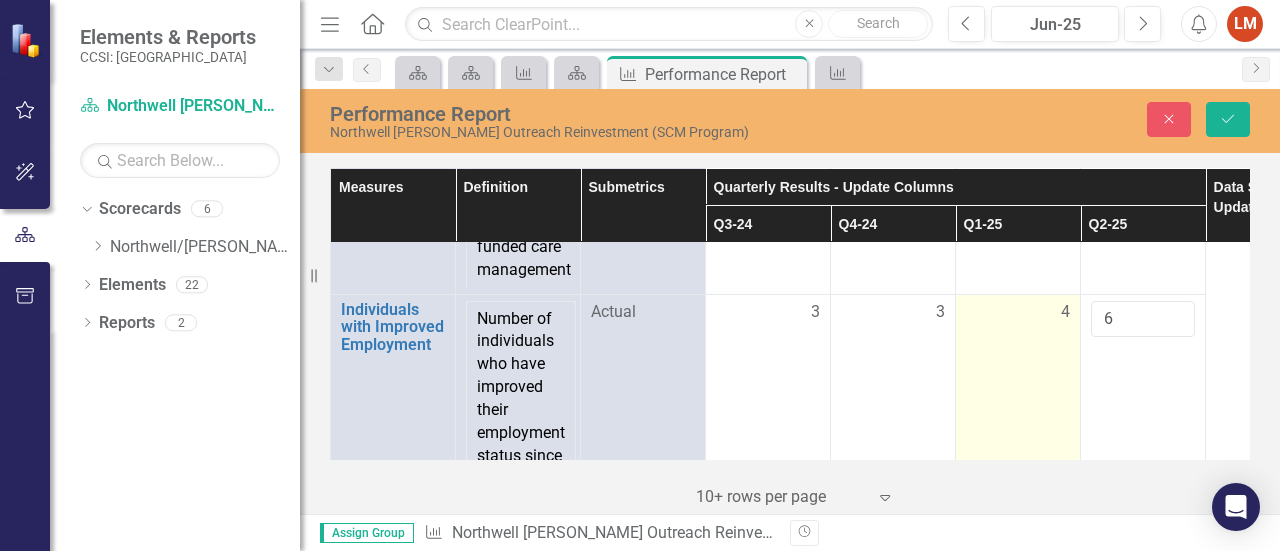 click on "4" at bounding box center [1018, 444] 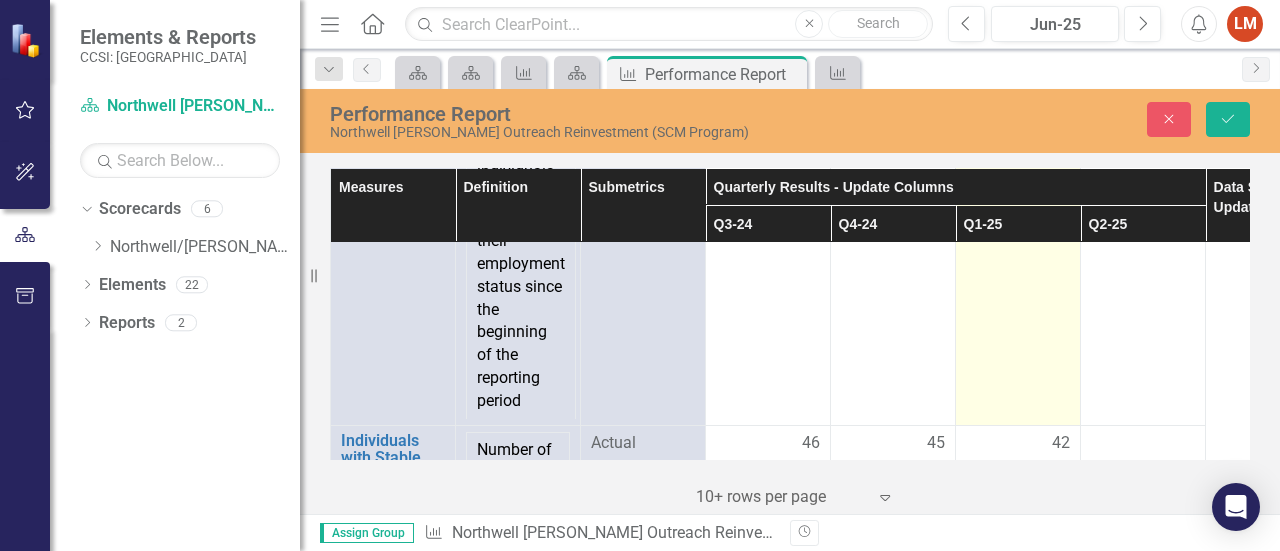 scroll, scrollTop: 4349, scrollLeft: 0, axis: vertical 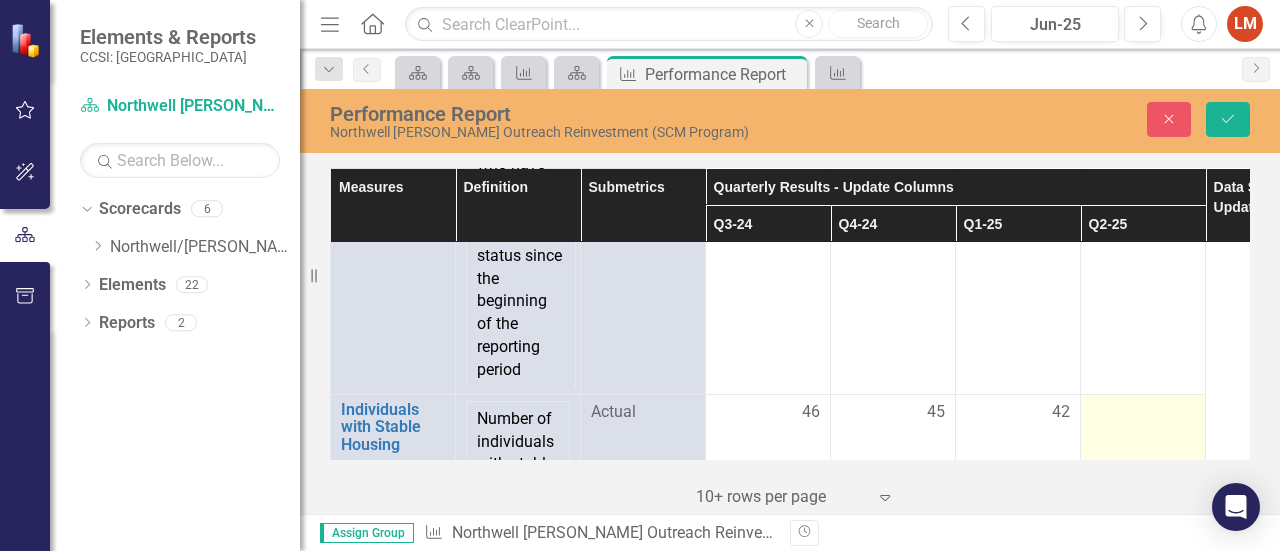 click at bounding box center (1143, 413) 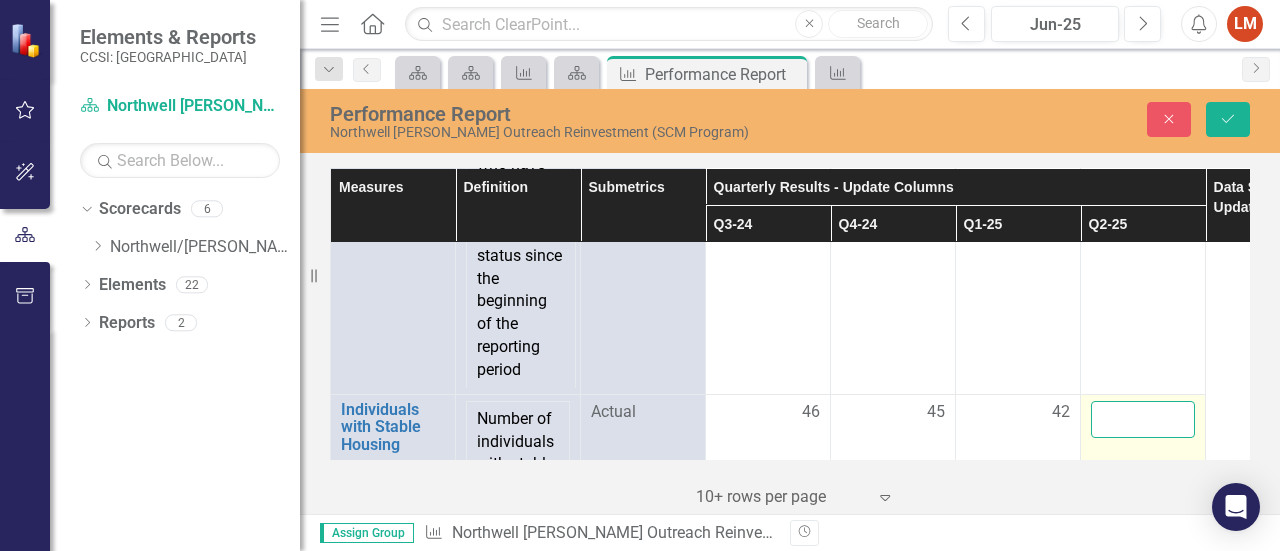 click at bounding box center (1143, 419) 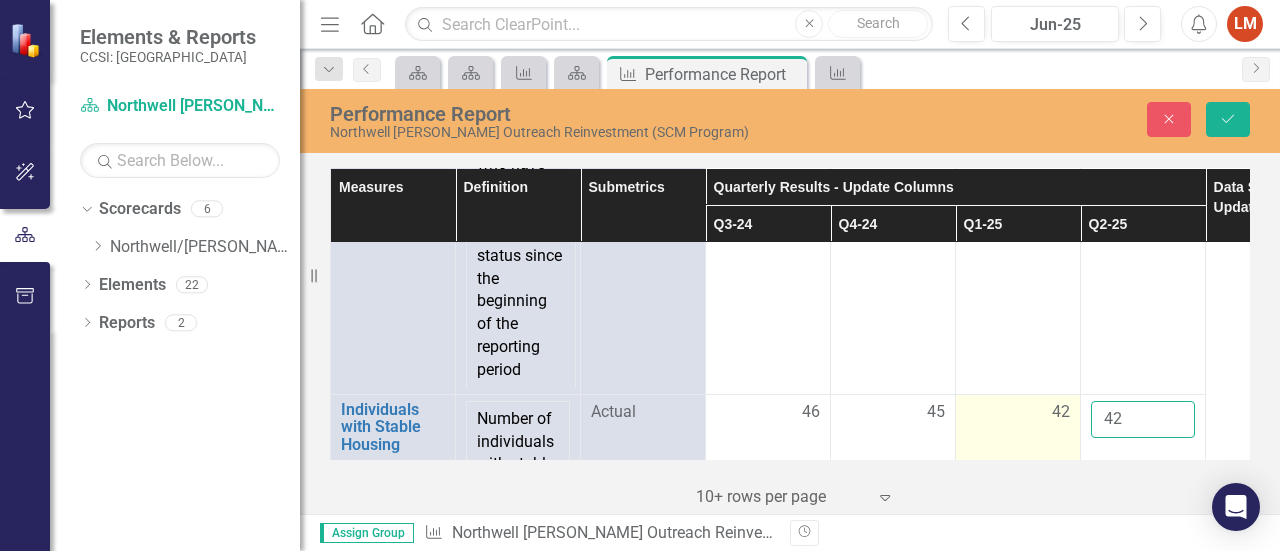 type on "42" 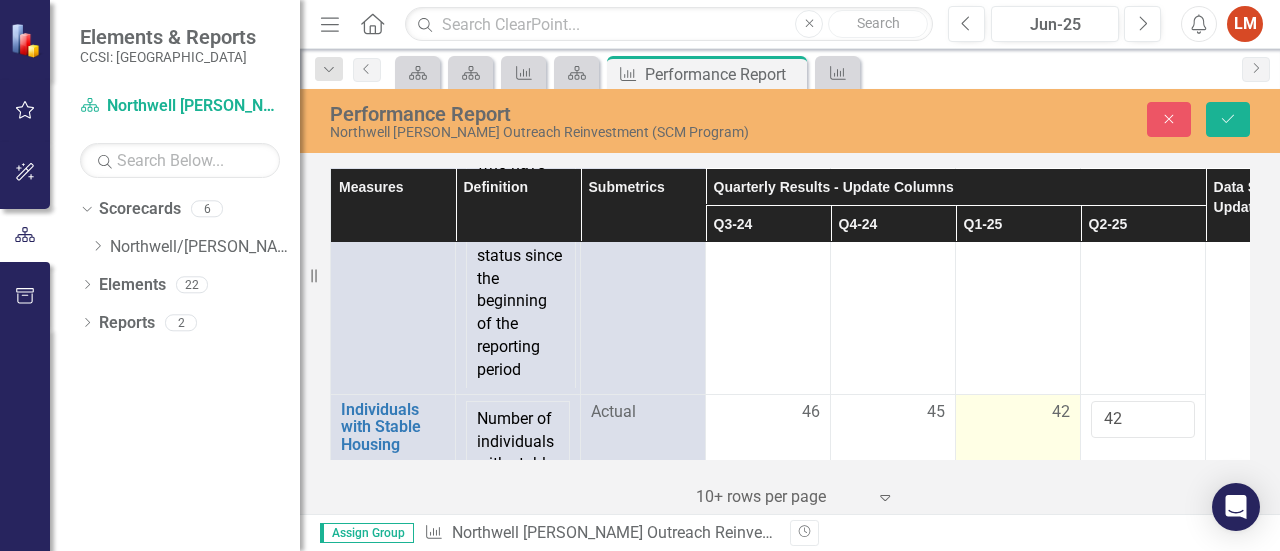click on "42" at bounding box center [1018, 412] 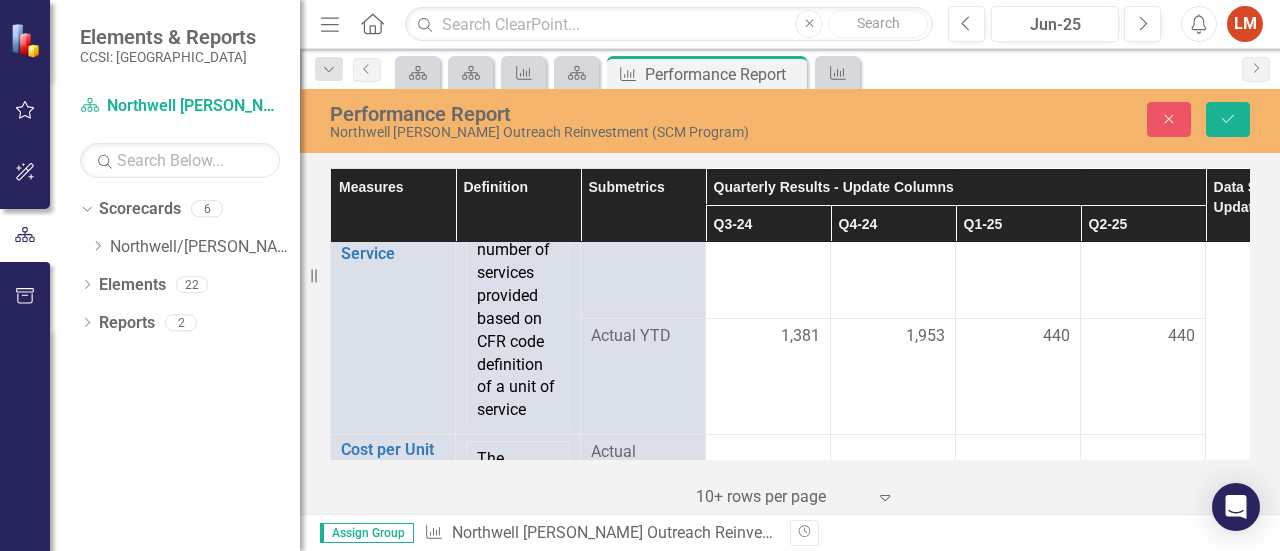 scroll, scrollTop: 4649, scrollLeft: 0, axis: vertical 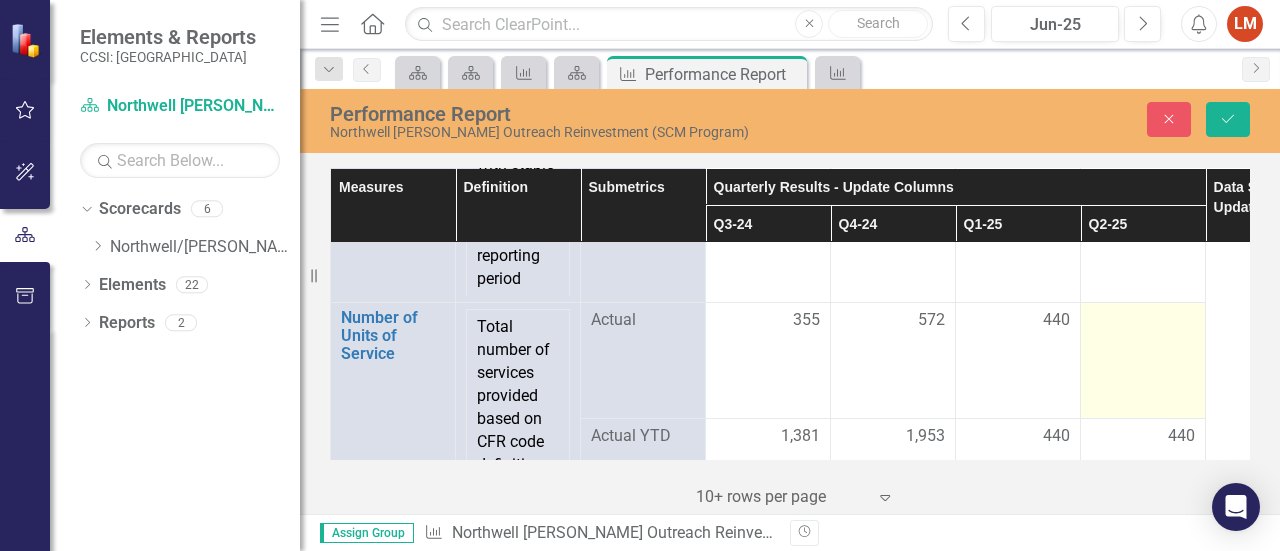 click at bounding box center [1143, 321] 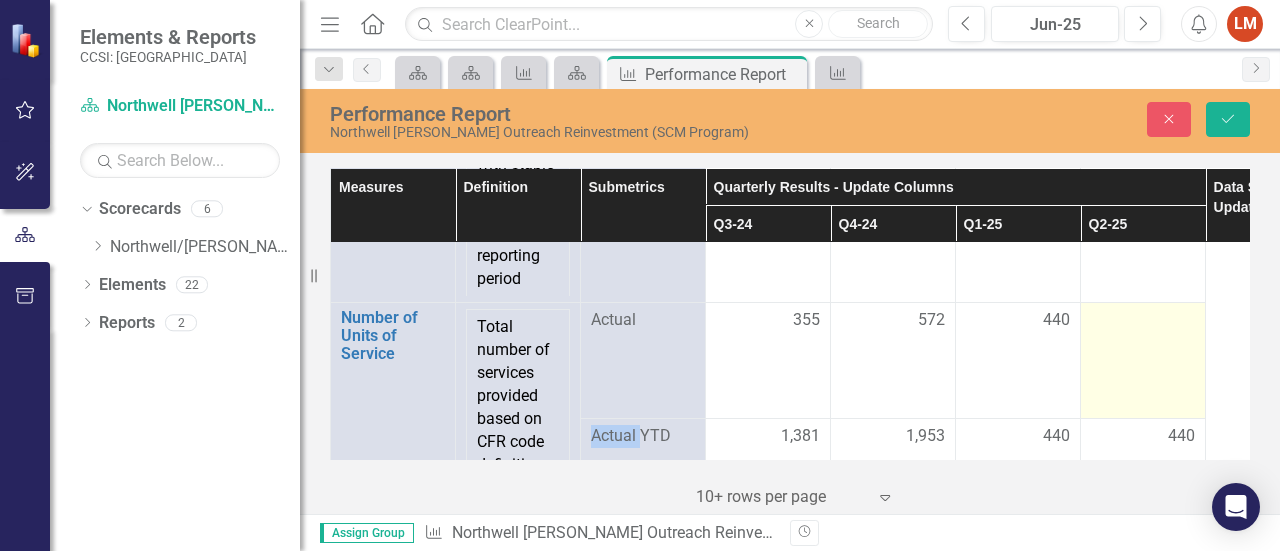 click at bounding box center (1143, 321) 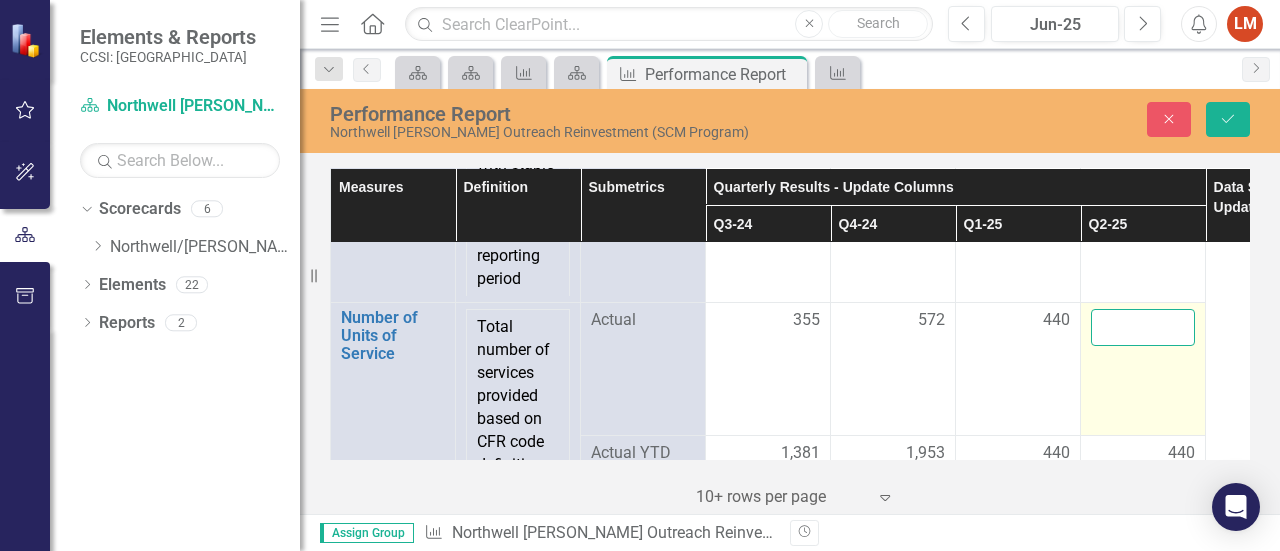 click at bounding box center (1143, 327) 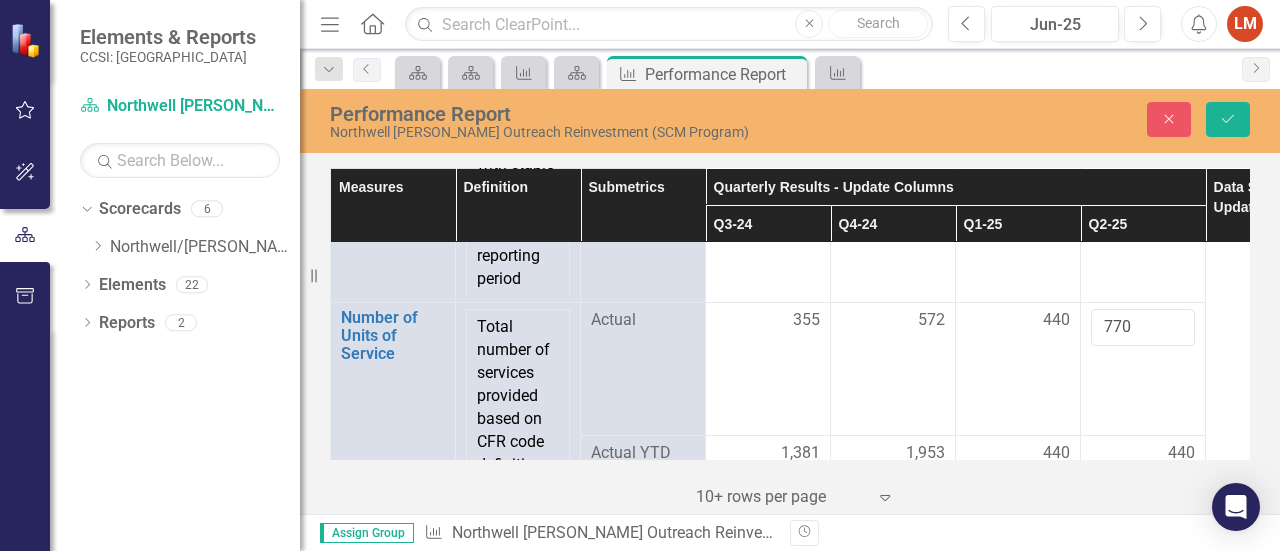click on "440" at bounding box center [1018, 485] 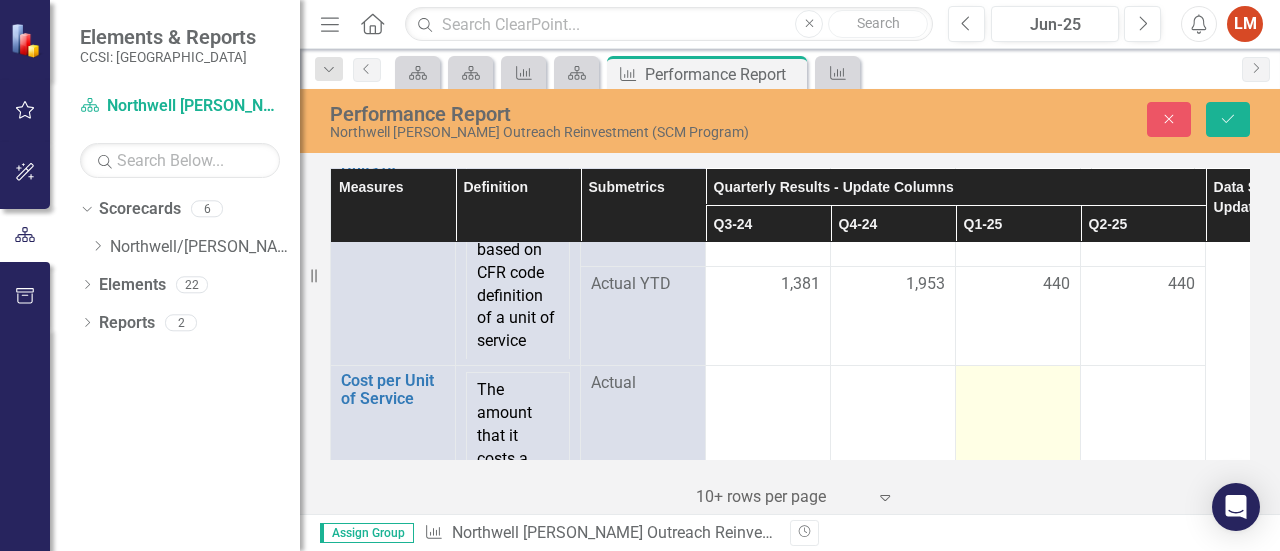 scroll, scrollTop: 4849, scrollLeft: 0, axis: vertical 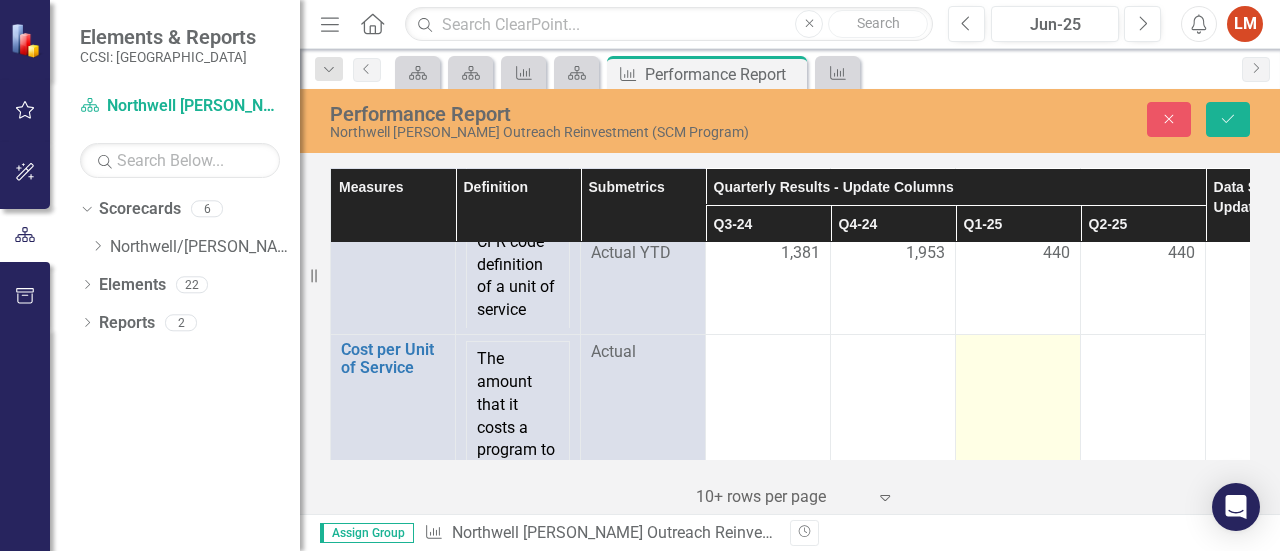 click at bounding box center [1018, 439] 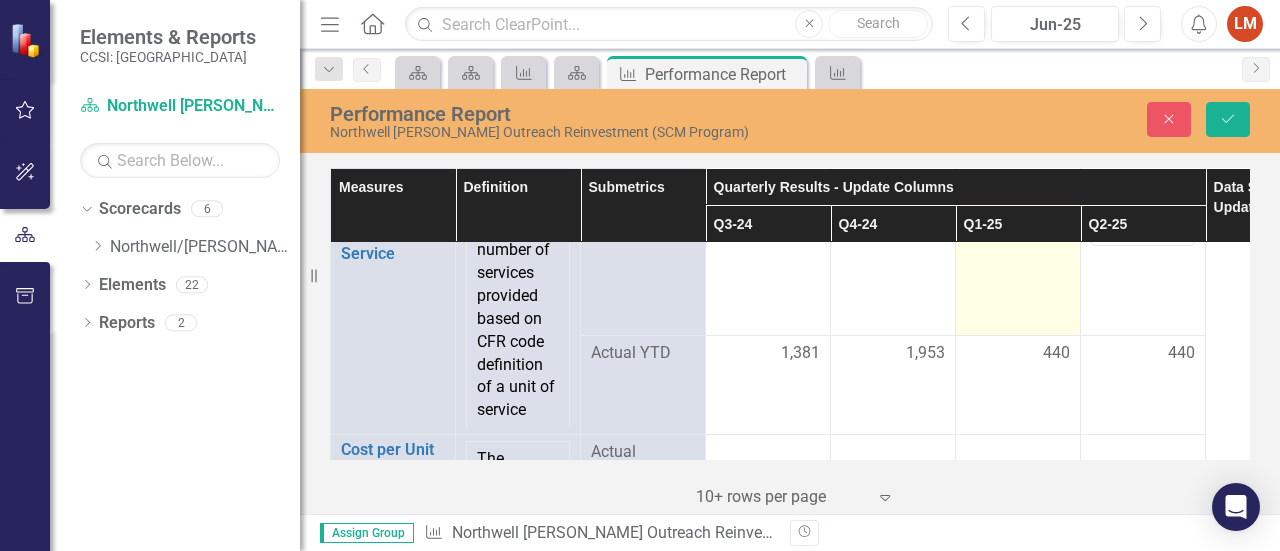 scroll, scrollTop: 4649, scrollLeft: 0, axis: vertical 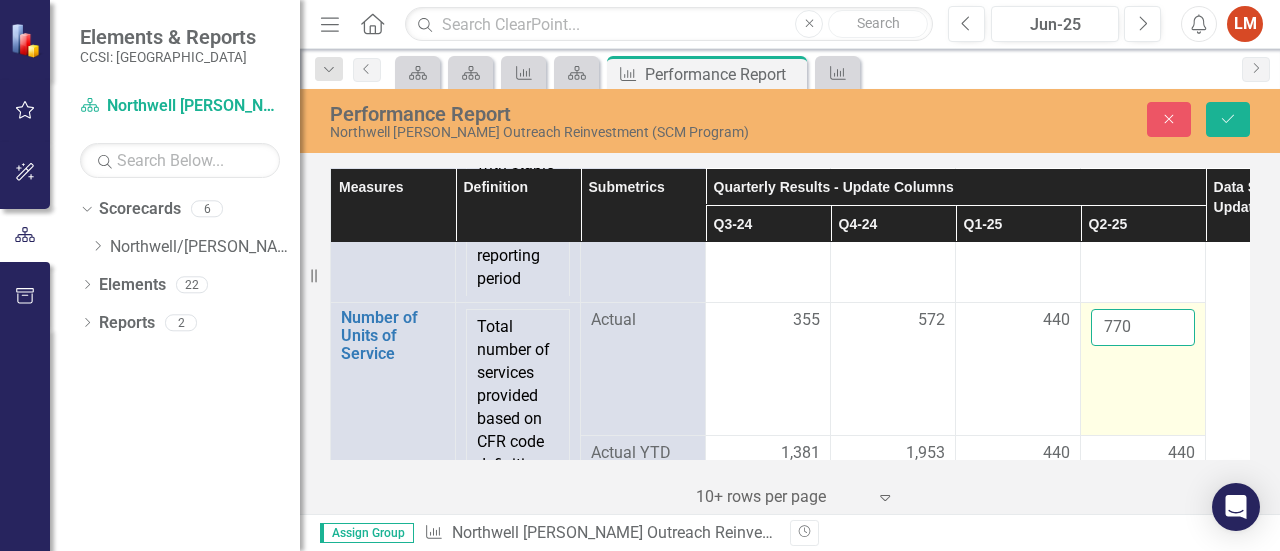 drag, startPoint x: 1140, startPoint y: 295, endPoint x: 1086, endPoint y: 283, distance: 55.31727 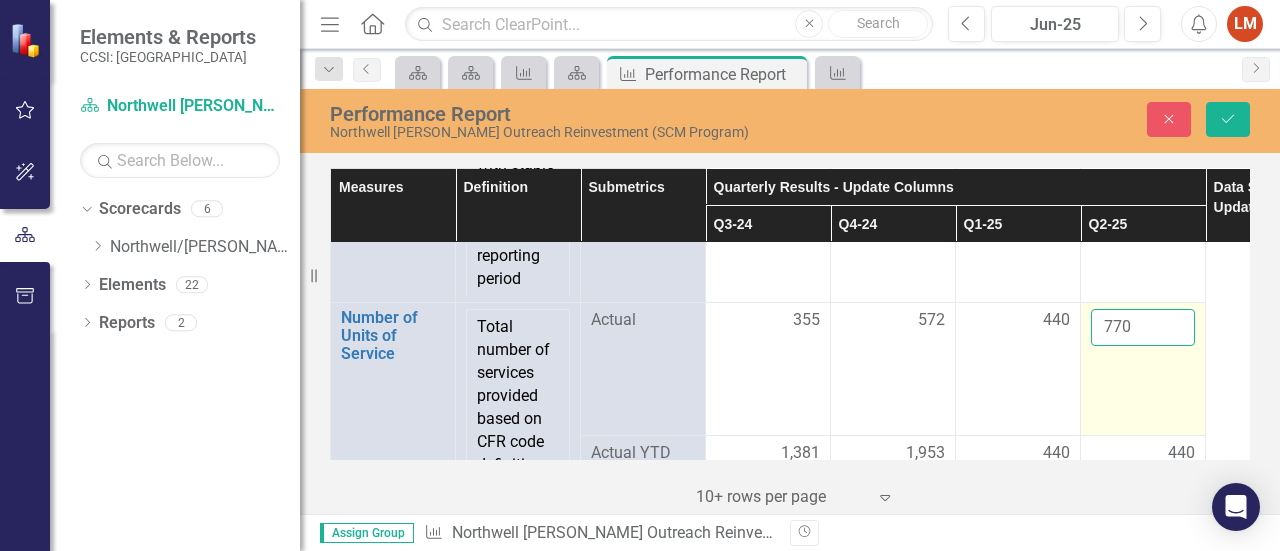 click on "770" at bounding box center [1143, 369] 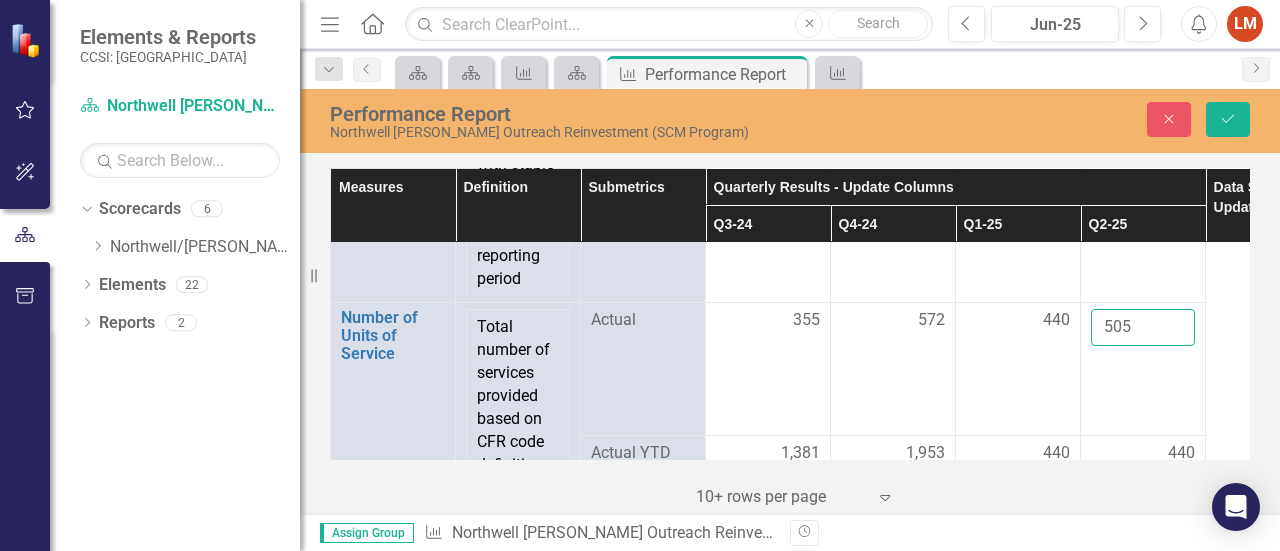 type on "505" 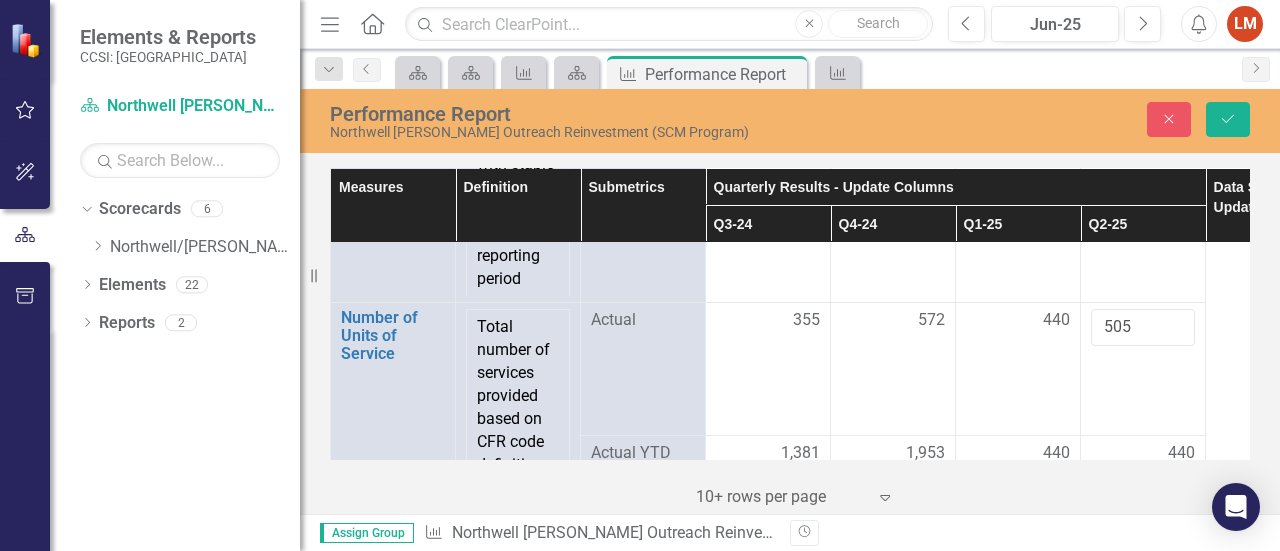 click on "440" at bounding box center [1143, 453] 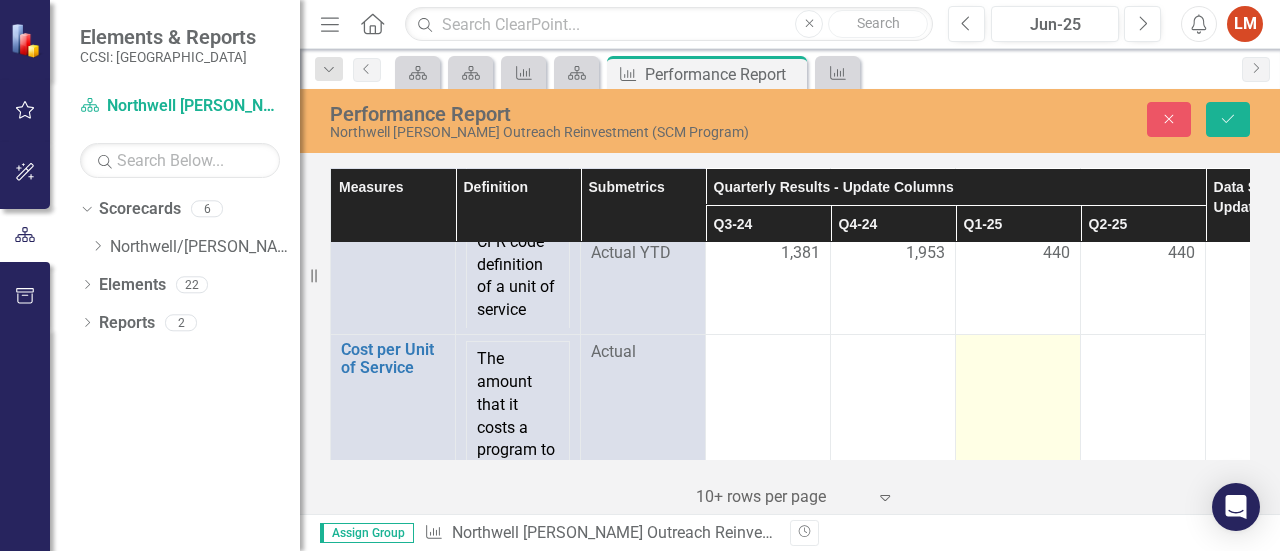 scroll, scrollTop: 4913, scrollLeft: 0, axis: vertical 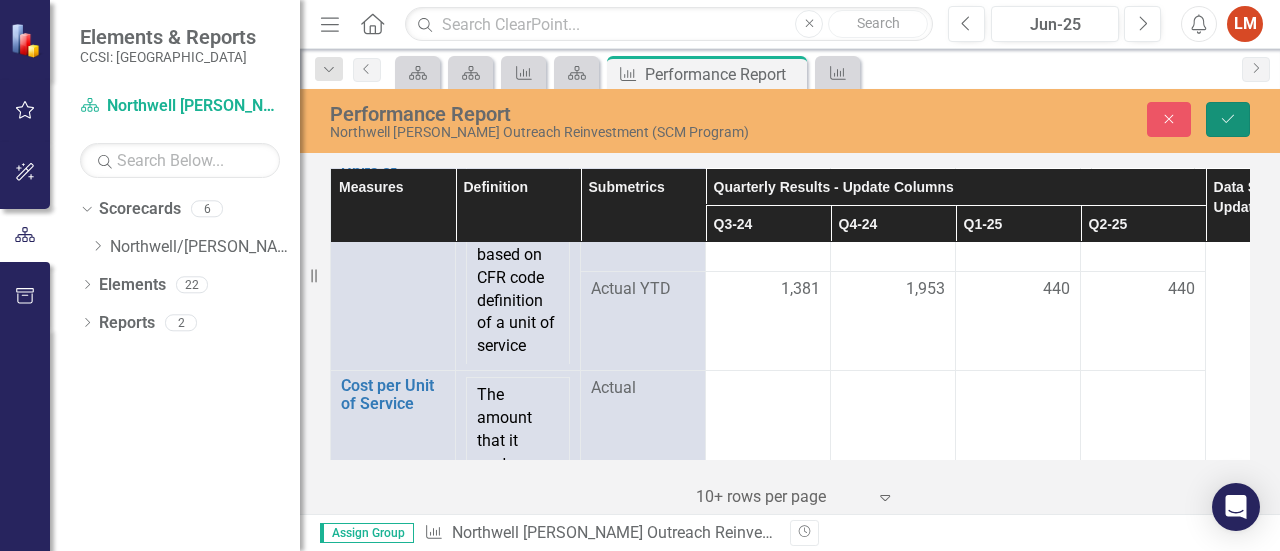 click on "Save" 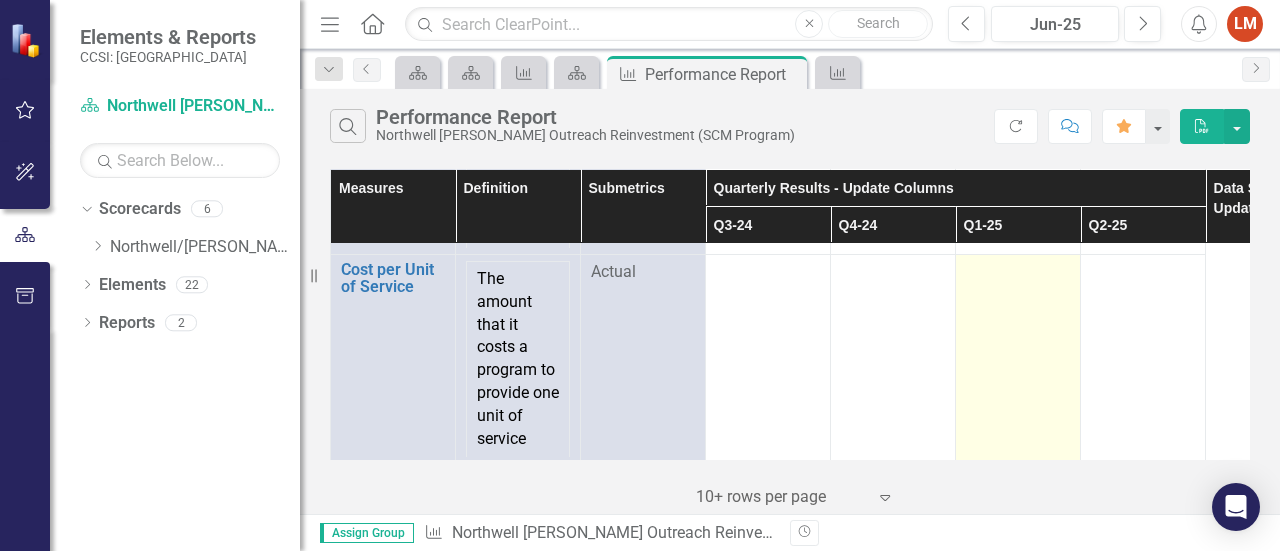 scroll, scrollTop: 4600, scrollLeft: 0, axis: vertical 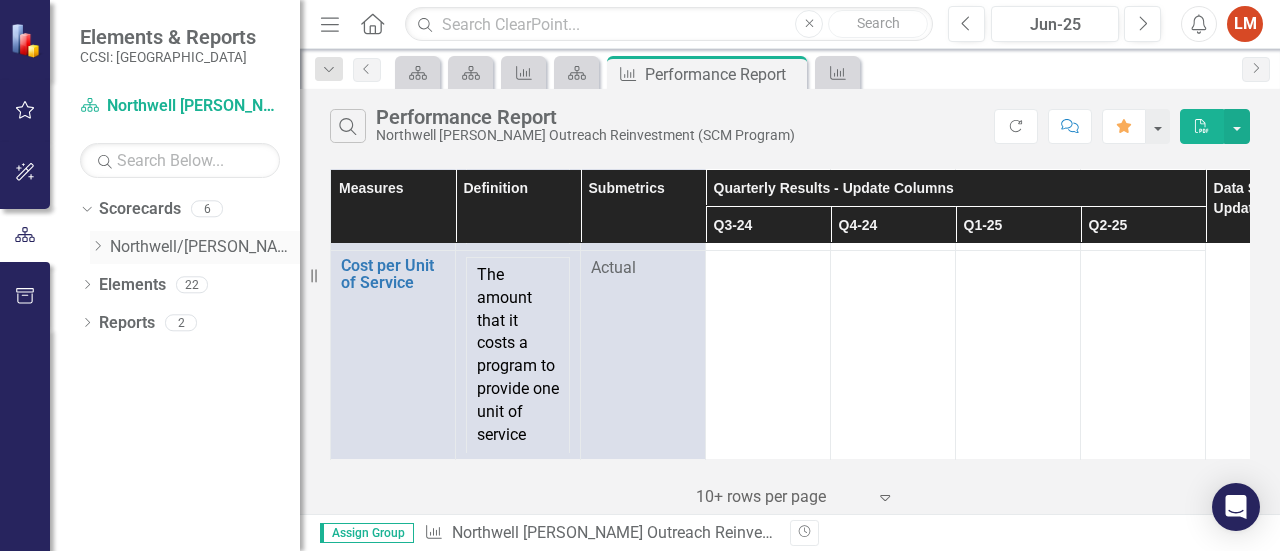 click on "Dropdown" 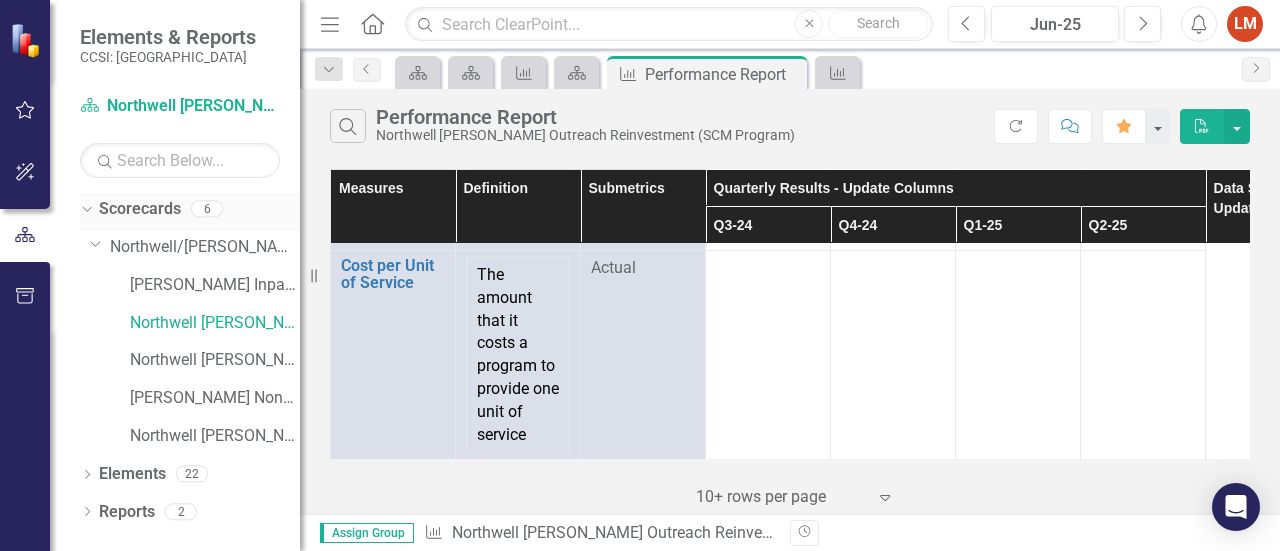 click on "Dropdown" 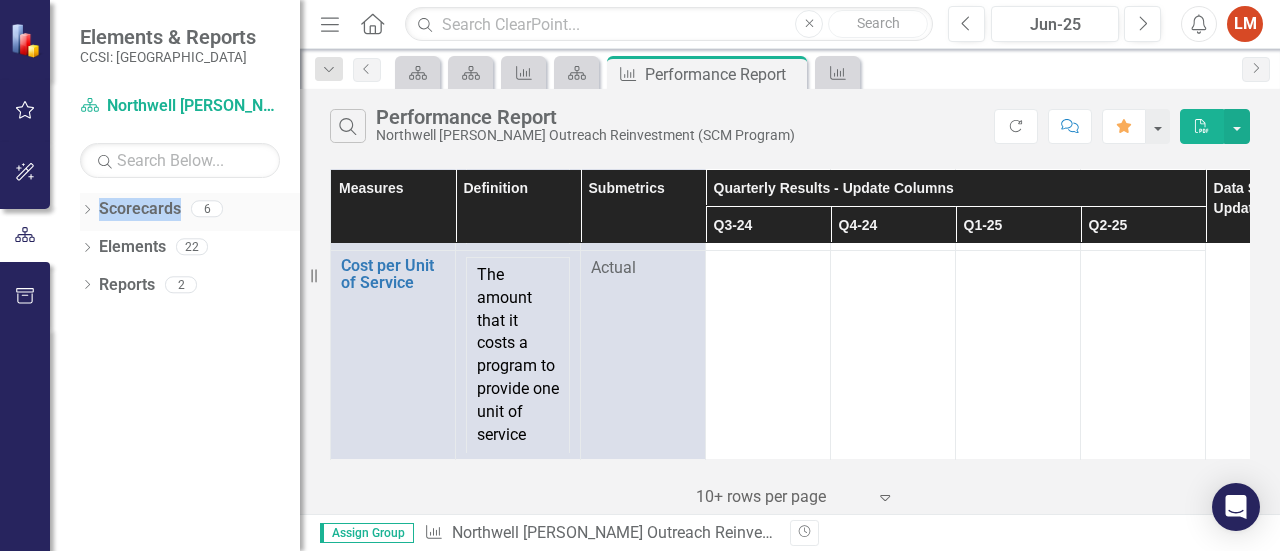 click on "Dropdown" 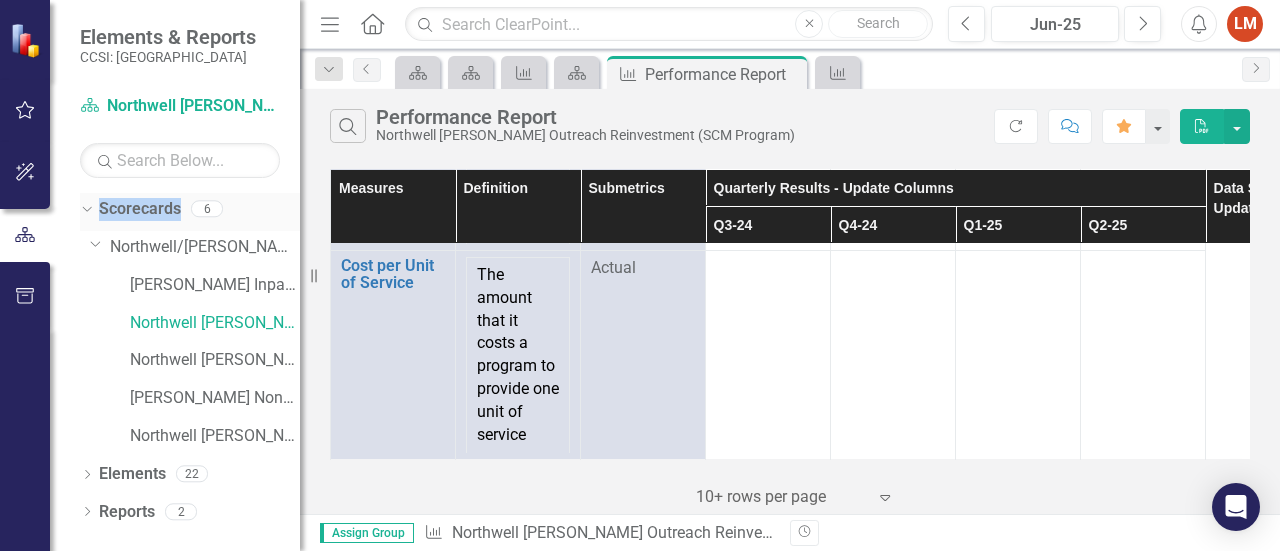 click on "Dropdown" 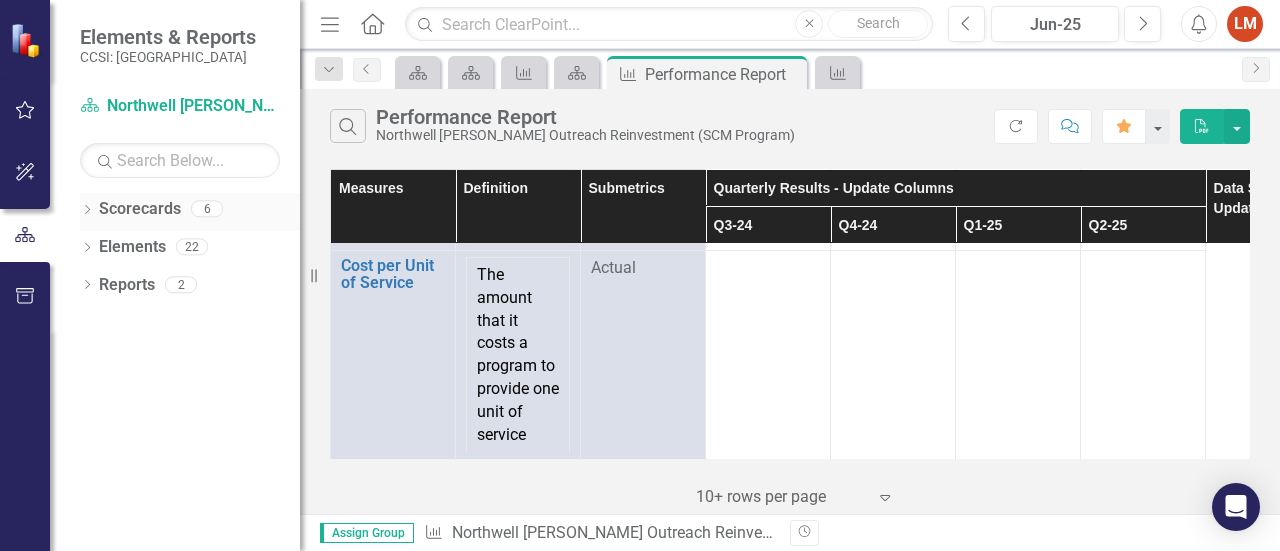 click 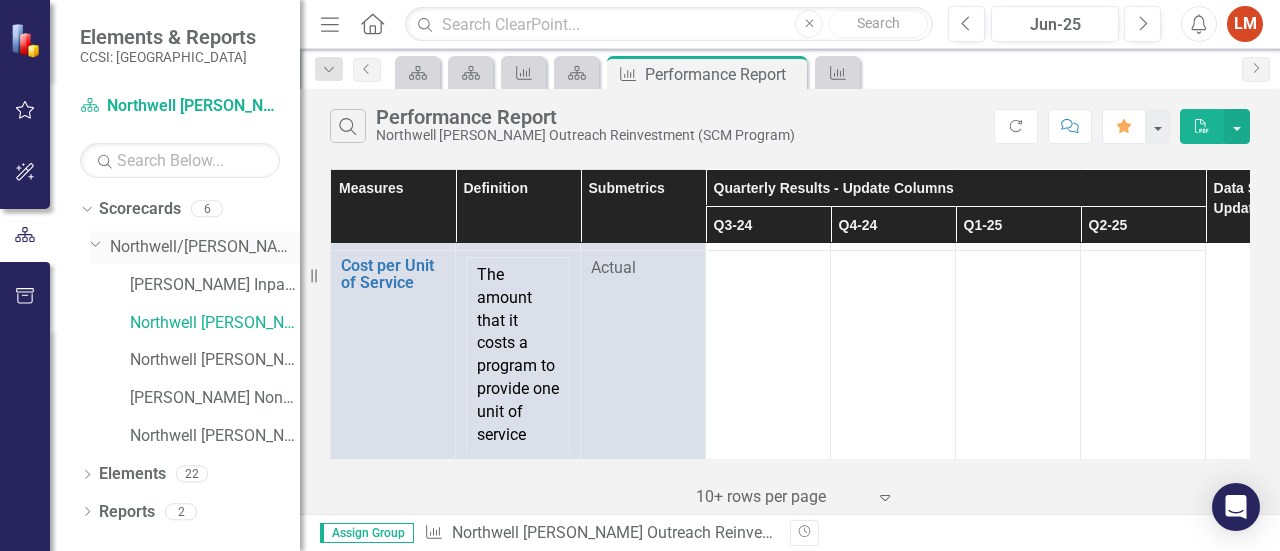 click on "Northwell/[PERSON_NAME] Memorial Hospital Association" at bounding box center [205, 247] 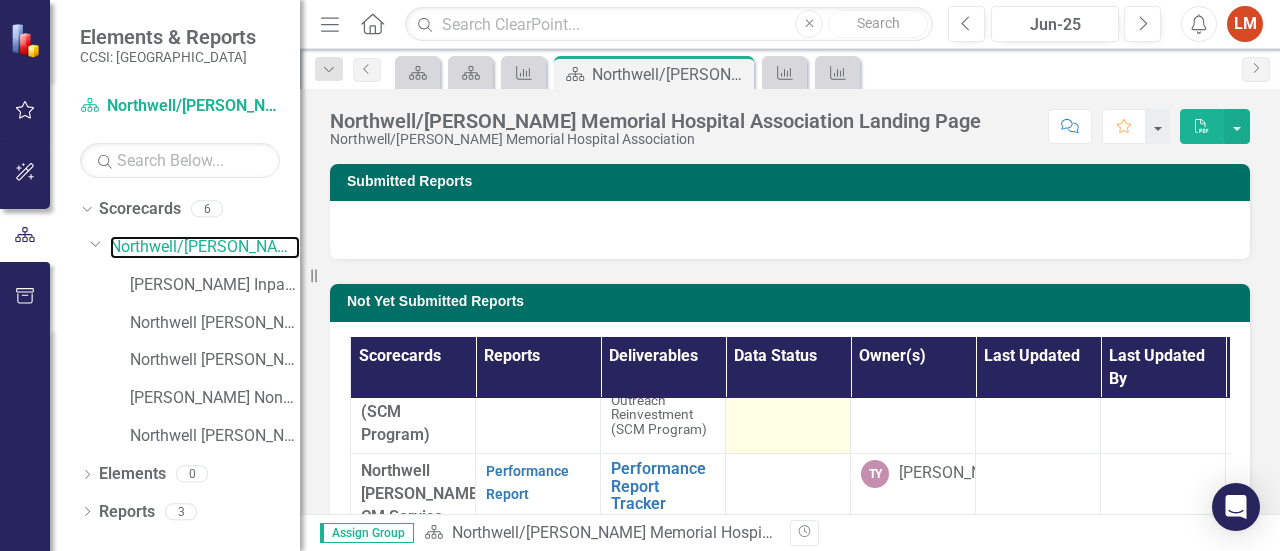 scroll, scrollTop: 243, scrollLeft: 0, axis: vertical 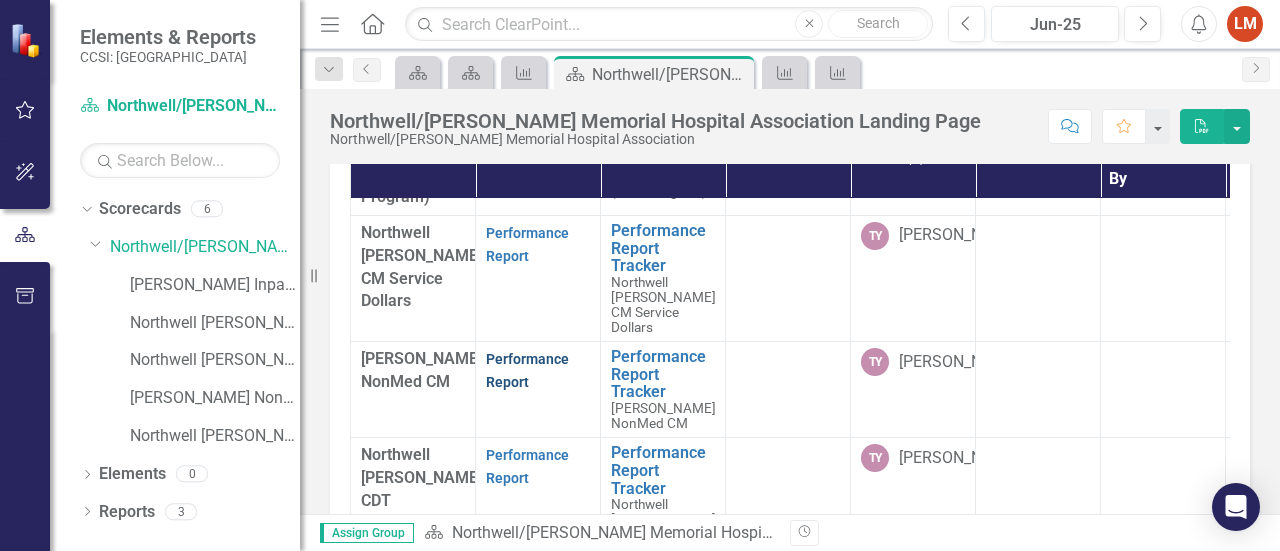 click on "Performance Report" at bounding box center (527, 370) 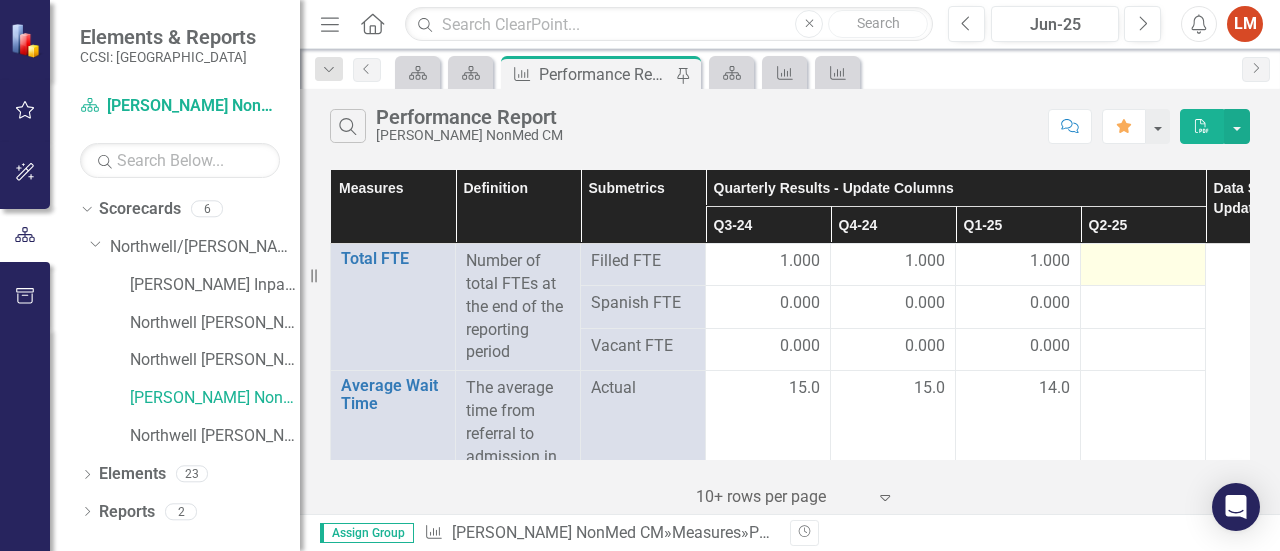 click at bounding box center [1143, 262] 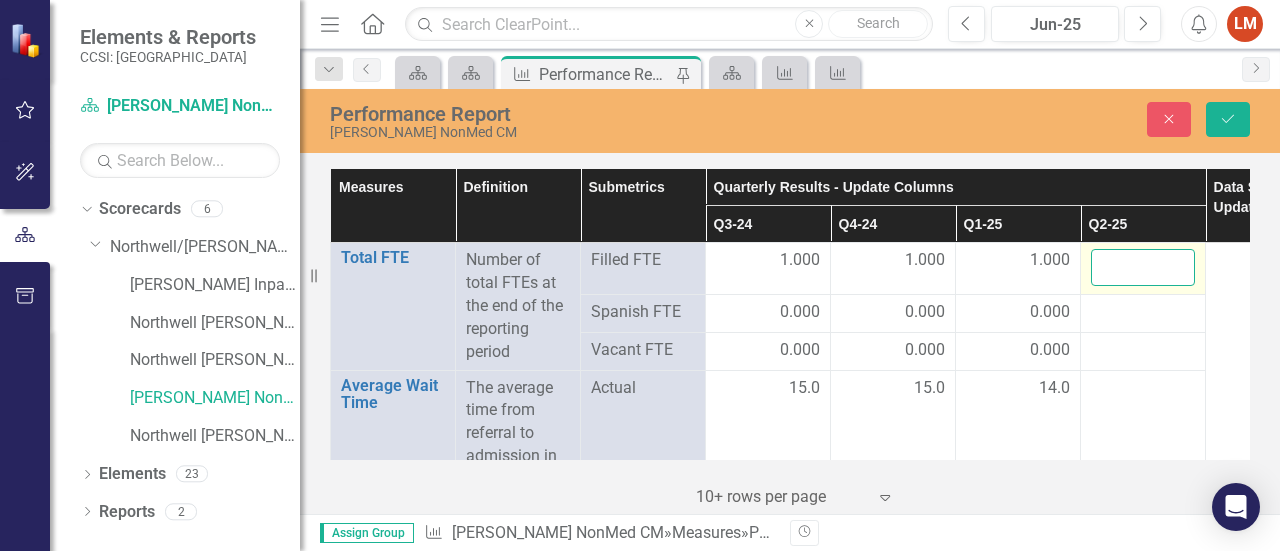 click at bounding box center (1143, 267) 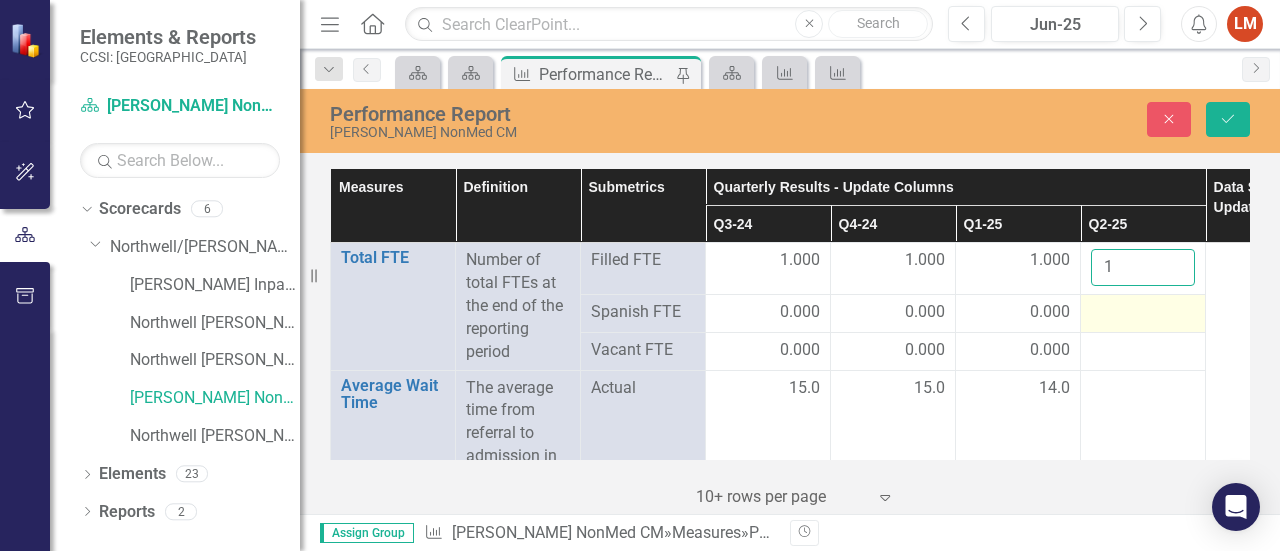 type on "1" 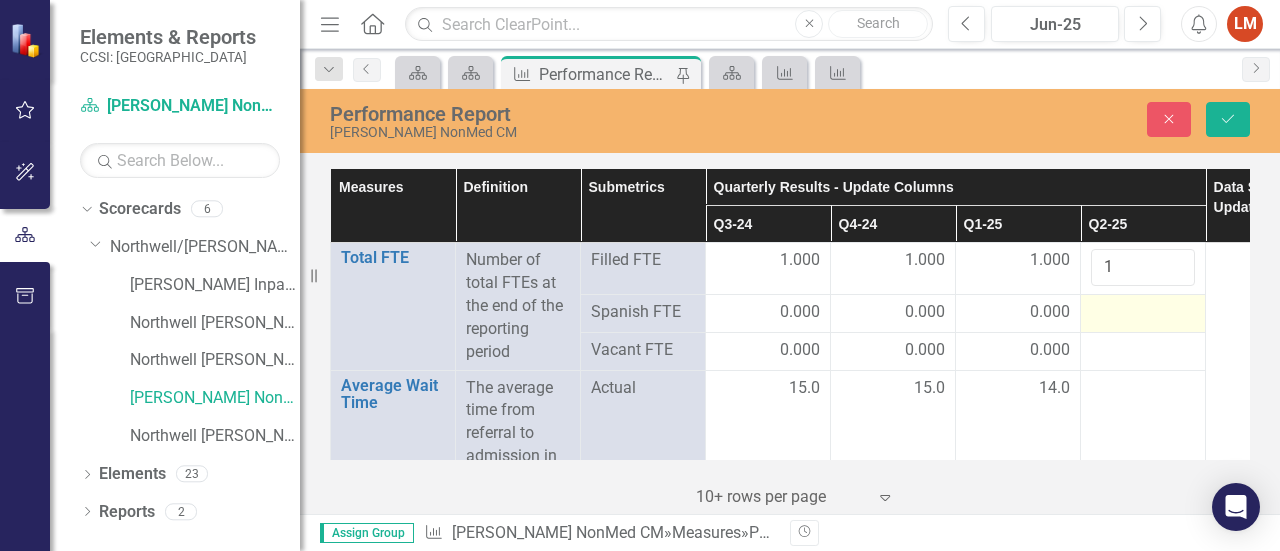 click at bounding box center [1143, 313] 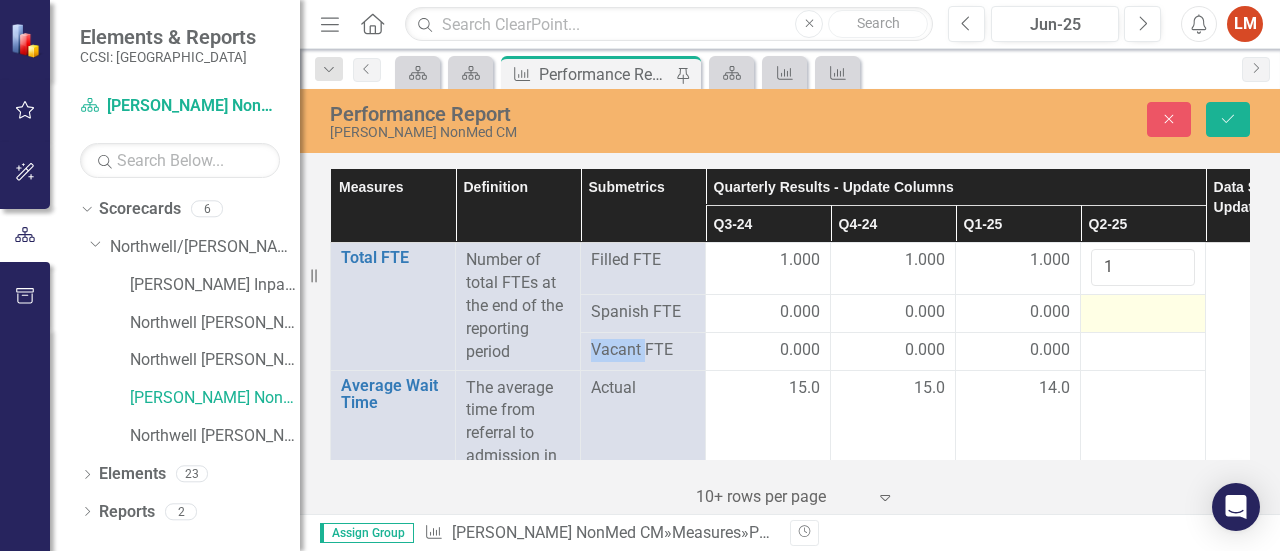 click at bounding box center [1143, 313] 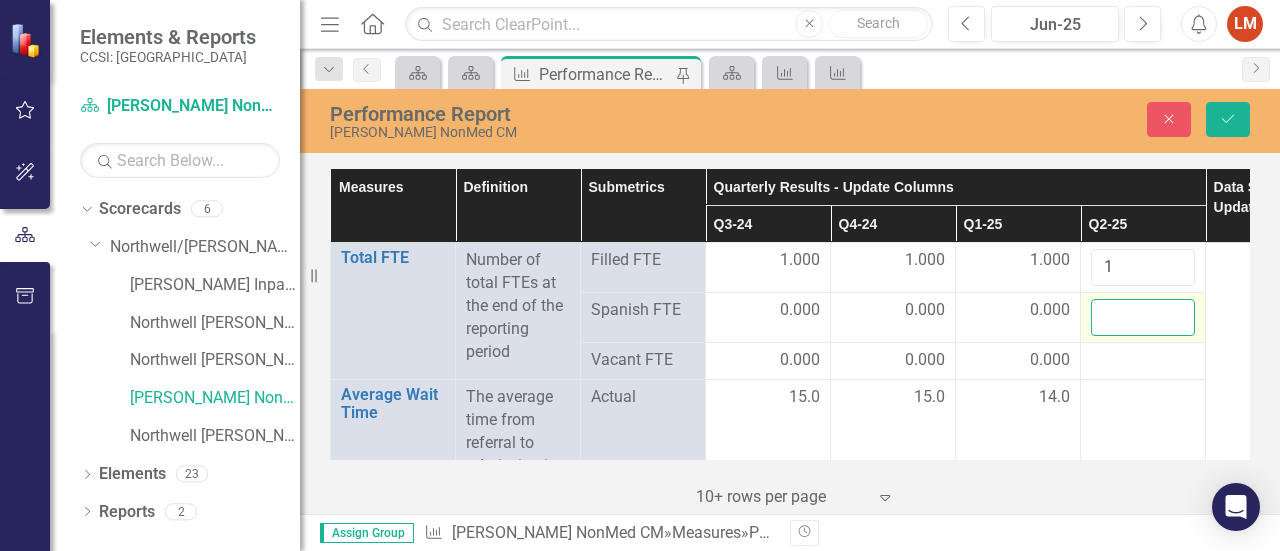 click at bounding box center [1143, 317] 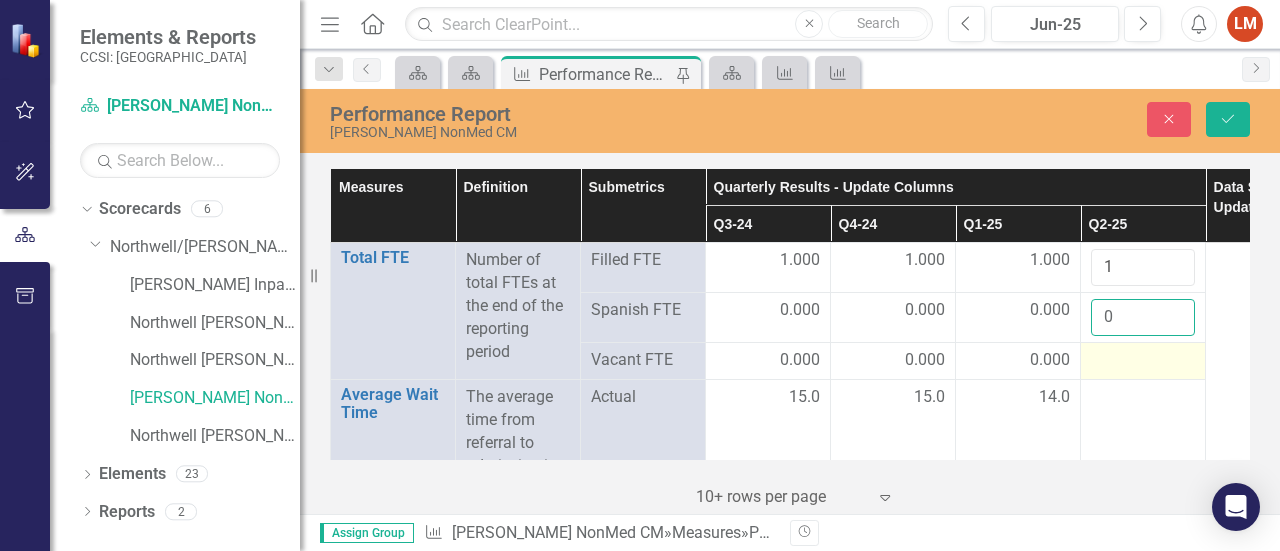 type on "0" 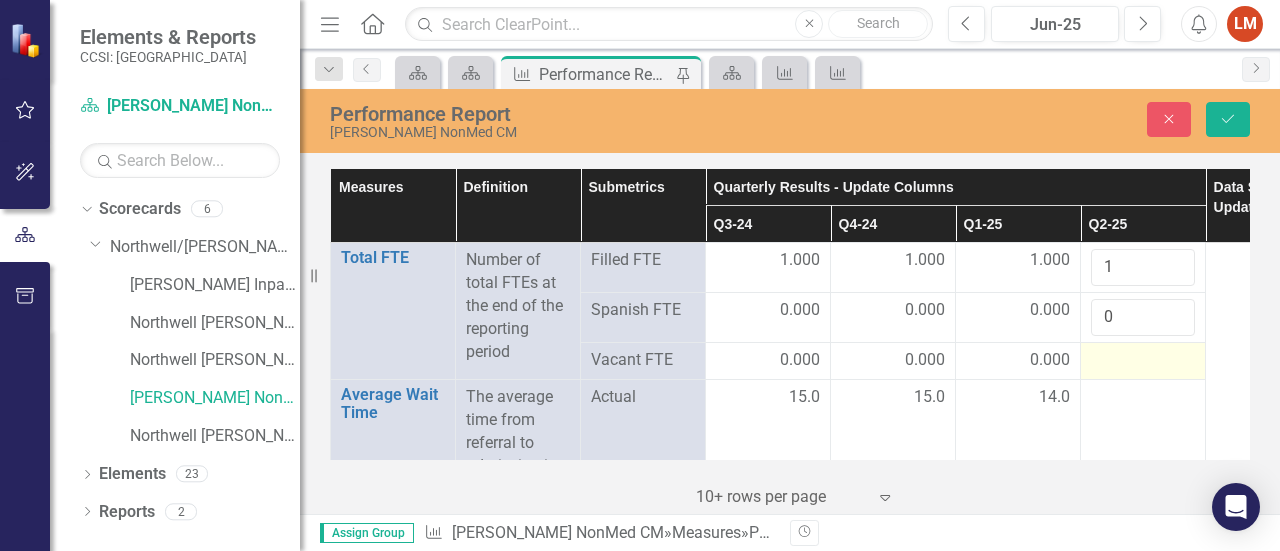 click at bounding box center (1143, 361) 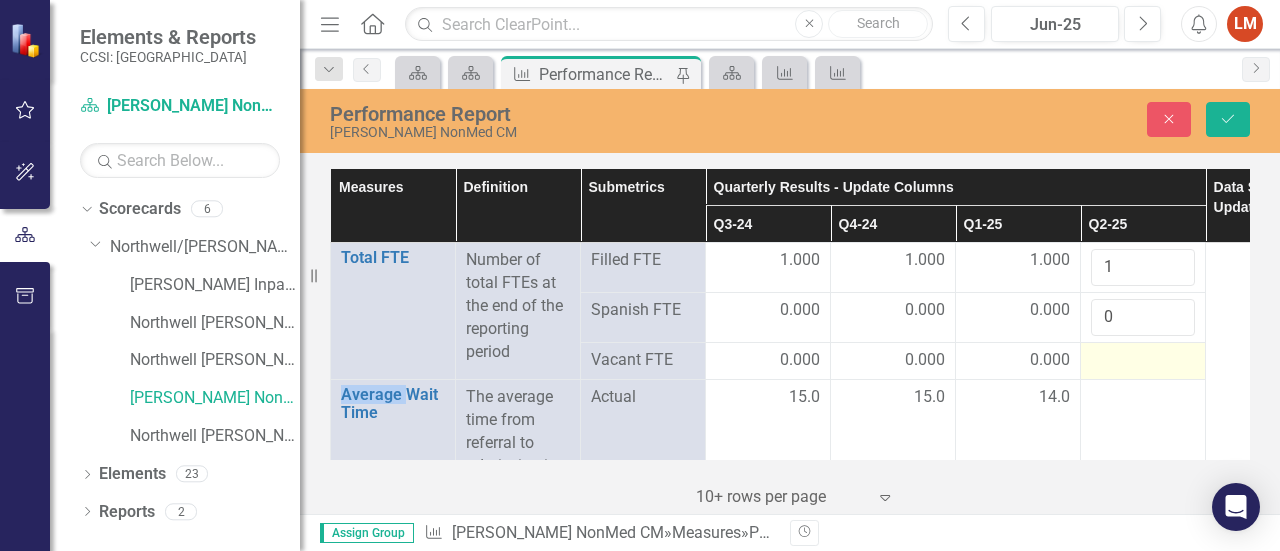click at bounding box center [1143, 361] 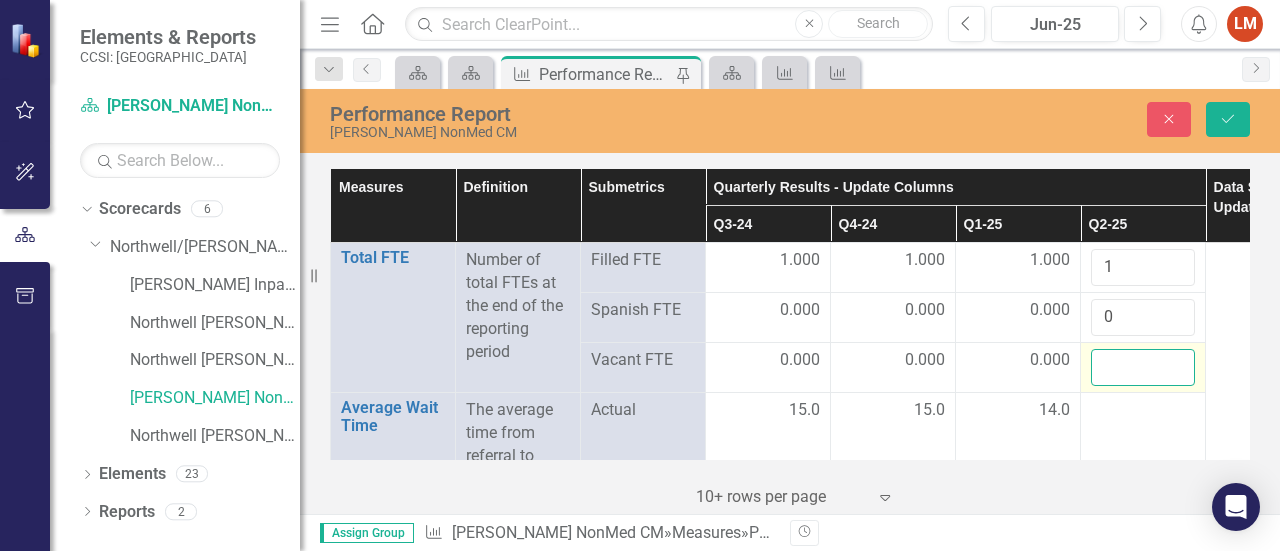 click at bounding box center [1143, 367] 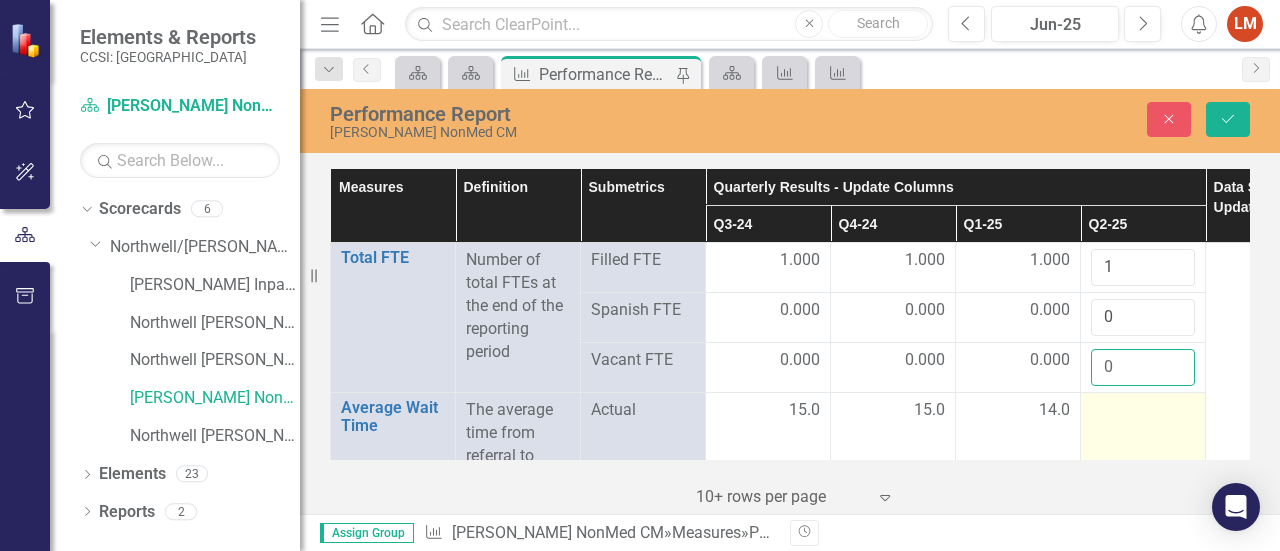 type on "0" 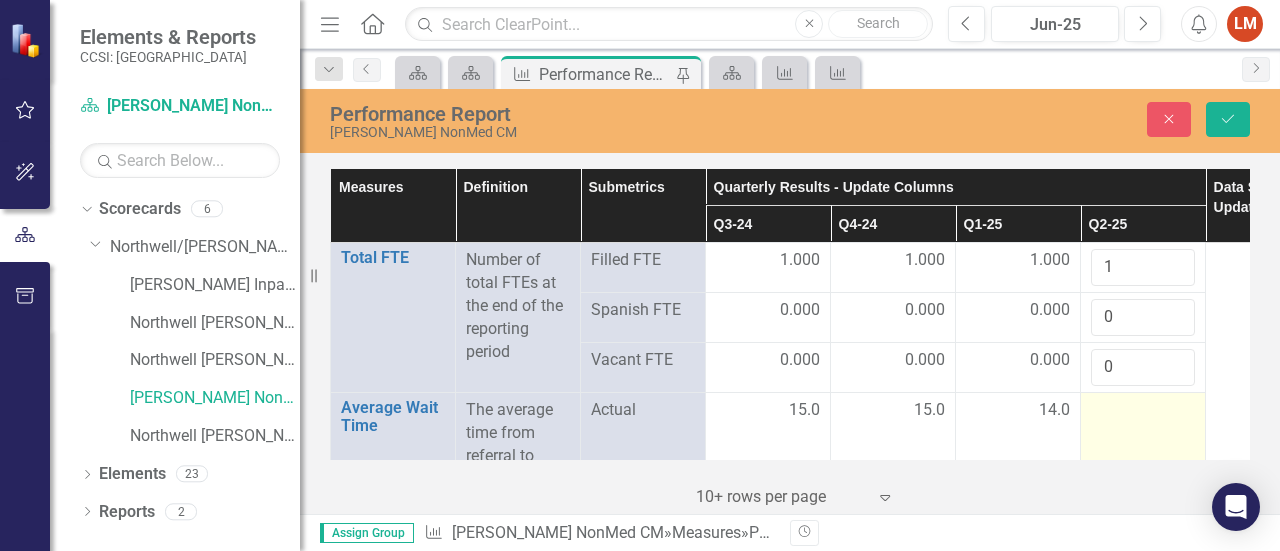 click at bounding box center [1143, 455] 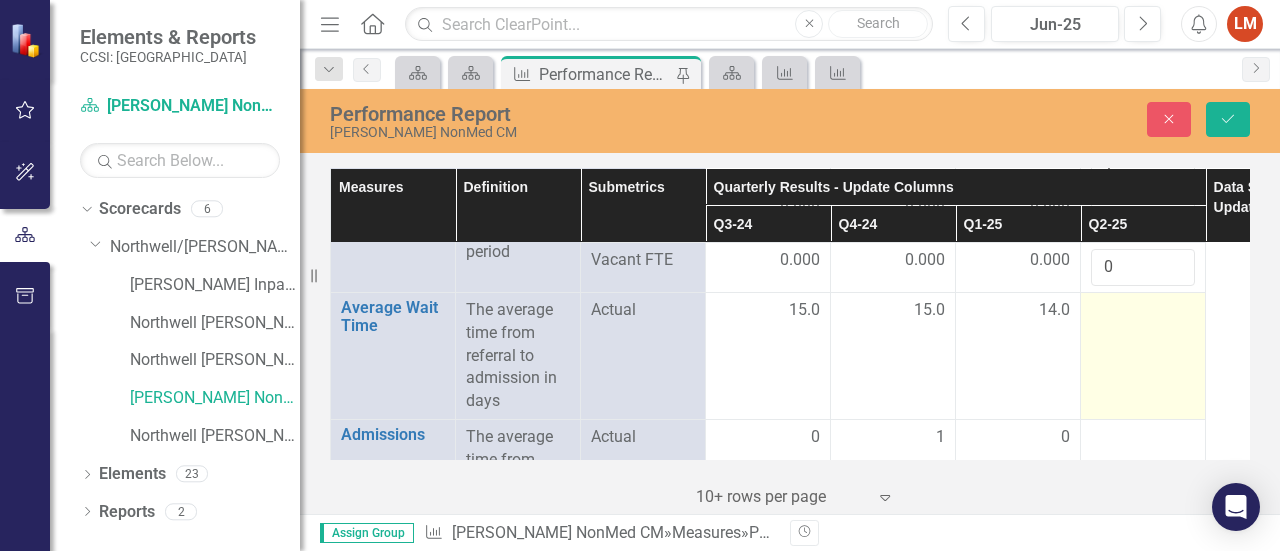 click at bounding box center (1143, 311) 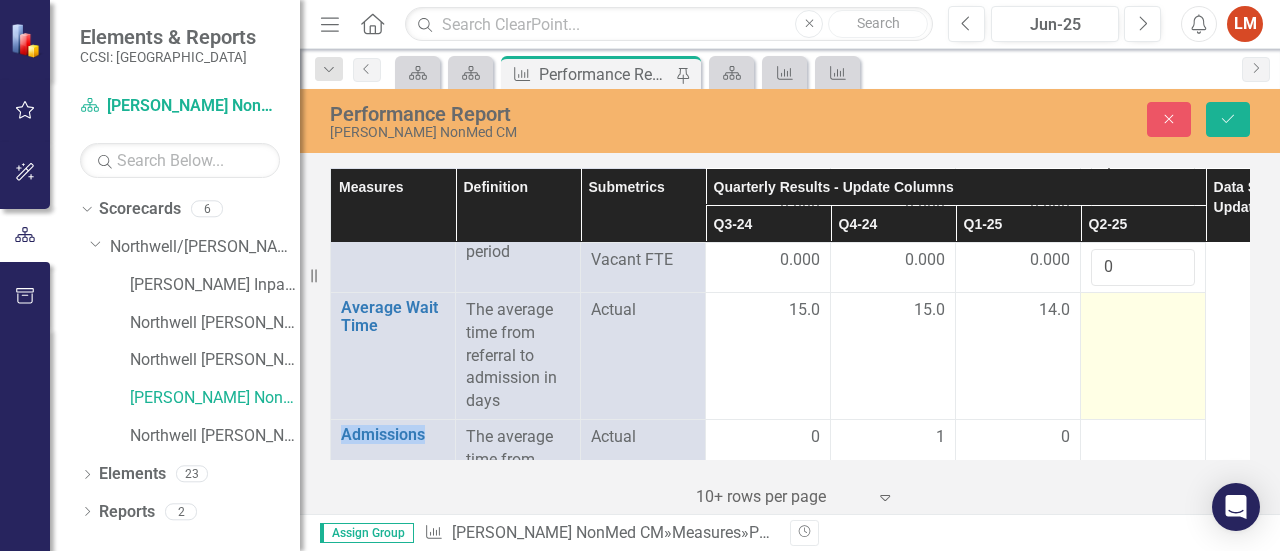 click at bounding box center (1143, 311) 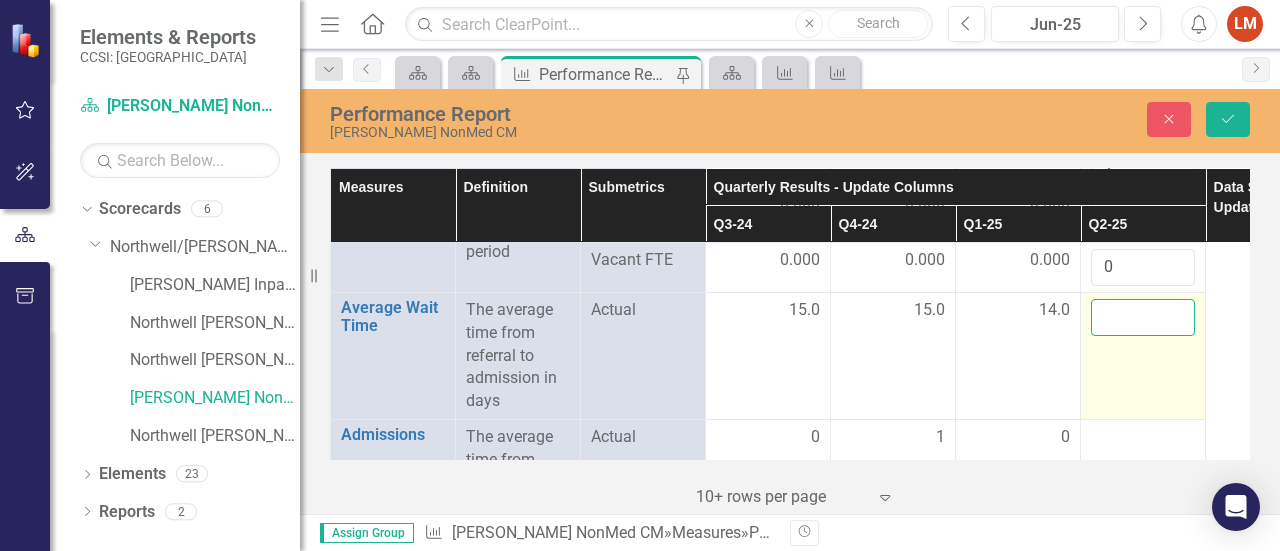 click at bounding box center [1143, 317] 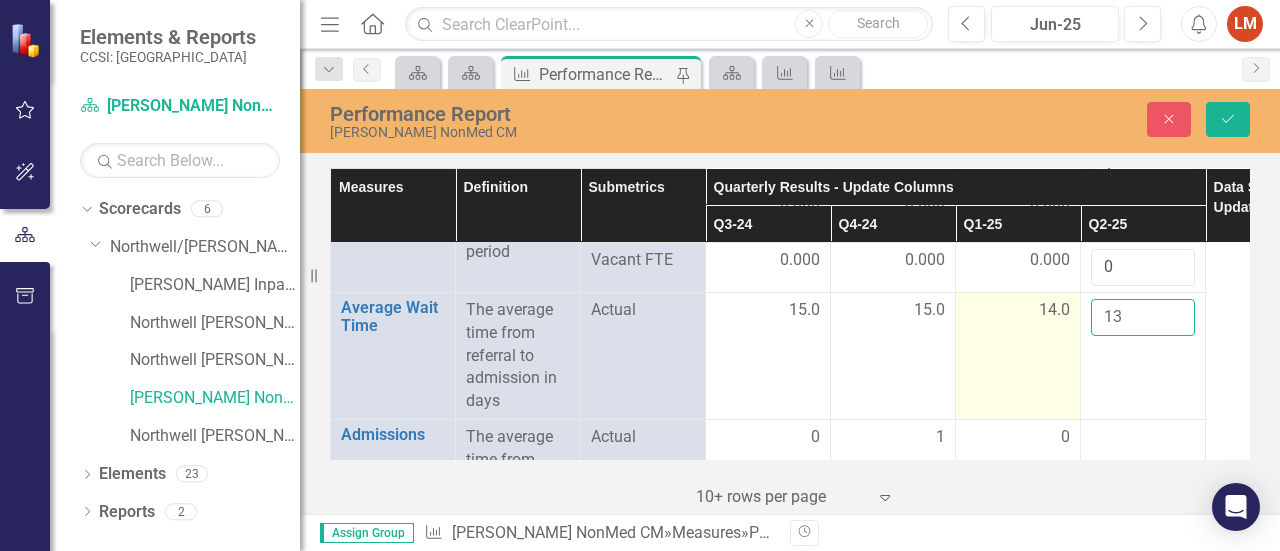 type on "13" 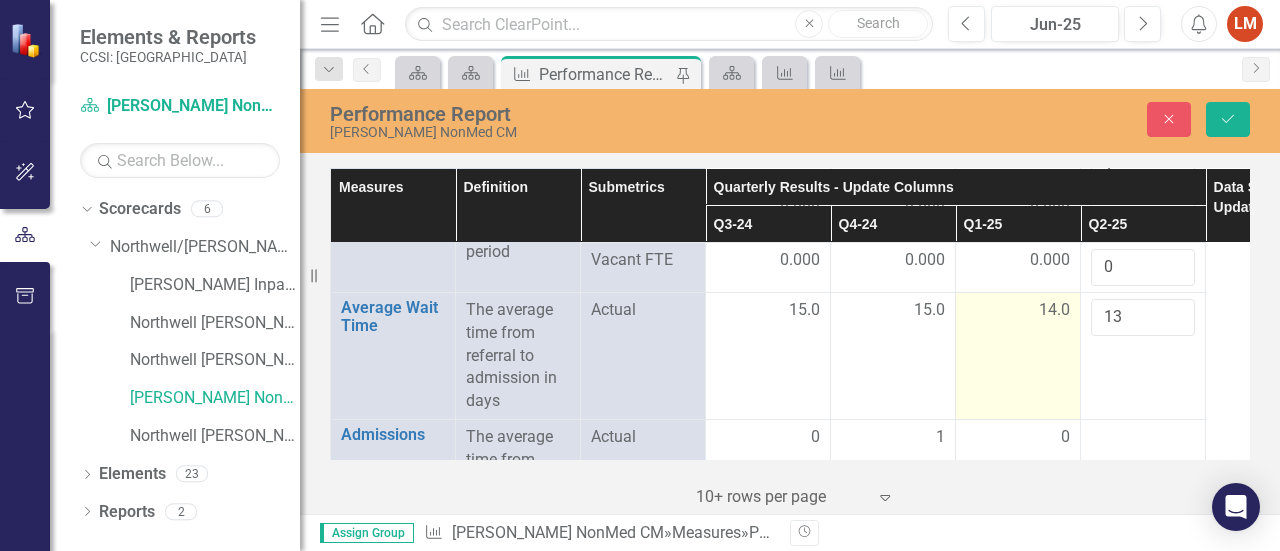 click on "14.0" at bounding box center [1018, 355] 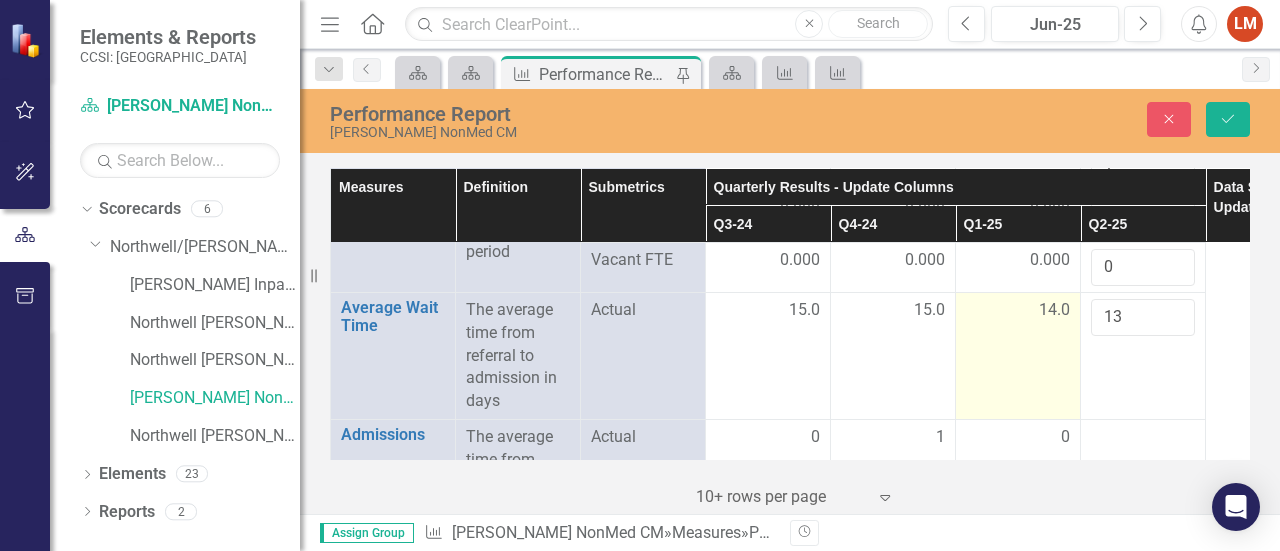 scroll, scrollTop: 200, scrollLeft: 0, axis: vertical 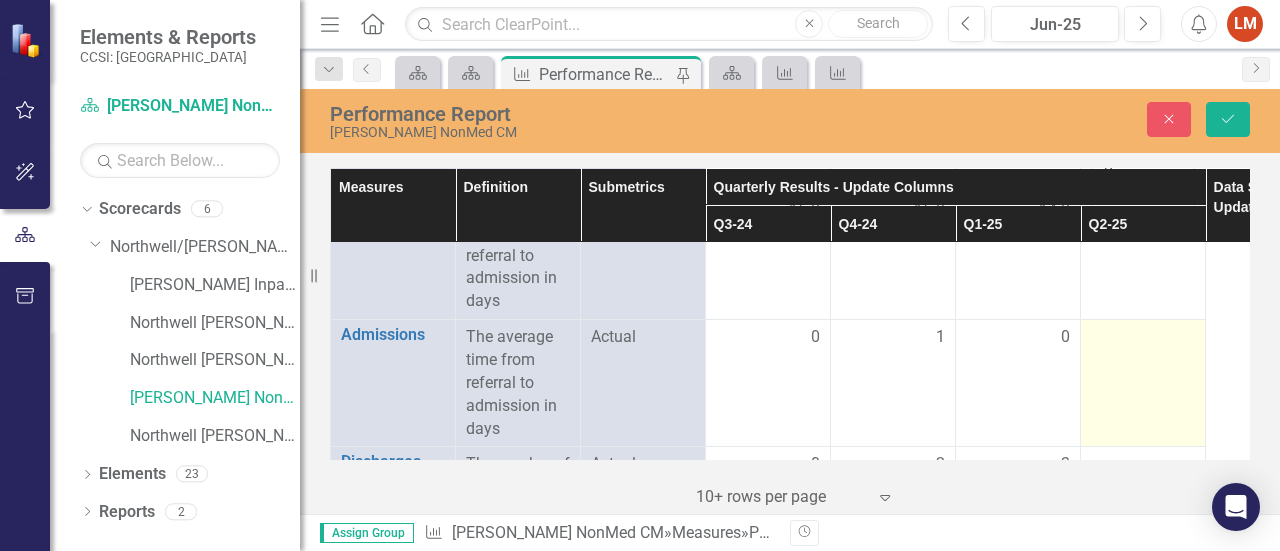 click at bounding box center (1143, 338) 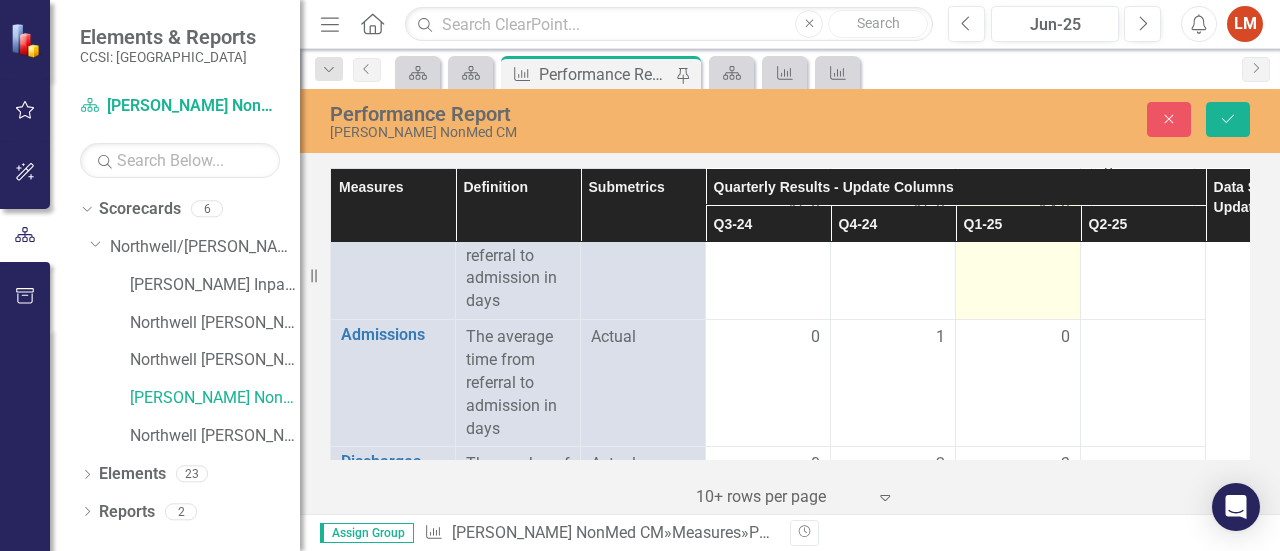 scroll, scrollTop: 100, scrollLeft: 0, axis: vertical 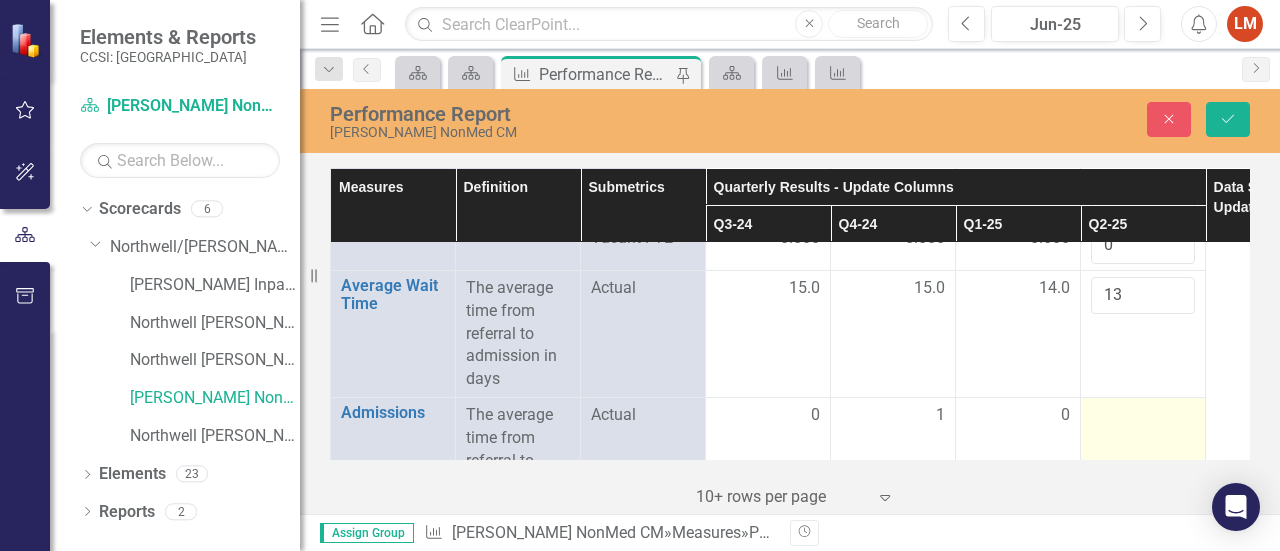 click at bounding box center (1143, 416) 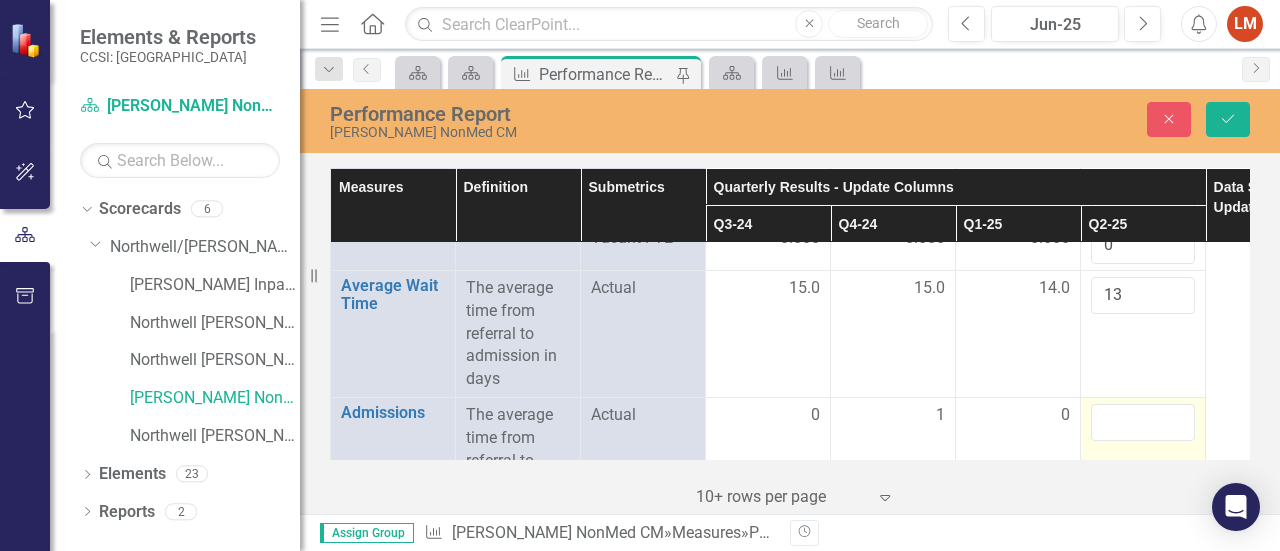 scroll, scrollTop: 222, scrollLeft: 0, axis: vertical 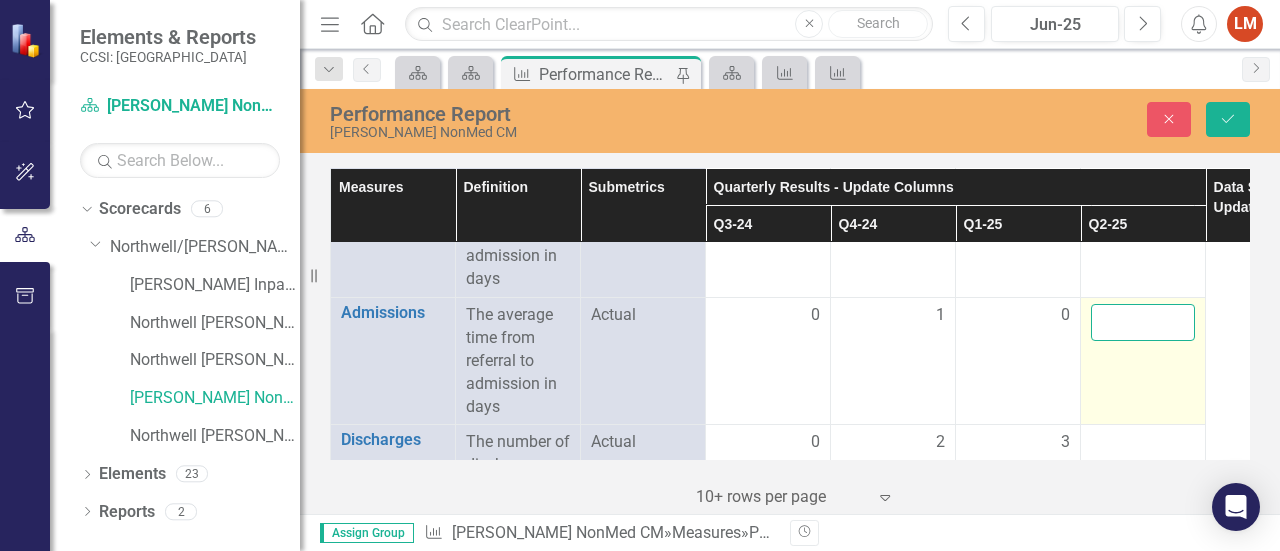 click at bounding box center (1143, 322) 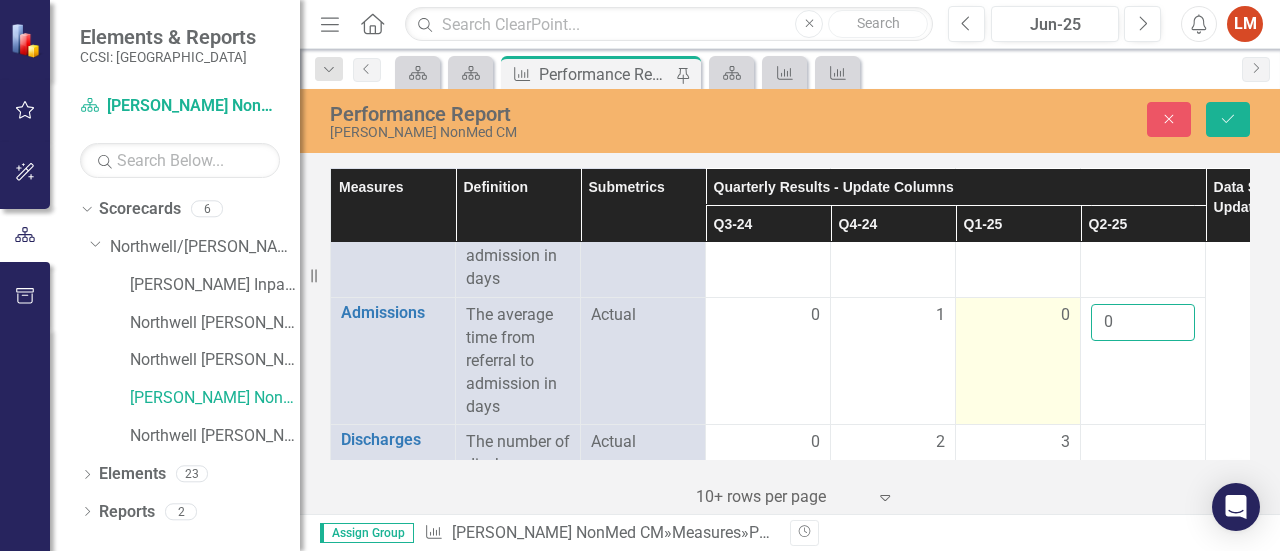 type on "0" 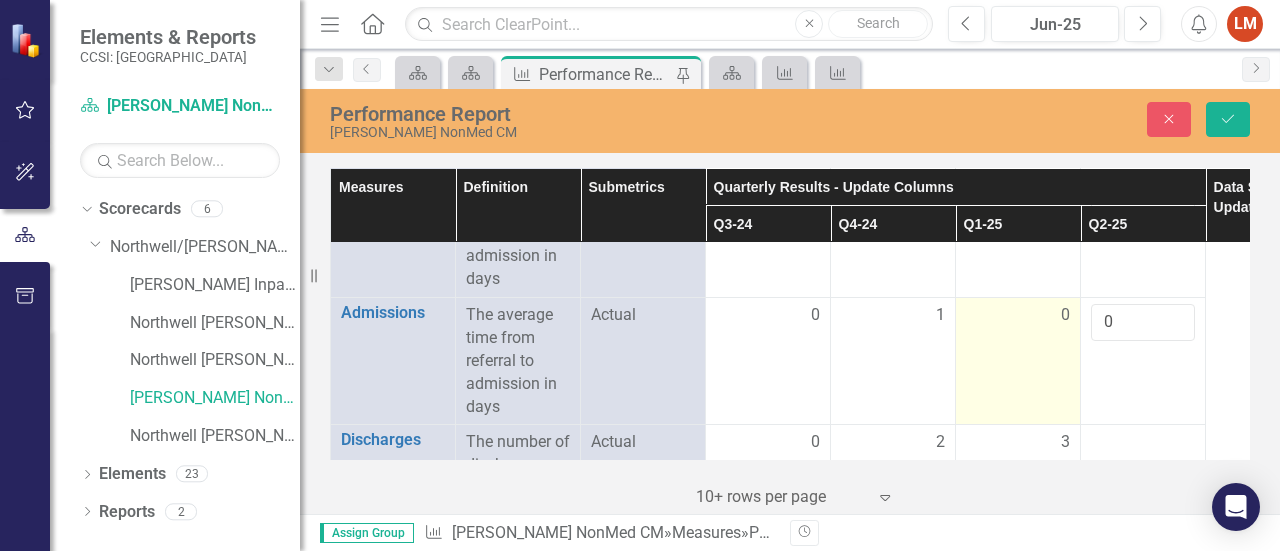 click on "0" at bounding box center [1018, 361] 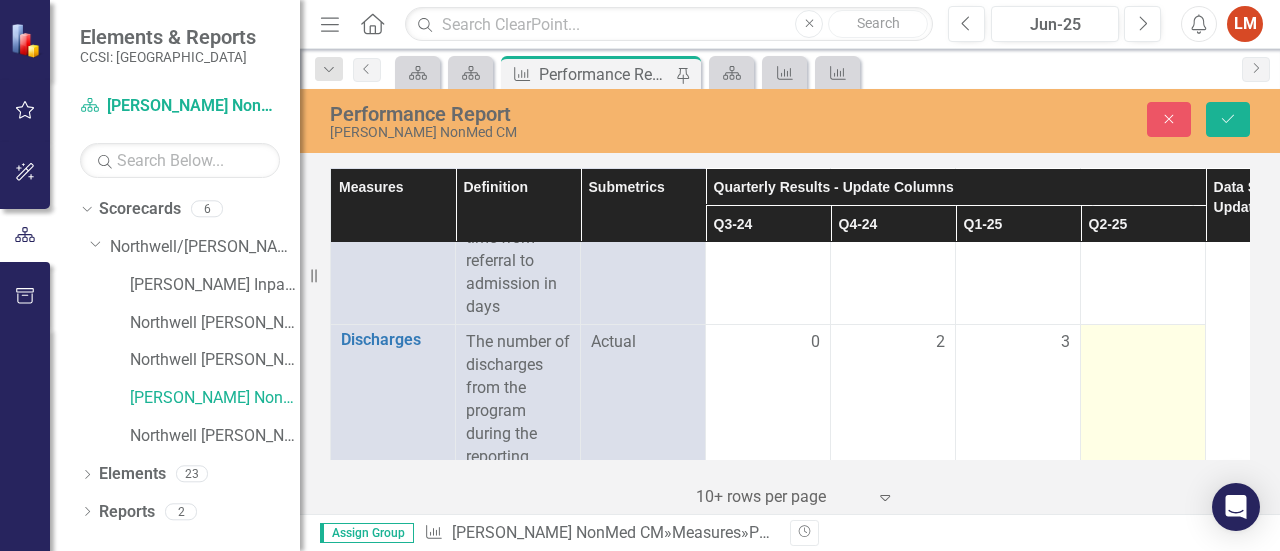click at bounding box center (1143, 411) 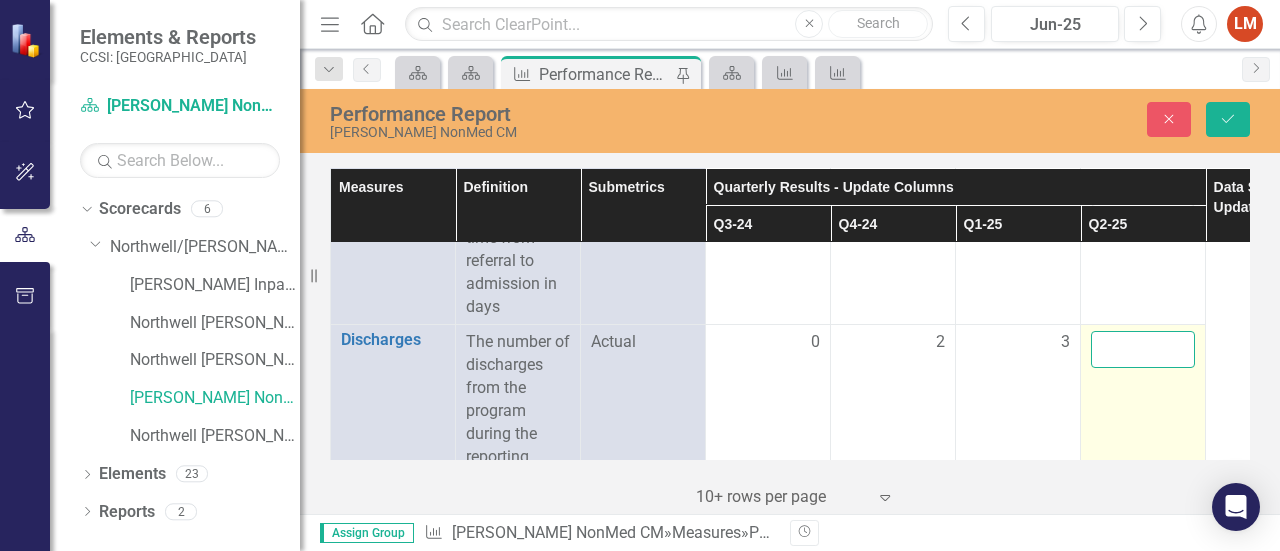 click at bounding box center [1143, 349] 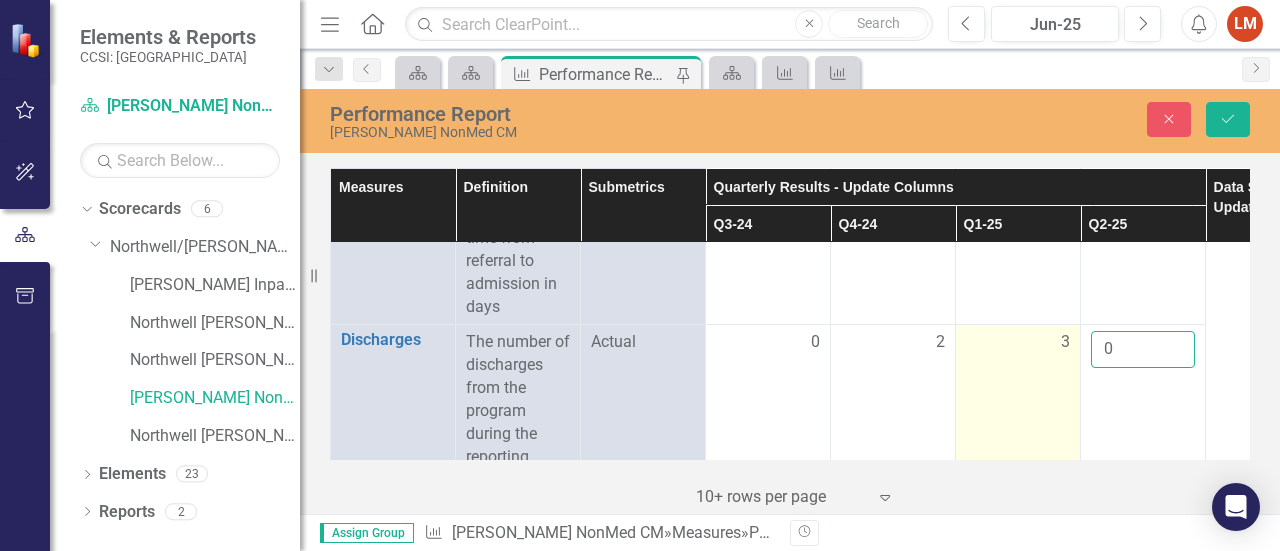 type on "0" 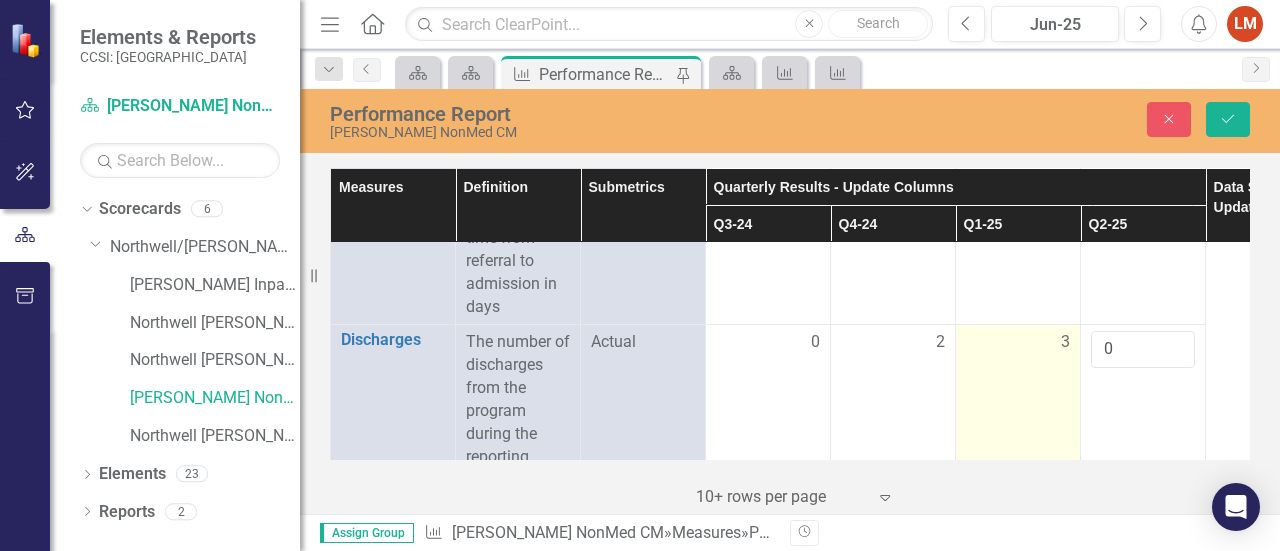 click on "3" at bounding box center (1018, 411) 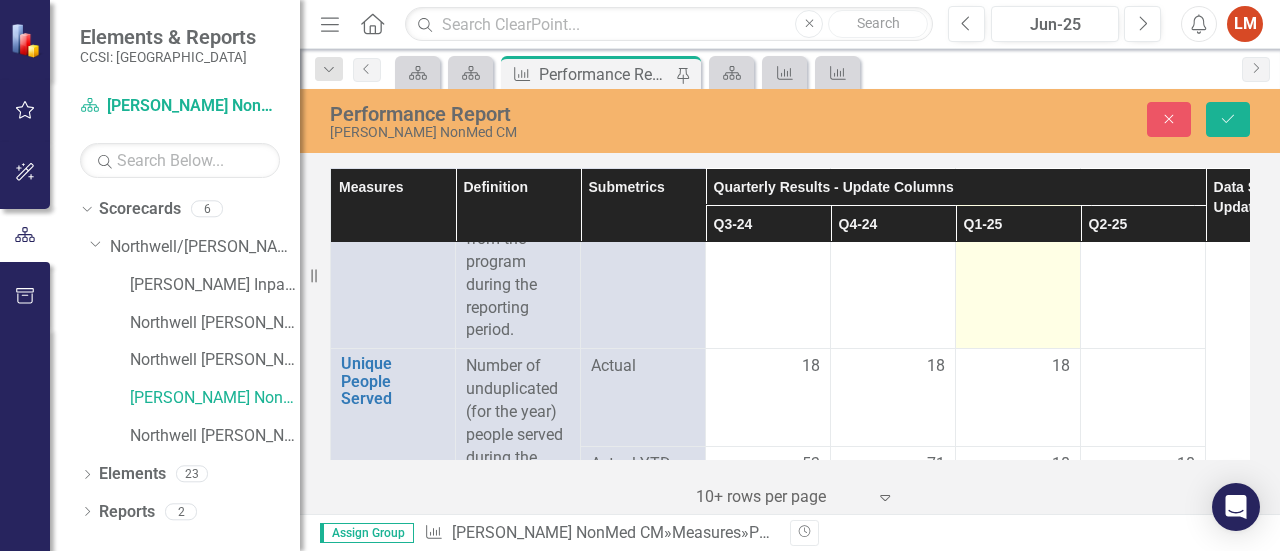 scroll, scrollTop: 422, scrollLeft: 0, axis: vertical 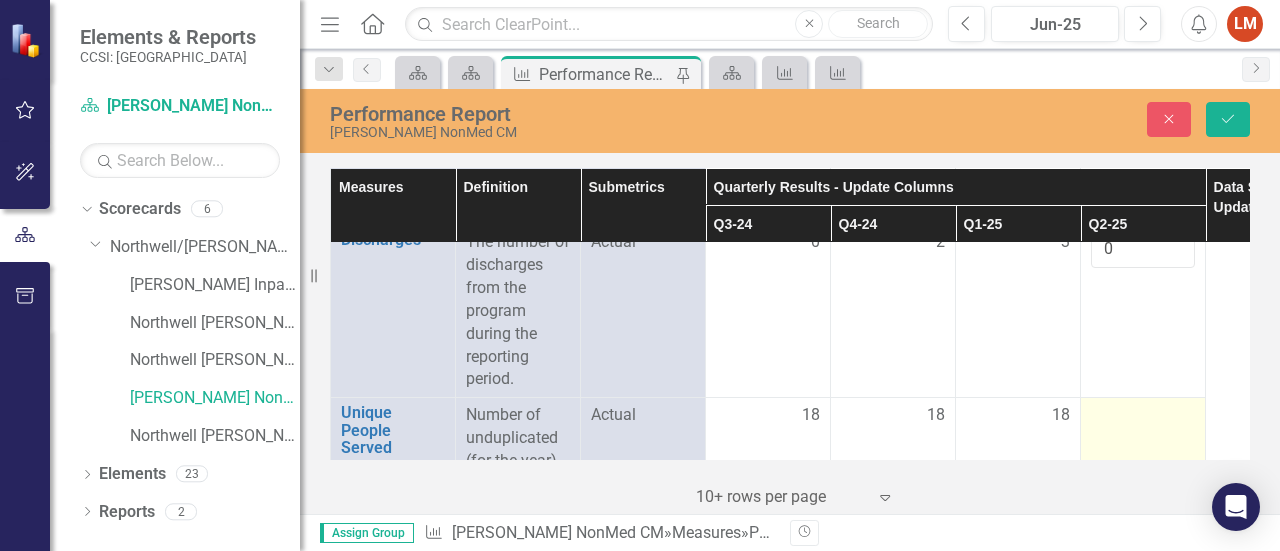 click at bounding box center (1143, 416) 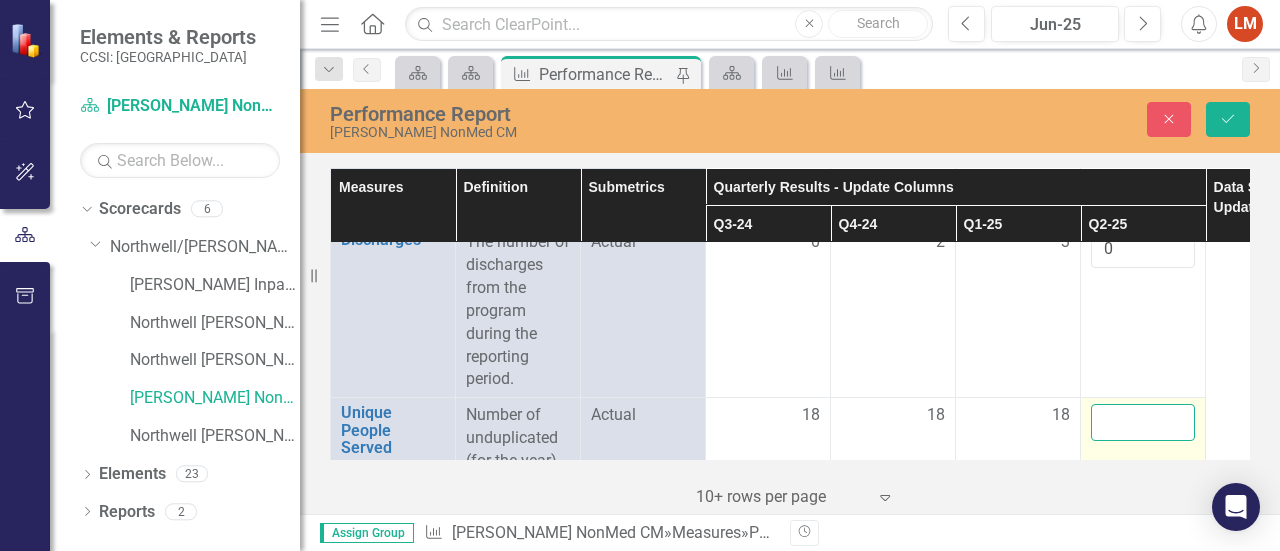 click at bounding box center [1143, 422] 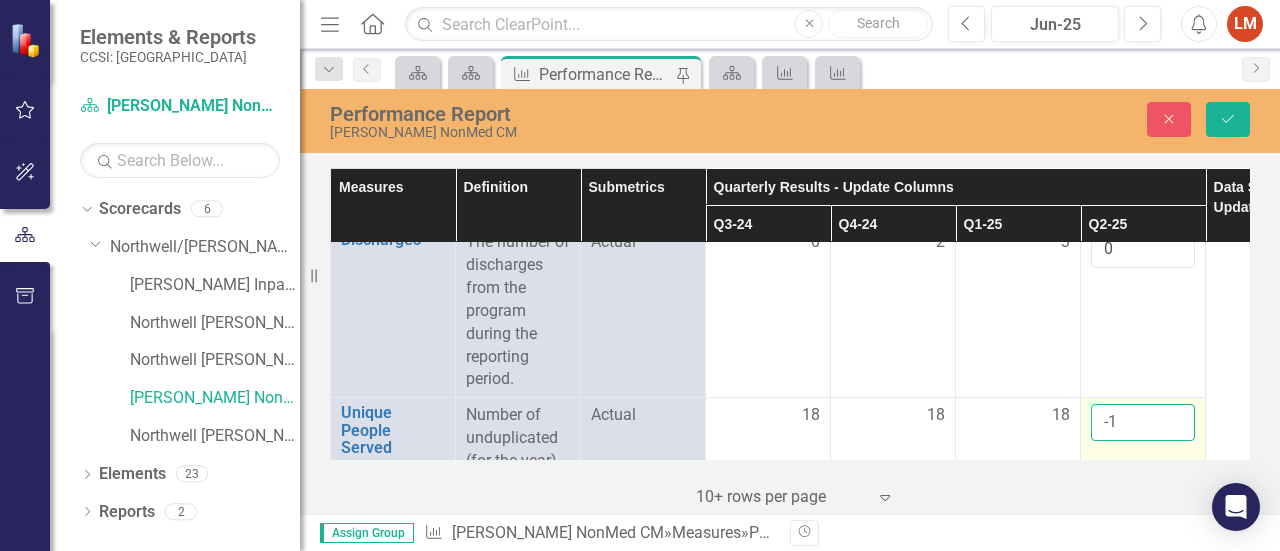 scroll, scrollTop: 522, scrollLeft: 0, axis: vertical 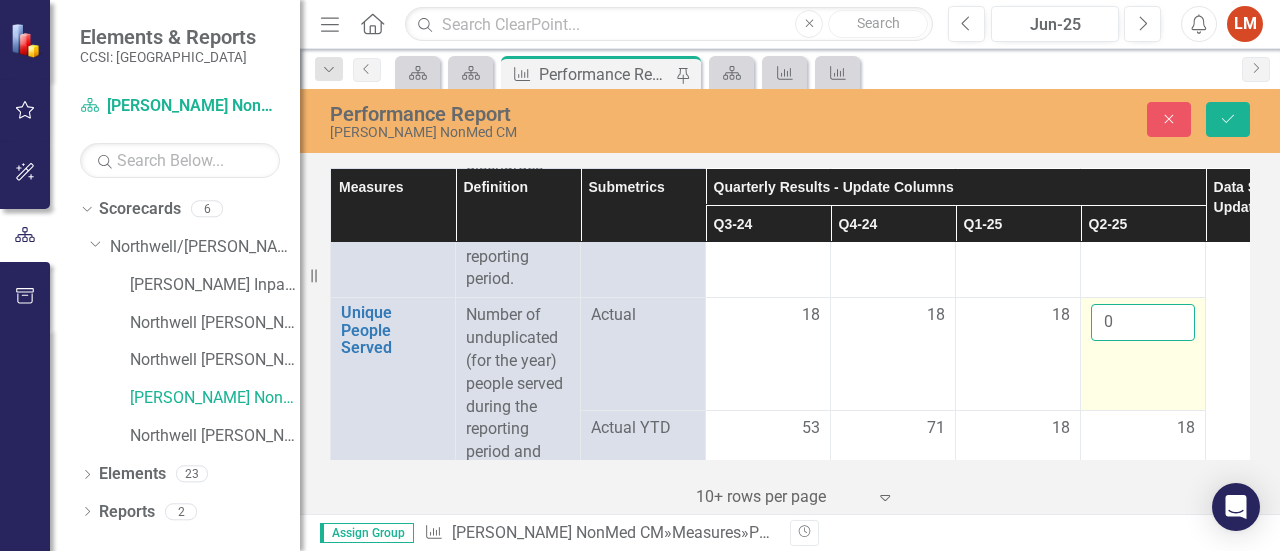click on "0" at bounding box center [1143, 322] 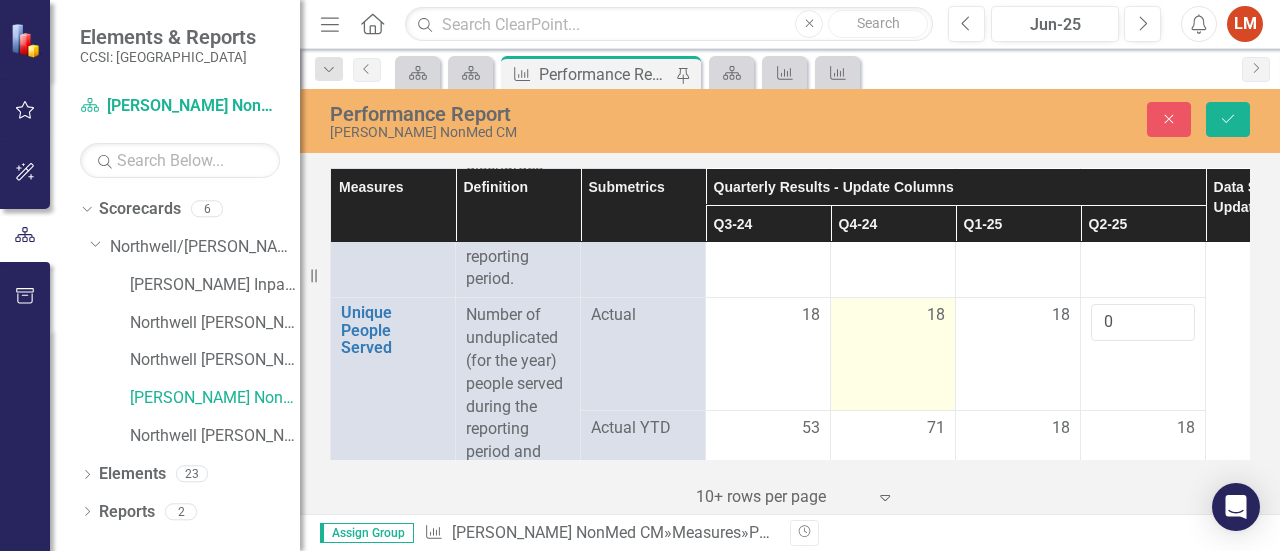 click on "18" at bounding box center [893, 354] 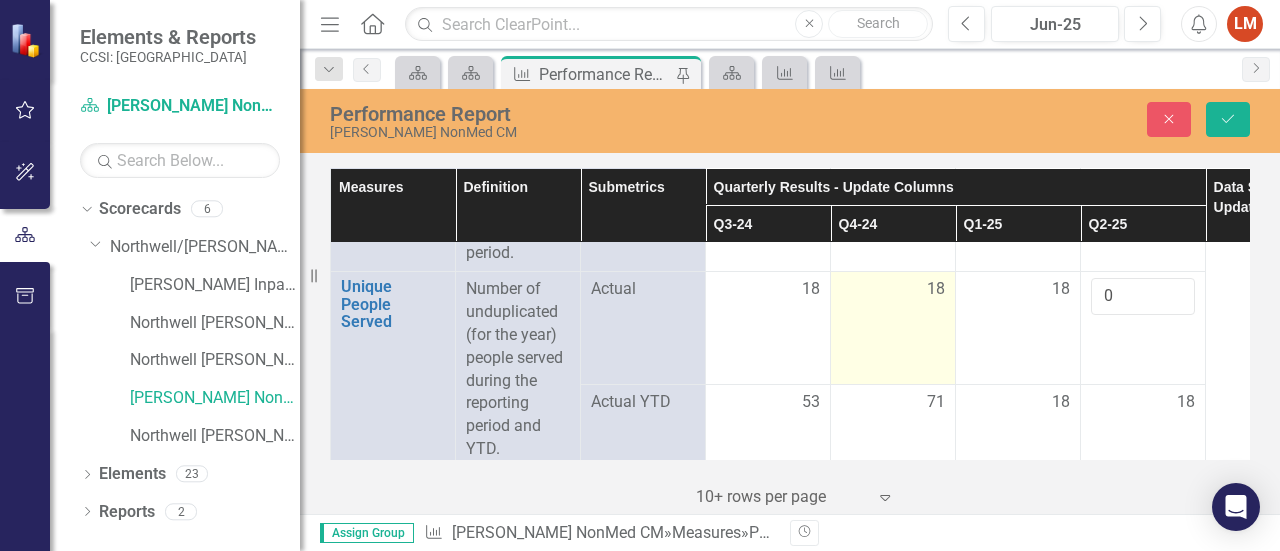 scroll, scrollTop: 522, scrollLeft: 0, axis: vertical 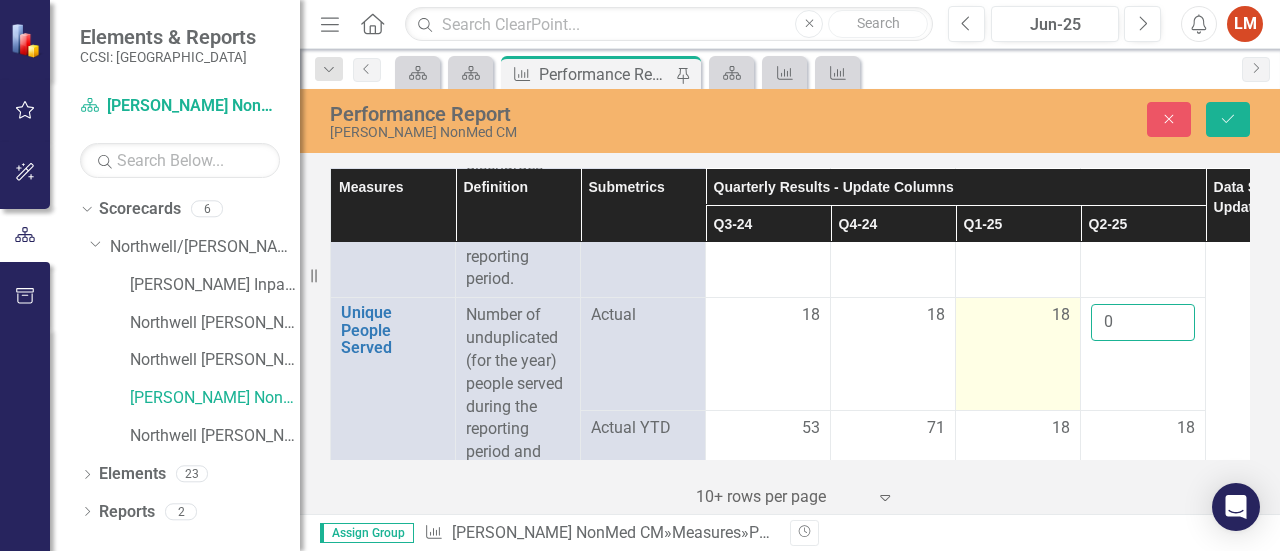 drag, startPoint x: 1122, startPoint y: 311, endPoint x: 1070, endPoint y: 312, distance: 52.009613 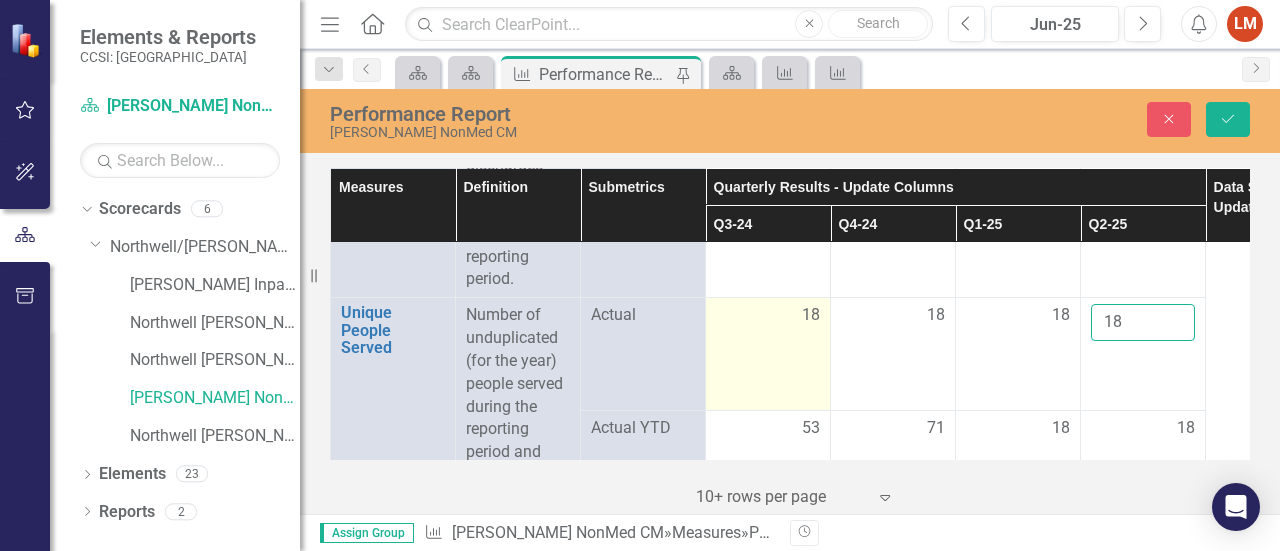 type on "18" 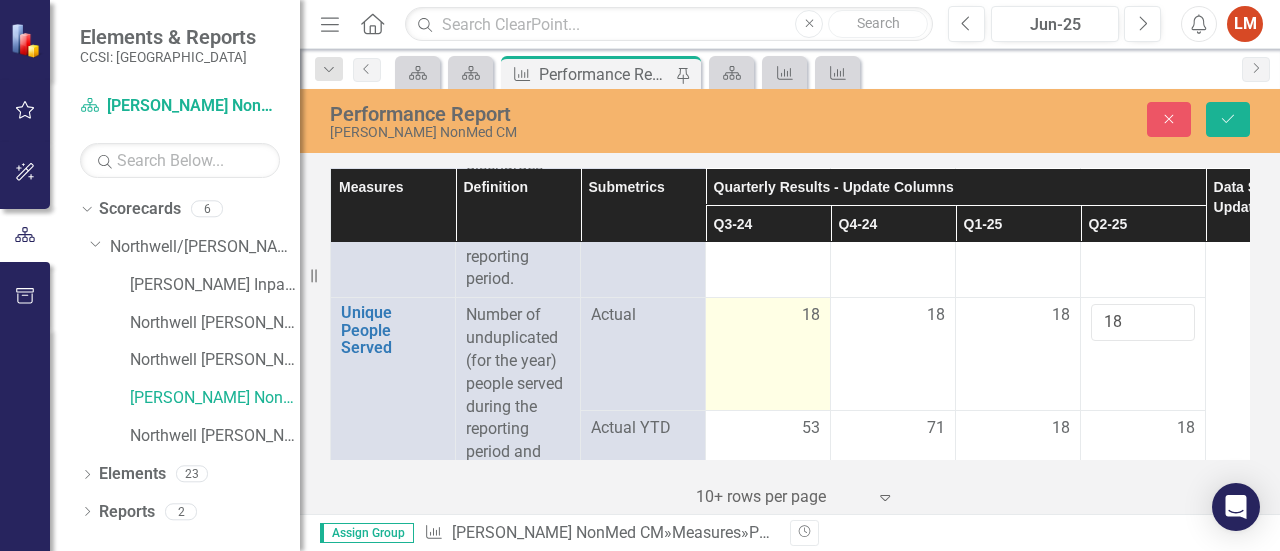 click on "18" at bounding box center [768, 354] 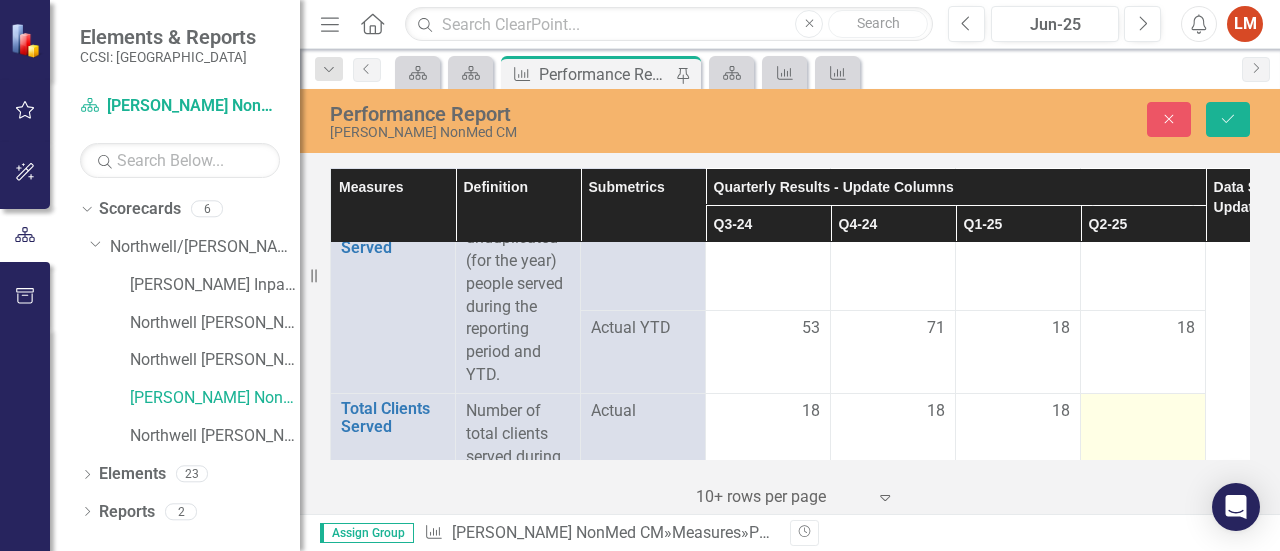 scroll, scrollTop: 722, scrollLeft: 0, axis: vertical 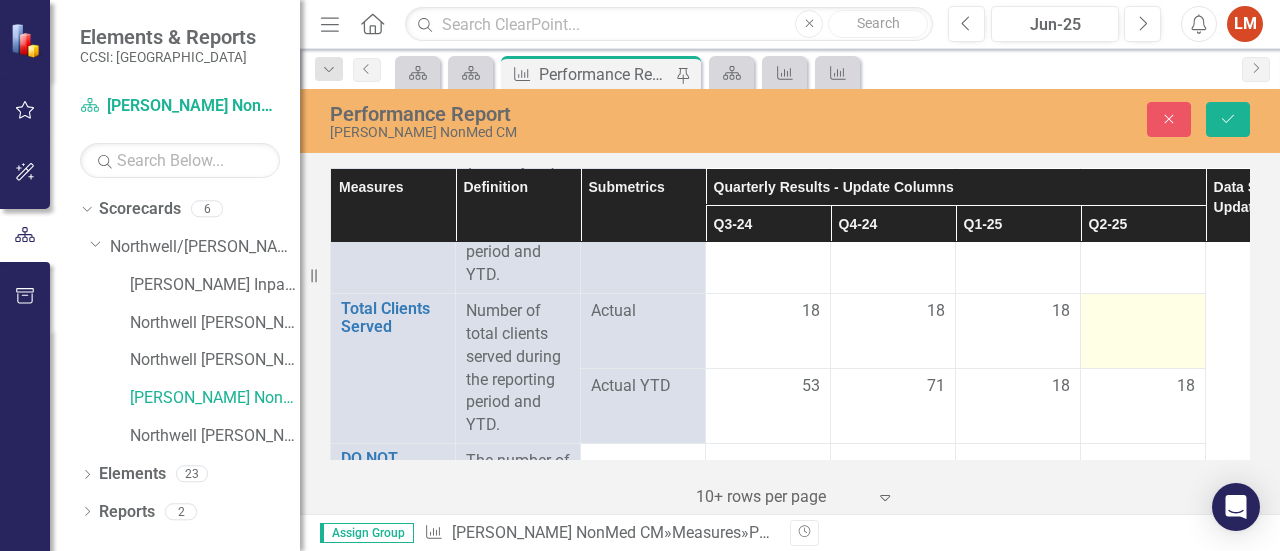 click at bounding box center [1143, 312] 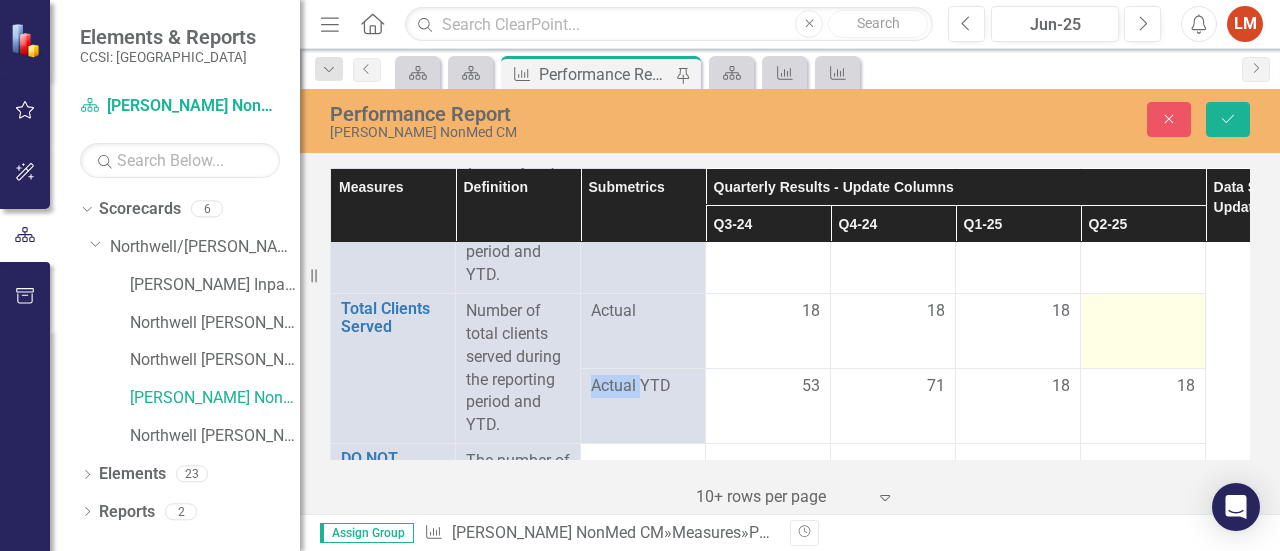 click at bounding box center [1143, 312] 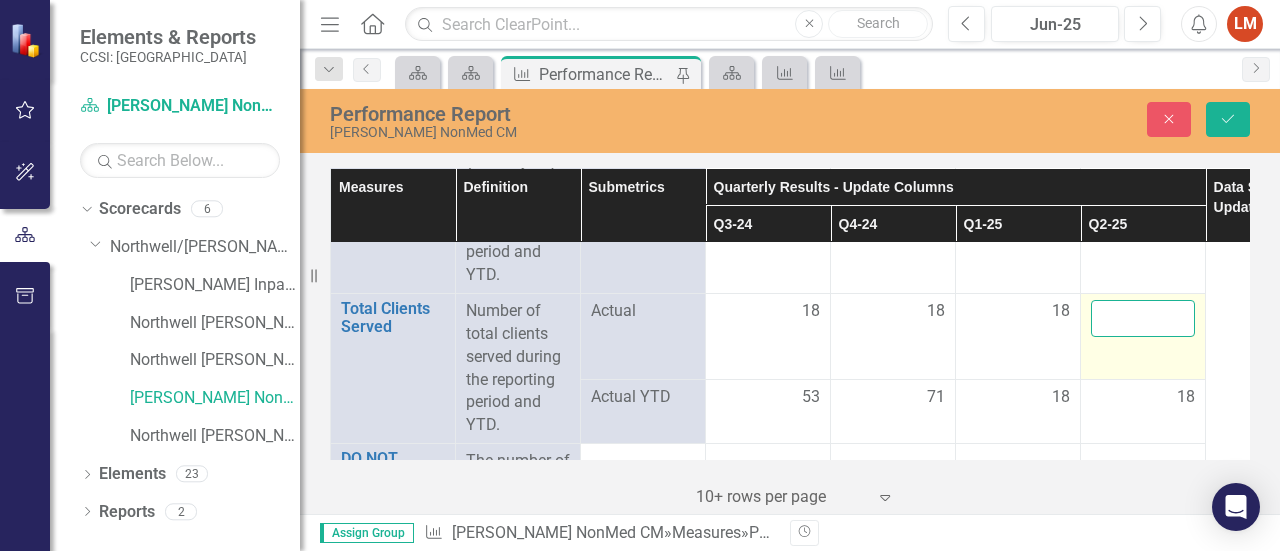 click at bounding box center [1143, 318] 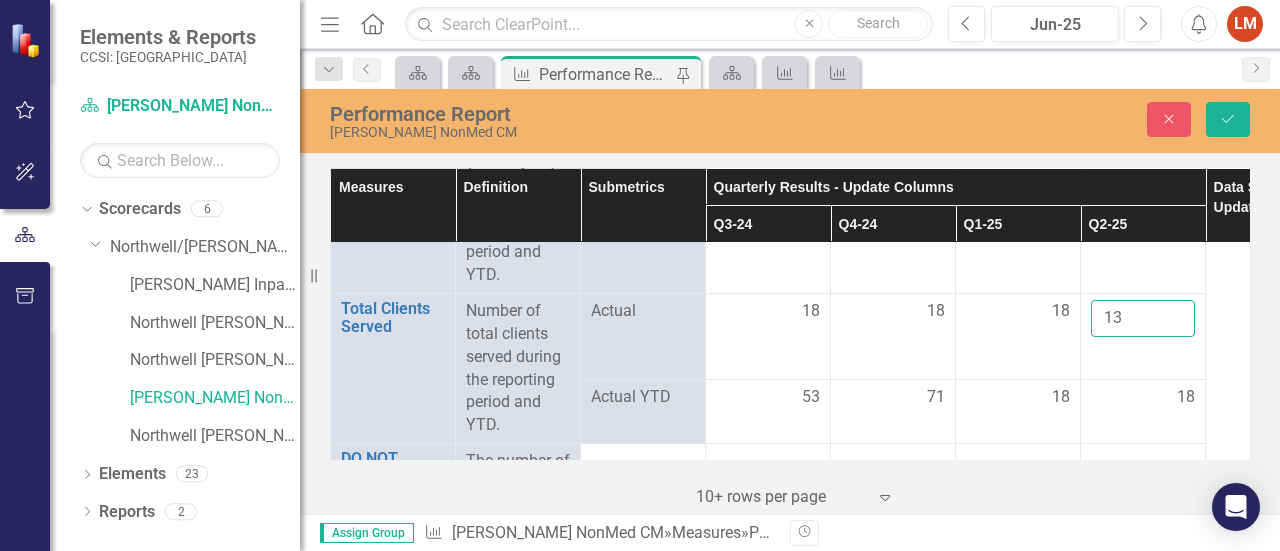type on "13" 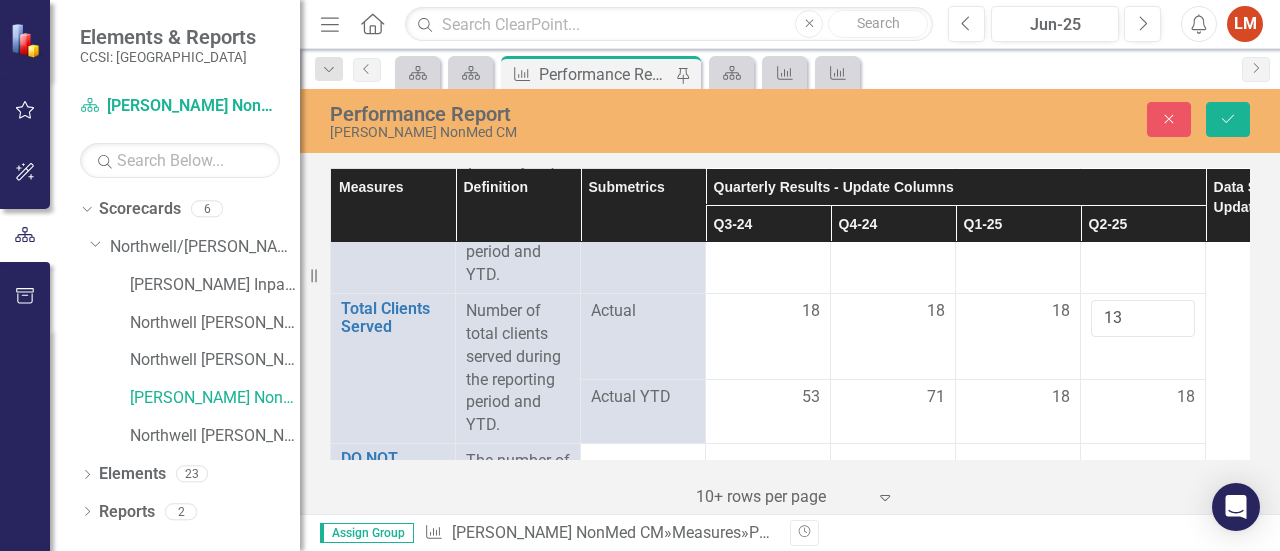 click on "18" at bounding box center [1018, 397] 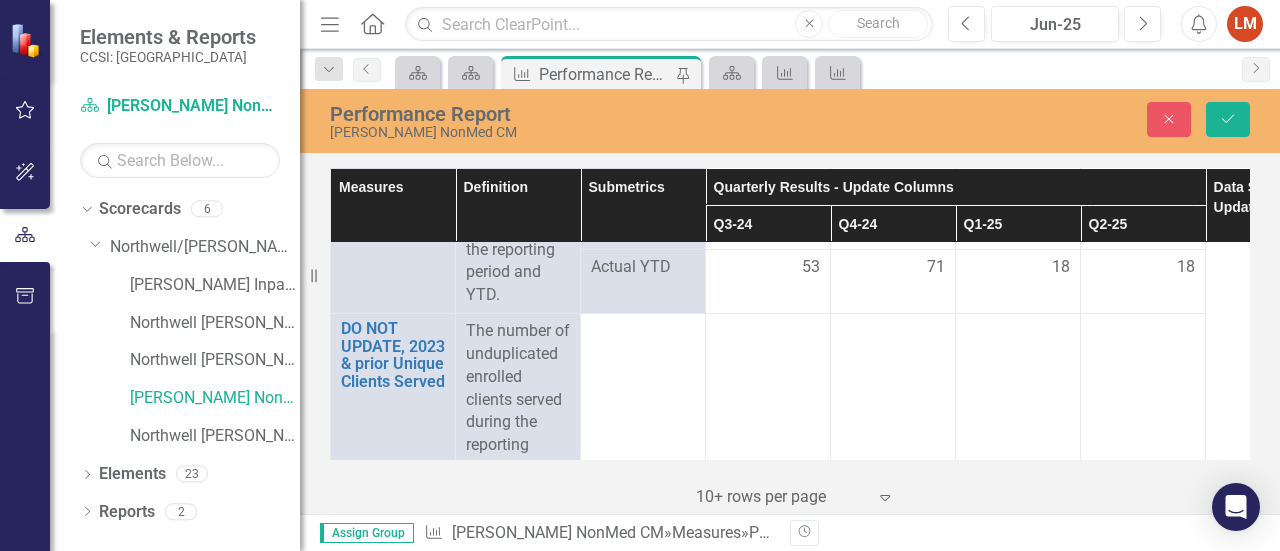 scroll, scrollTop: 822, scrollLeft: 0, axis: vertical 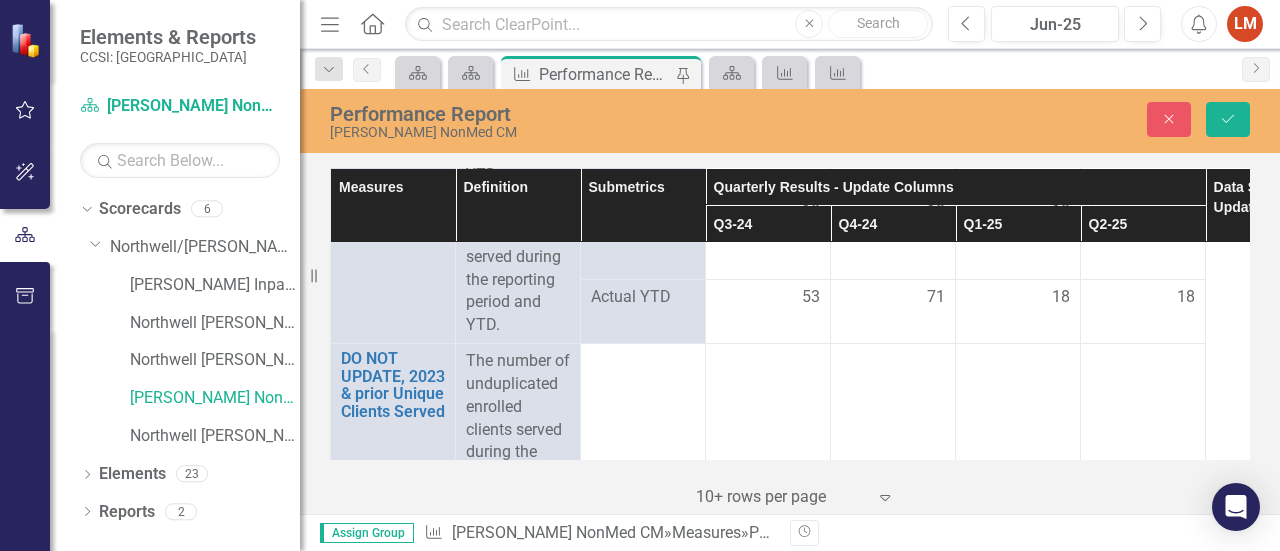 click at bounding box center [1143, 430] 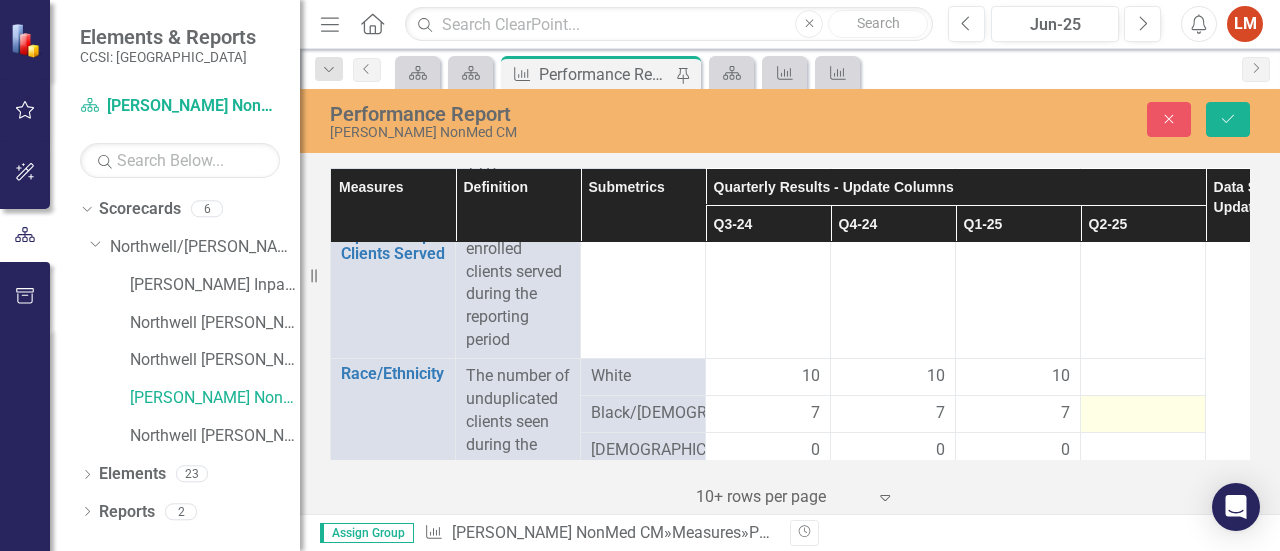 scroll, scrollTop: 1022, scrollLeft: 0, axis: vertical 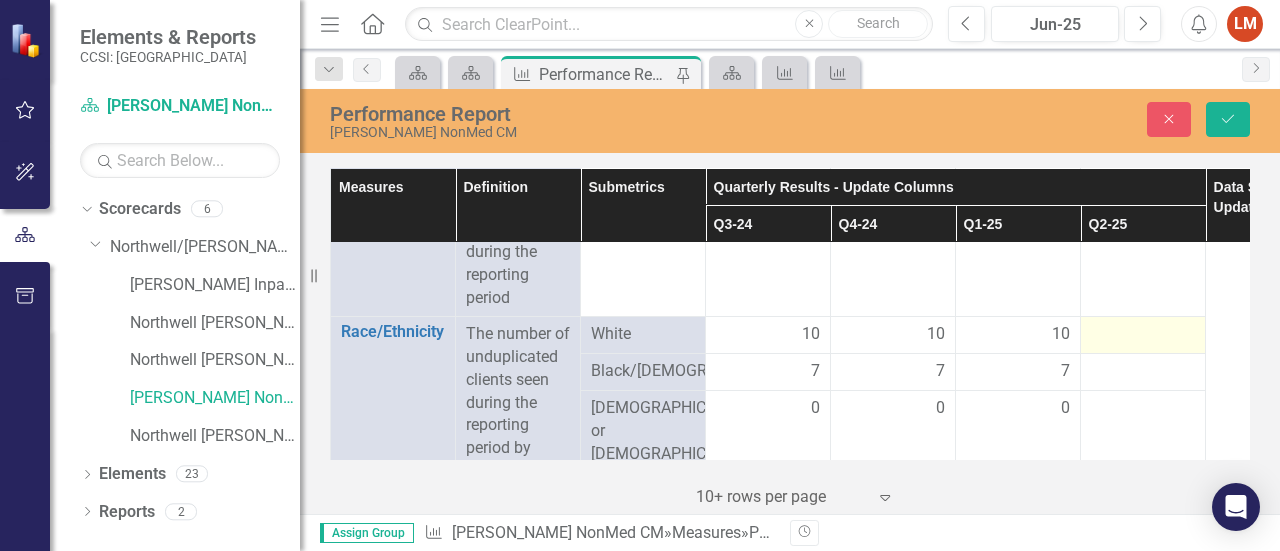 click at bounding box center (1143, 334) 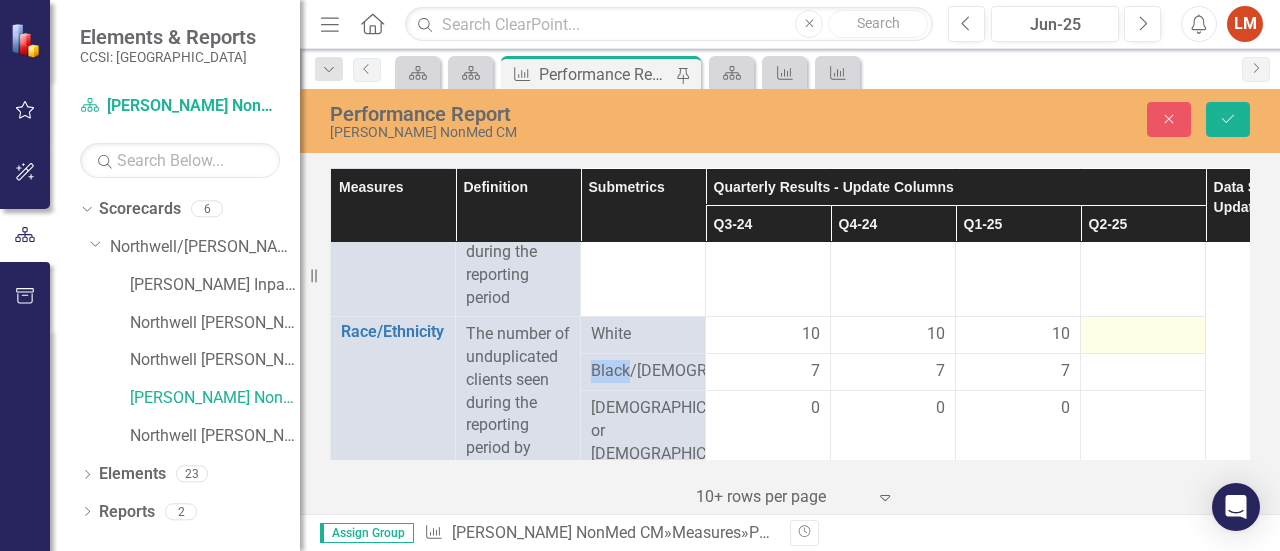 click at bounding box center (1143, 334) 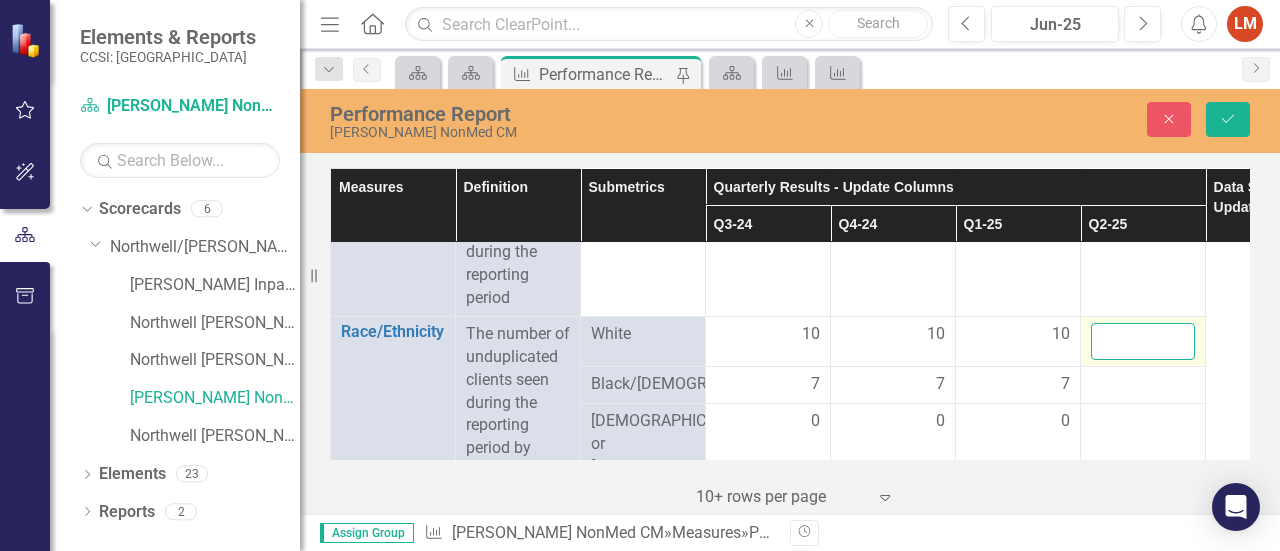 click at bounding box center (1143, 341) 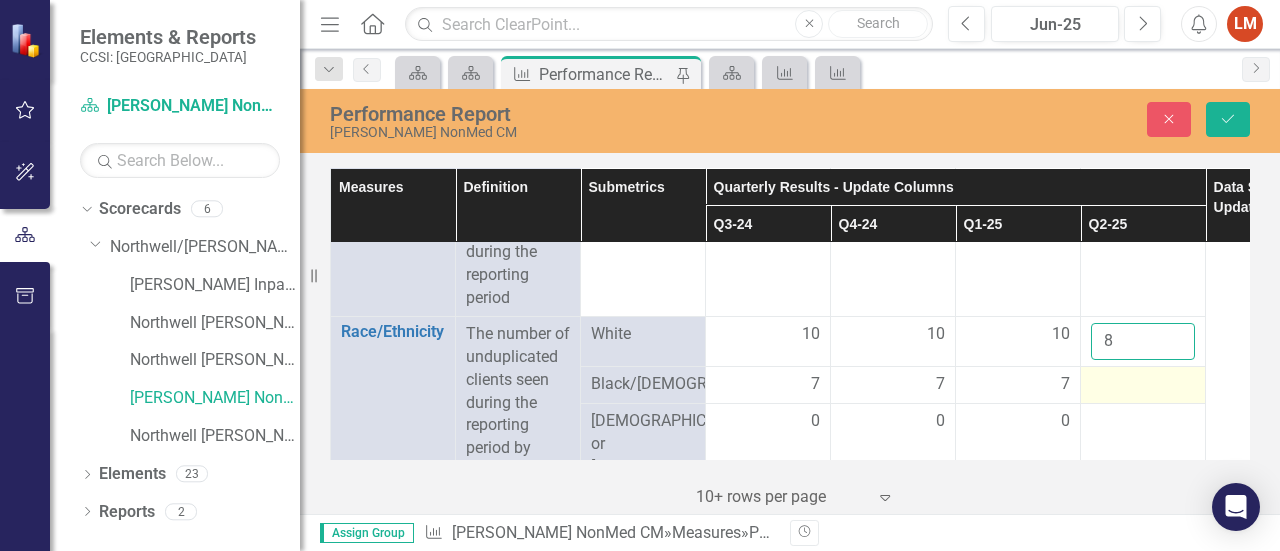 type on "8" 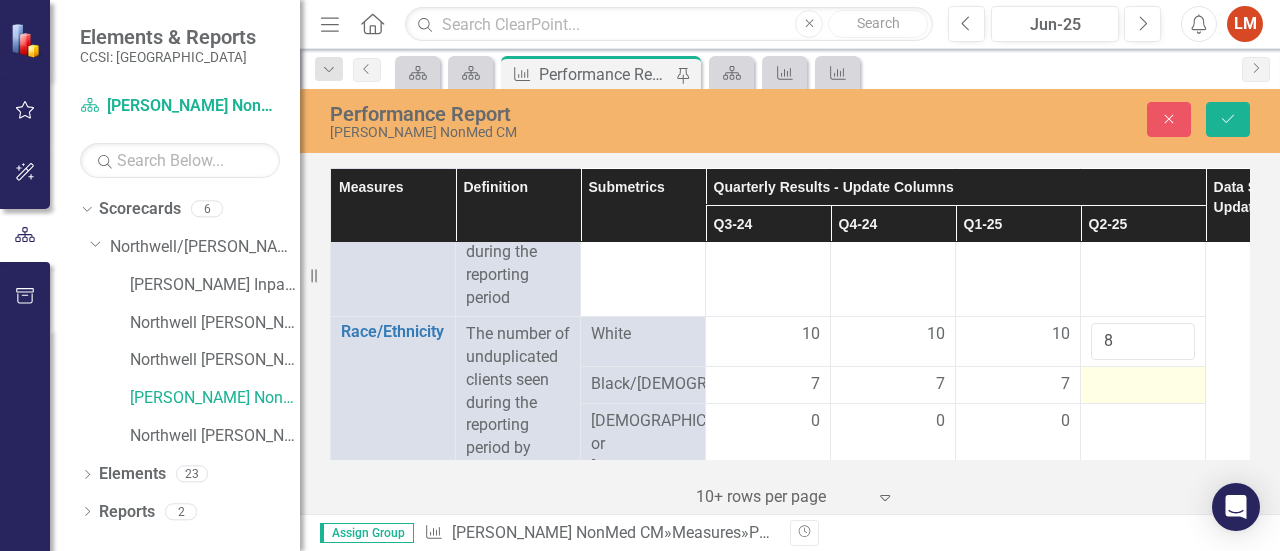 click at bounding box center [1143, 385] 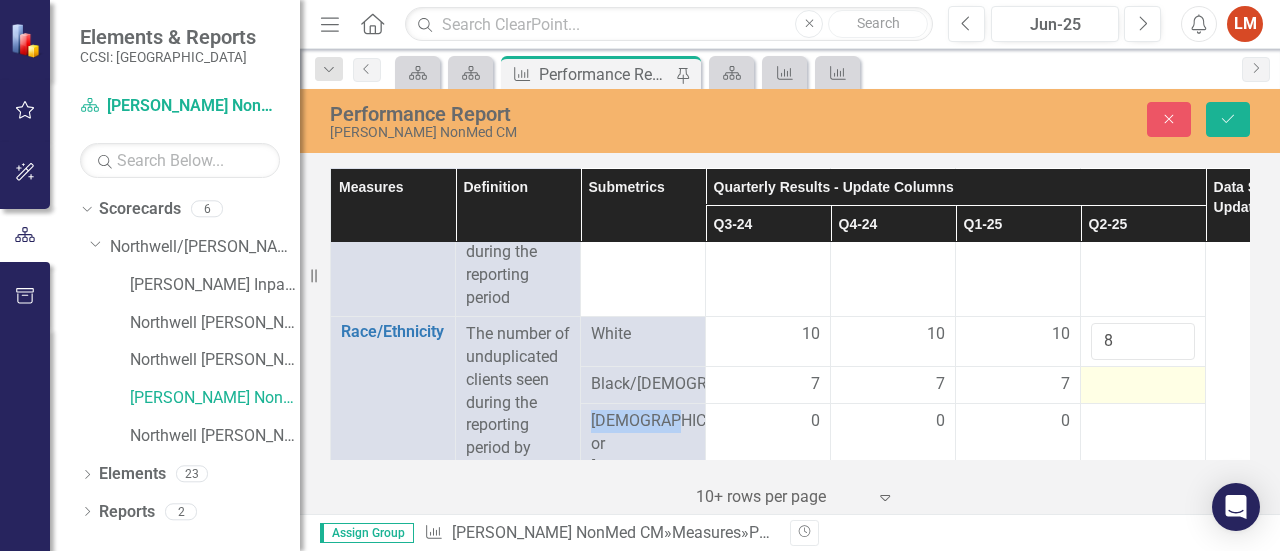 click at bounding box center (1143, 385) 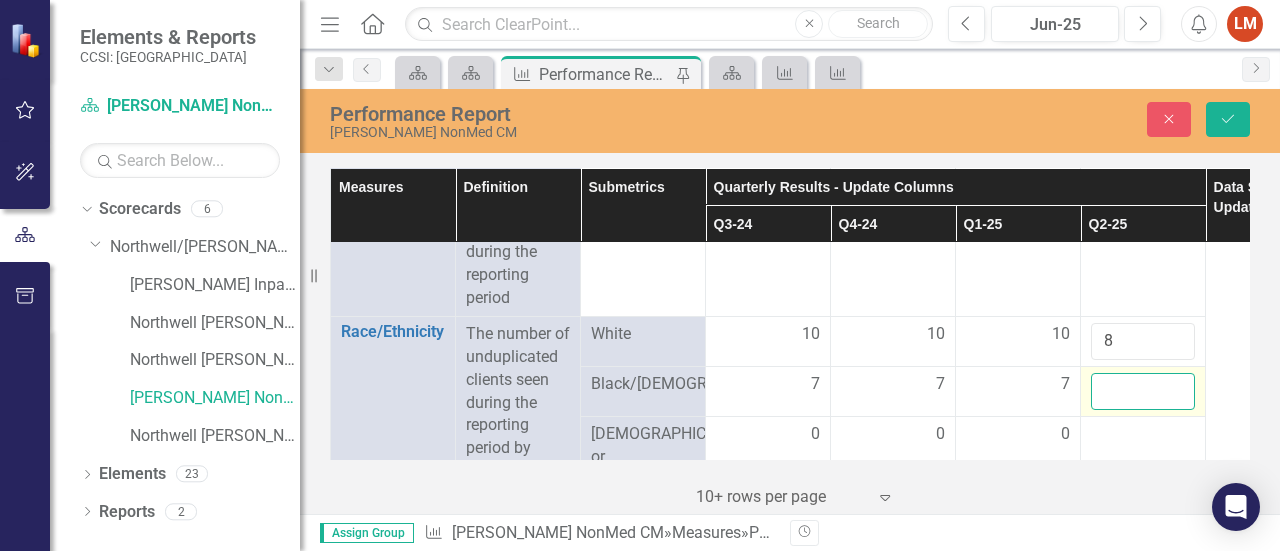 click at bounding box center [1143, 391] 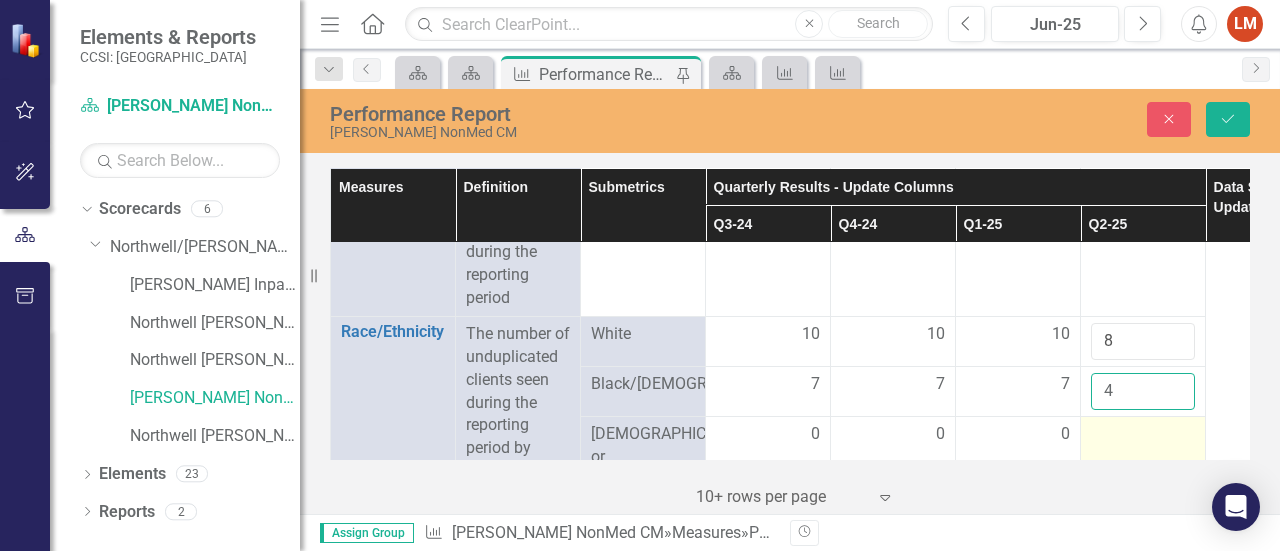 type on "4" 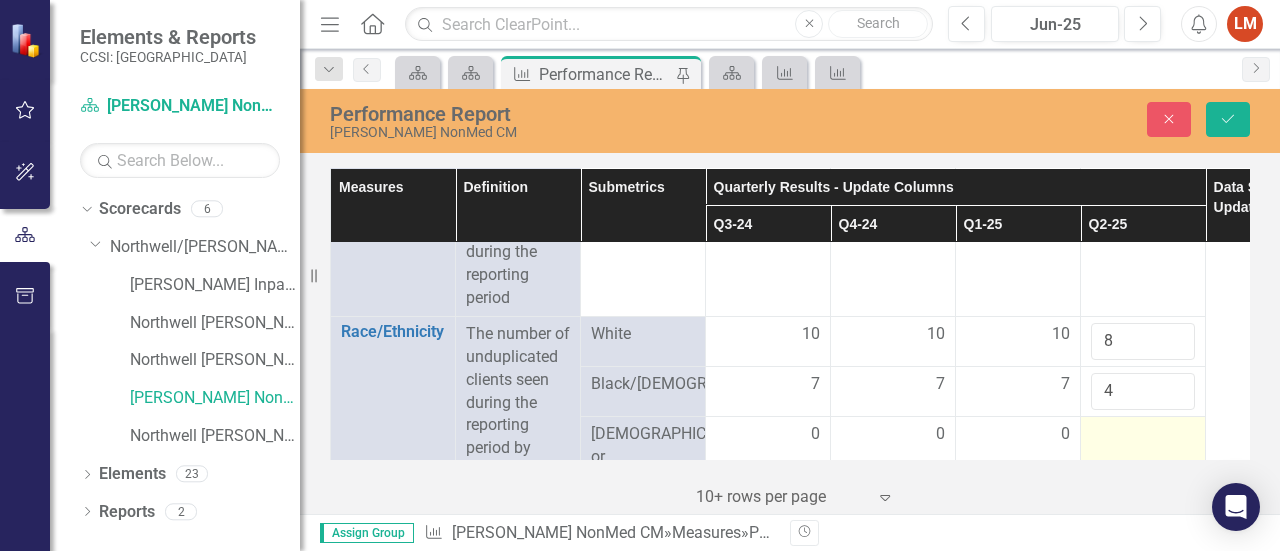 click at bounding box center [1143, 435] 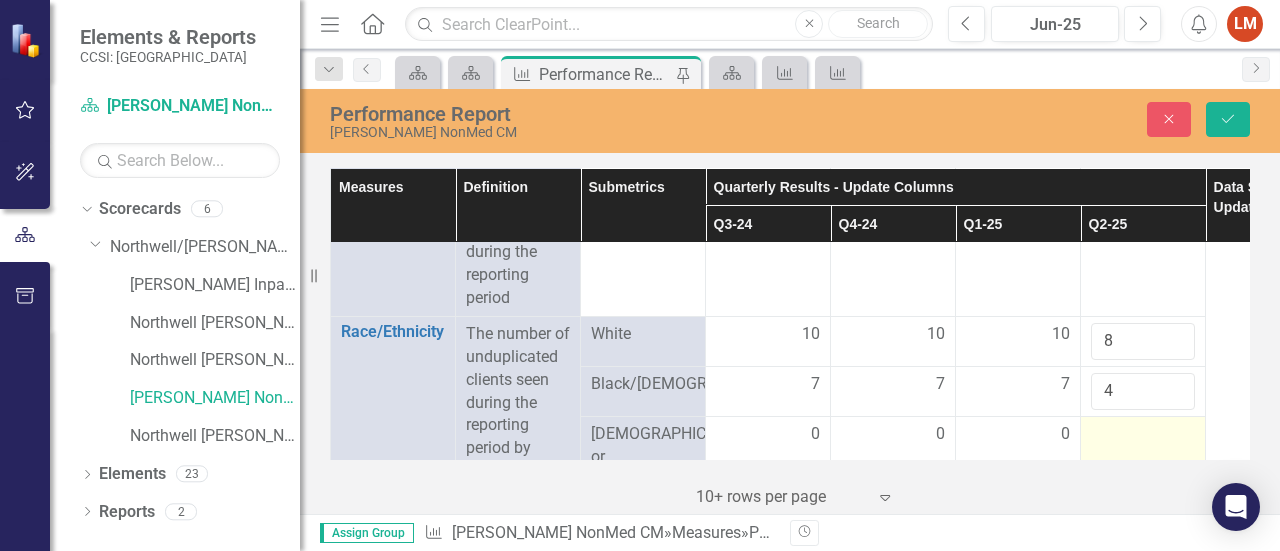 scroll, scrollTop: 1122, scrollLeft: 0, axis: vertical 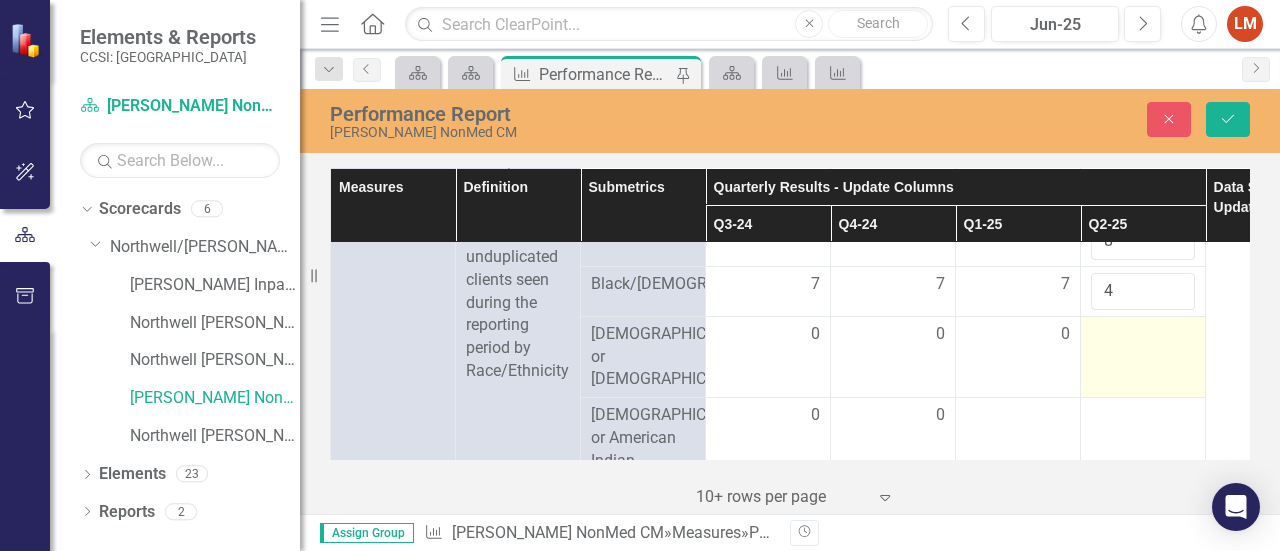 click at bounding box center [1143, 335] 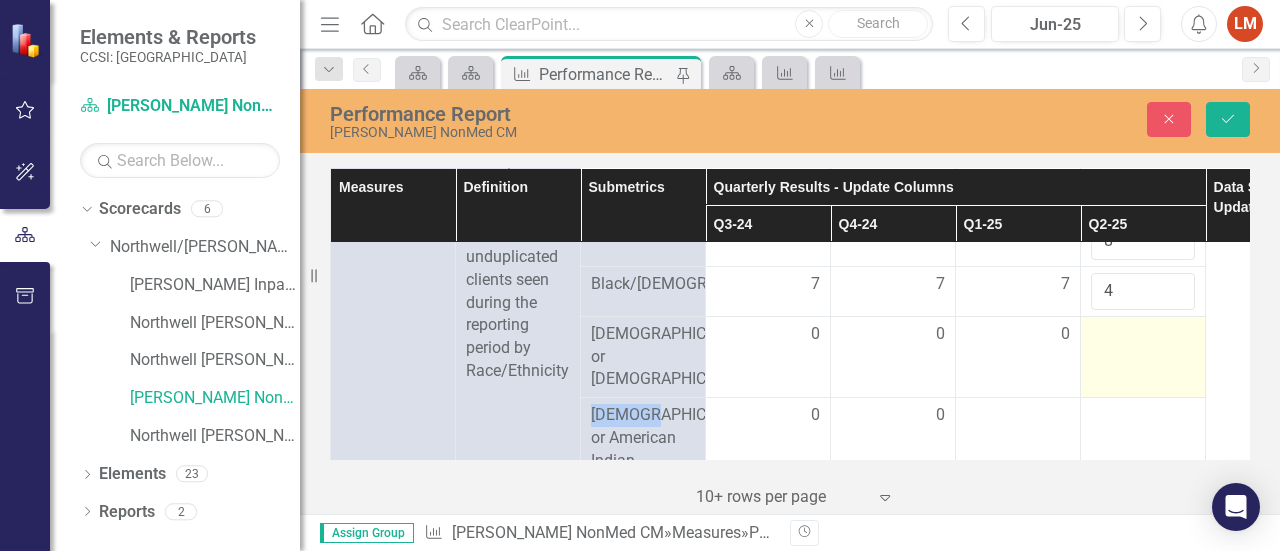 click at bounding box center (1143, 335) 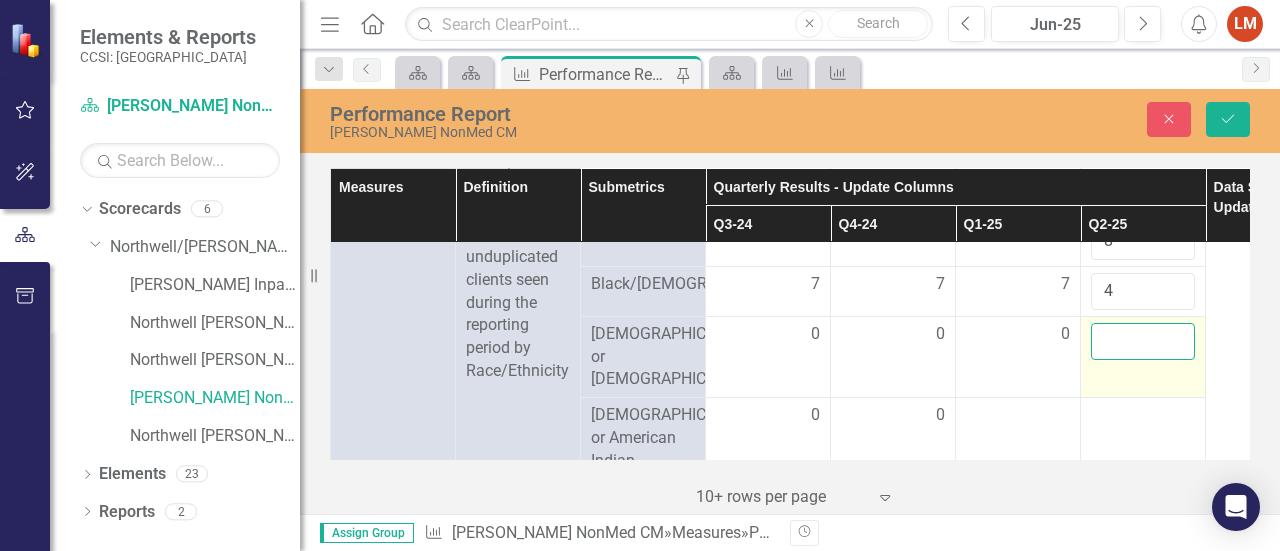 click at bounding box center [1143, 341] 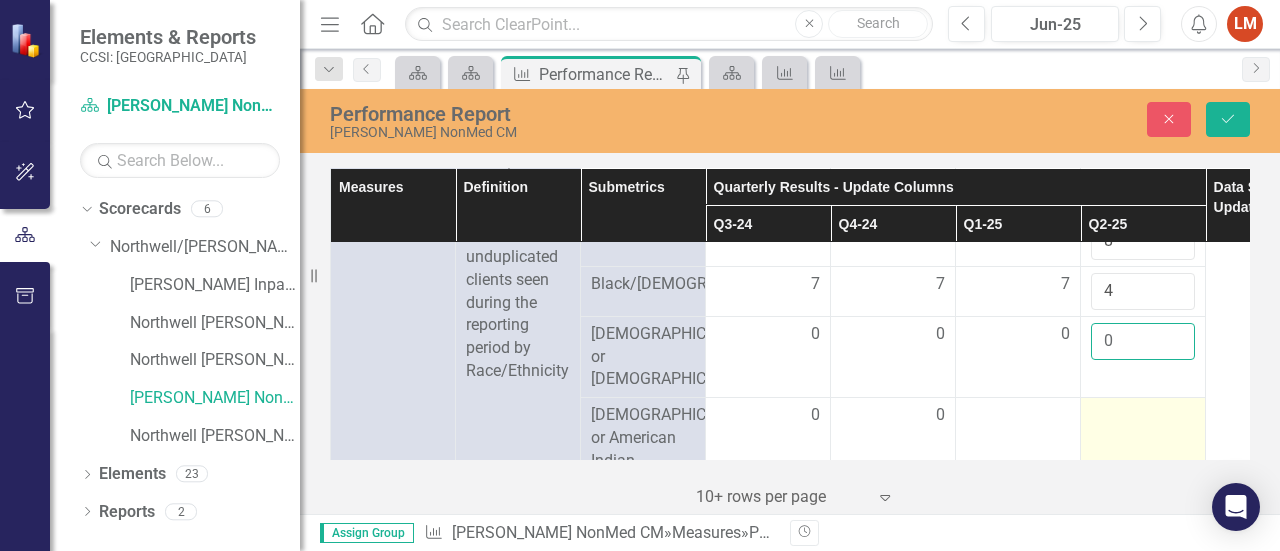 type on "0" 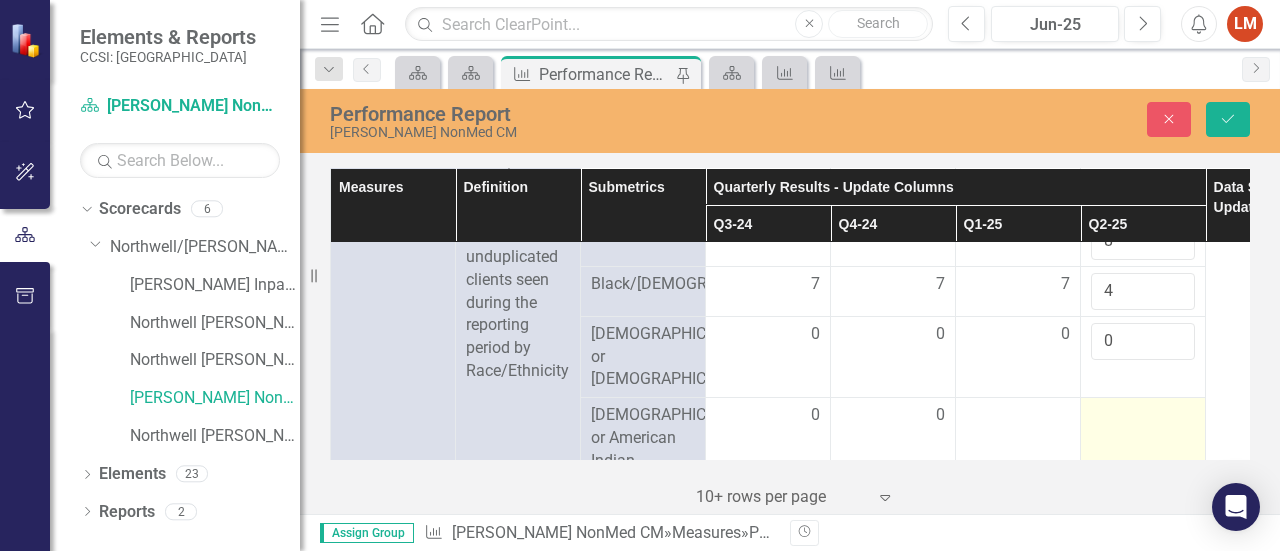 click at bounding box center [1143, 416] 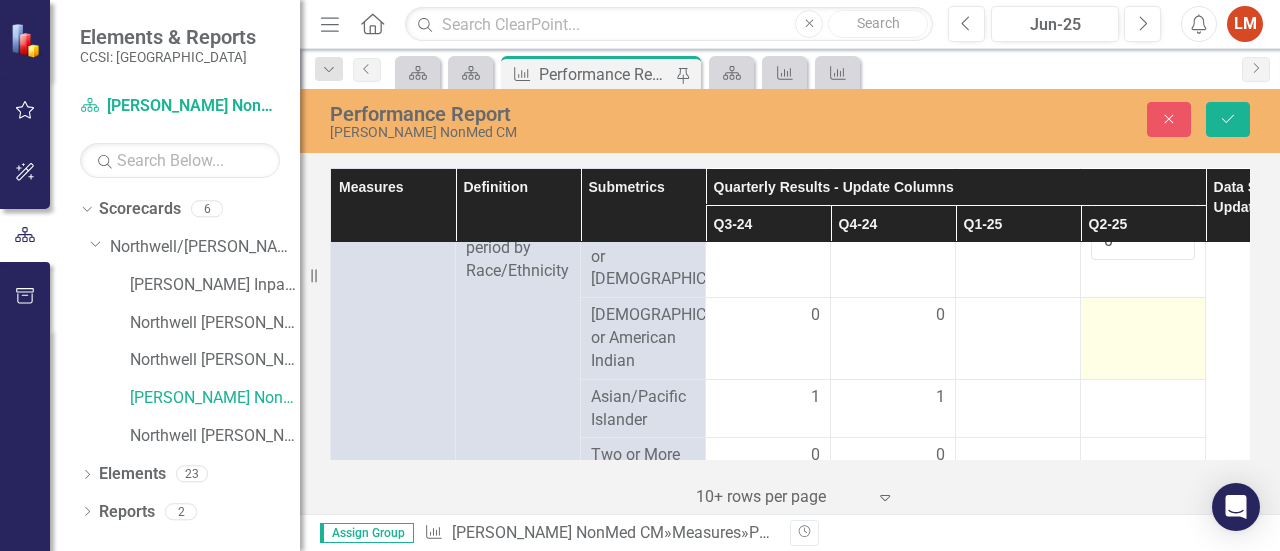 click at bounding box center [1143, 339] 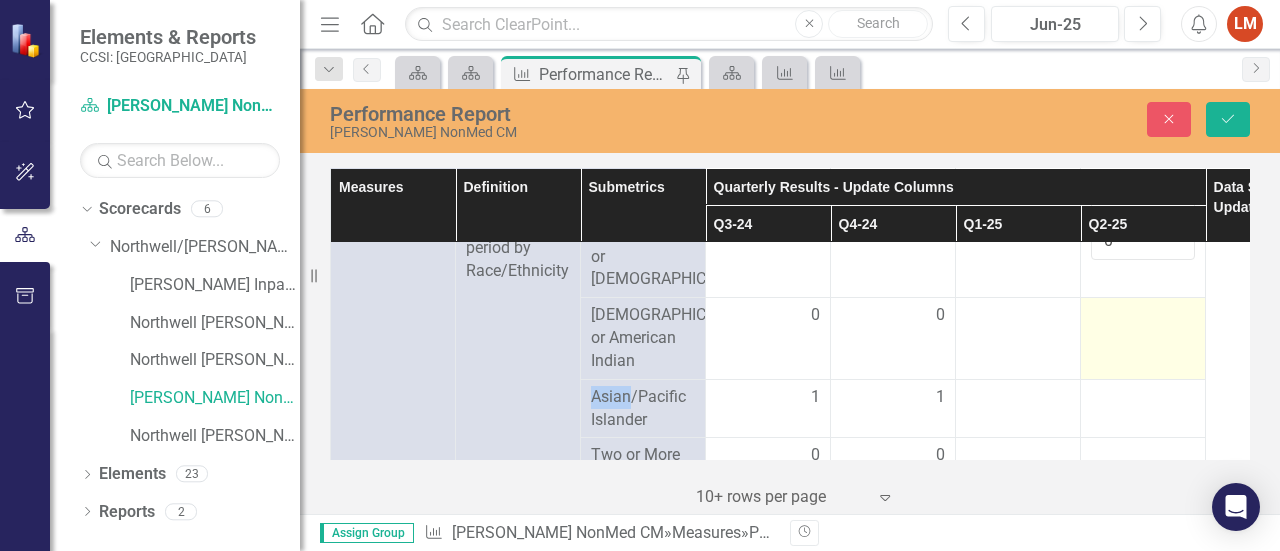 click at bounding box center (1143, 339) 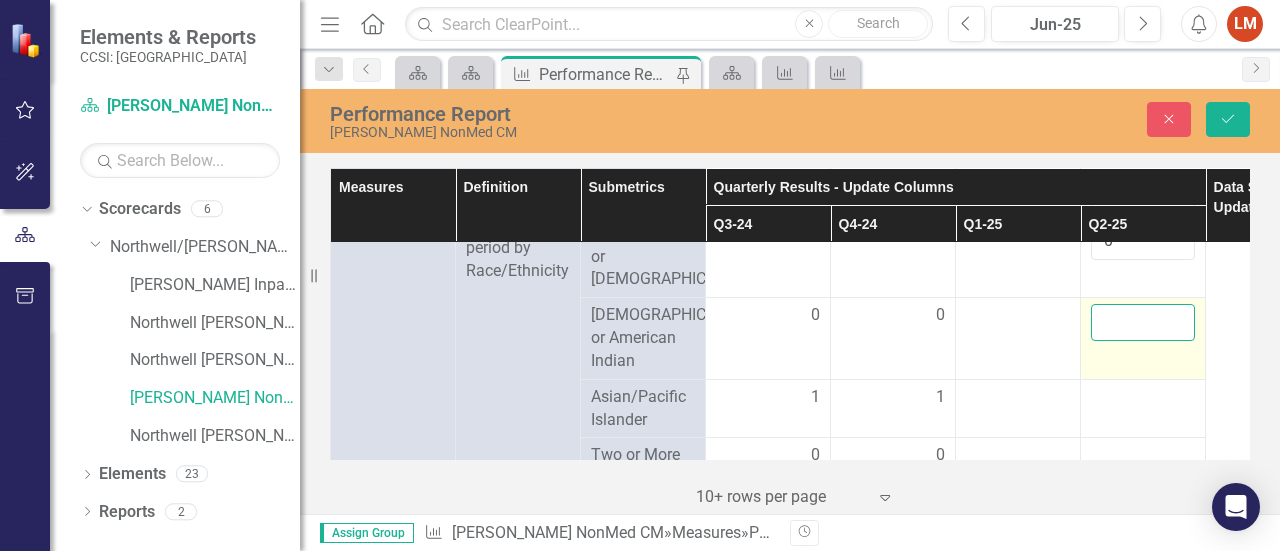 click at bounding box center [1143, 322] 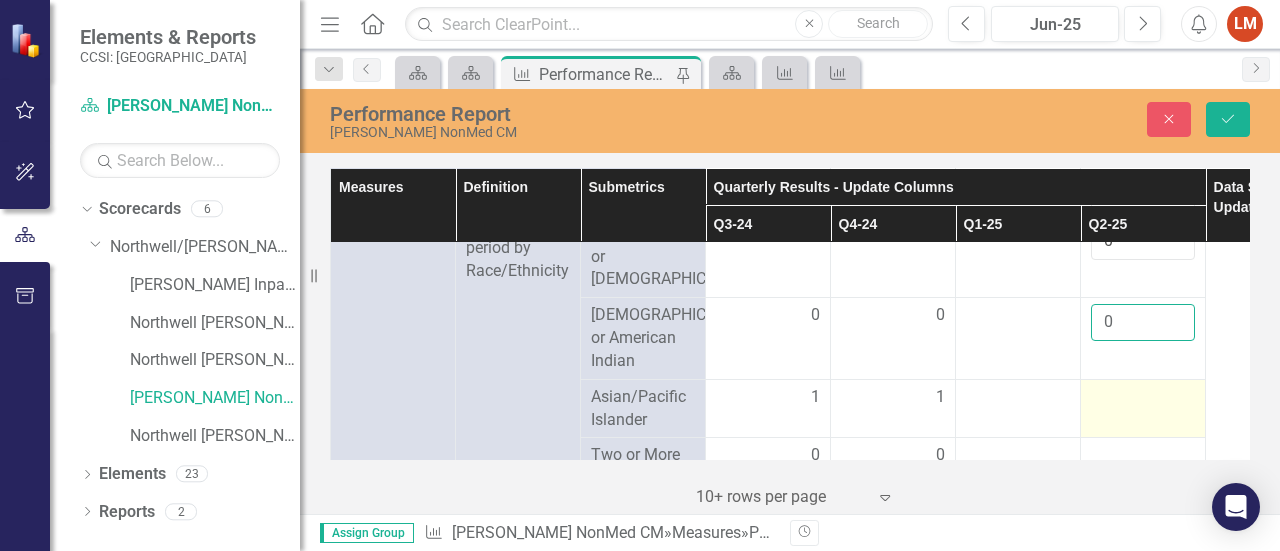 type on "0" 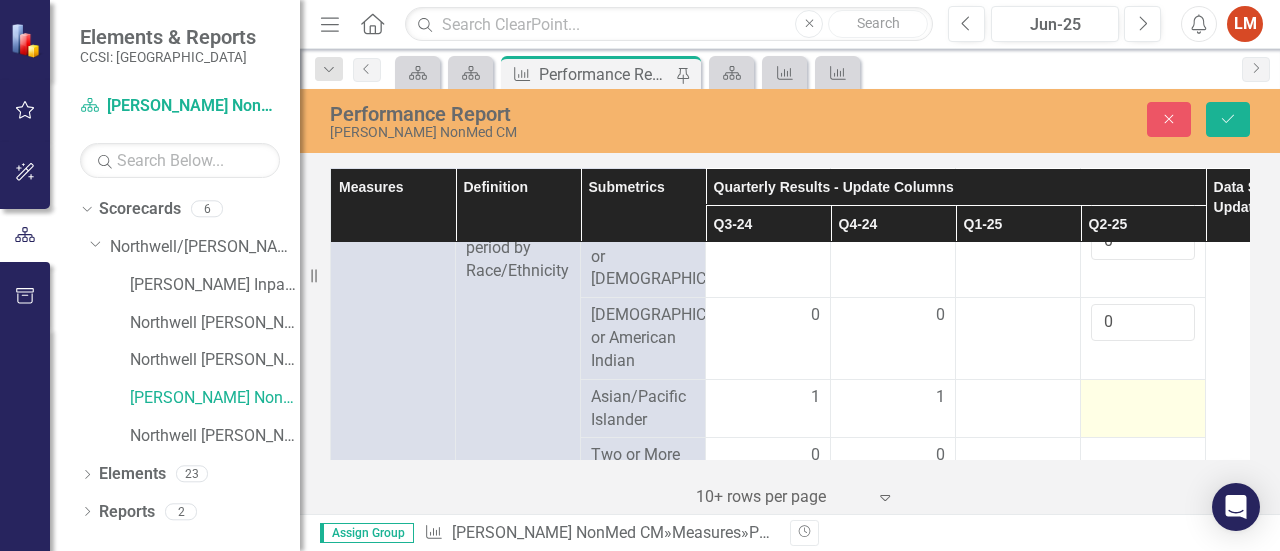 click at bounding box center (1143, 398) 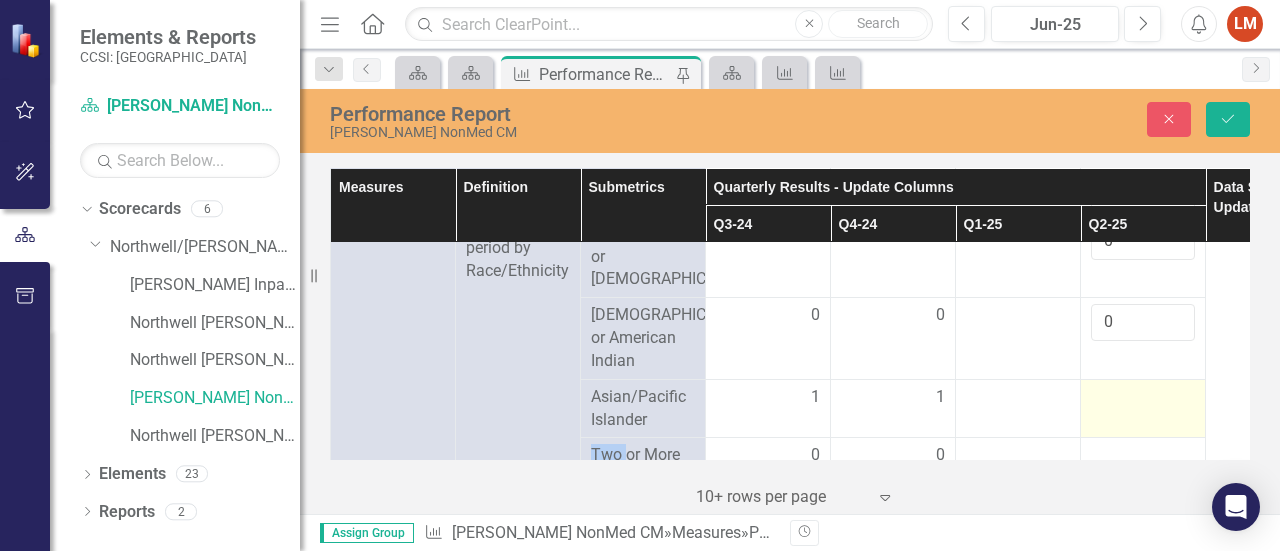 click at bounding box center [1143, 398] 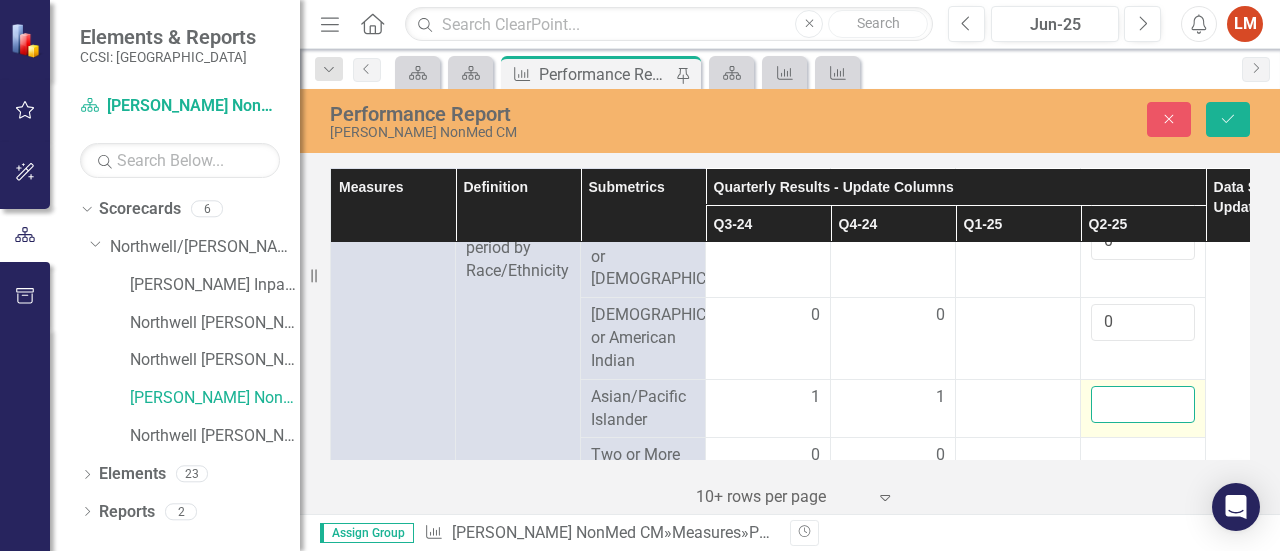 click at bounding box center (1143, 404) 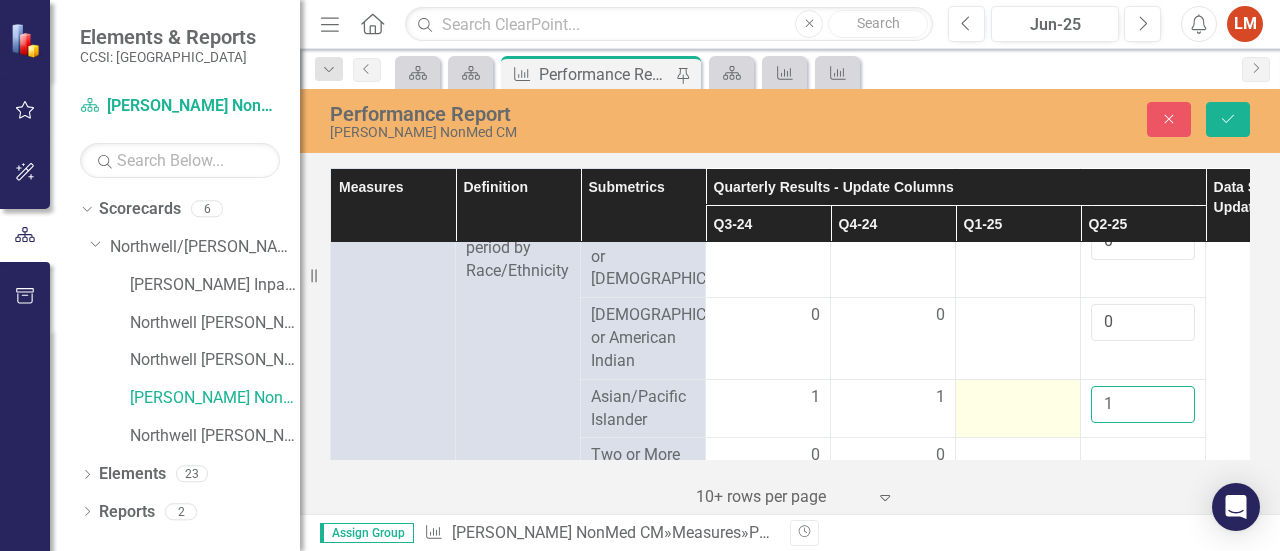 type on "1" 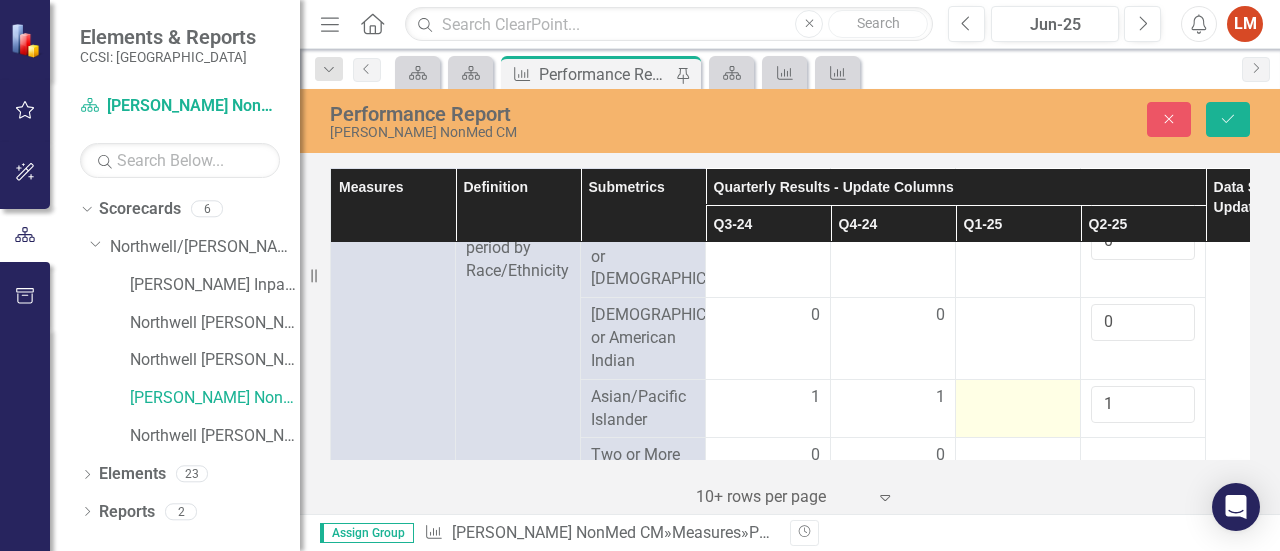 click at bounding box center [1018, 398] 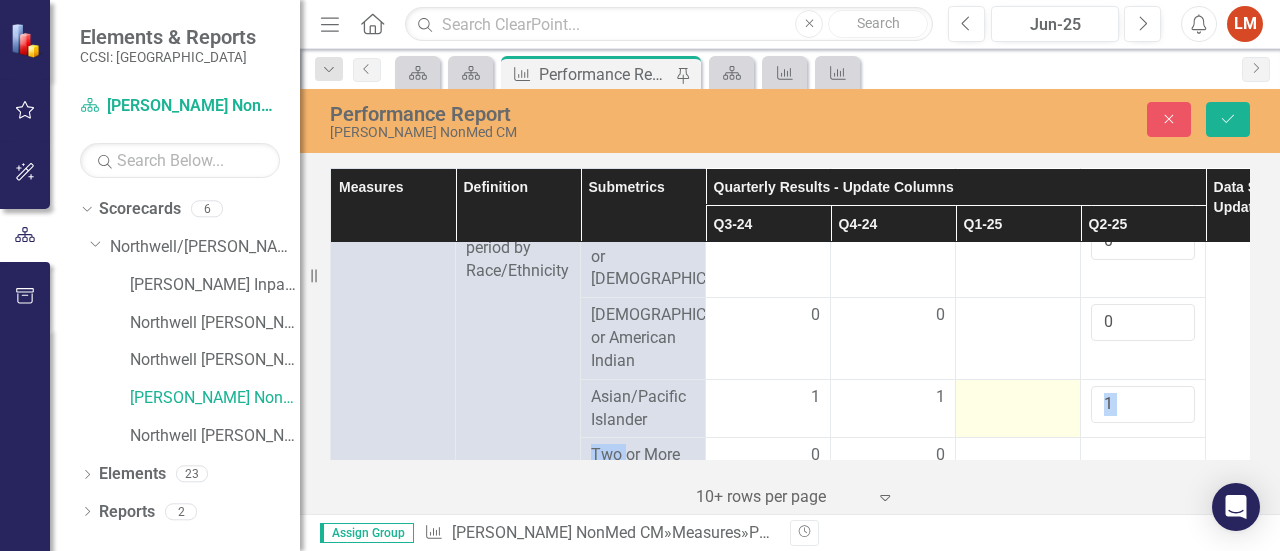 click at bounding box center [1018, 398] 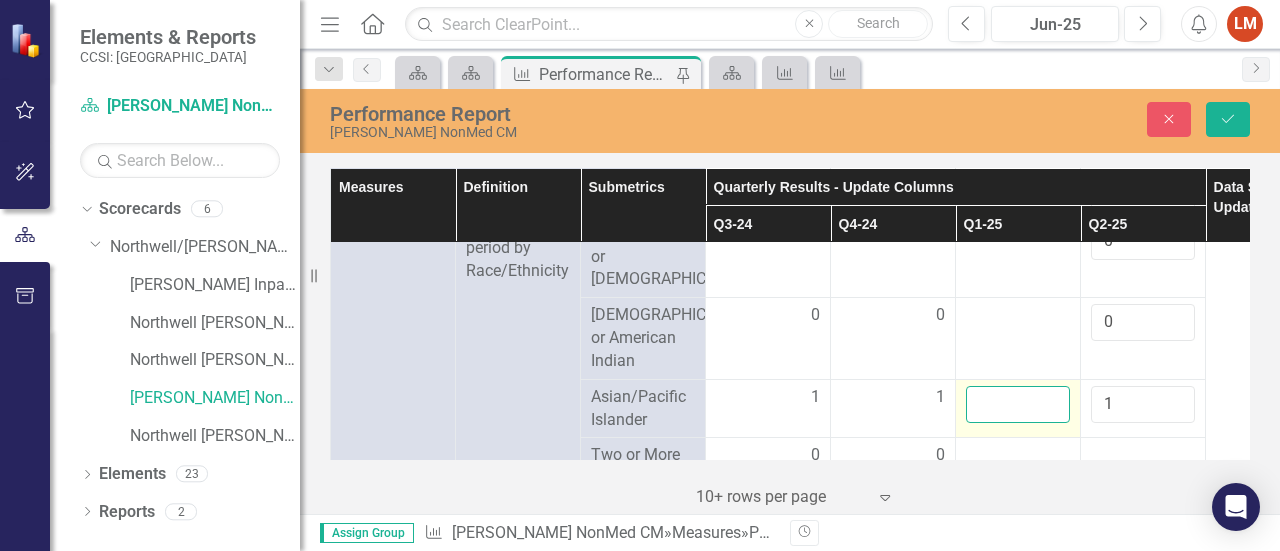 click at bounding box center [1018, 404] 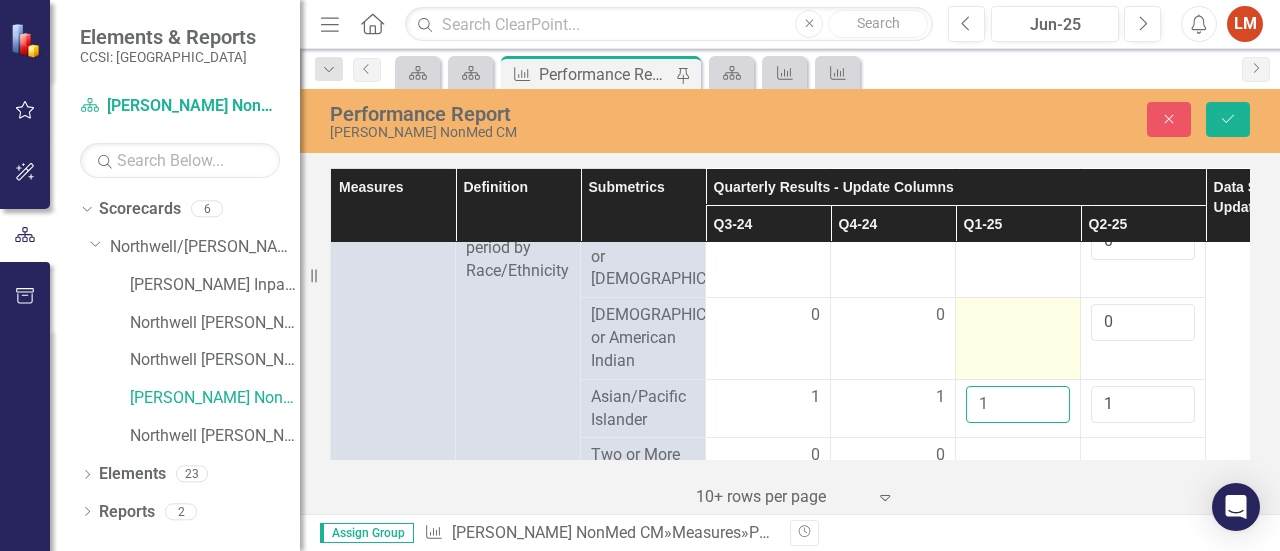 type on "1" 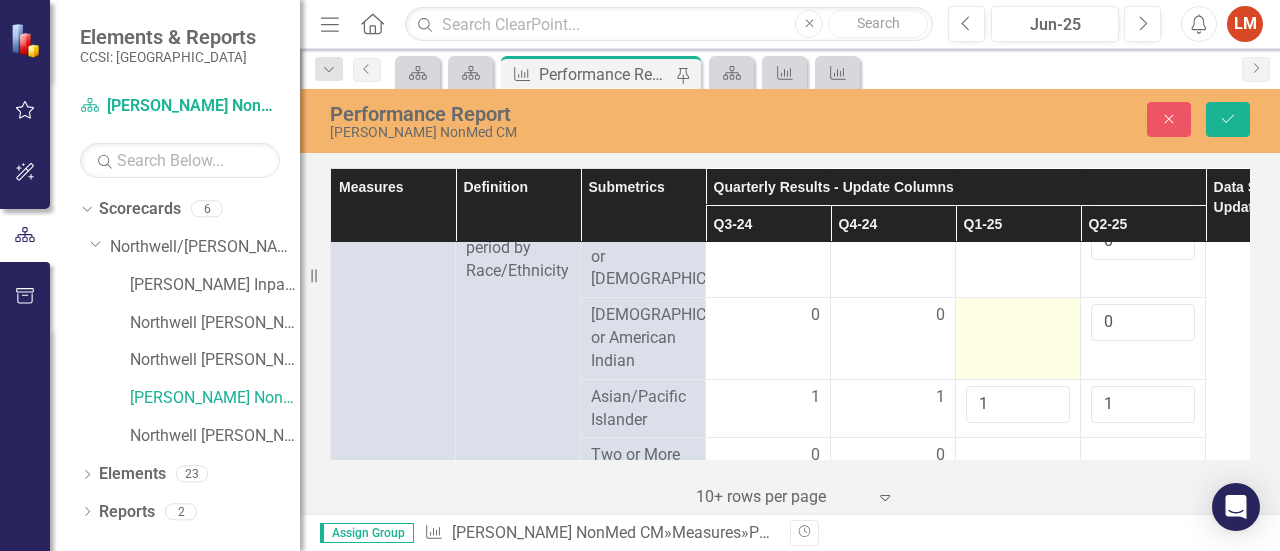 click at bounding box center [1018, 339] 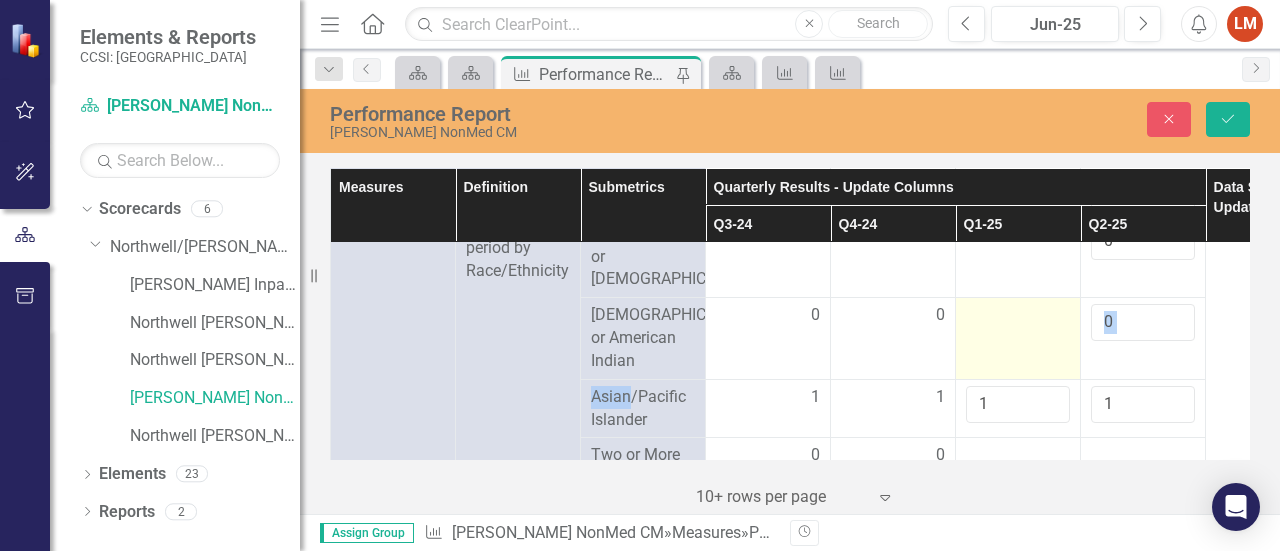 click at bounding box center (1018, 339) 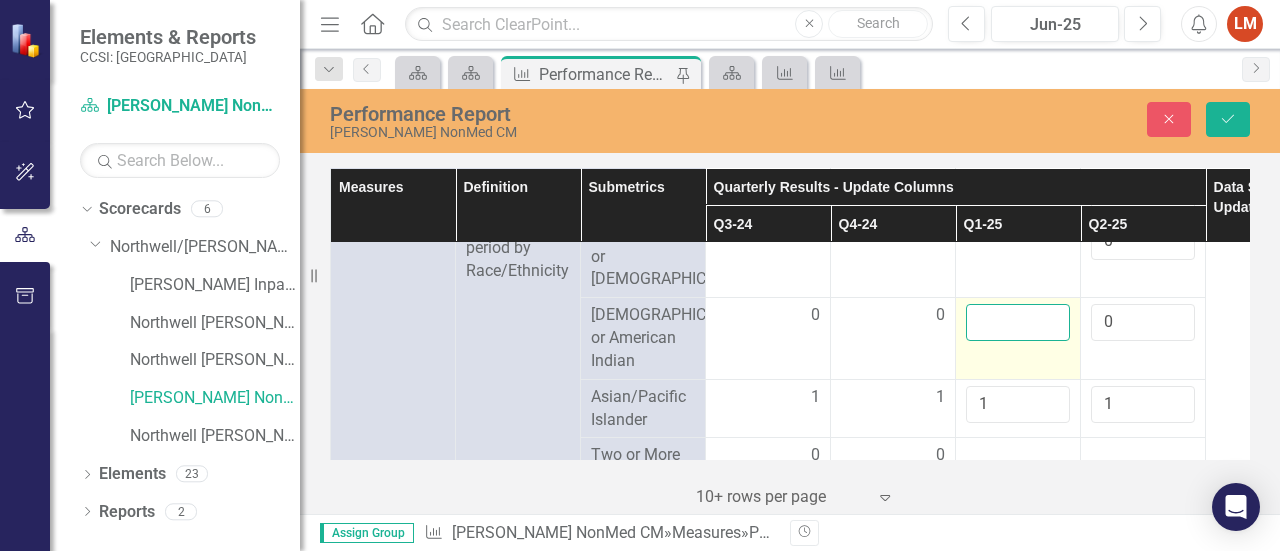 click at bounding box center [1018, 322] 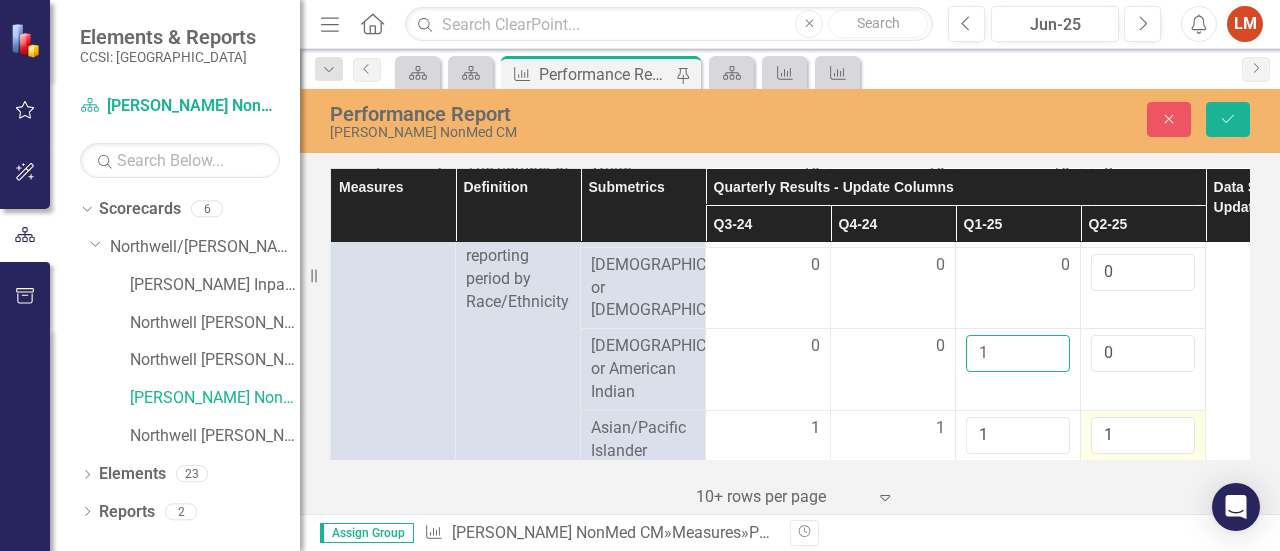 scroll, scrollTop: 1222, scrollLeft: 0, axis: vertical 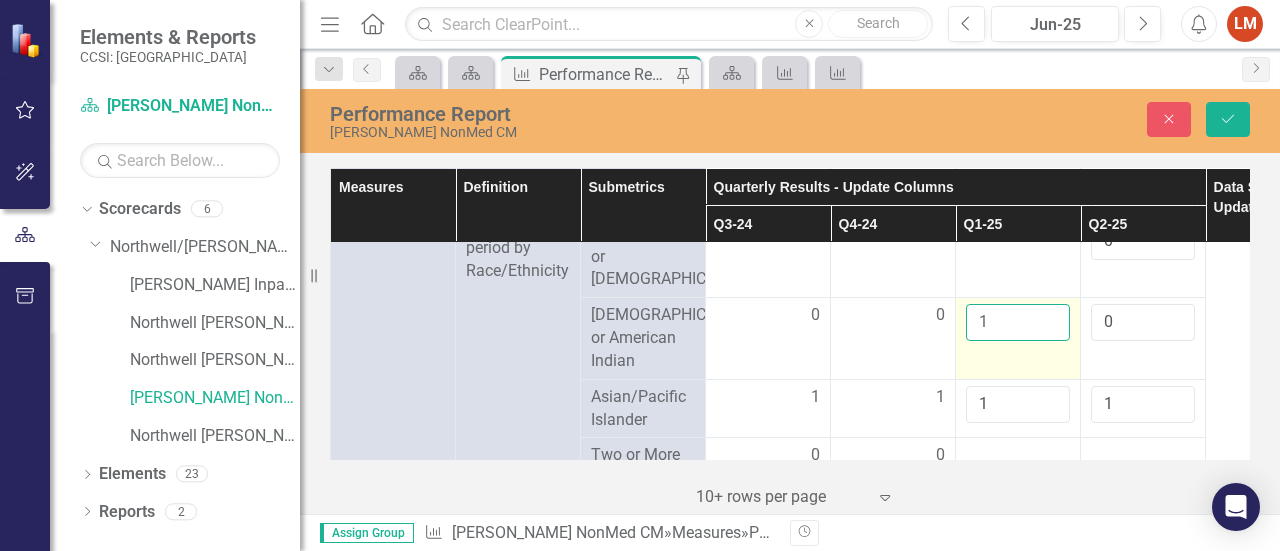 type on "1" 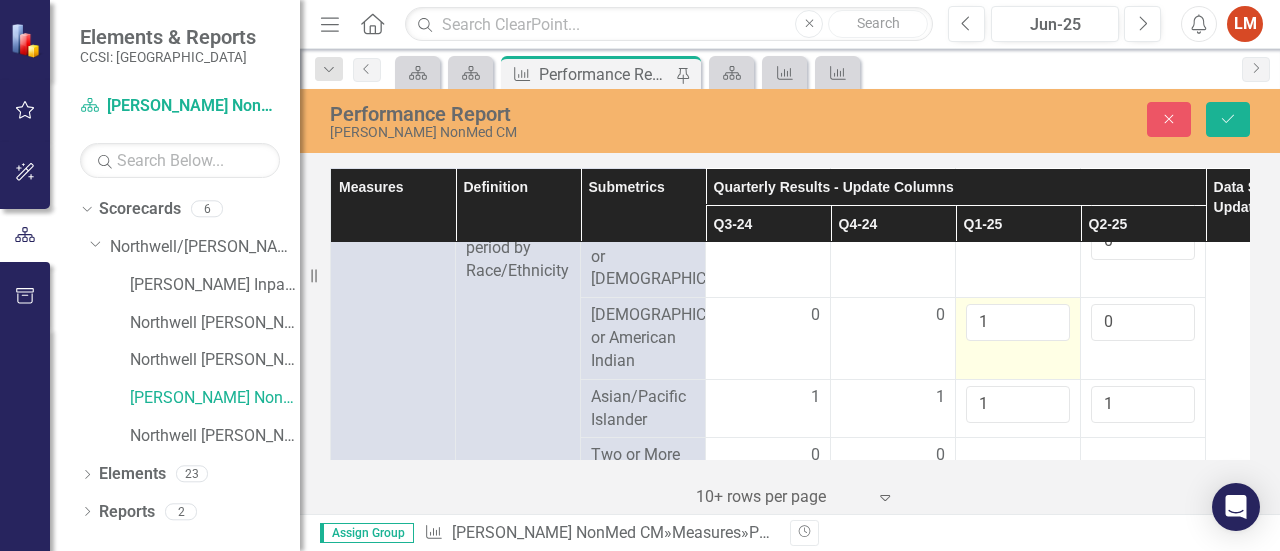 click on "1" at bounding box center [1018, 339] 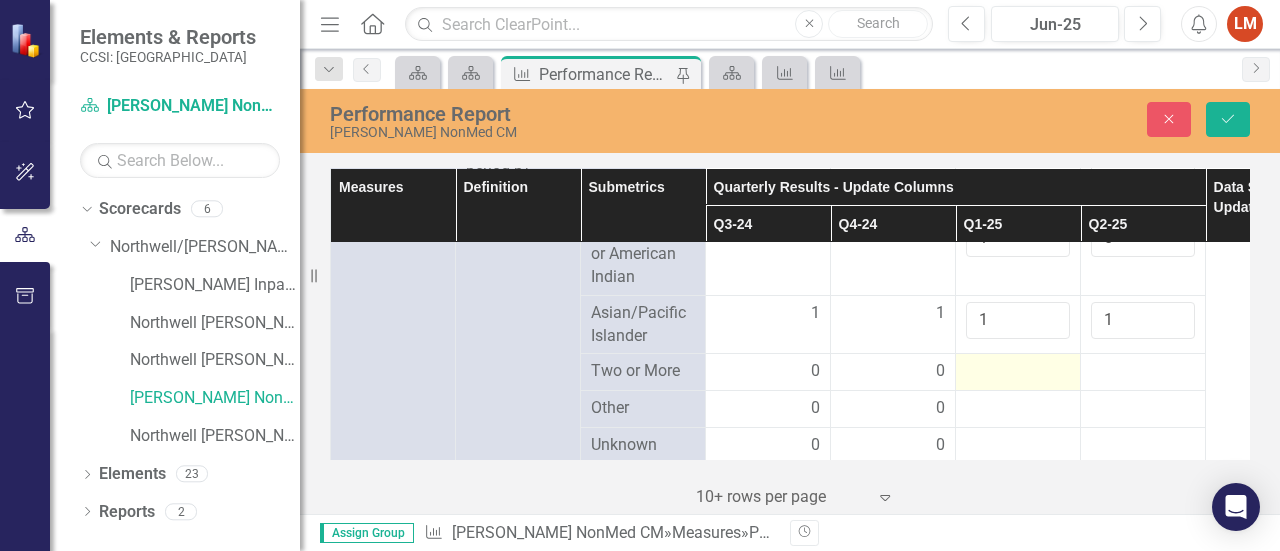 scroll, scrollTop: 1422, scrollLeft: 0, axis: vertical 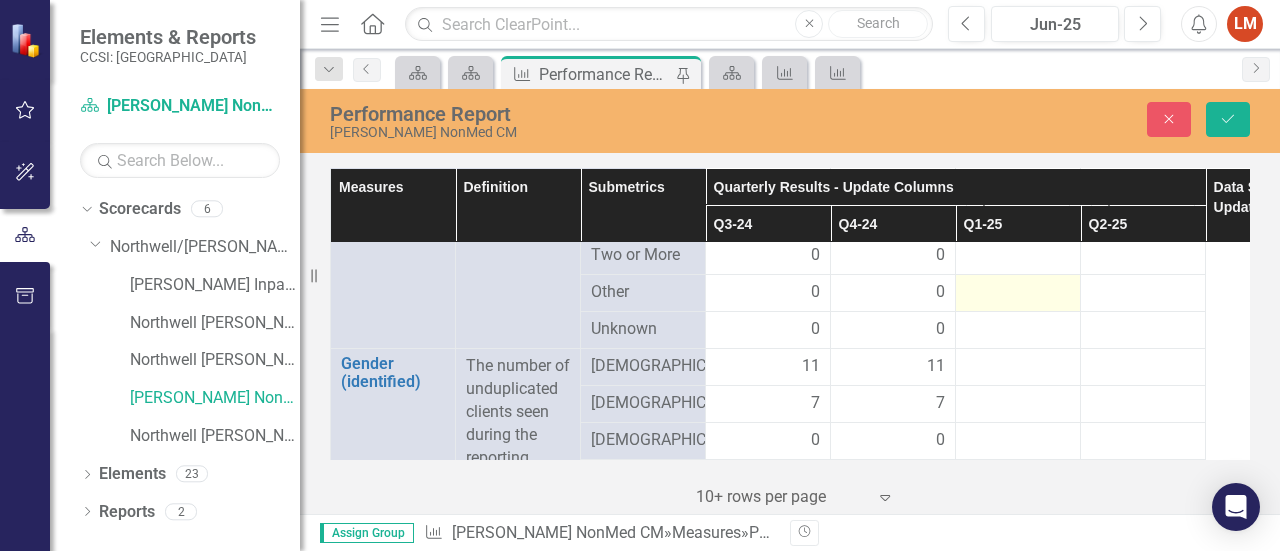 click at bounding box center (1018, 293) 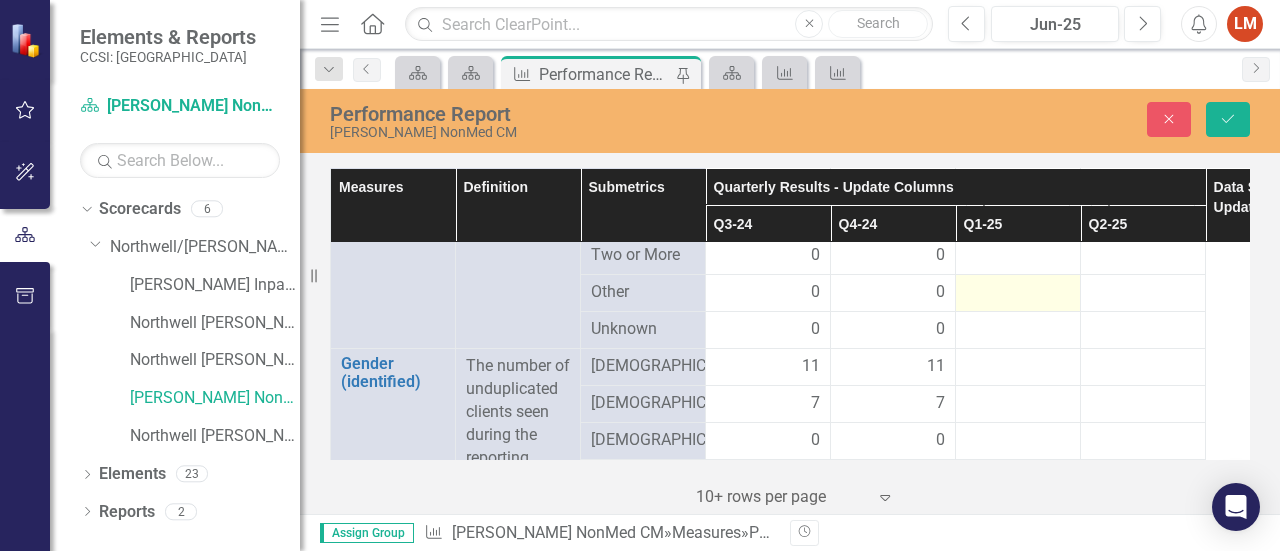 click at bounding box center (1018, 293) 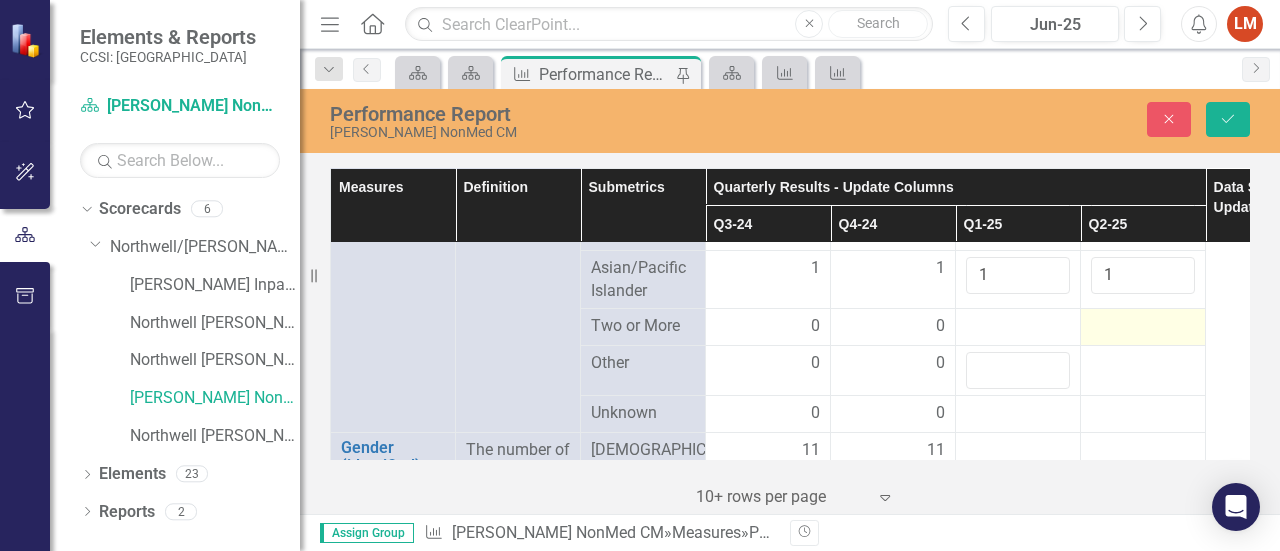 scroll, scrollTop: 1322, scrollLeft: 0, axis: vertical 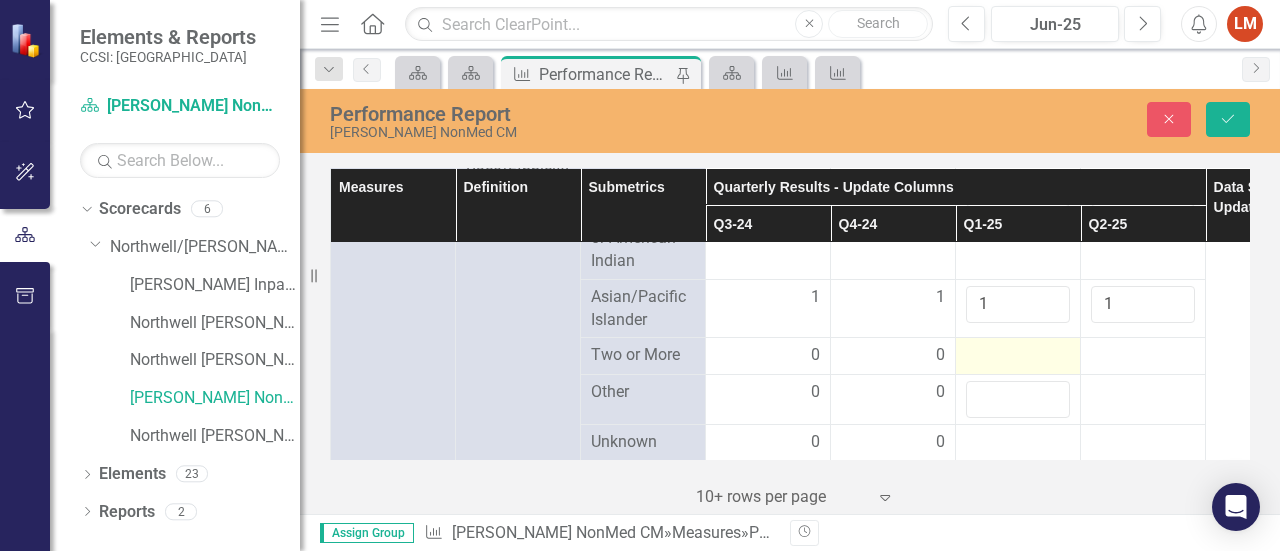 click at bounding box center (1018, 356) 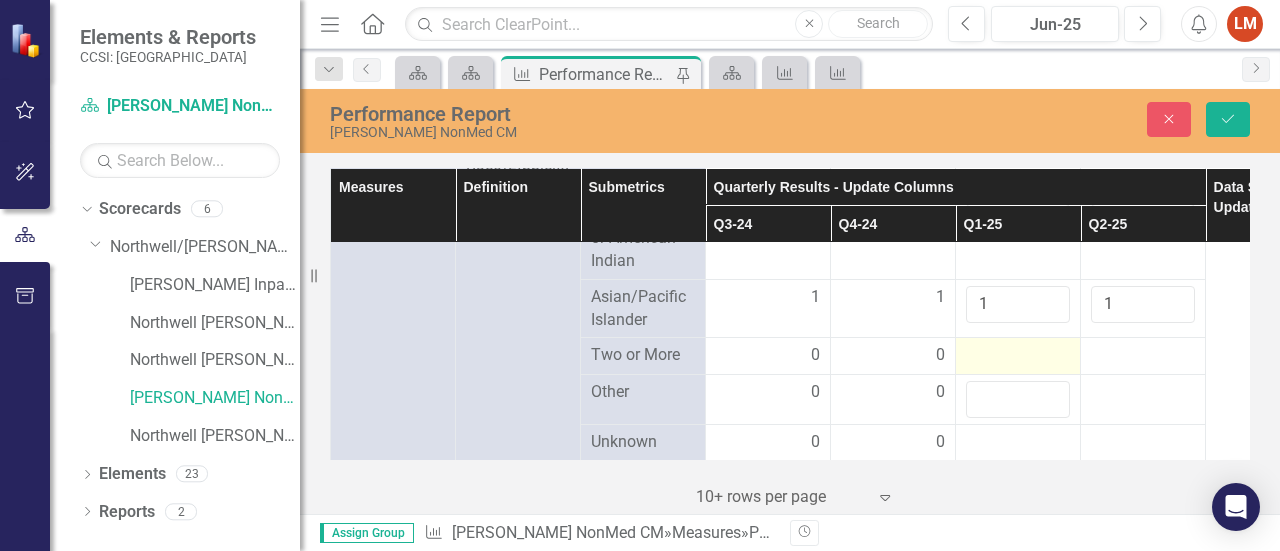 click at bounding box center [1018, 356] 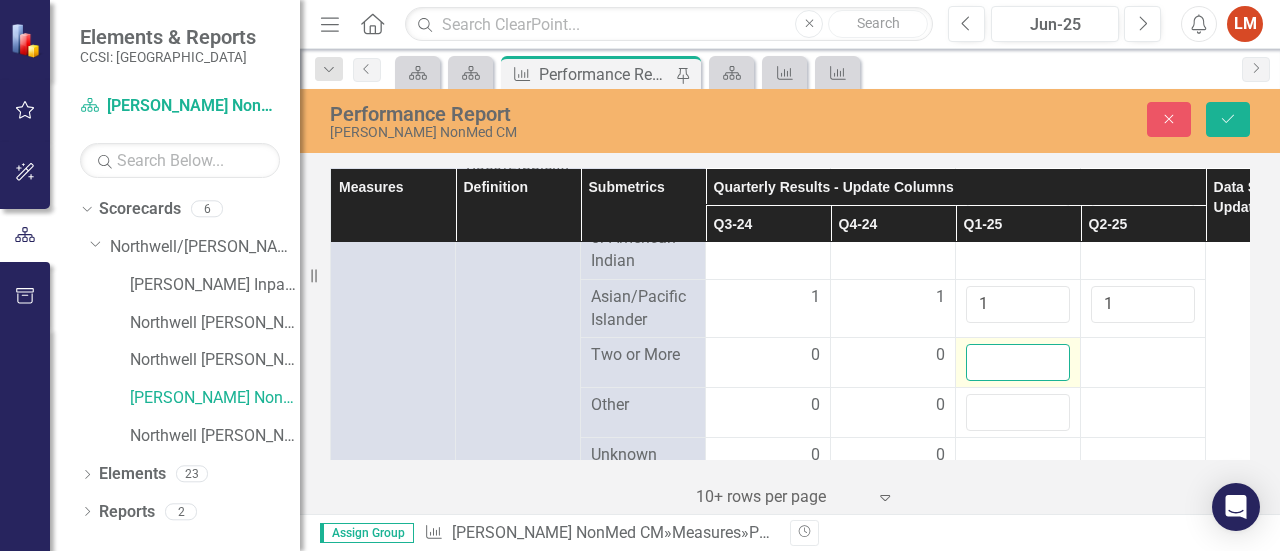 click at bounding box center (1018, 362) 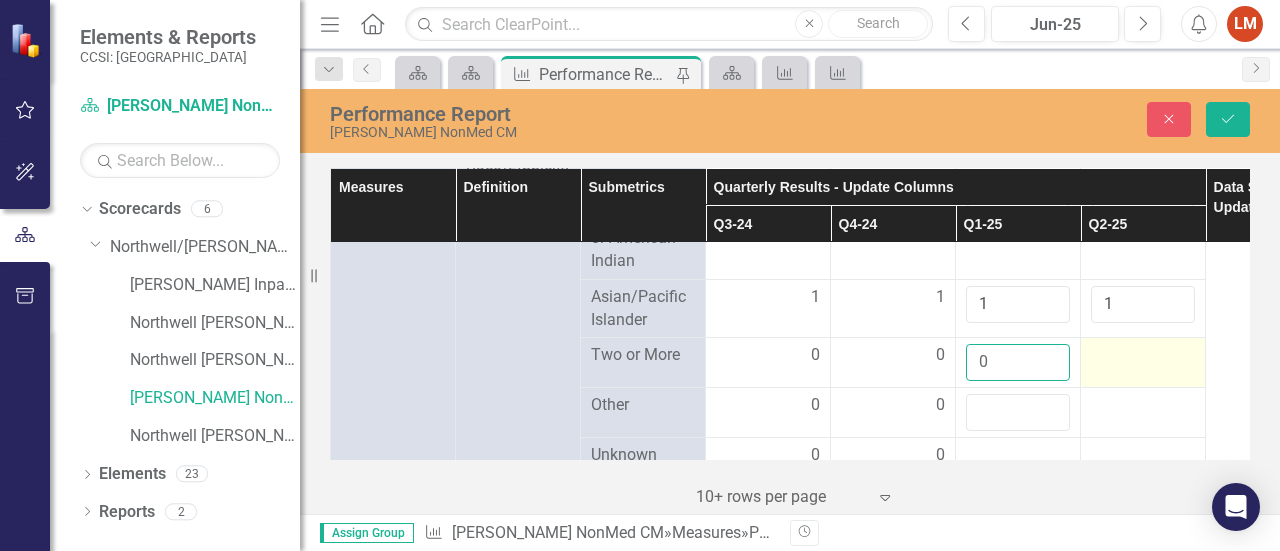 type on "0" 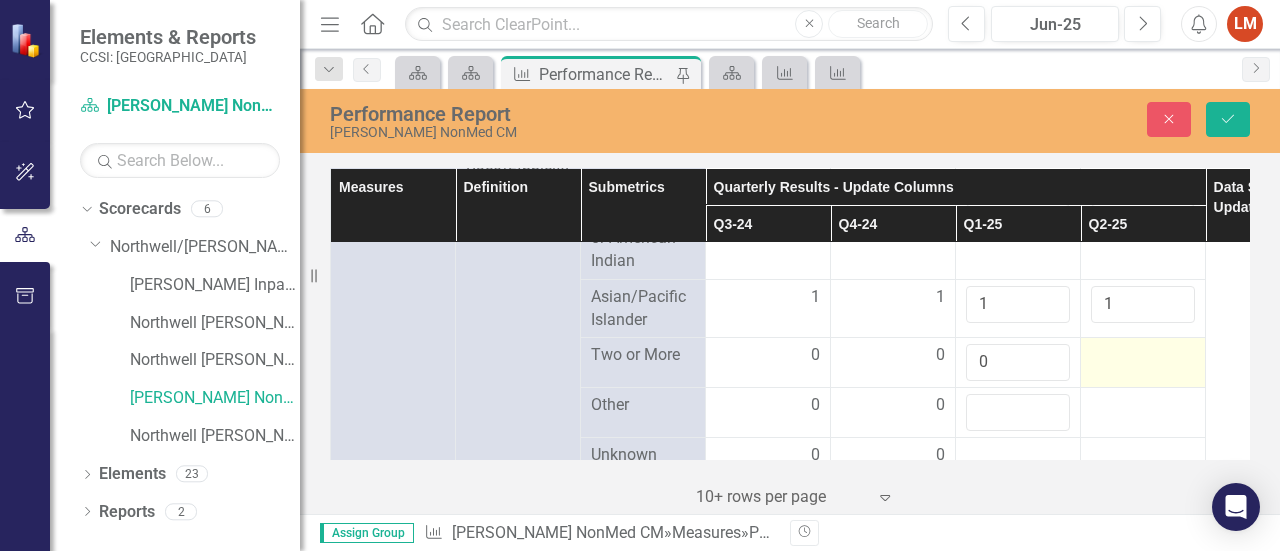 click at bounding box center (1143, 356) 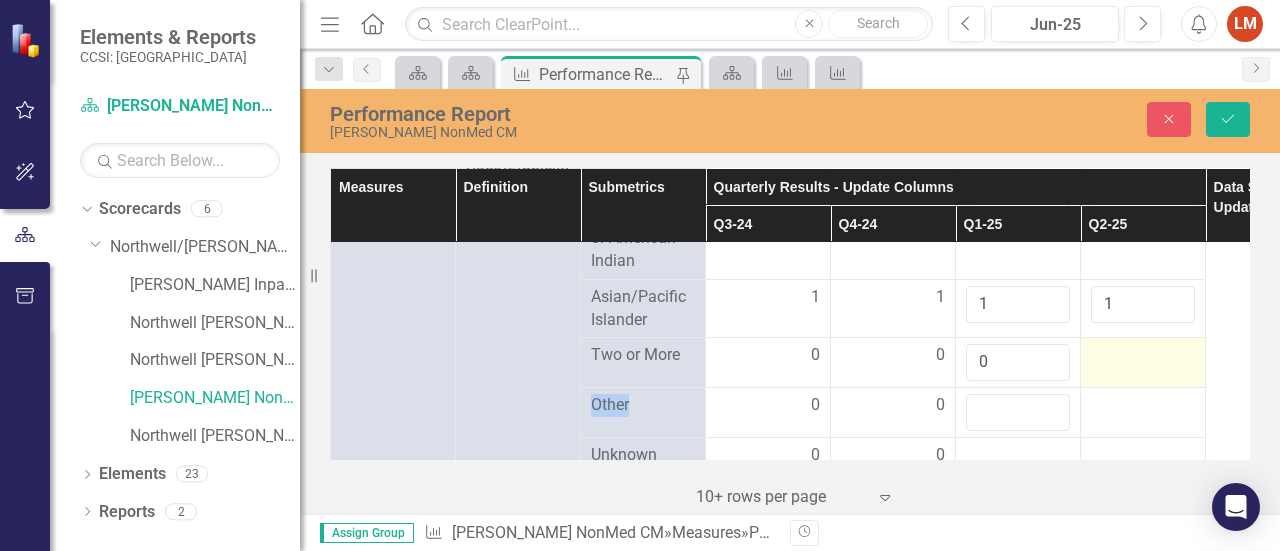 click at bounding box center [1143, 356] 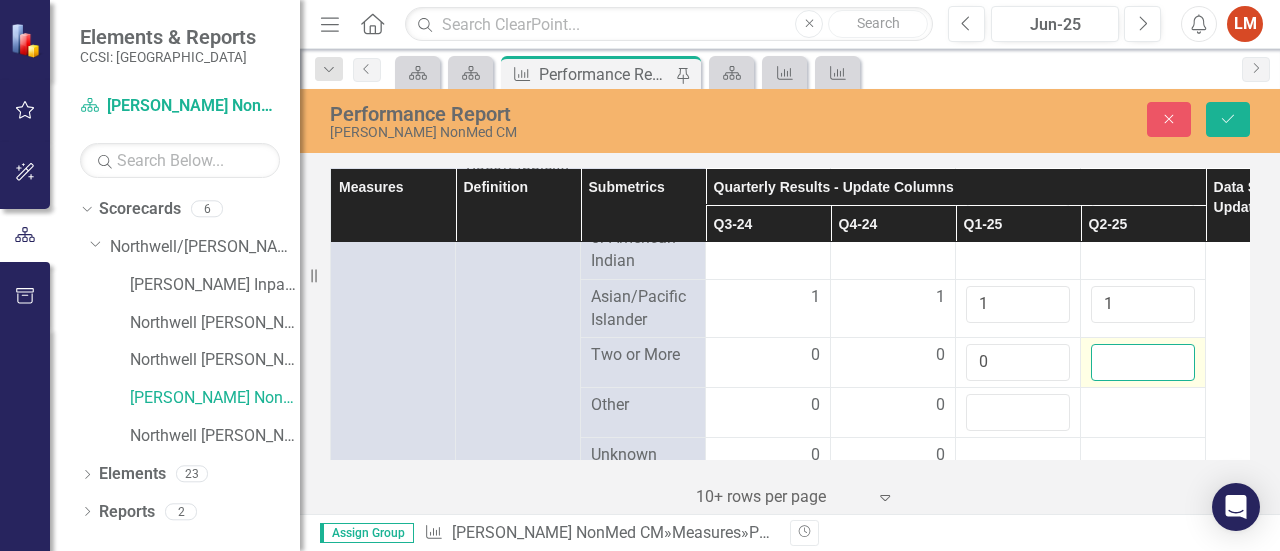 click at bounding box center (1143, 362) 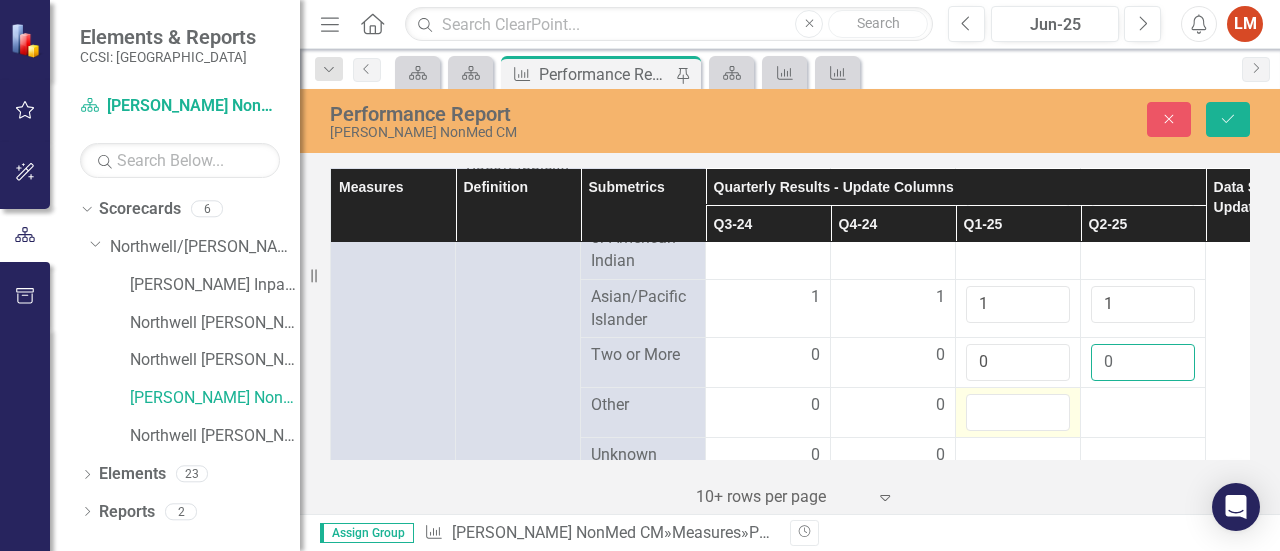 type on "0" 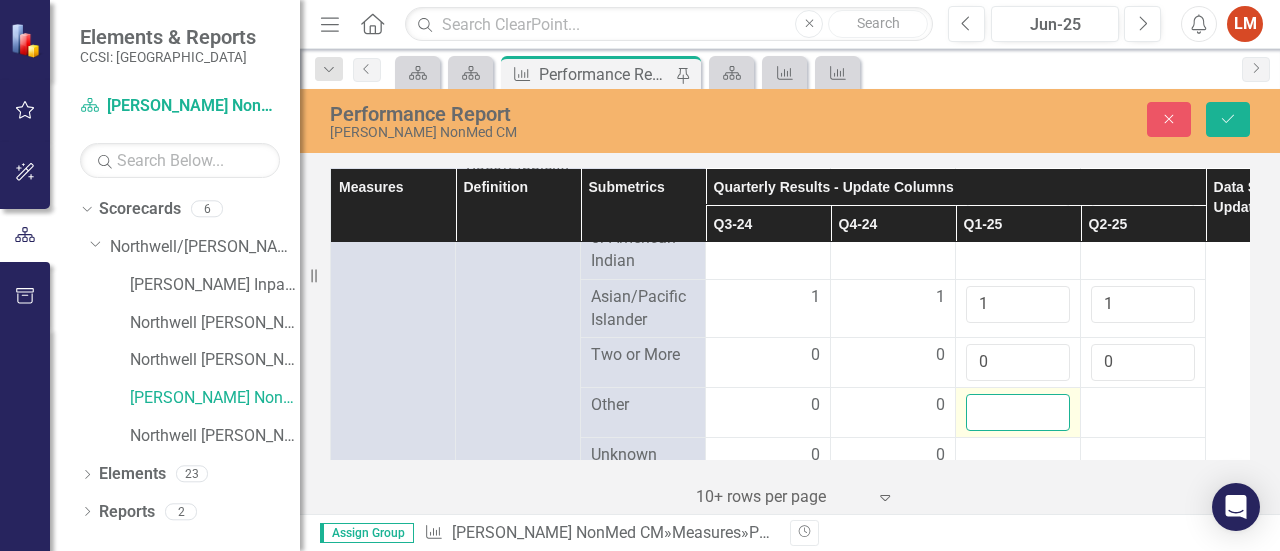 click at bounding box center (1018, 412) 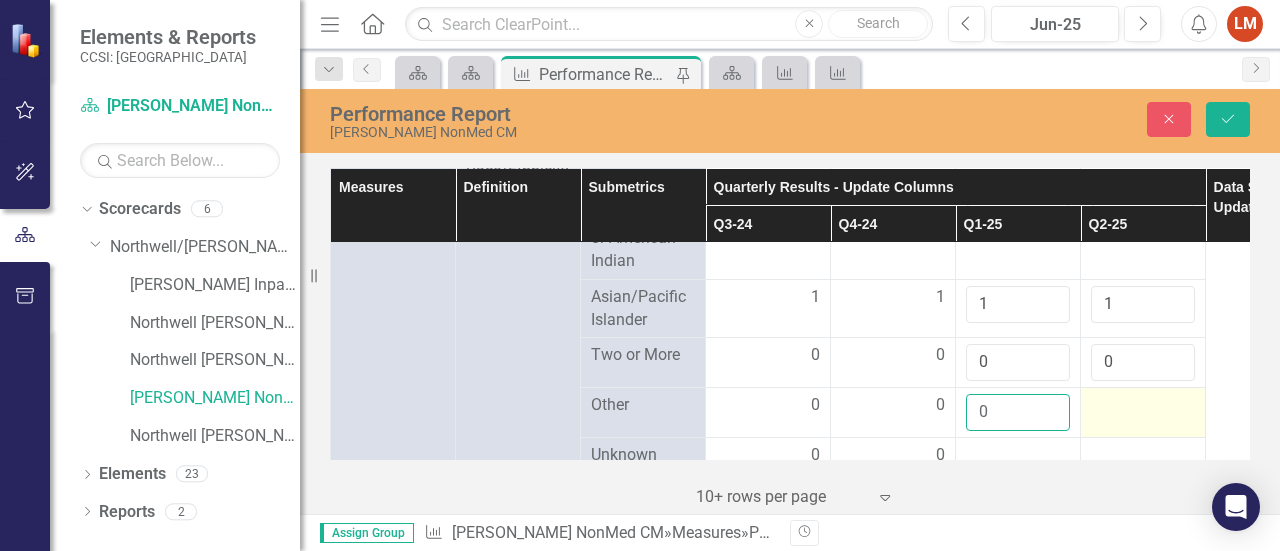 type on "0" 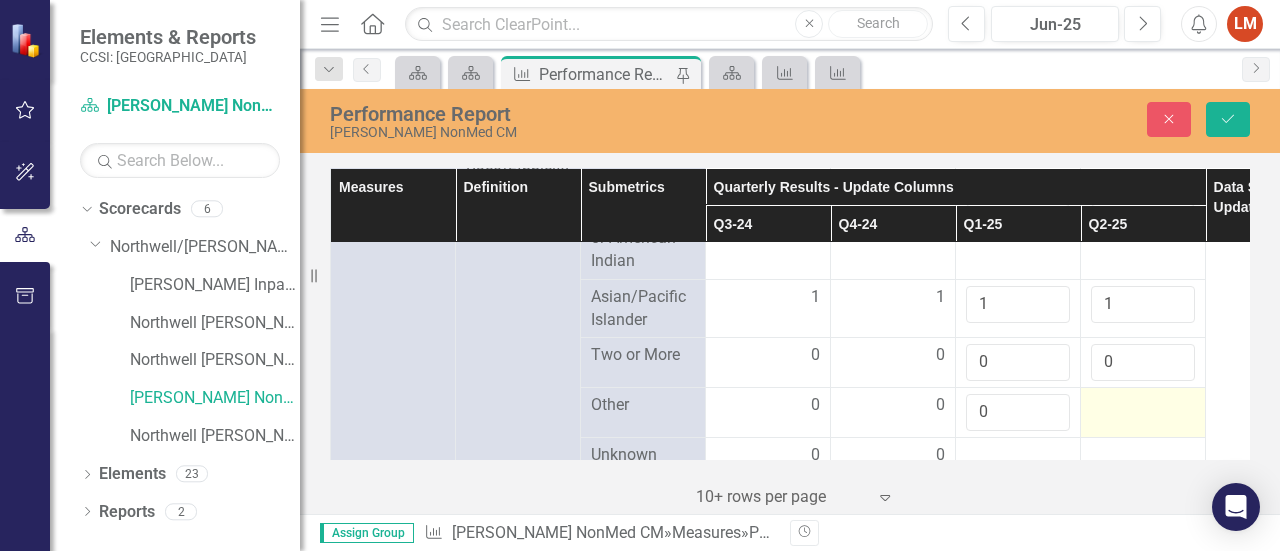 click at bounding box center [1143, 406] 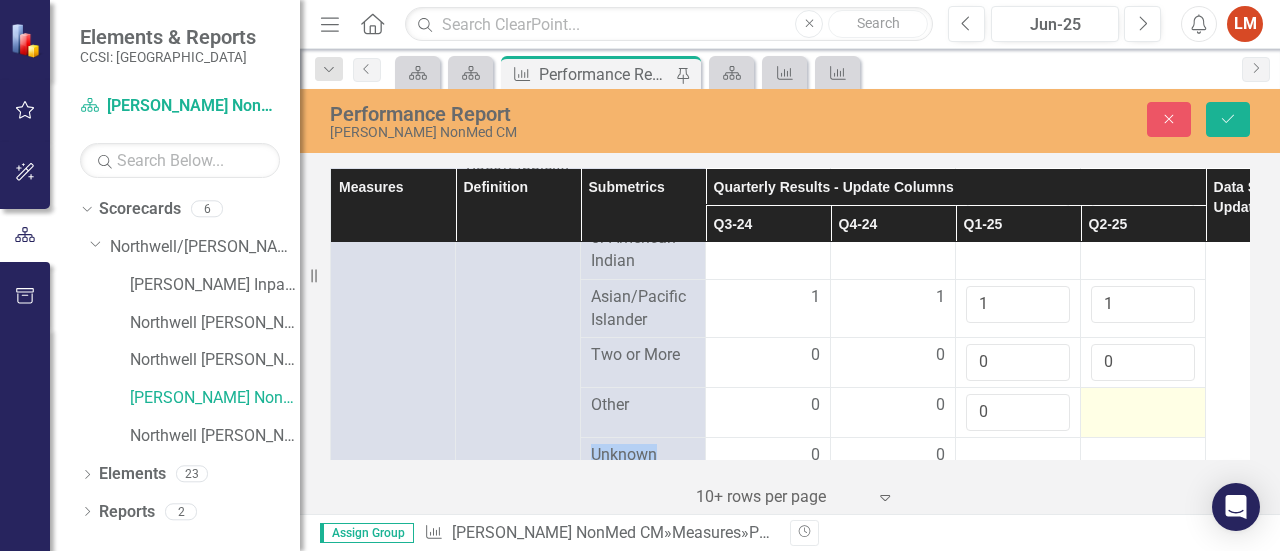 click at bounding box center [1143, 406] 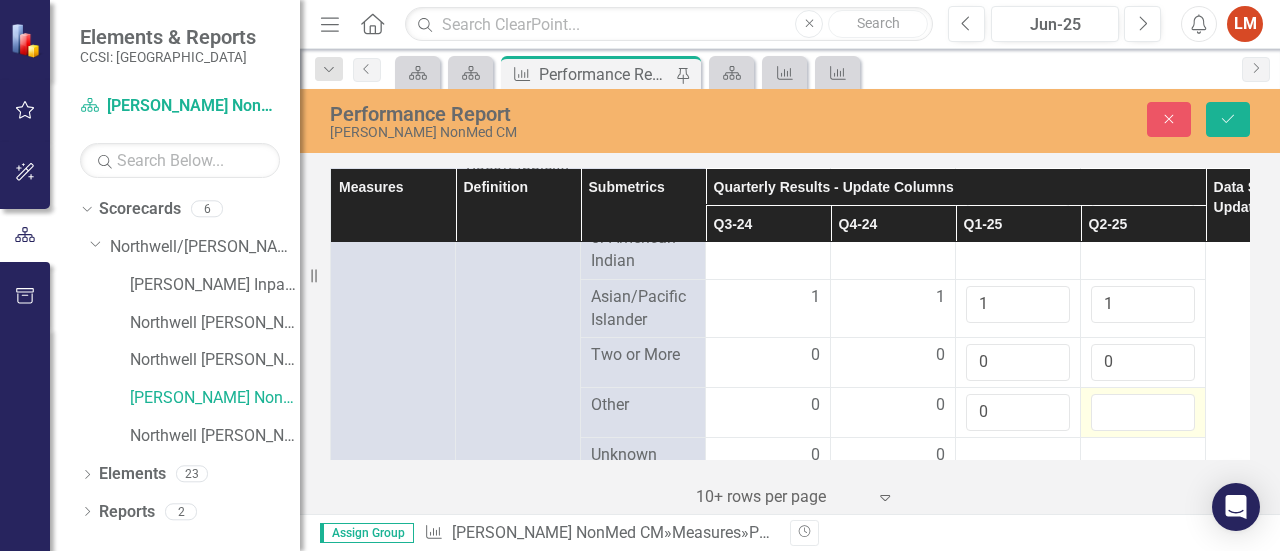 click at bounding box center [1143, 412] 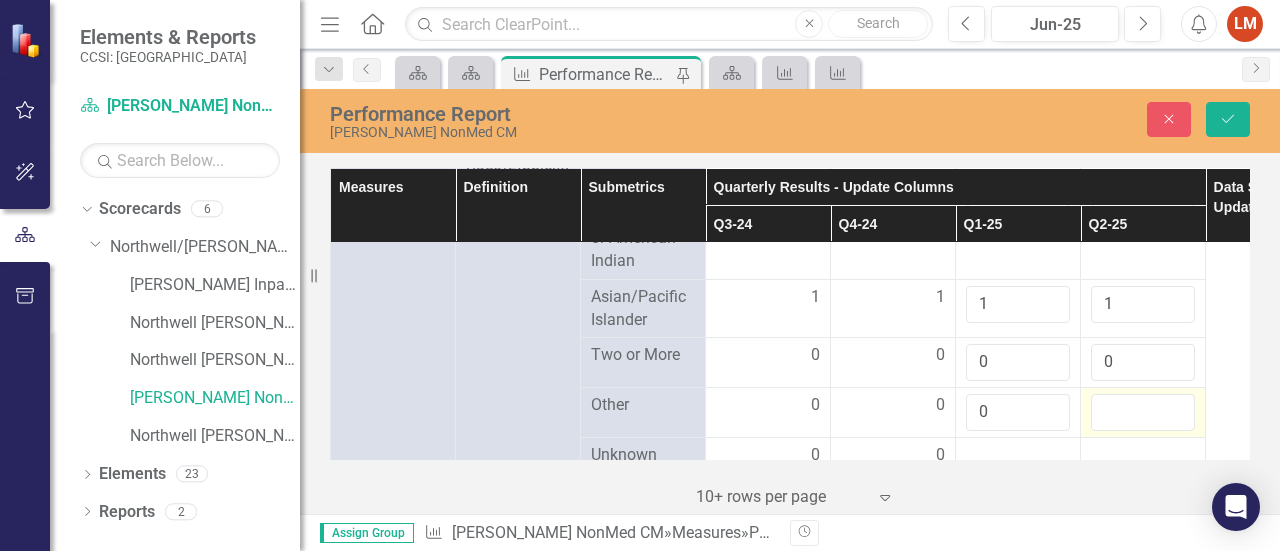 click at bounding box center [1143, 412] 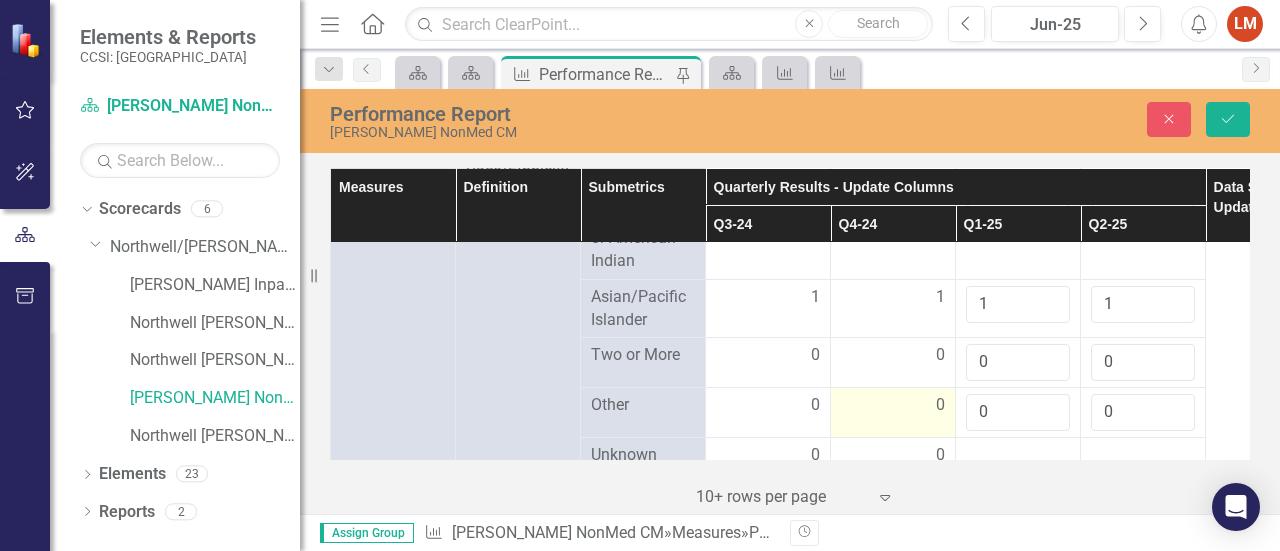 type on "0" 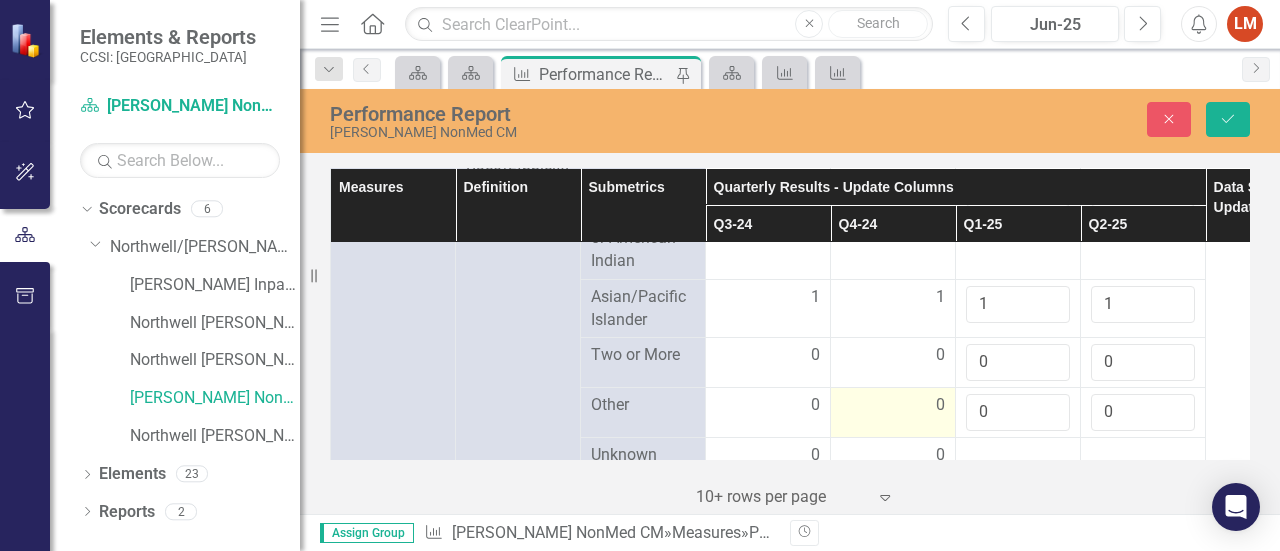 click on "0" at bounding box center [893, 405] 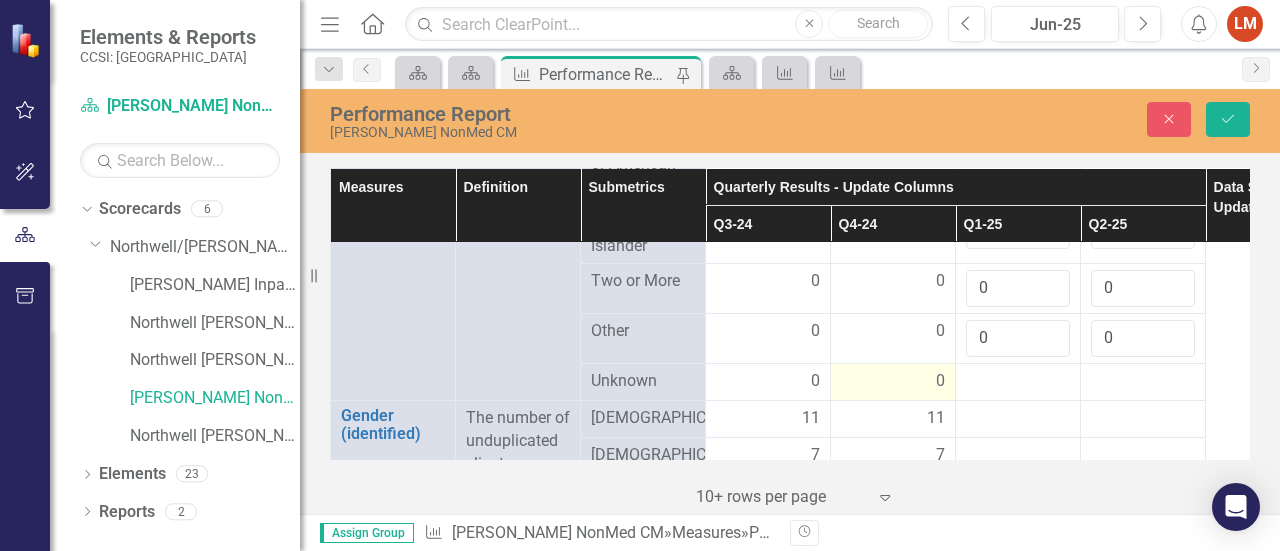 scroll, scrollTop: 1422, scrollLeft: 0, axis: vertical 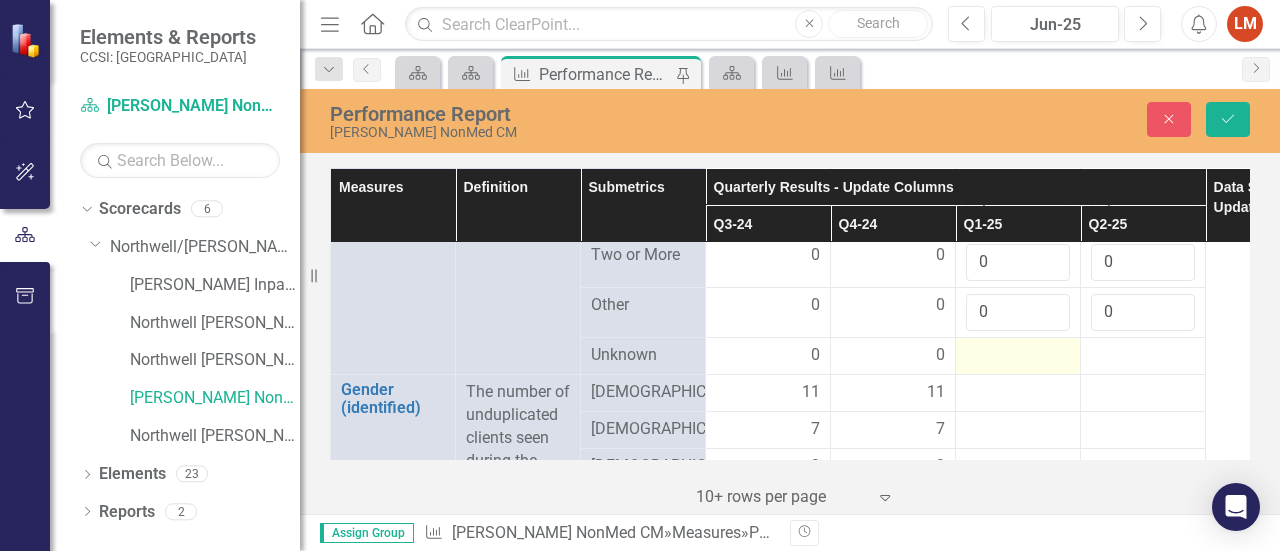click at bounding box center (1018, 356) 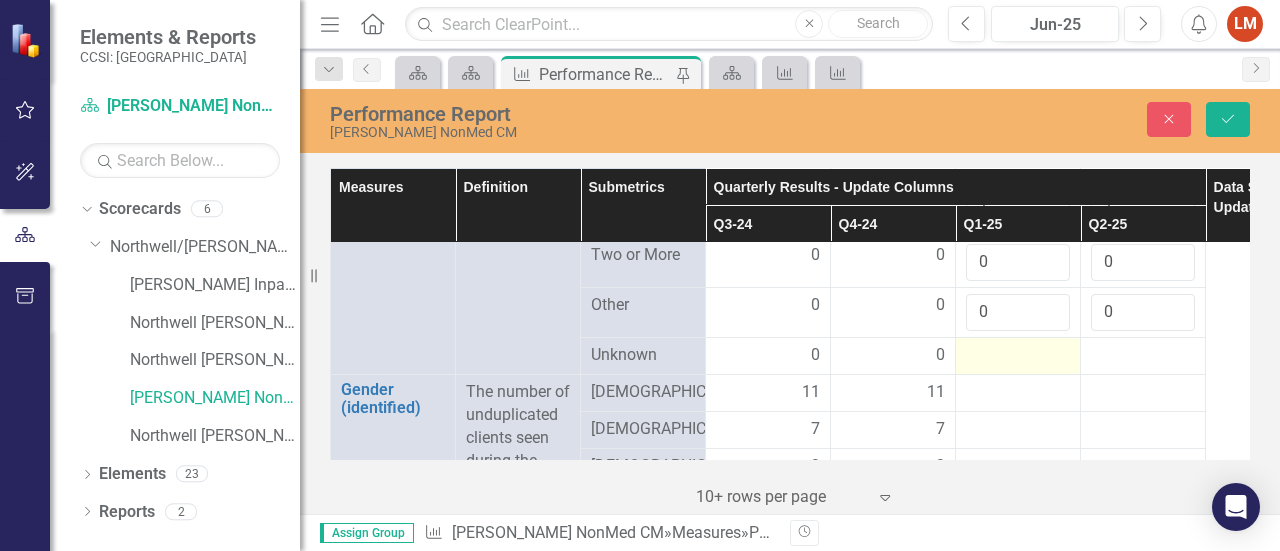 click at bounding box center [1018, 356] 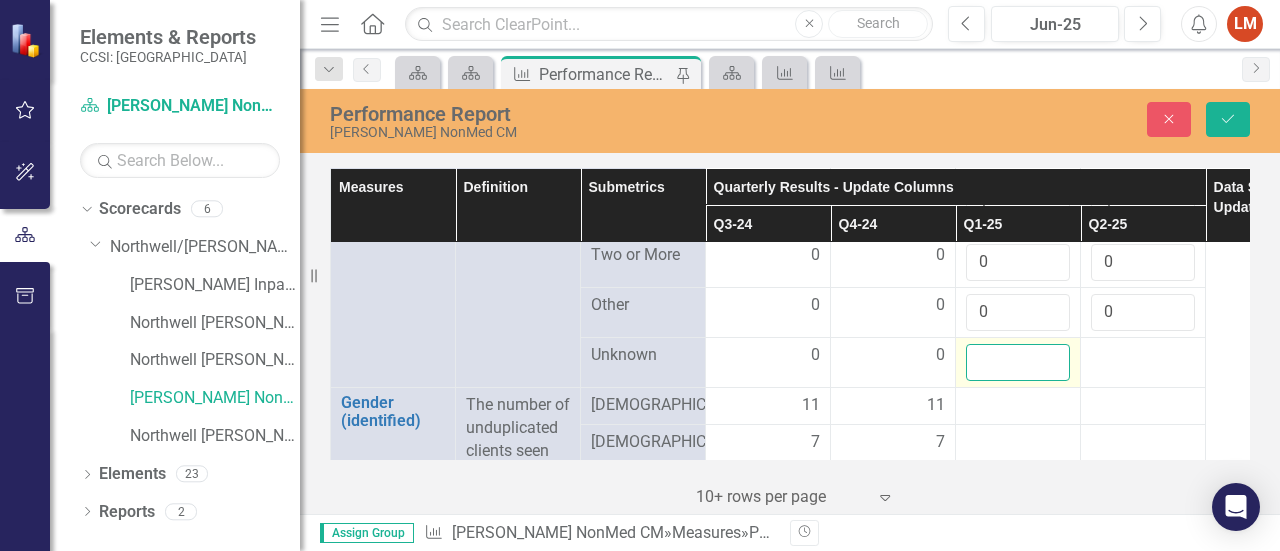 click at bounding box center (1018, 362) 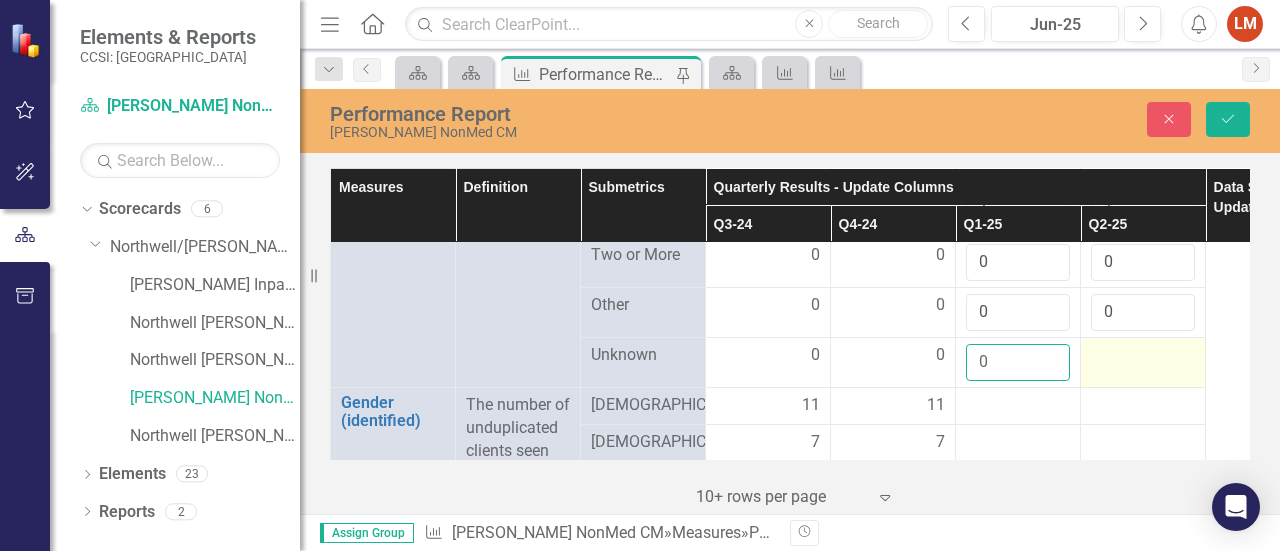 type on "0" 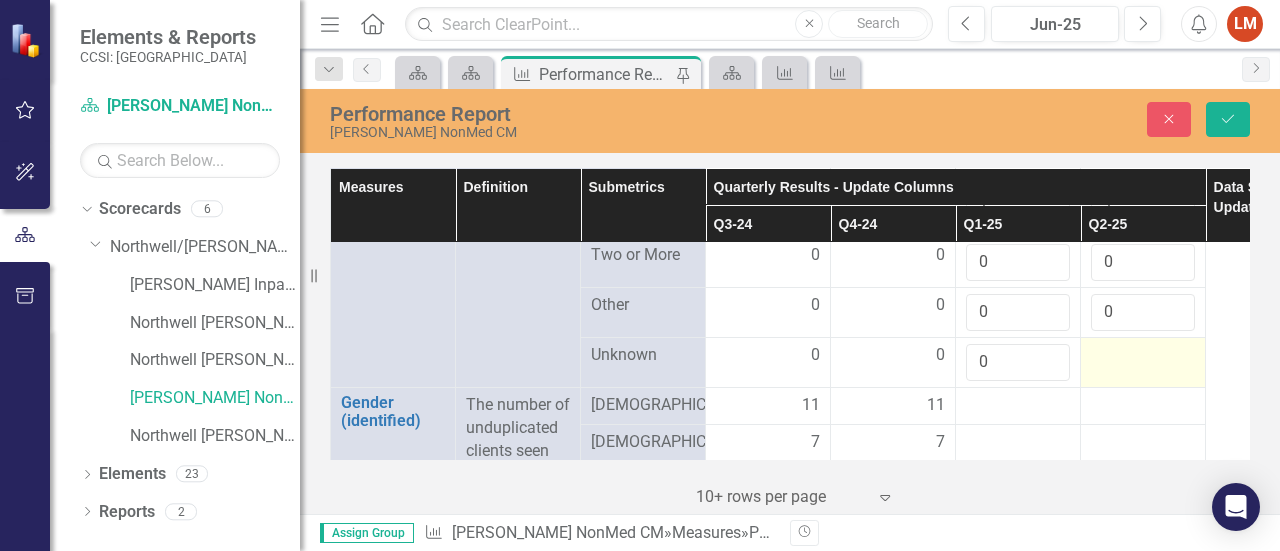 click at bounding box center [1143, 356] 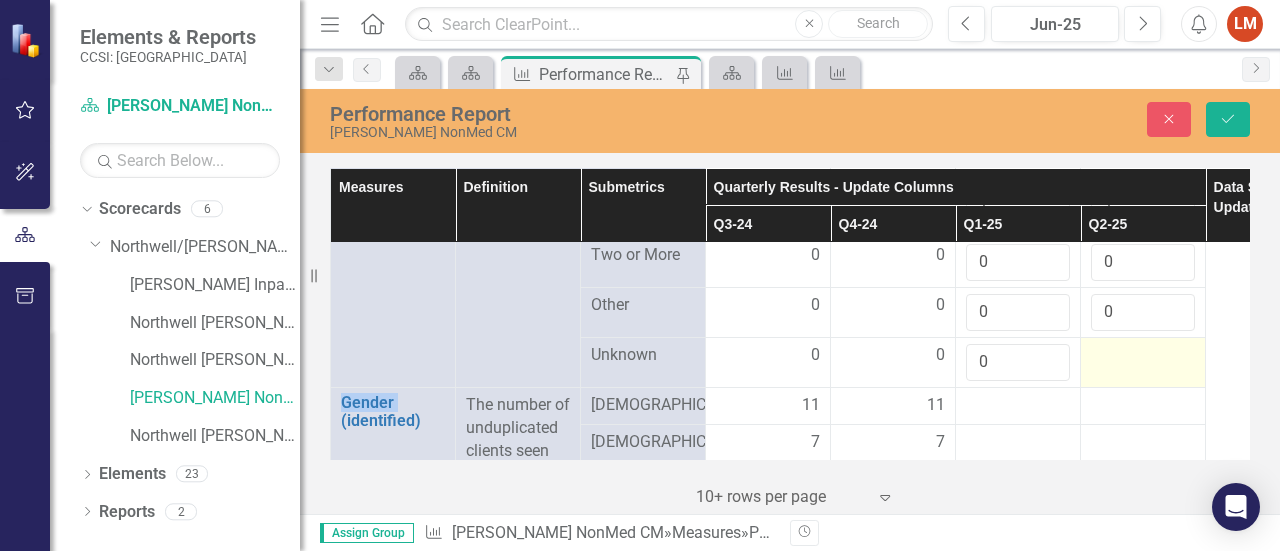click at bounding box center (1143, 356) 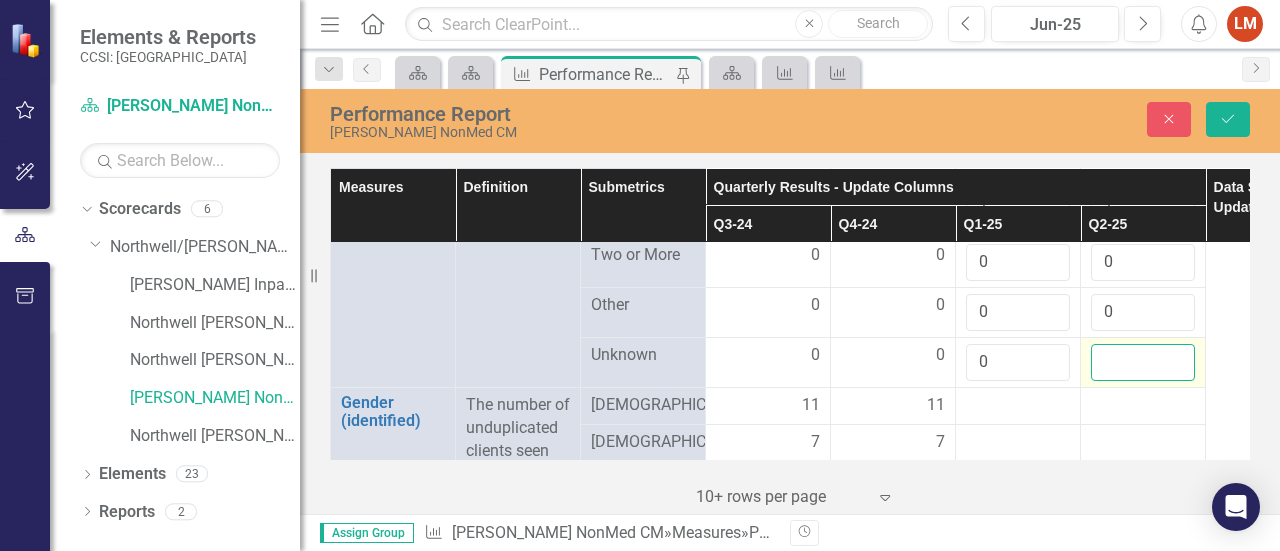 click at bounding box center (1143, 362) 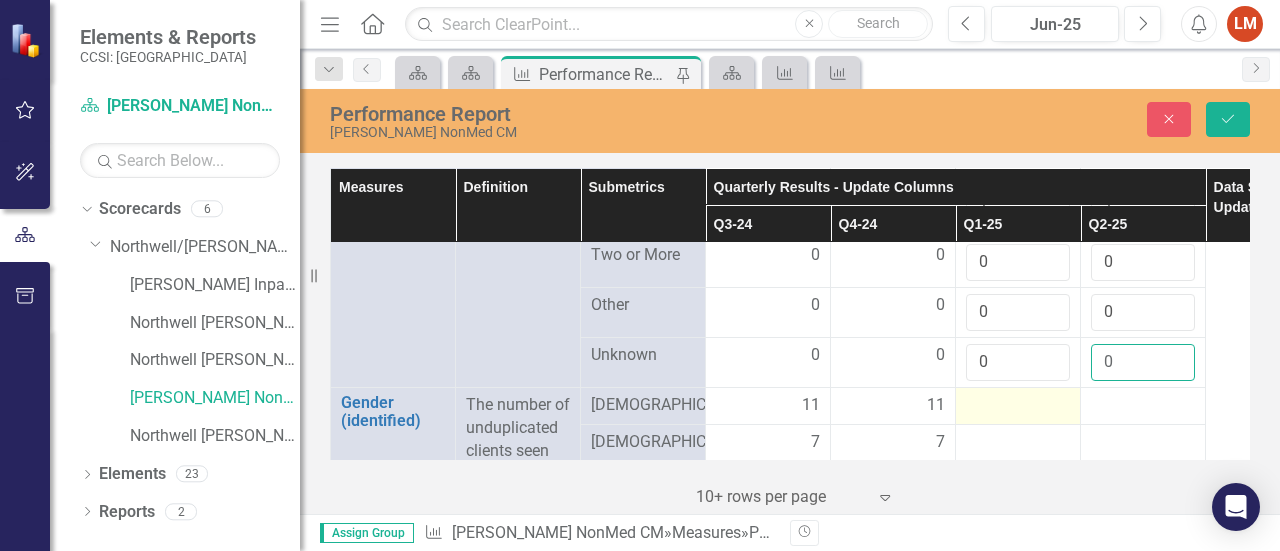 type on "0" 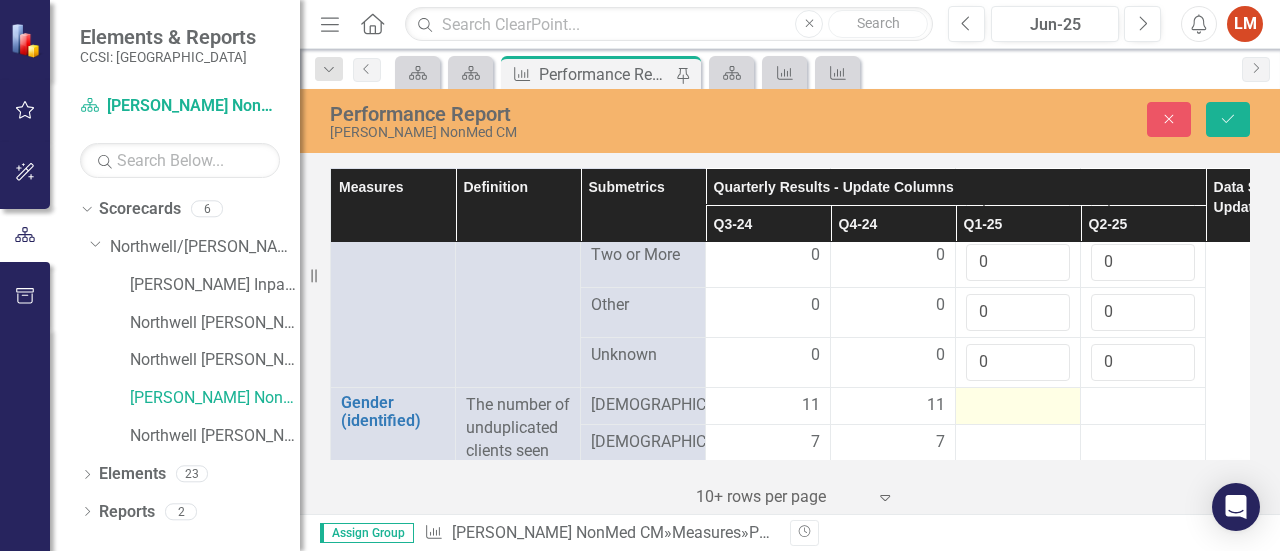 click at bounding box center [1018, 406] 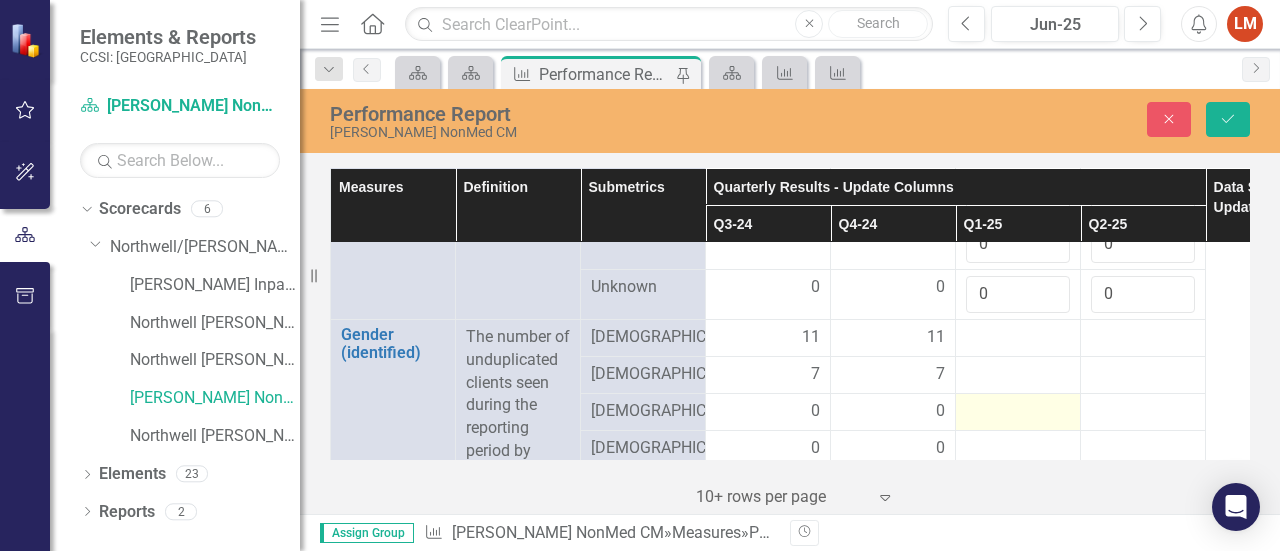 scroll, scrollTop: 1522, scrollLeft: 0, axis: vertical 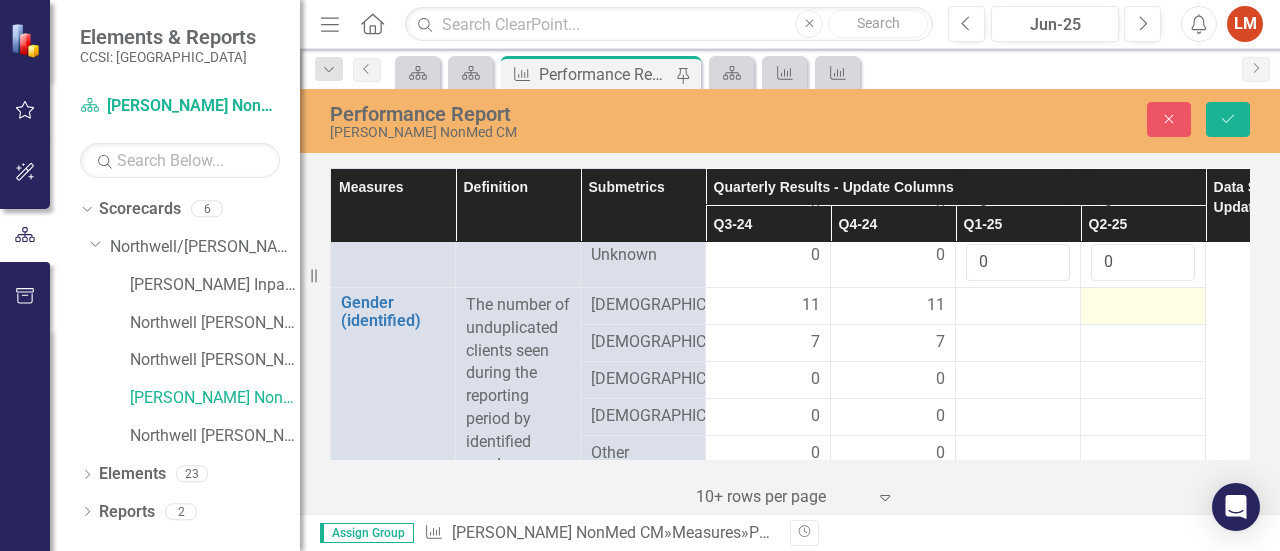 click at bounding box center (1143, 306) 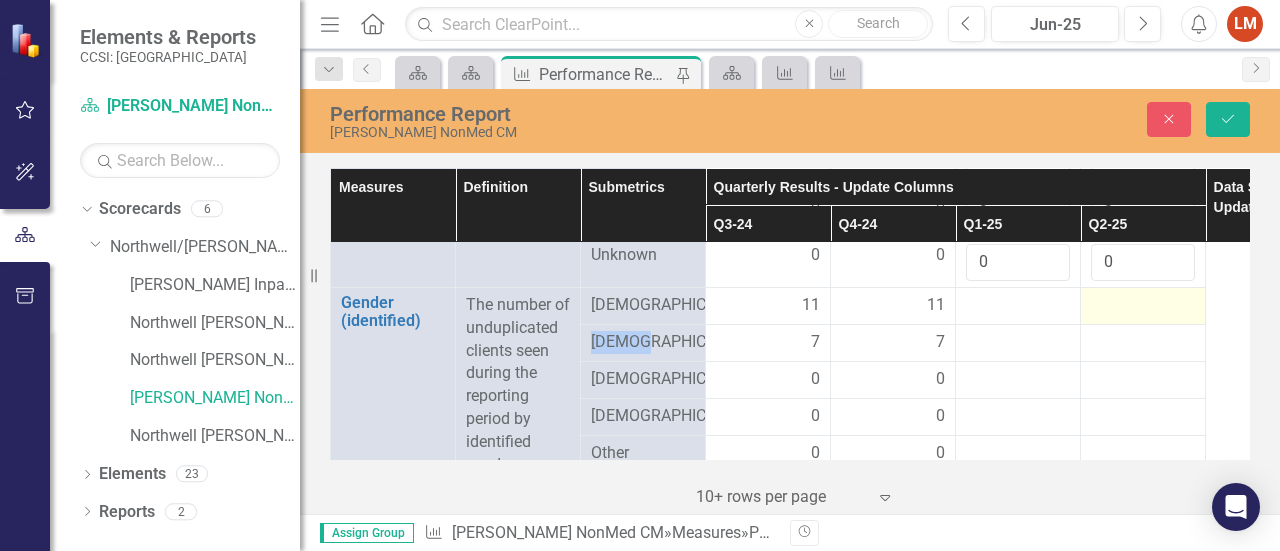 click at bounding box center [1143, 306] 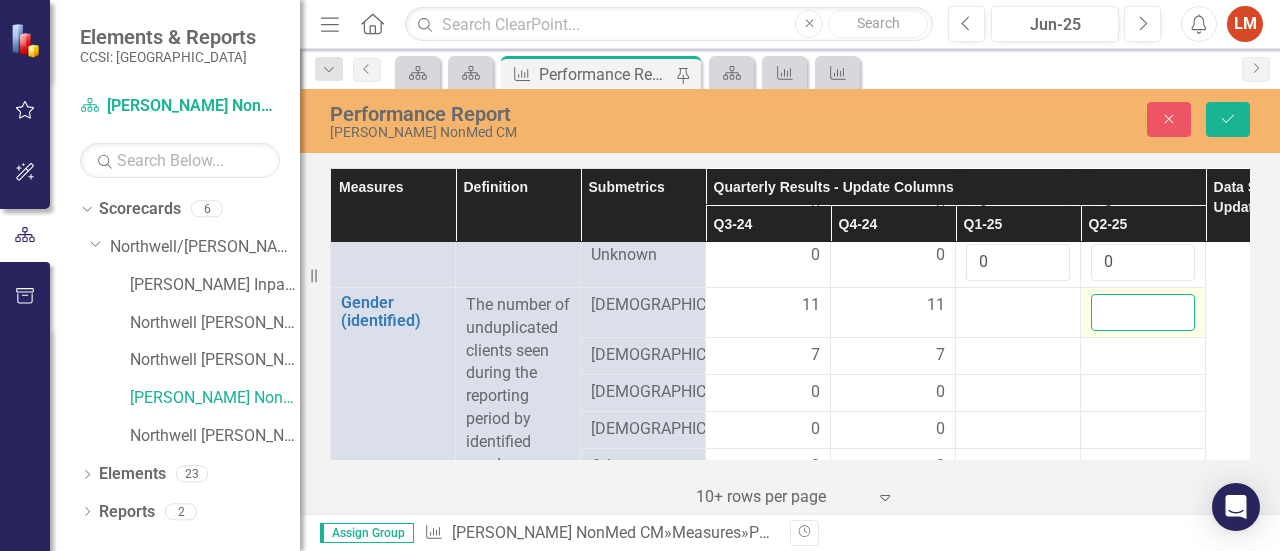 click at bounding box center [1143, 312] 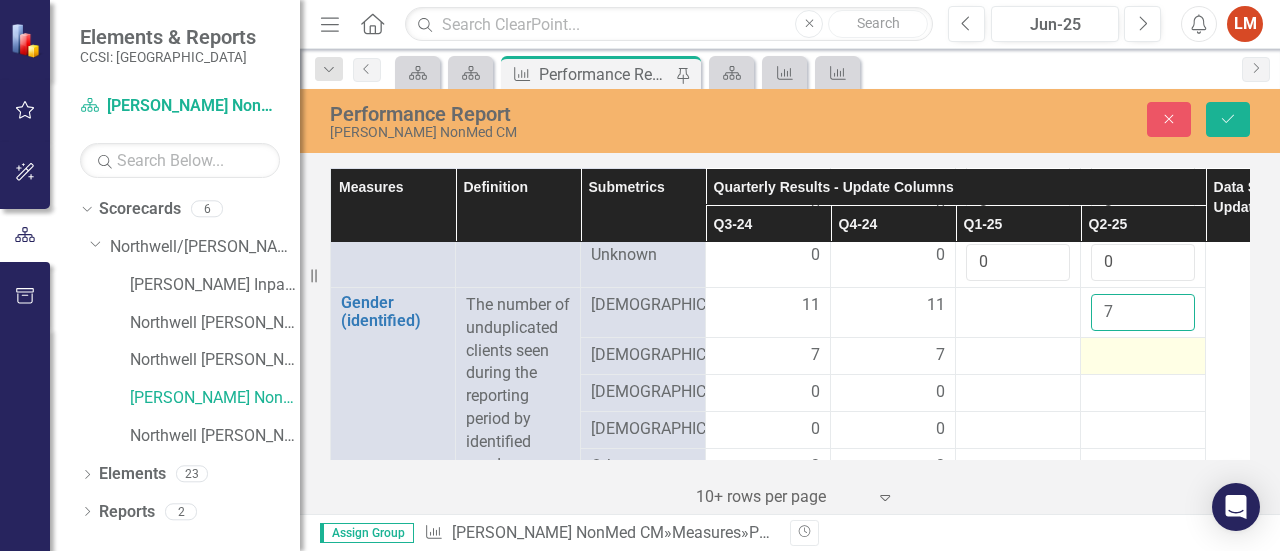 type on "7" 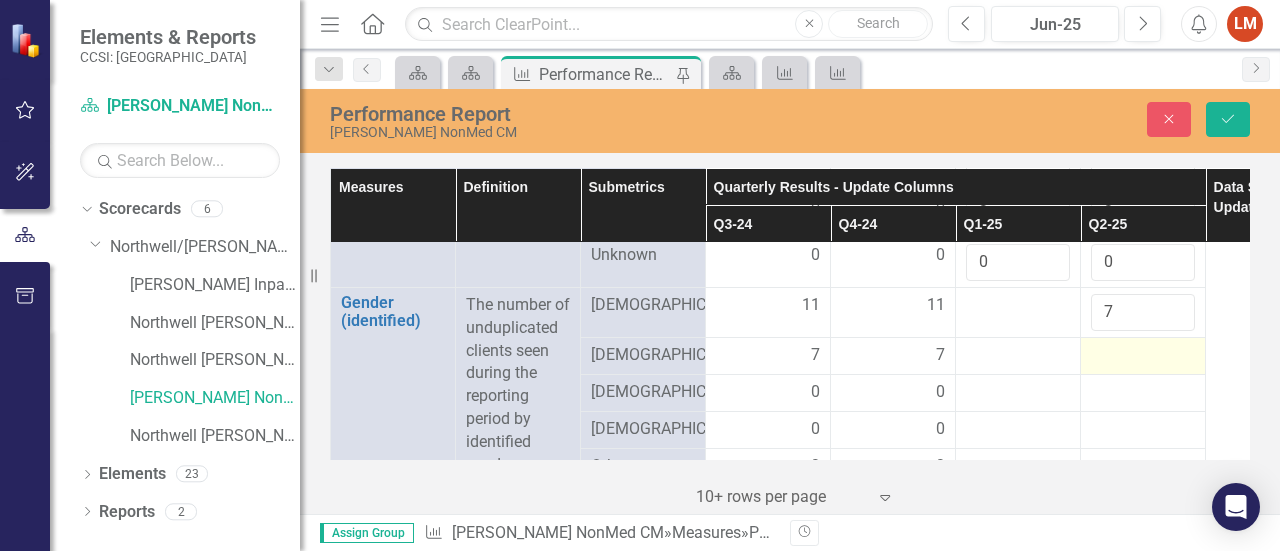 click at bounding box center (1143, 356) 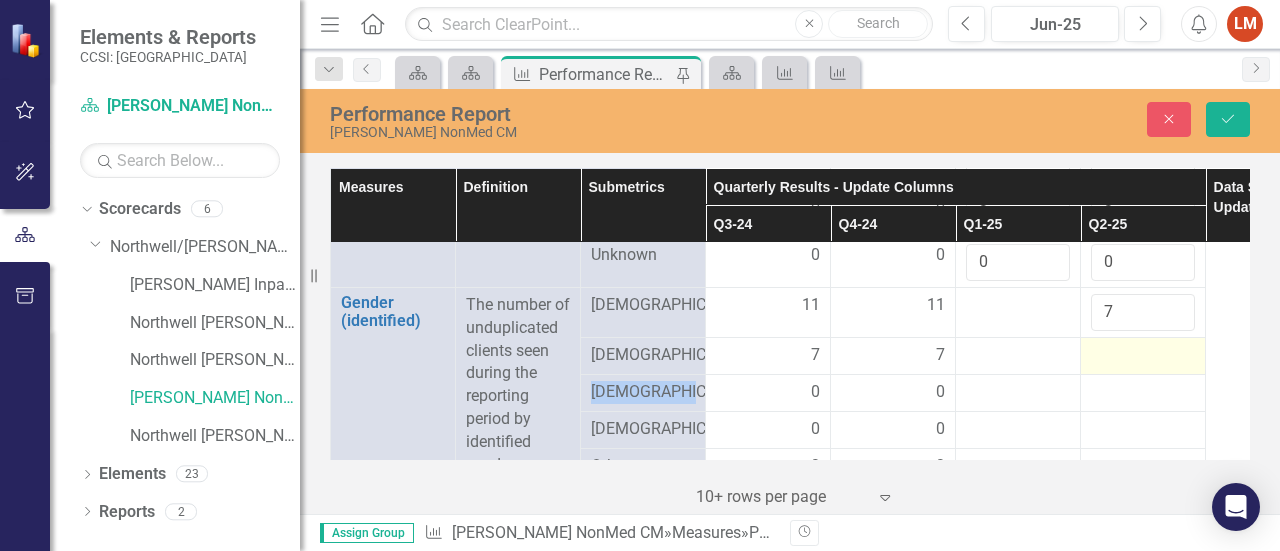 click at bounding box center [1143, 356] 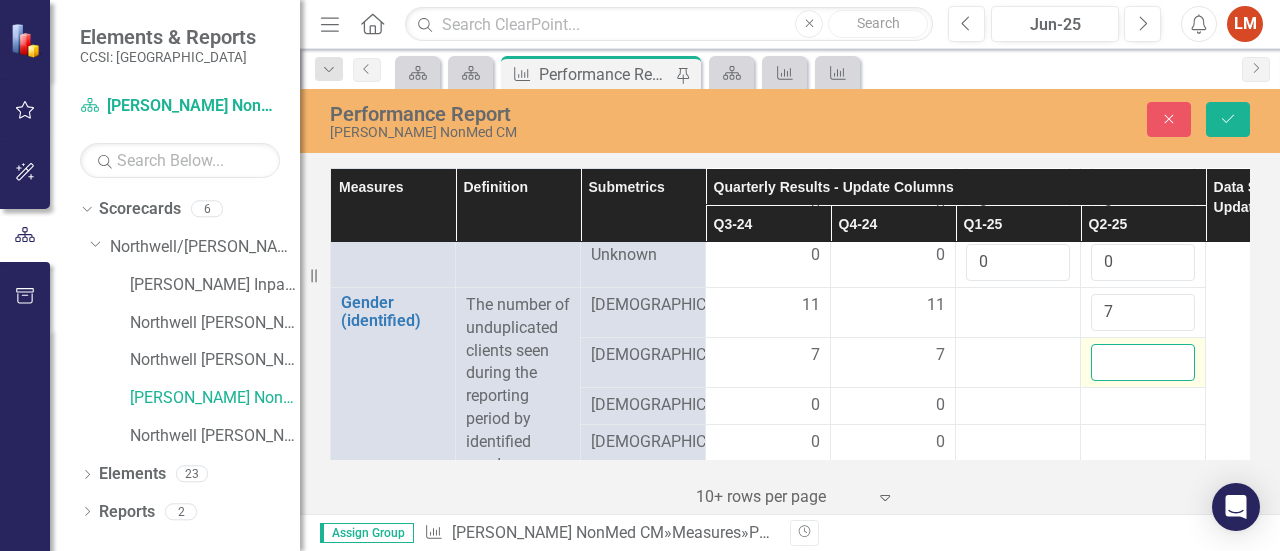 click at bounding box center [1143, 362] 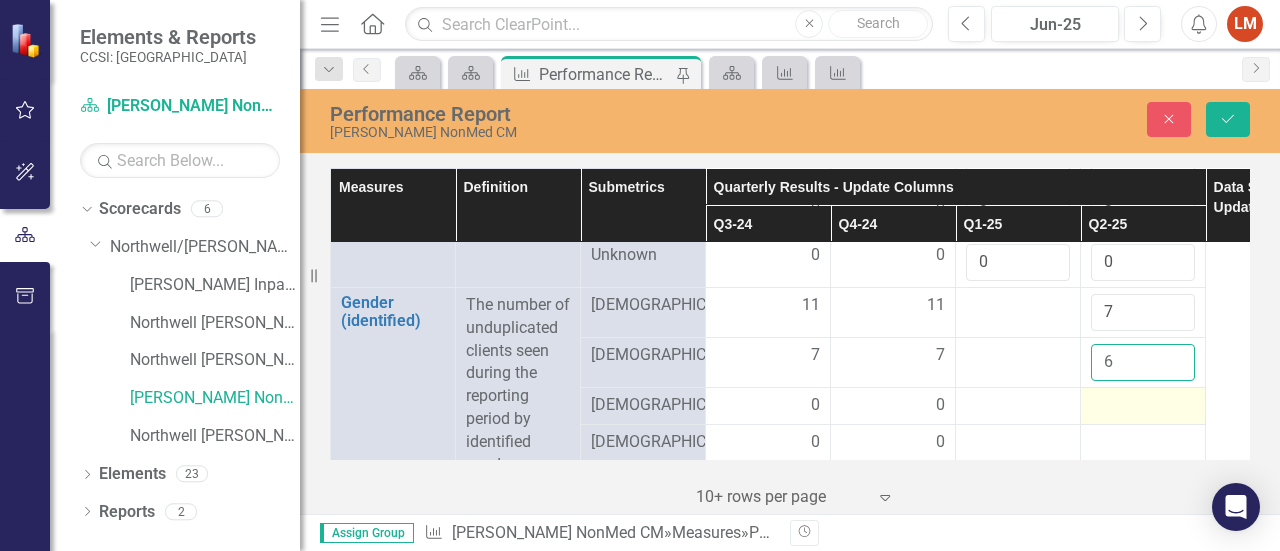 type on "6" 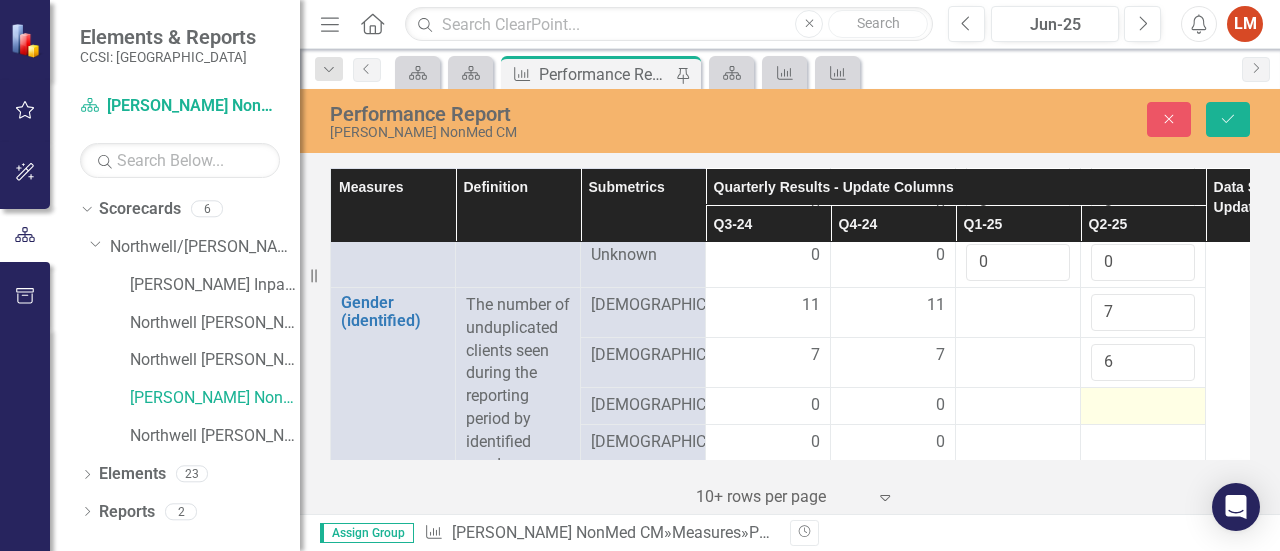 click at bounding box center (1143, 406) 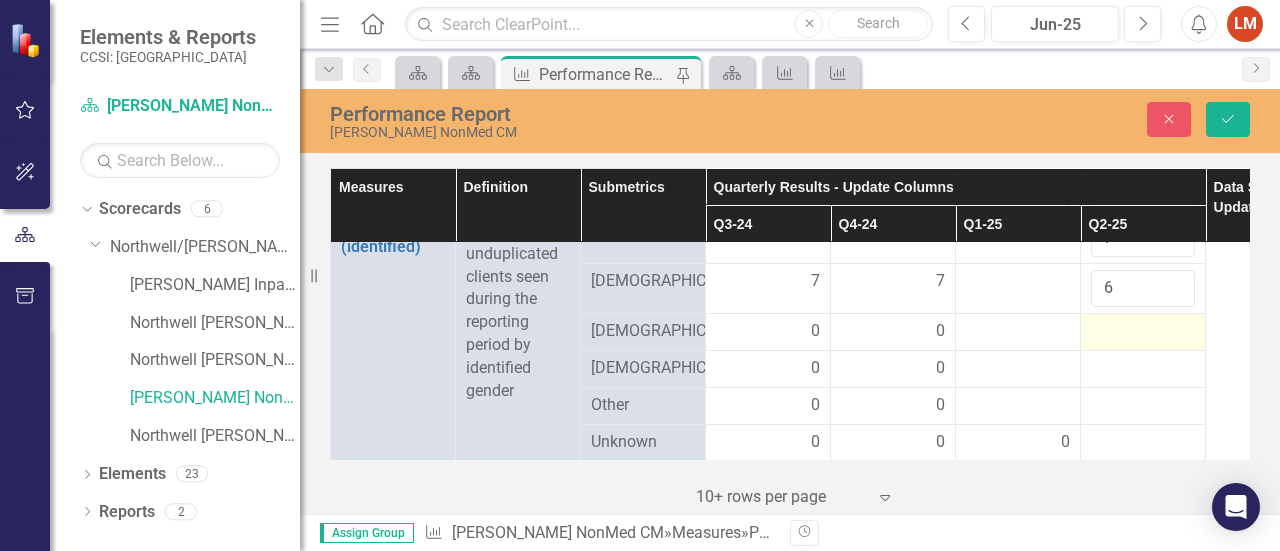 scroll, scrollTop: 1622, scrollLeft: 0, axis: vertical 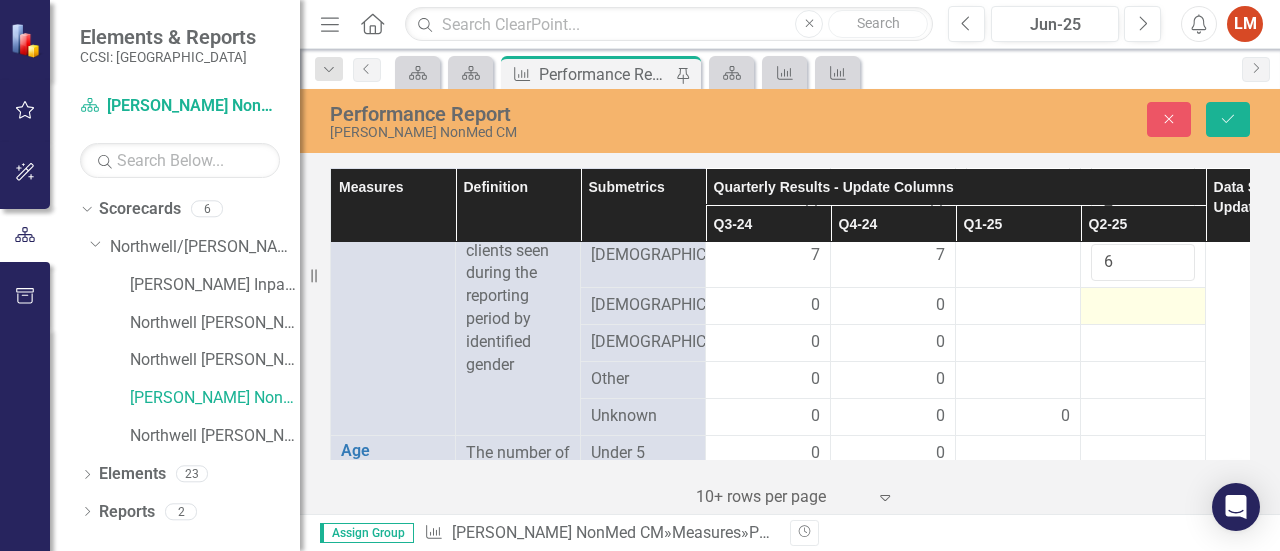 click at bounding box center (1143, 306) 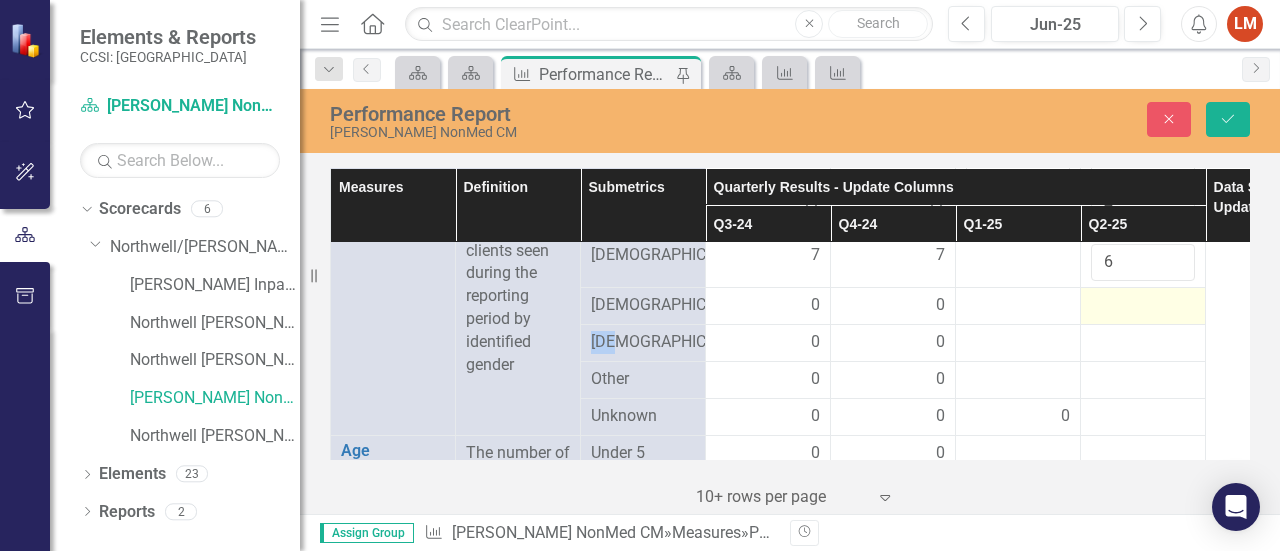 click at bounding box center (1143, 306) 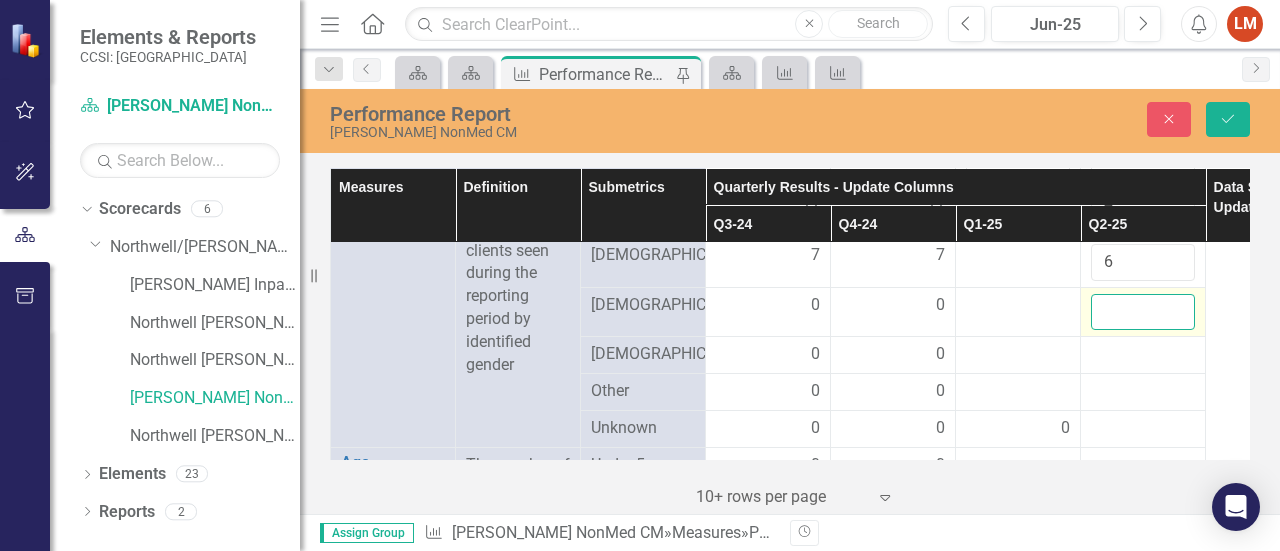 click at bounding box center (1143, 312) 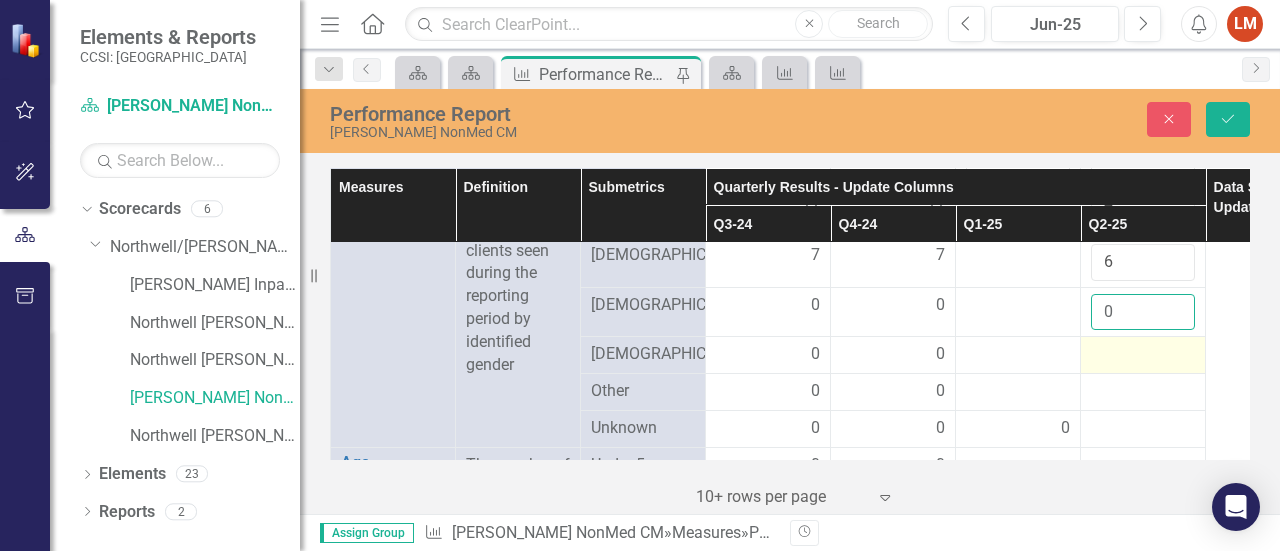 type on "0" 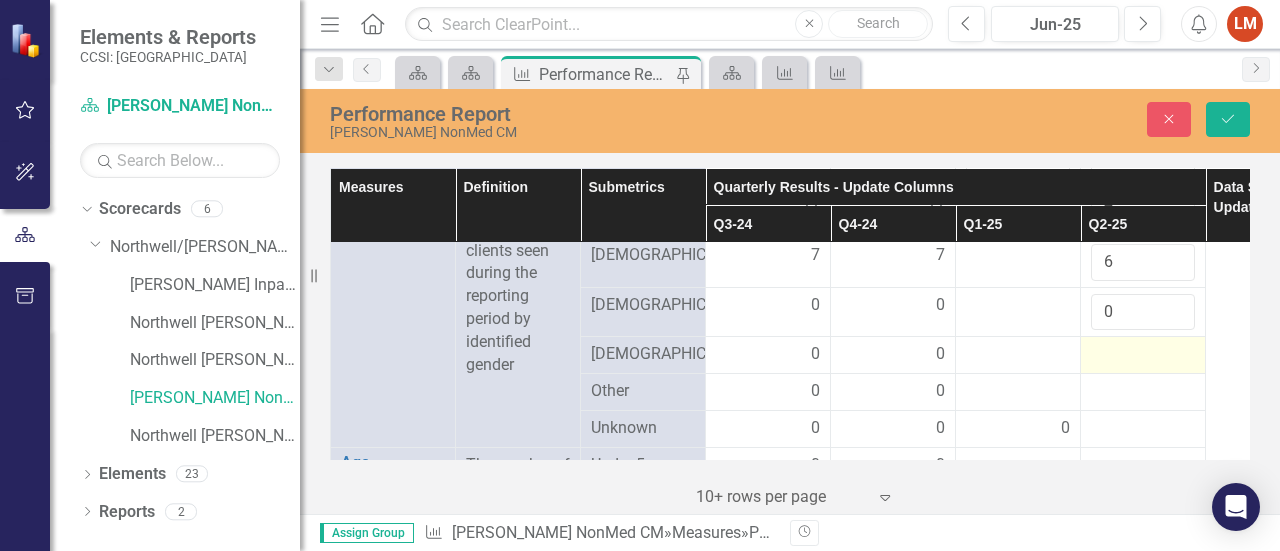 click at bounding box center (1143, 355) 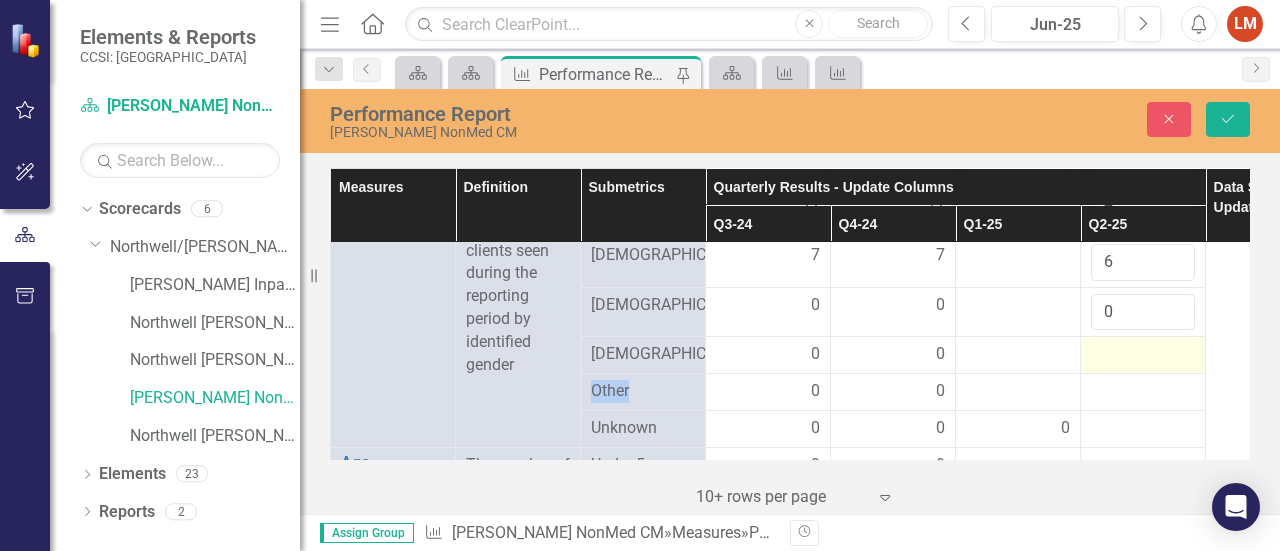 click at bounding box center (1143, 355) 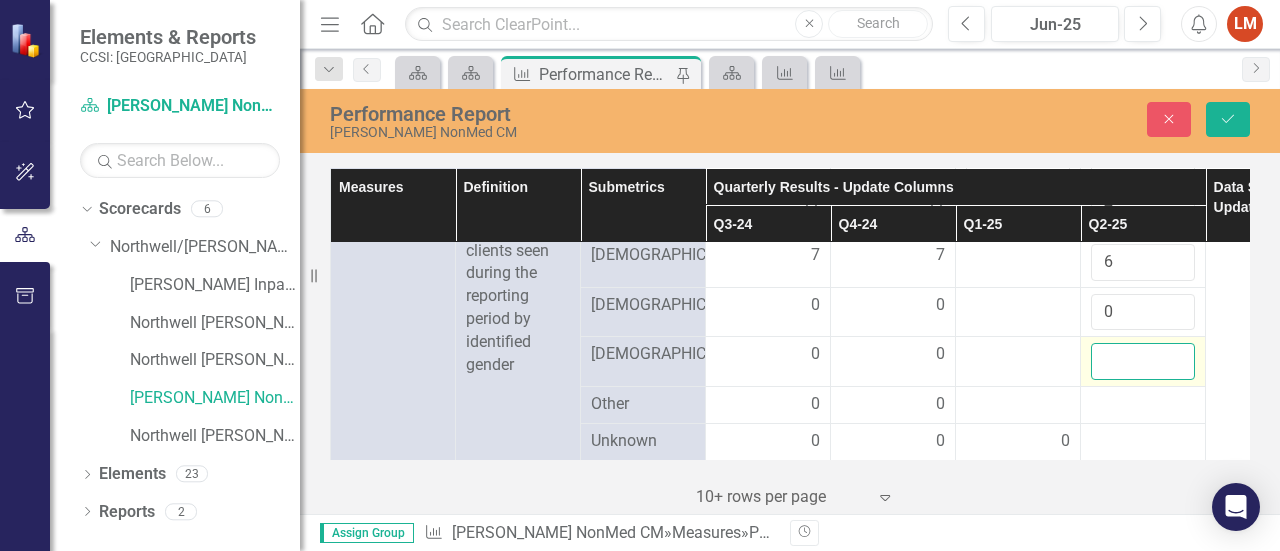 click at bounding box center [1143, 361] 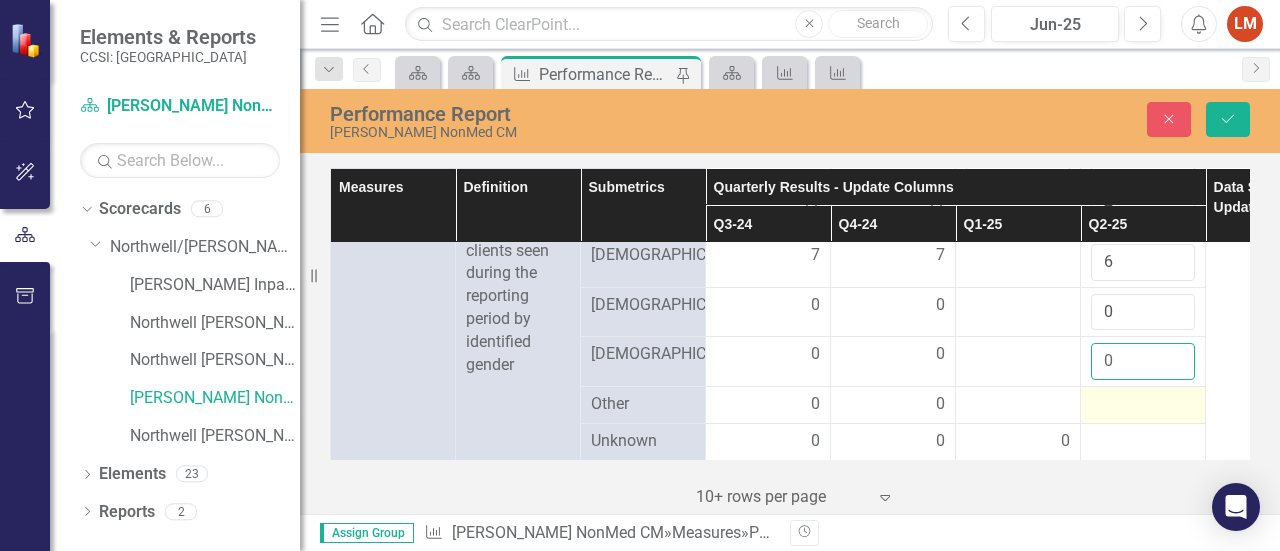 type on "0" 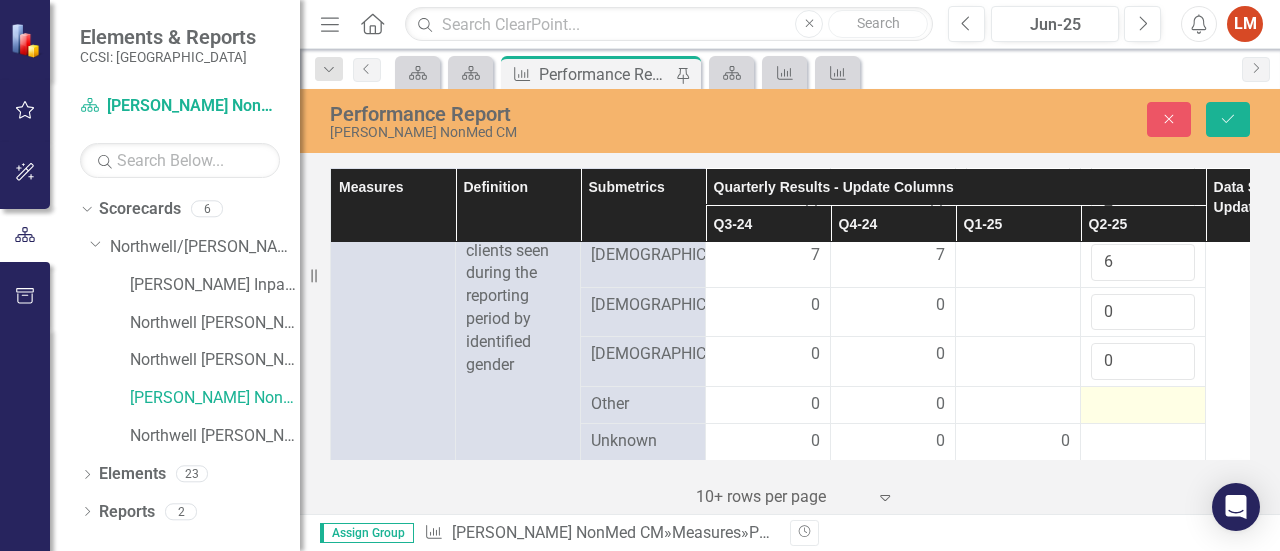 click at bounding box center [1143, 405] 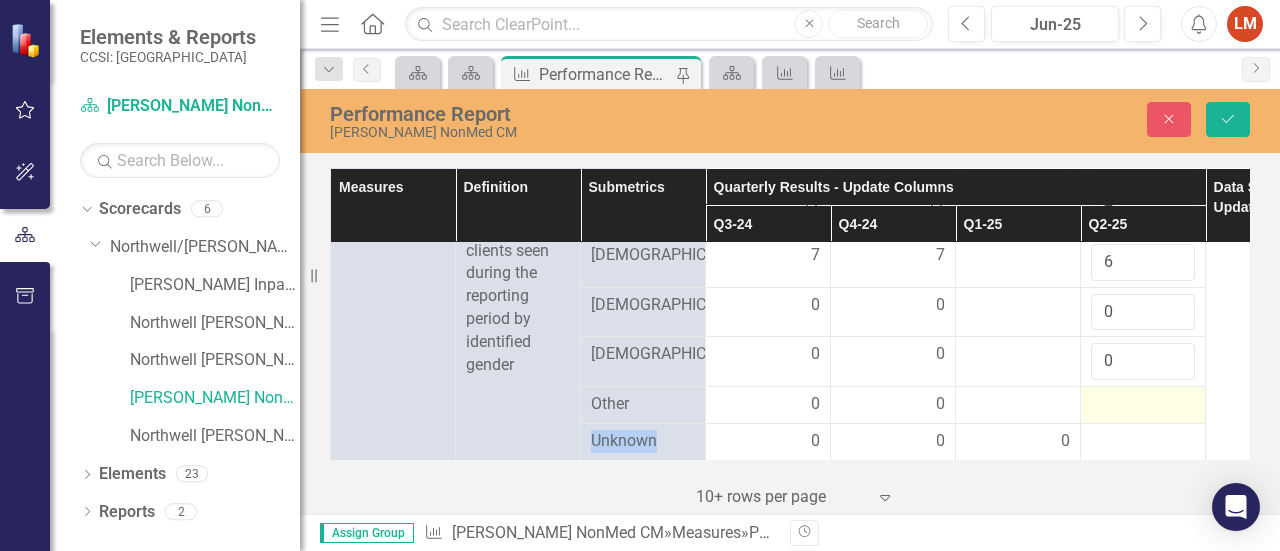 click at bounding box center (1143, 405) 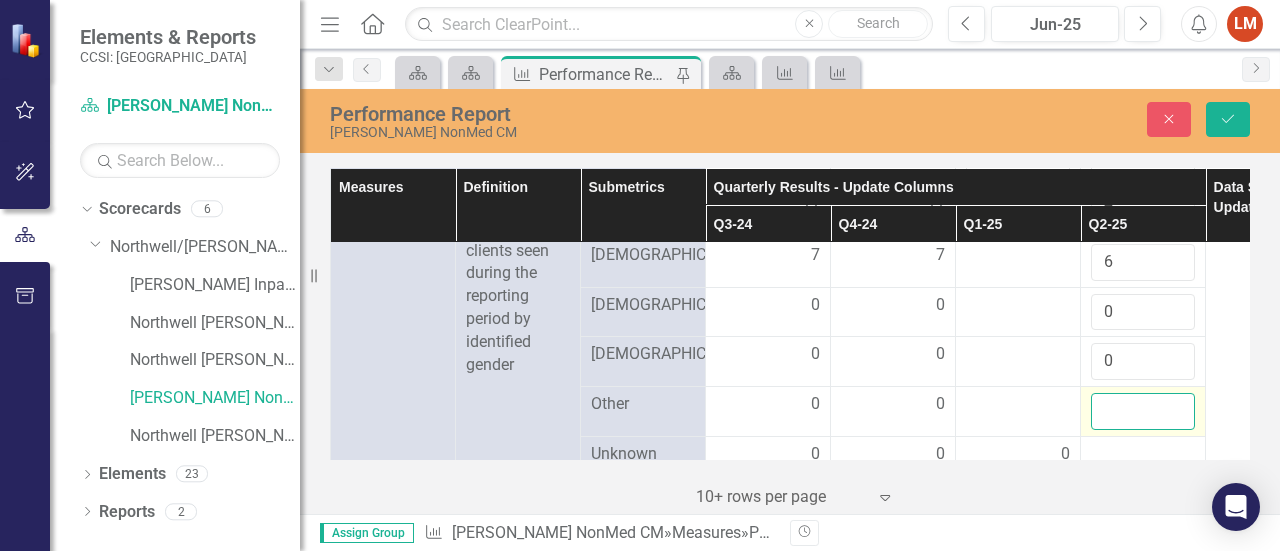 click at bounding box center [1143, 411] 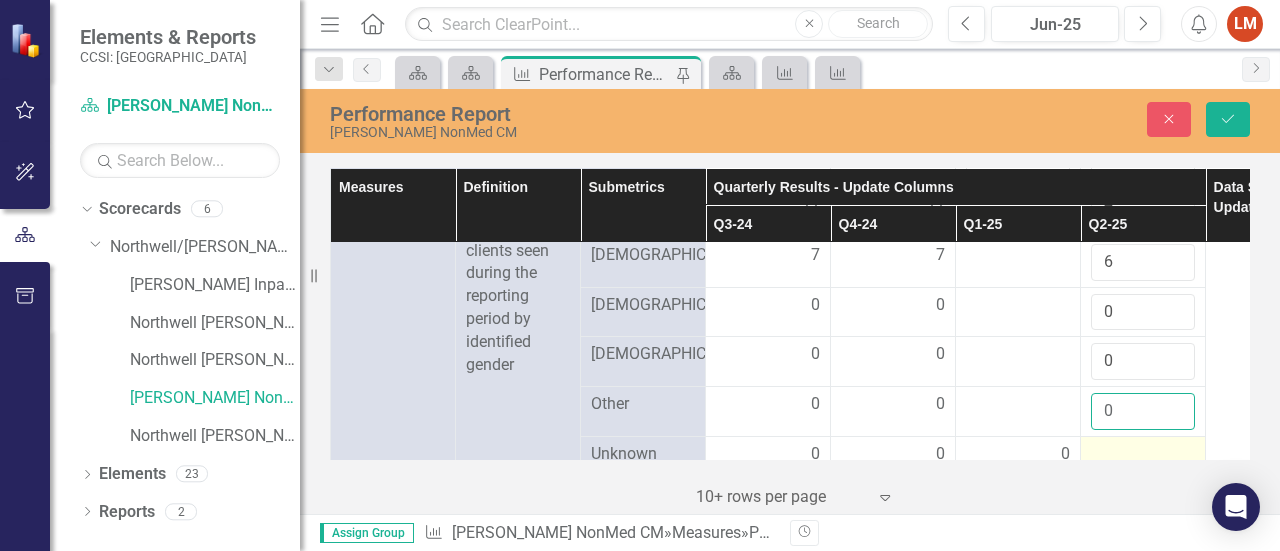 type on "0" 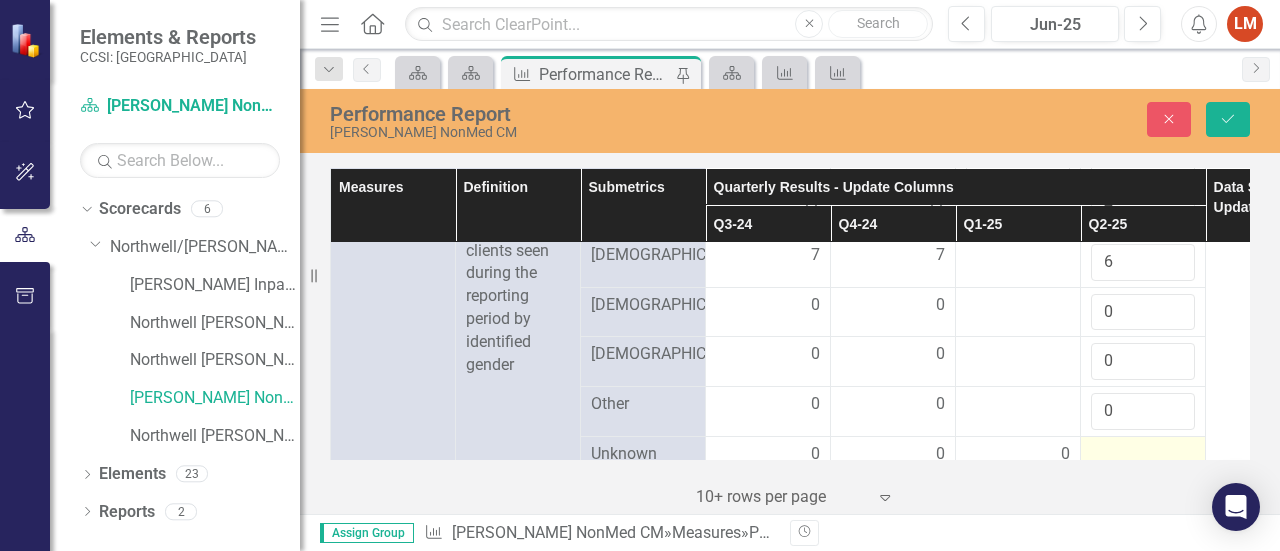 click at bounding box center (1143, 455) 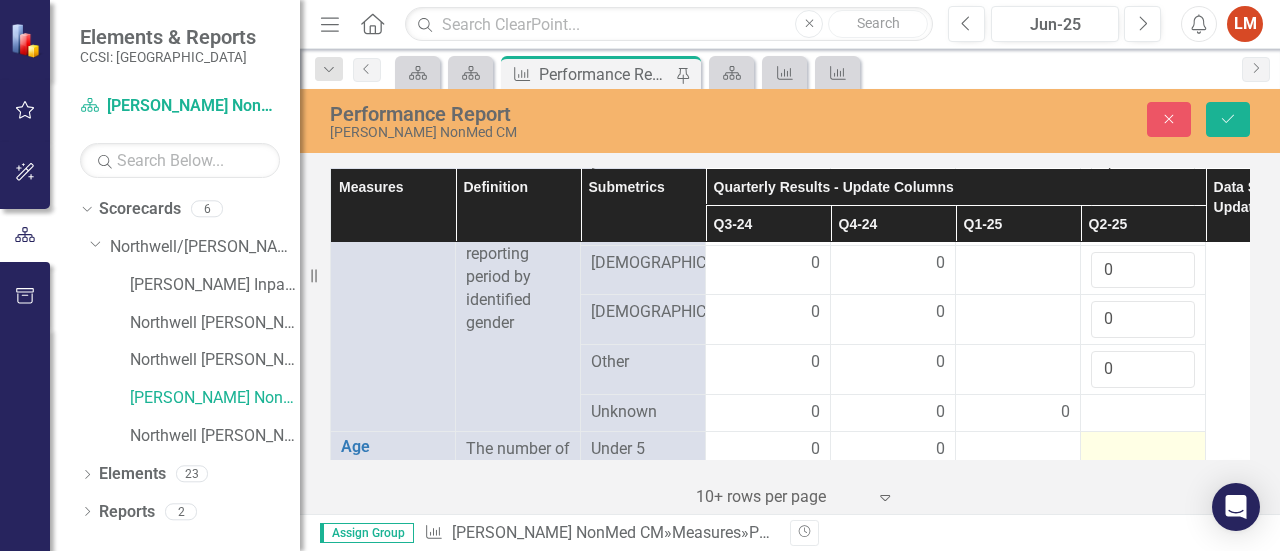 scroll, scrollTop: 1722, scrollLeft: 0, axis: vertical 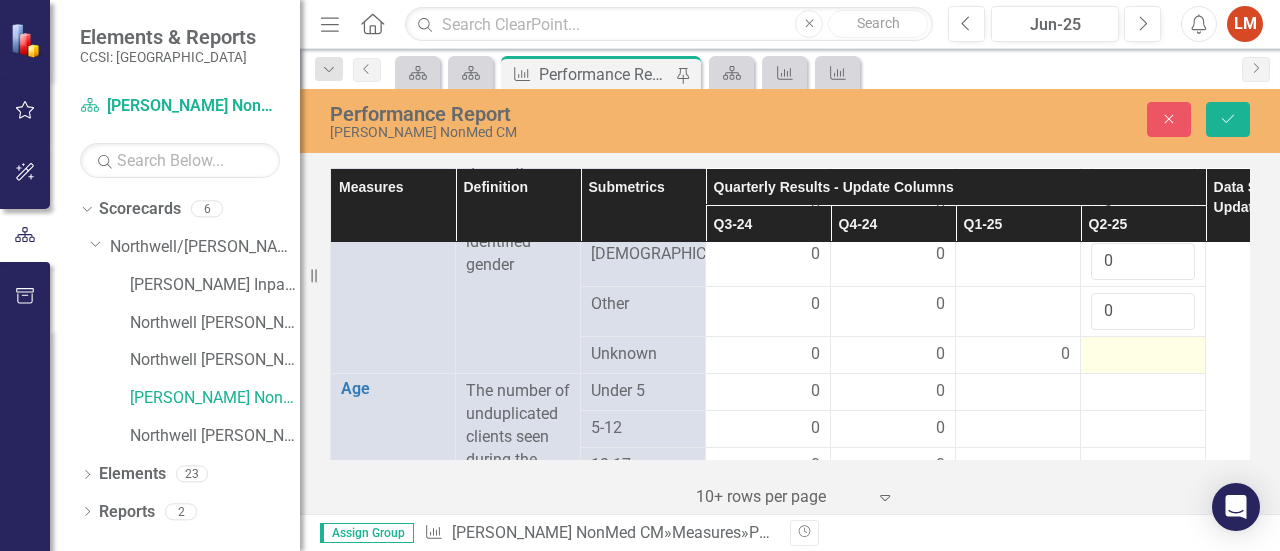 click at bounding box center (1143, 355) 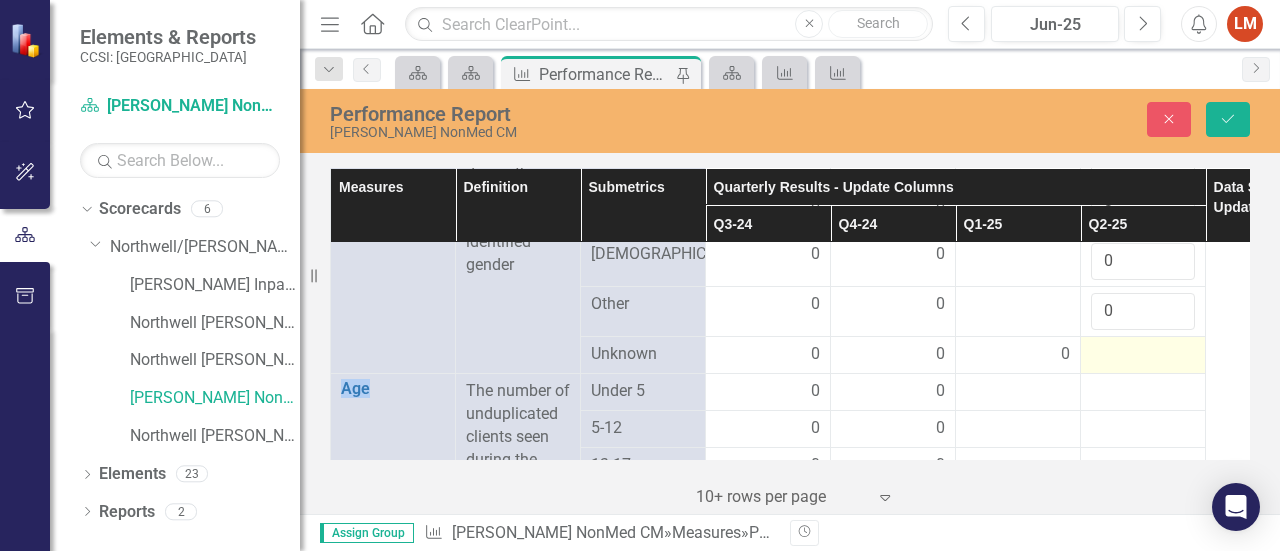 click at bounding box center [1143, 355] 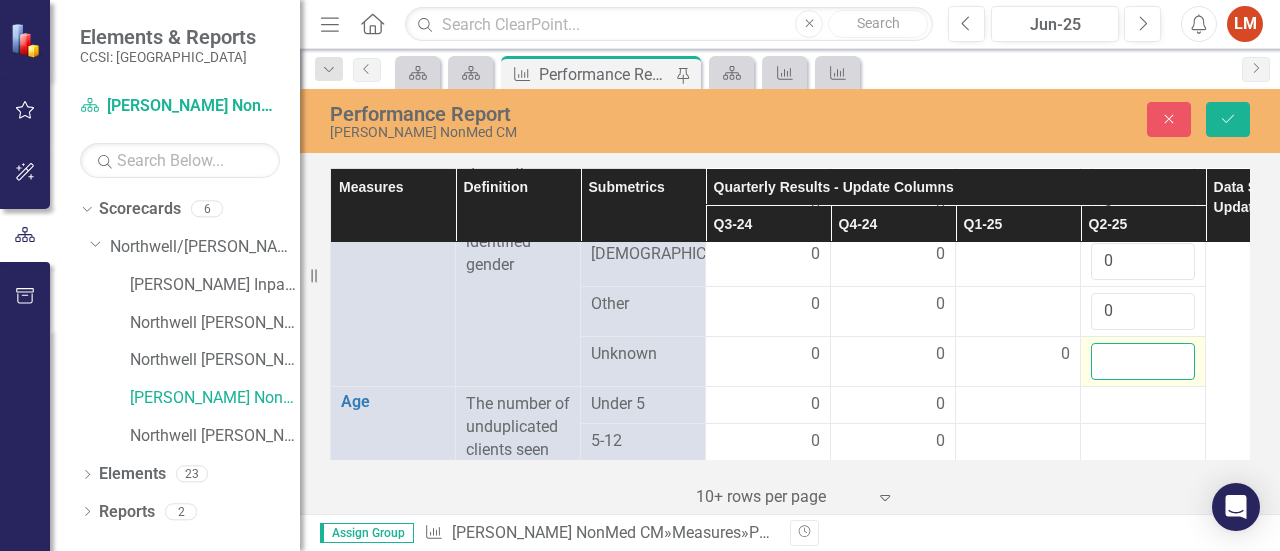 click at bounding box center [1143, 361] 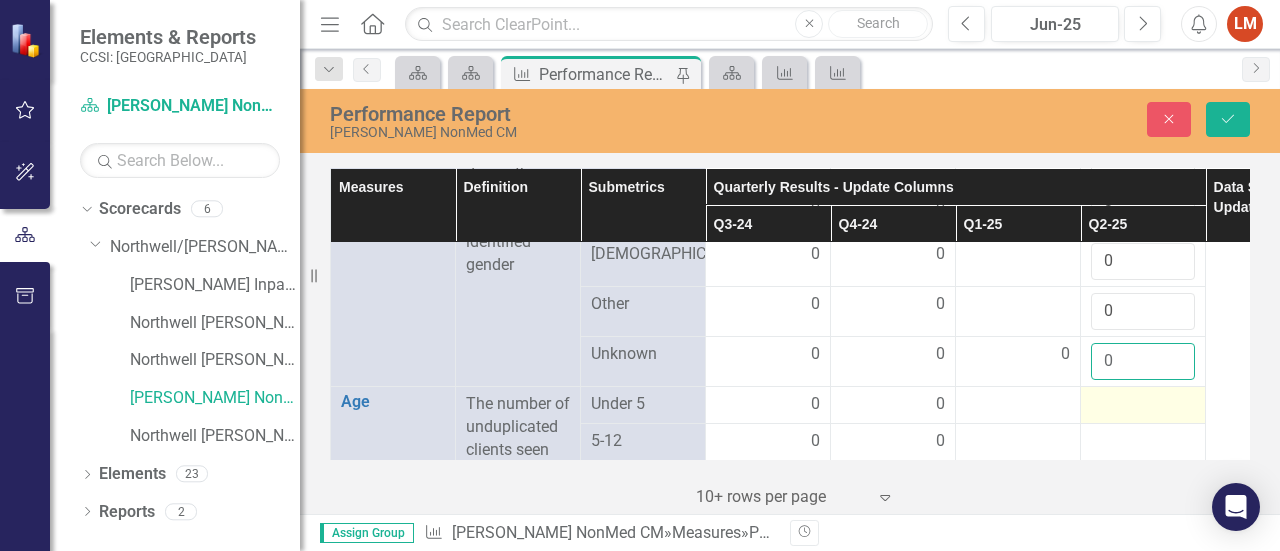 scroll, scrollTop: 1822, scrollLeft: 0, axis: vertical 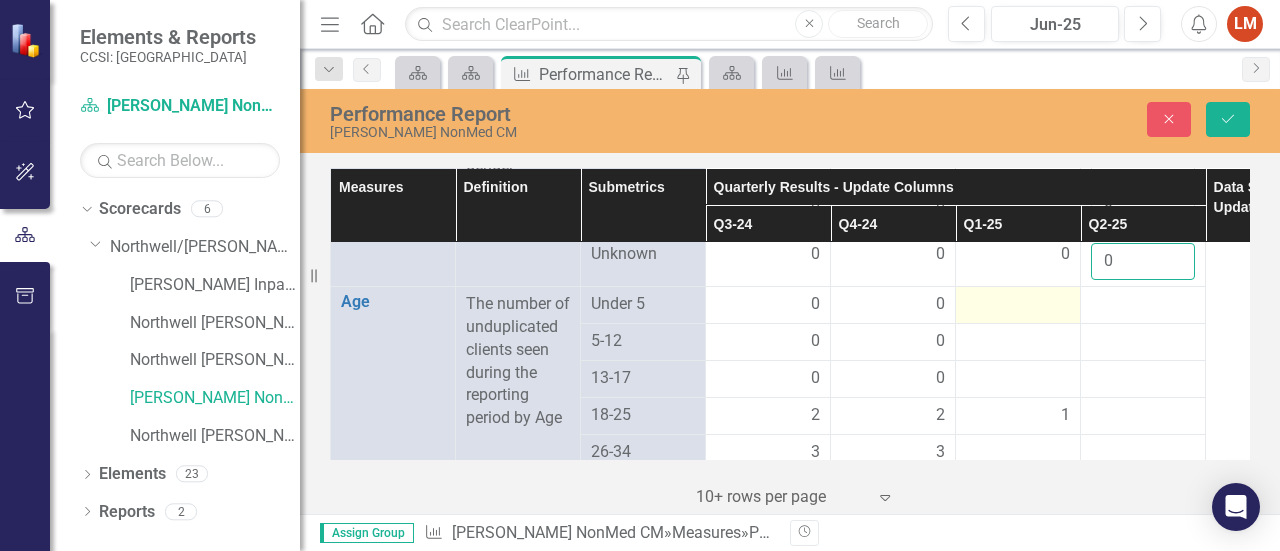 type on "0" 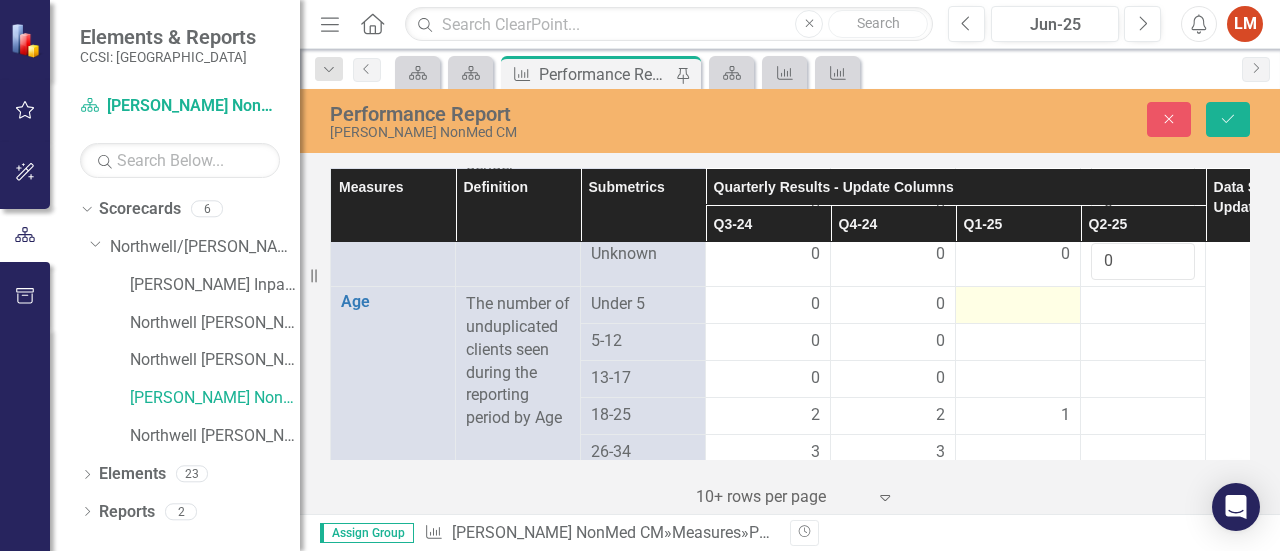 click at bounding box center [1018, 305] 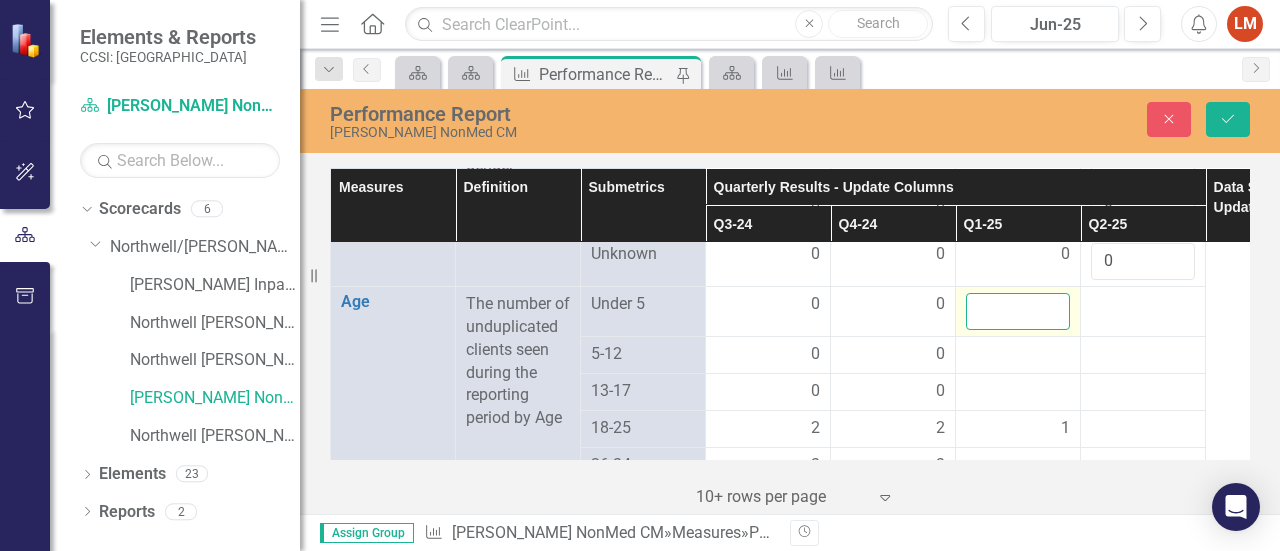 click at bounding box center [1018, 311] 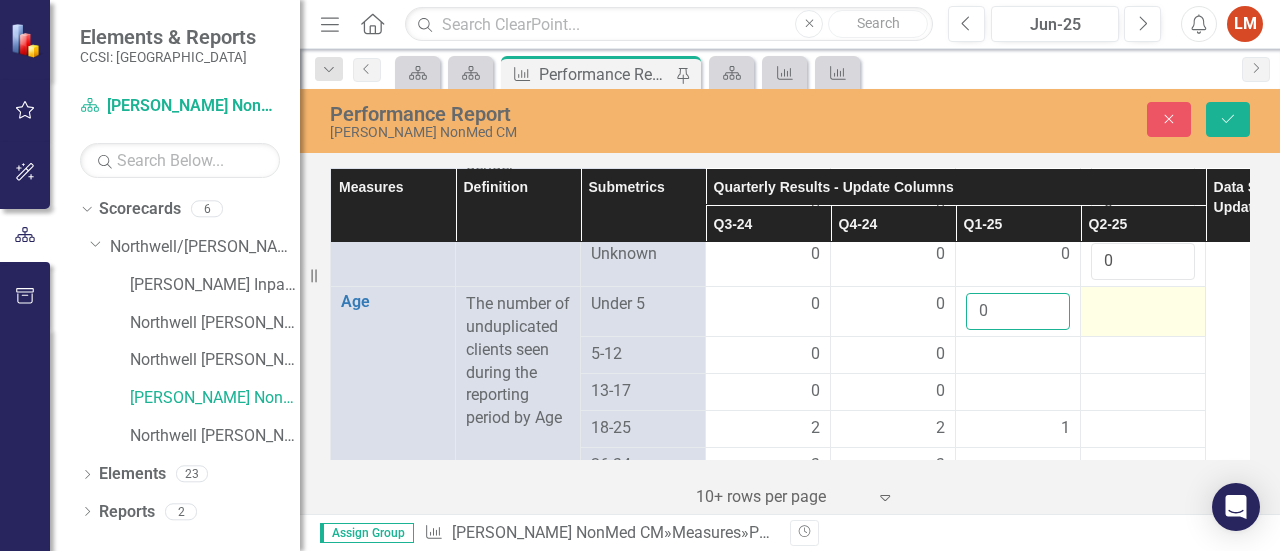type on "0" 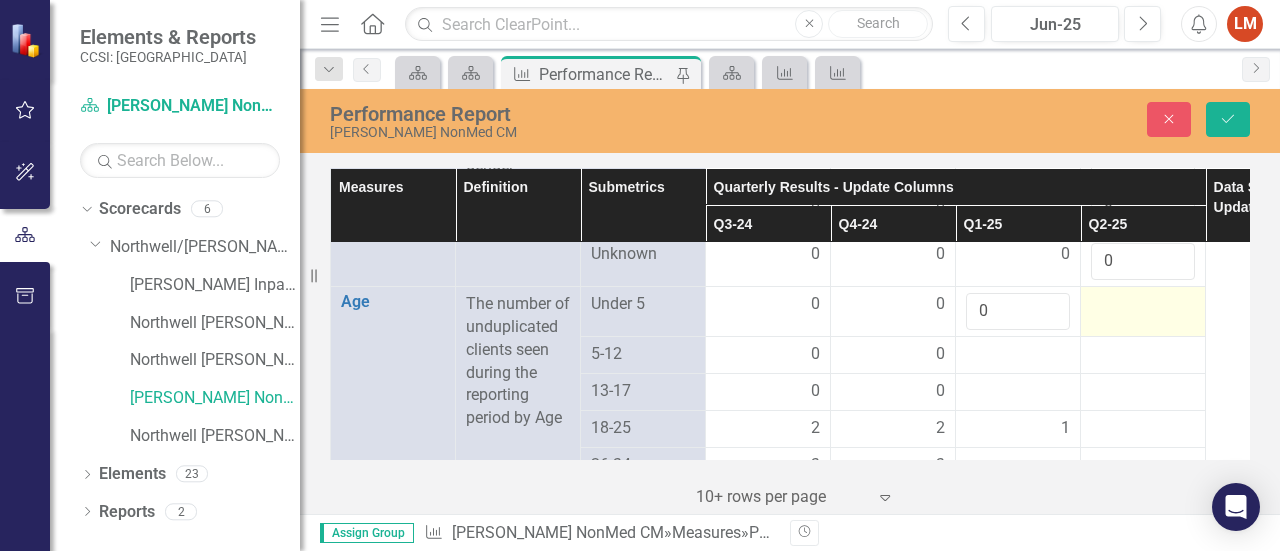 click at bounding box center [1143, 305] 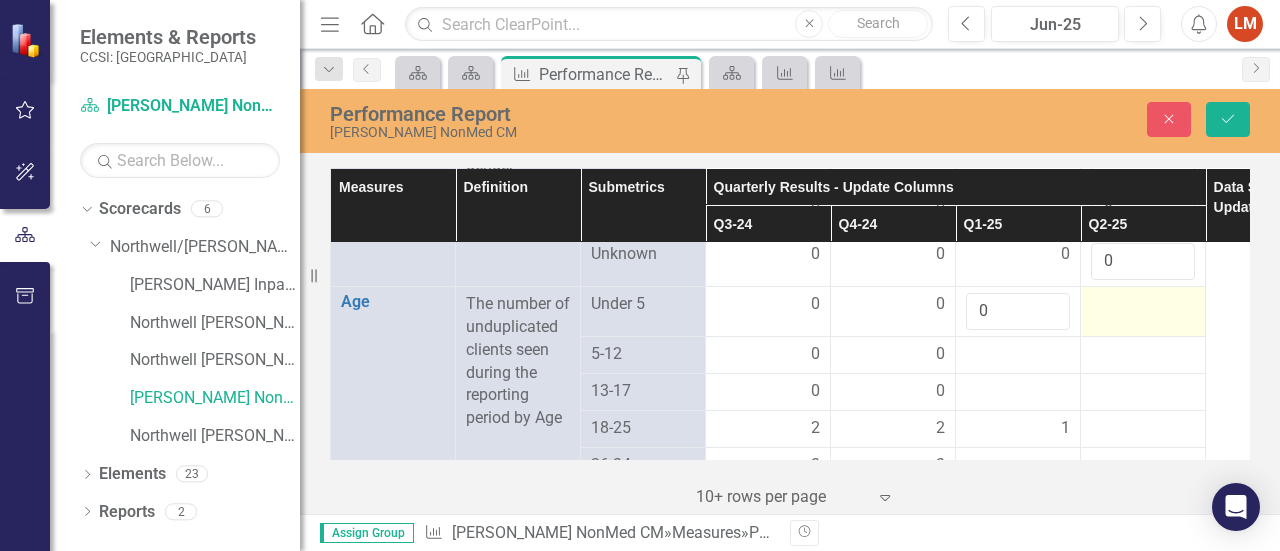 click at bounding box center [1143, 305] 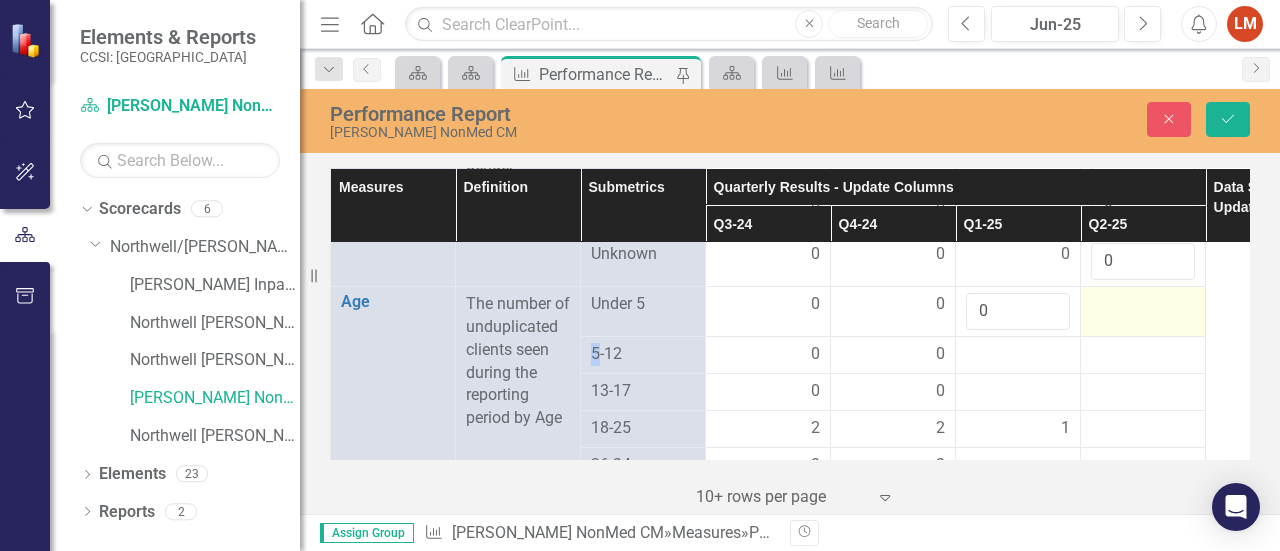 click at bounding box center [1143, 305] 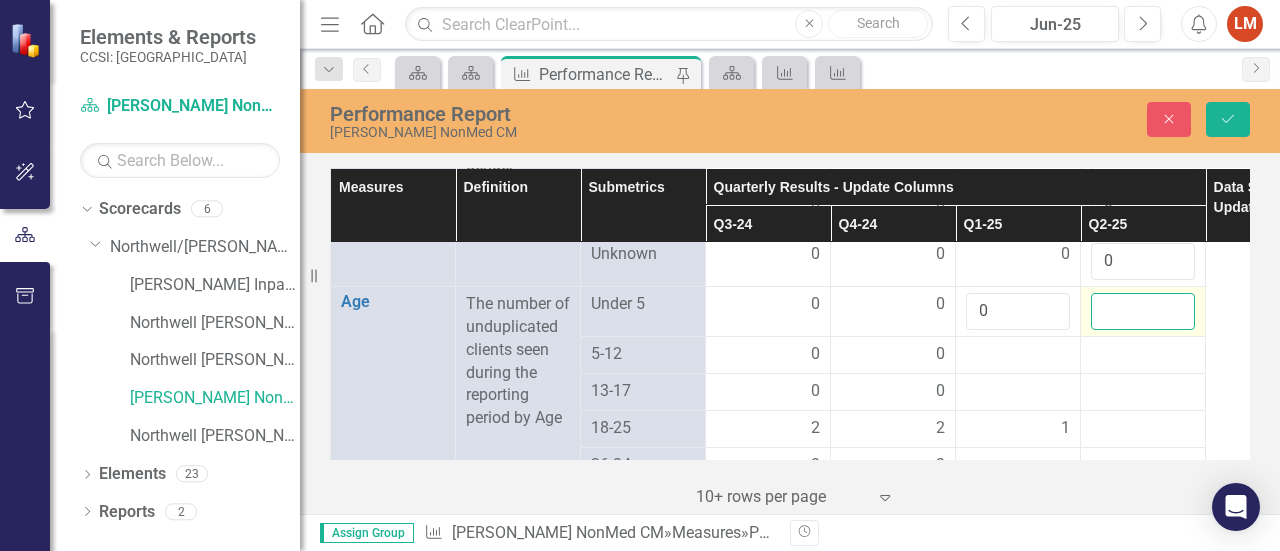 click at bounding box center (1143, 311) 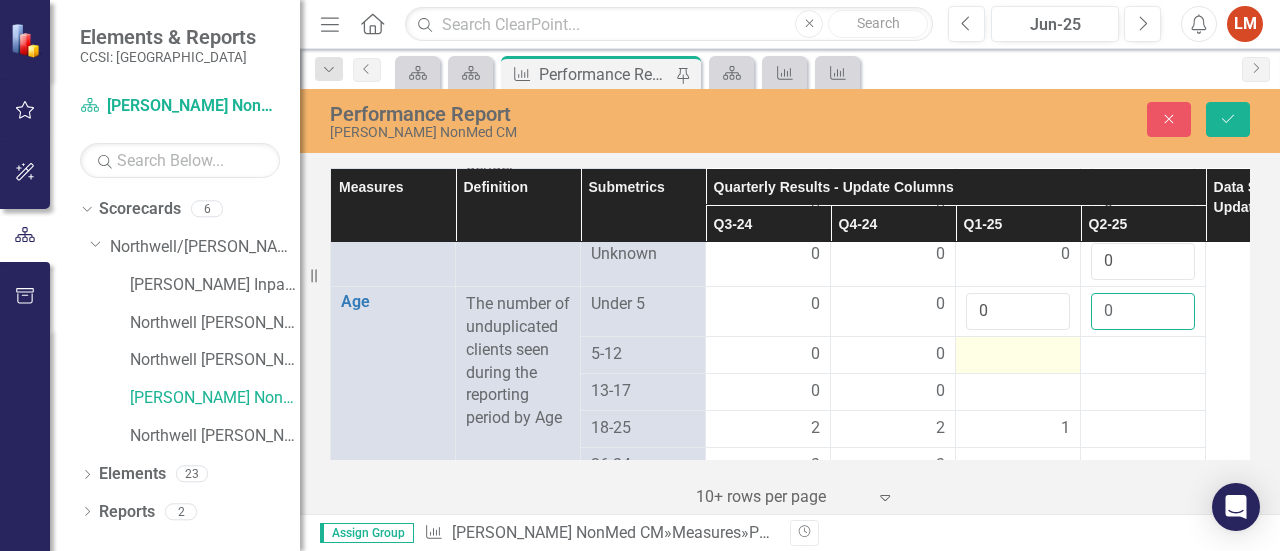 type on "0" 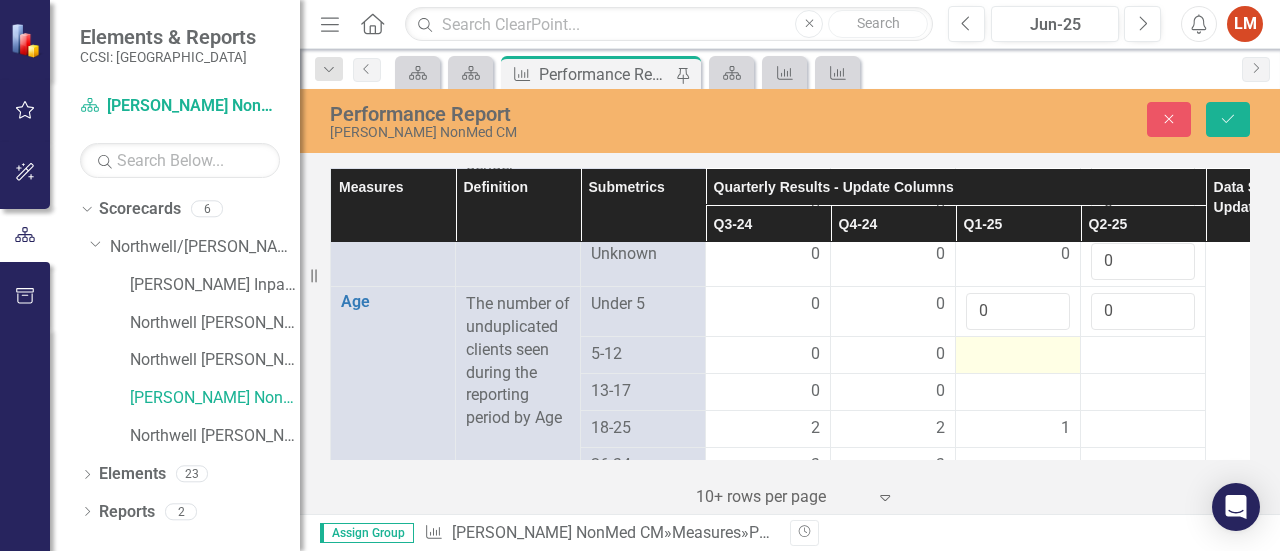click at bounding box center (1018, 355) 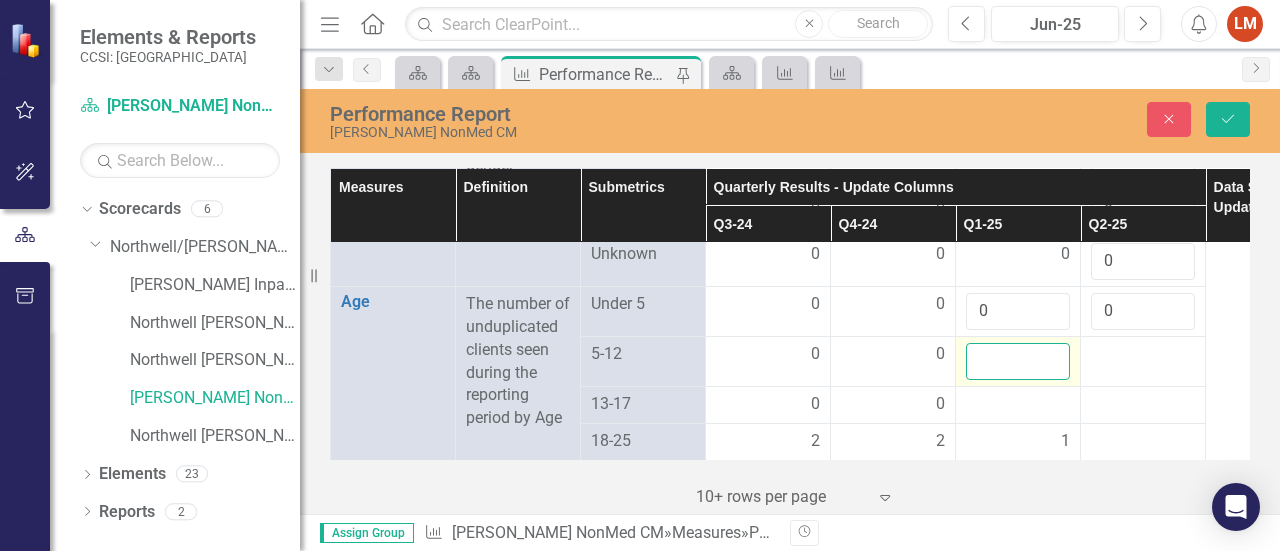 click at bounding box center (1018, 361) 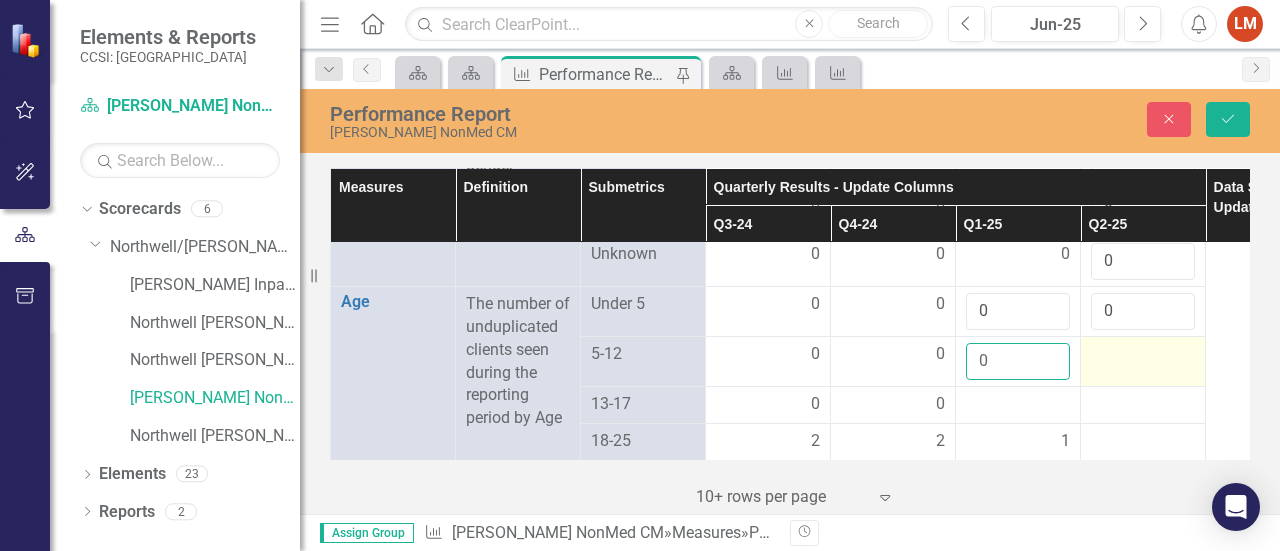 type on "0" 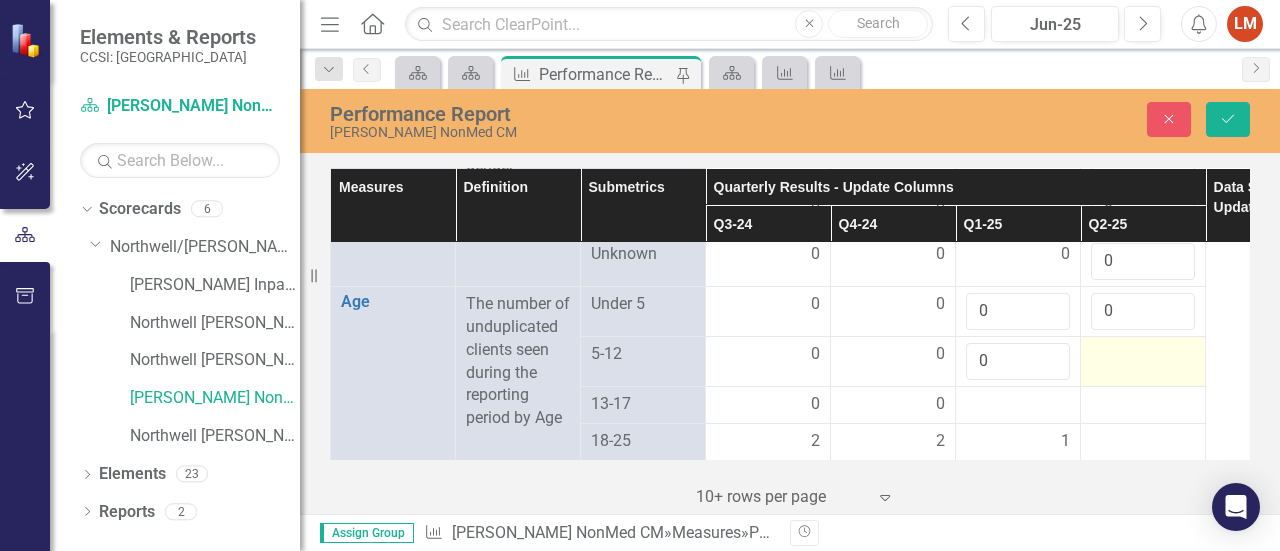 click at bounding box center [1143, 355] 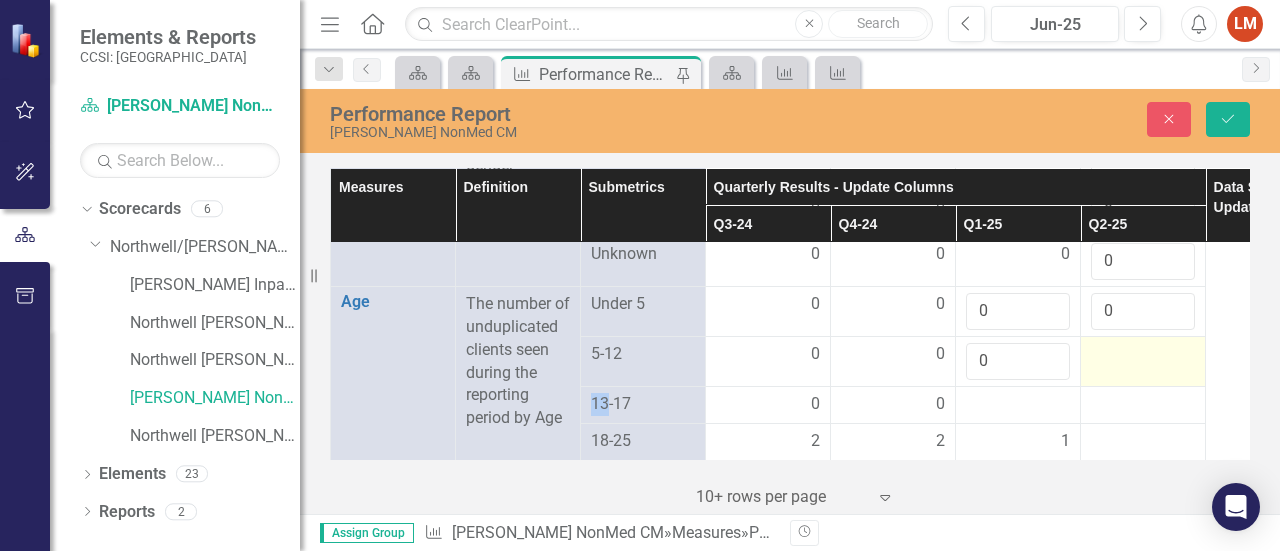 click at bounding box center (1143, 355) 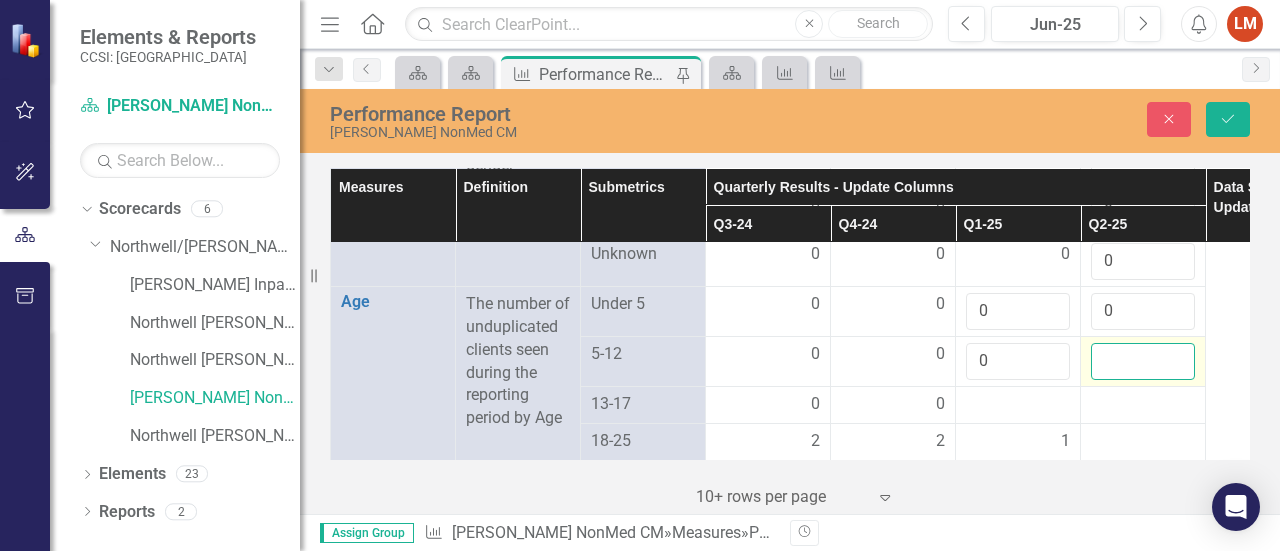 click at bounding box center [1143, 361] 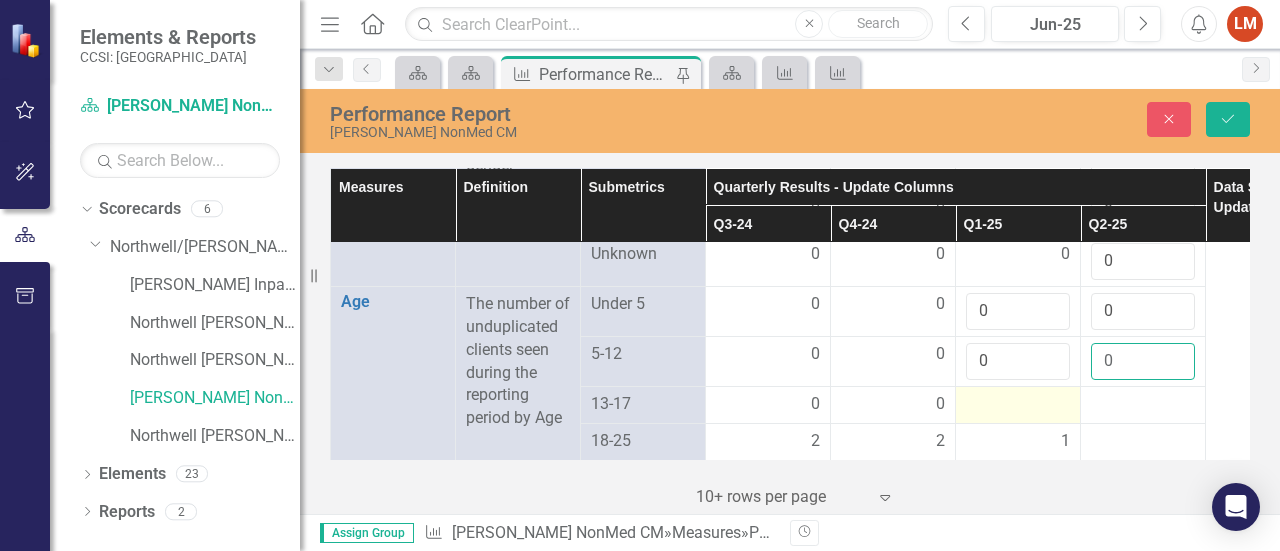 type on "0" 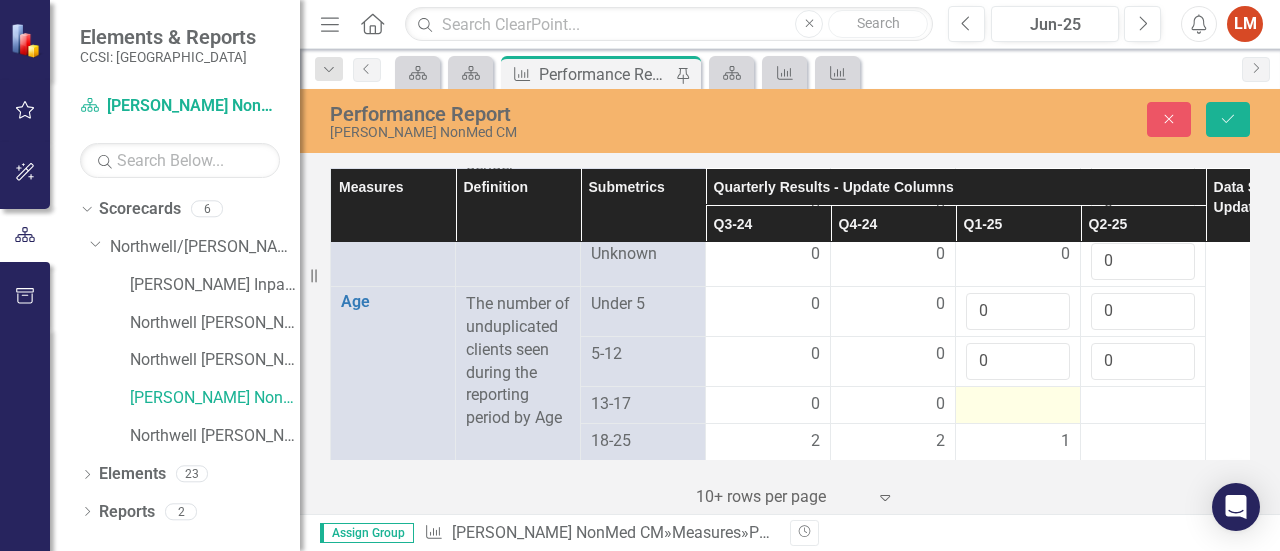 click at bounding box center (1018, 405) 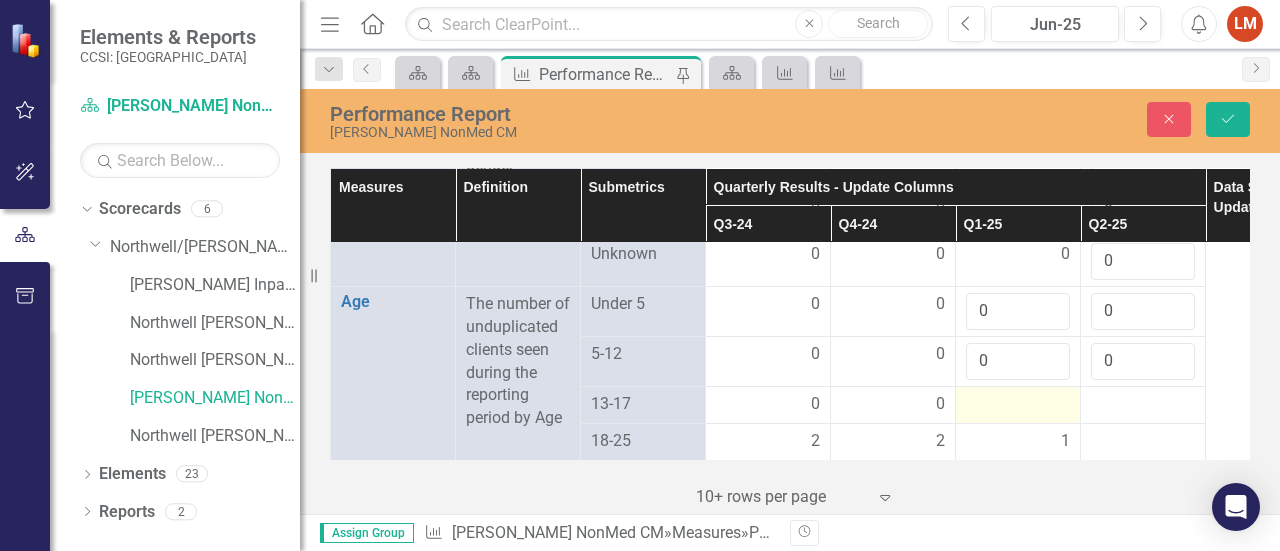 click at bounding box center [1018, 405] 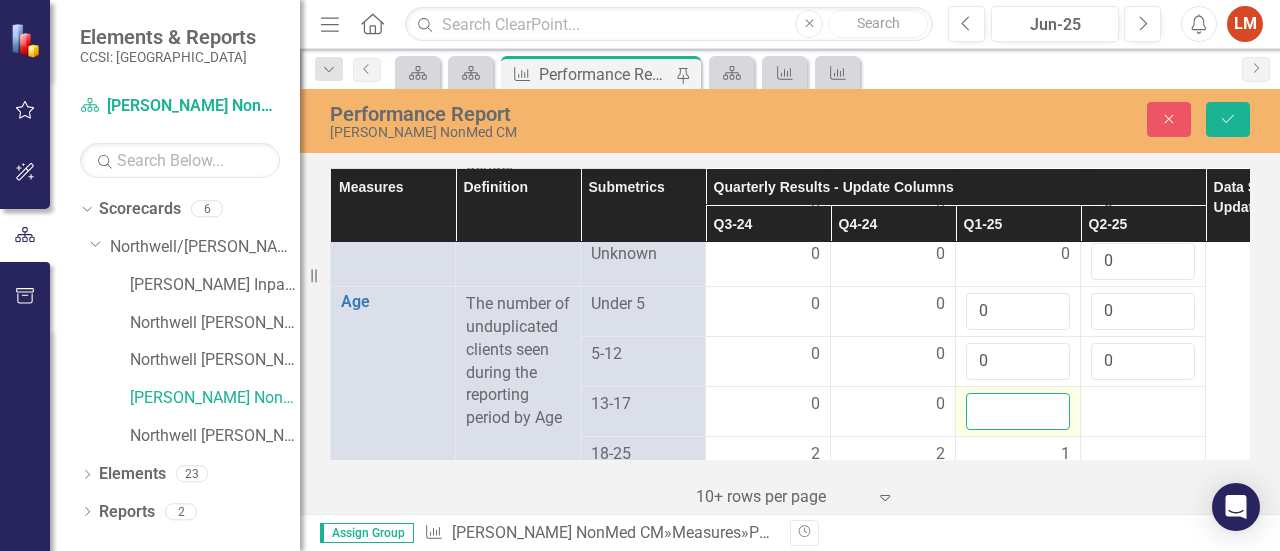click at bounding box center (1018, 411) 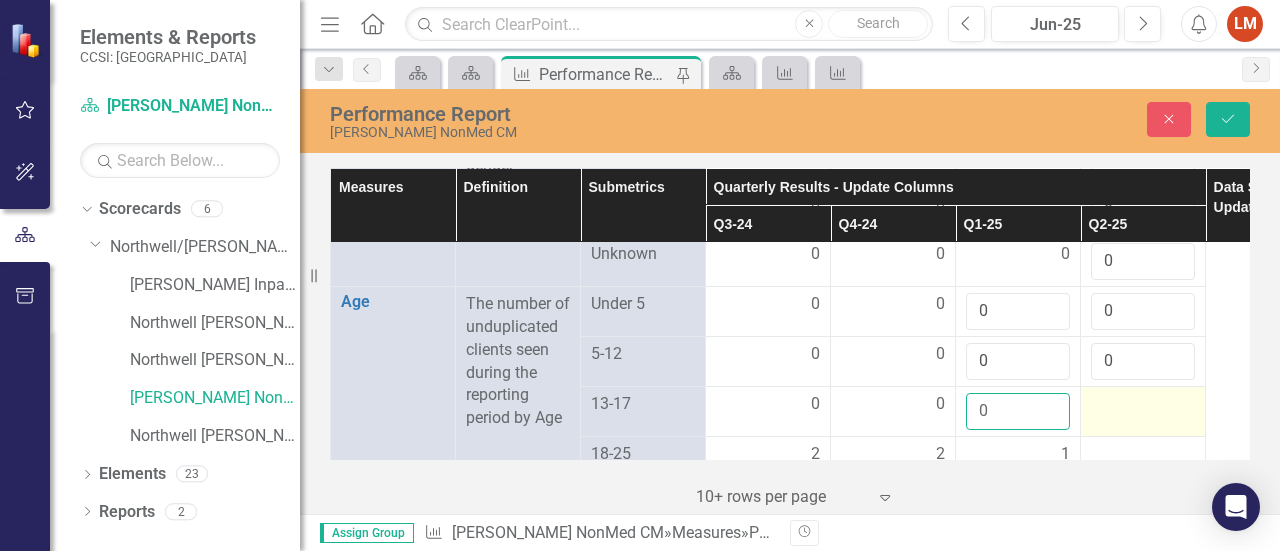 type on "0" 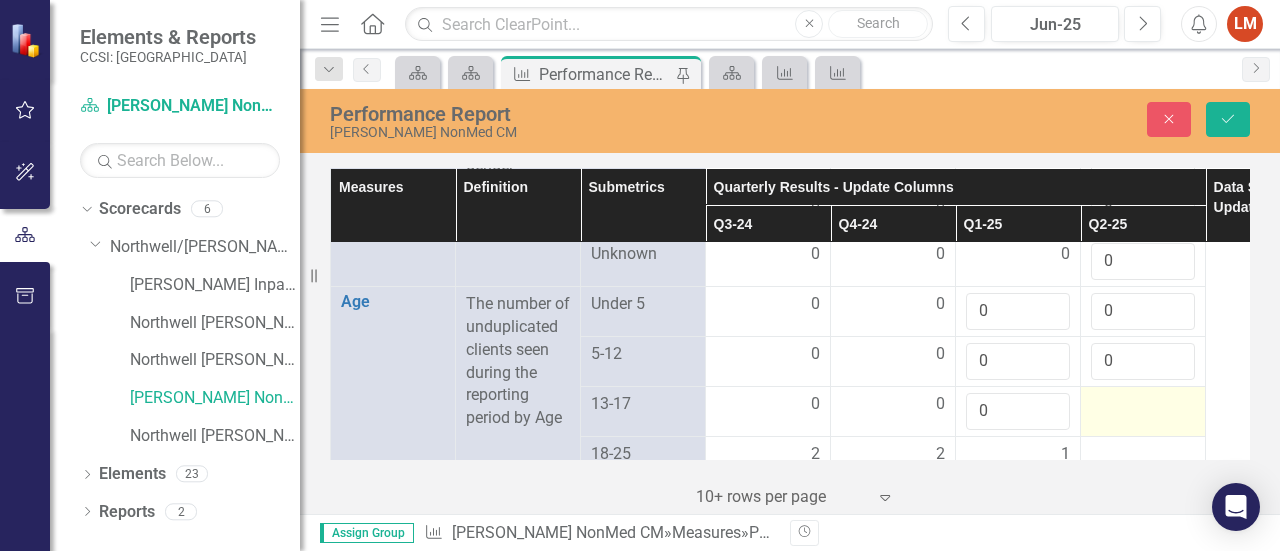 click at bounding box center (1143, 411) 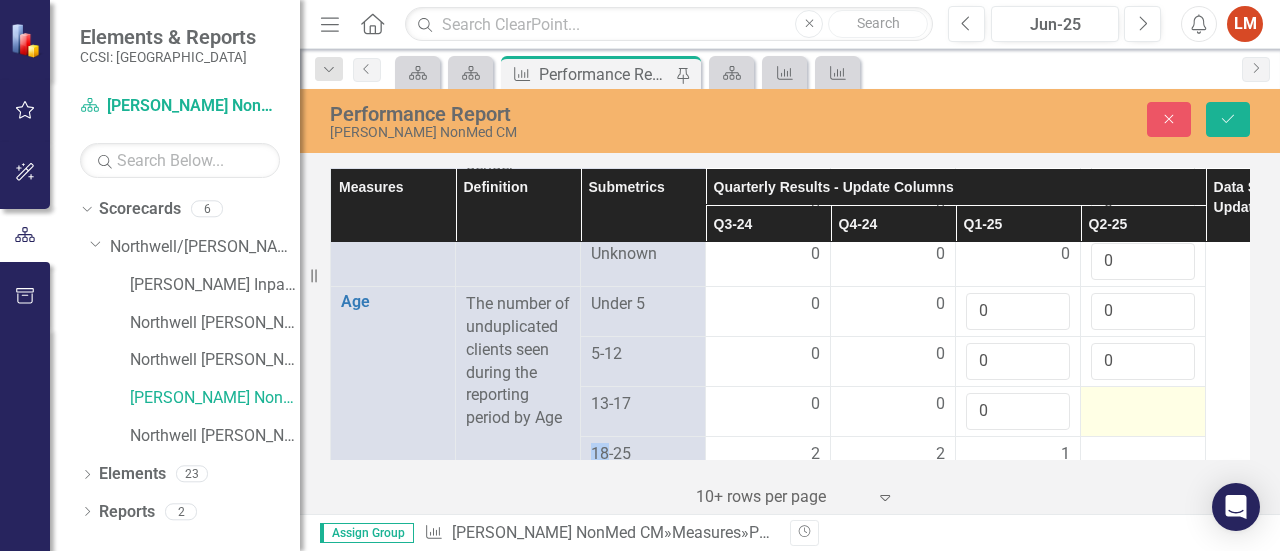 click at bounding box center (1143, 411) 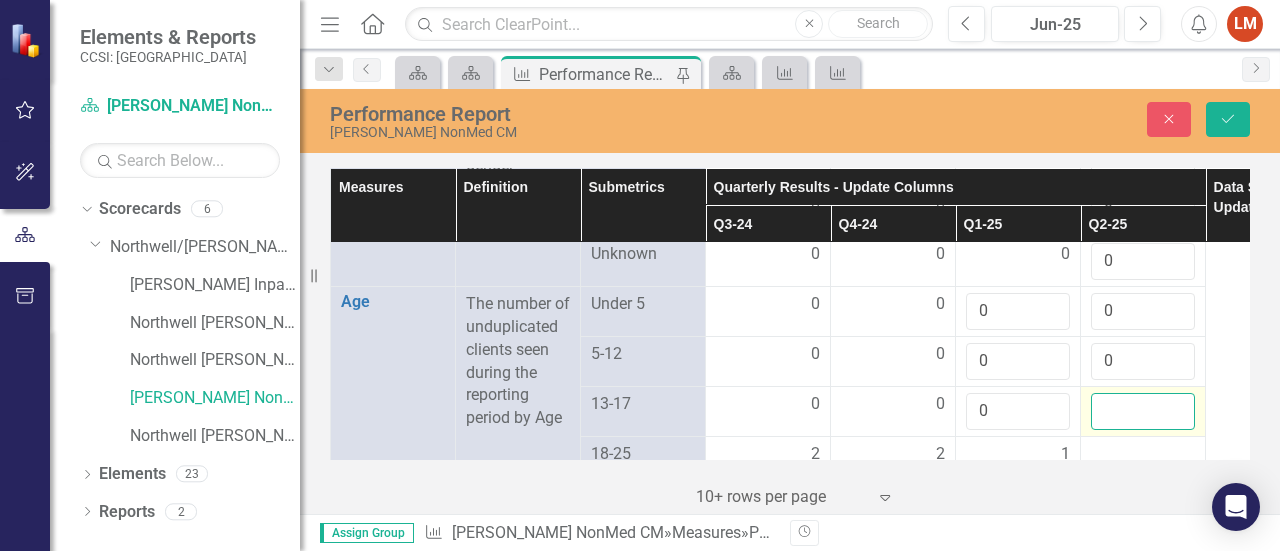 click at bounding box center (1143, 411) 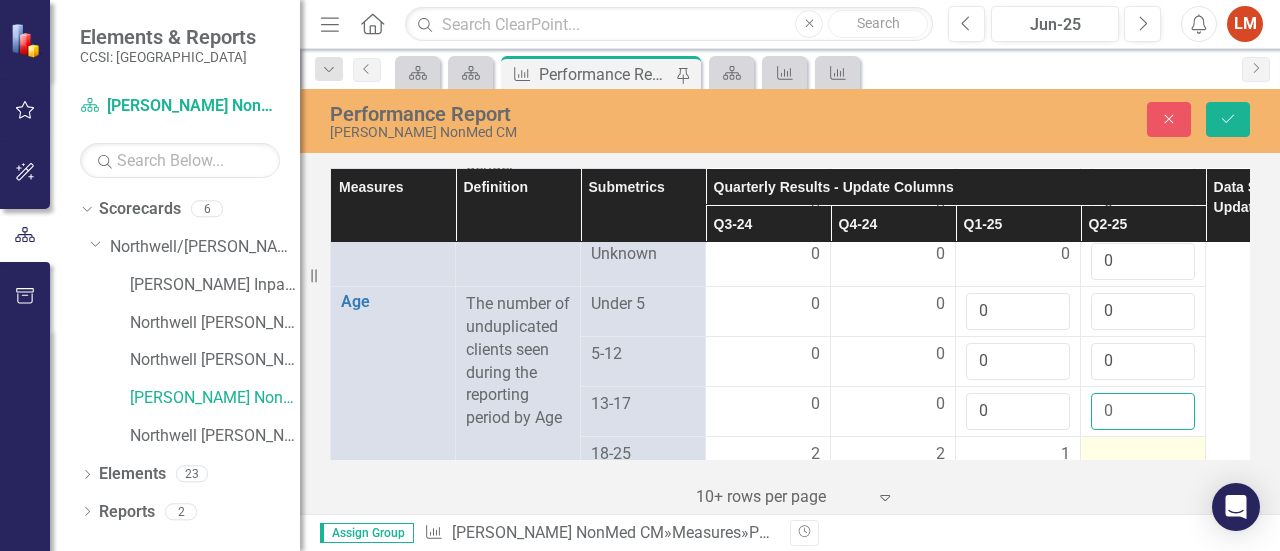 type on "0" 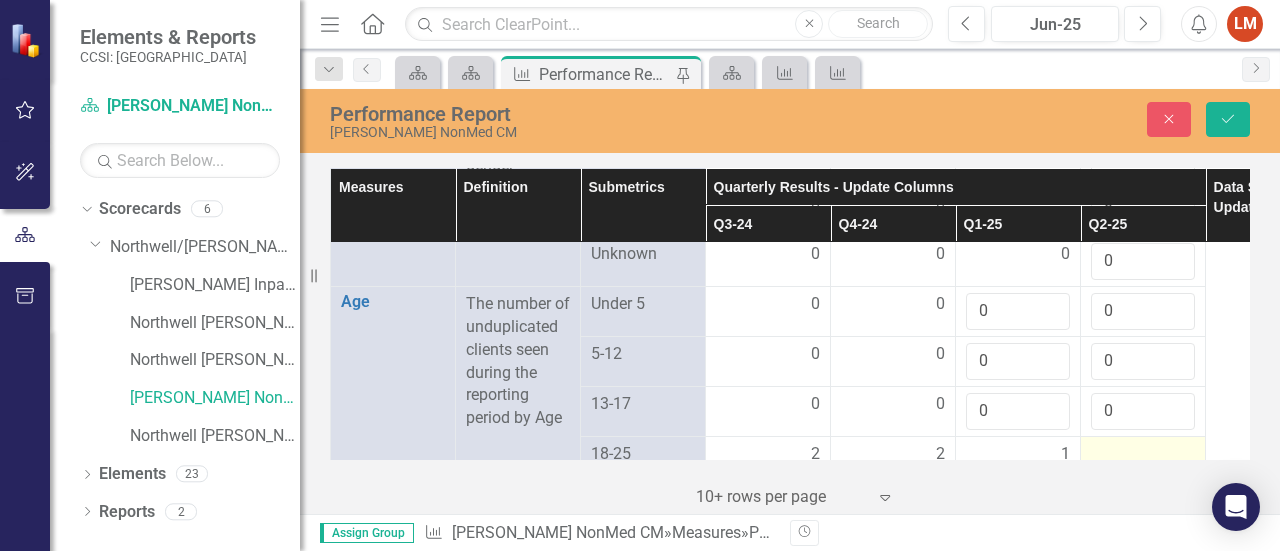 click at bounding box center [1143, 455] 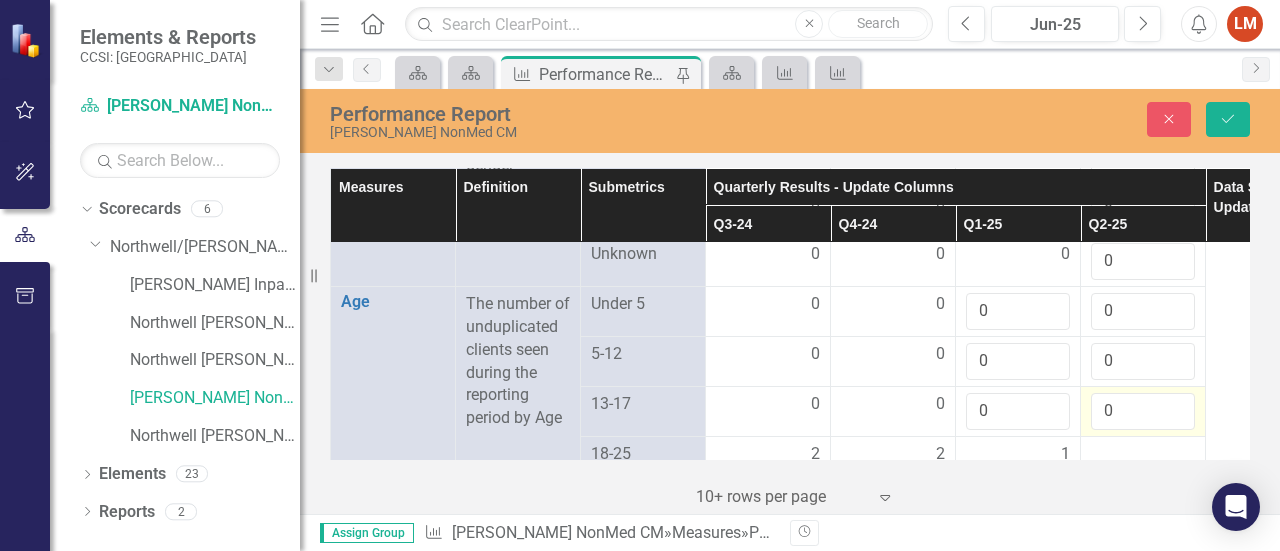 scroll, scrollTop: 1922, scrollLeft: 0, axis: vertical 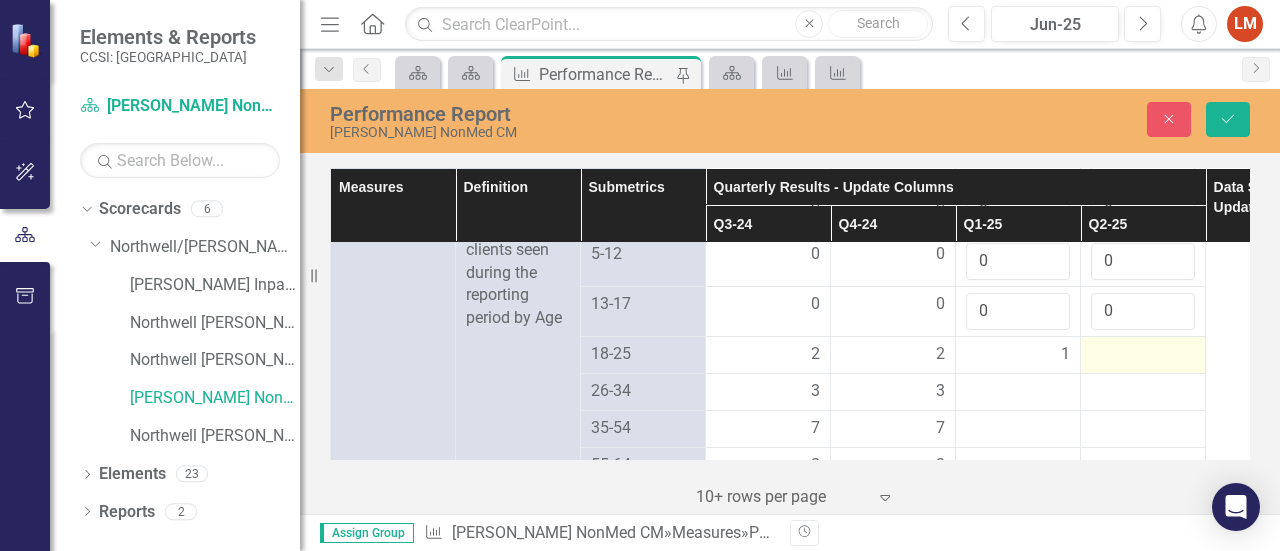 click at bounding box center (1143, 355) 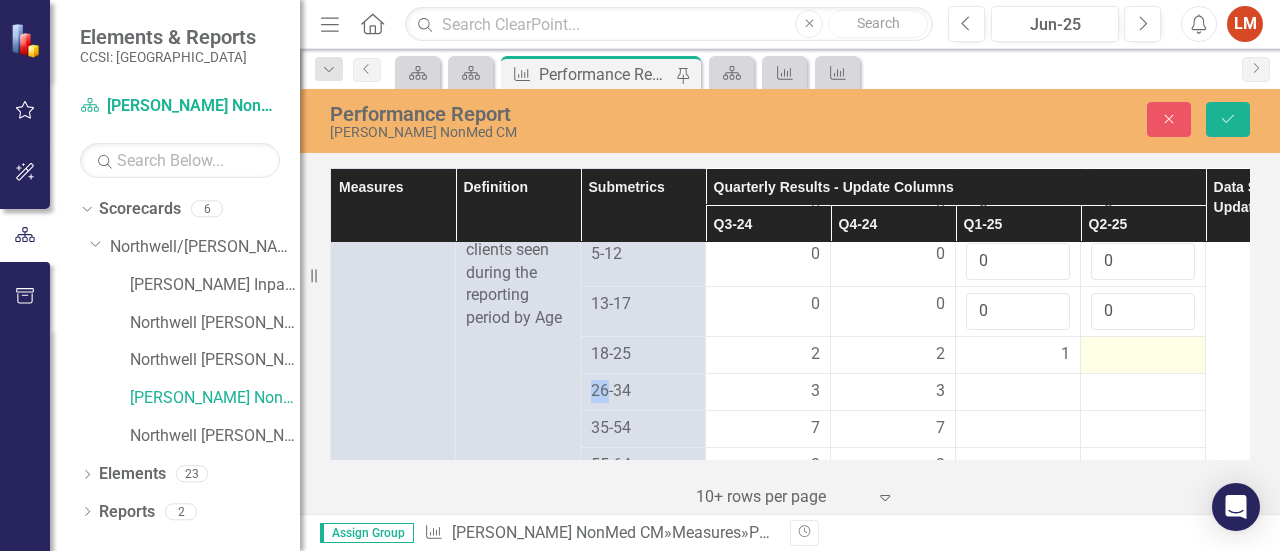 click at bounding box center (1143, 355) 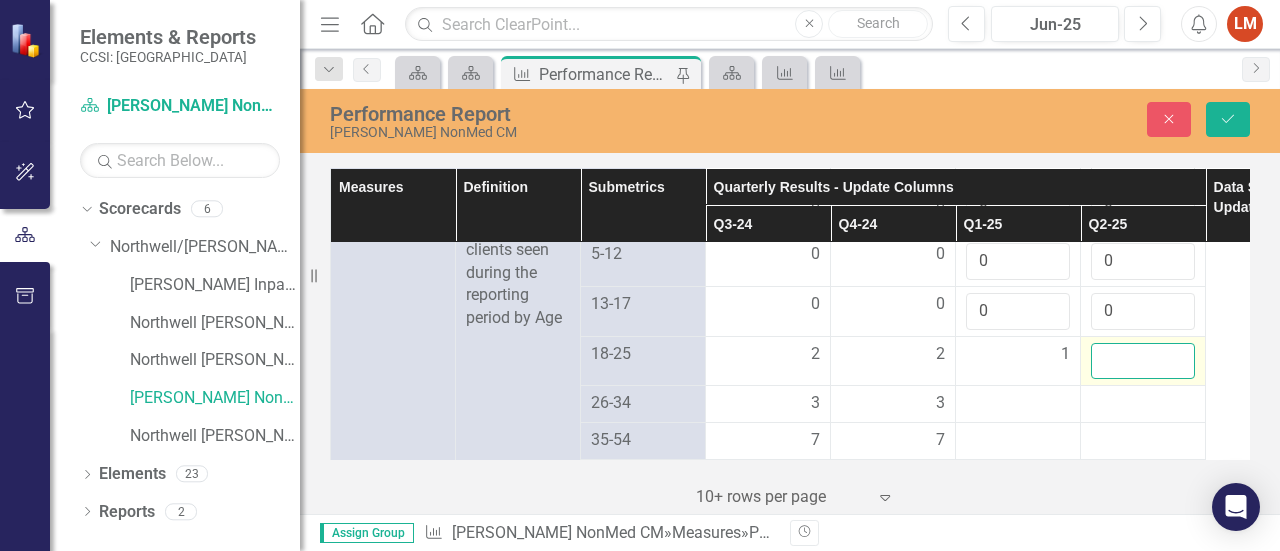 click at bounding box center (1143, 361) 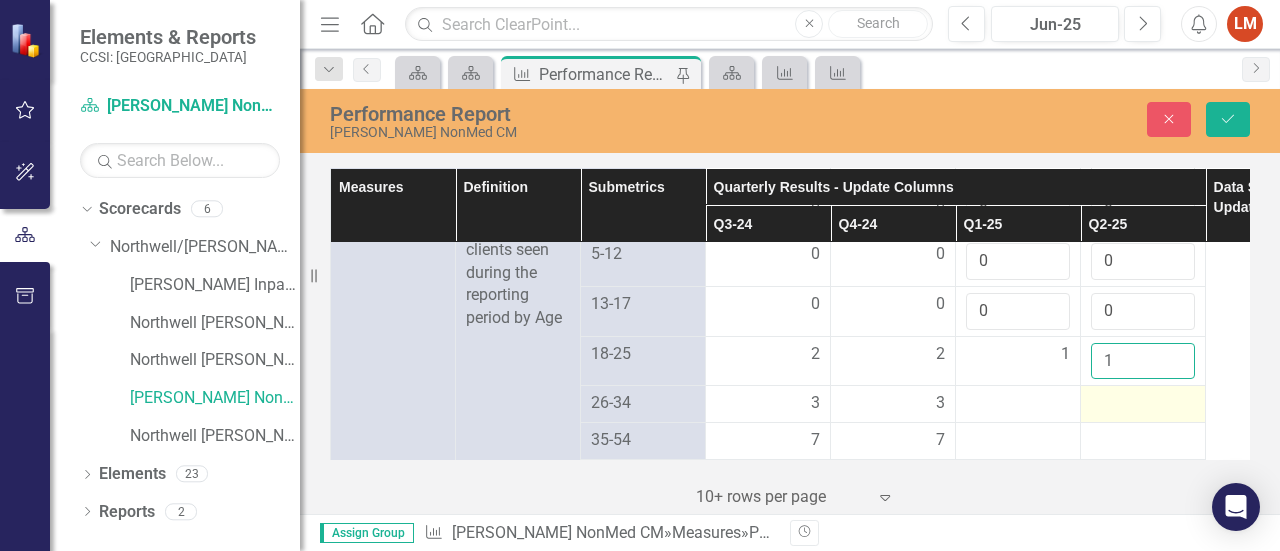 type on "1" 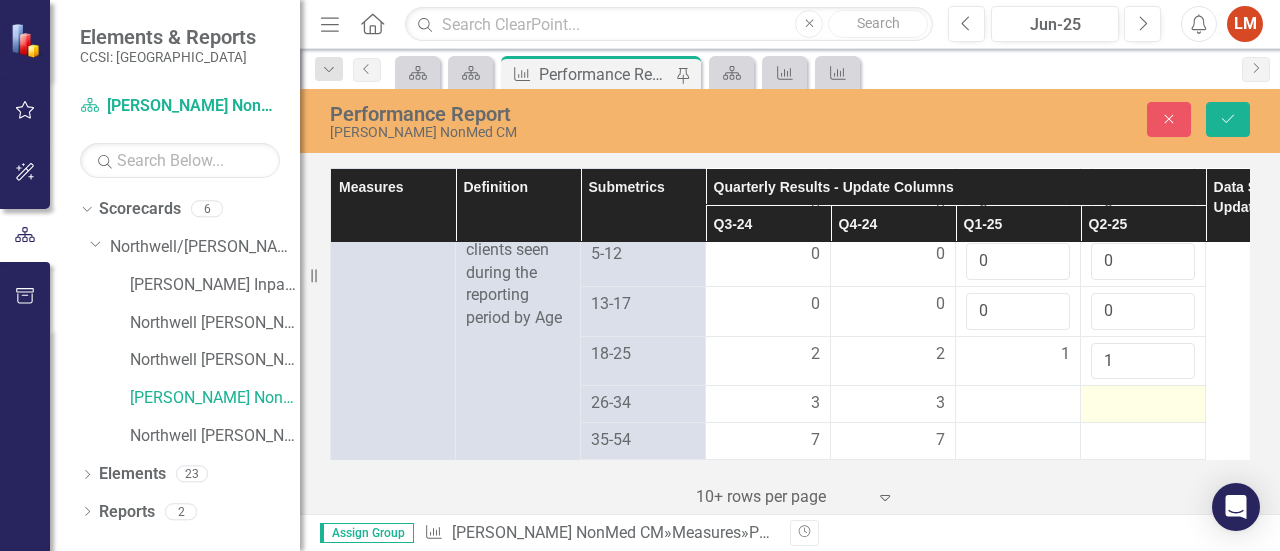 click at bounding box center [1143, 404] 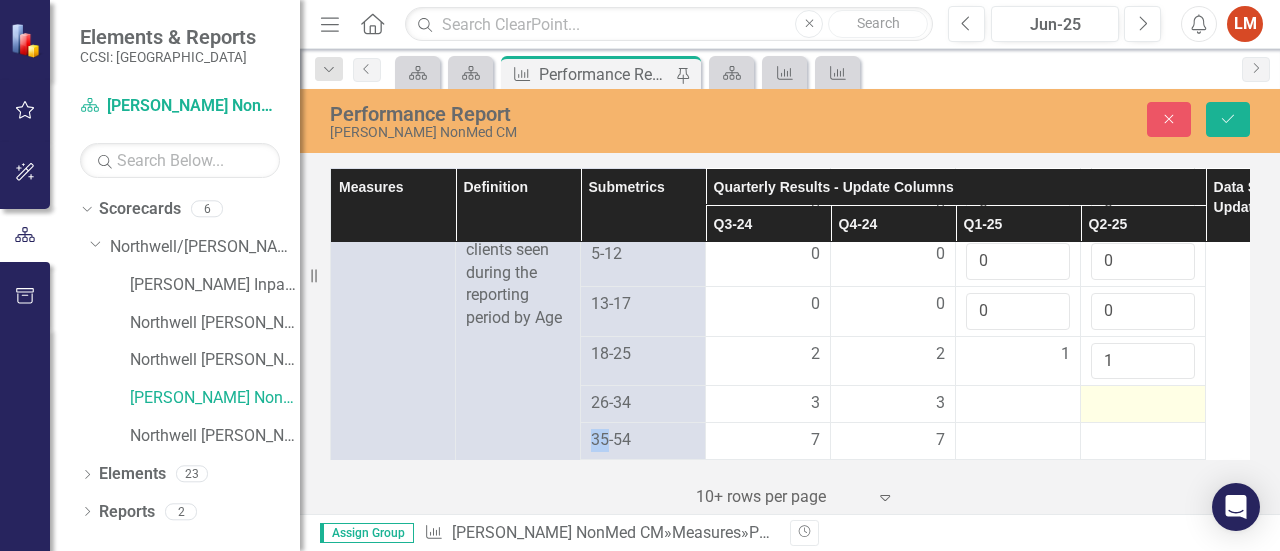 click at bounding box center [1143, 404] 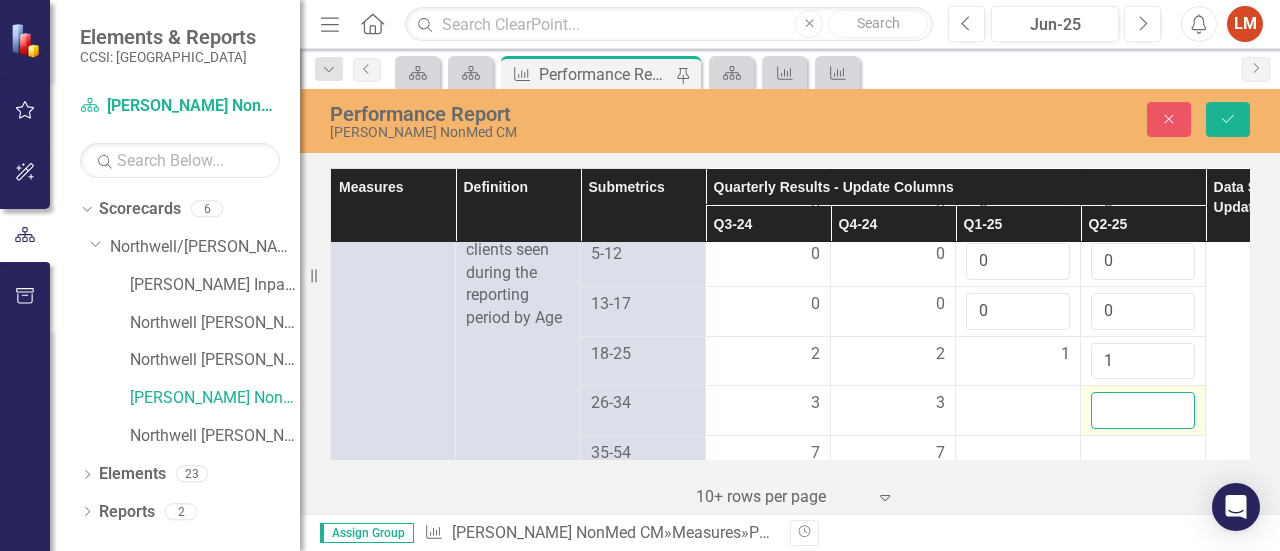 click at bounding box center [1143, 410] 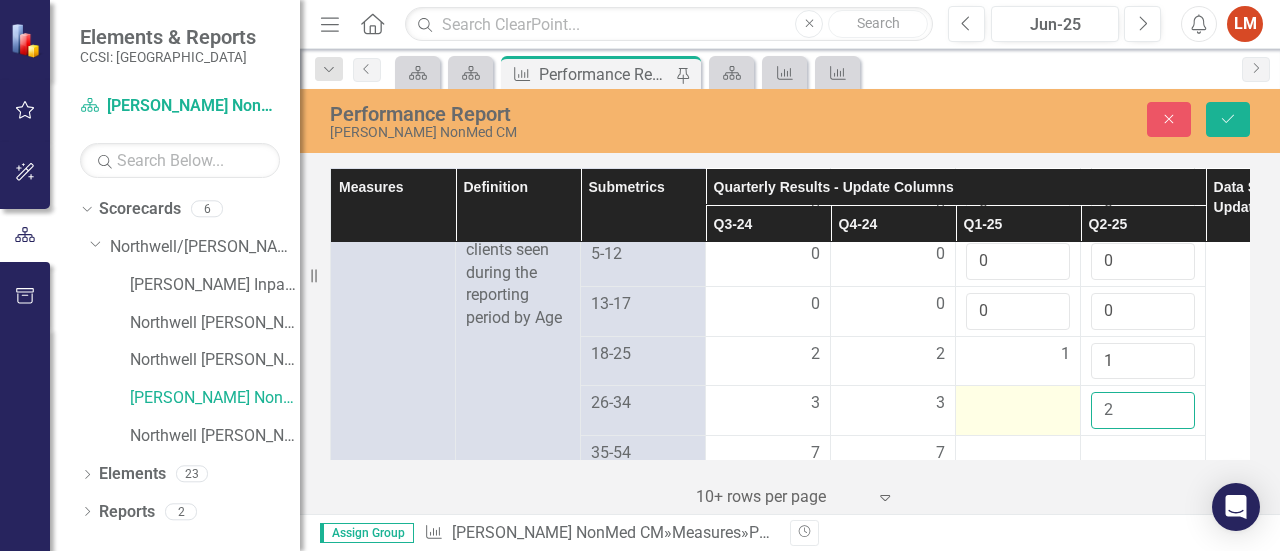 type on "2" 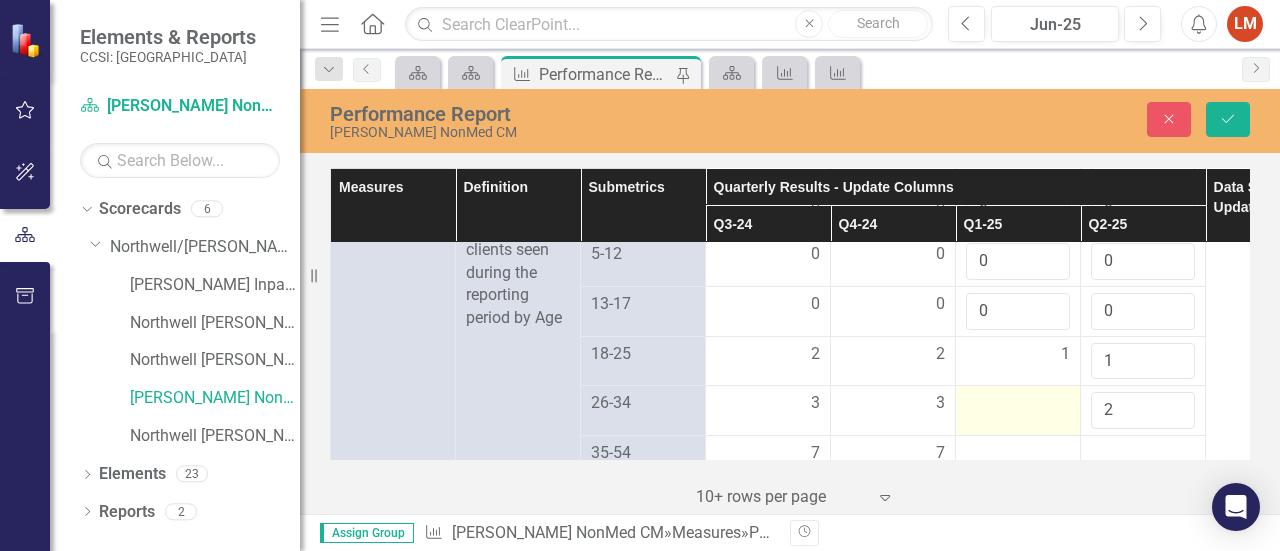 click at bounding box center (1018, 404) 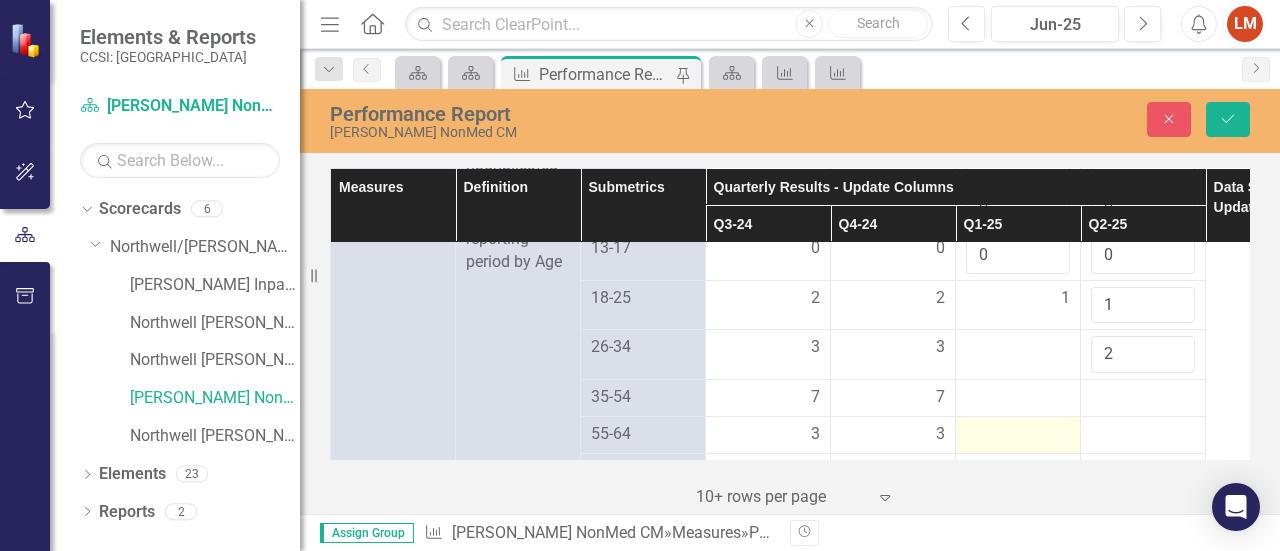 scroll, scrollTop: 2022, scrollLeft: 0, axis: vertical 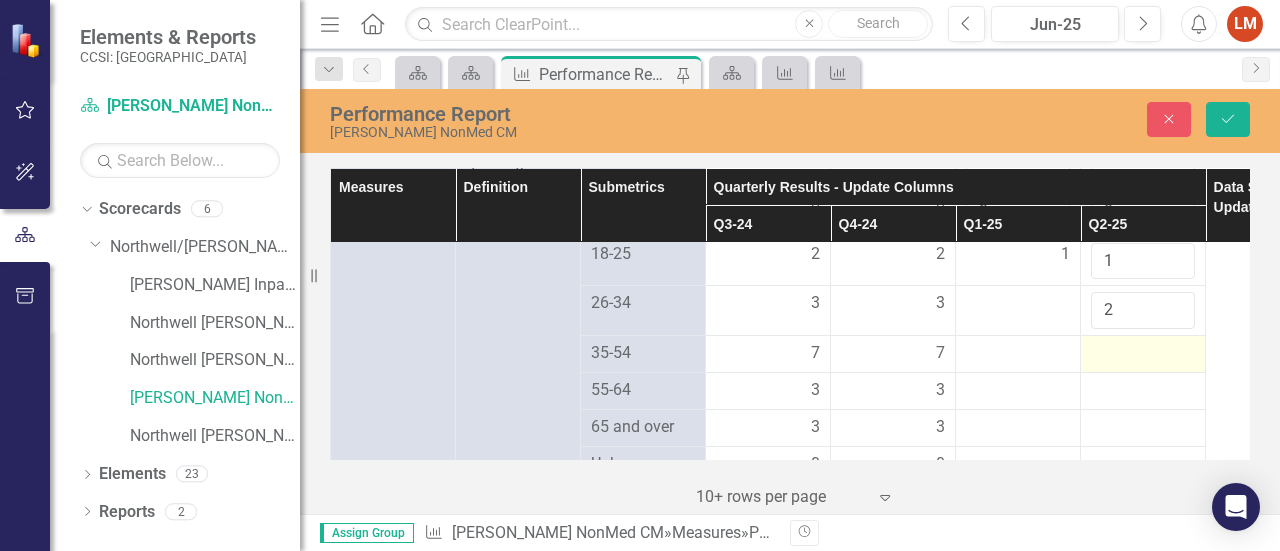 click at bounding box center [1143, 354] 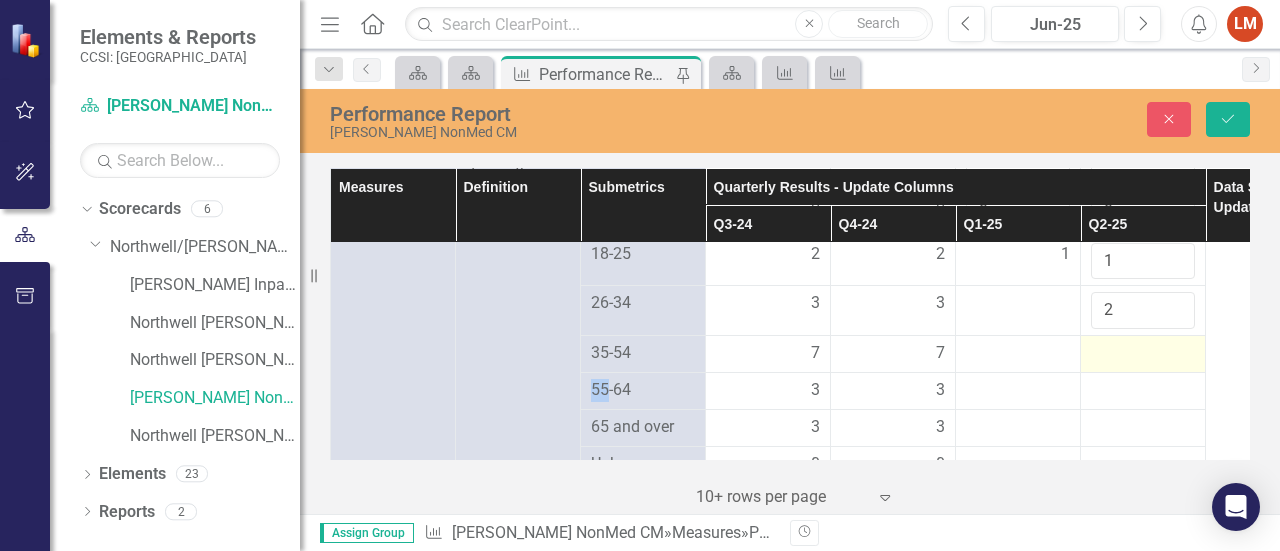 click at bounding box center [1143, 354] 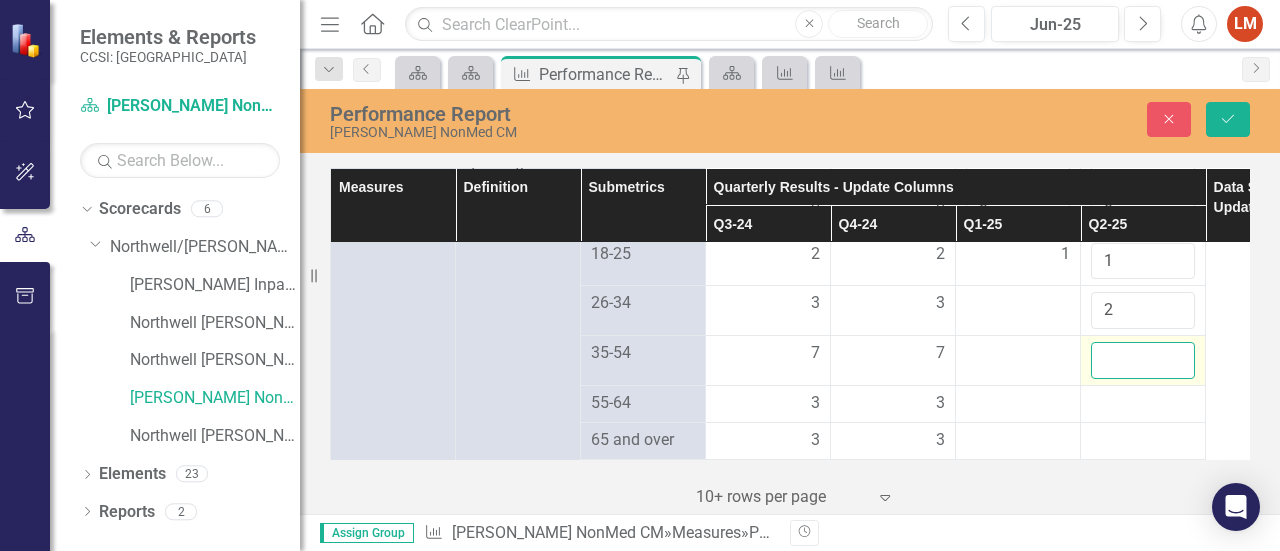 click at bounding box center [1143, 360] 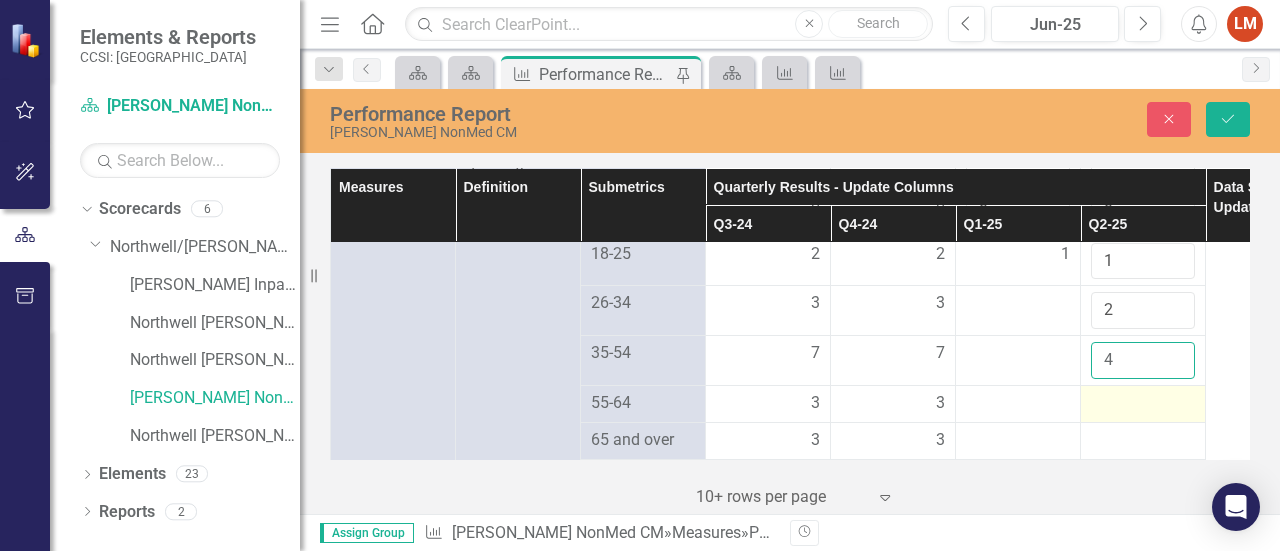 type on "4" 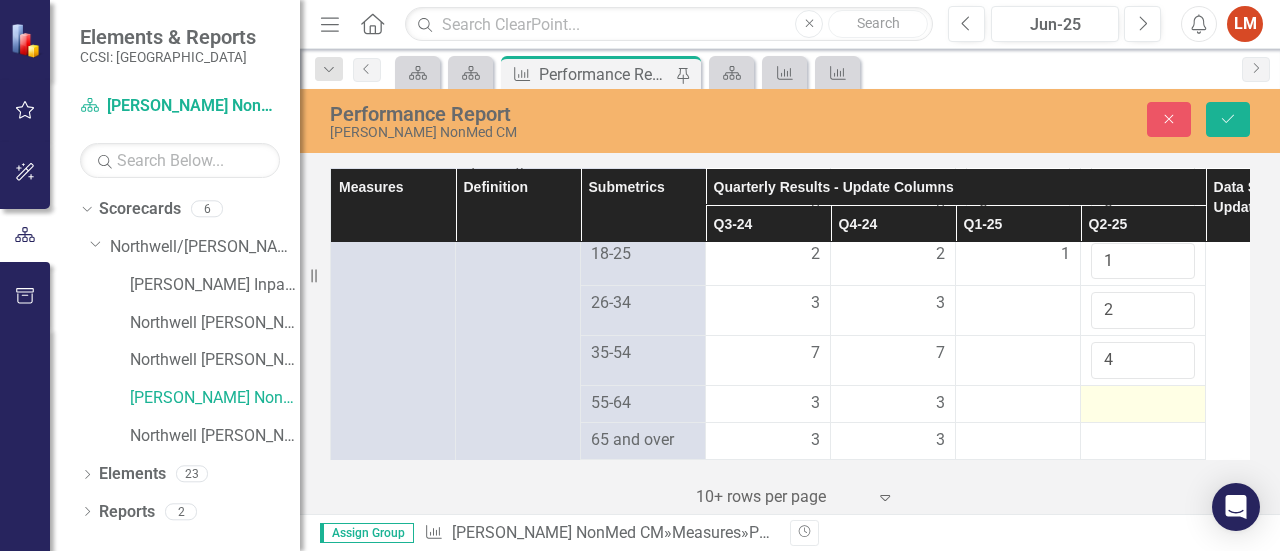 click at bounding box center (1143, 404) 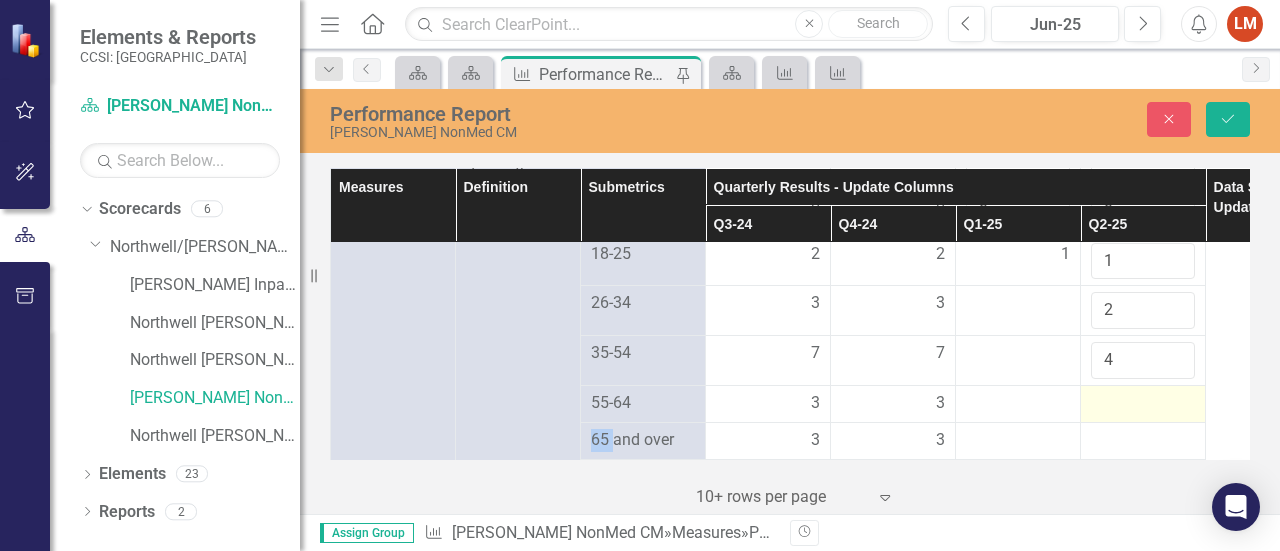 click at bounding box center (1143, 404) 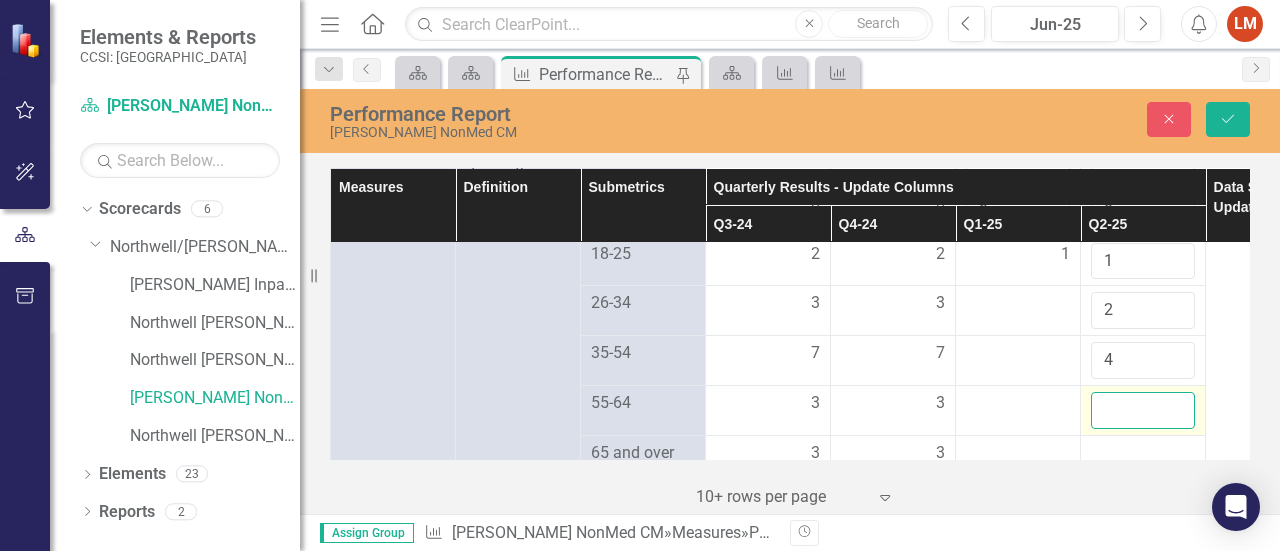 click at bounding box center [1143, 410] 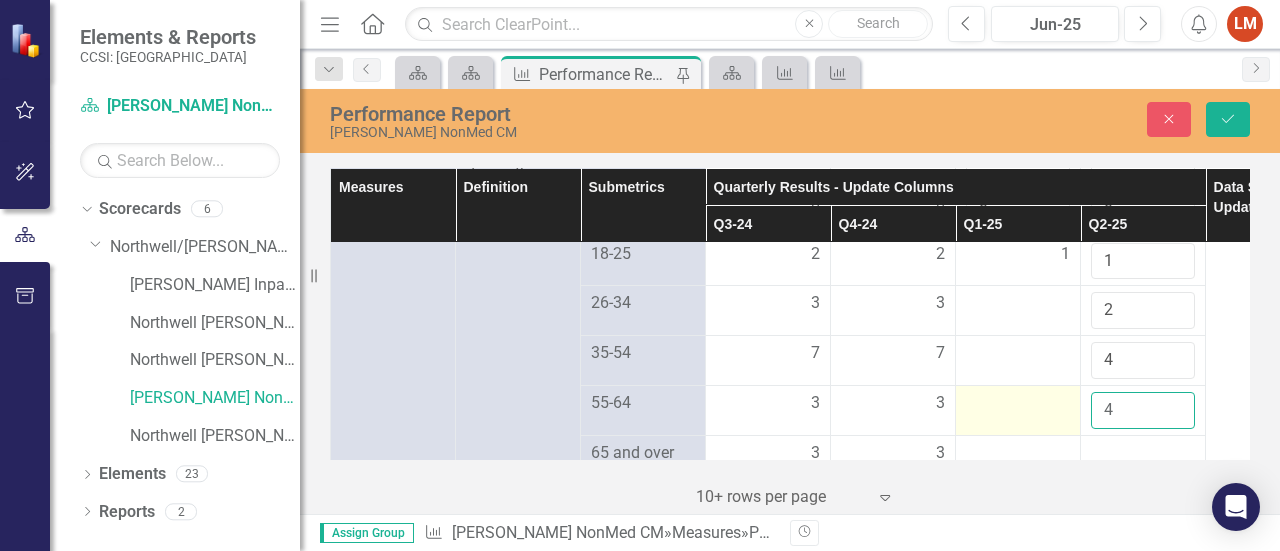 type on "4" 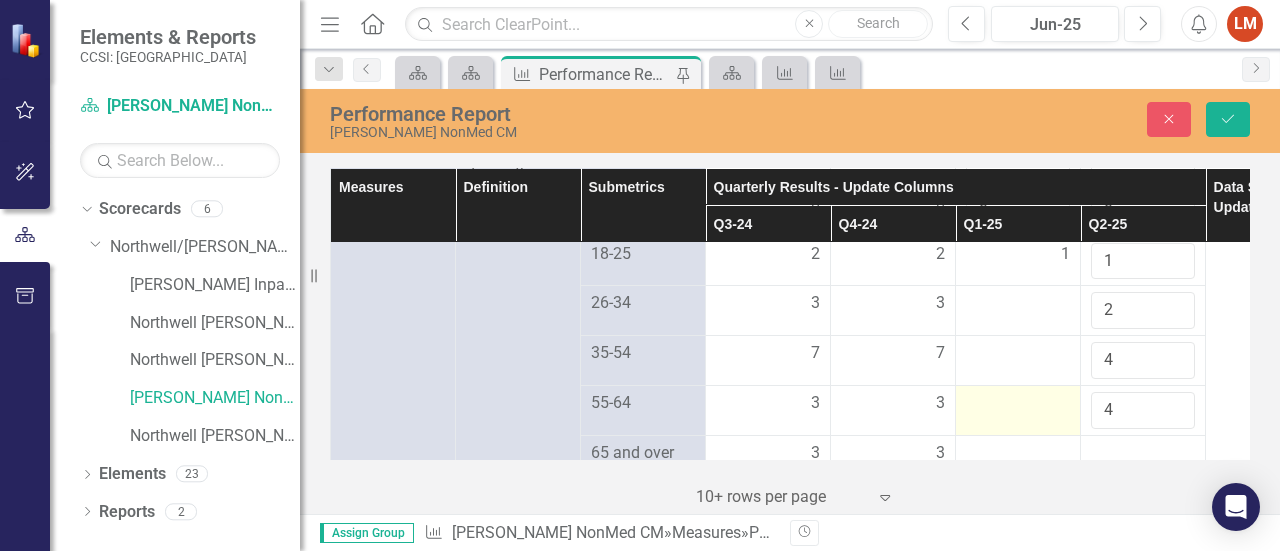 click at bounding box center (1018, 404) 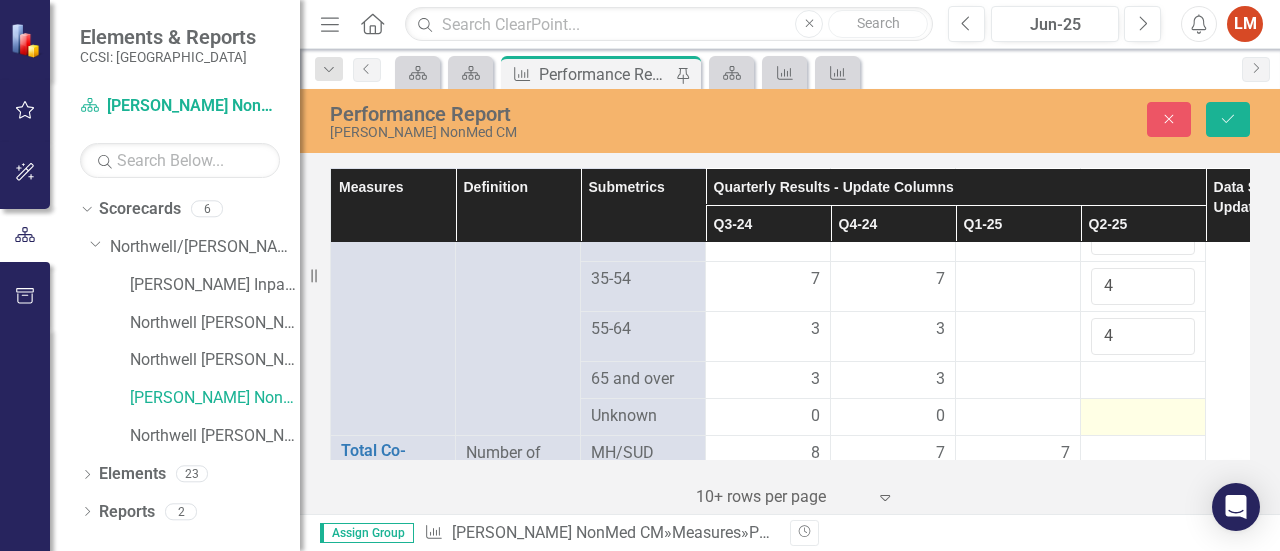 scroll, scrollTop: 2122, scrollLeft: 0, axis: vertical 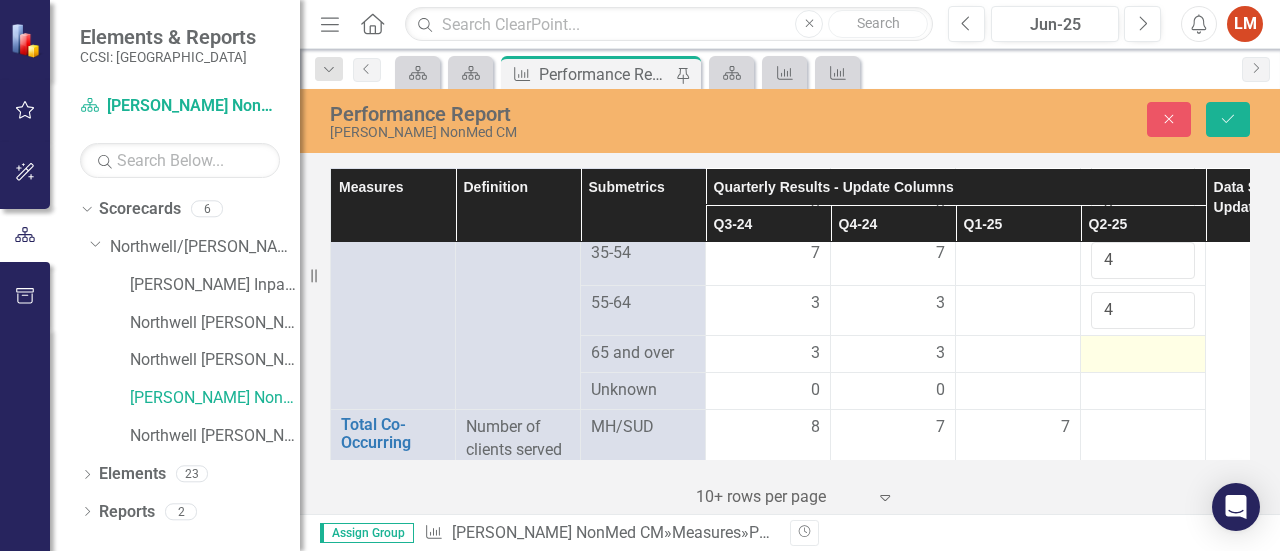 click at bounding box center (1143, 354) 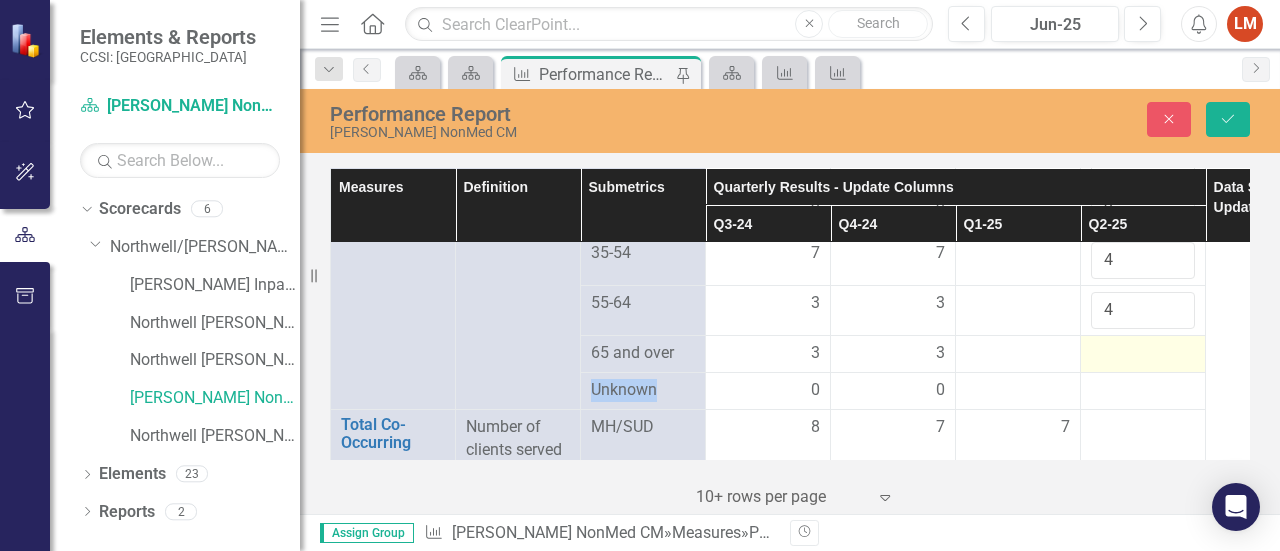 click at bounding box center (1143, 354) 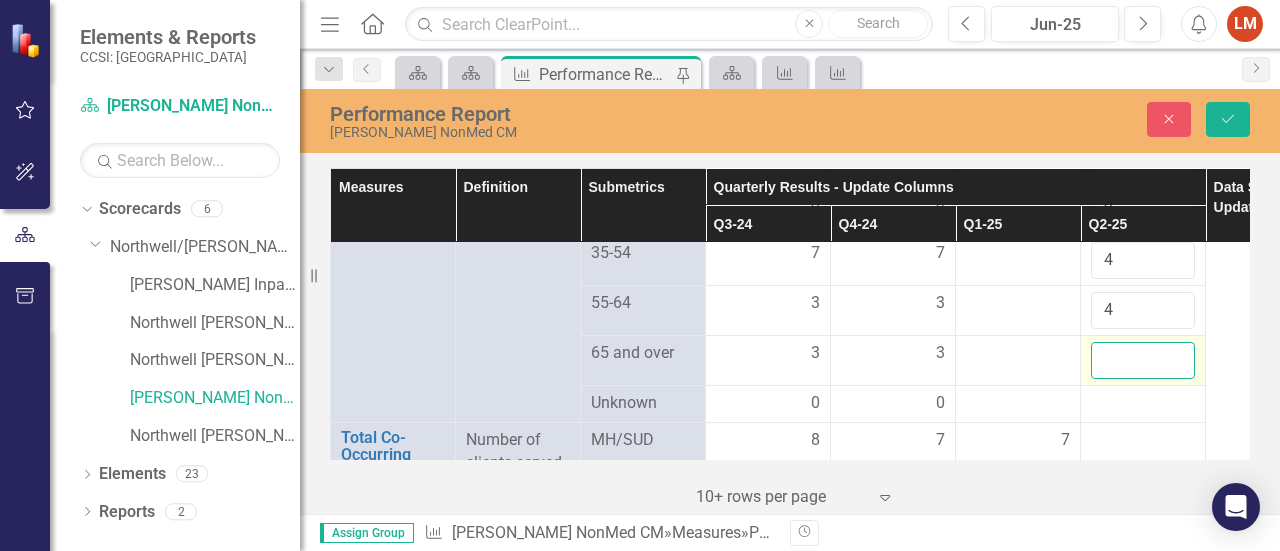 click at bounding box center [1143, 360] 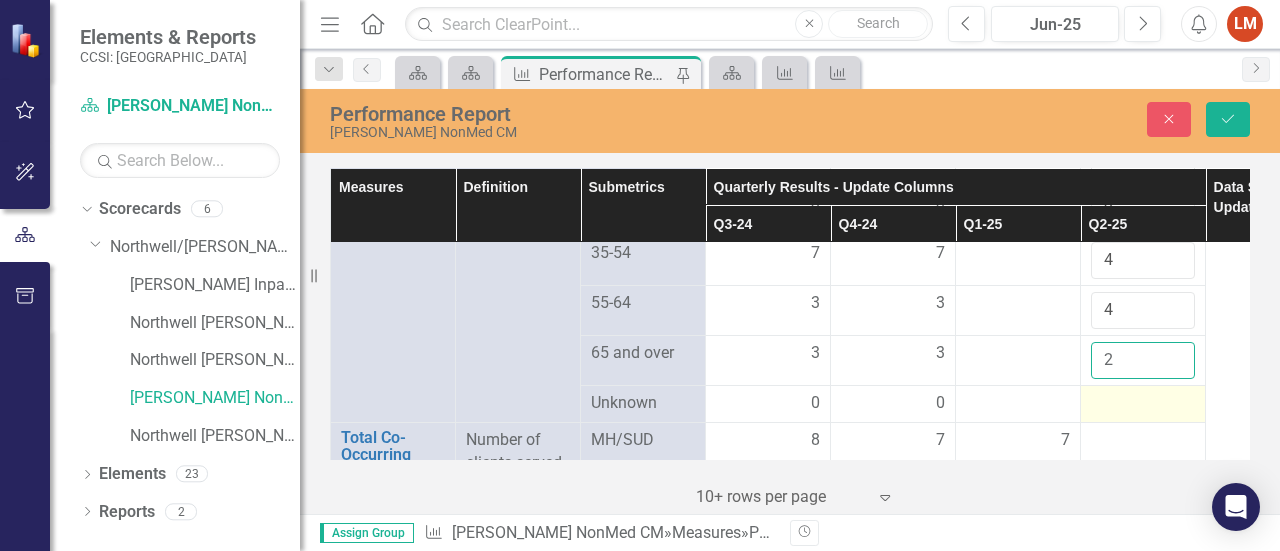 type on "2" 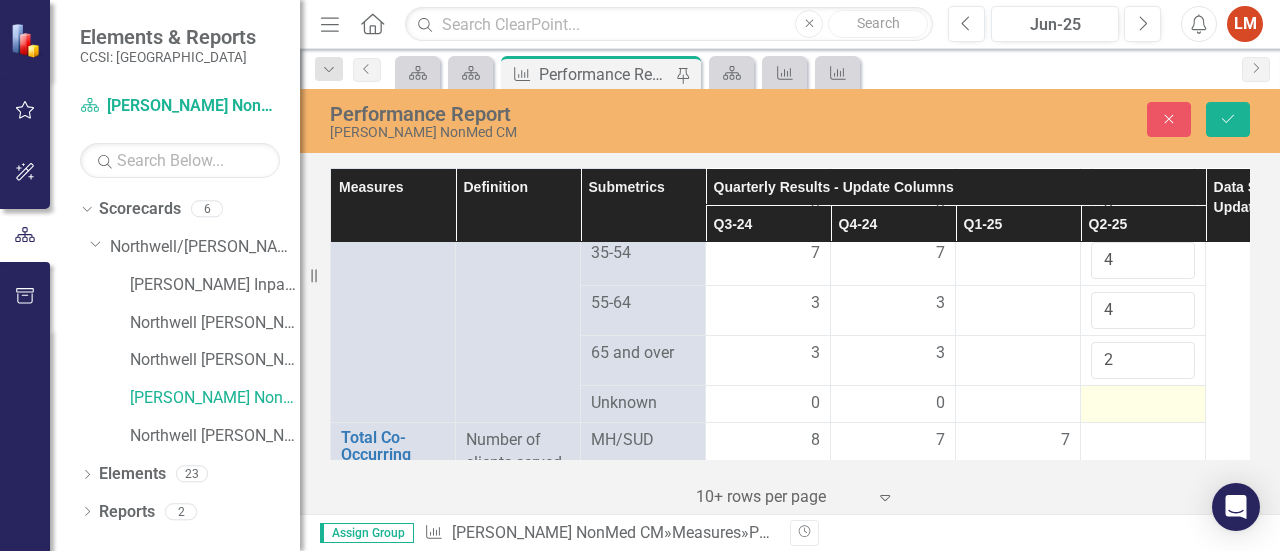 click at bounding box center [1143, 404] 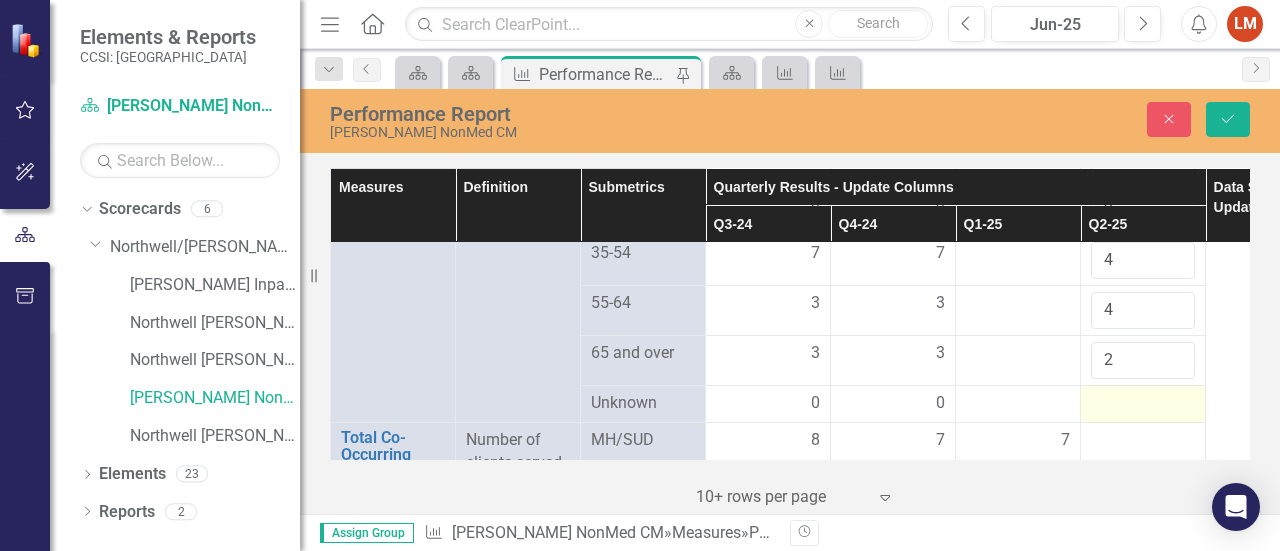 click at bounding box center (1143, 404) 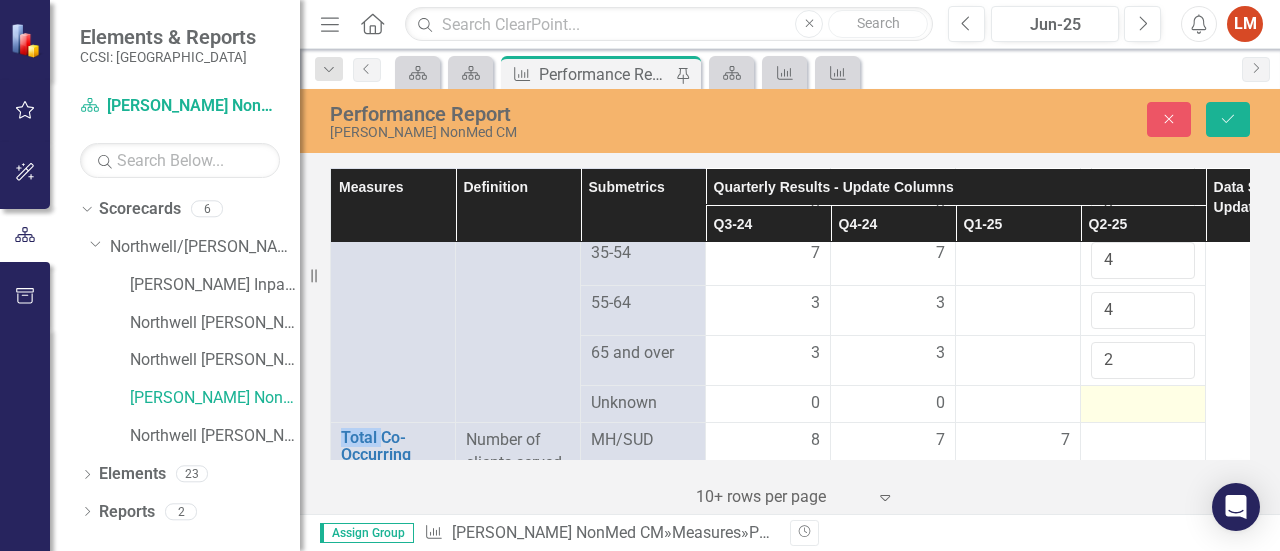 click at bounding box center [1143, 404] 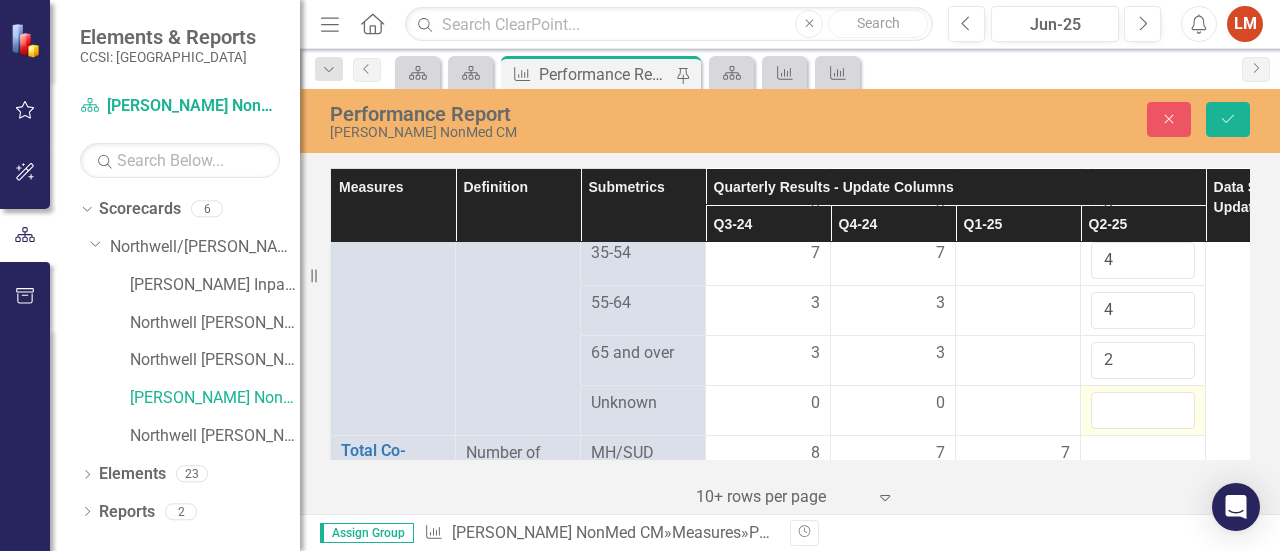 click at bounding box center [1143, 410] 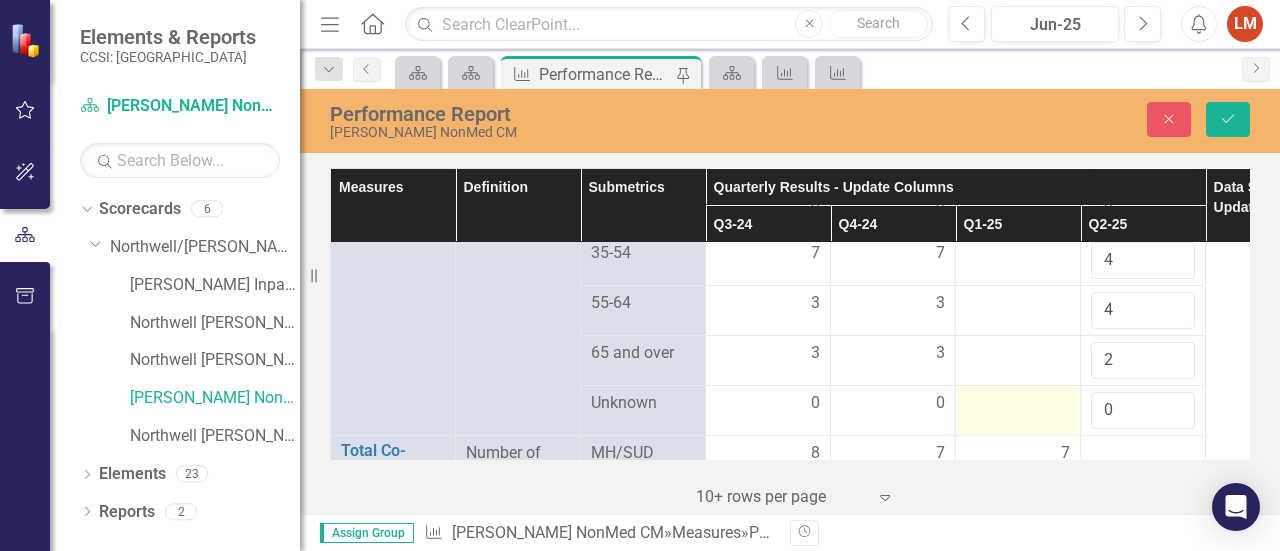 type on "0" 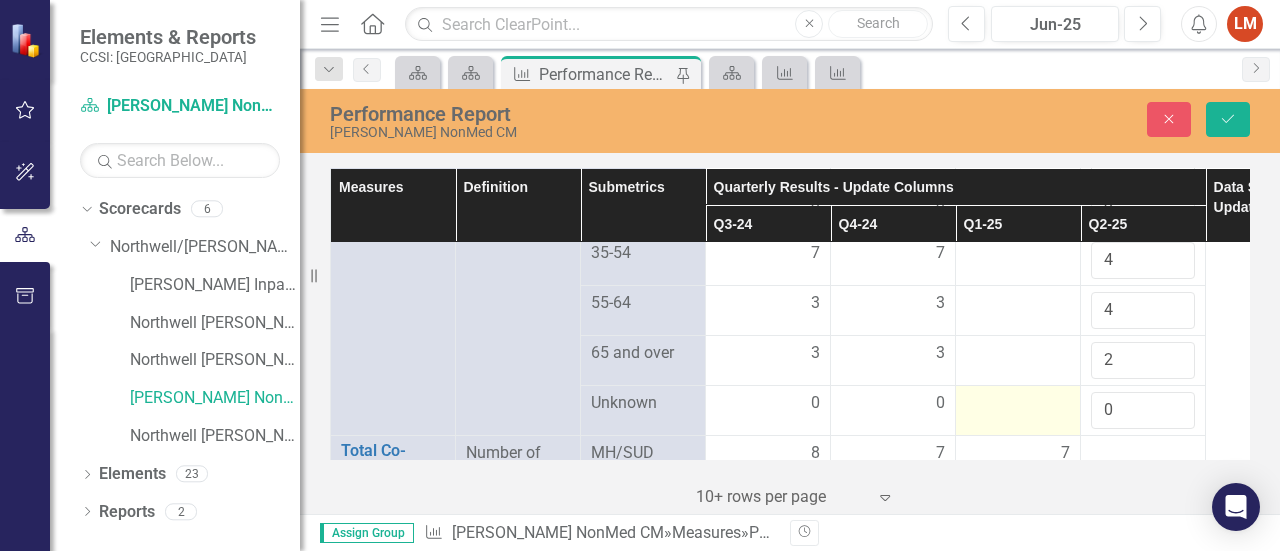 click at bounding box center [1018, 404] 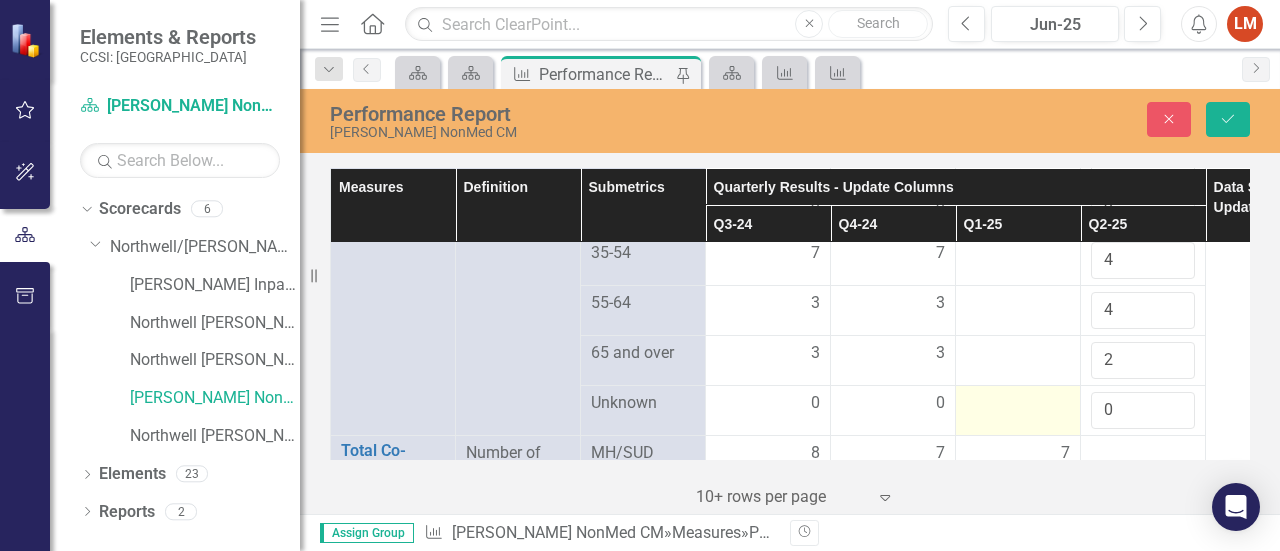 scroll, scrollTop: 2222, scrollLeft: 0, axis: vertical 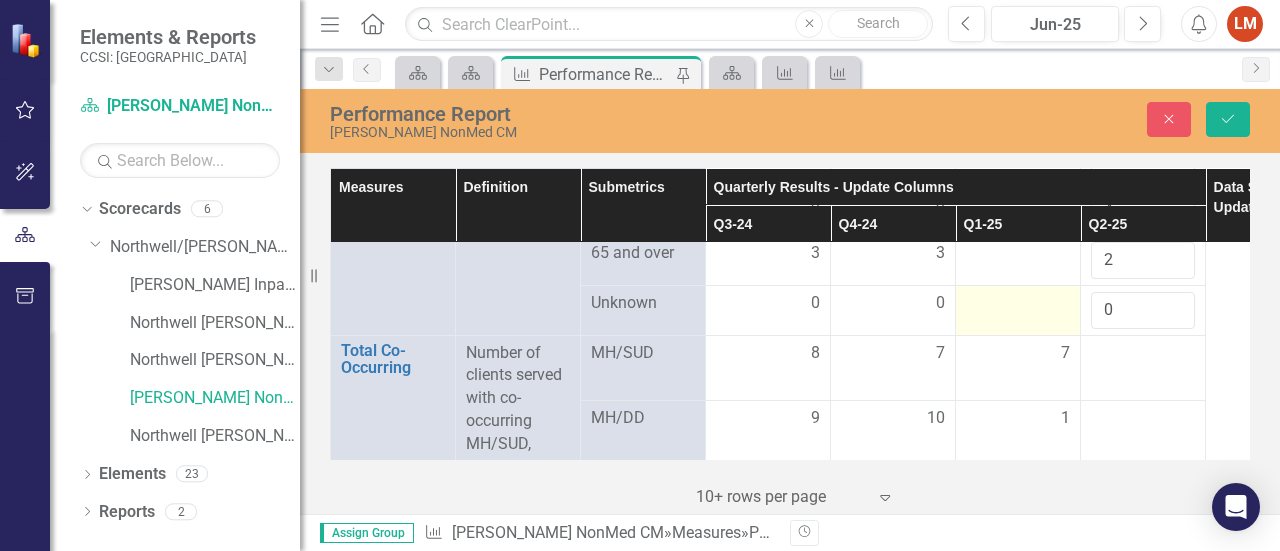 click at bounding box center [1018, 304] 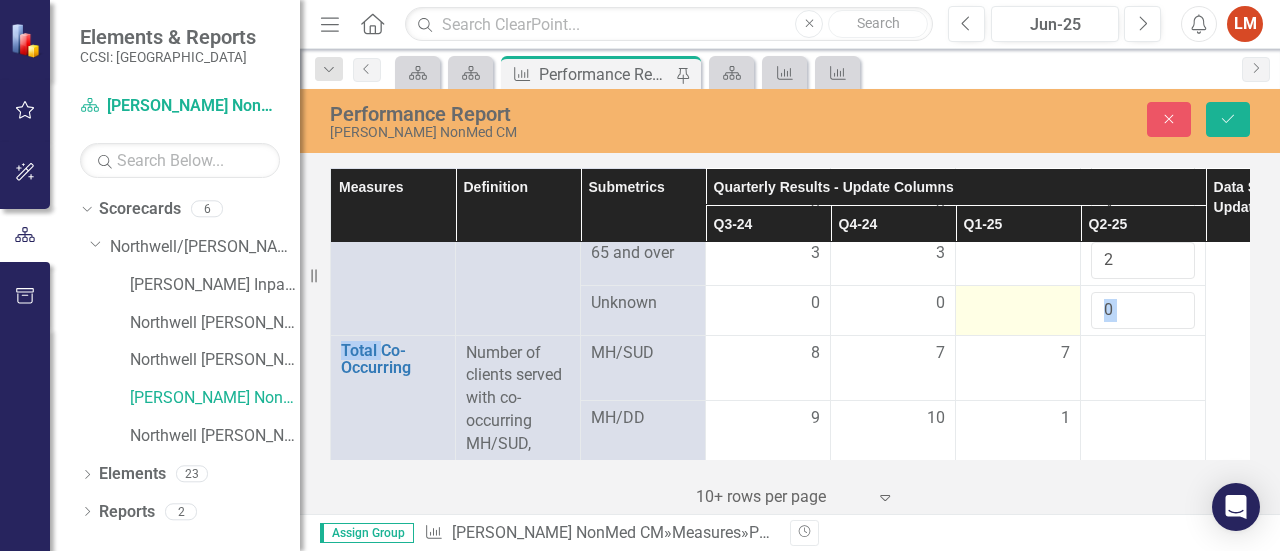 click at bounding box center (1018, 304) 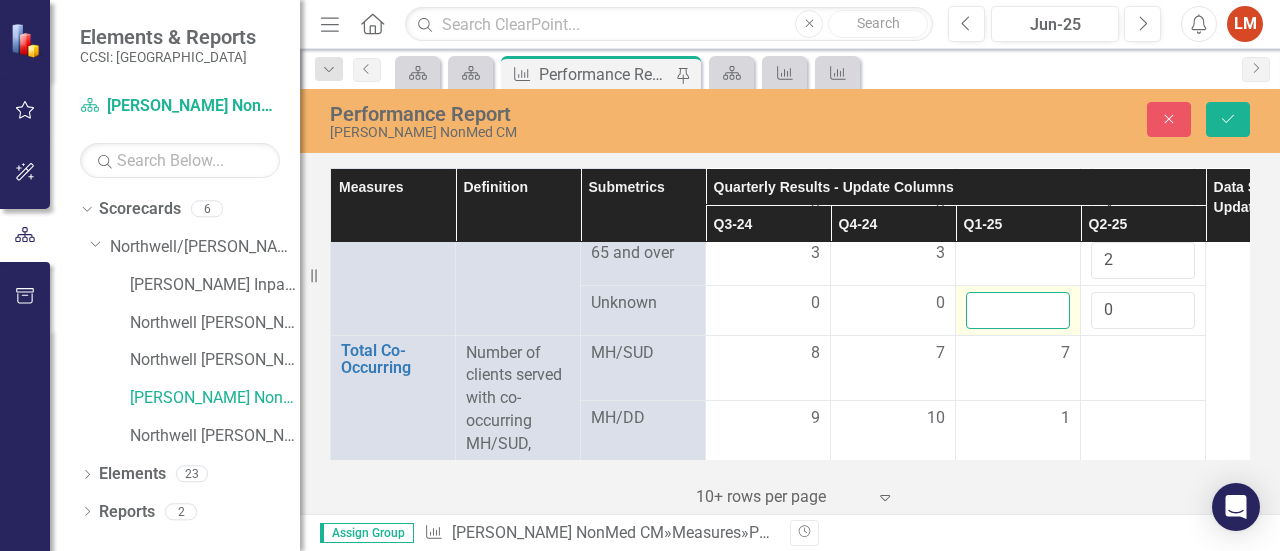 click at bounding box center [1018, 310] 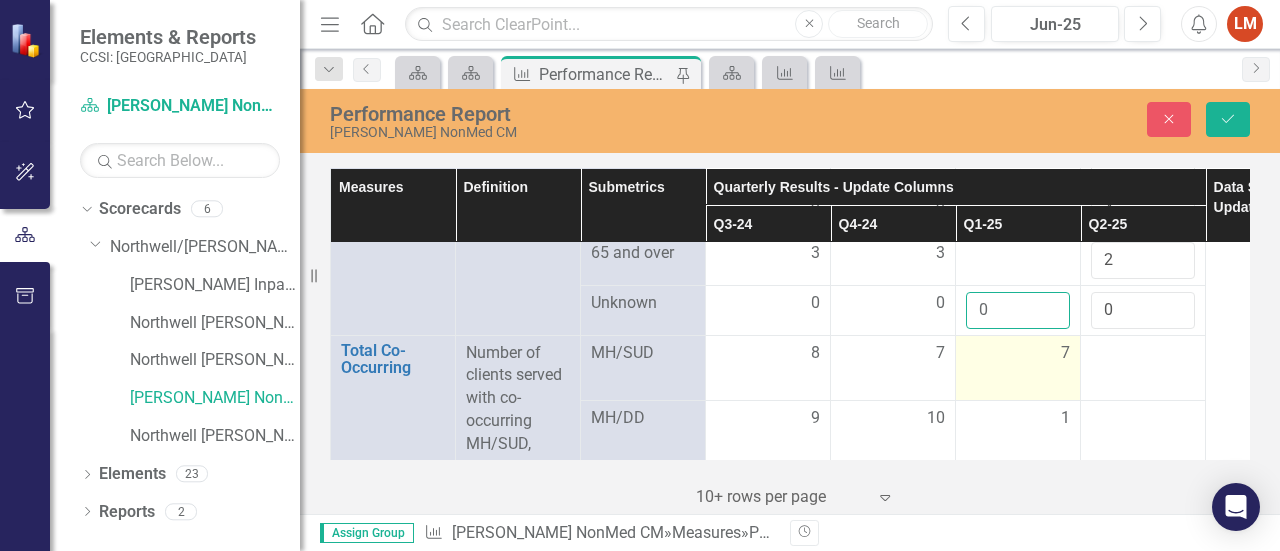 type on "0" 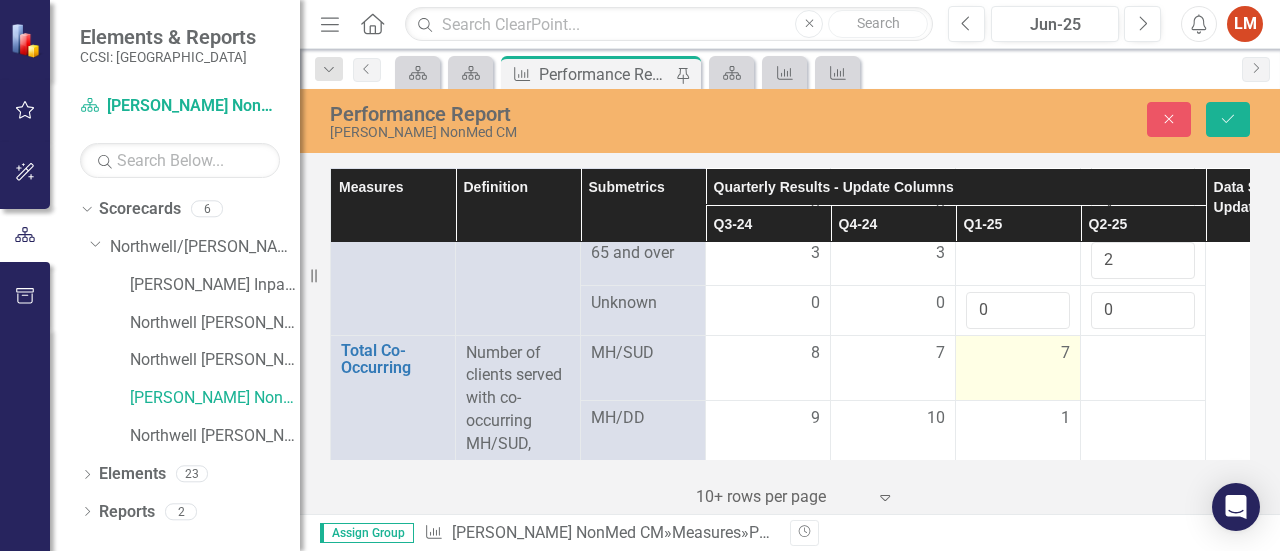 click on "7" at bounding box center [1018, 367] 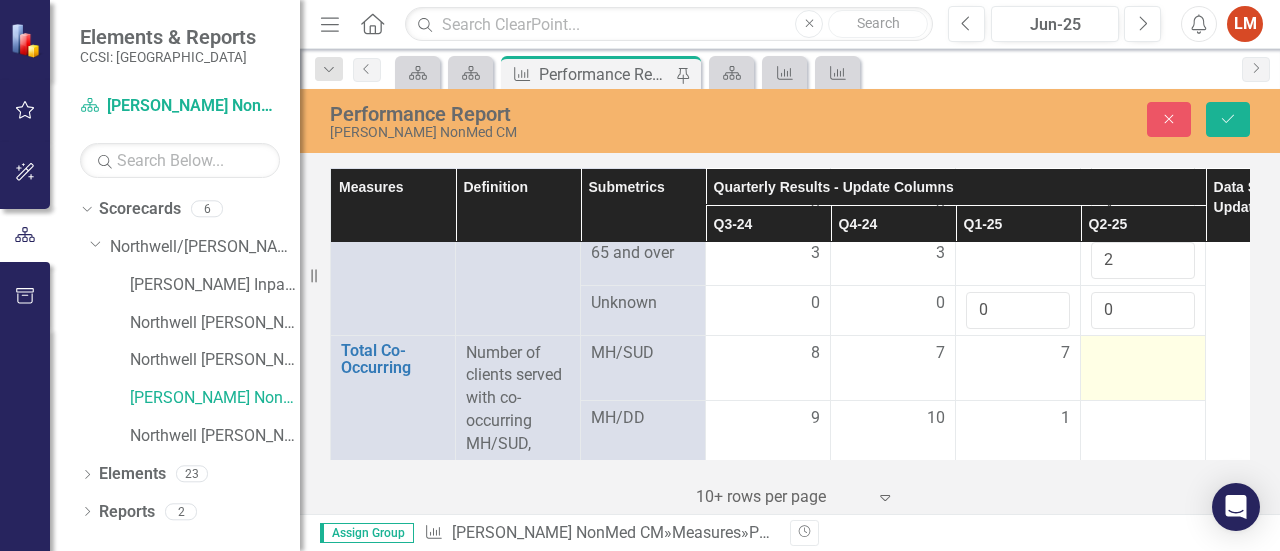 click at bounding box center [1143, 354] 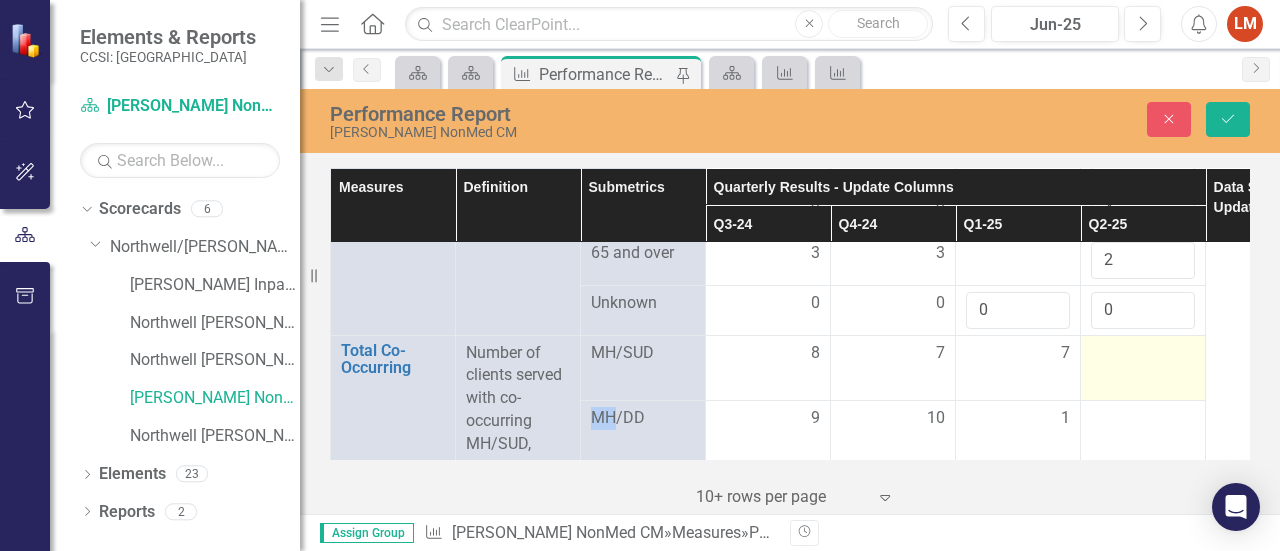 click at bounding box center [1143, 354] 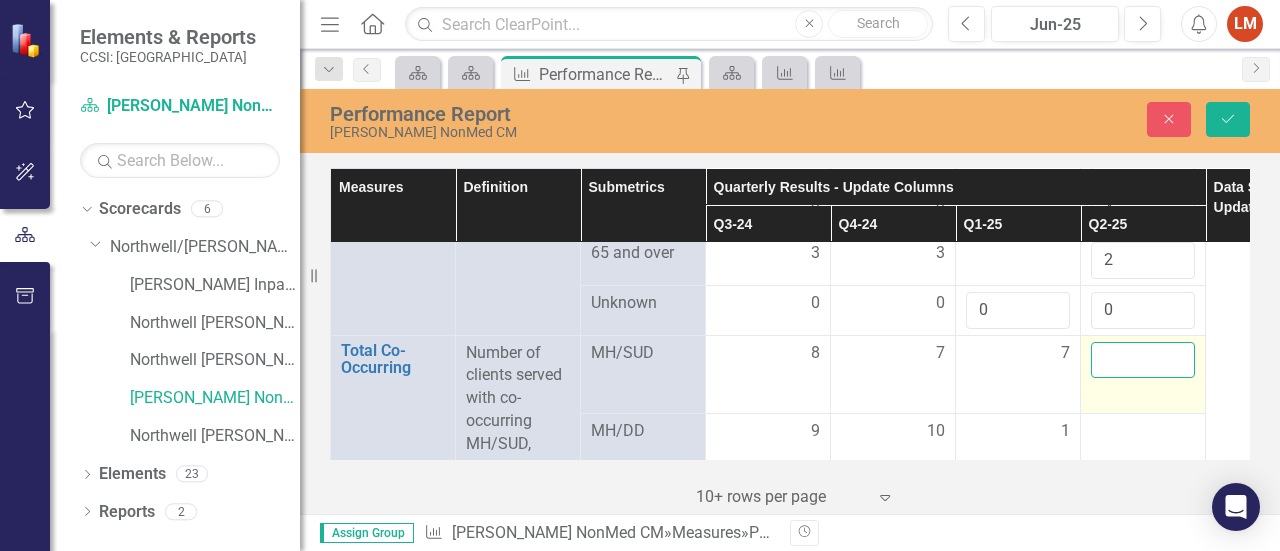 click at bounding box center (1143, 360) 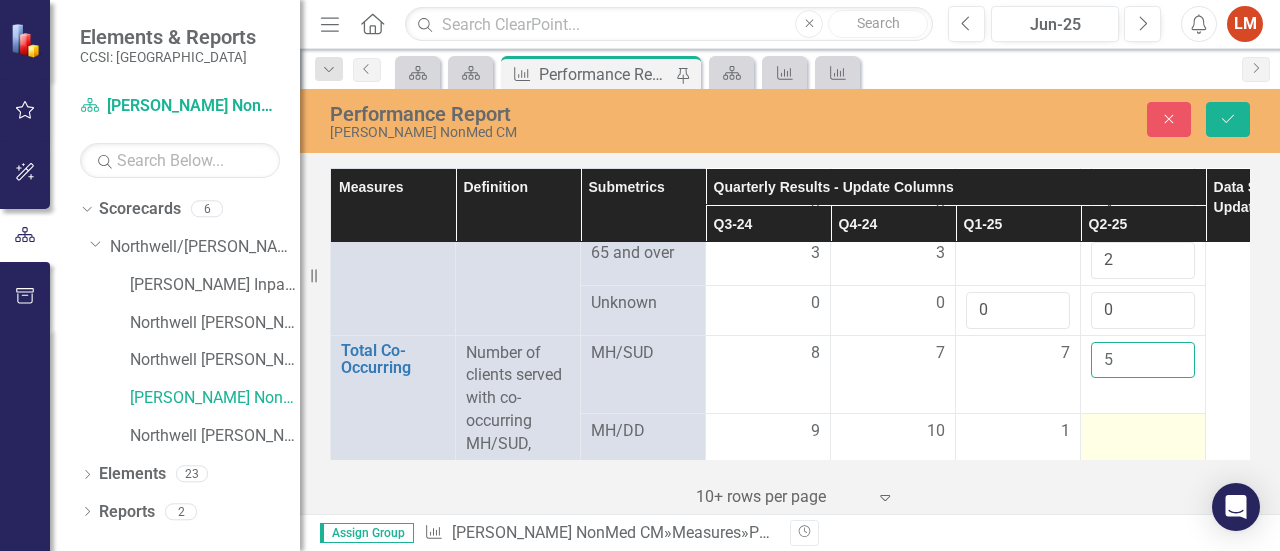 type on "5" 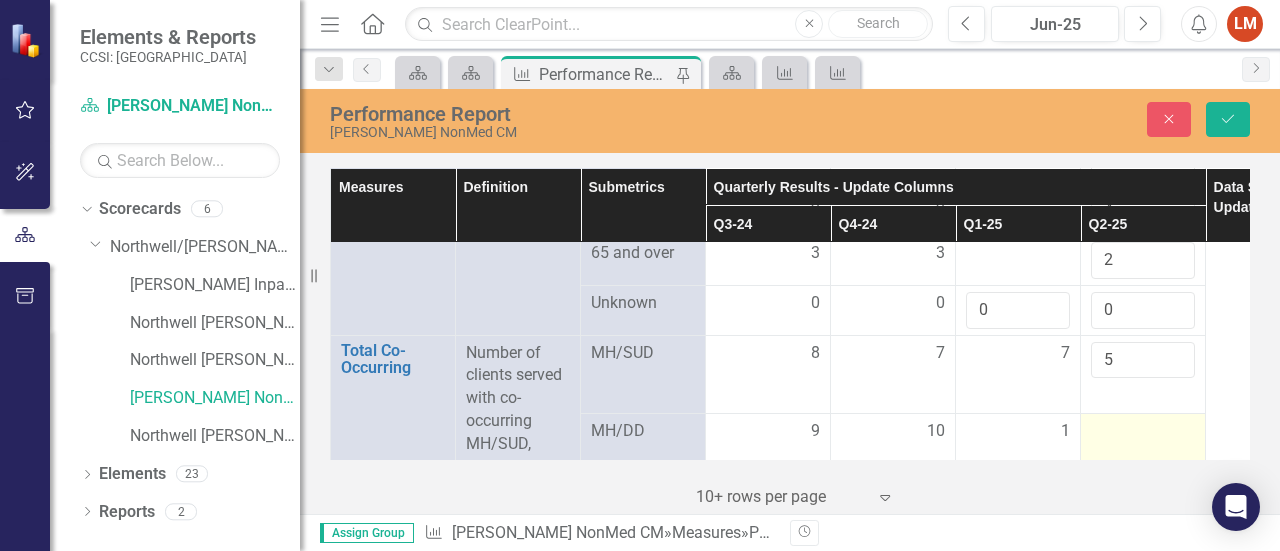 click at bounding box center [1143, 432] 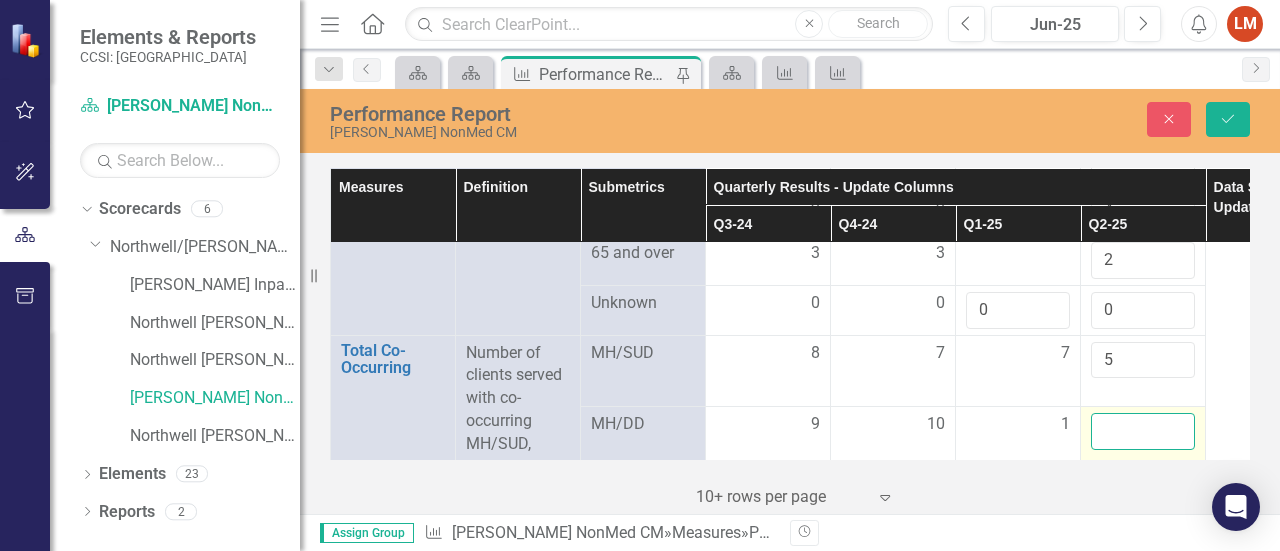 click at bounding box center [1143, 431] 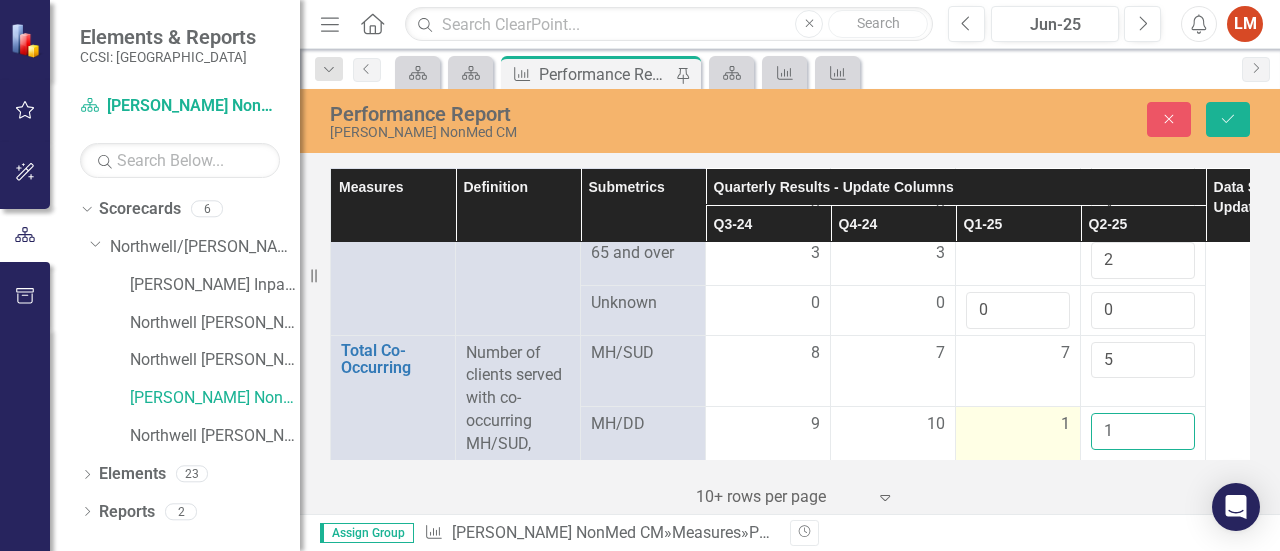 type on "1" 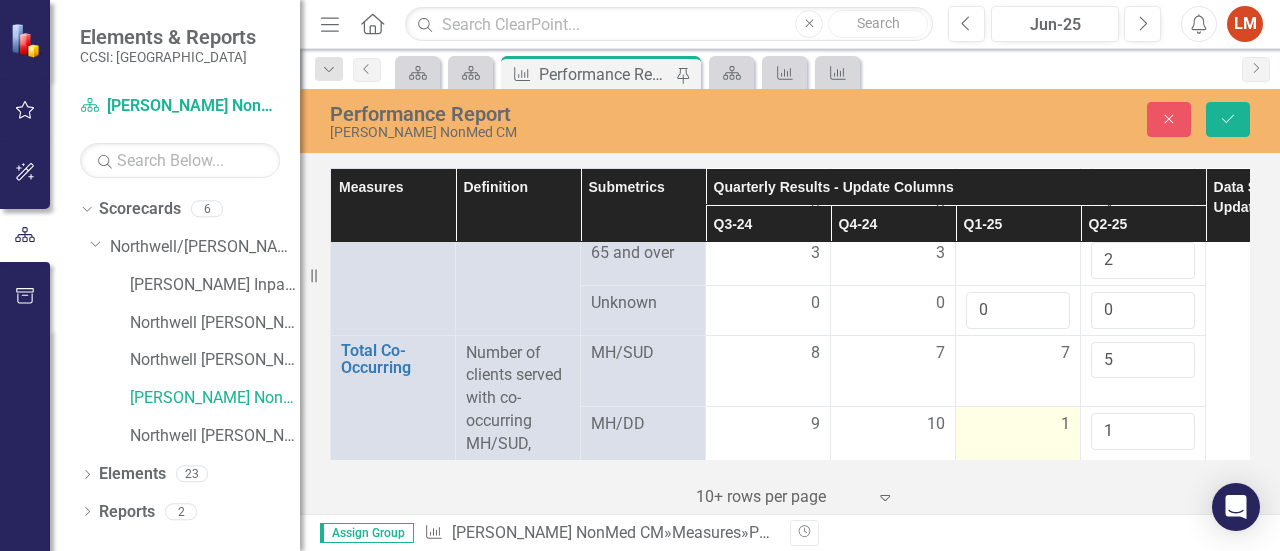 click on "1" at bounding box center [1018, 424] 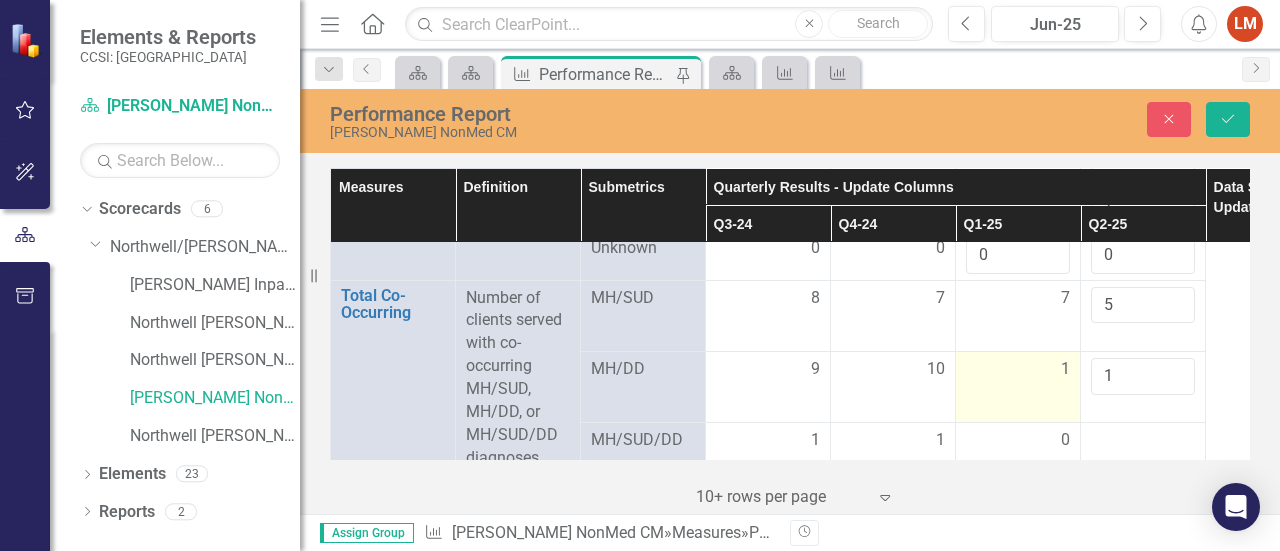 scroll, scrollTop: 2322, scrollLeft: 0, axis: vertical 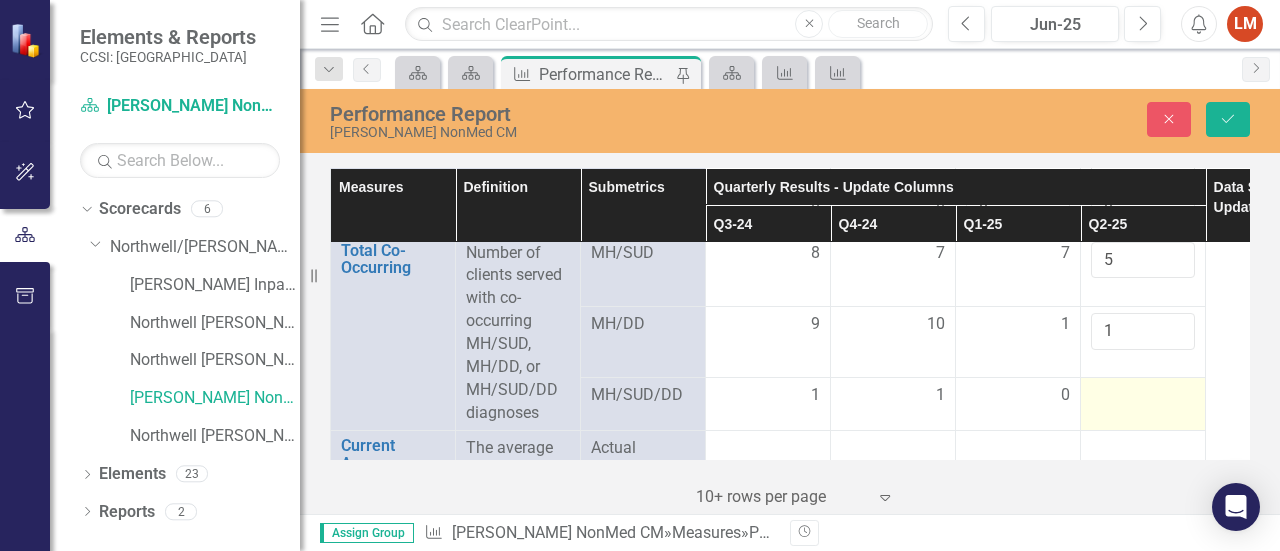 click at bounding box center (1143, 396) 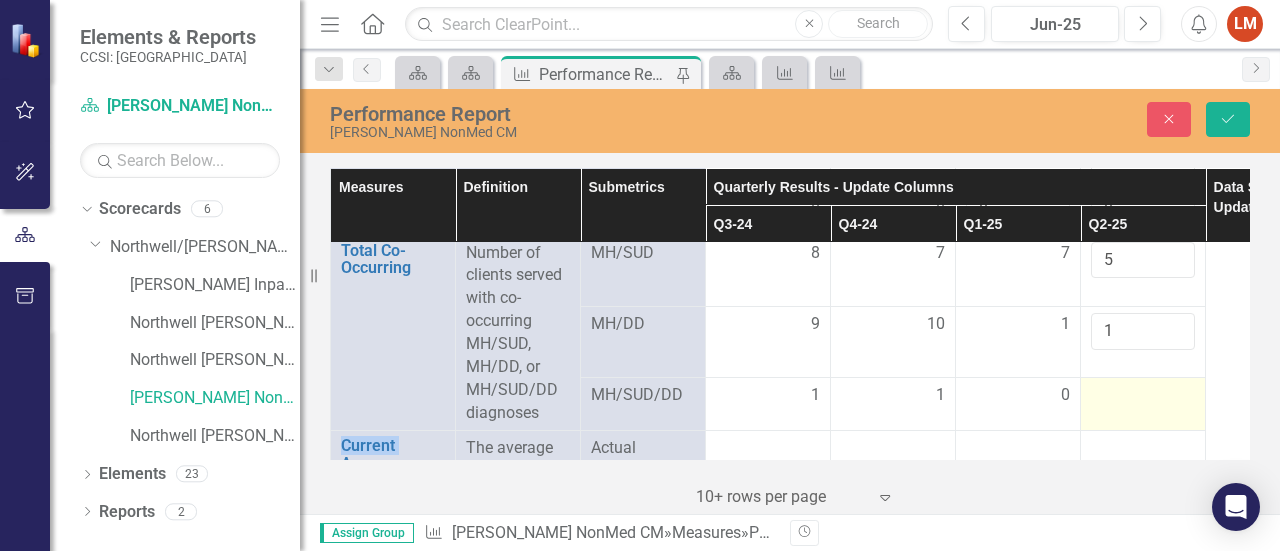 click at bounding box center [1143, 396] 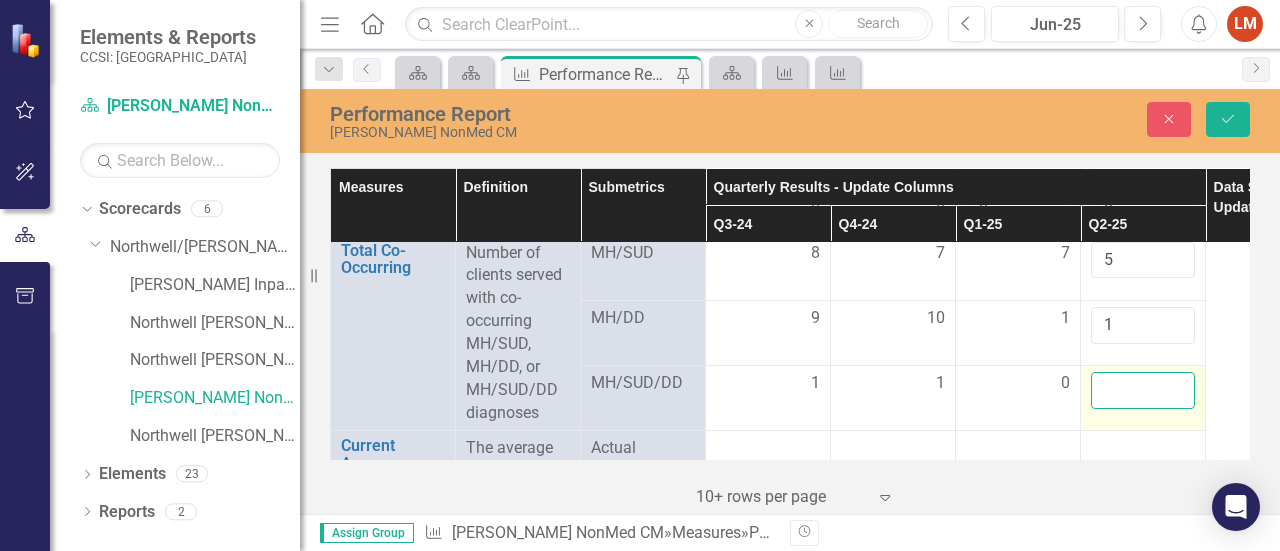 click at bounding box center (1143, 390) 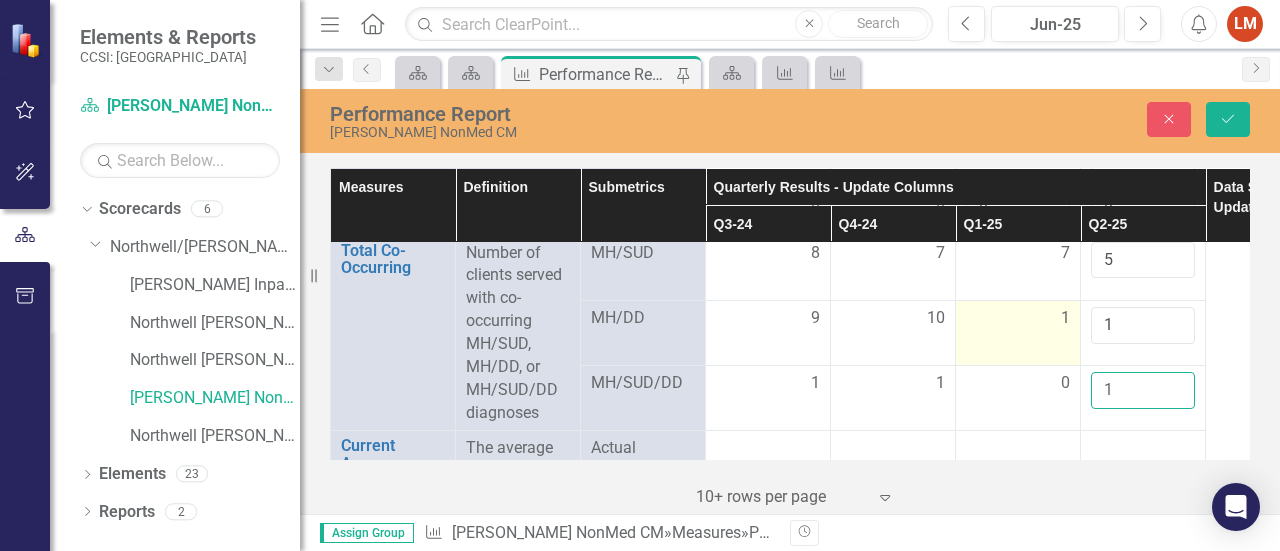 type on "1" 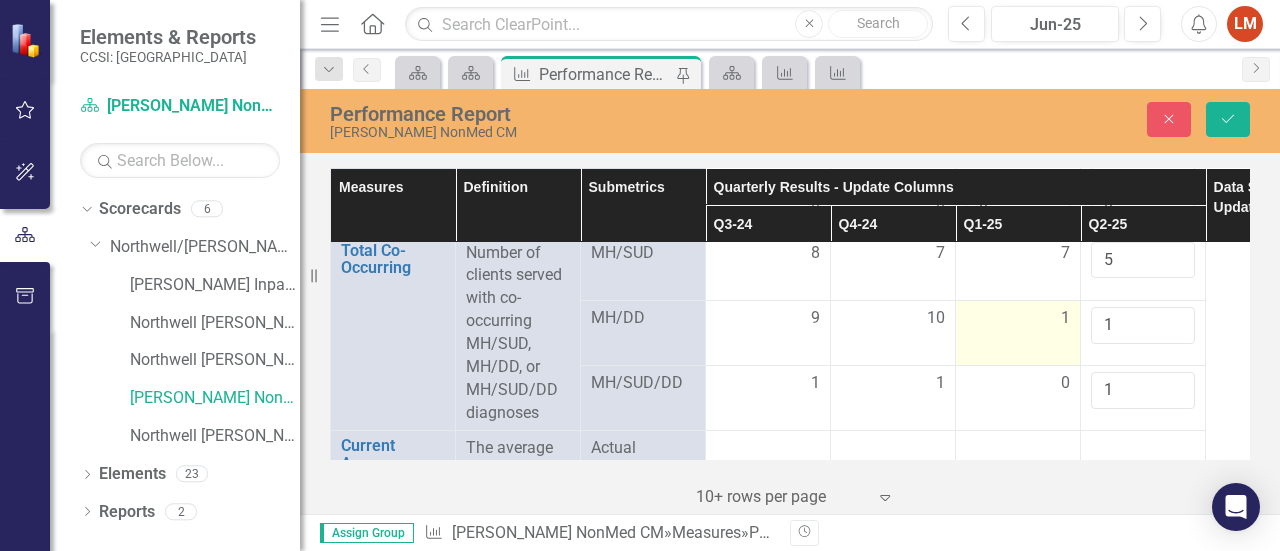 click on "1" at bounding box center [1018, 332] 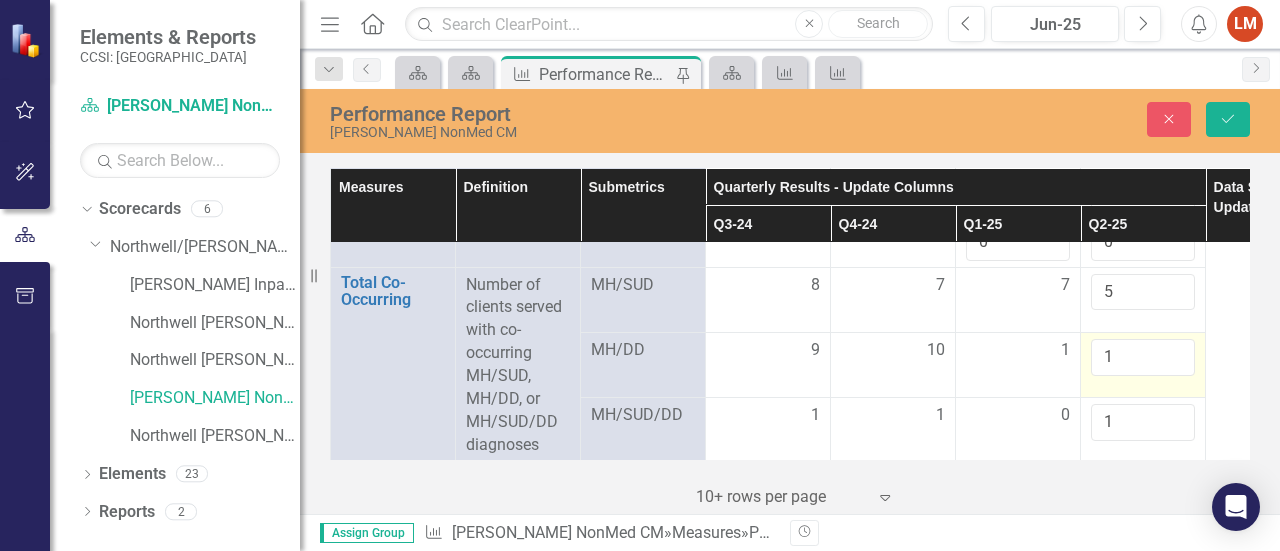 scroll, scrollTop: 2322, scrollLeft: 0, axis: vertical 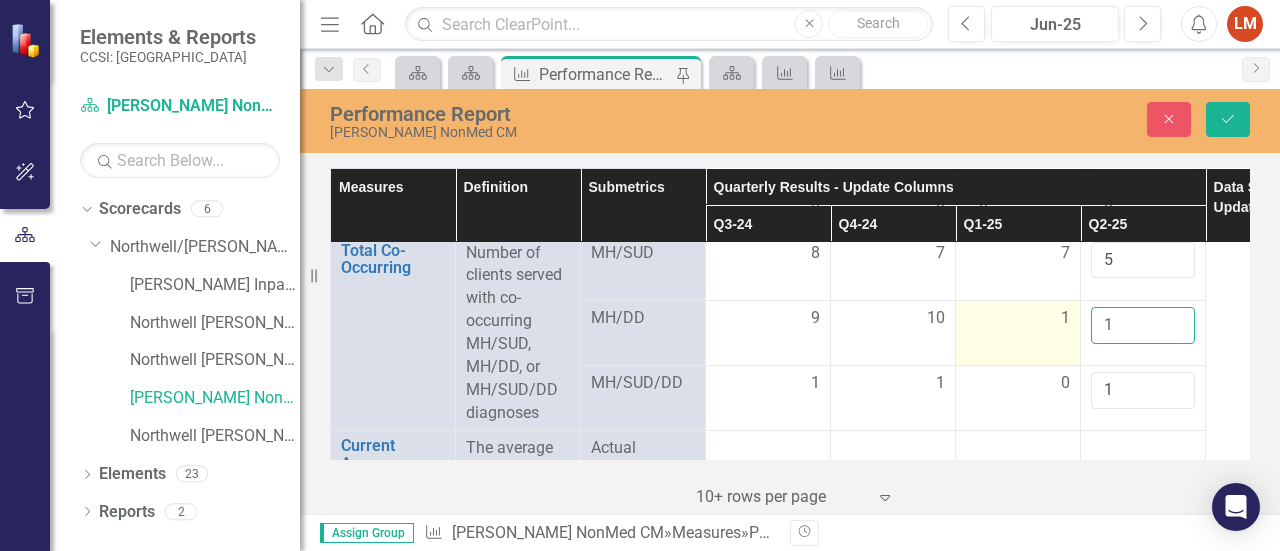 drag, startPoint x: 1122, startPoint y: 299, endPoint x: 1068, endPoint y: 299, distance: 54 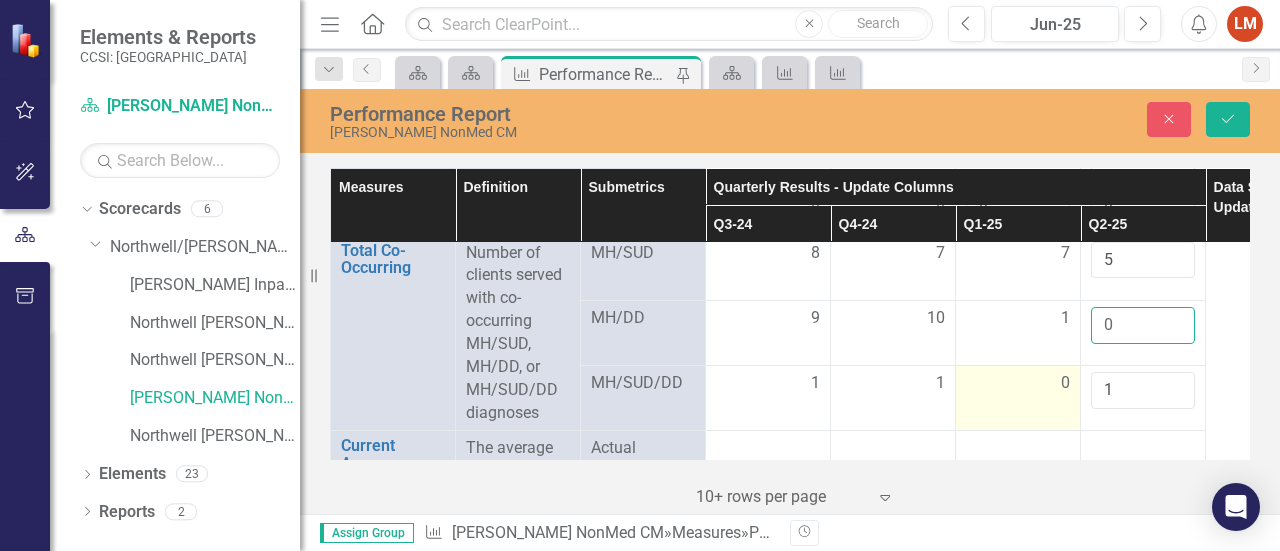 type on "0" 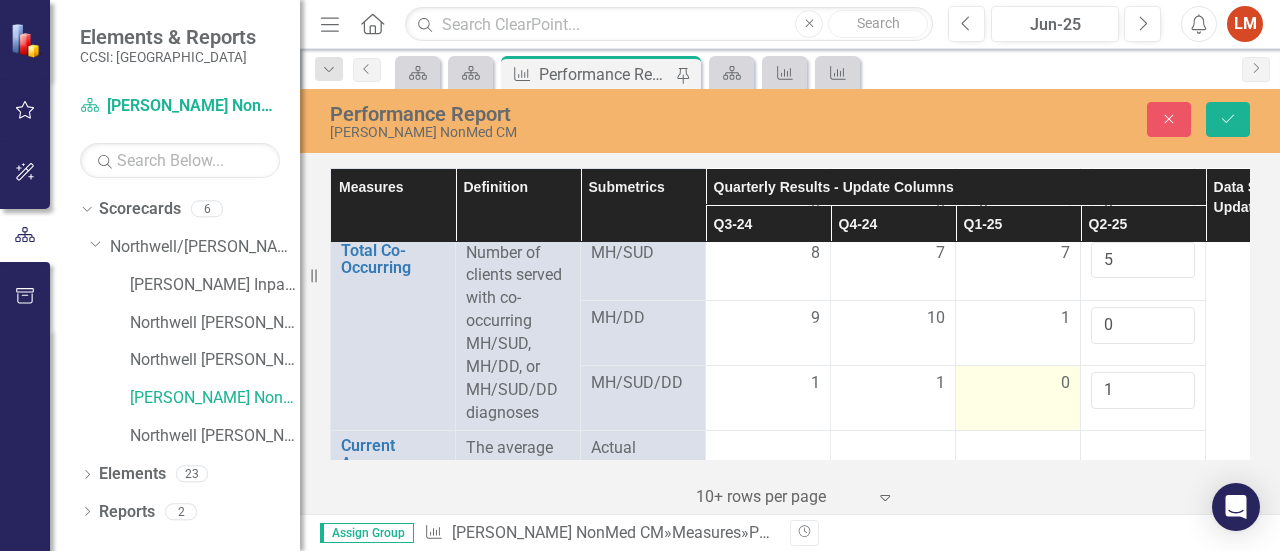 click on "0" at bounding box center (1018, 383) 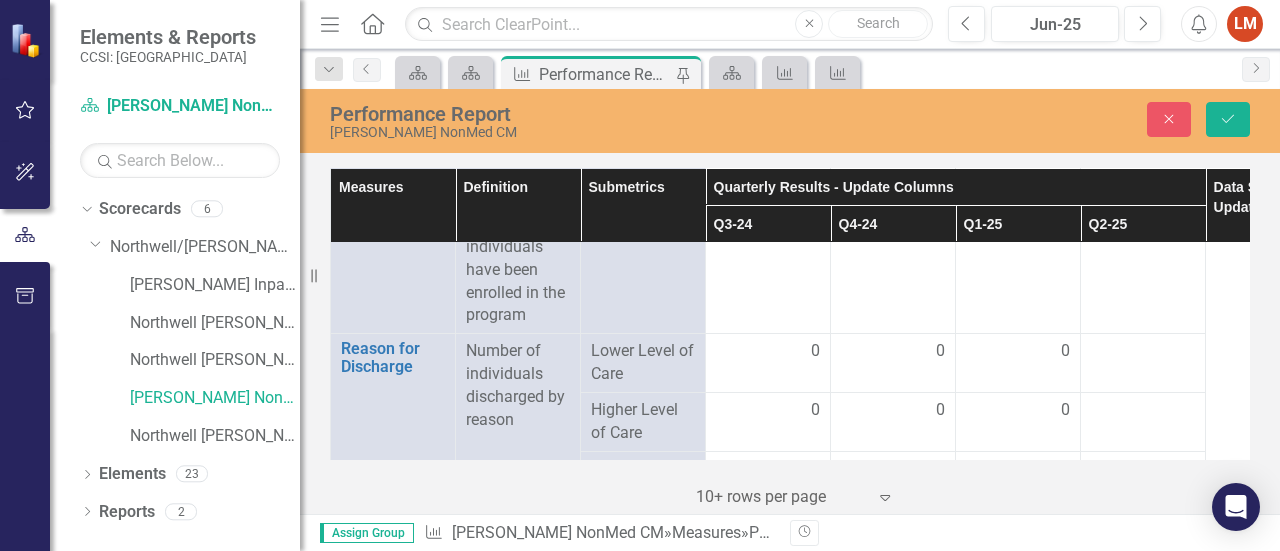 scroll, scrollTop: 2622, scrollLeft: 0, axis: vertical 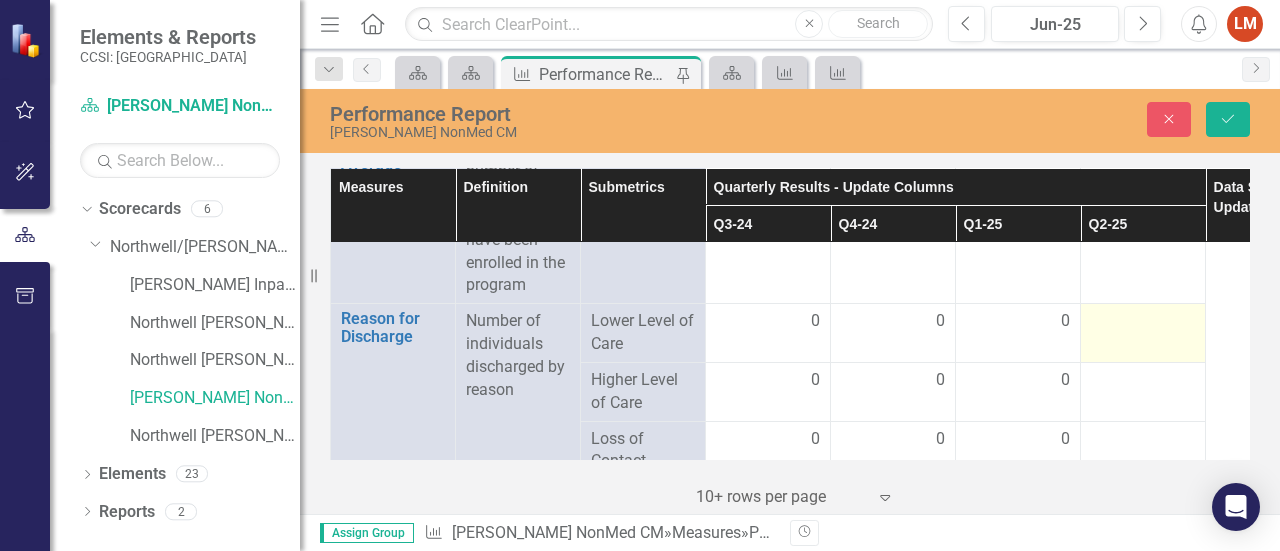click at bounding box center (1143, 322) 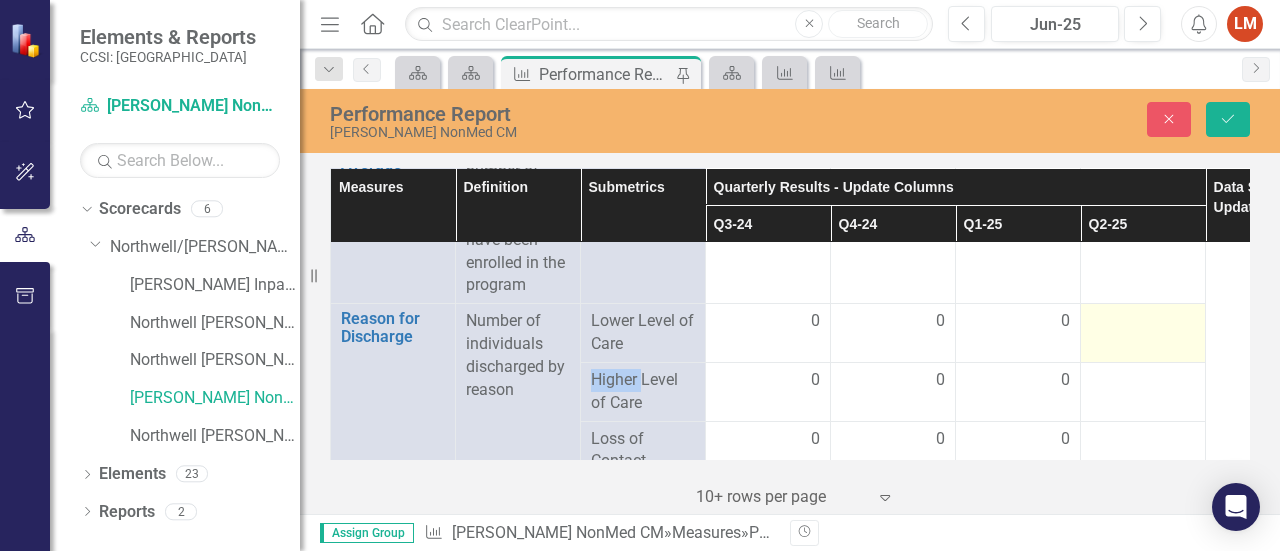 click at bounding box center [1143, 322] 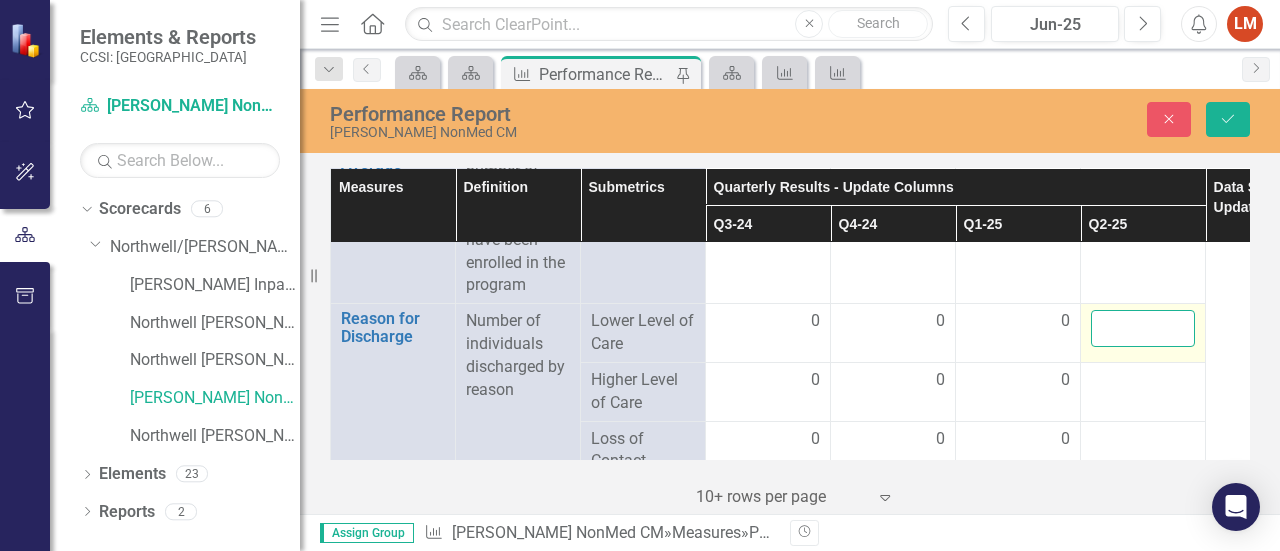 click at bounding box center [1143, 328] 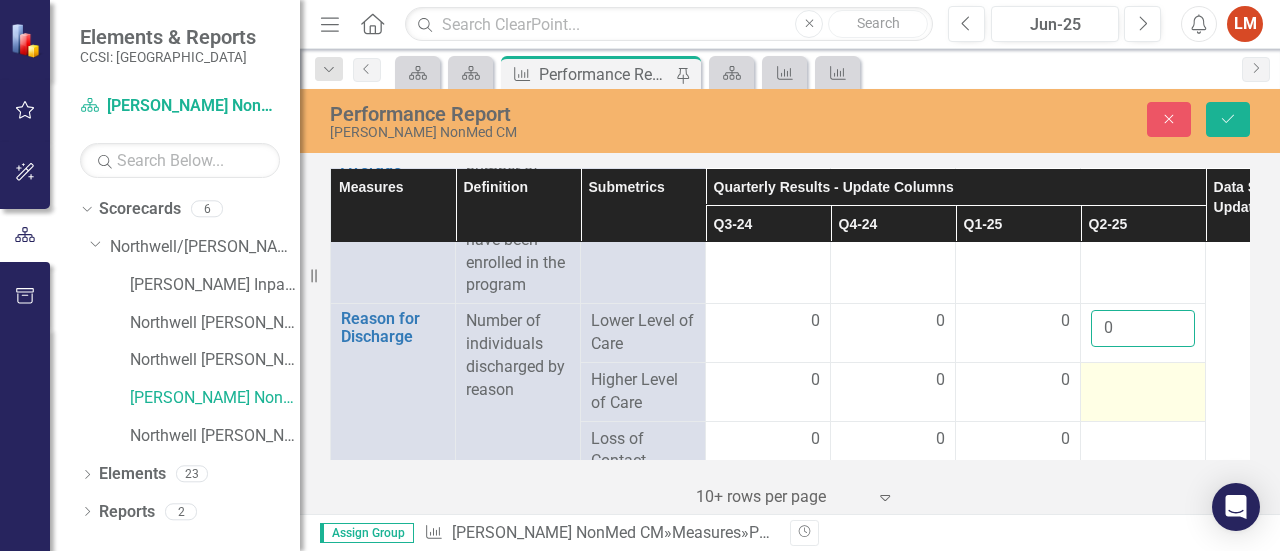 type on "0" 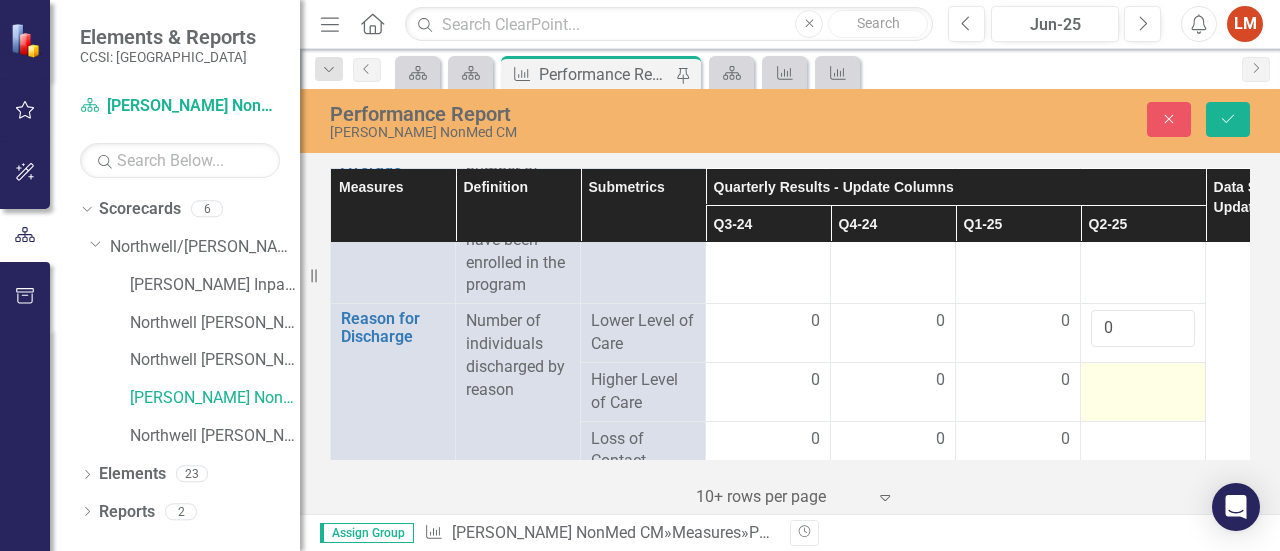 click at bounding box center [1143, 381] 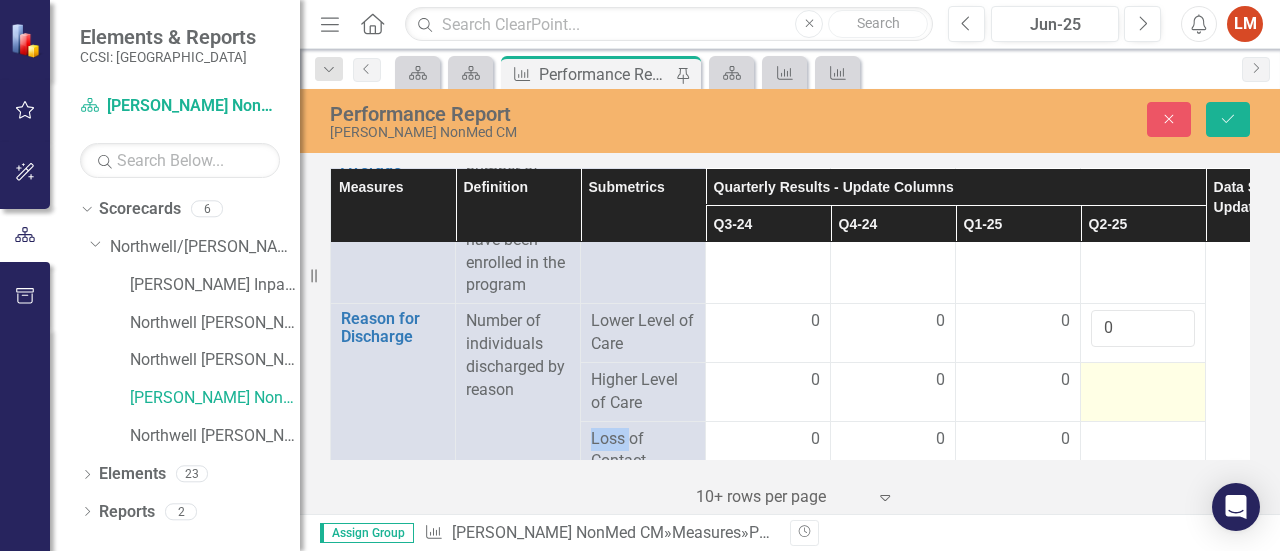 click at bounding box center [1143, 381] 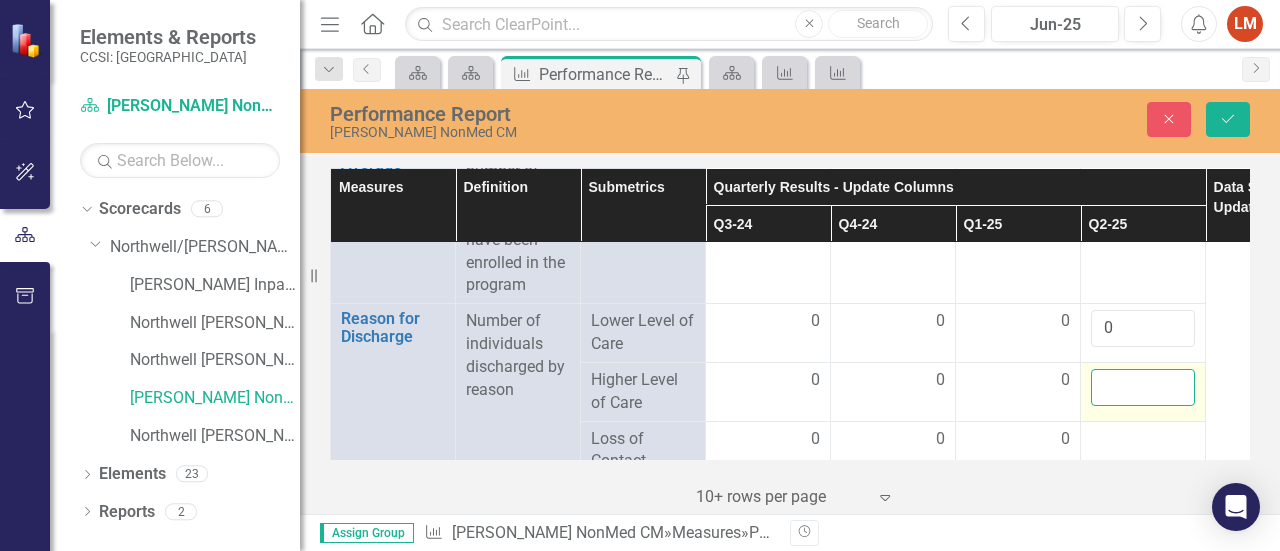 click at bounding box center [1143, 387] 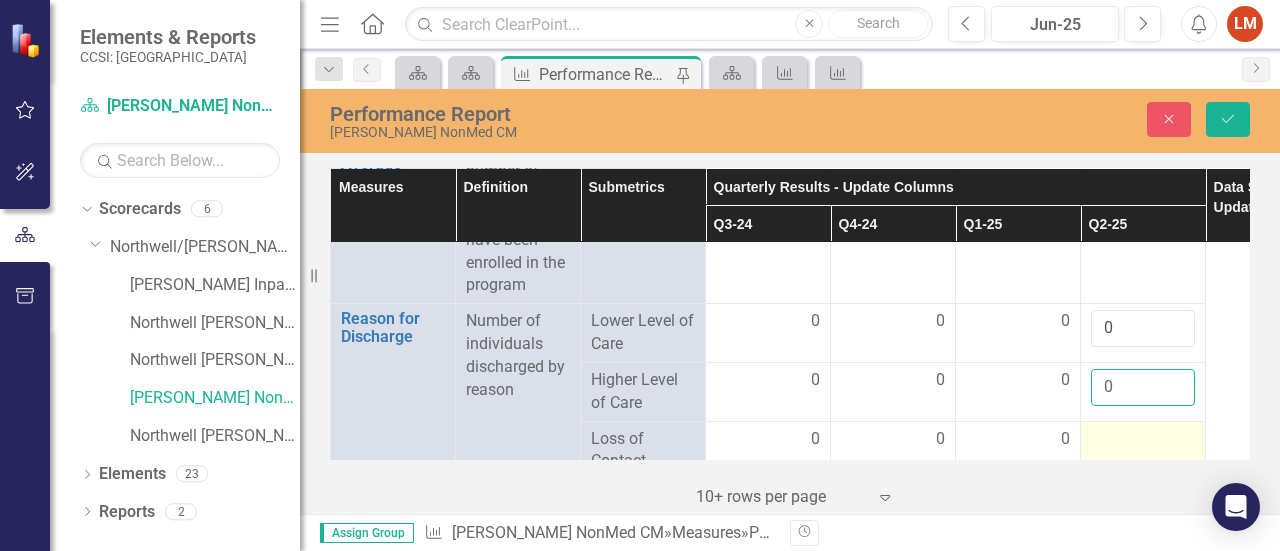 type on "0" 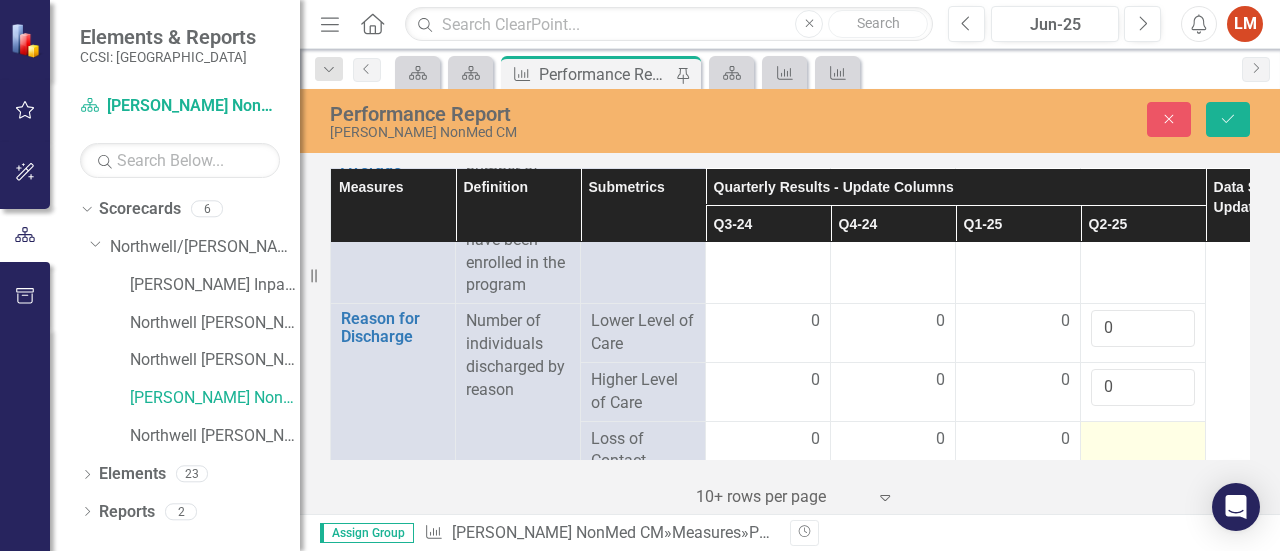 click at bounding box center [1143, 440] 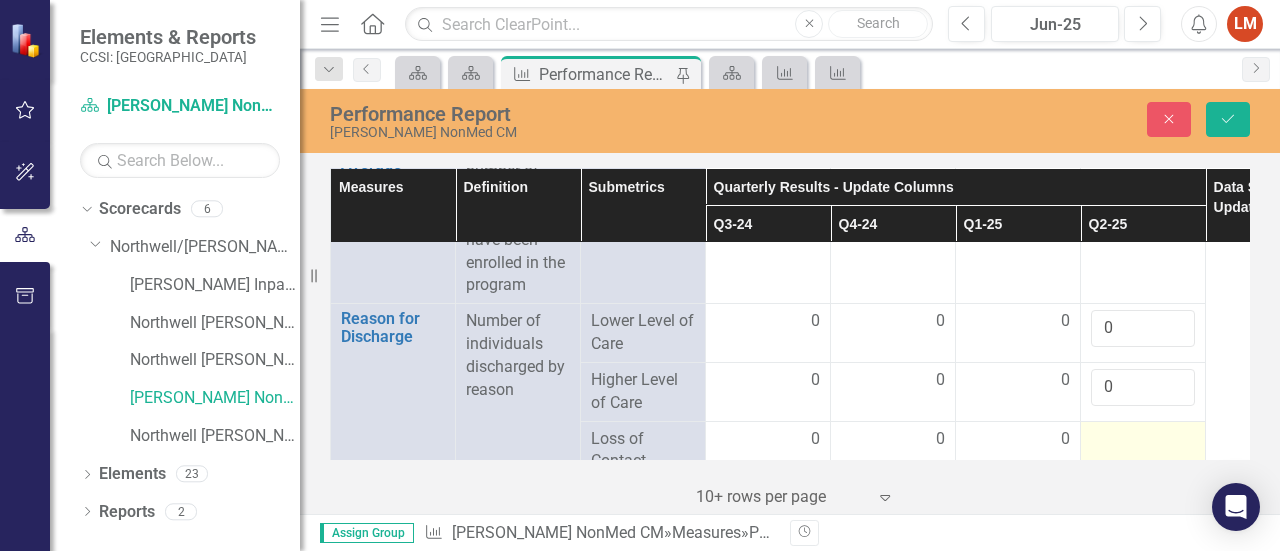 click at bounding box center [1143, 440] 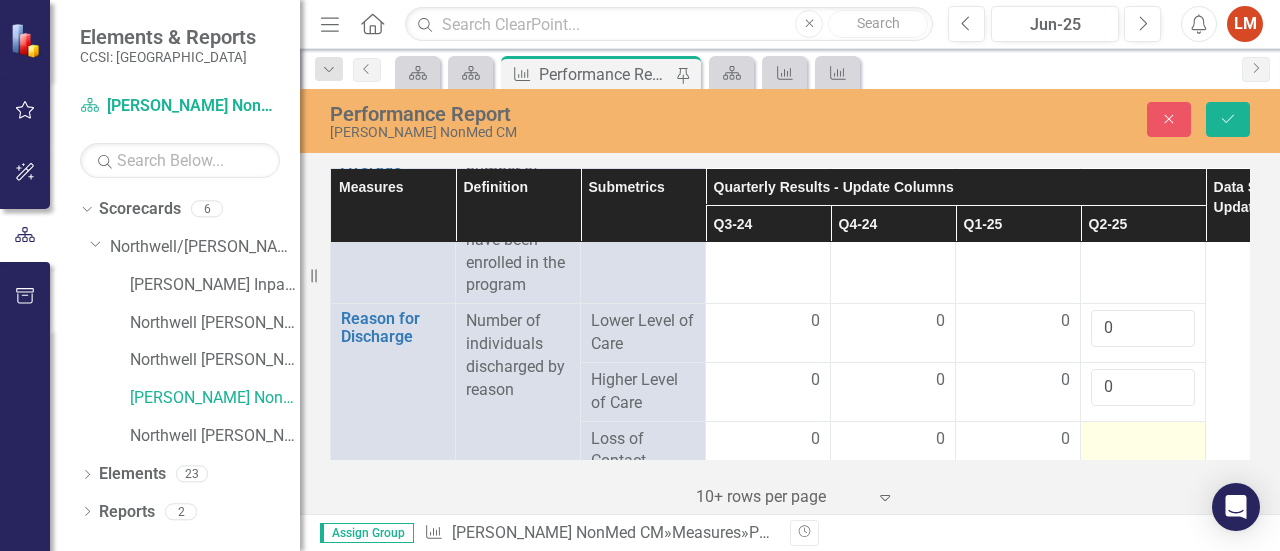 click at bounding box center [1143, 440] 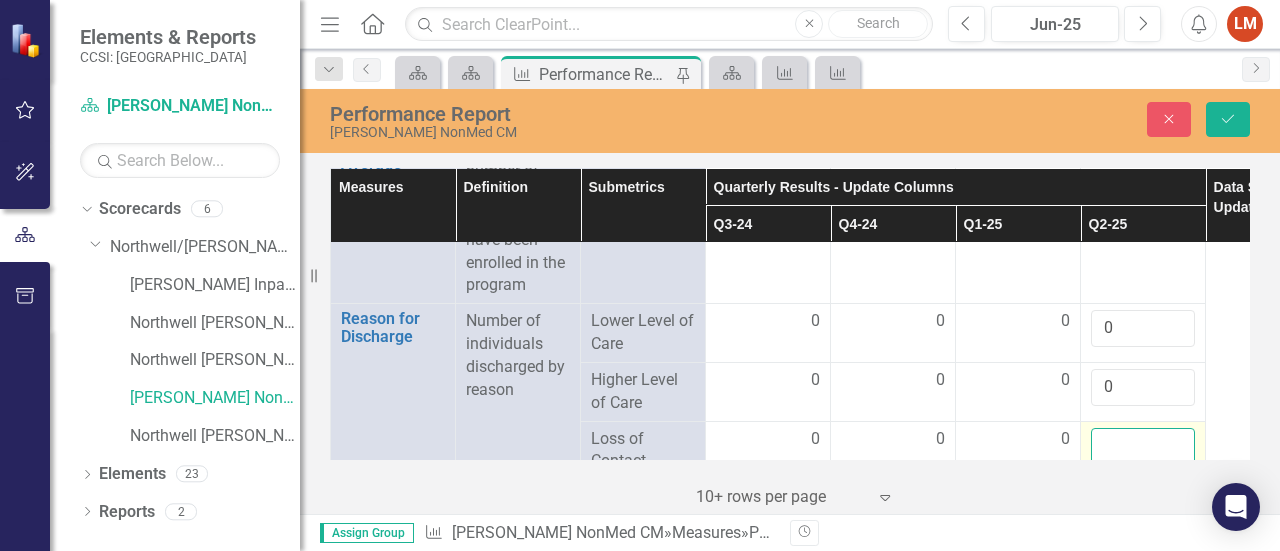 click at bounding box center [1143, 446] 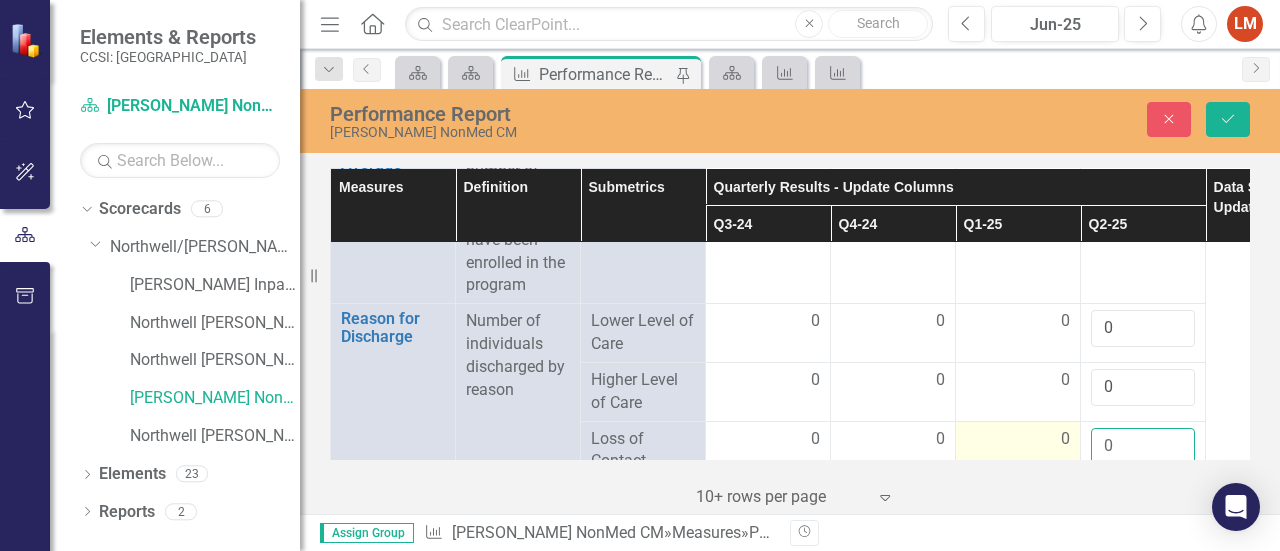 type on "0" 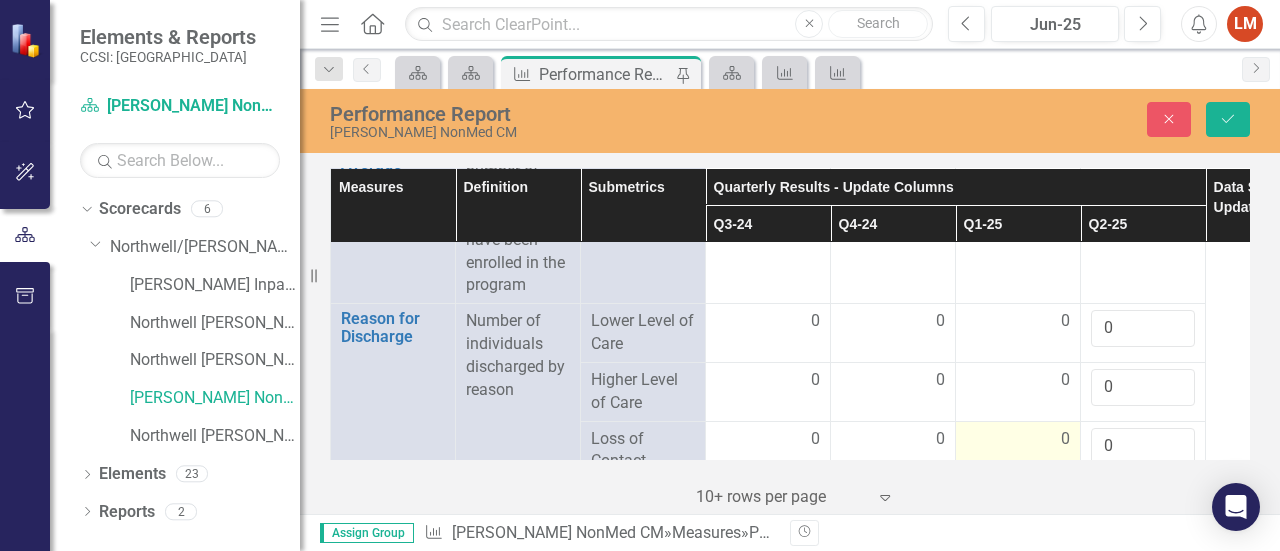 click on "0" at bounding box center [1018, 439] 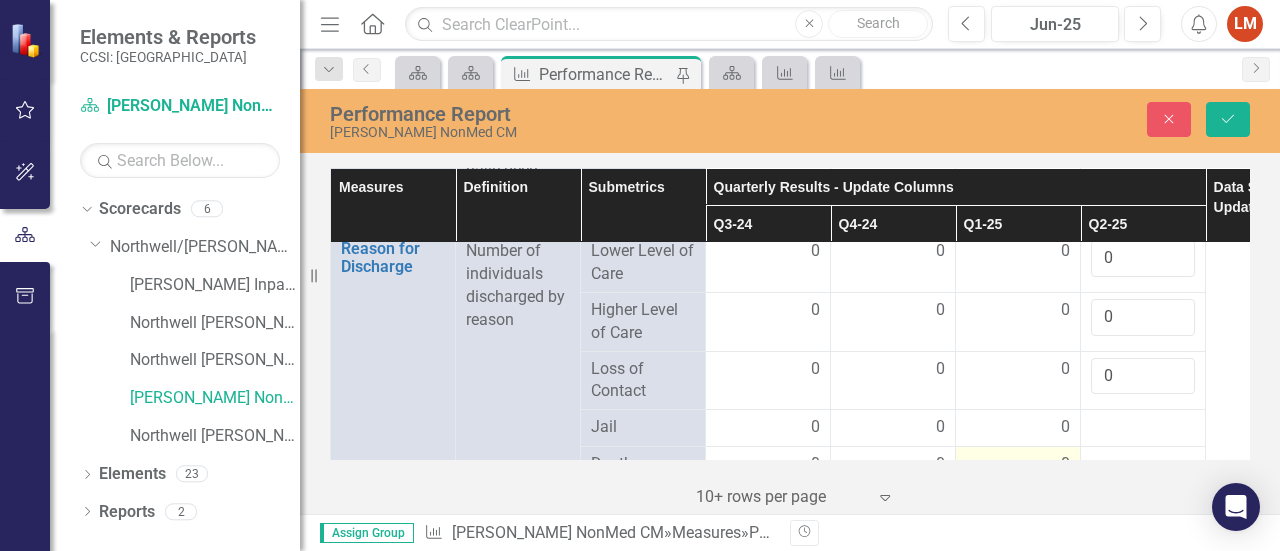 scroll, scrollTop: 2722, scrollLeft: 0, axis: vertical 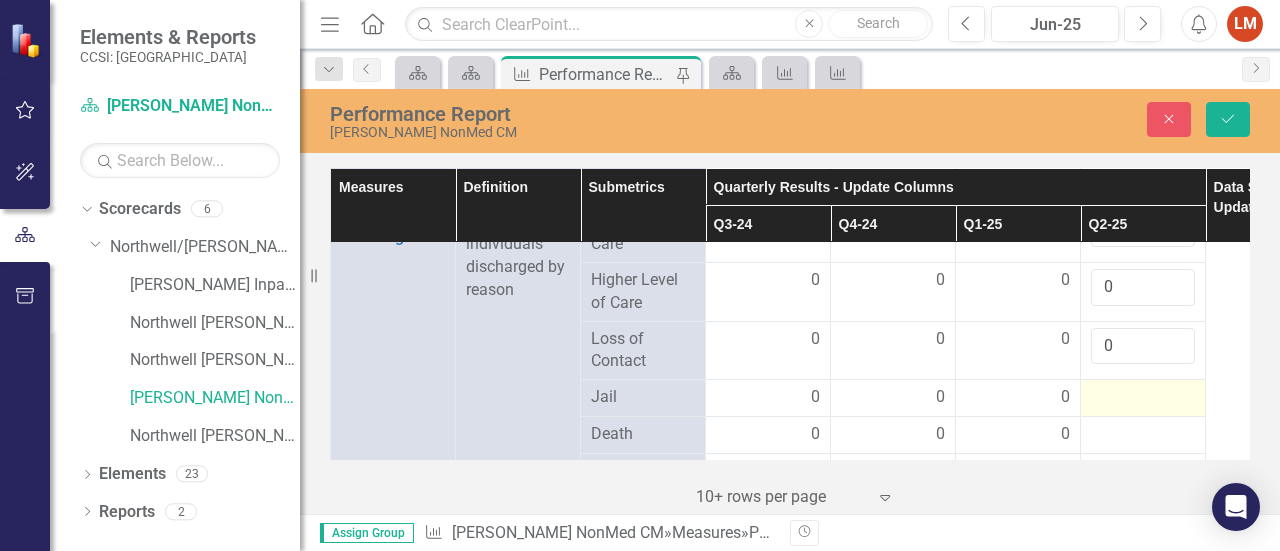 click at bounding box center [1143, 398] 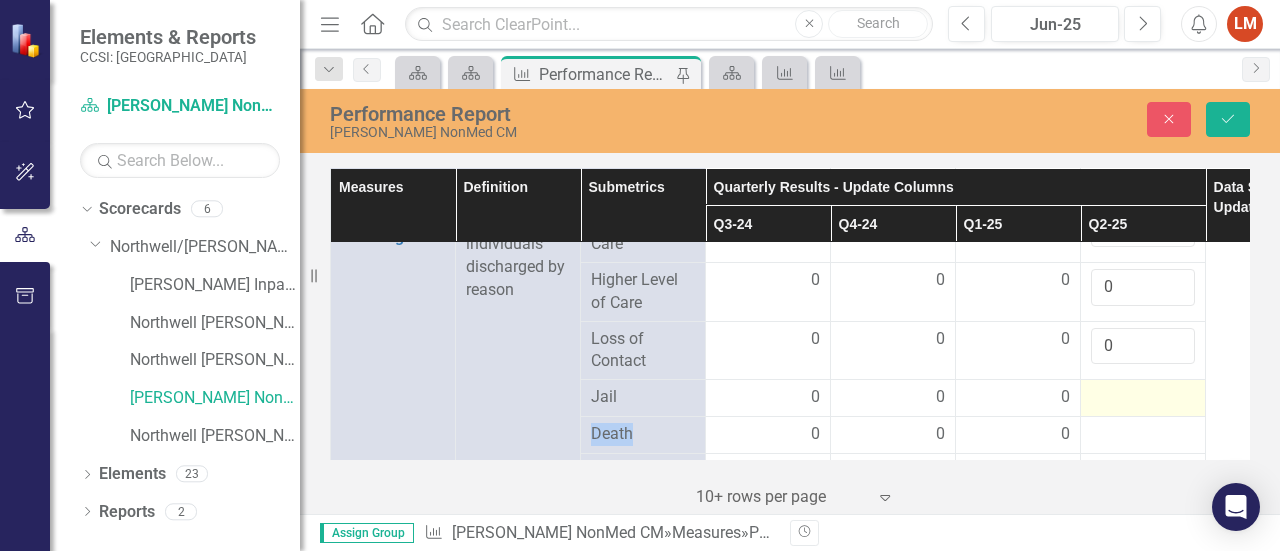click at bounding box center [1143, 398] 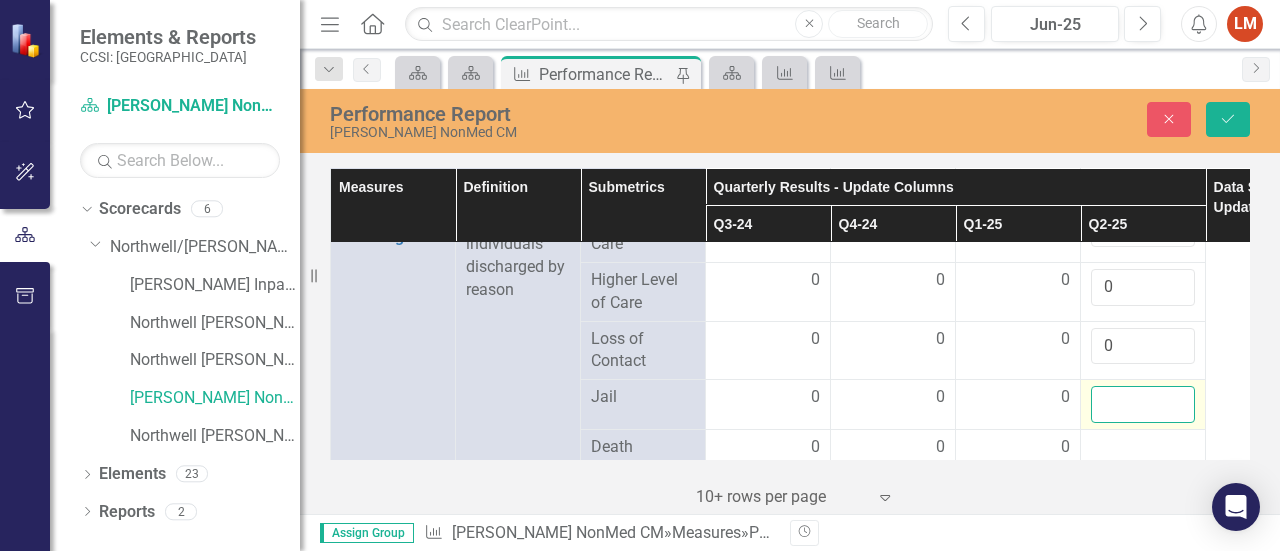 click at bounding box center [1143, 404] 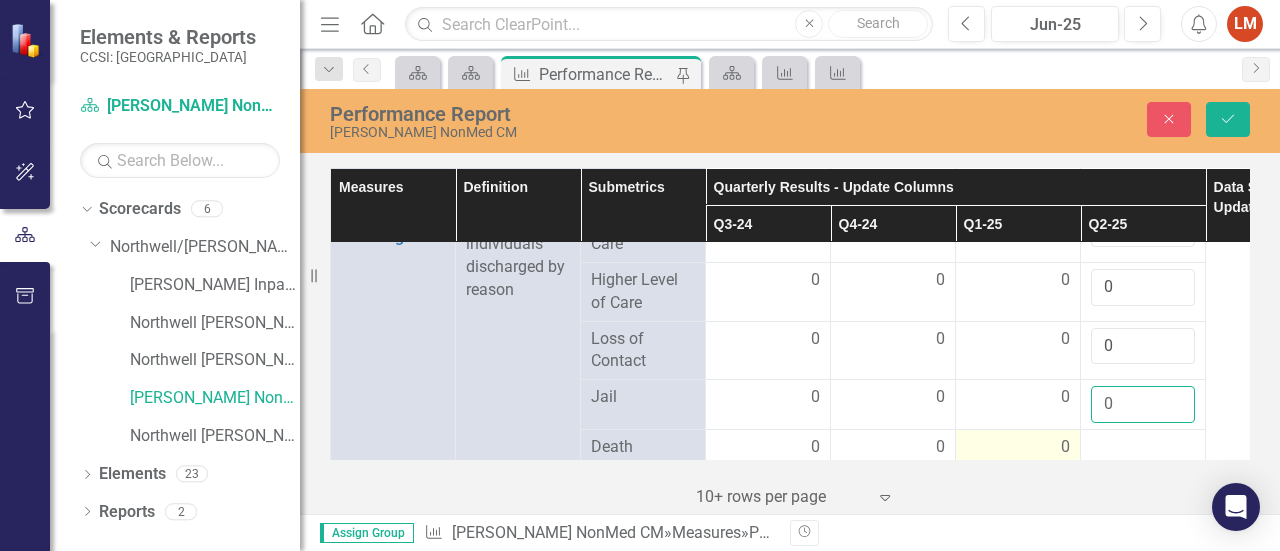type on "0" 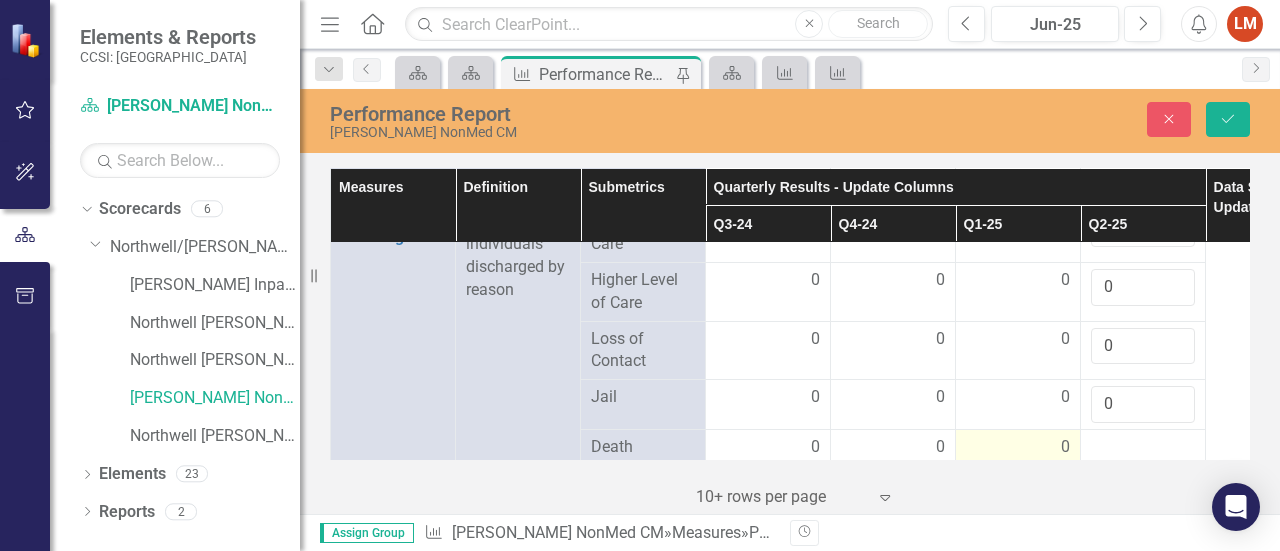 click on "0" at bounding box center (1018, 447) 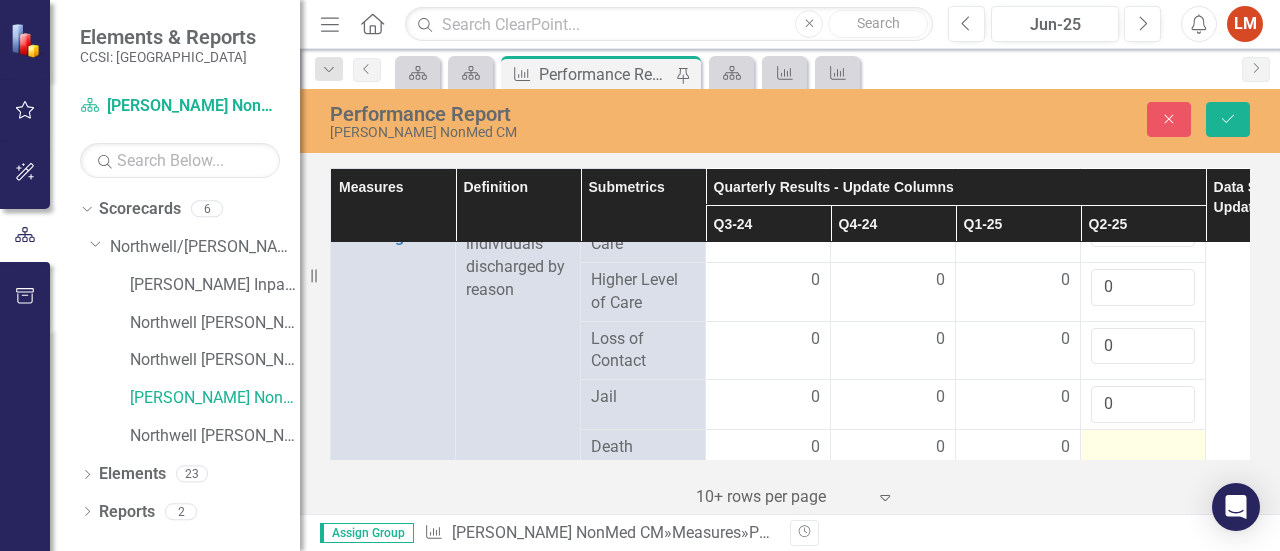 click at bounding box center [1143, 448] 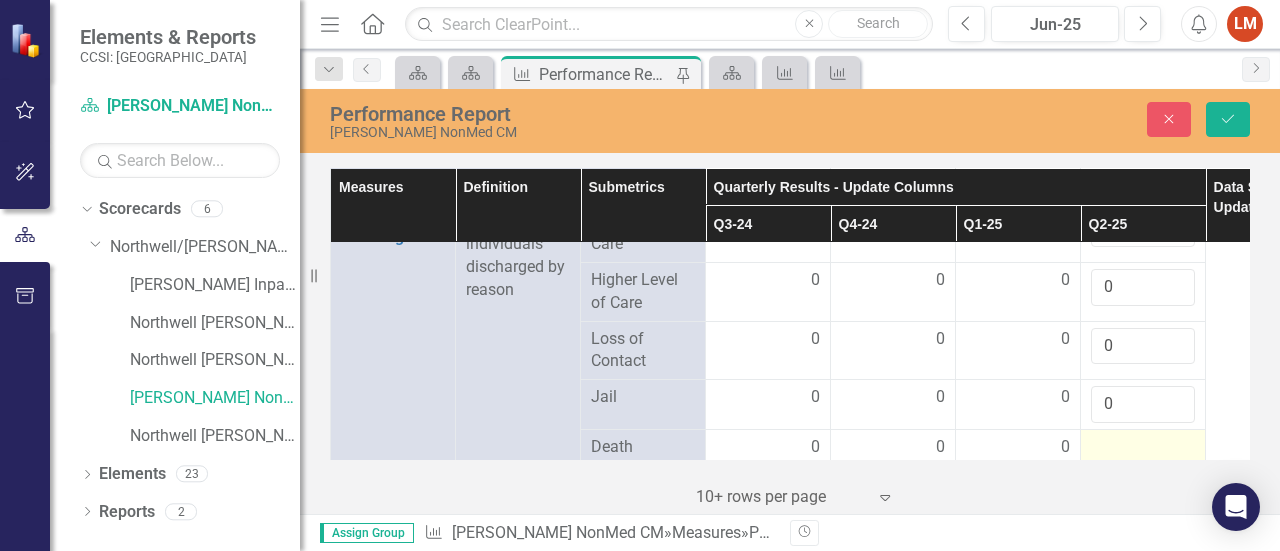 click at bounding box center (1143, 448) 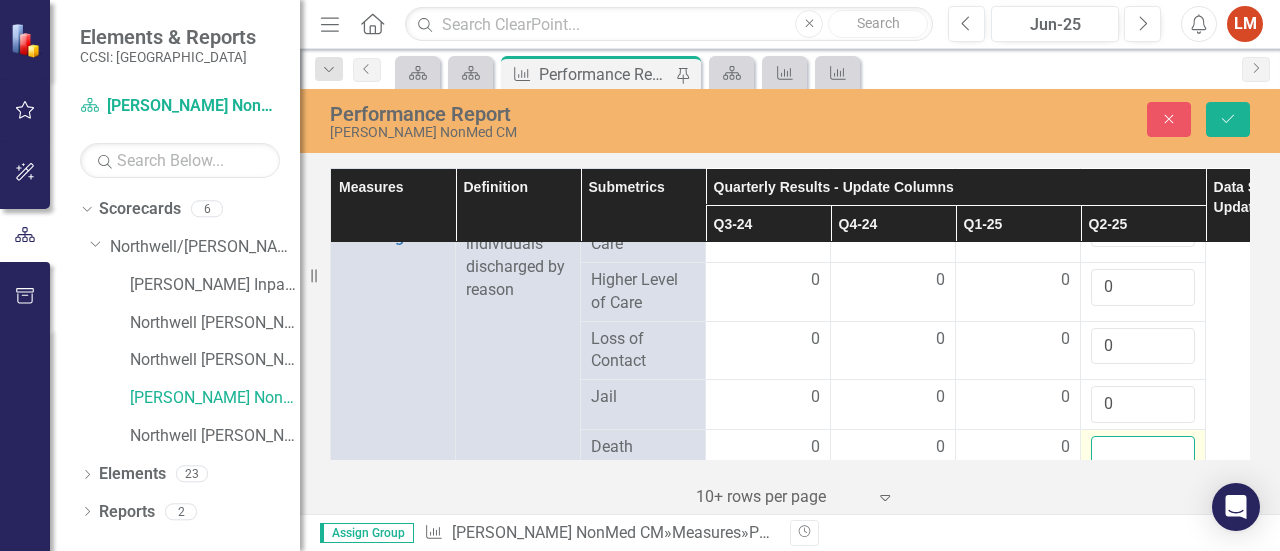 click at bounding box center [1143, 454] 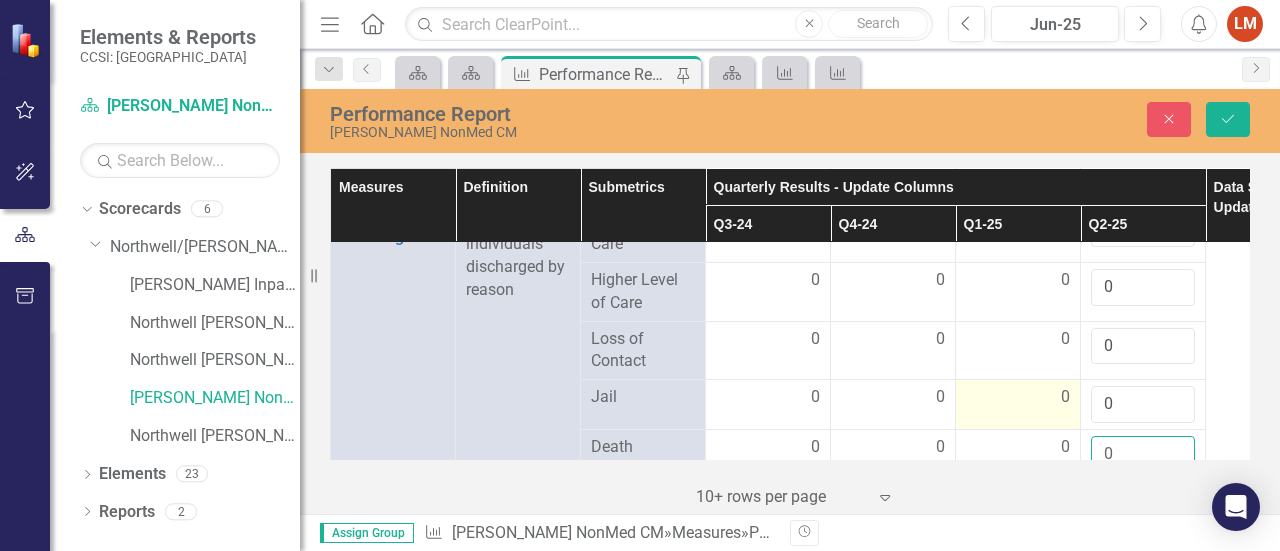 type on "0" 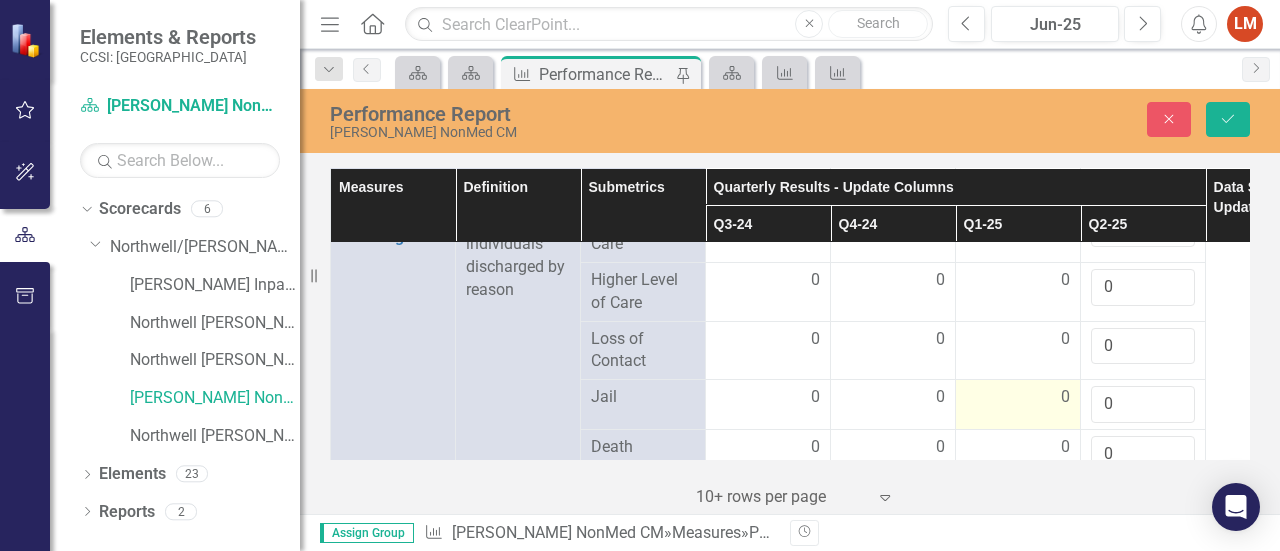 click on "0" at bounding box center (1018, 405) 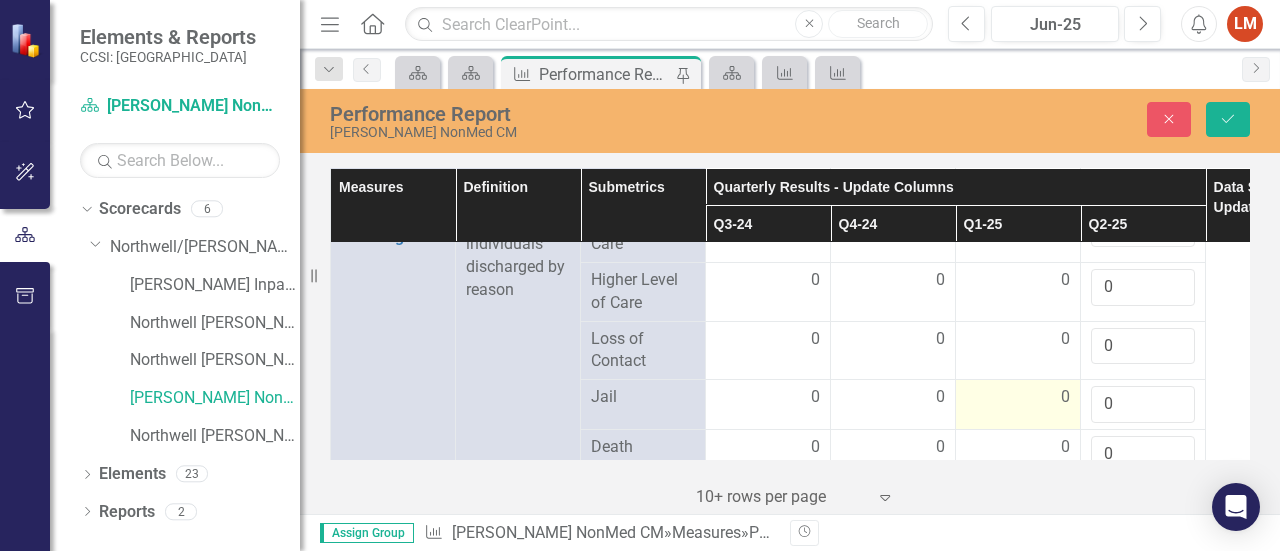 scroll, scrollTop: 2822, scrollLeft: 0, axis: vertical 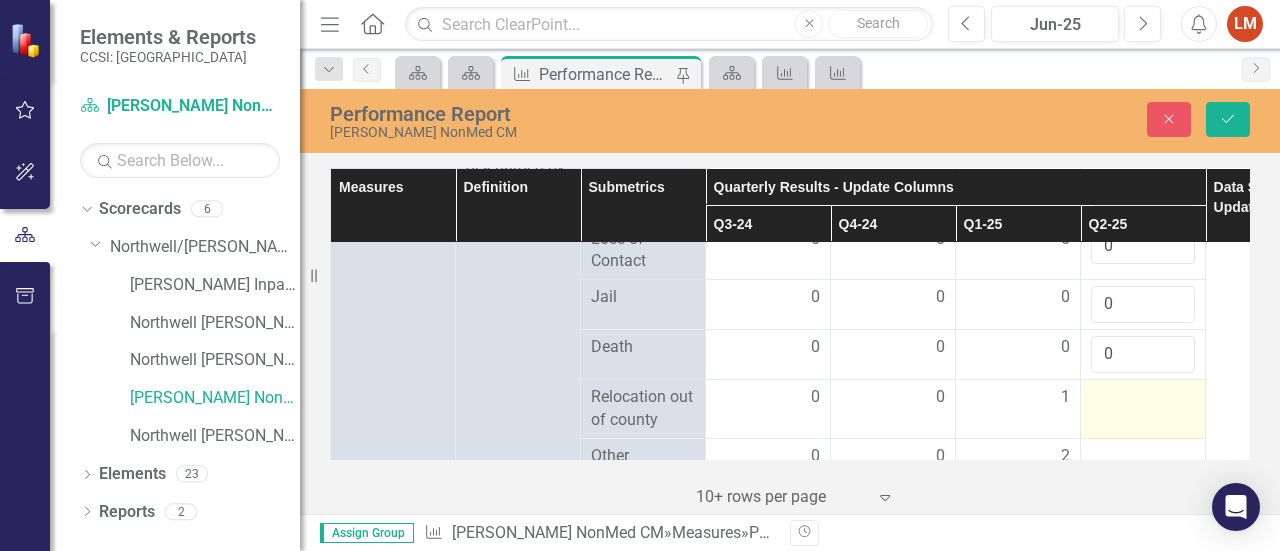 click at bounding box center [1143, 398] 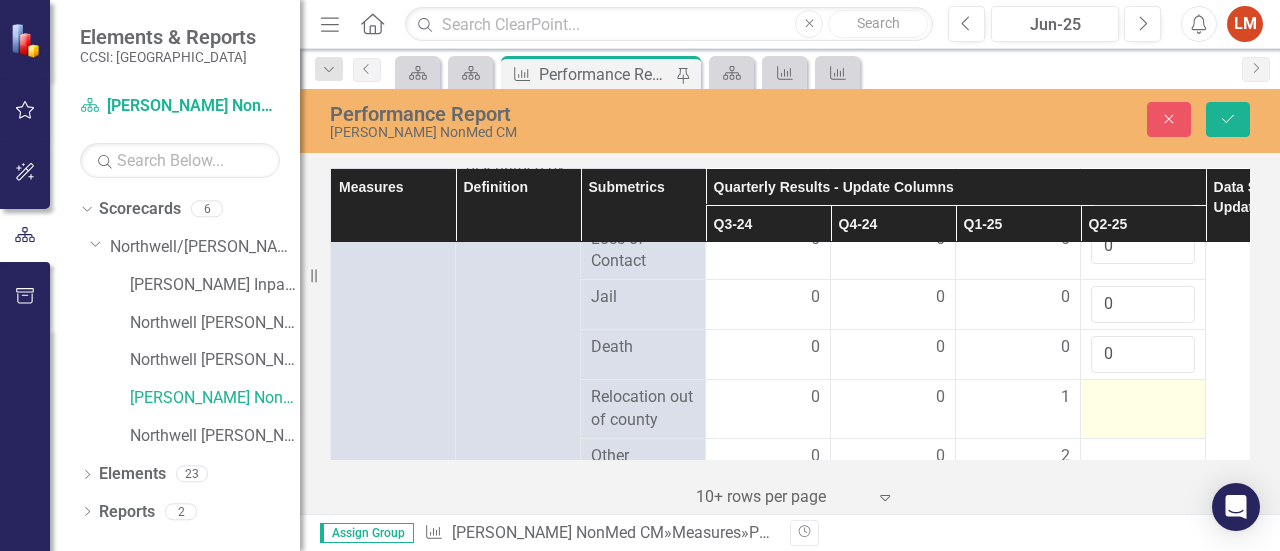 click at bounding box center (1143, 398) 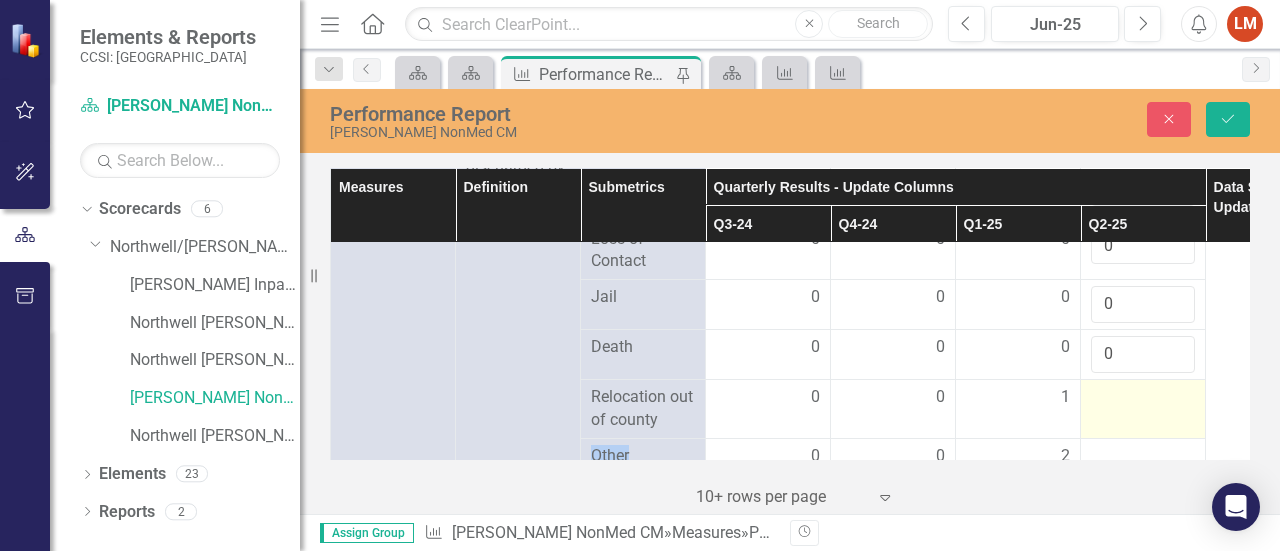 click at bounding box center [1143, 398] 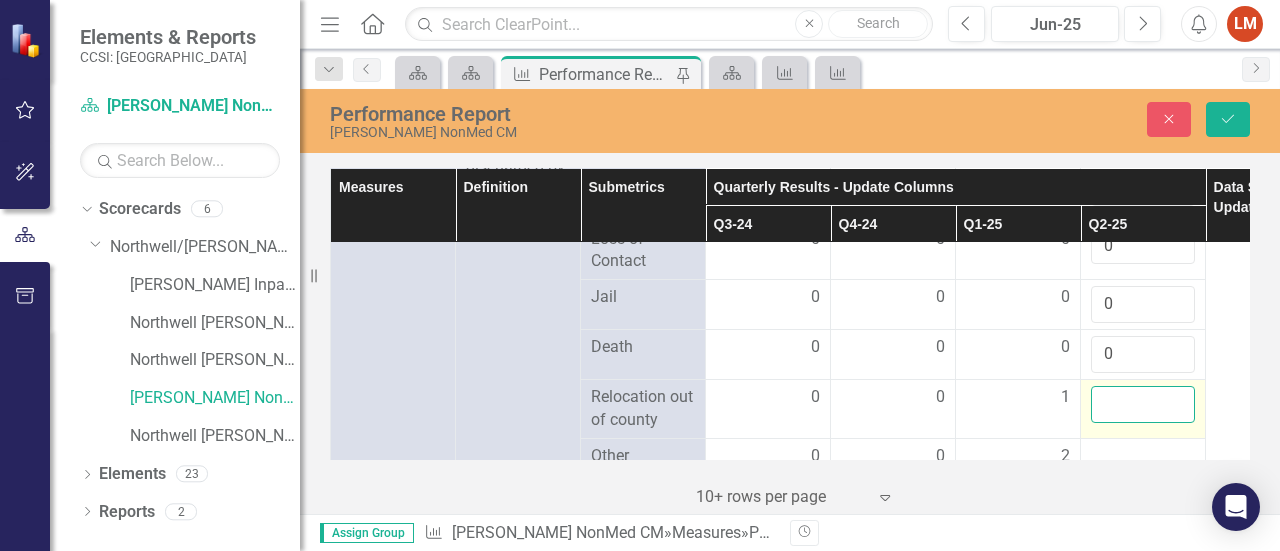 click at bounding box center (1143, 404) 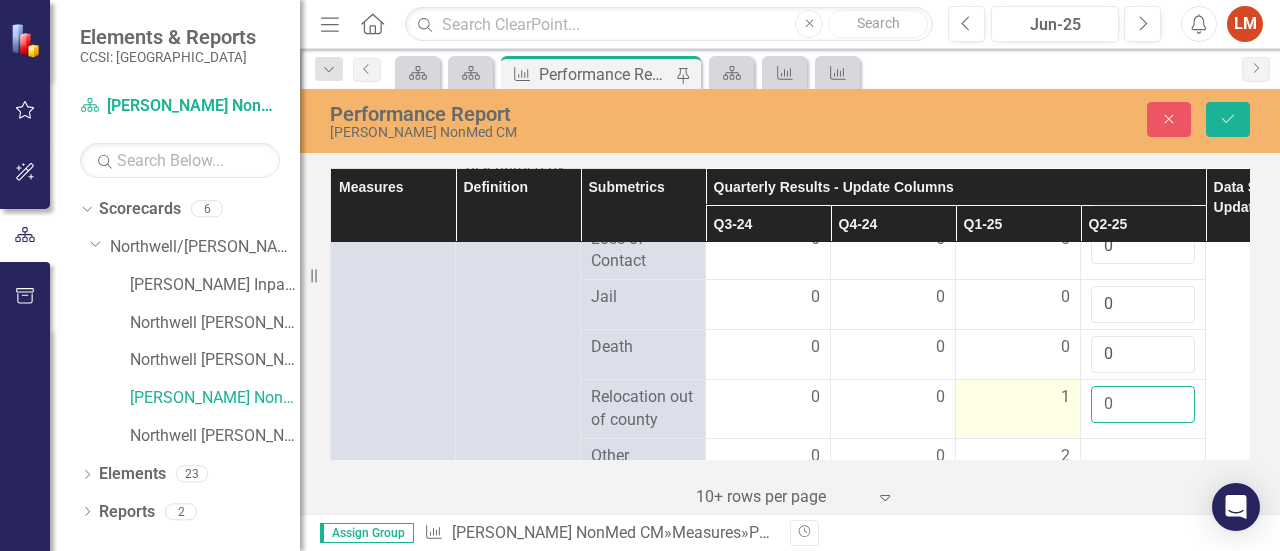 type on "0" 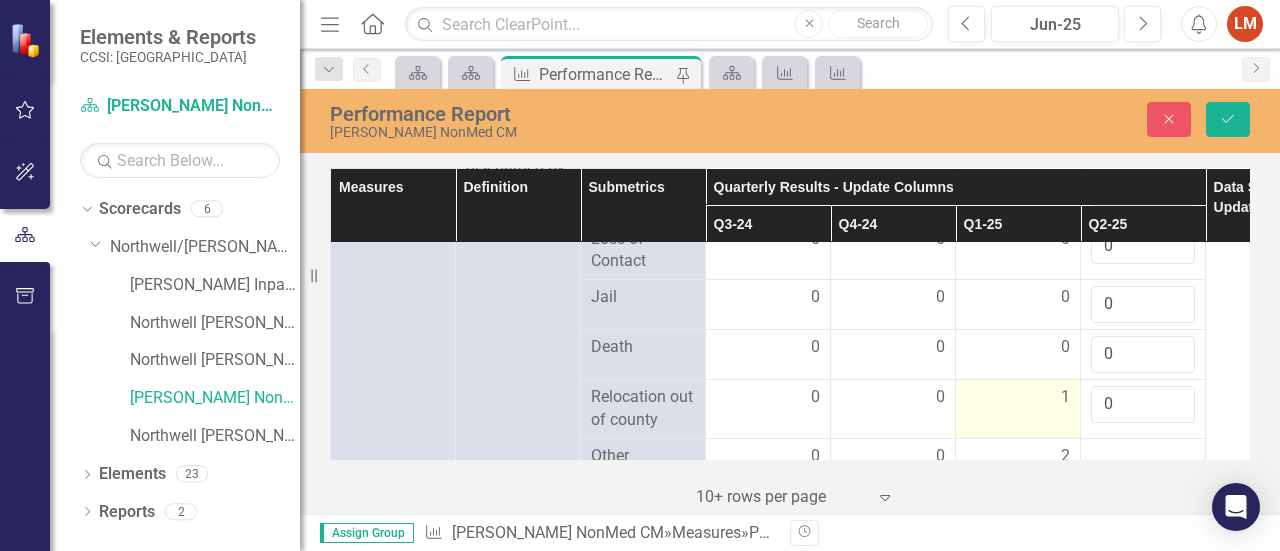 click on "1" at bounding box center (1018, 409) 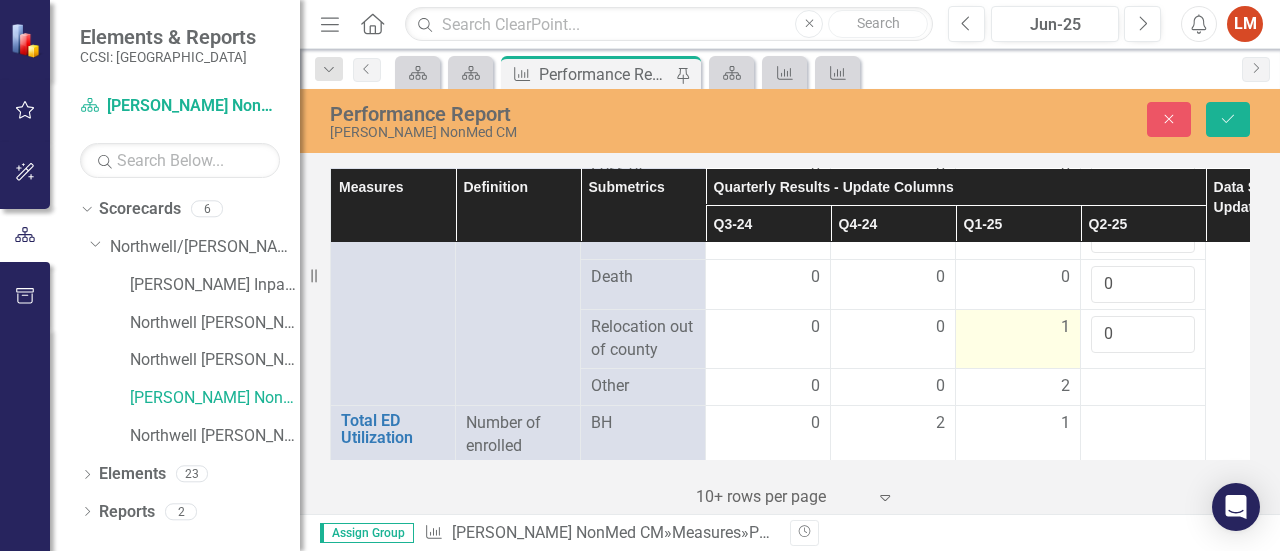 scroll, scrollTop: 2922, scrollLeft: 0, axis: vertical 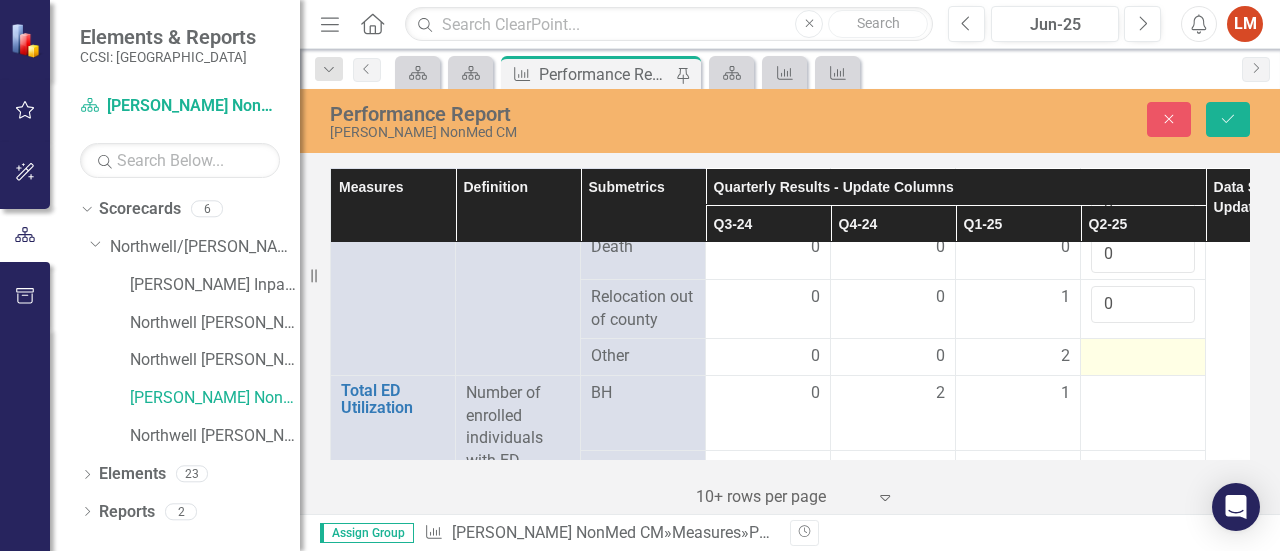 click at bounding box center [1143, 357] 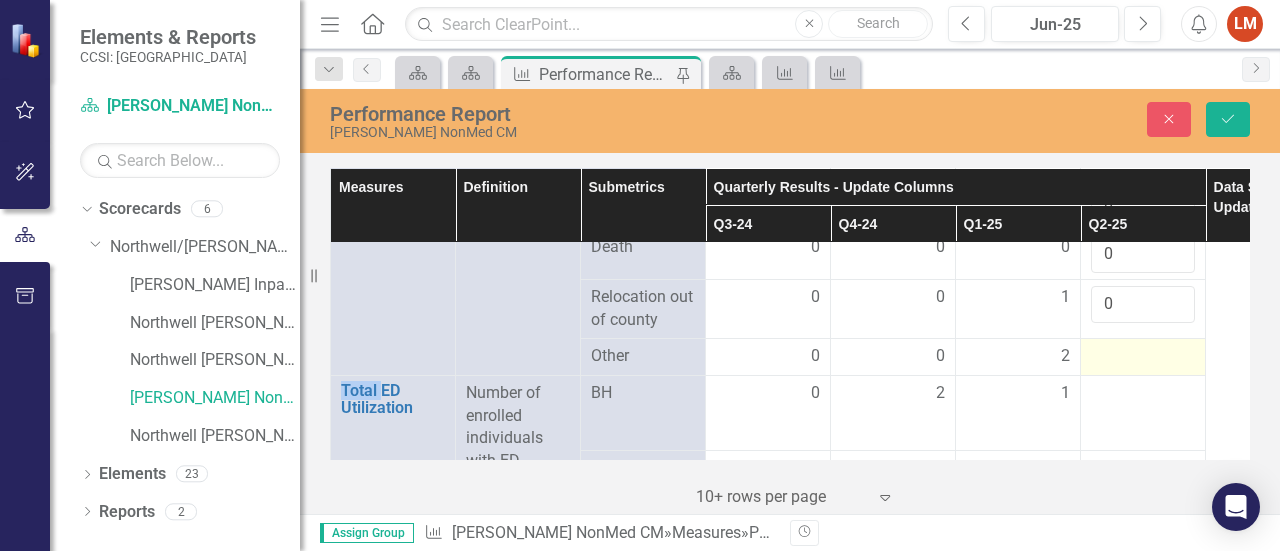 click at bounding box center (1143, 357) 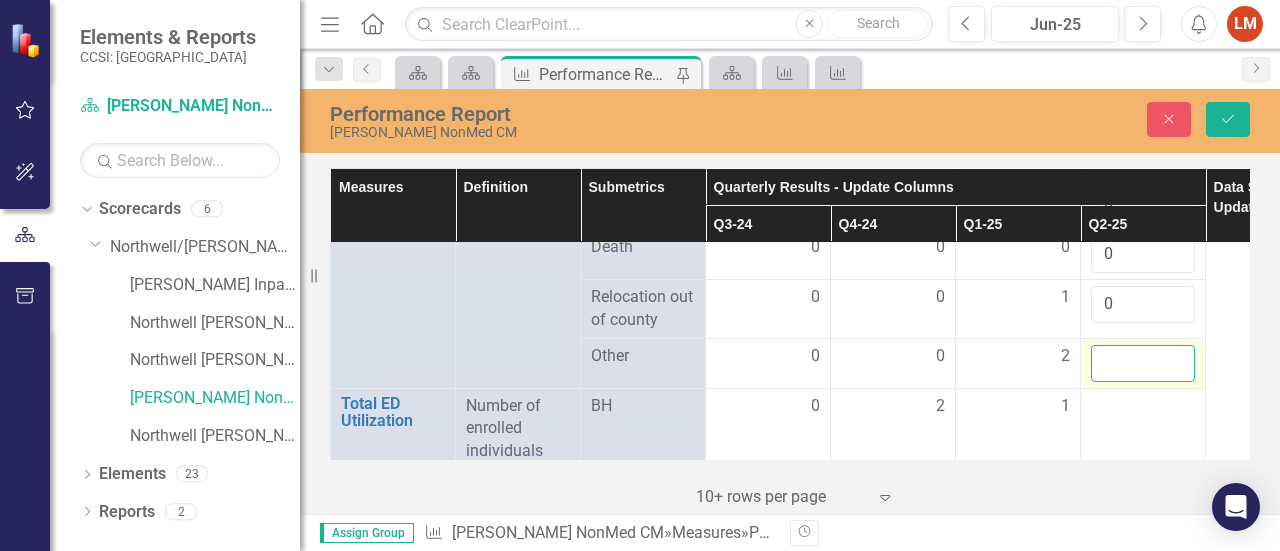 click at bounding box center [1143, 363] 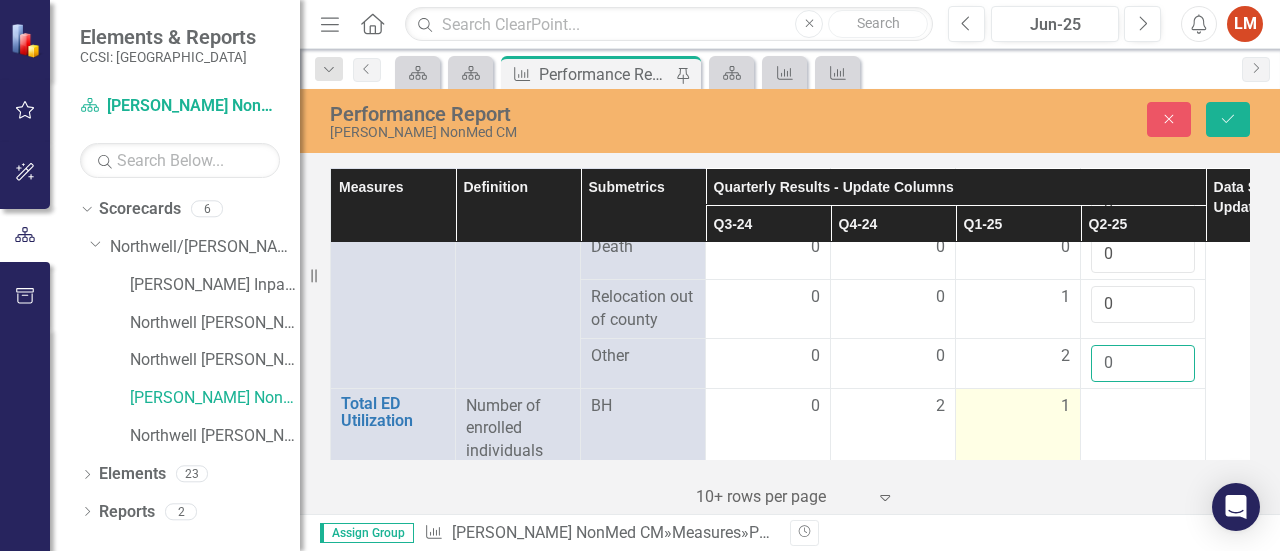 type on "0" 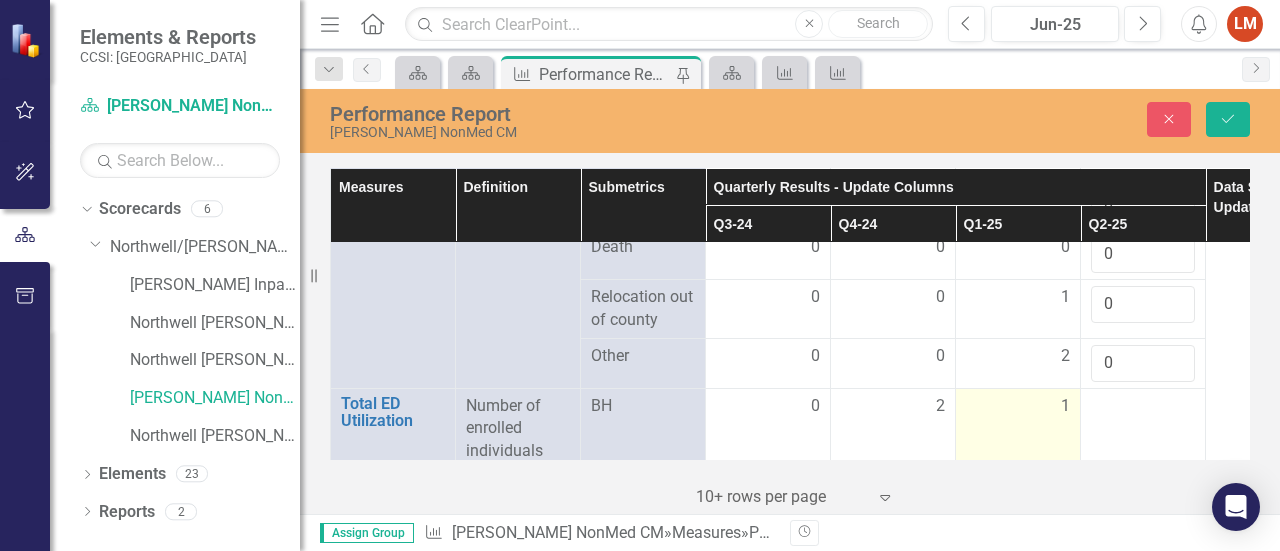 click on "1" at bounding box center (1018, 406) 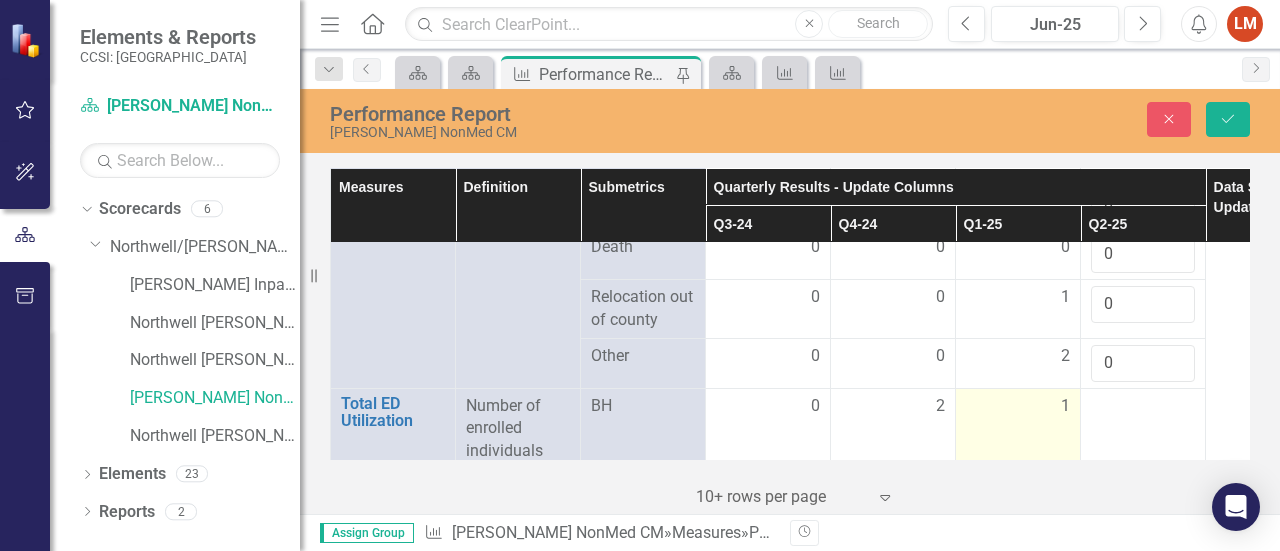scroll, scrollTop: 3022, scrollLeft: 0, axis: vertical 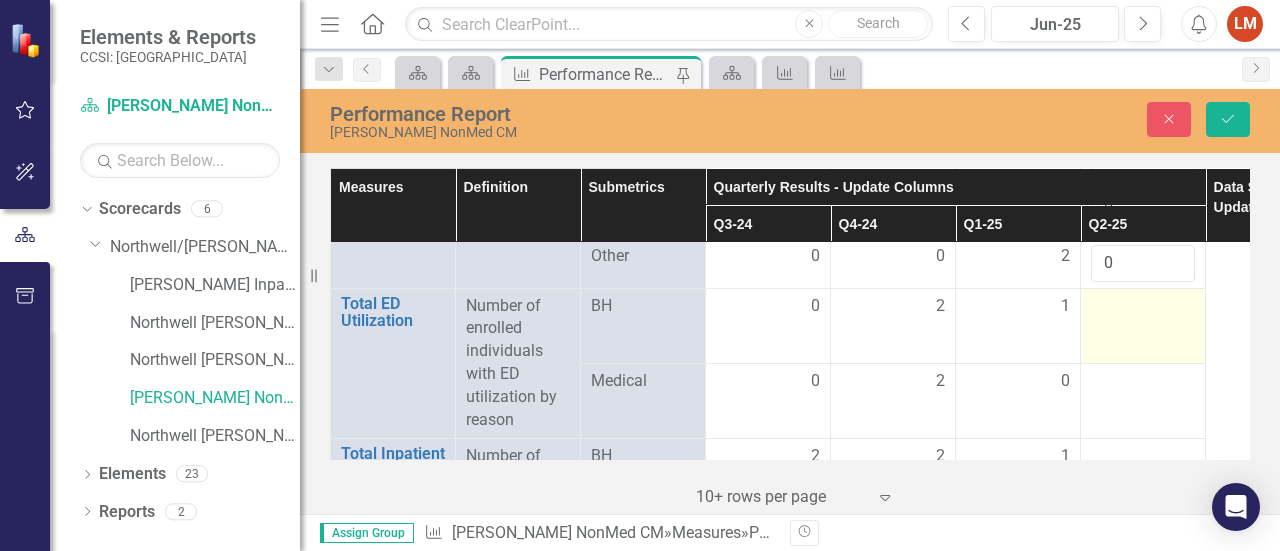 click at bounding box center [1143, 307] 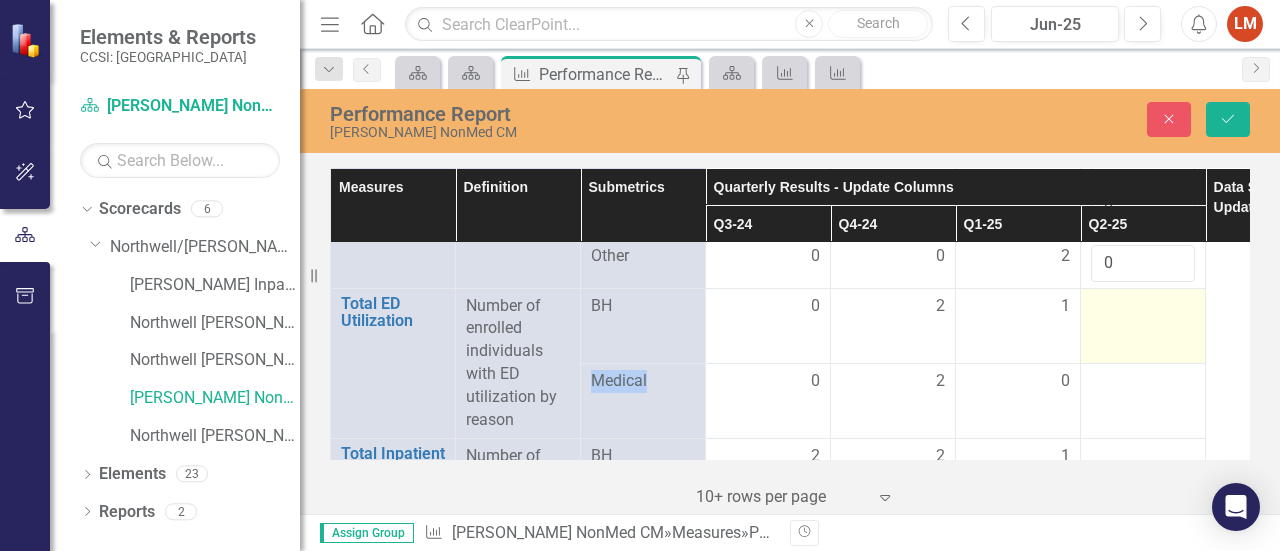 click at bounding box center [1143, 307] 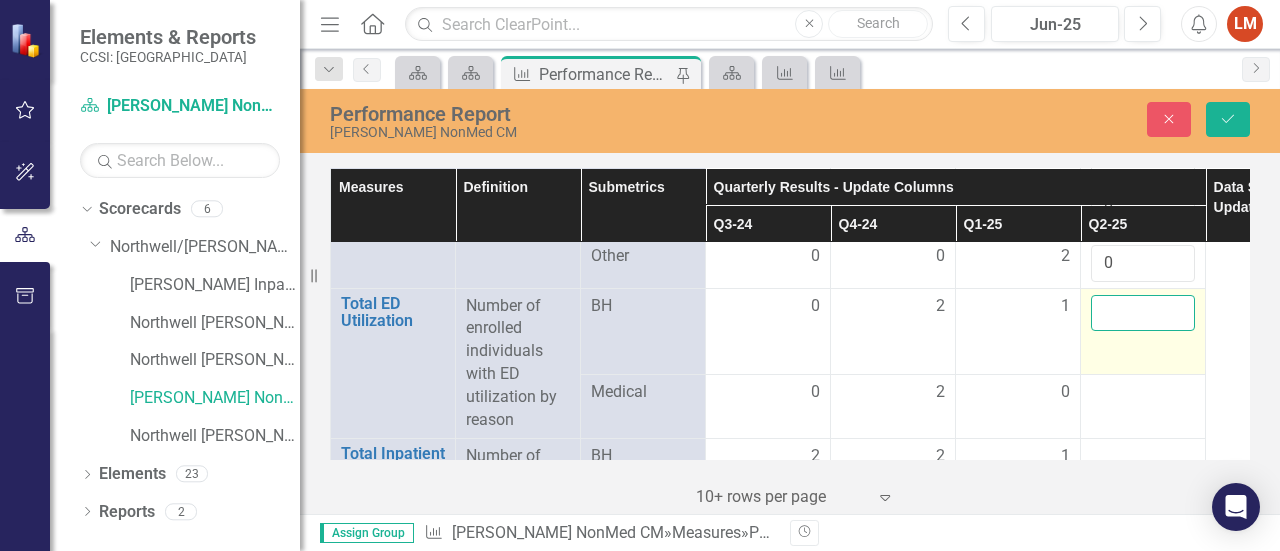 click at bounding box center [1143, 313] 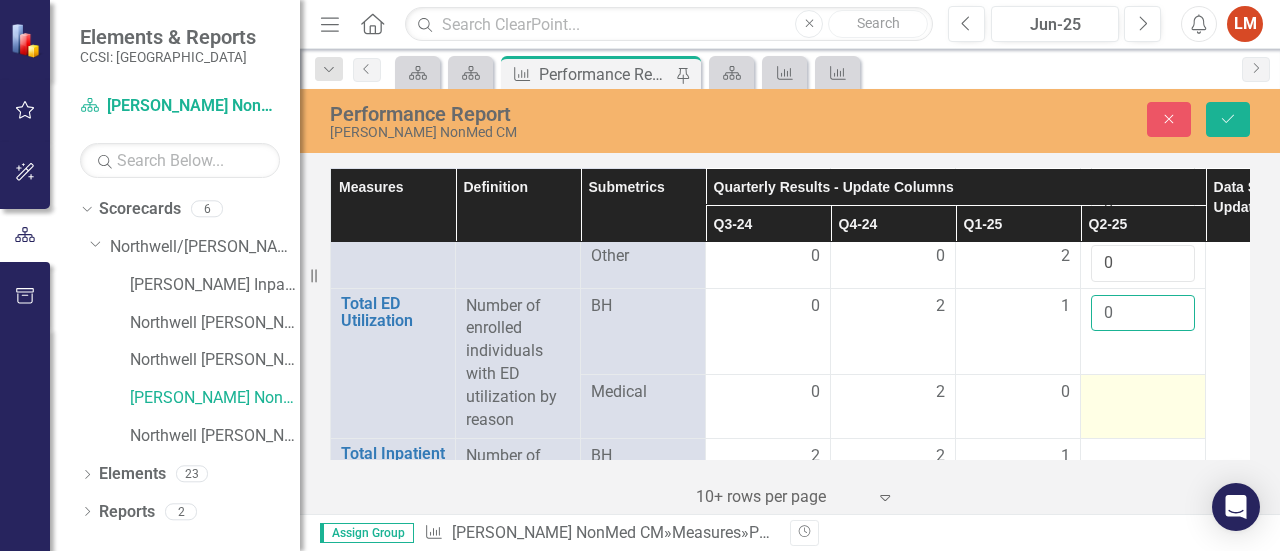type on "0" 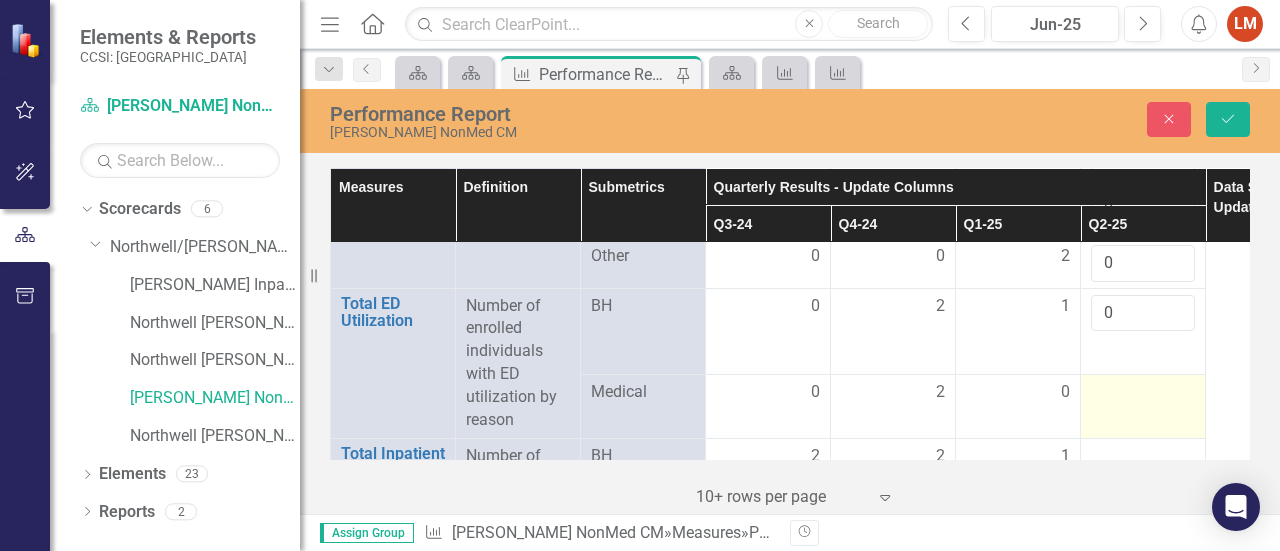click at bounding box center [1143, 406] 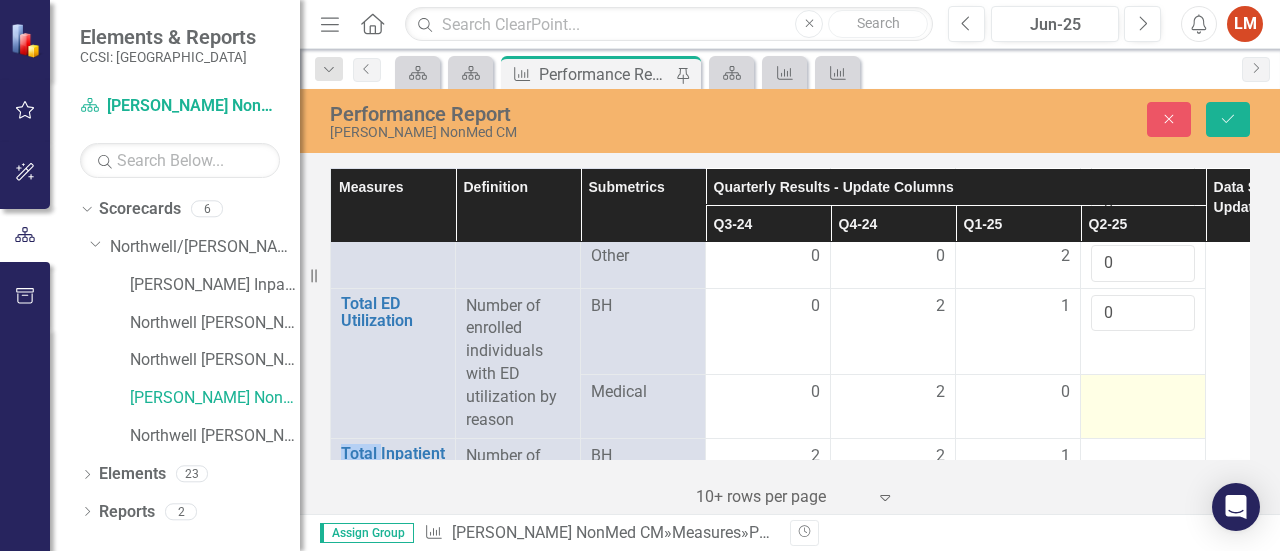 click at bounding box center [1143, 406] 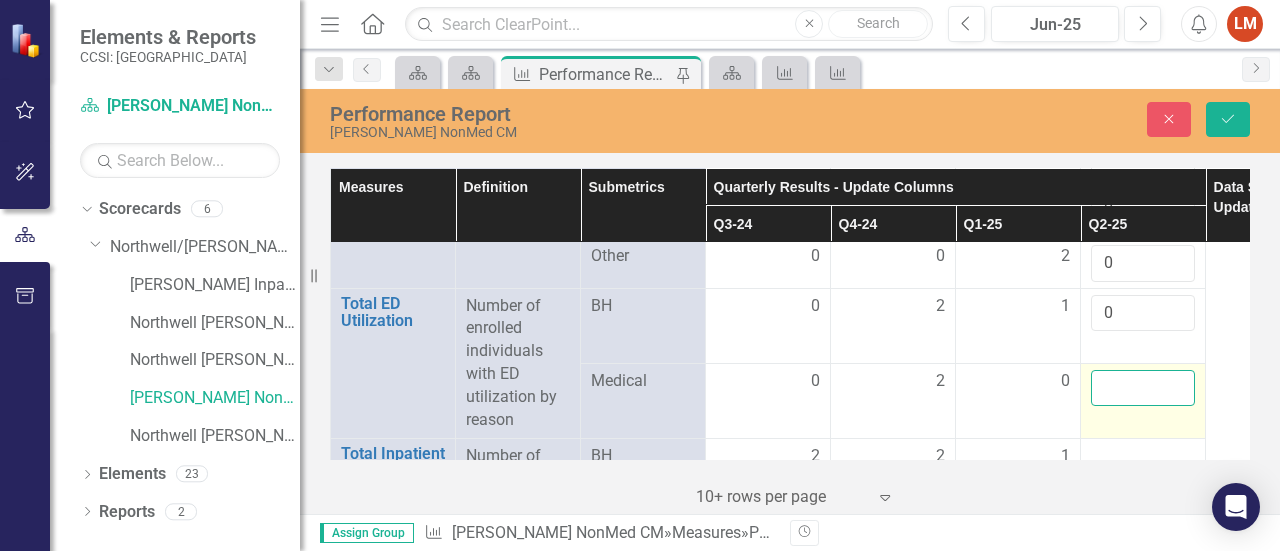 click at bounding box center [1143, 388] 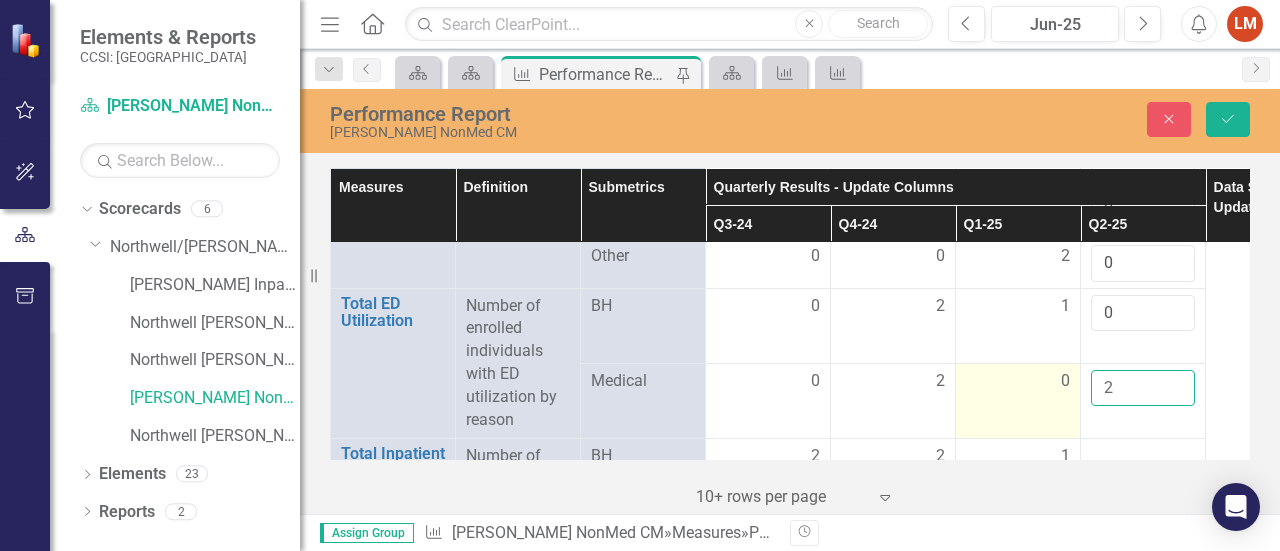 type on "2" 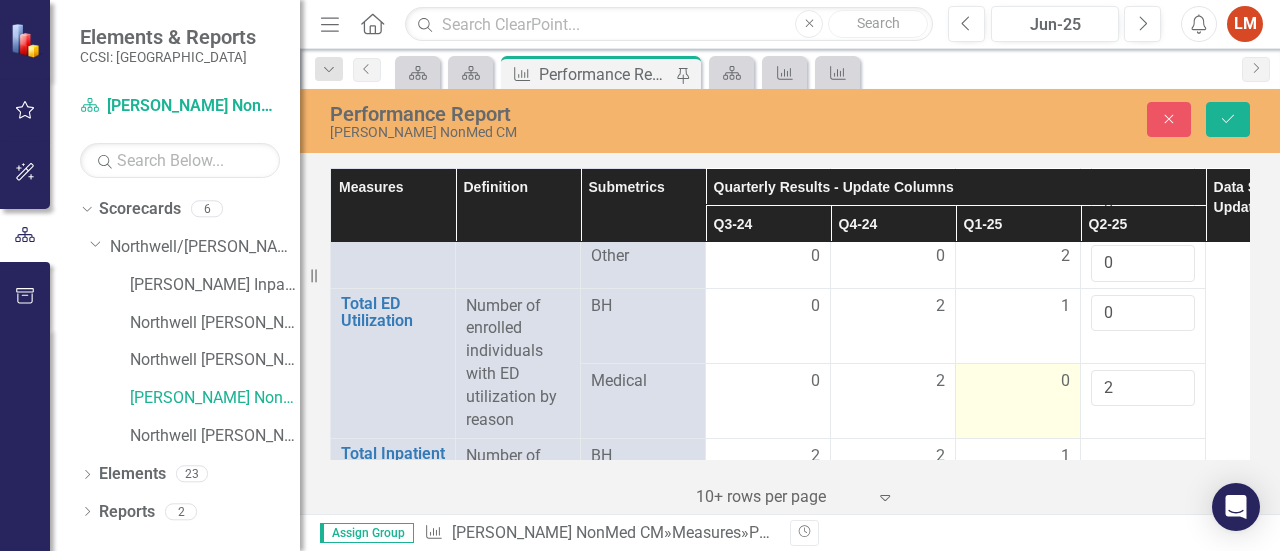 click on "0" at bounding box center [1018, 381] 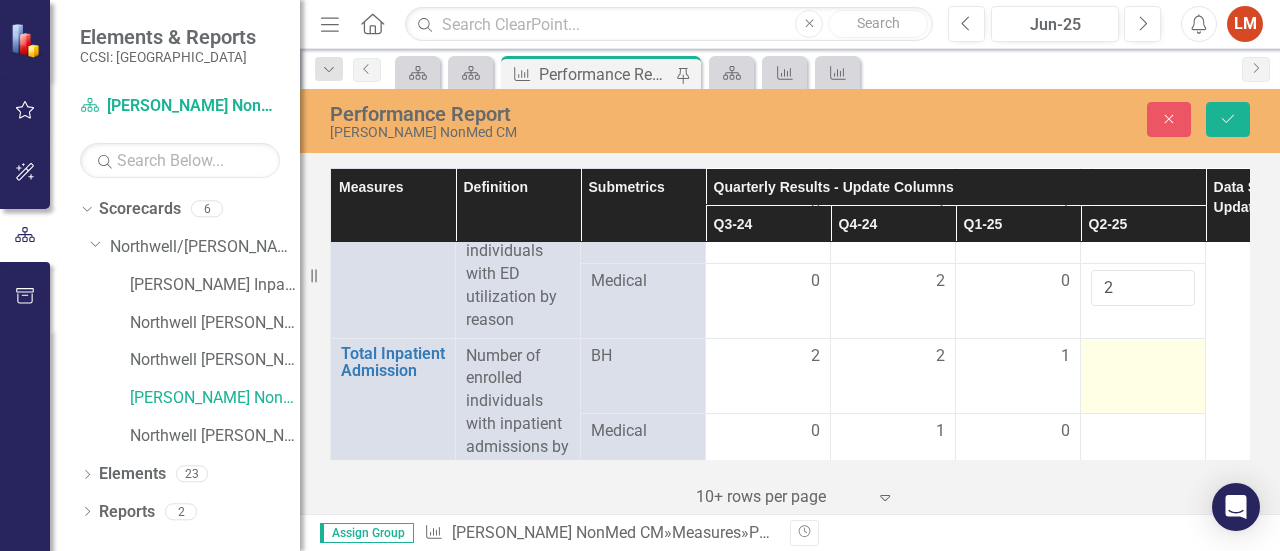 click at bounding box center (1143, 357) 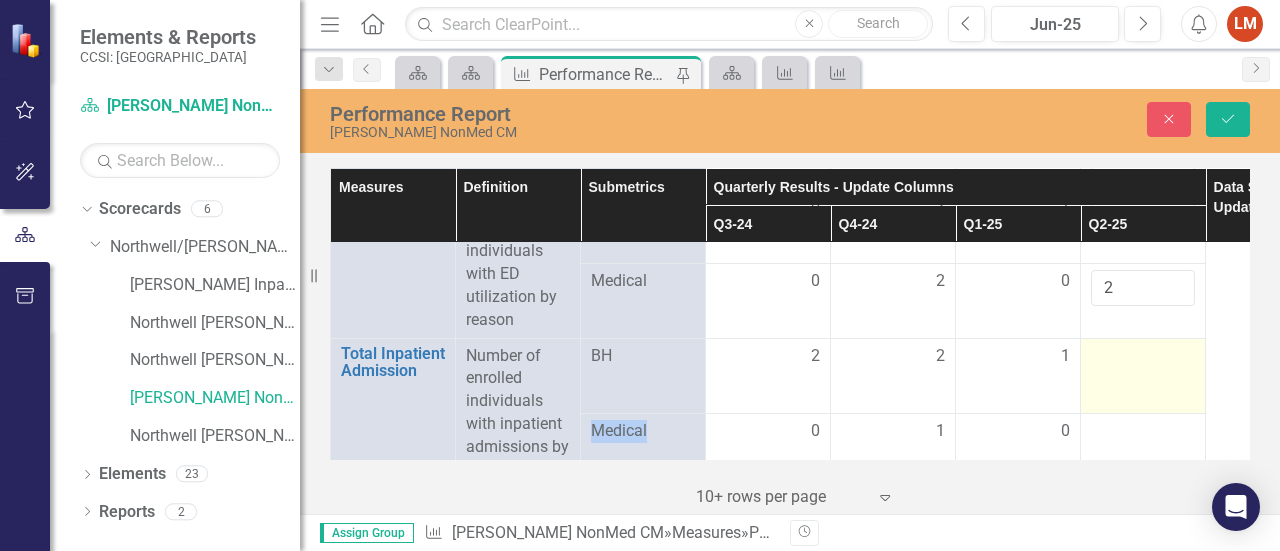 click at bounding box center (1143, 357) 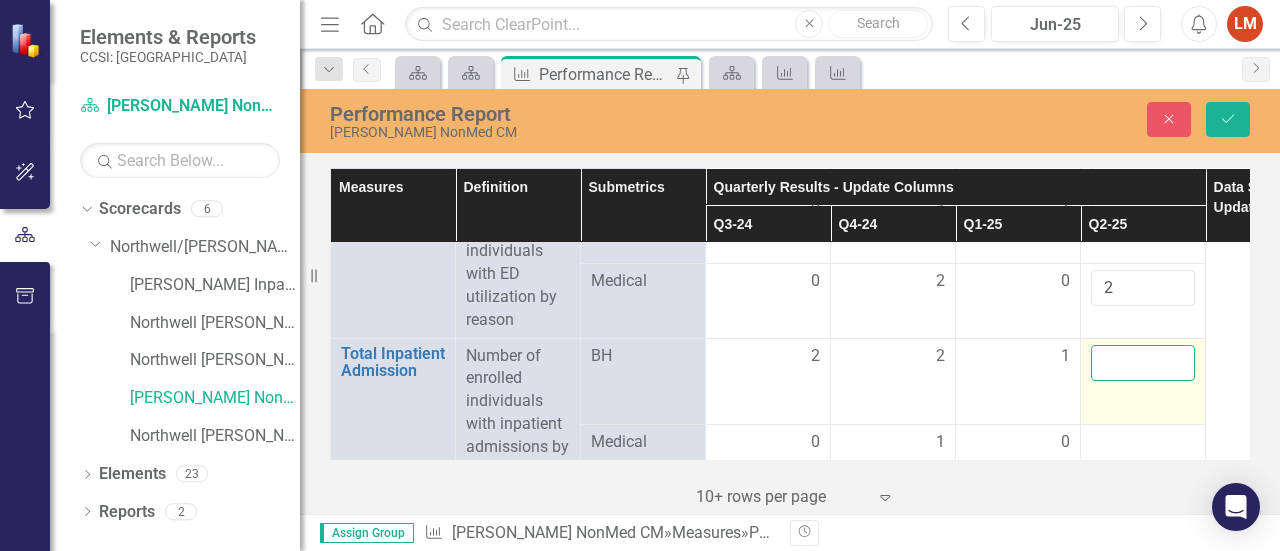click at bounding box center [1143, 363] 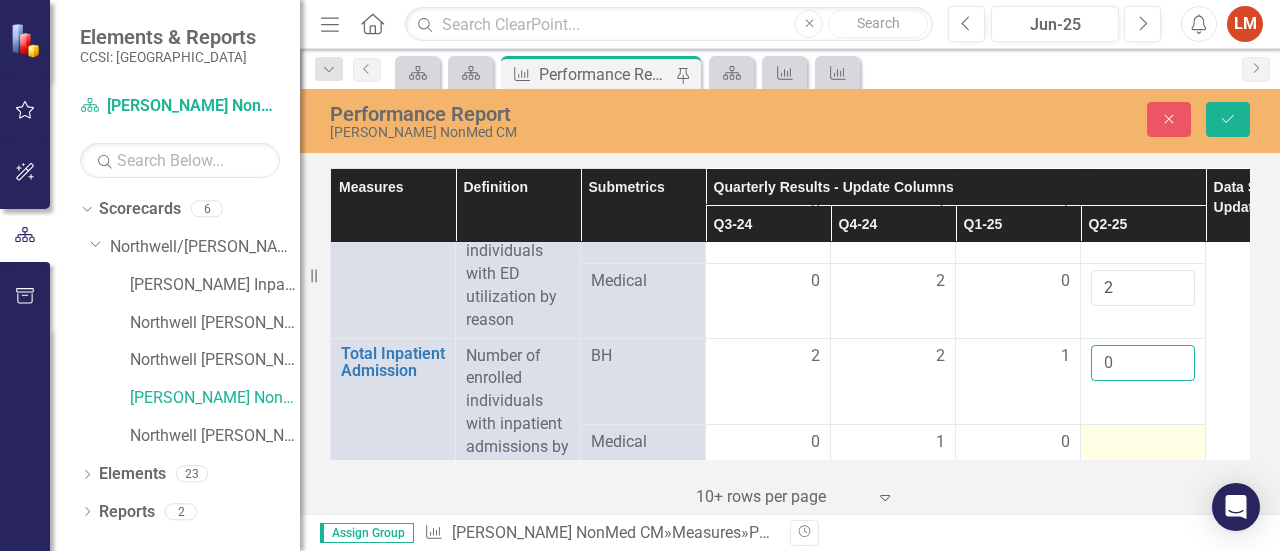 type on "0" 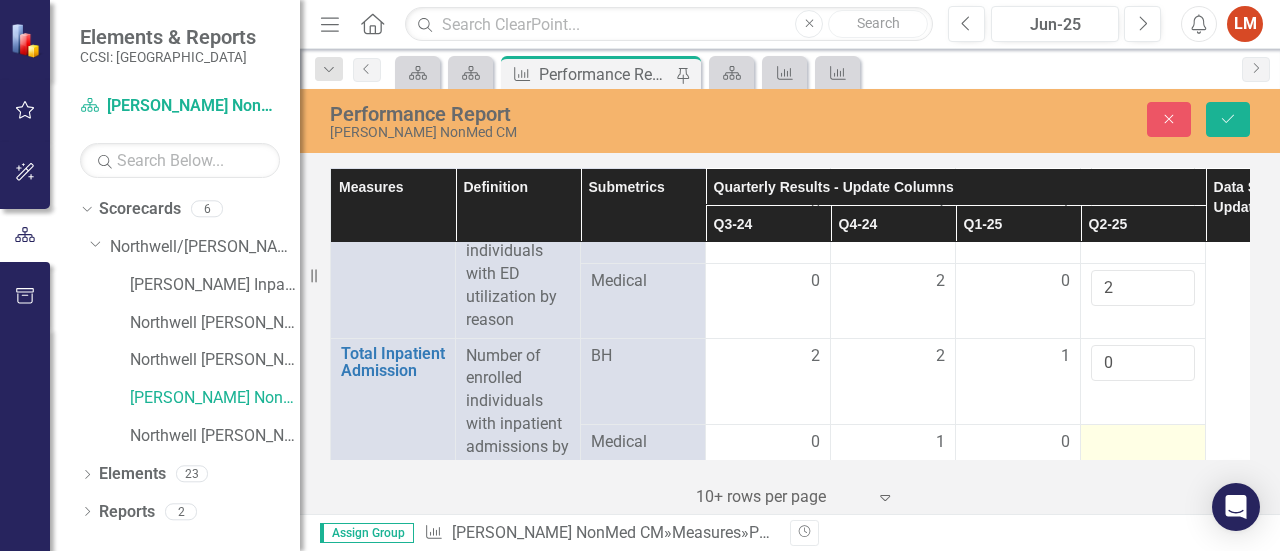 click at bounding box center (1143, 443) 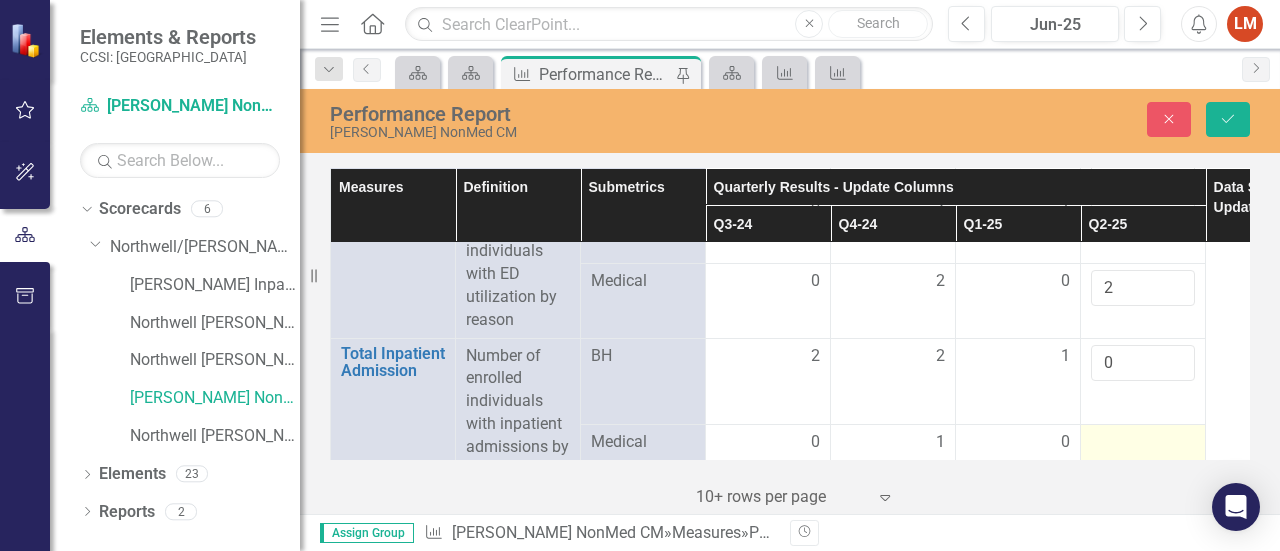 click at bounding box center (1143, 443) 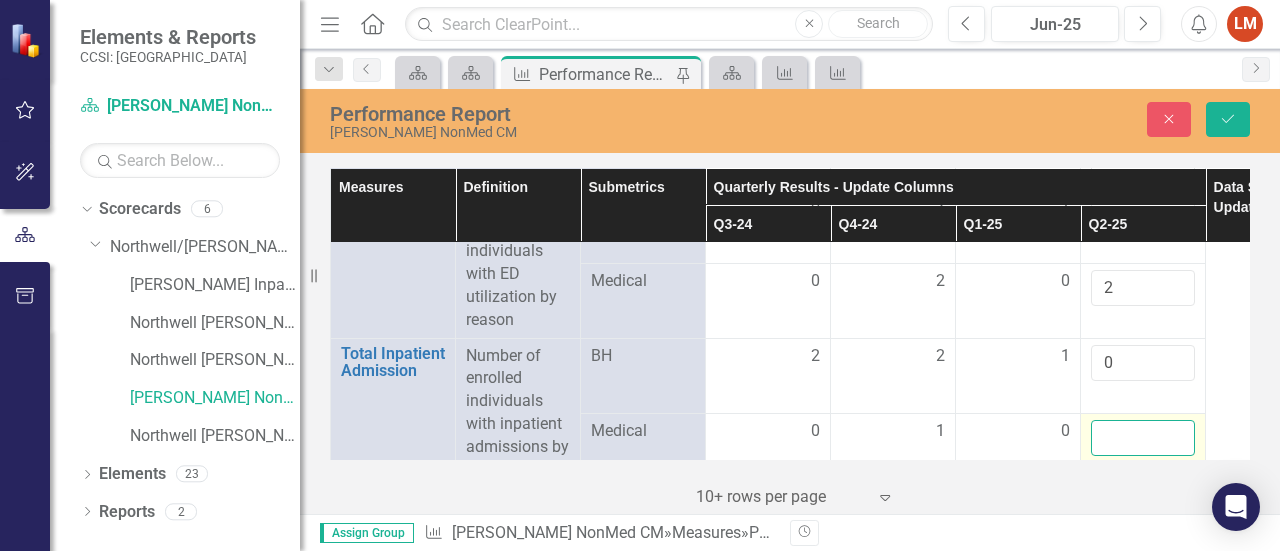 click at bounding box center [1143, 438] 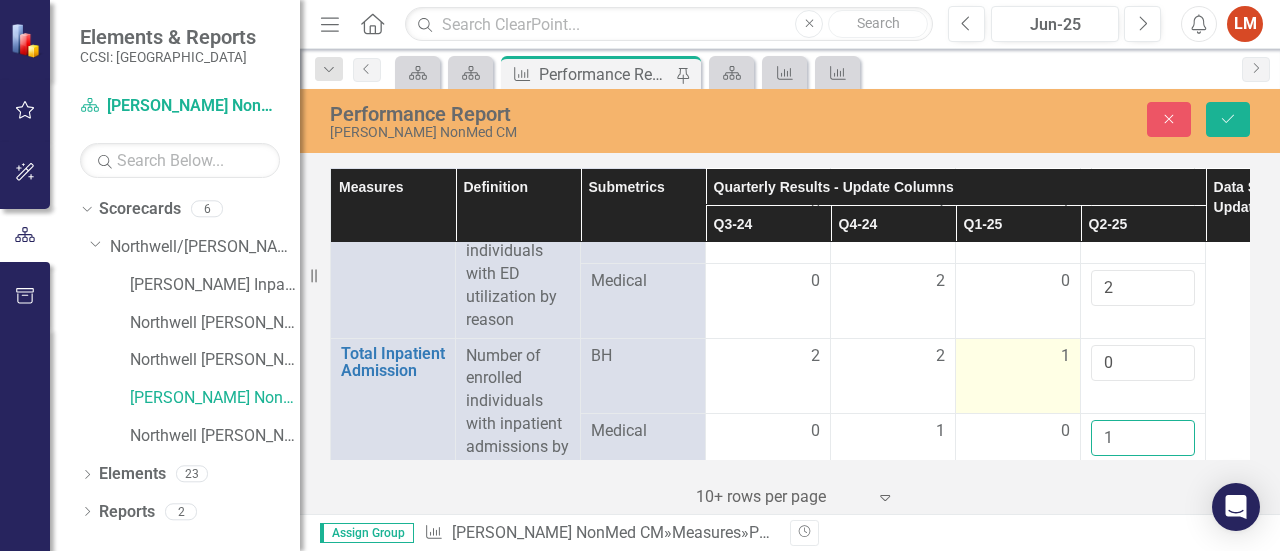 type on "1" 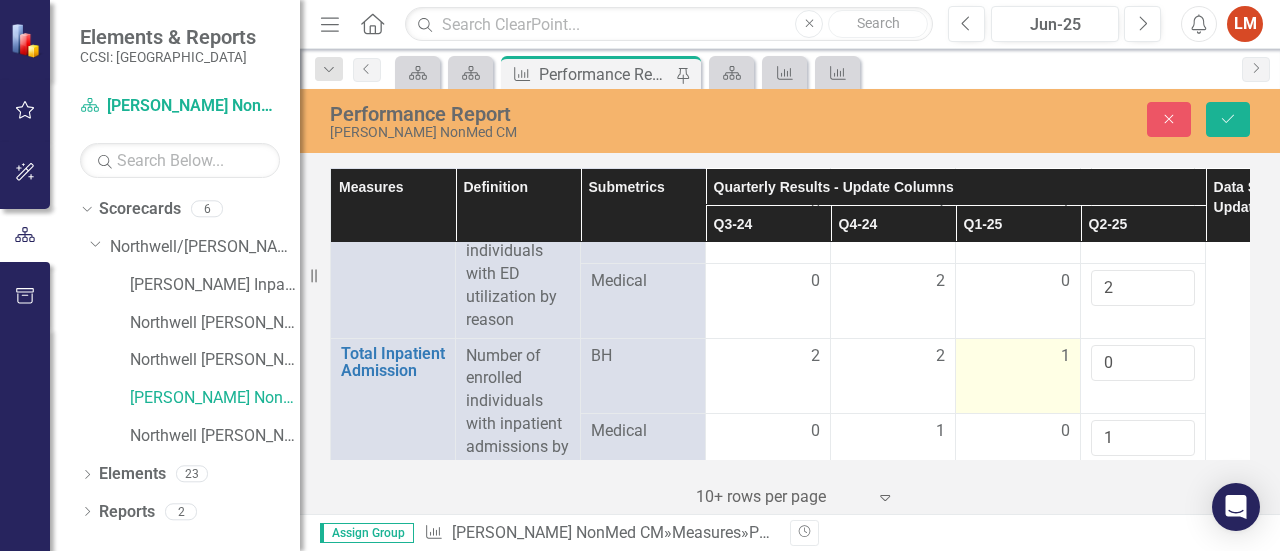 click on "1" at bounding box center [1018, 375] 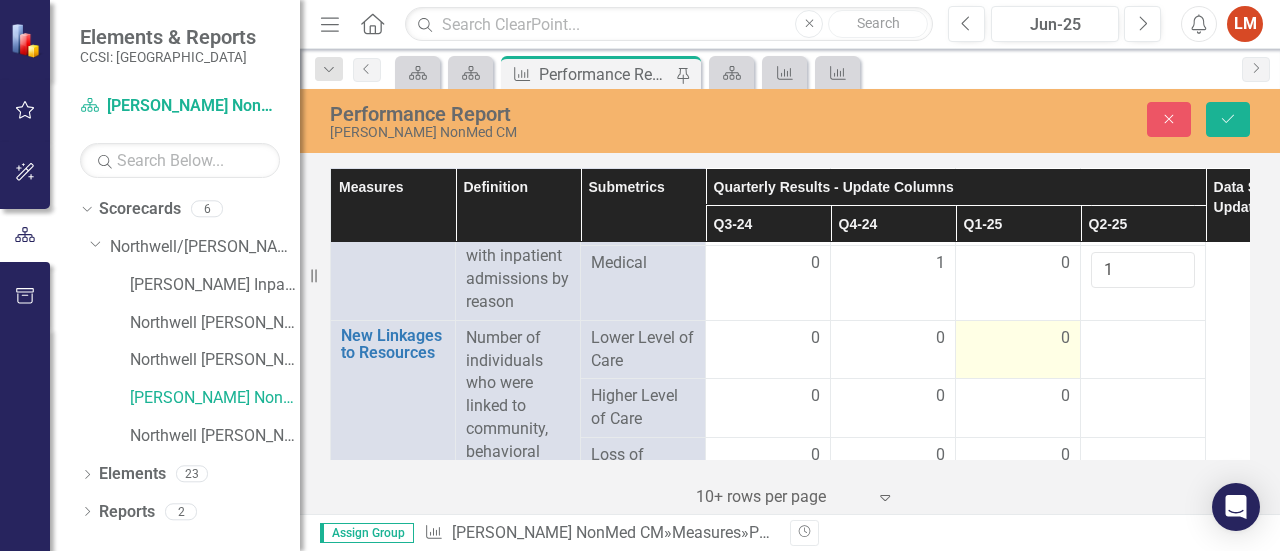 scroll, scrollTop: 3322, scrollLeft: 0, axis: vertical 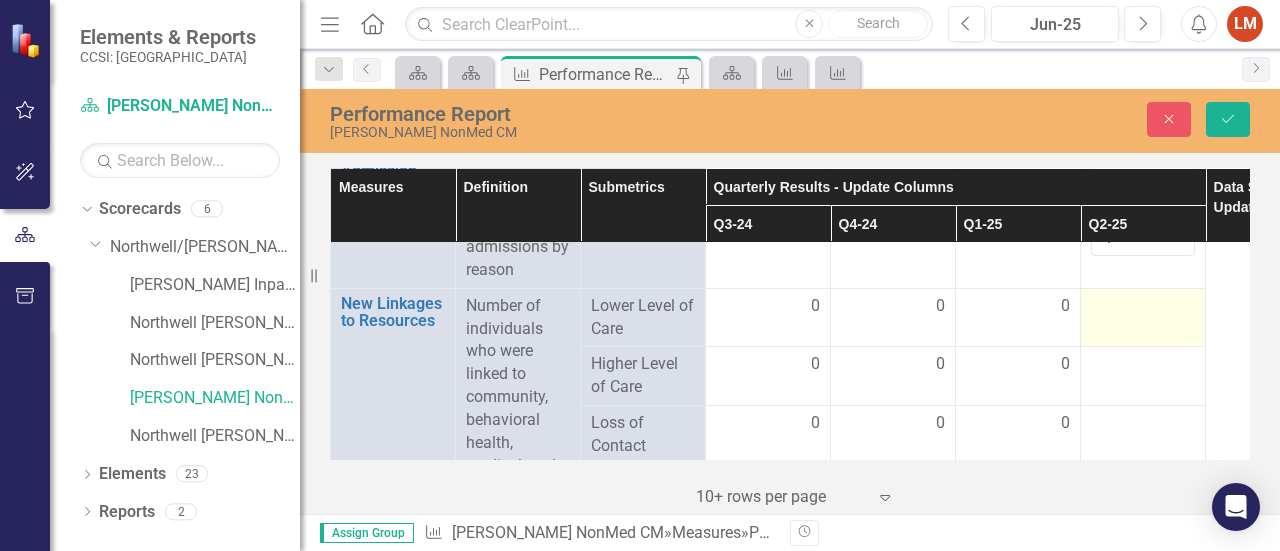 click at bounding box center (1143, 307) 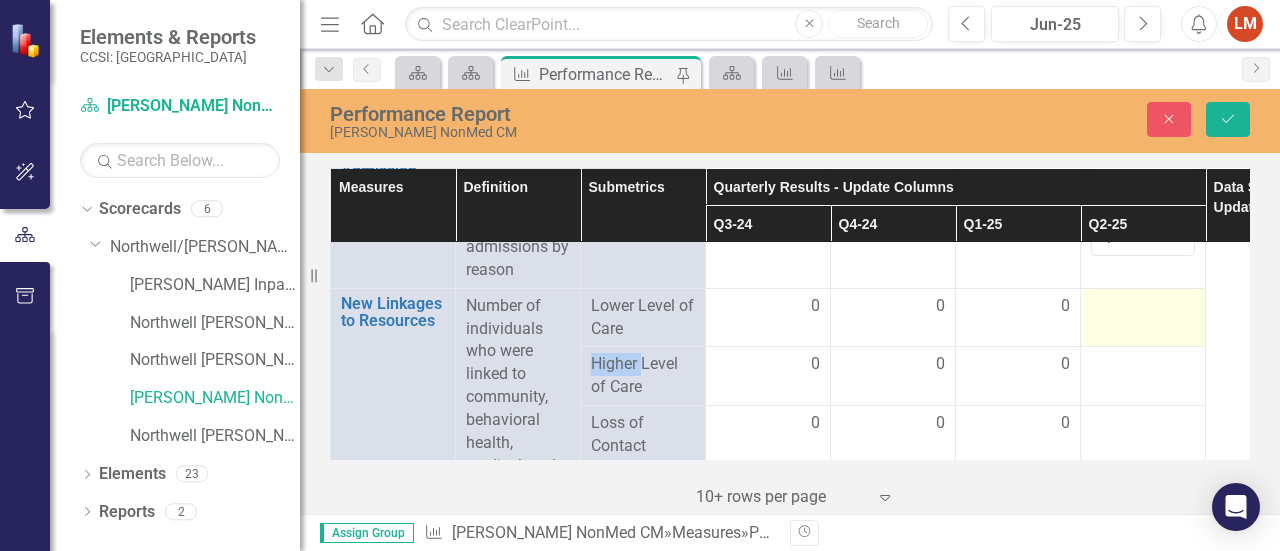 click at bounding box center (1143, 307) 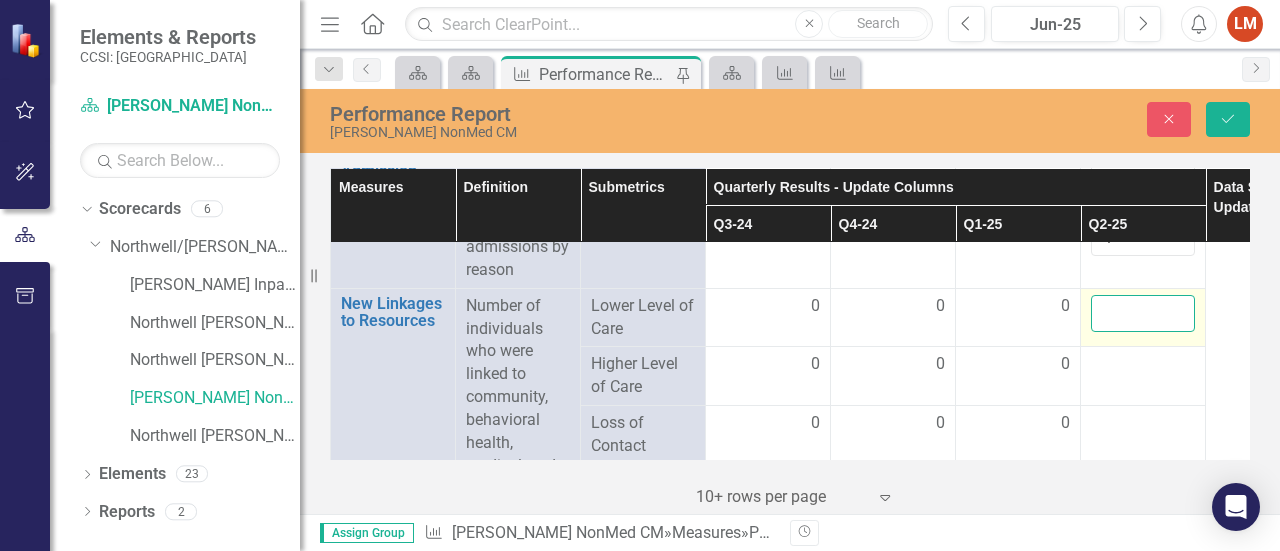 click at bounding box center (1143, 313) 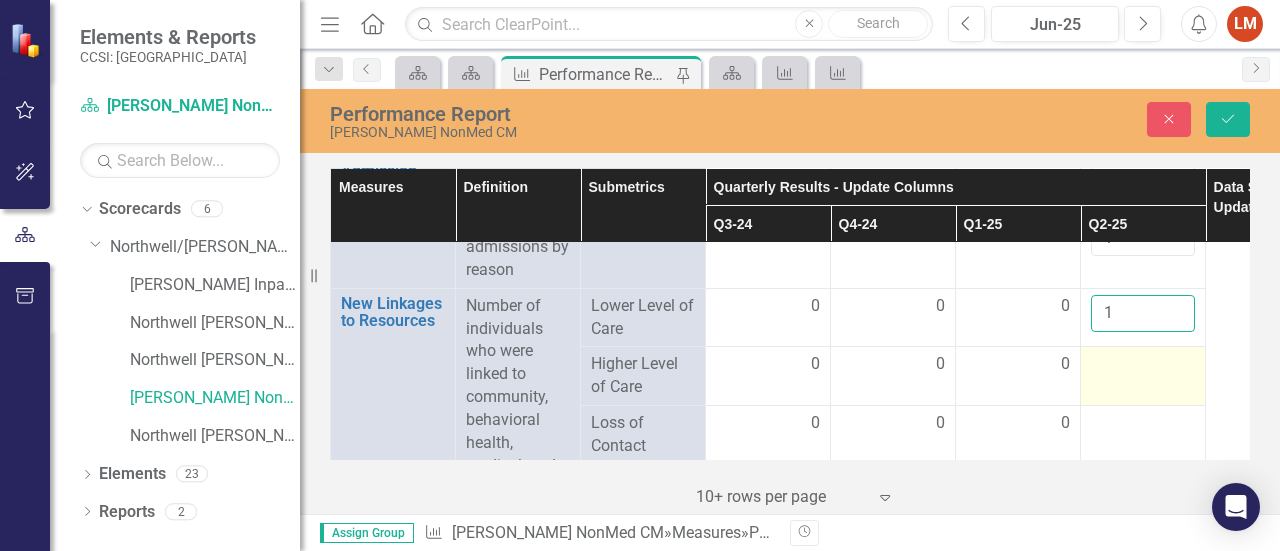 type on "1" 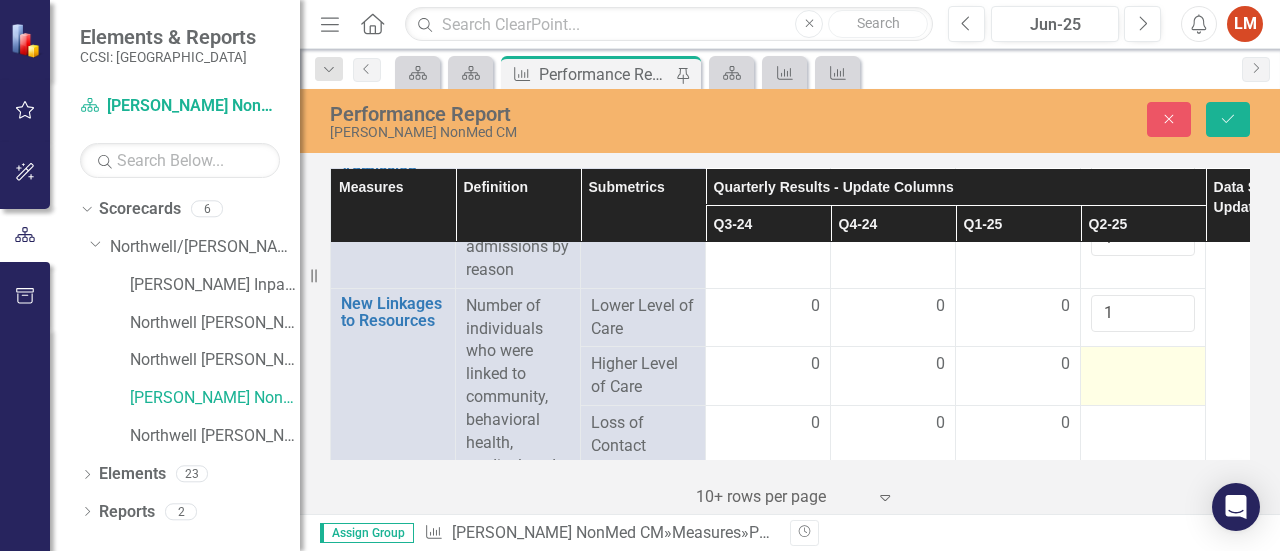 click at bounding box center (1143, 365) 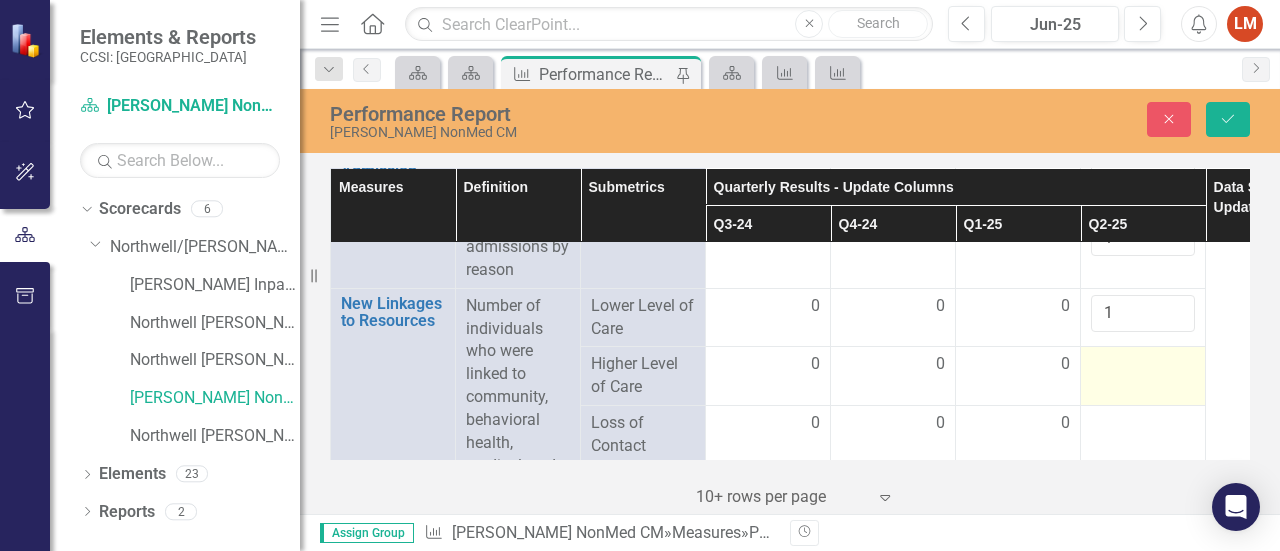 click at bounding box center [1143, 365] 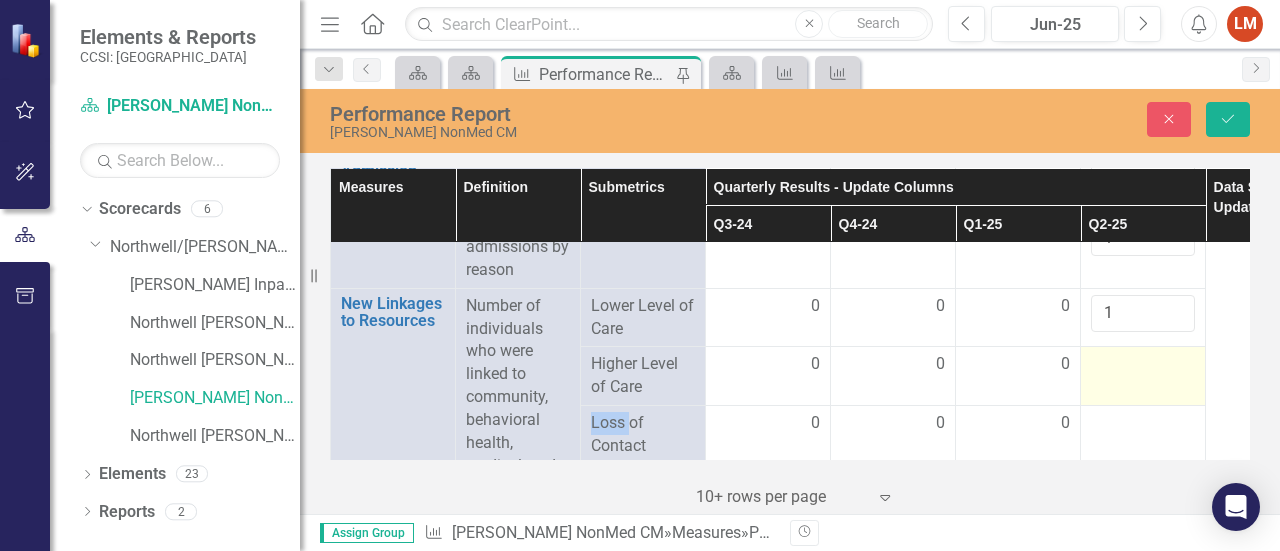 click at bounding box center [1143, 365] 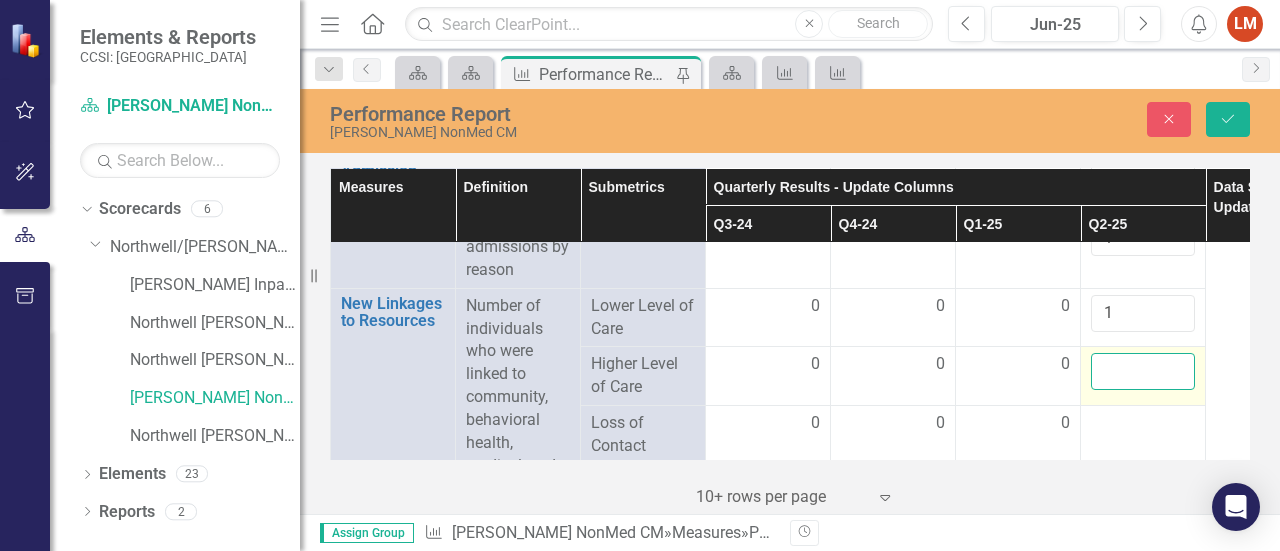 click at bounding box center [1143, 371] 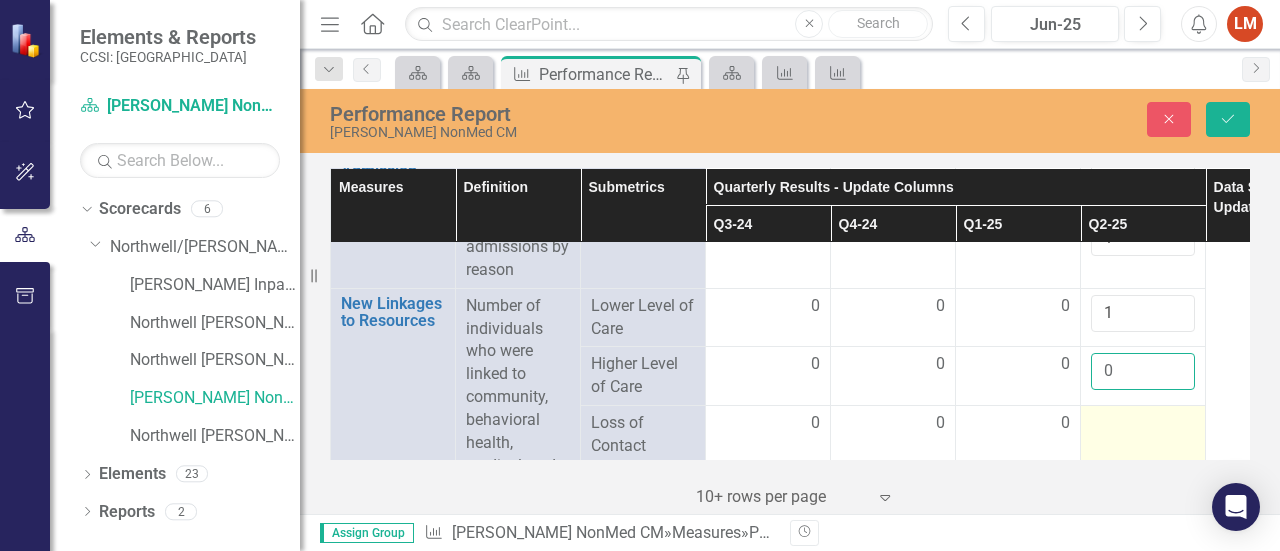 type on "0" 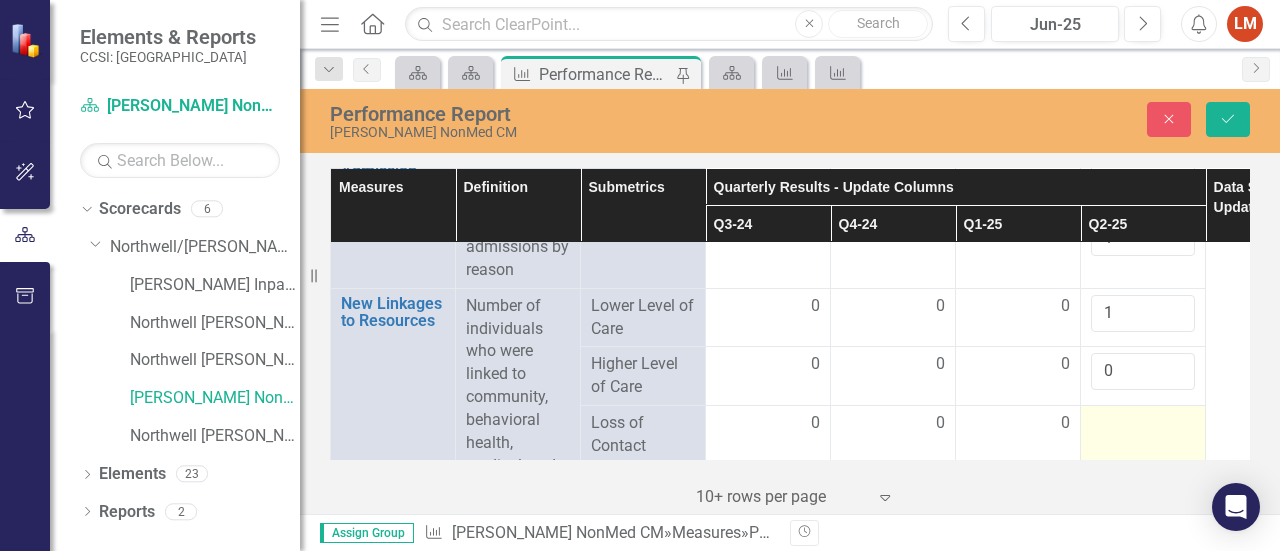 click at bounding box center [1143, 424] 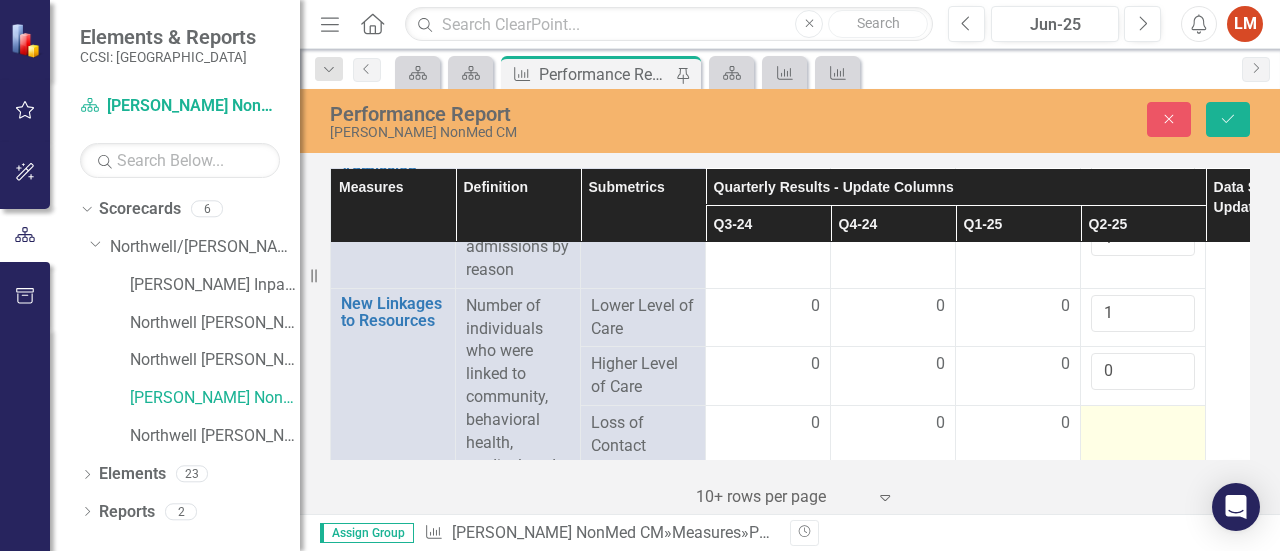 click at bounding box center (1143, 424) 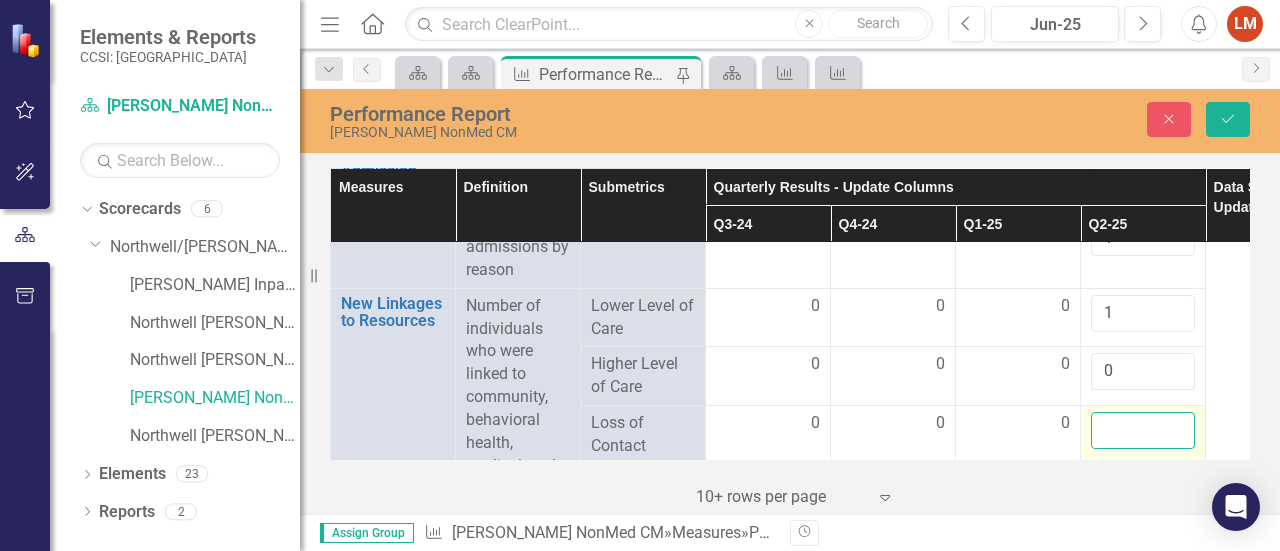 click at bounding box center (1143, 430) 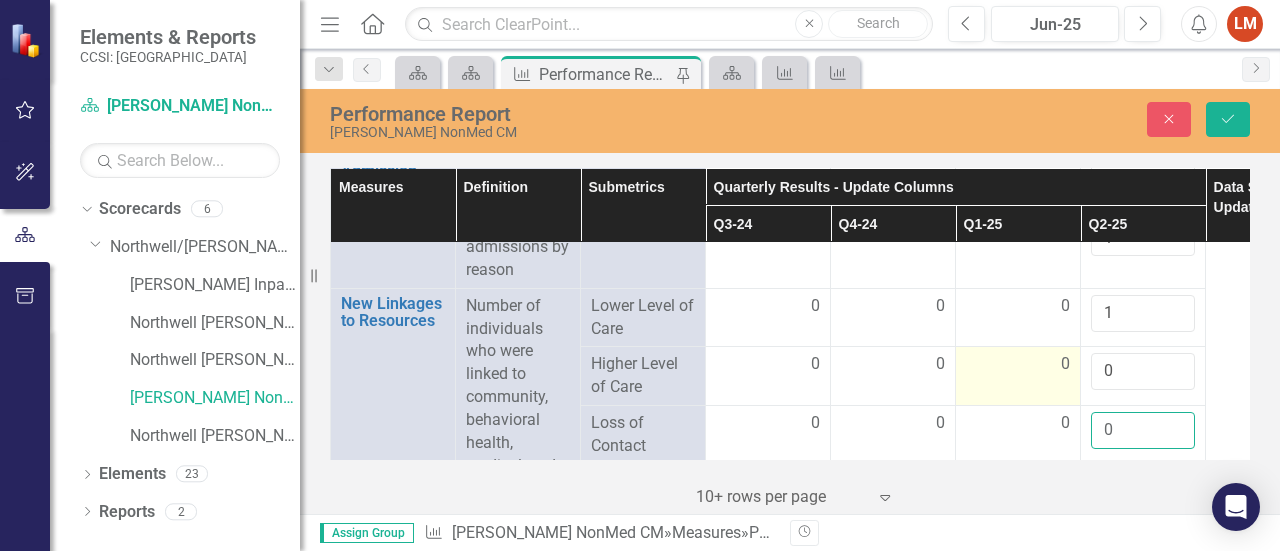 type on "0" 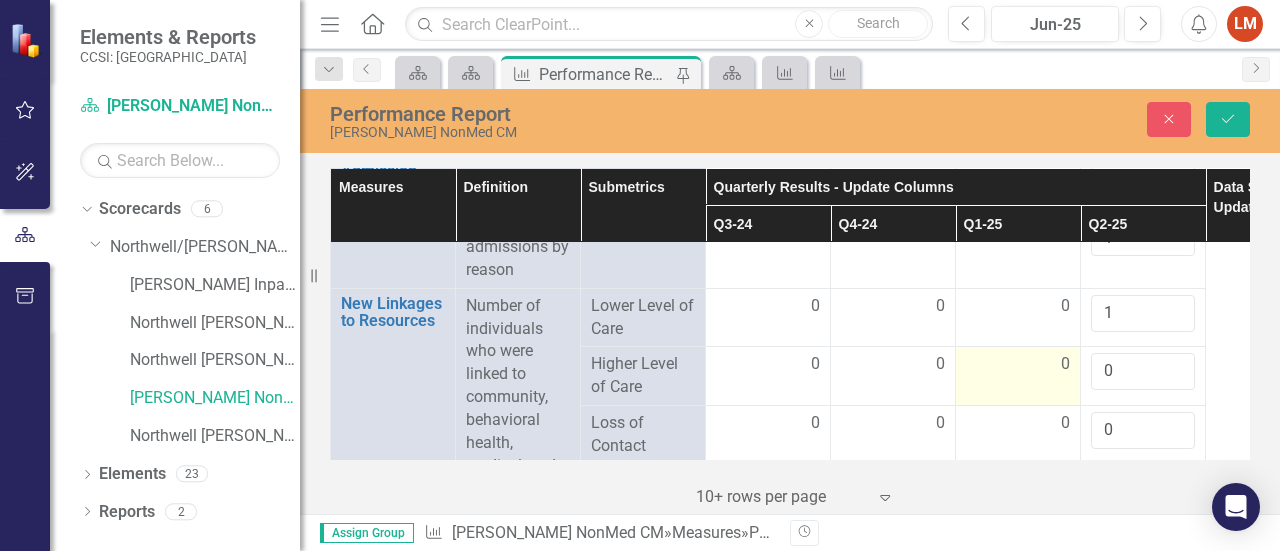 click on "0" at bounding box center [1018, 376] 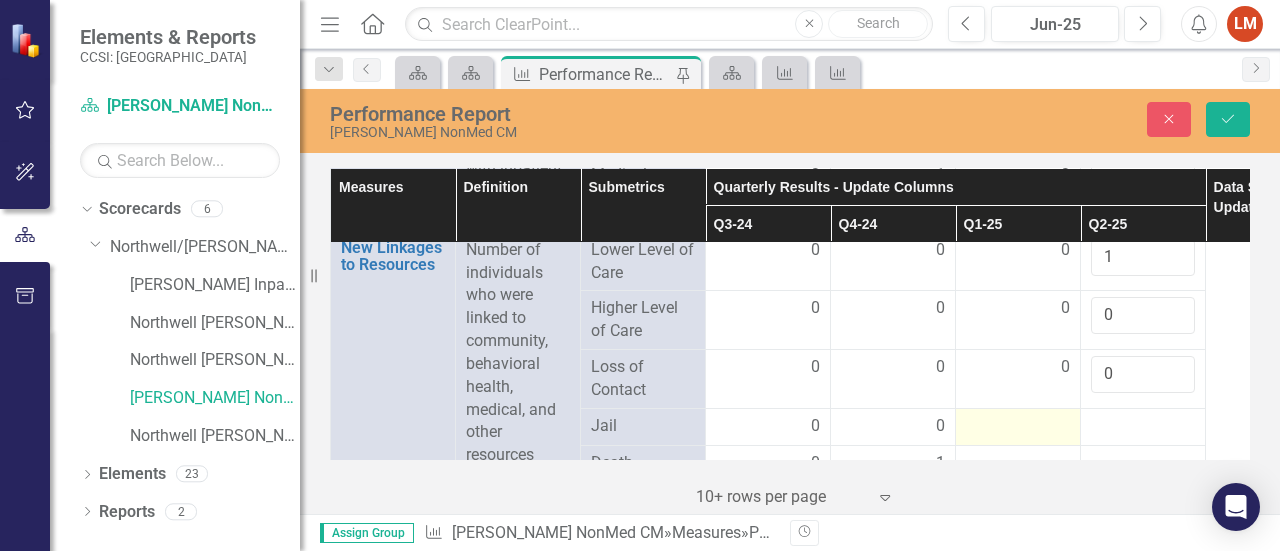 scroll, scrollTop: 3422, scrollLeft: 0, axis: vertical 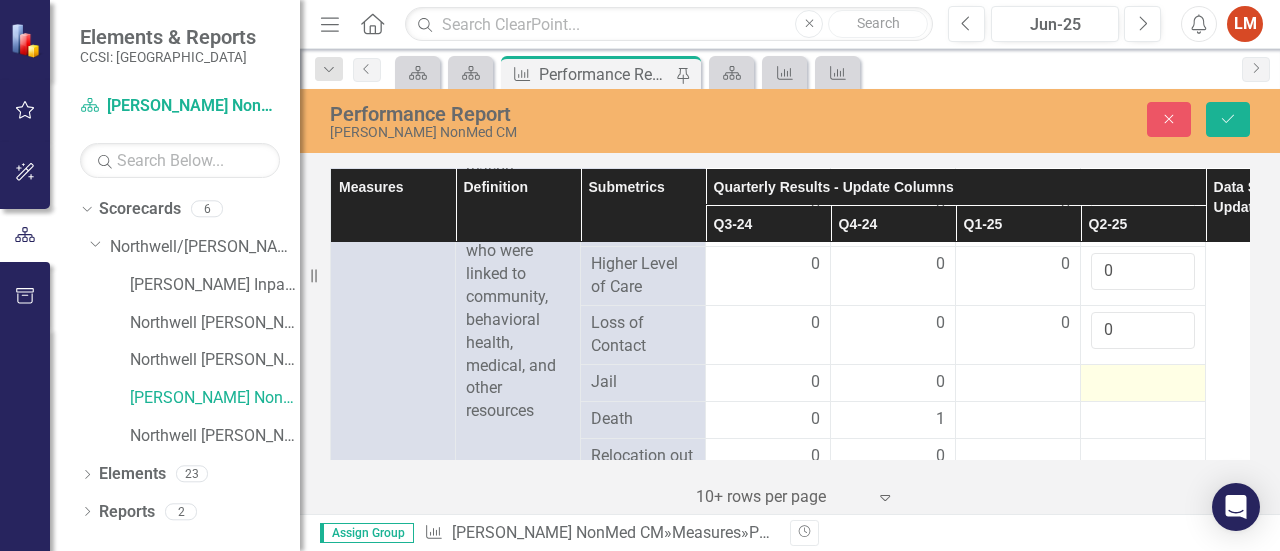 click at bounding box center [1143, 383] 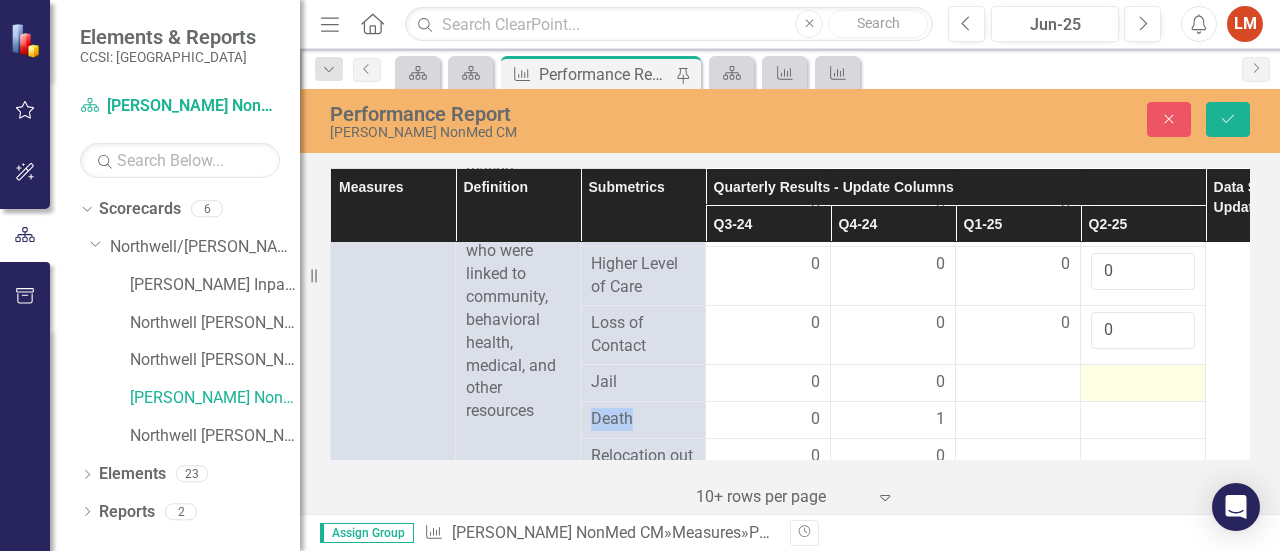 click at bounding box center (1143, 383) 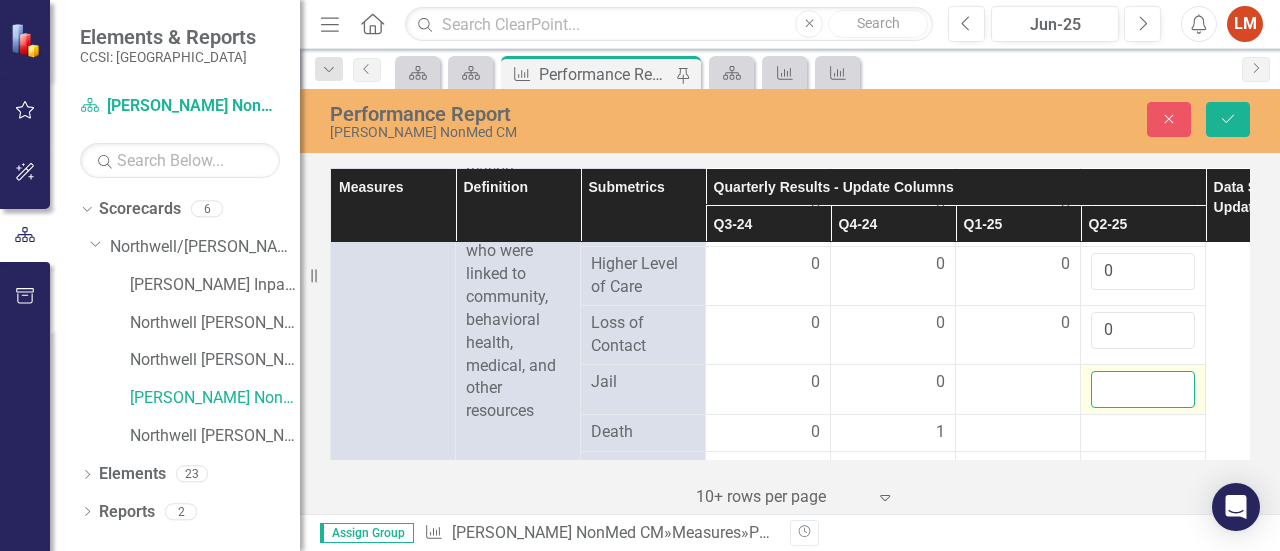 click at bounding box center [1143, 389] 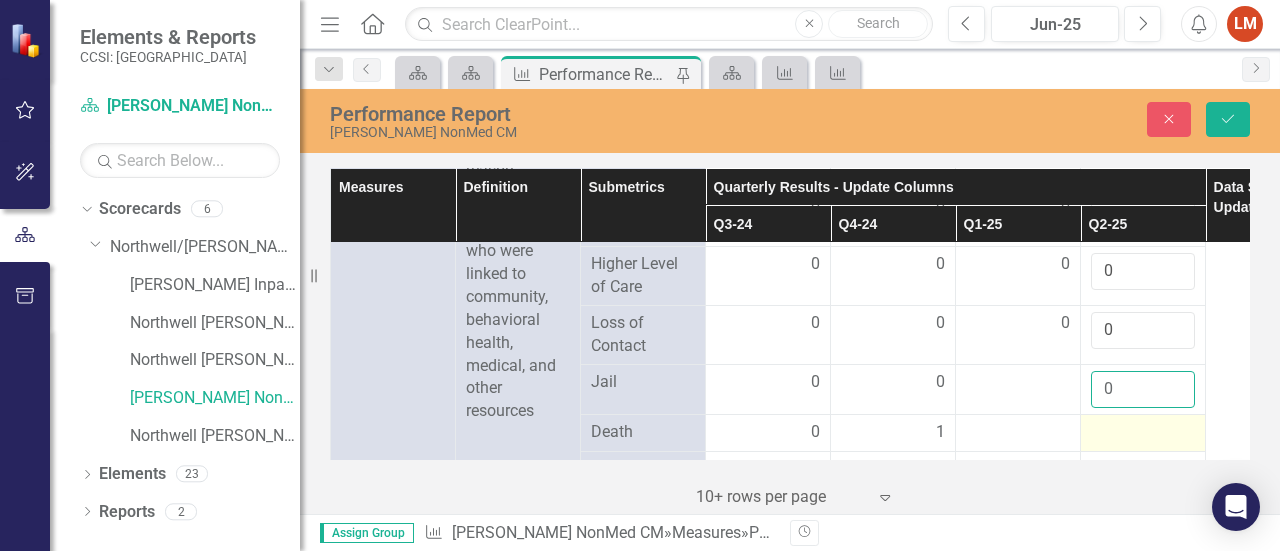 type on "0" 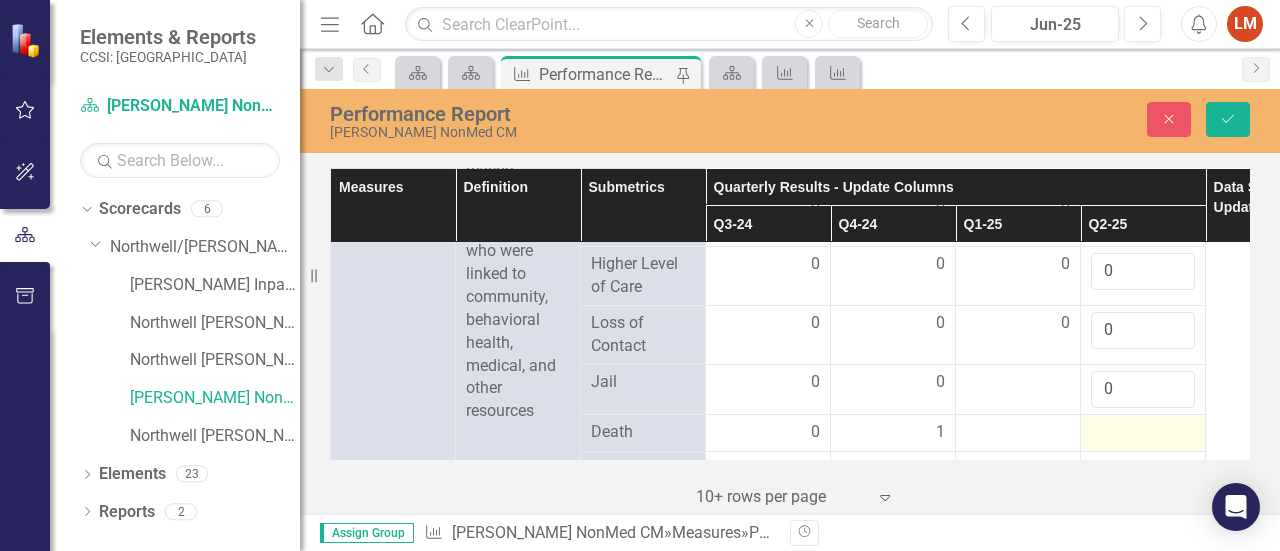 click at bounding box center [1143, 433] 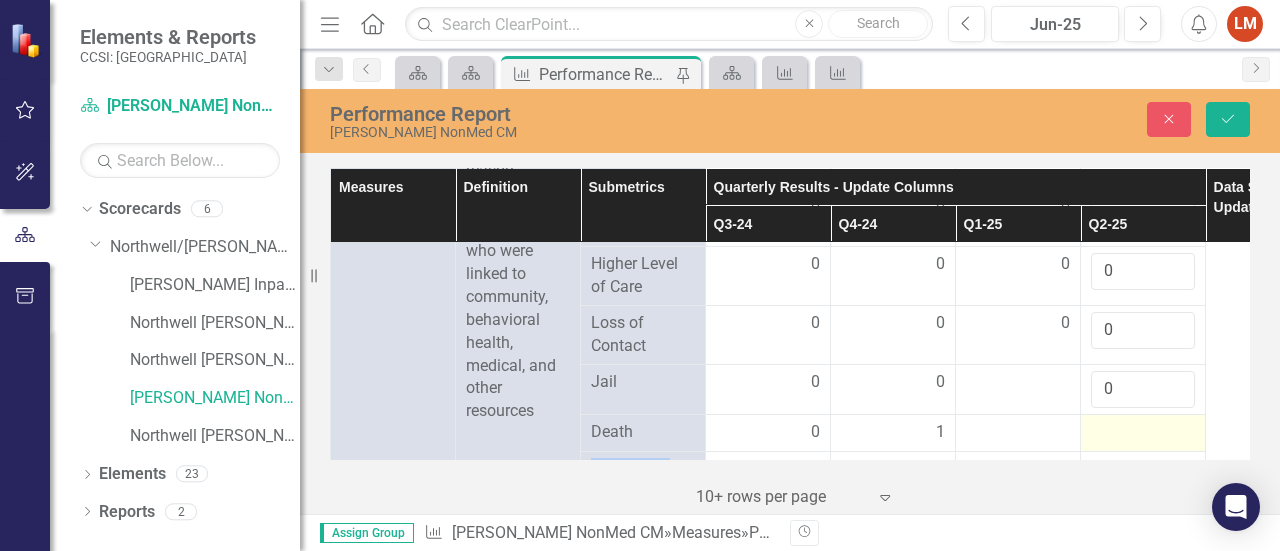 click at bounding box center (1143, 433) 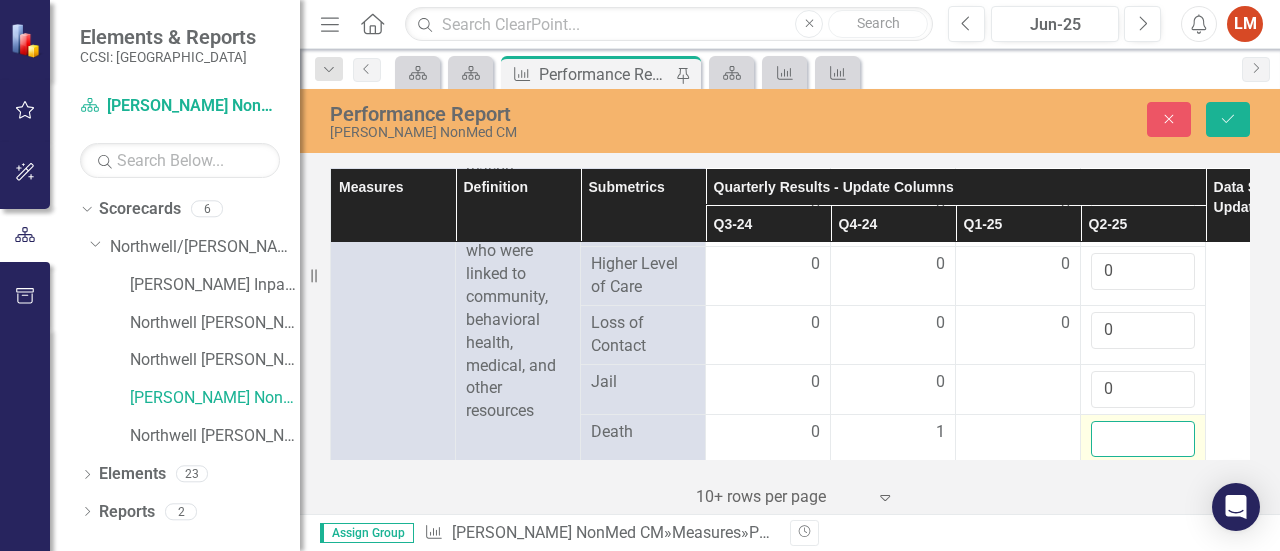click at bounding box center (1143, 439) 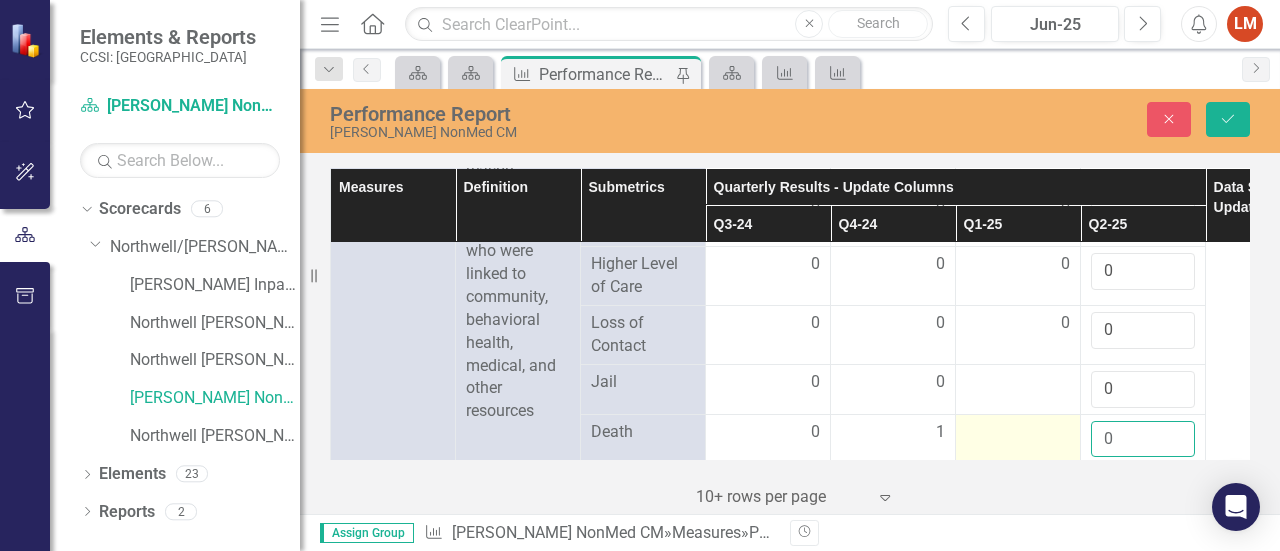 type on "0" 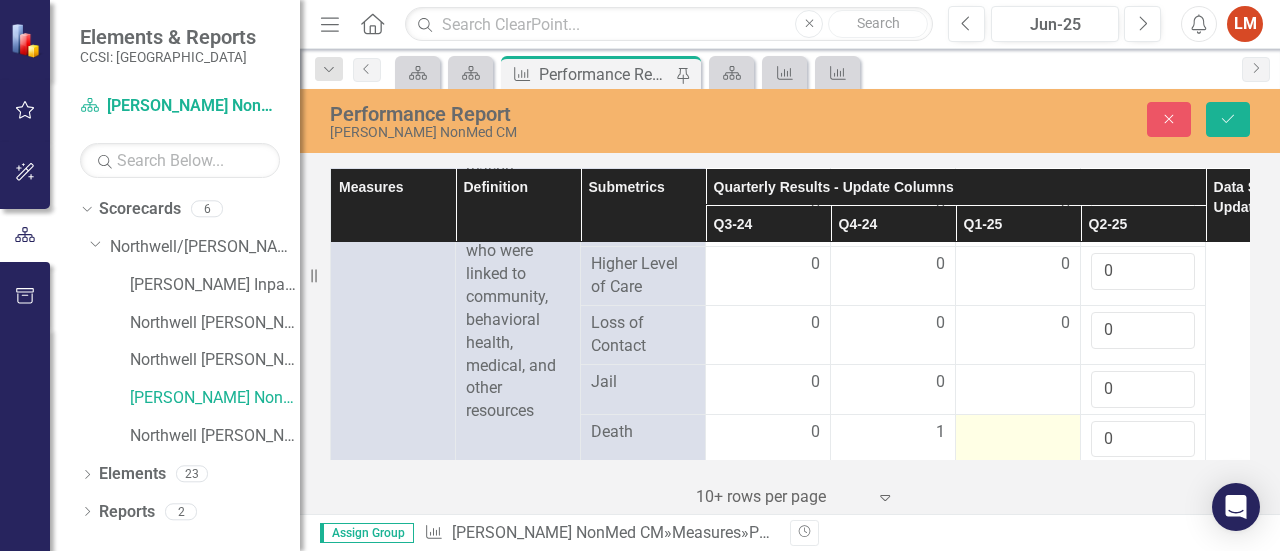 click at bounding box center (1018, 433) 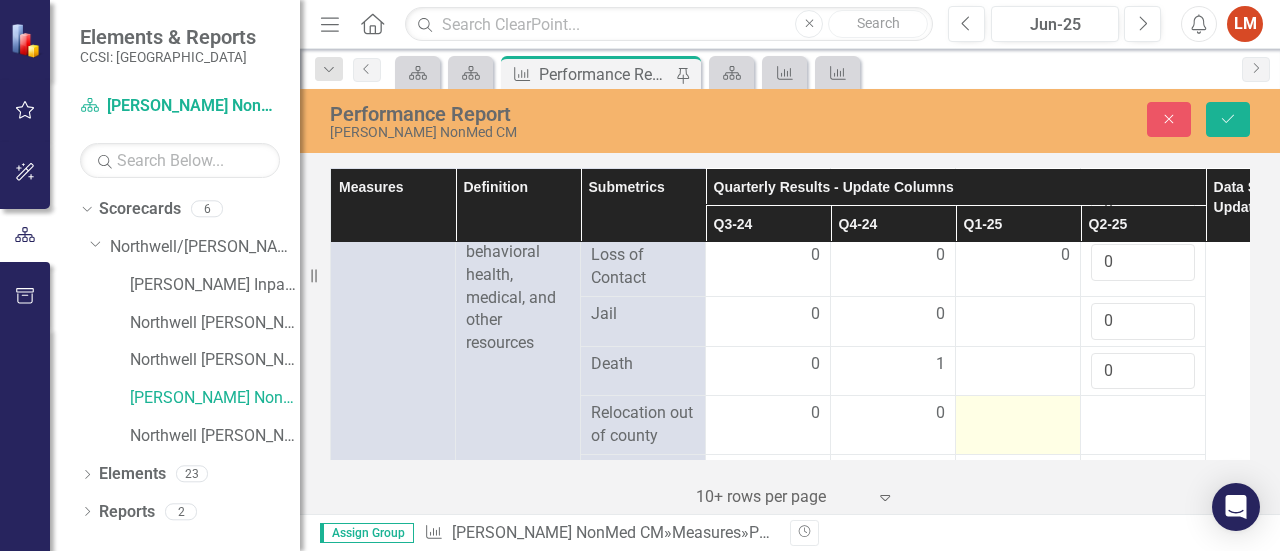 scroll, scrollTop: 3522, scrollLeft: 0, axis: vertical 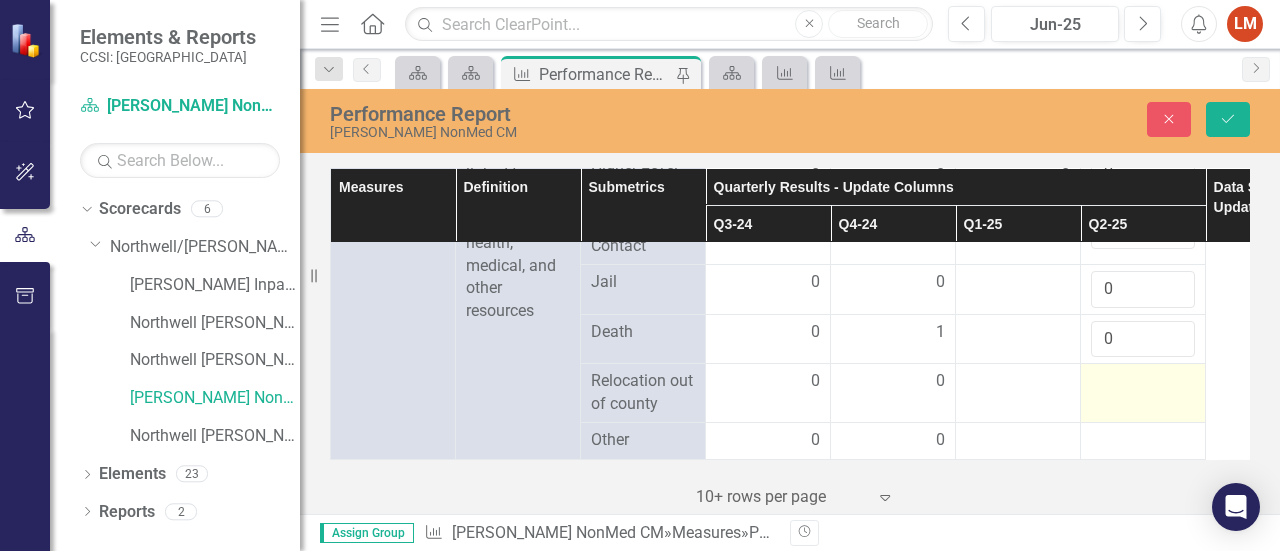click at bounding box center [1143, 382] 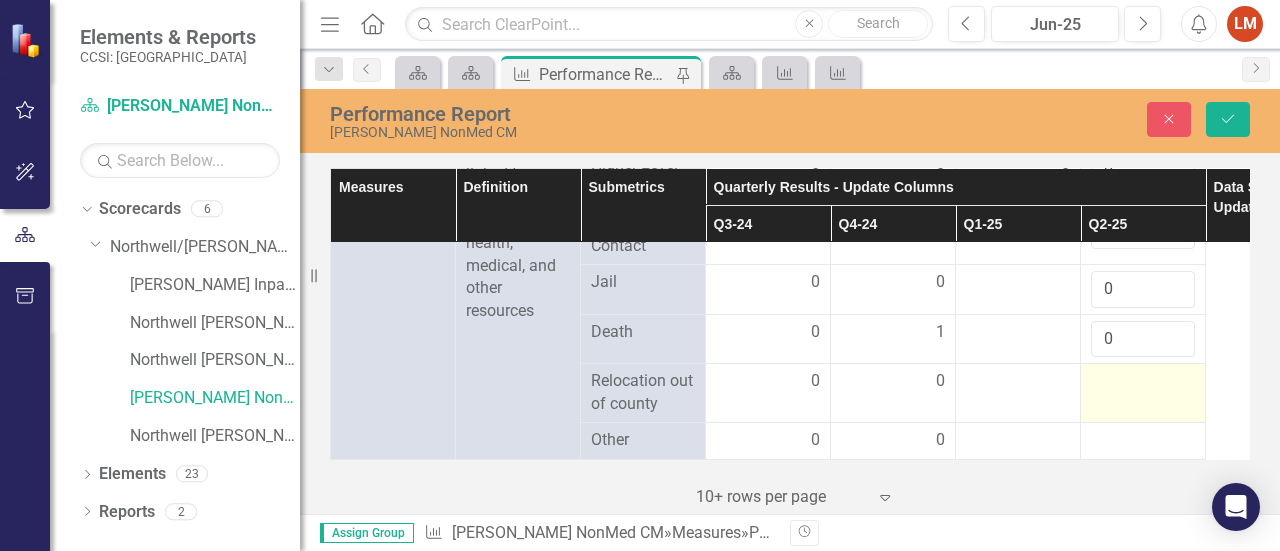 click at bounding box center (1143, 382) 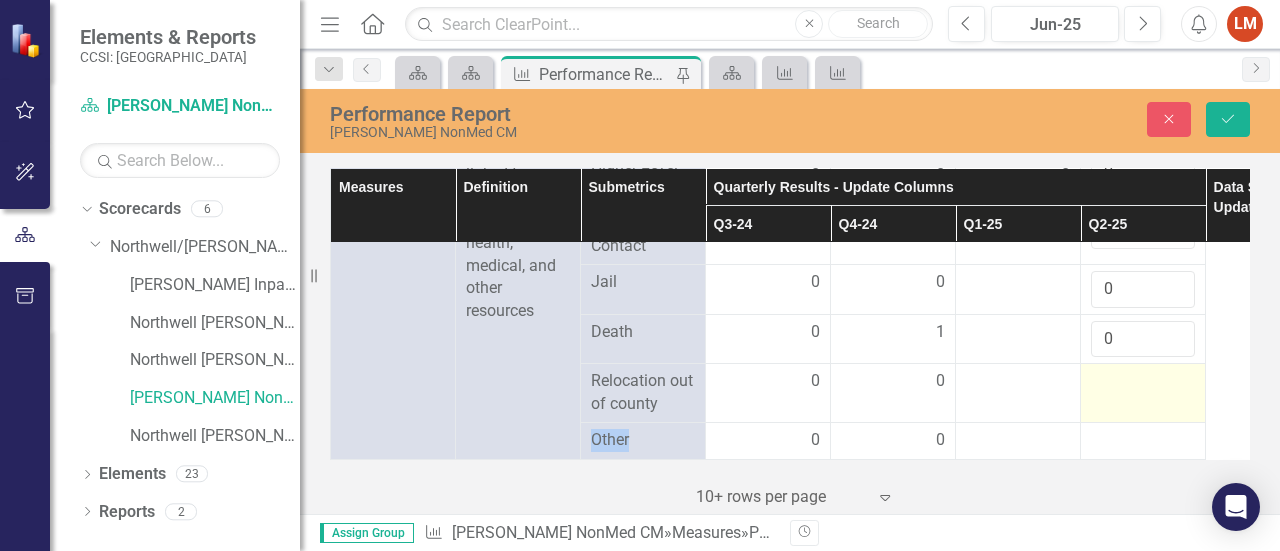 click at bounding box center (1143, 382) 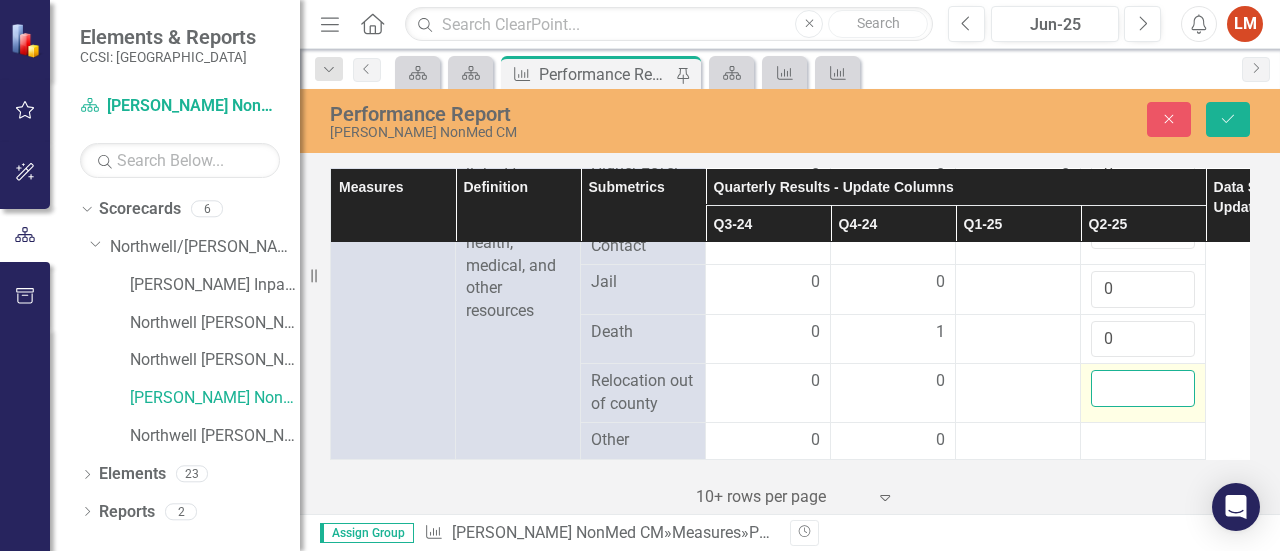 click at bounding box center (1143, 388) 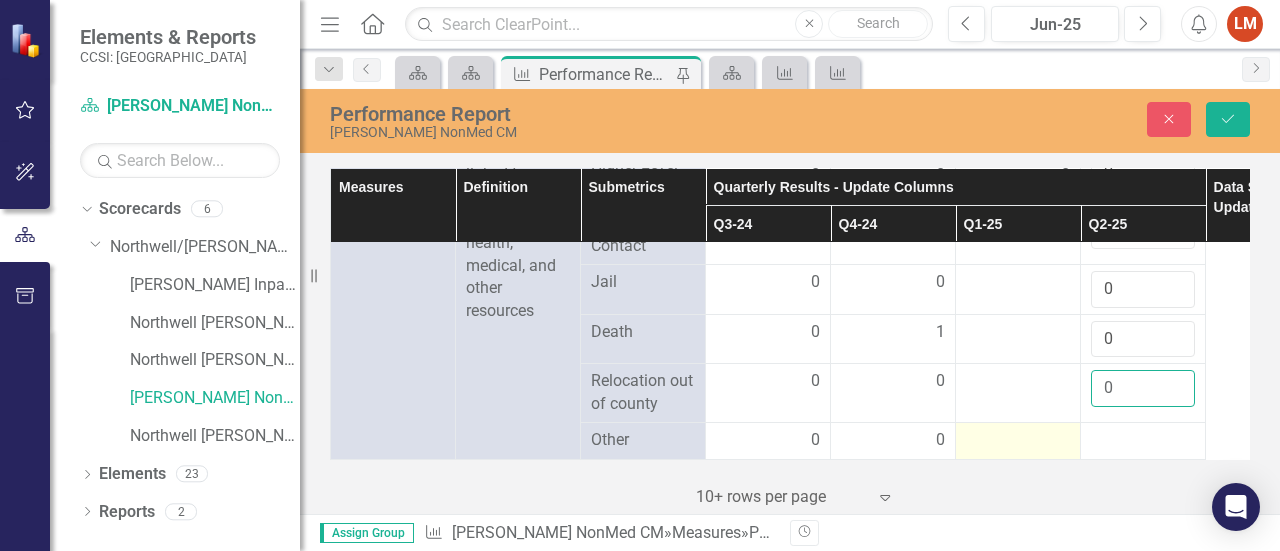 type on "0" 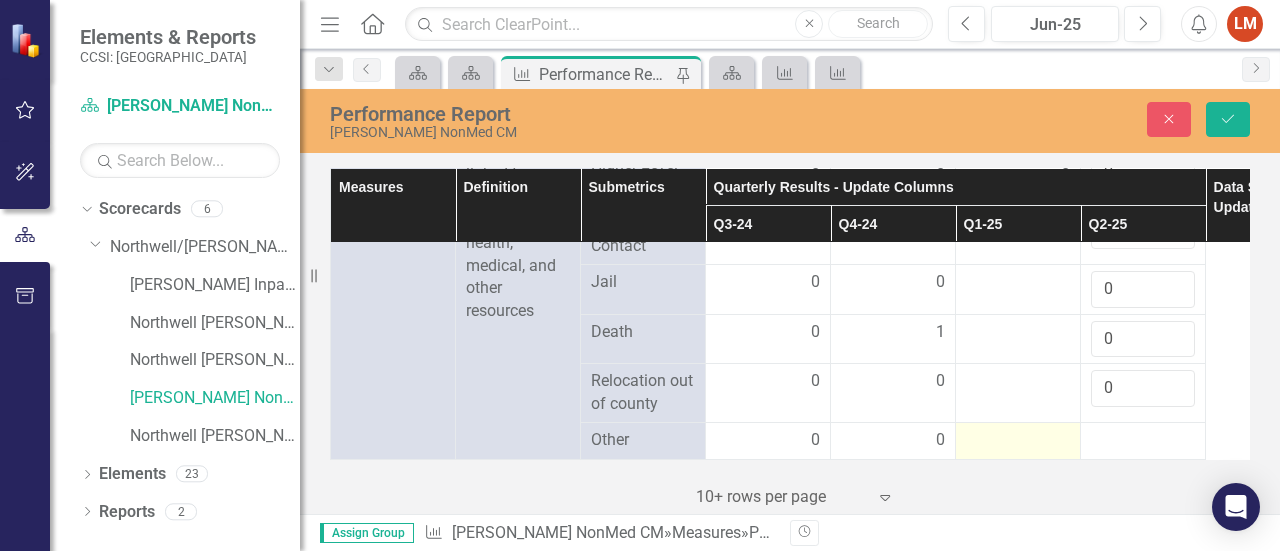 click at bounding box center [1018, 441] 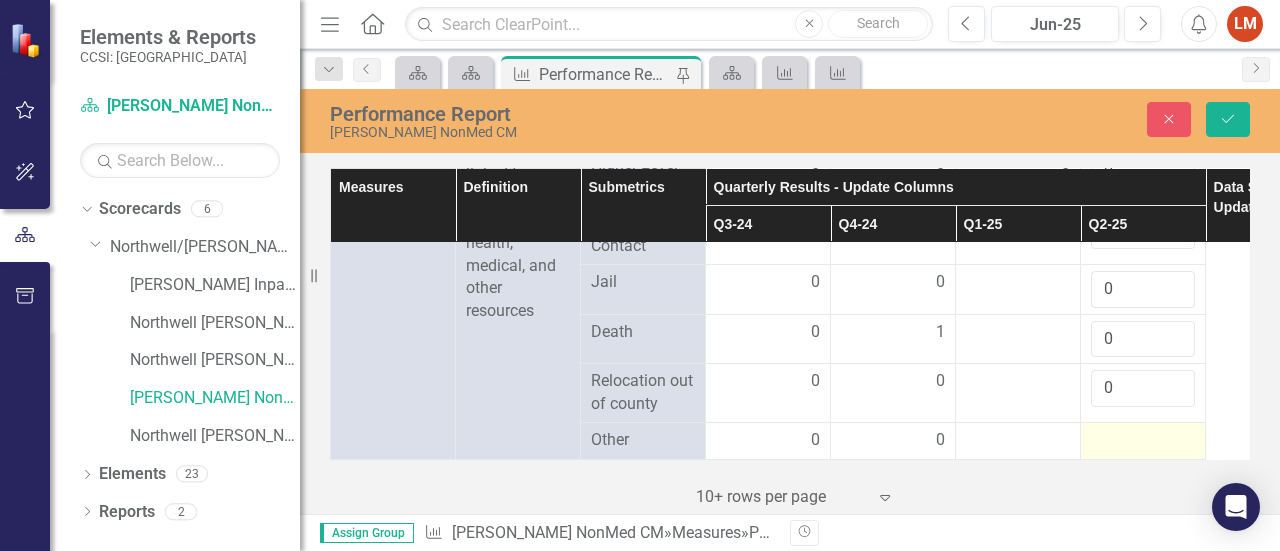 click at bounding box center [1143, 441] 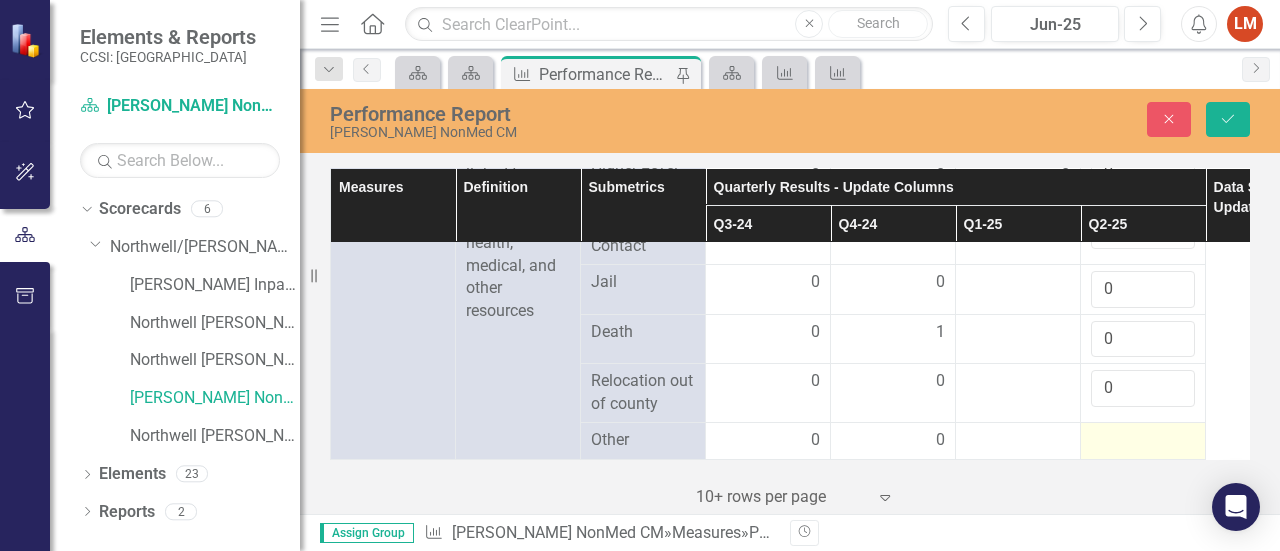 click at bounding box center (1143, 441) 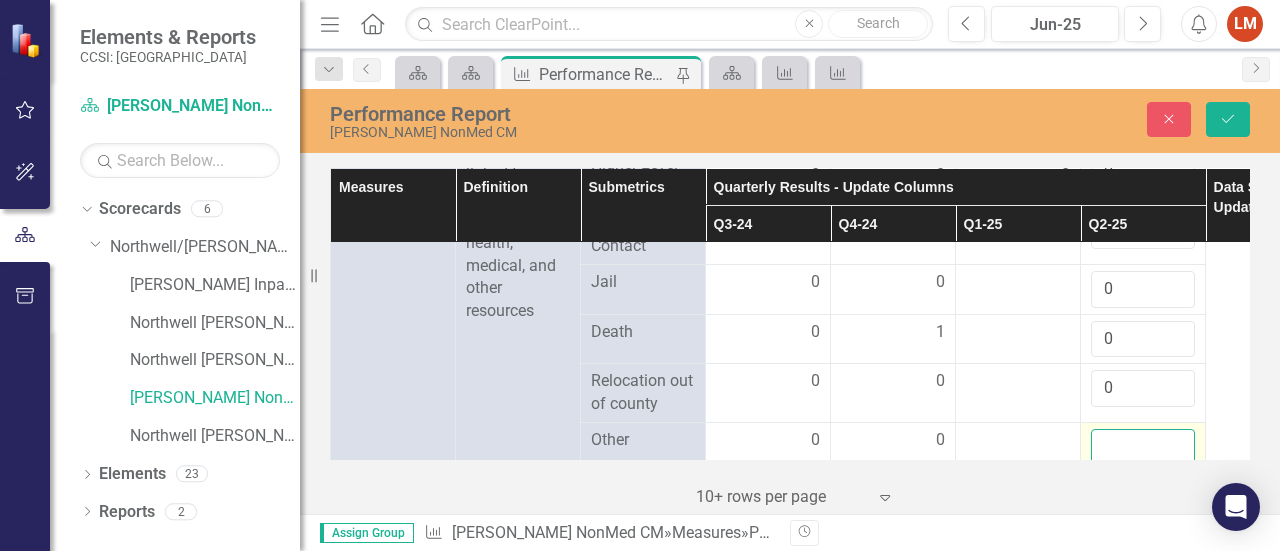 click at bounding box center (1143, 447) 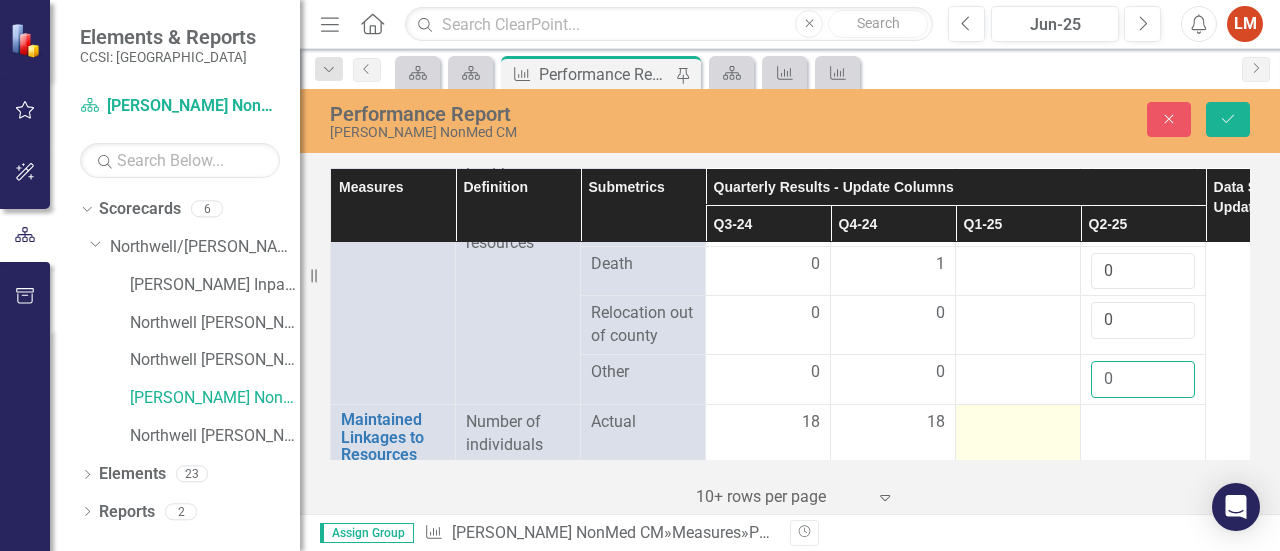 scroll, scrollTop: 3622, scrollLeft: 0, axis: vertical 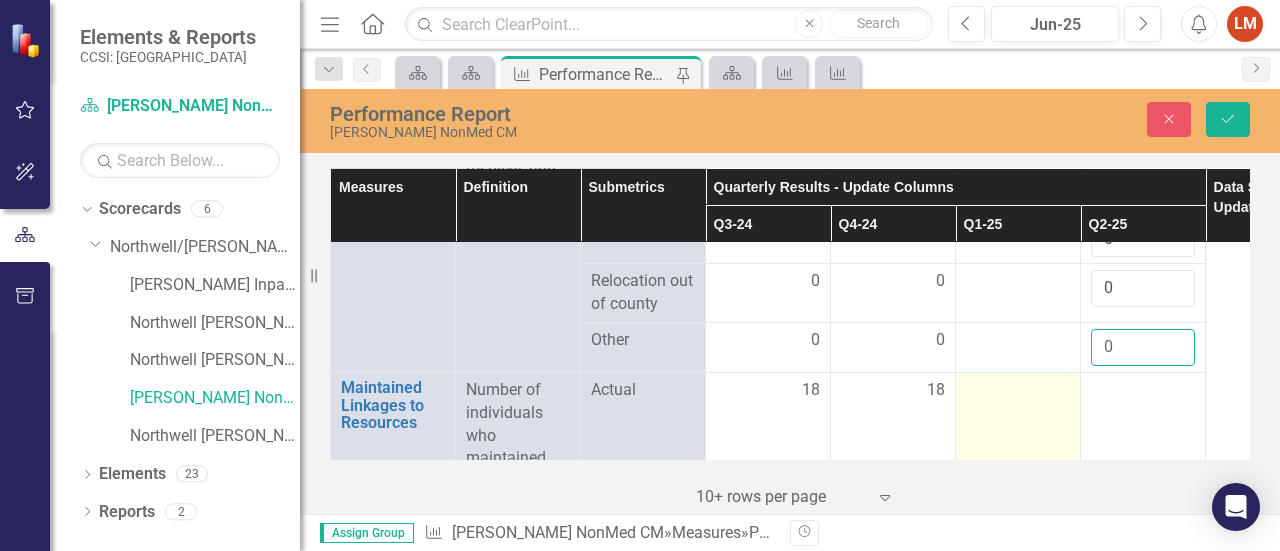 type on "0" 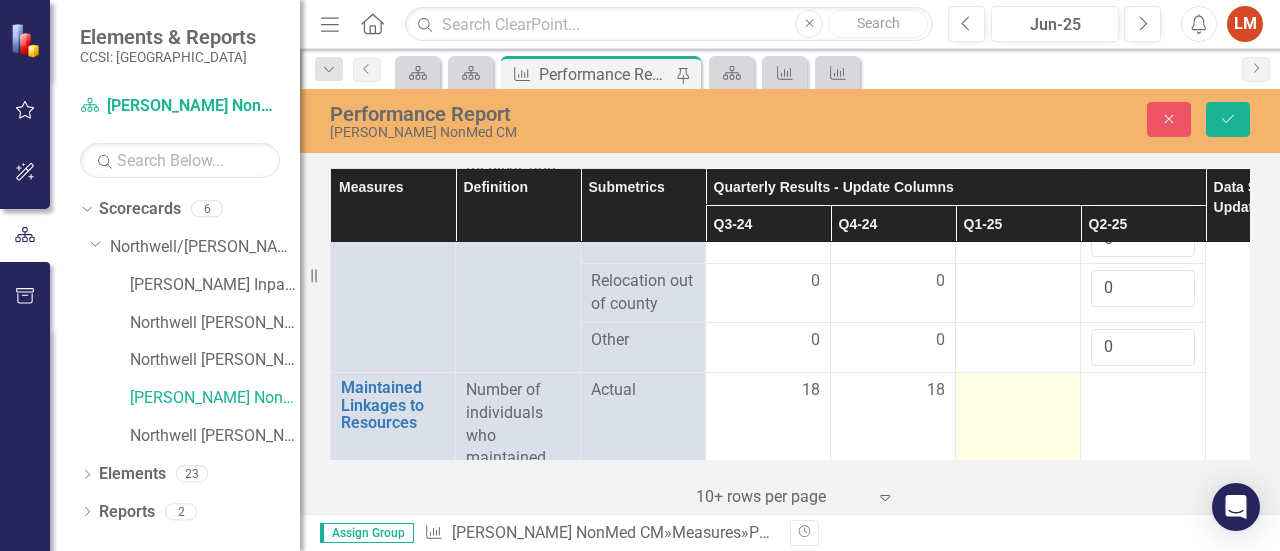 click at bounding box center (1018, 504) 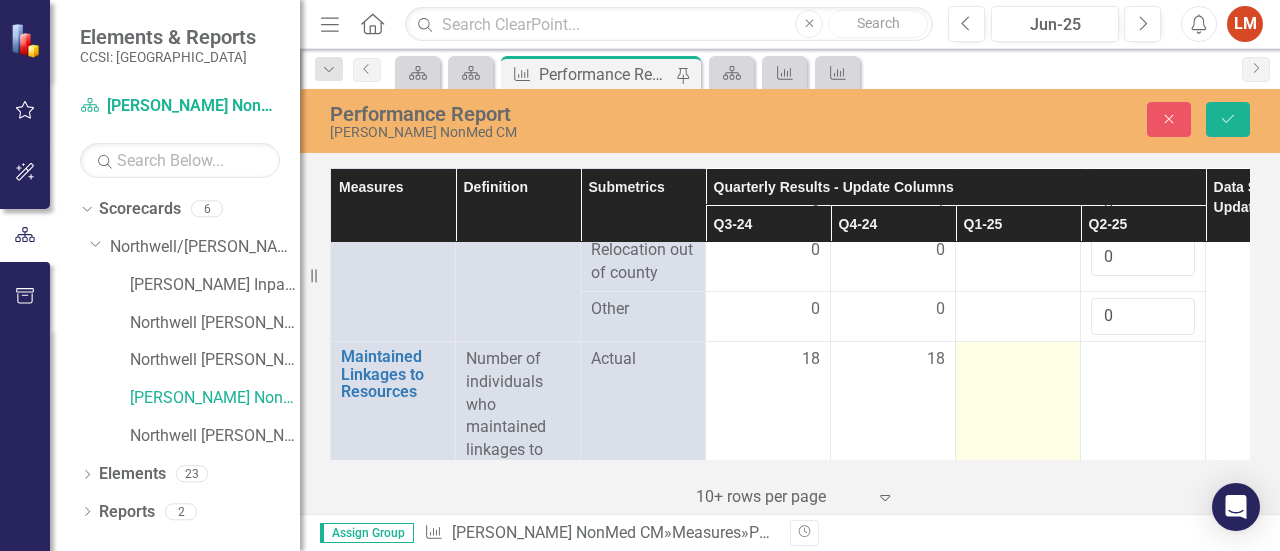scroll, scrollTop: 3622, scrollLeft: 0, axis: vertical 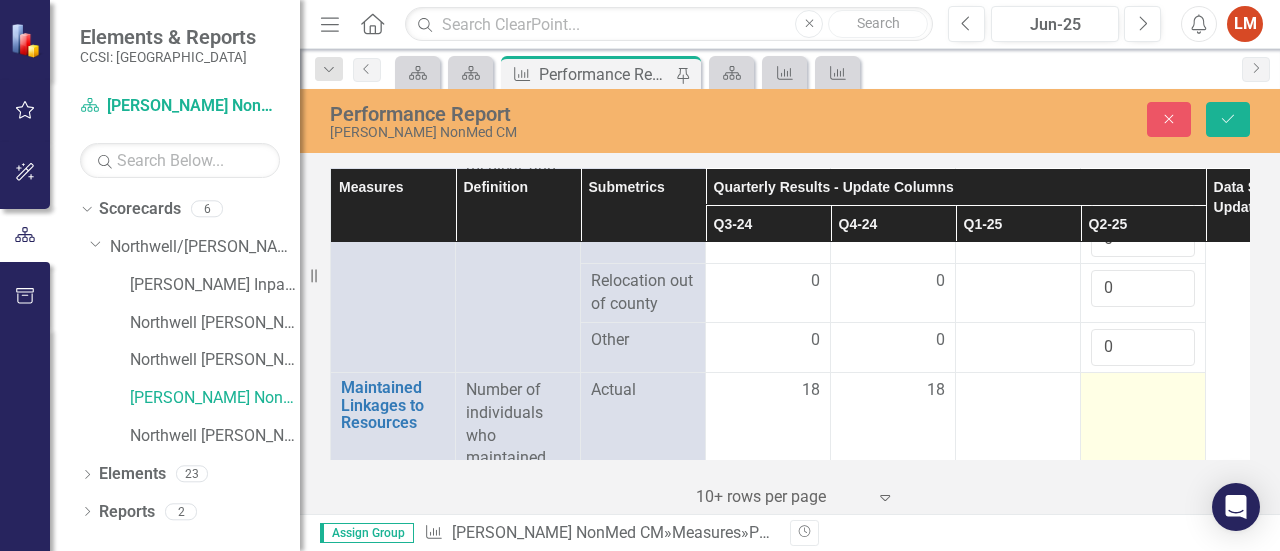 click at bounding box center [1143, 391] 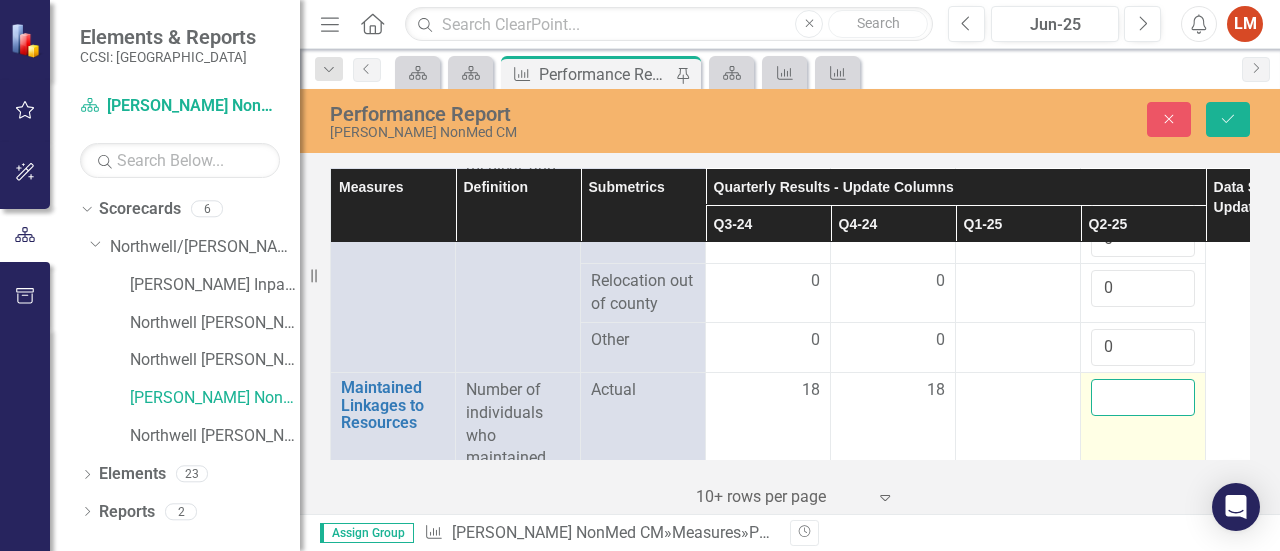 click at bounding box center [1143, 397] 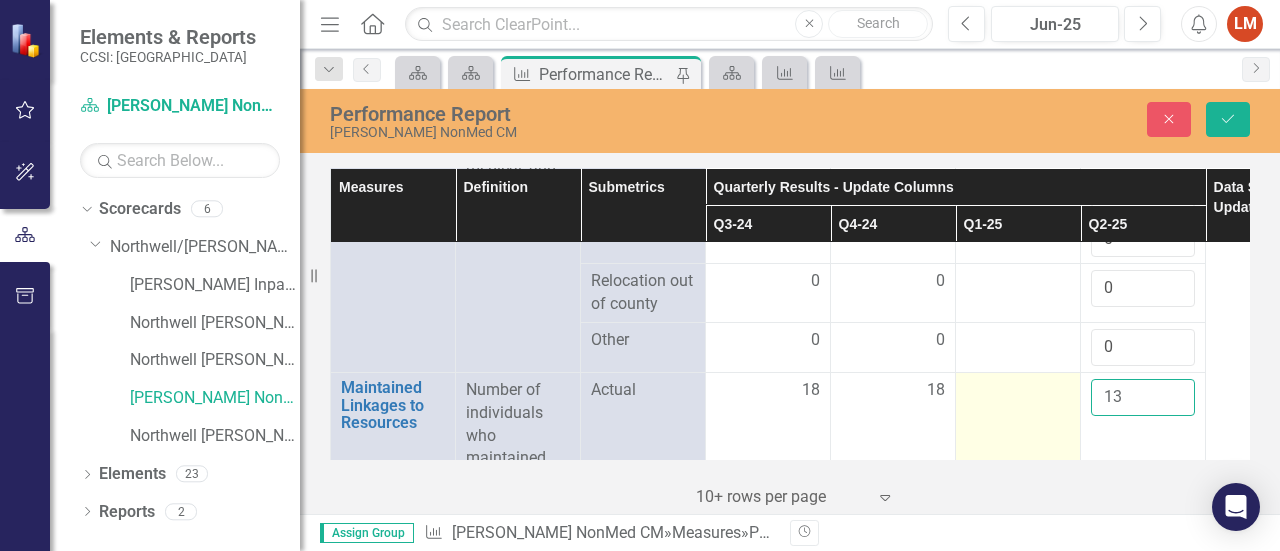 type on "13" 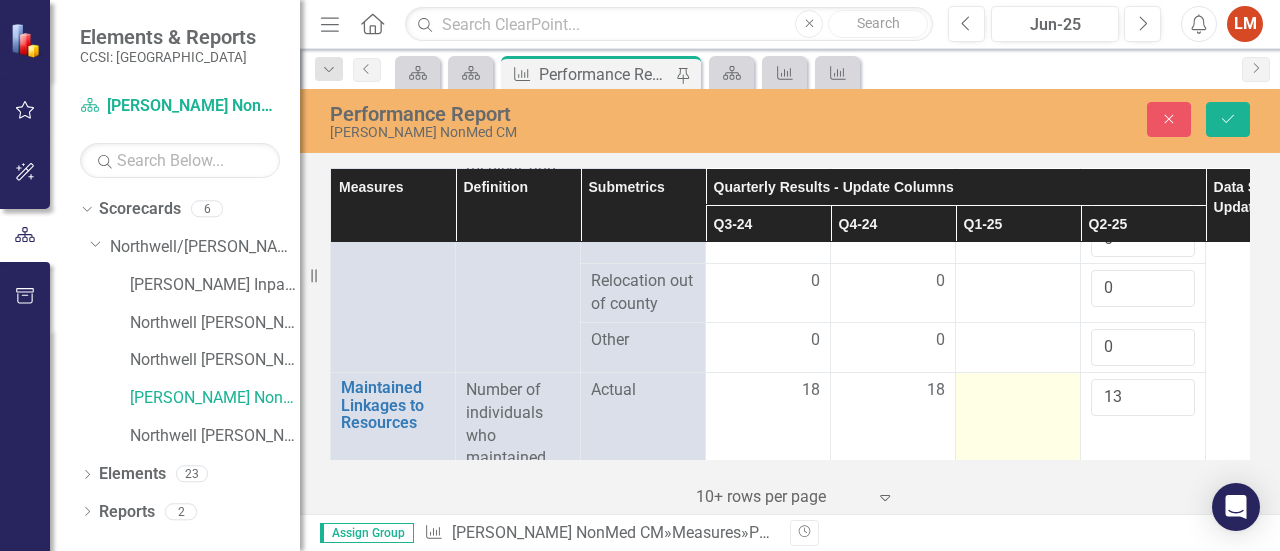 click at bounding box center [1018, 391] 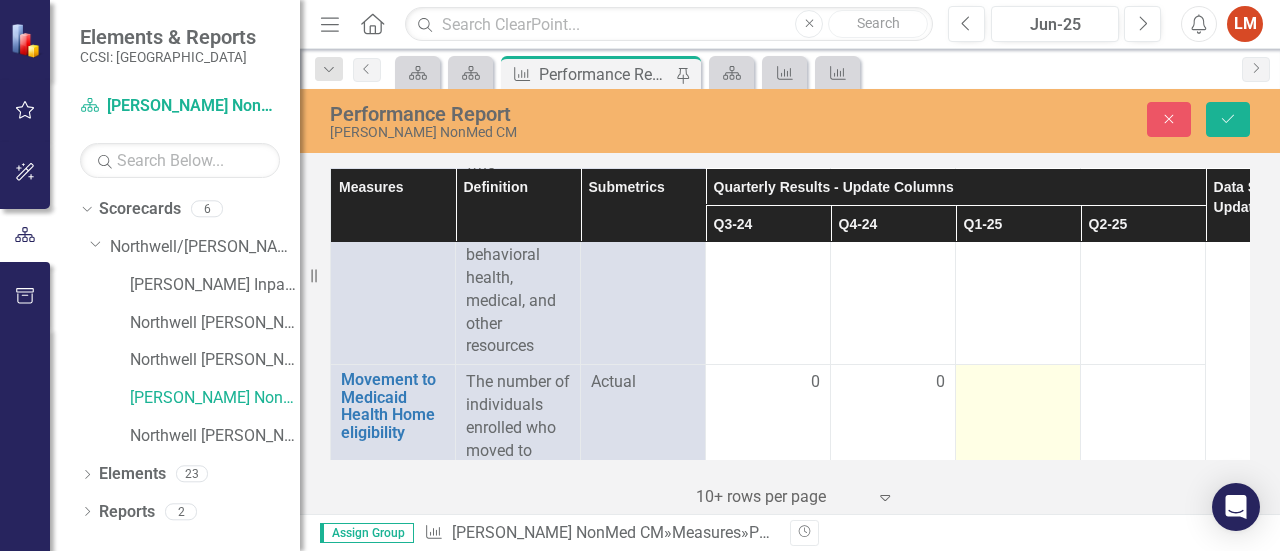 scroll, scrollTop: 3922, scrollLeft: 0, axis: vertical 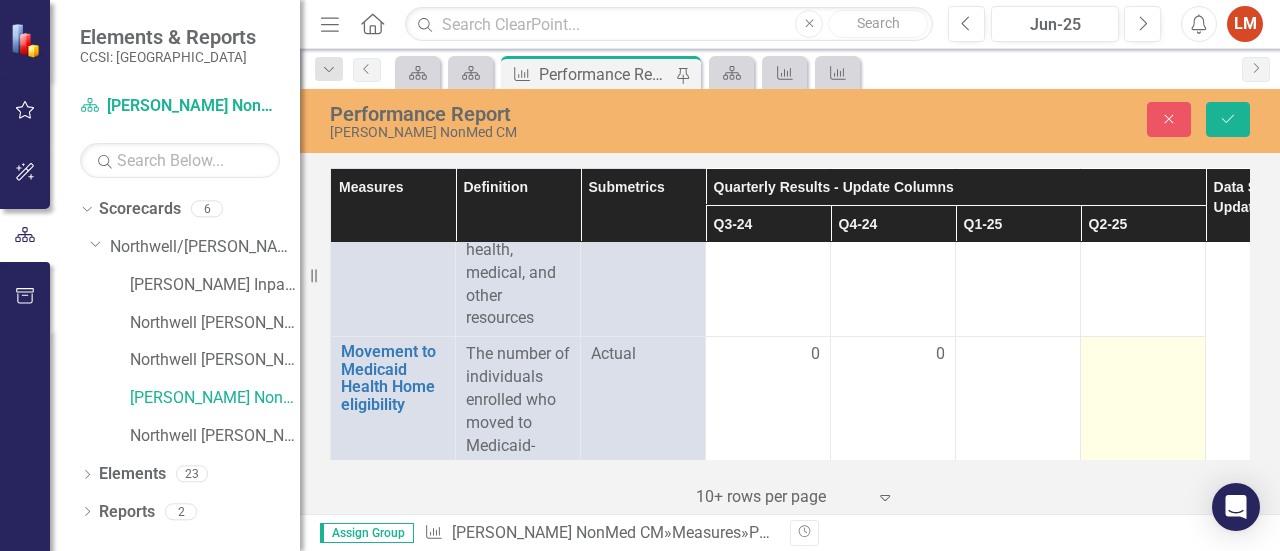 click at bounding box center (1143, 423) 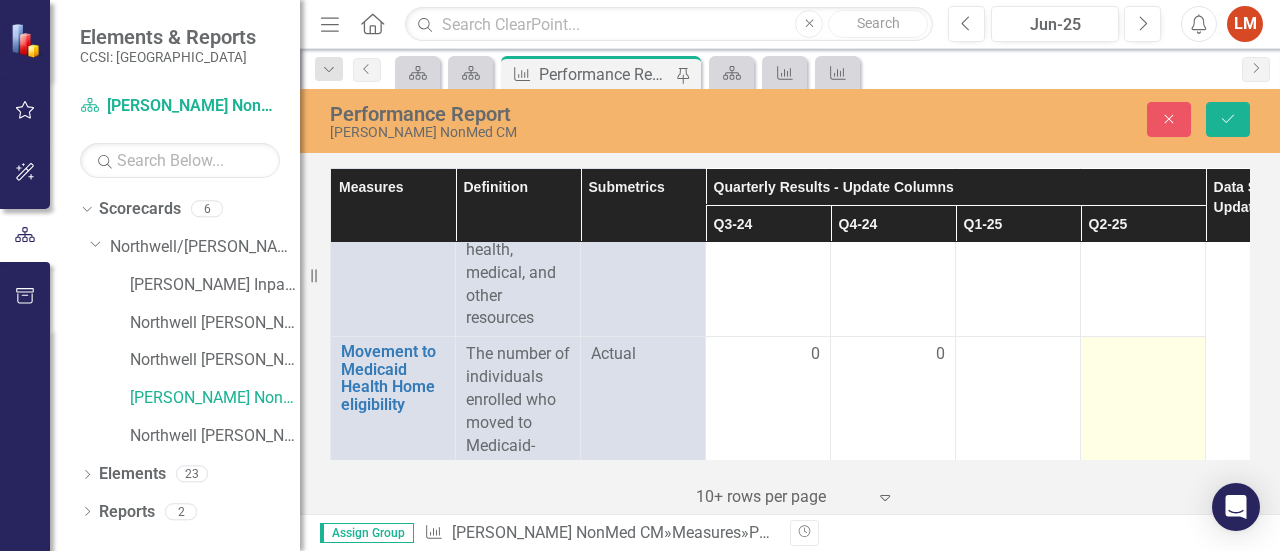 click at bounding box center (1143, 423) 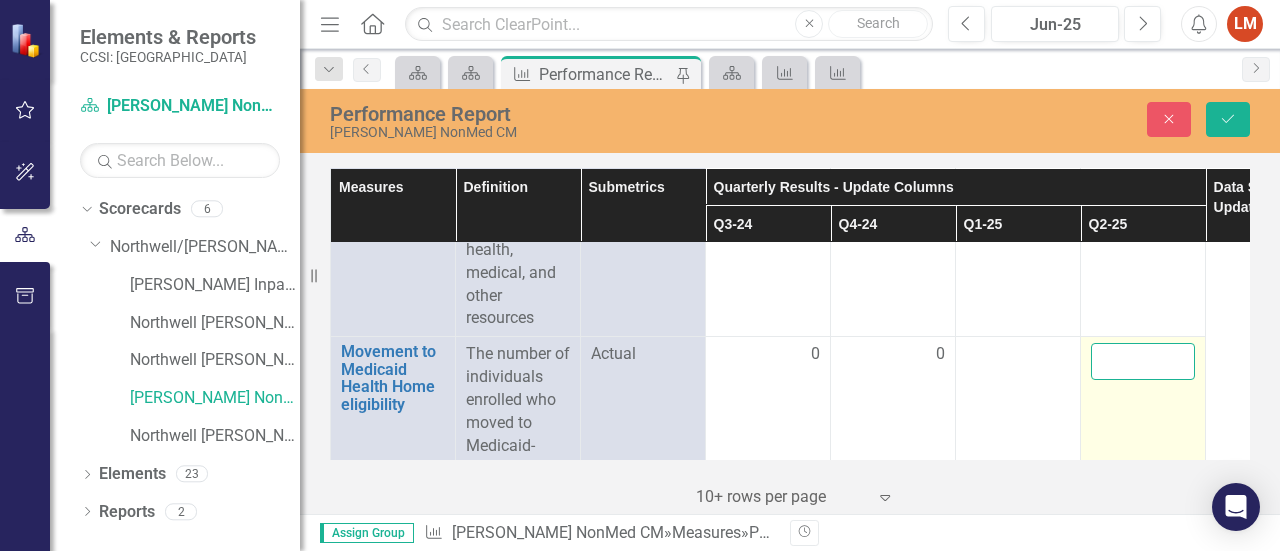 click at bounding box center [1143, 361] 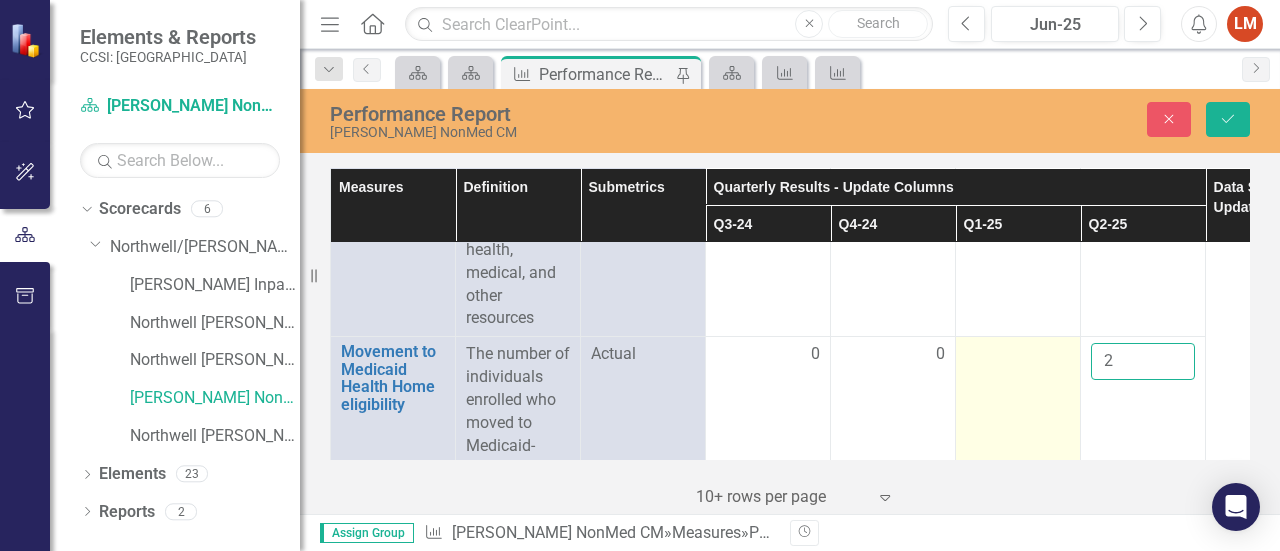 type on "2" 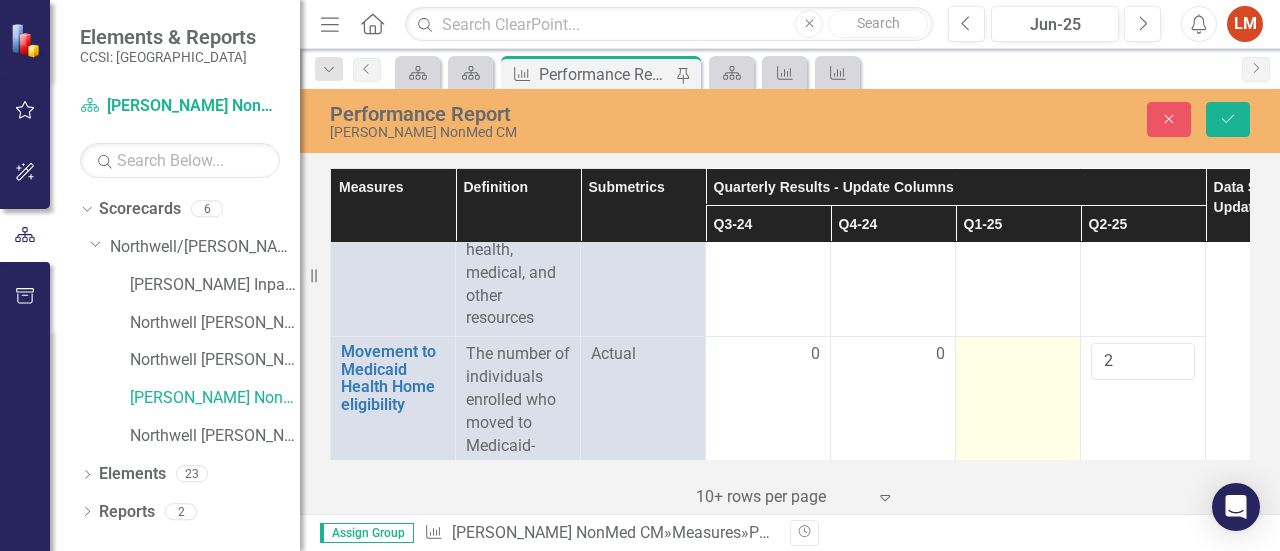 click at bounding box center (1018, 355) 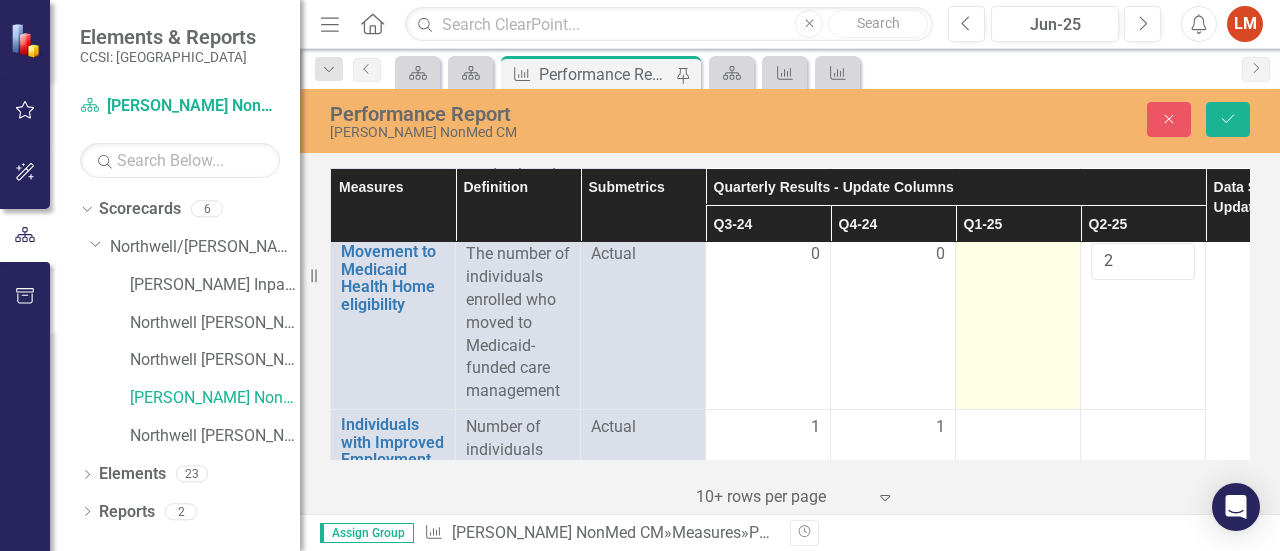 scroll, scrollTop: 4122, scrollLeft: 0, axis: vertical 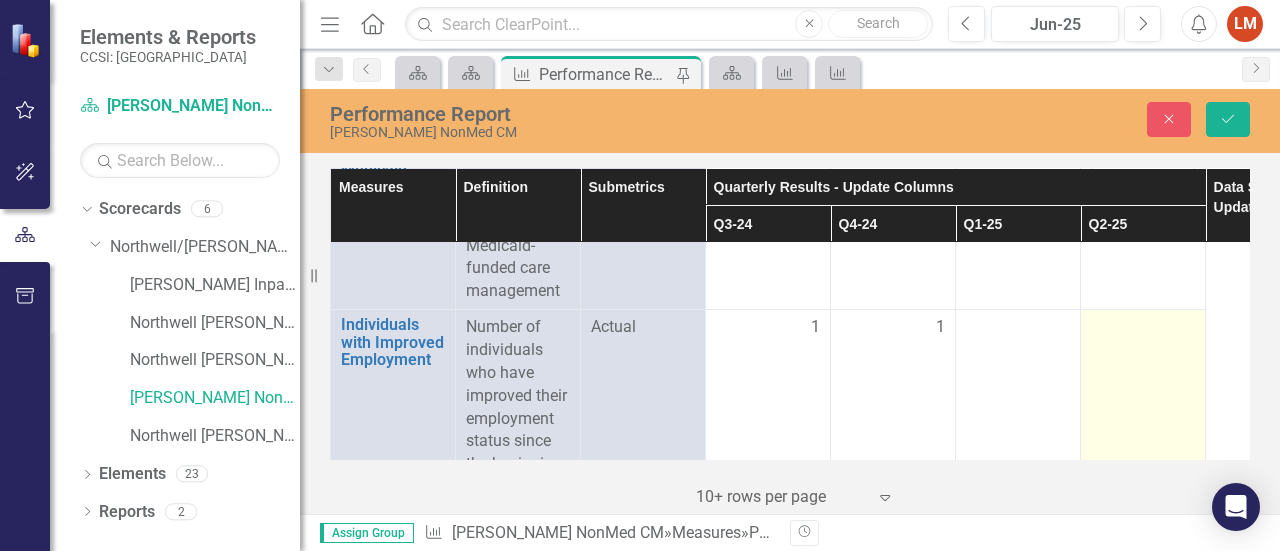 click at bounding box center [1143, 328] 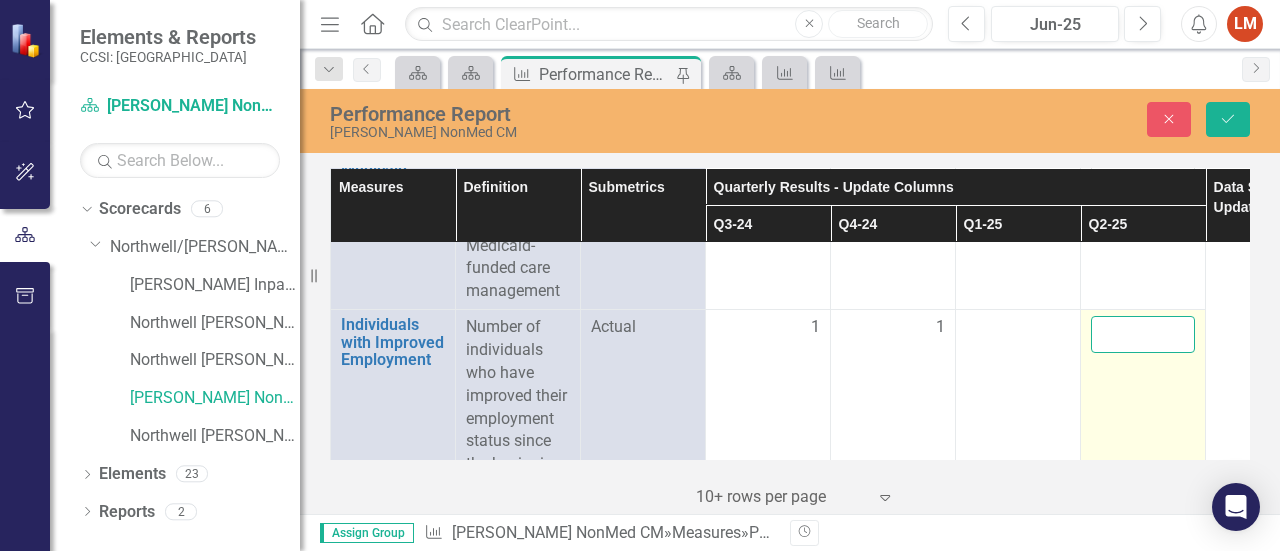click at bounding box center (1143, 334) 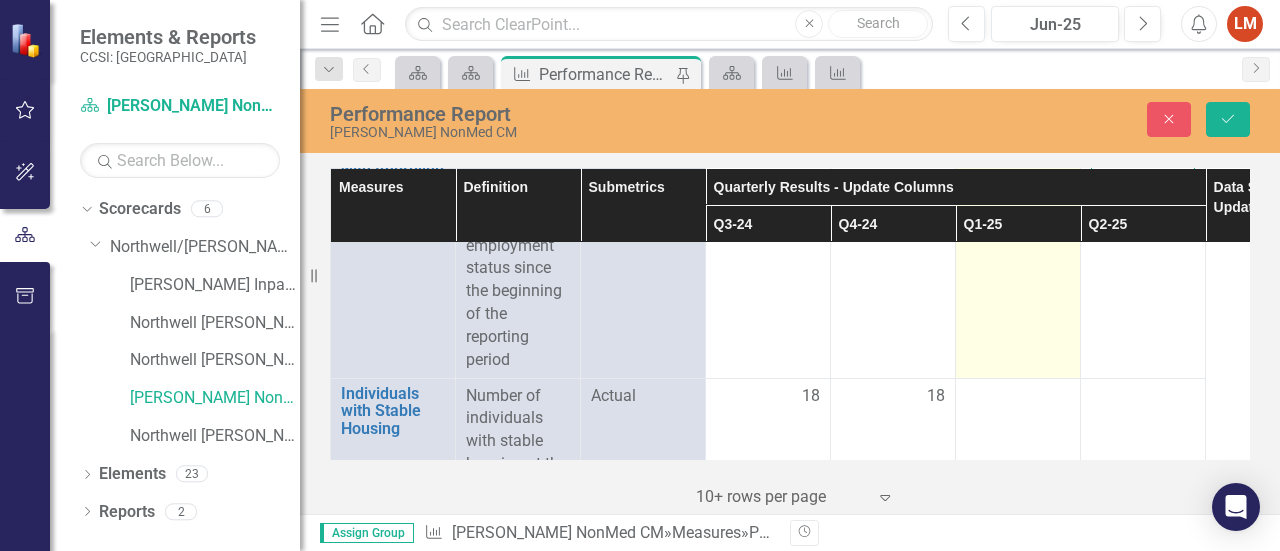 scroll, scrollTop: 4322, scrollLeft: 0, axis: vertical 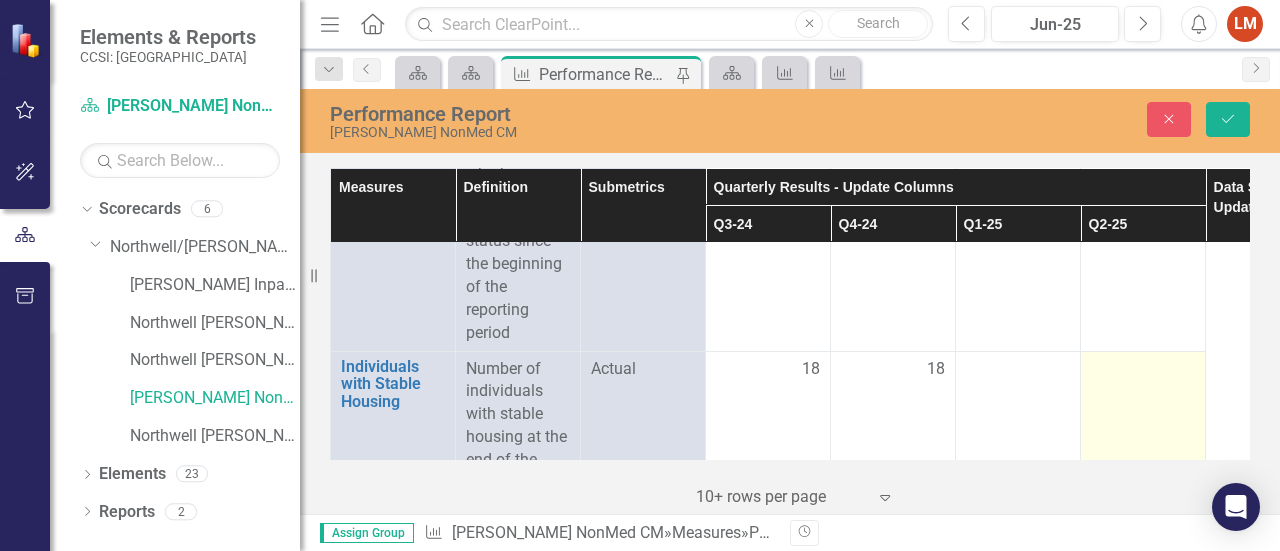 type on "4" 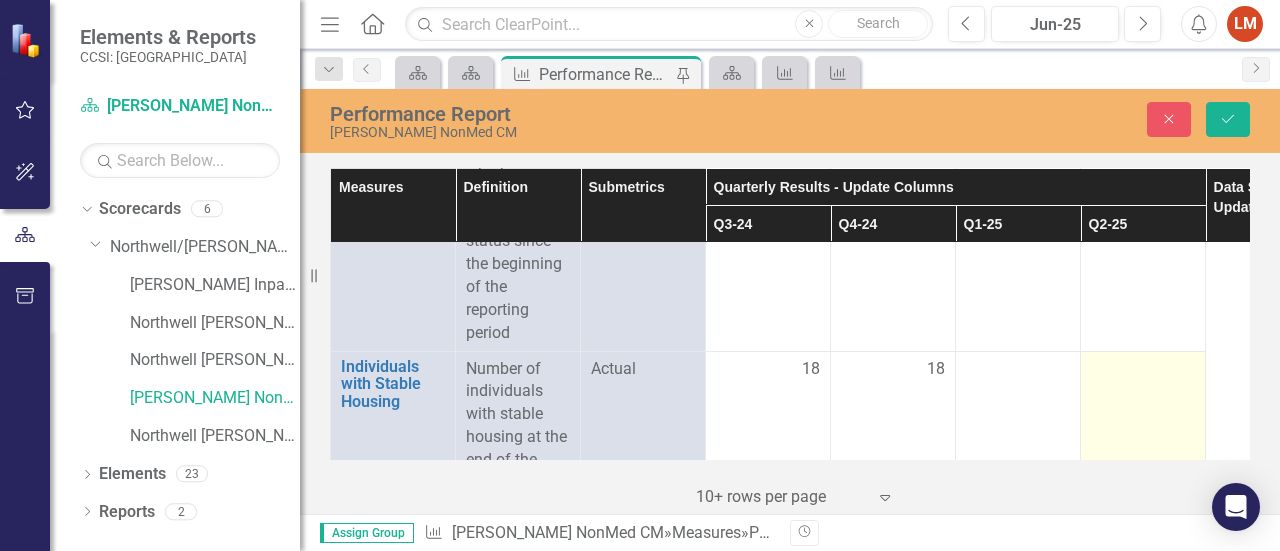 click at bounding box center (1143, 370) 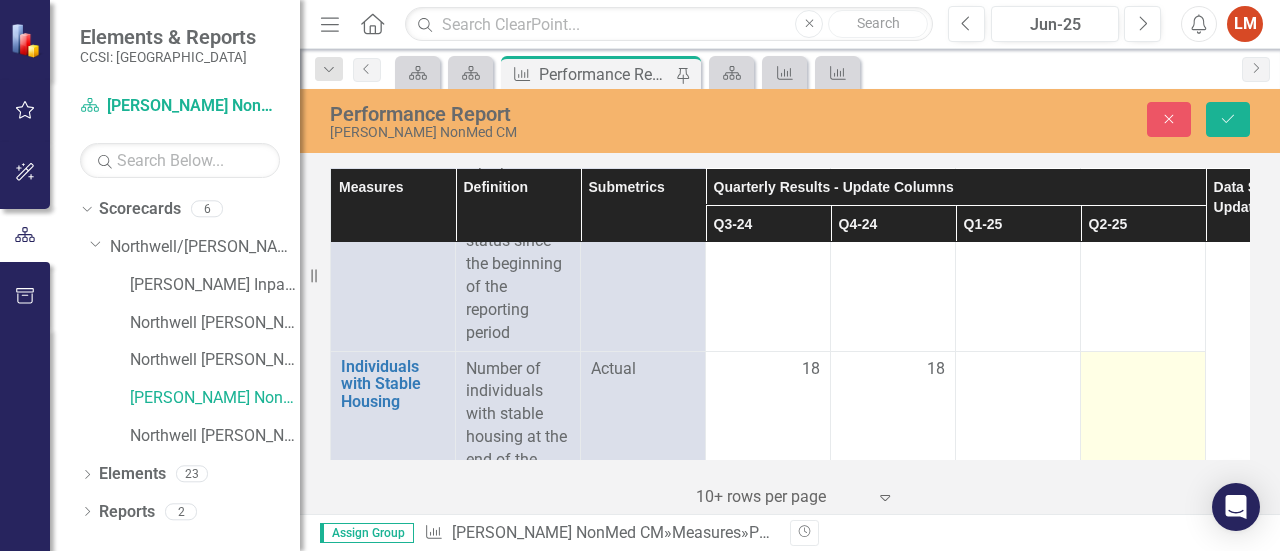 click at bounding box center (1143, 370) 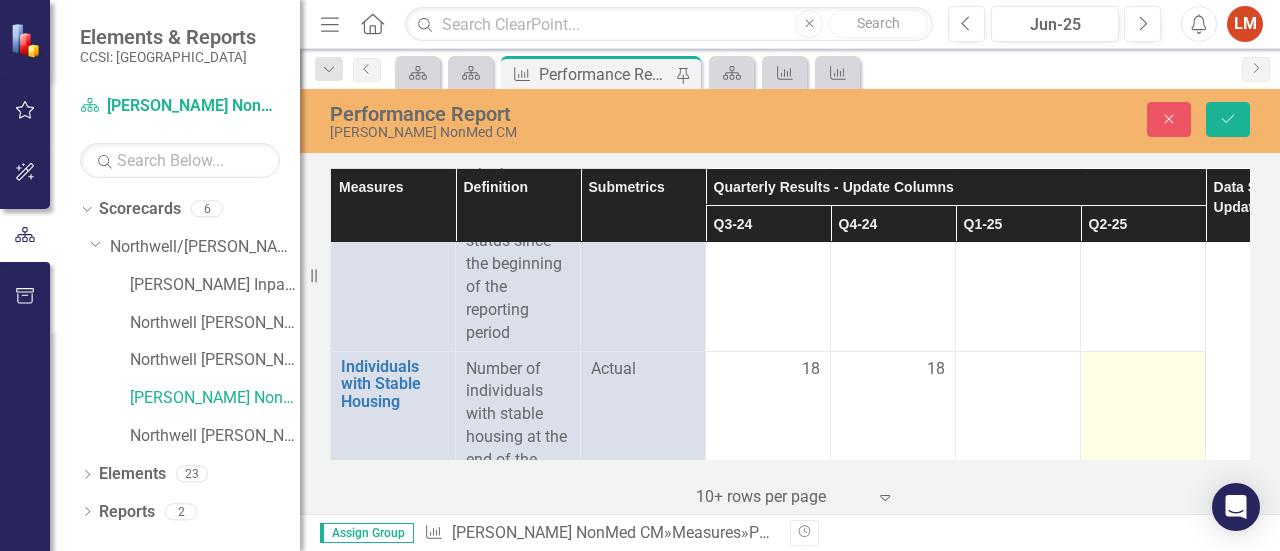 click at bounding box center (1143, 370) 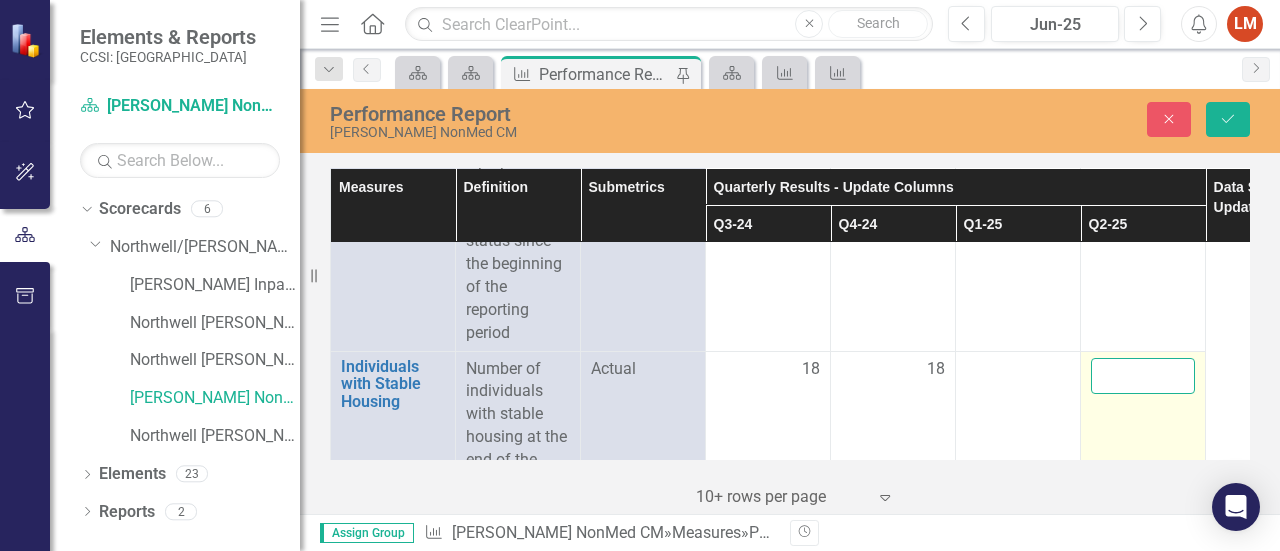click at bounding box center [1143, 376] 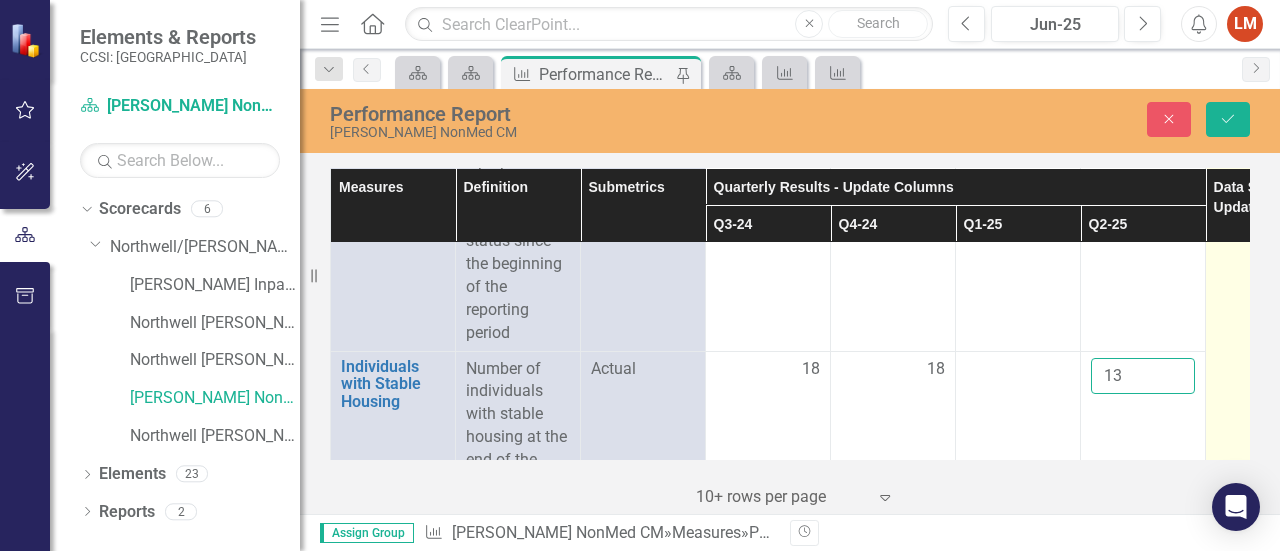 type on "13" 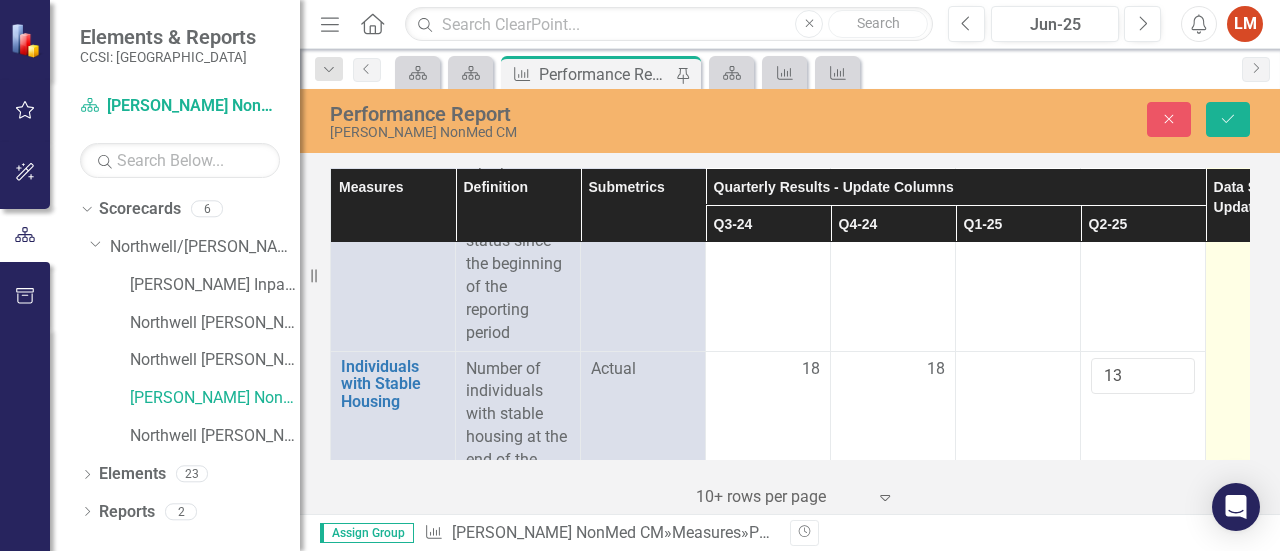 click at bounding box center (1268, -1628) 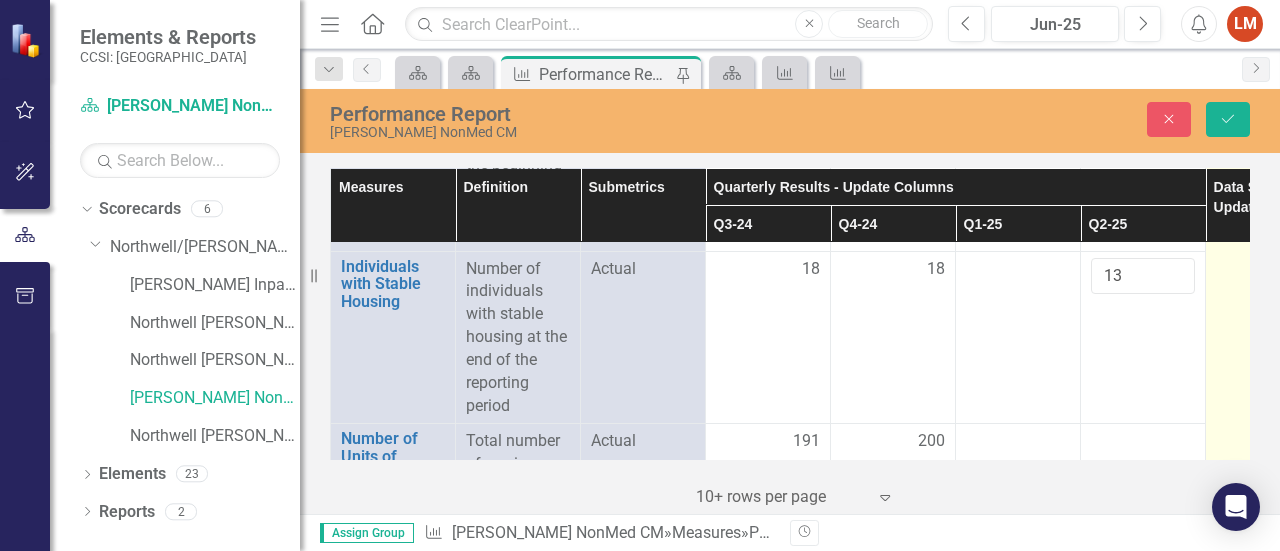 scroll, scrollTop: 4522, scrollLeft: 0, axis: vertical 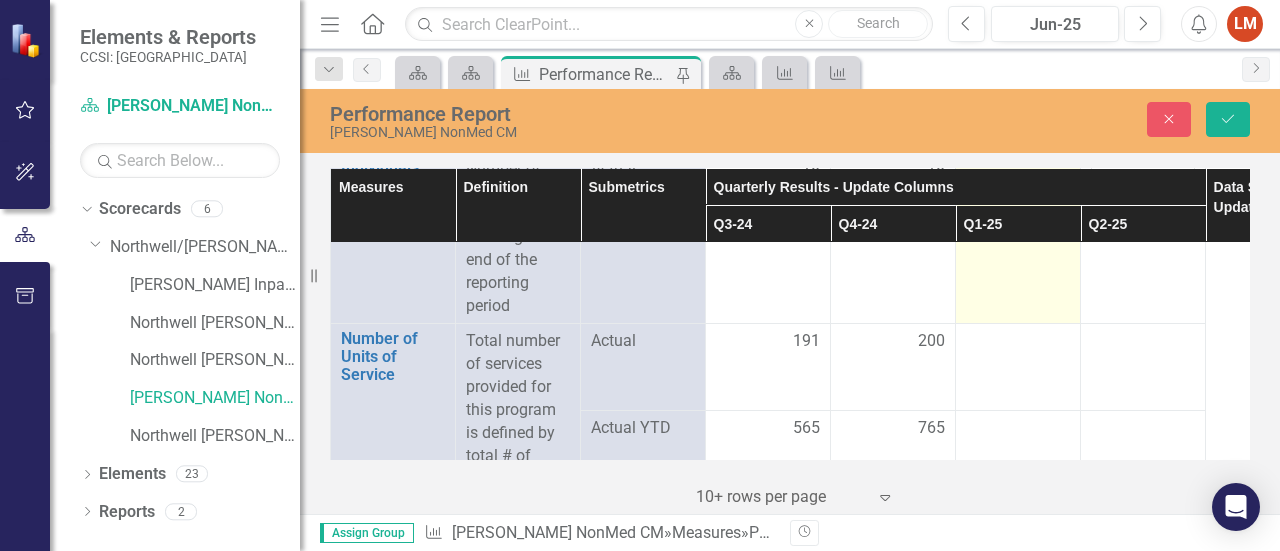 click at bounding box center [1018, 237] 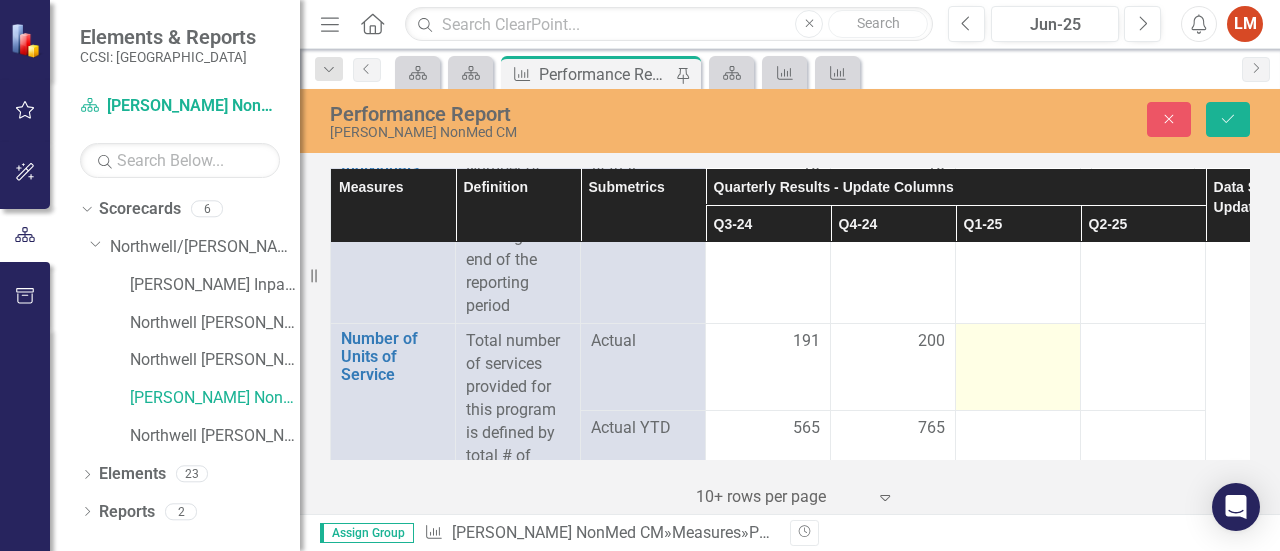 click at bounding box center [1018, 367] 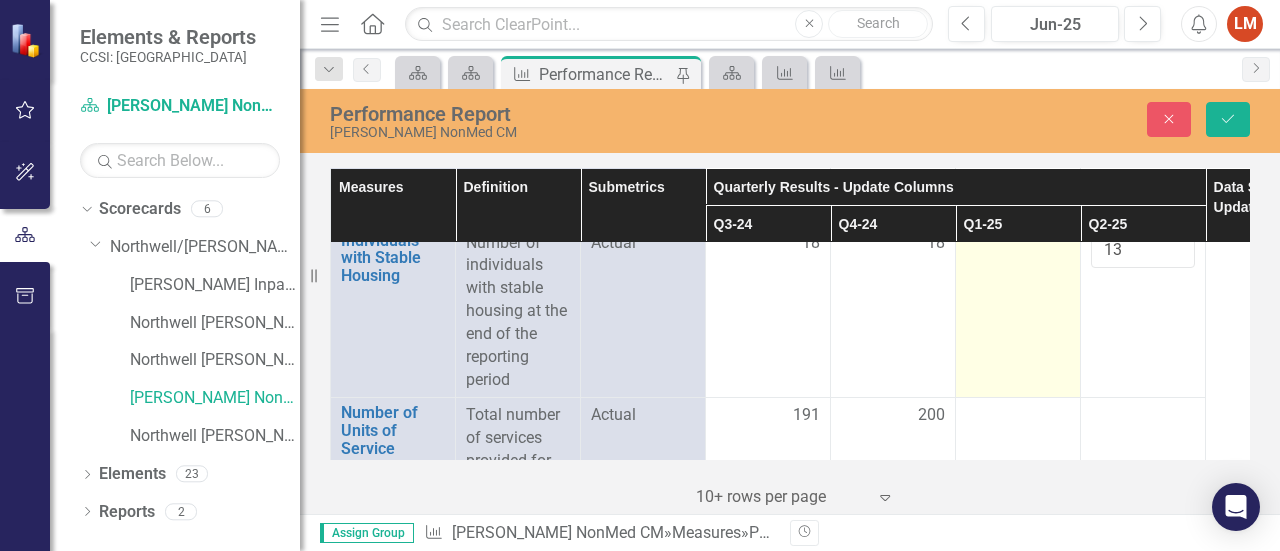 scroll, scrollTop: 4522, scrollLeft: 0, axis: vertical 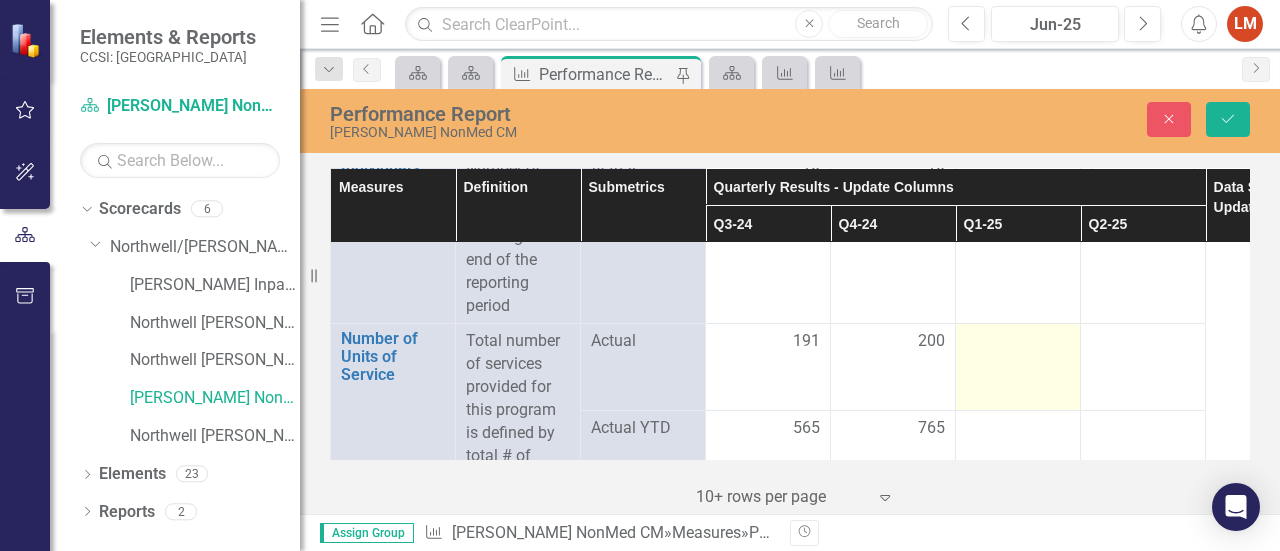 click at bounding box center [1018, 342] 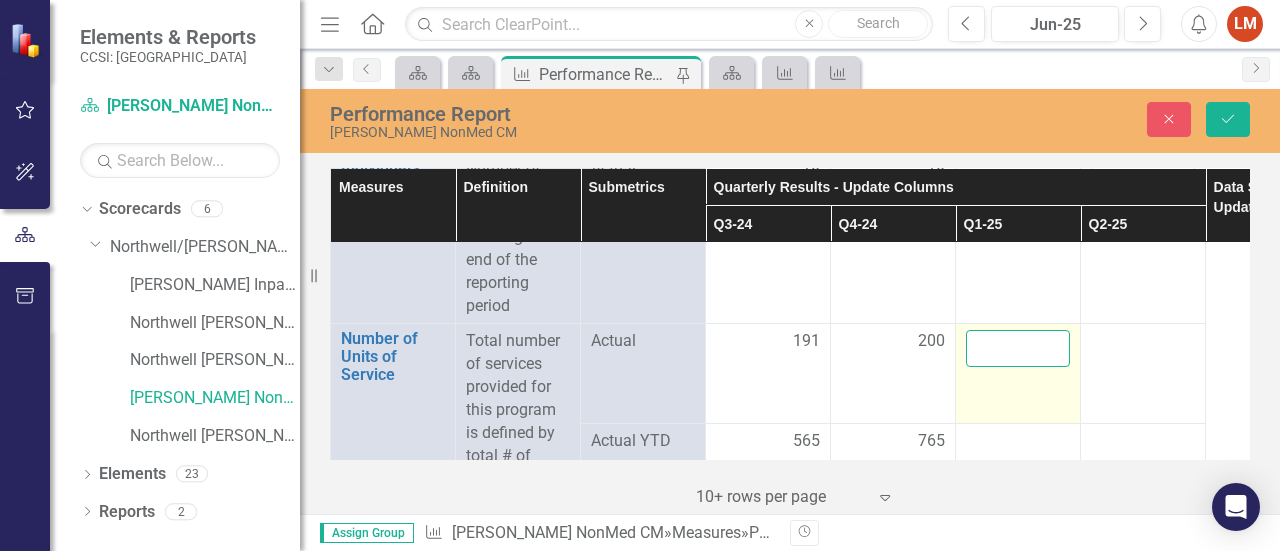 click at bounding box center (1018, 348) 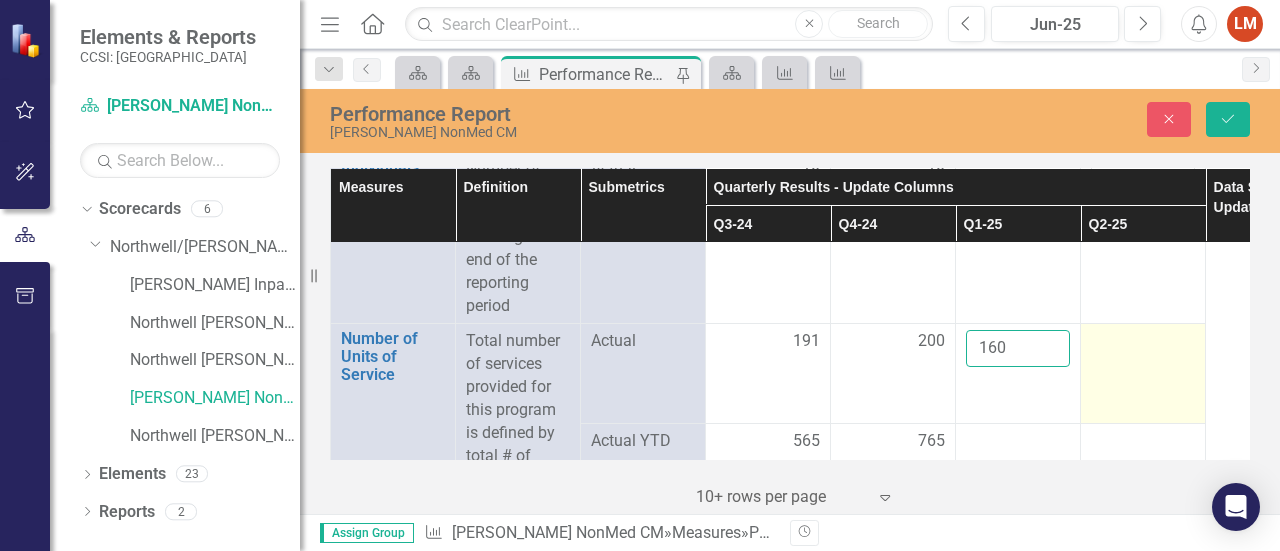 type on "160" 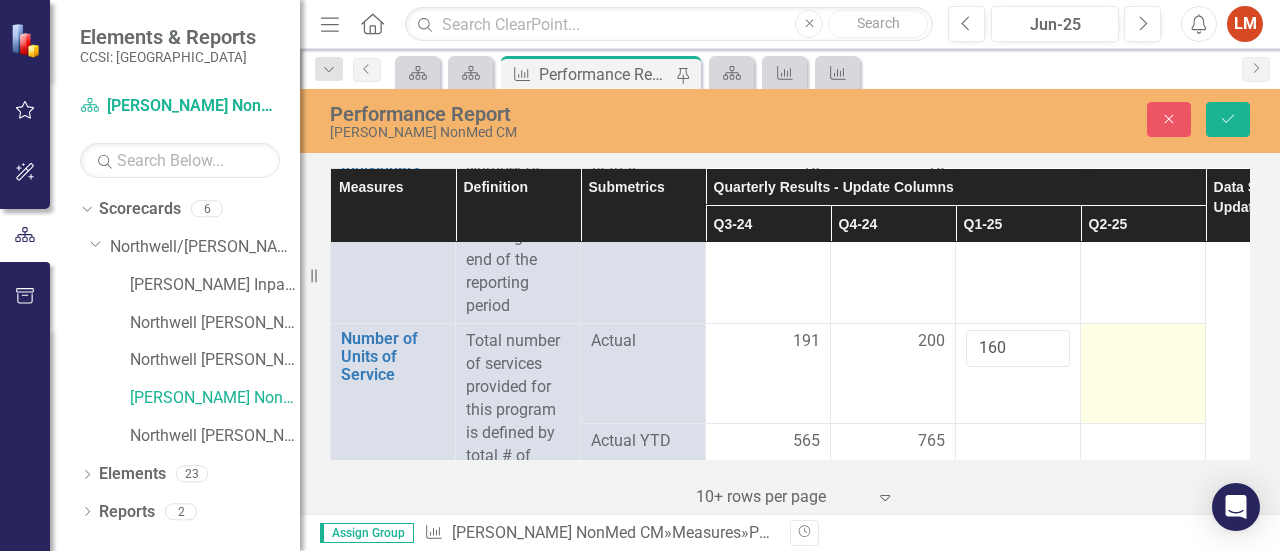 click at bounding box center (1143, 342) 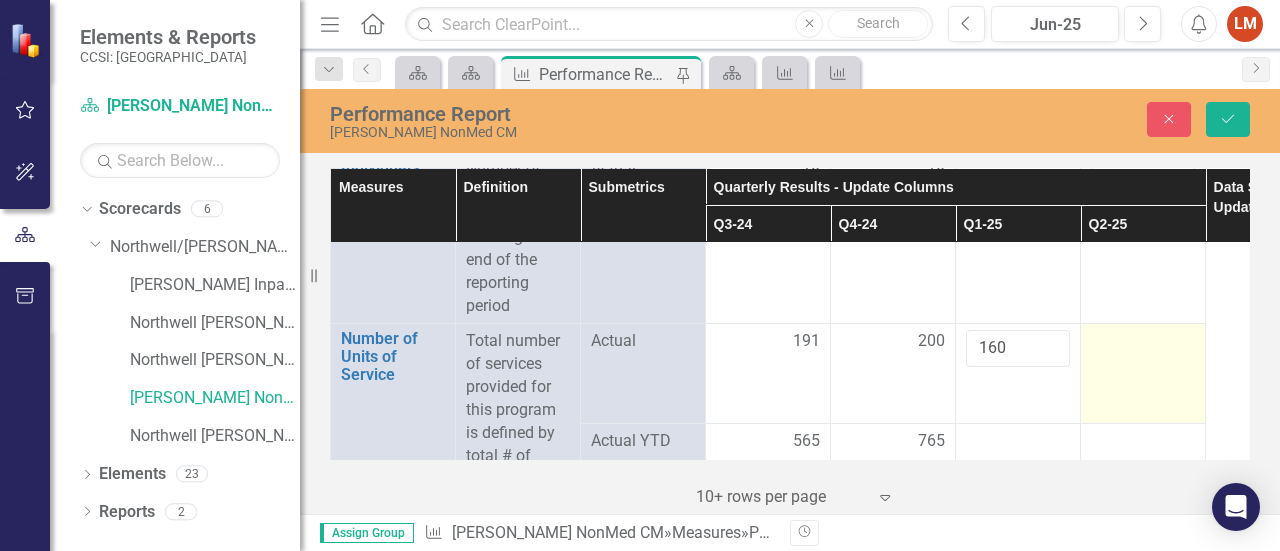 click at bounding box center [1143, 342] 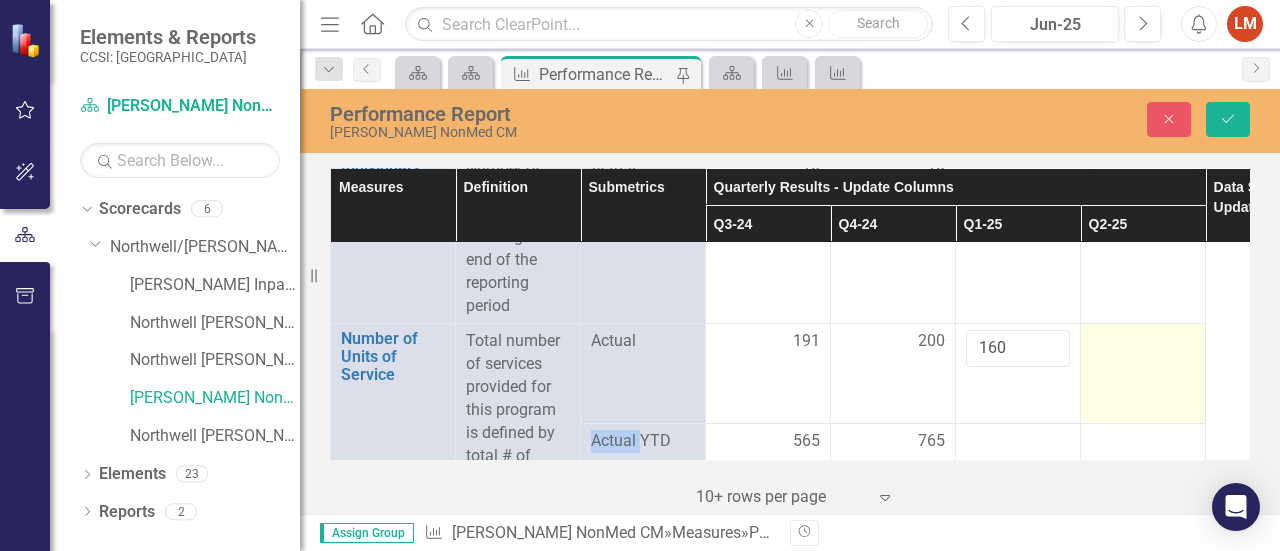 click at bounding box center (1143, 342) 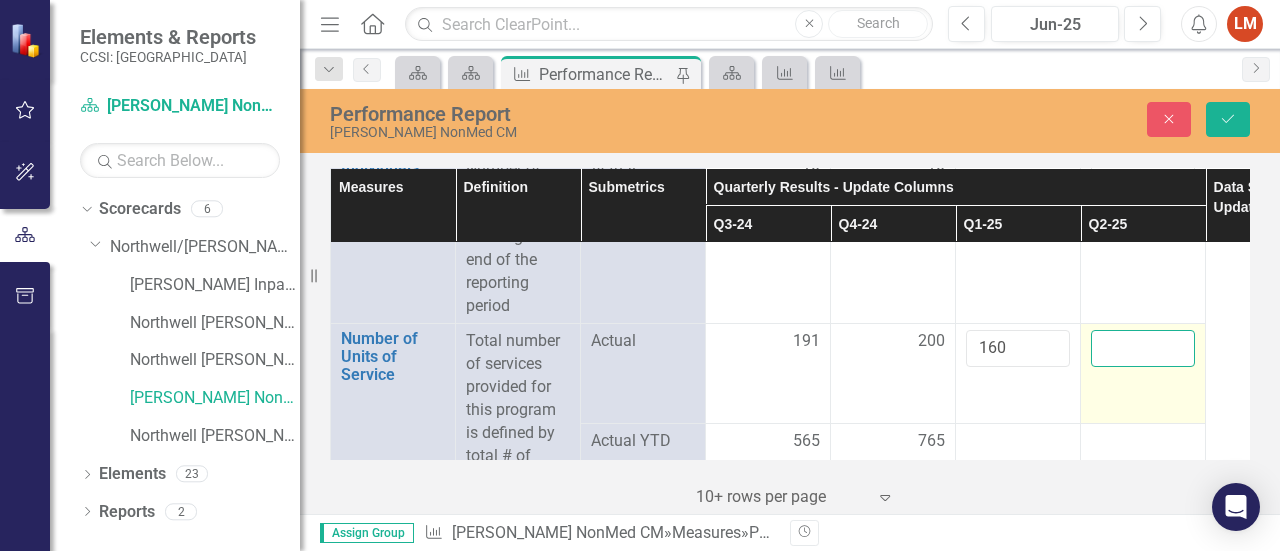click at bounding box center (1143, 348) 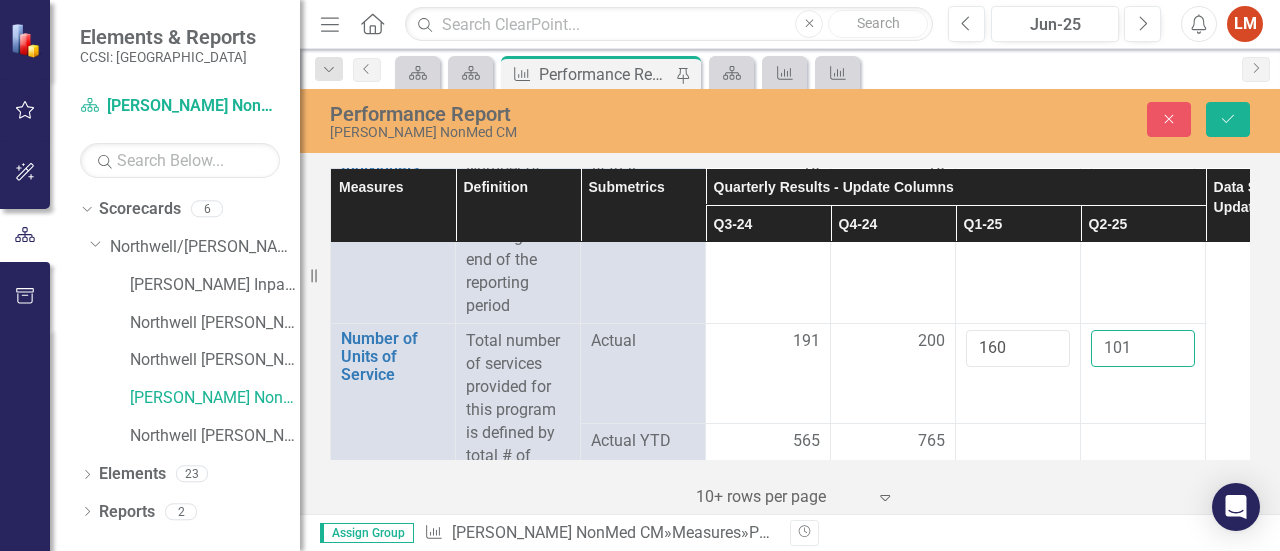 type on "101" 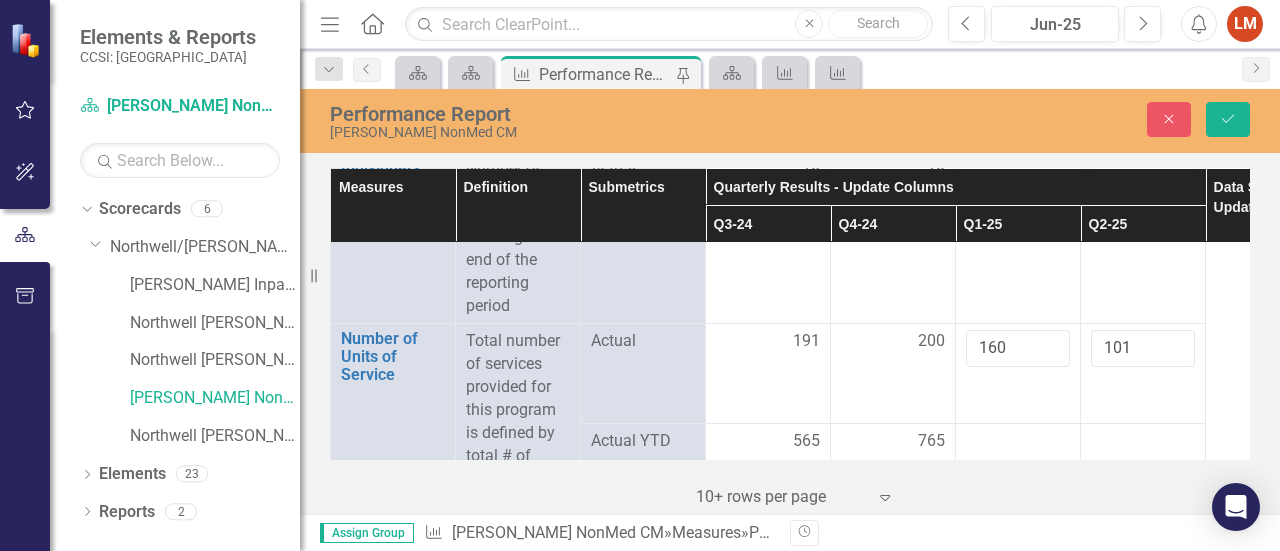 drag, startPoint x: 1067, startPoint y: 399, endPoint x: 1050, endPoint y: 414, distance: 22.671568 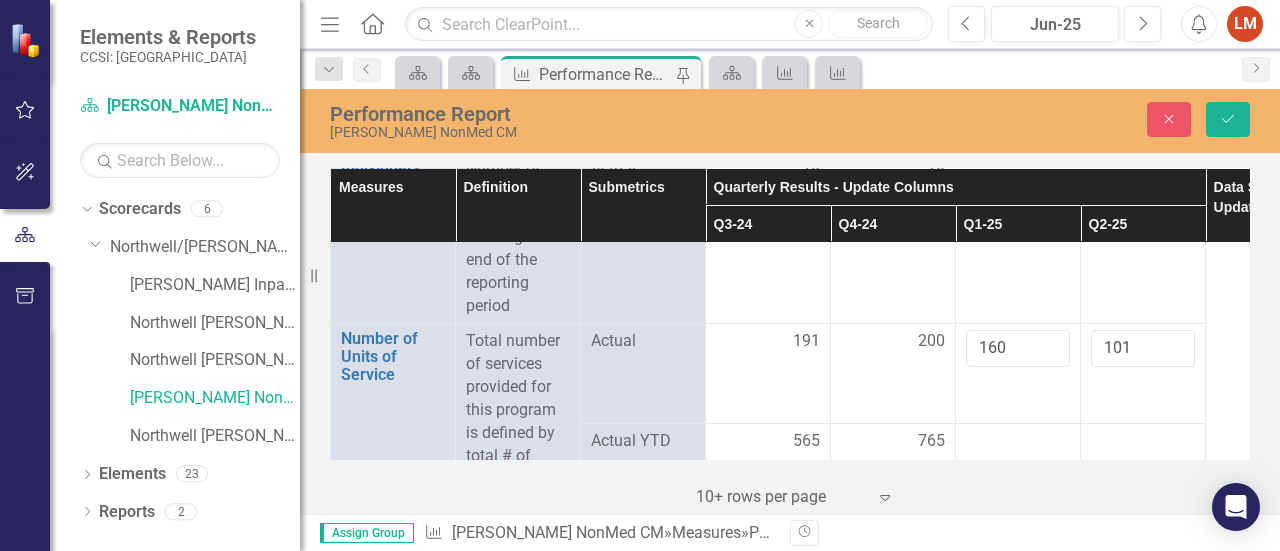 click at bounding box center (1018, 460) 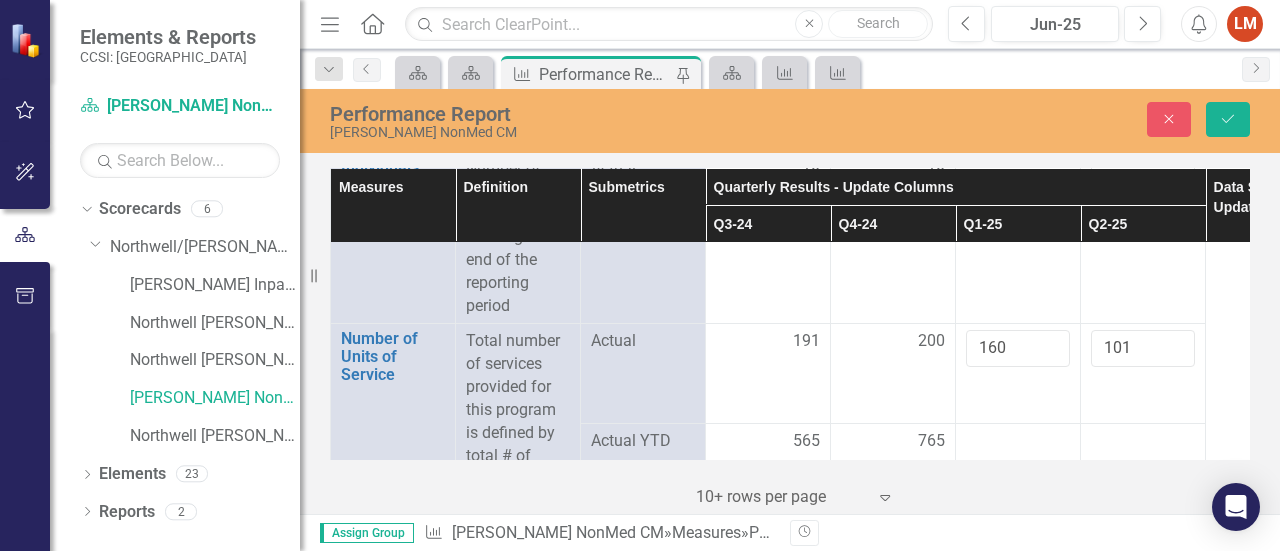 click at bounding box center [1018, 442] 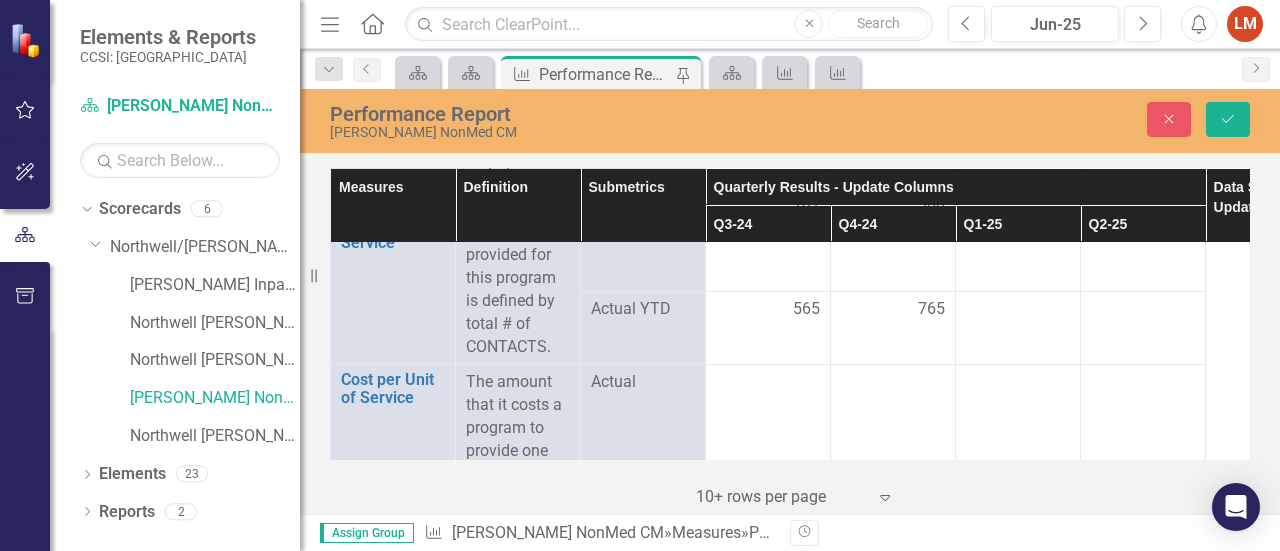 scroll, scrollTop: 4671, scrollLeft: 0, axis: vertical 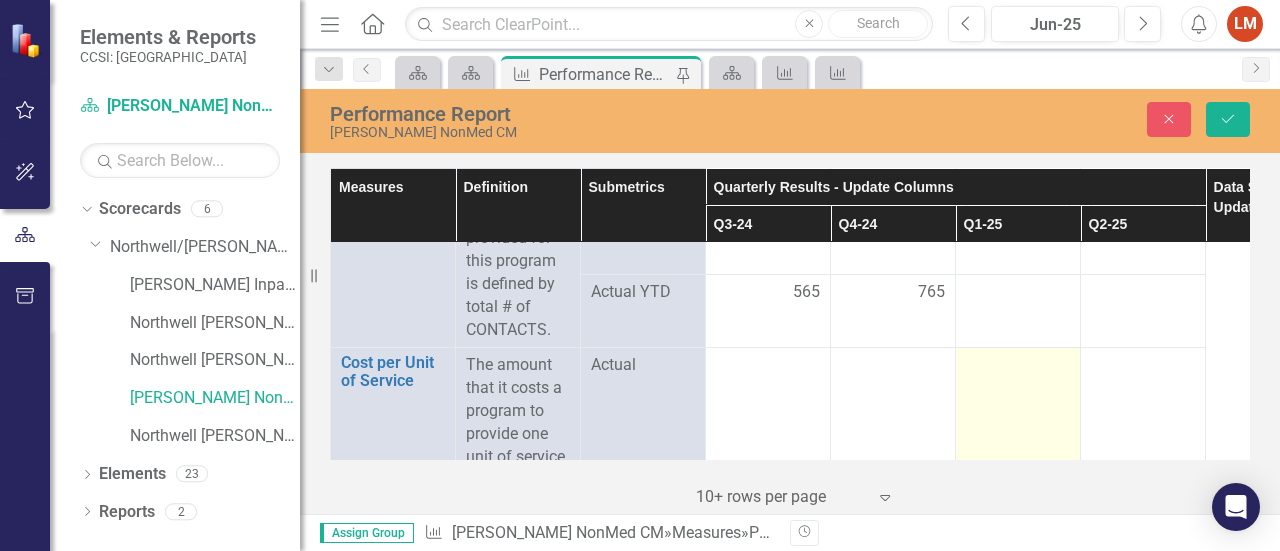 click at bounding box center [1018, 411] 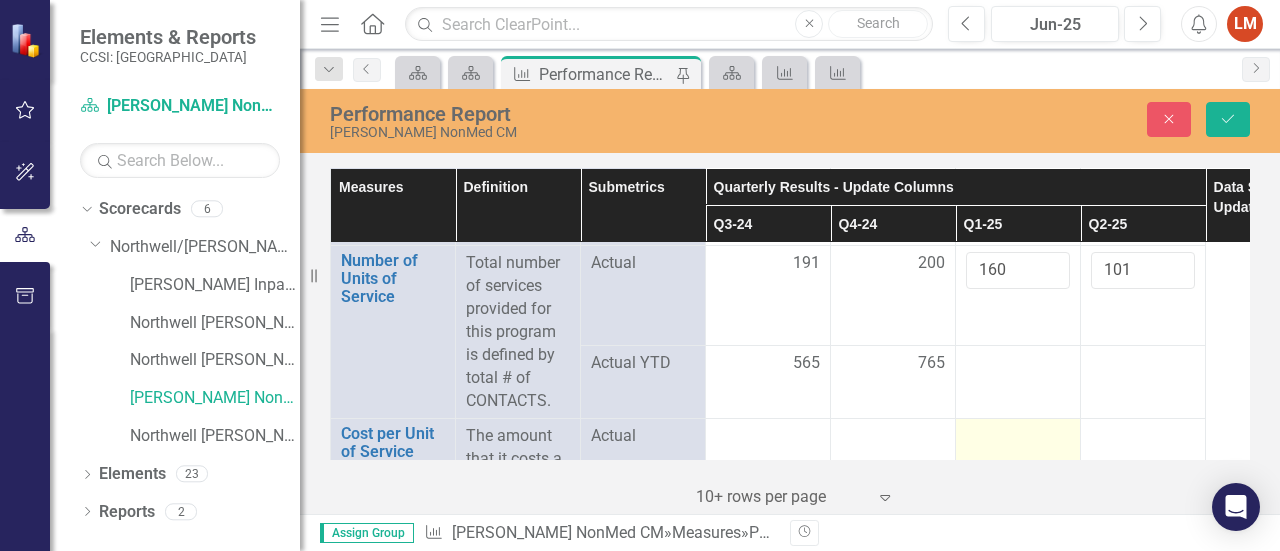 scroll, scrollTop: 4571, scrollLeft: 0, axis: vertical 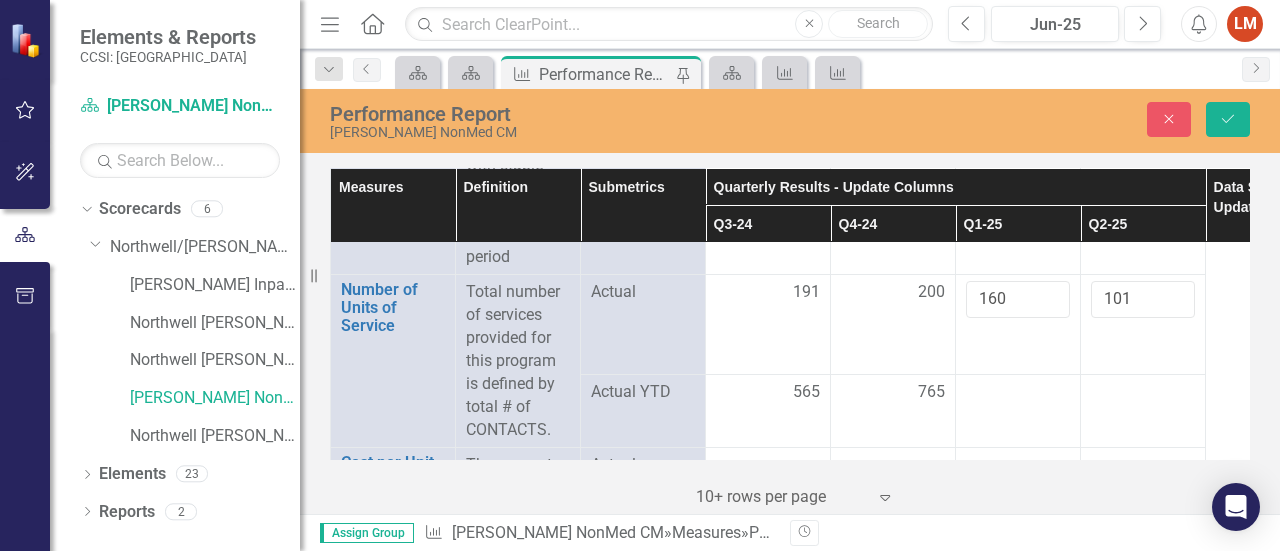 click at bounding box center [1018, 411] 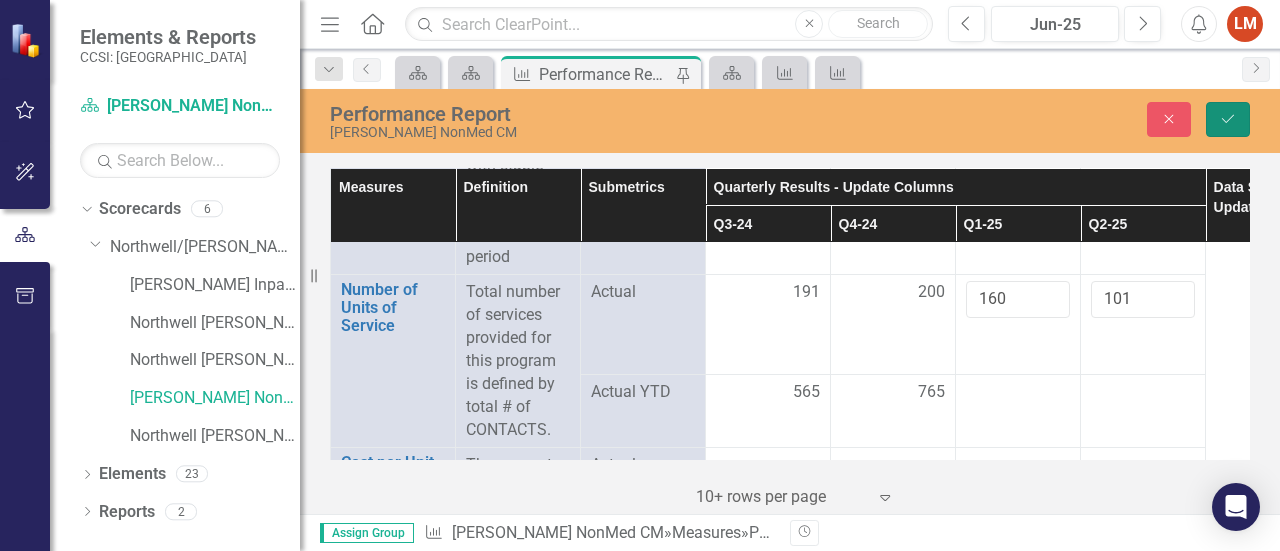 click on "Save" 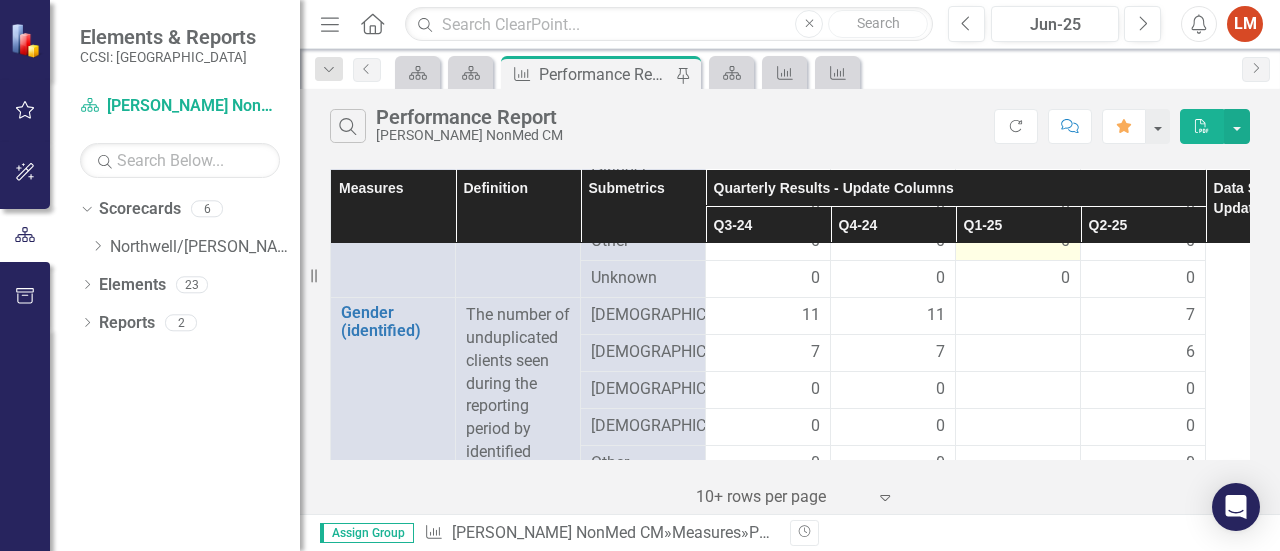 scroll, scrollTop: 1400, scrollLeft: 0, axis: vertical 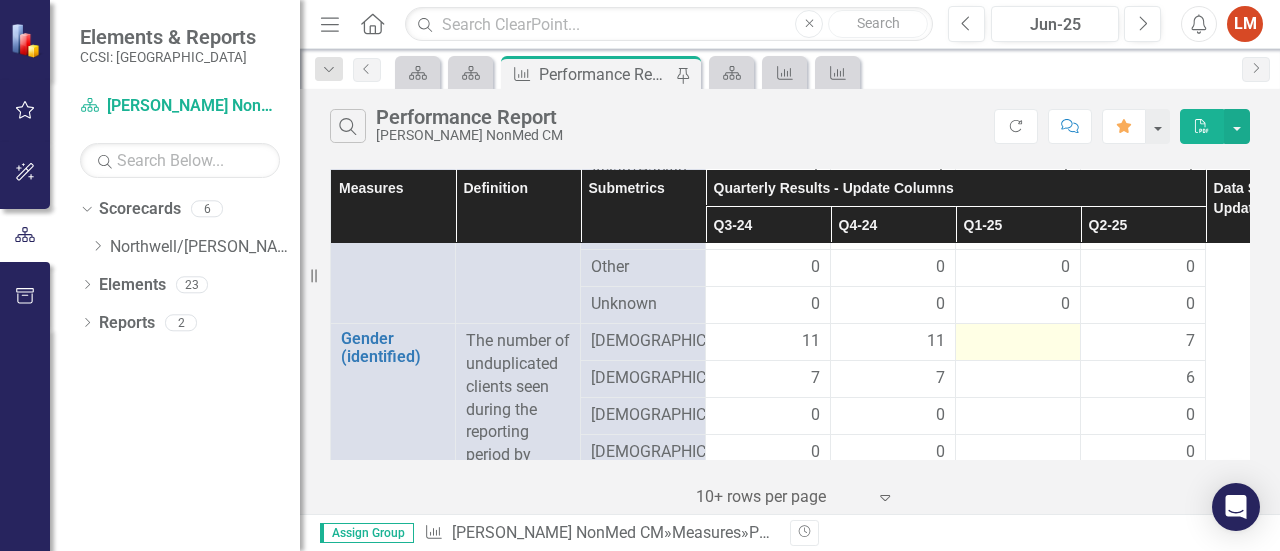 click at bounding box center (1018, 342) 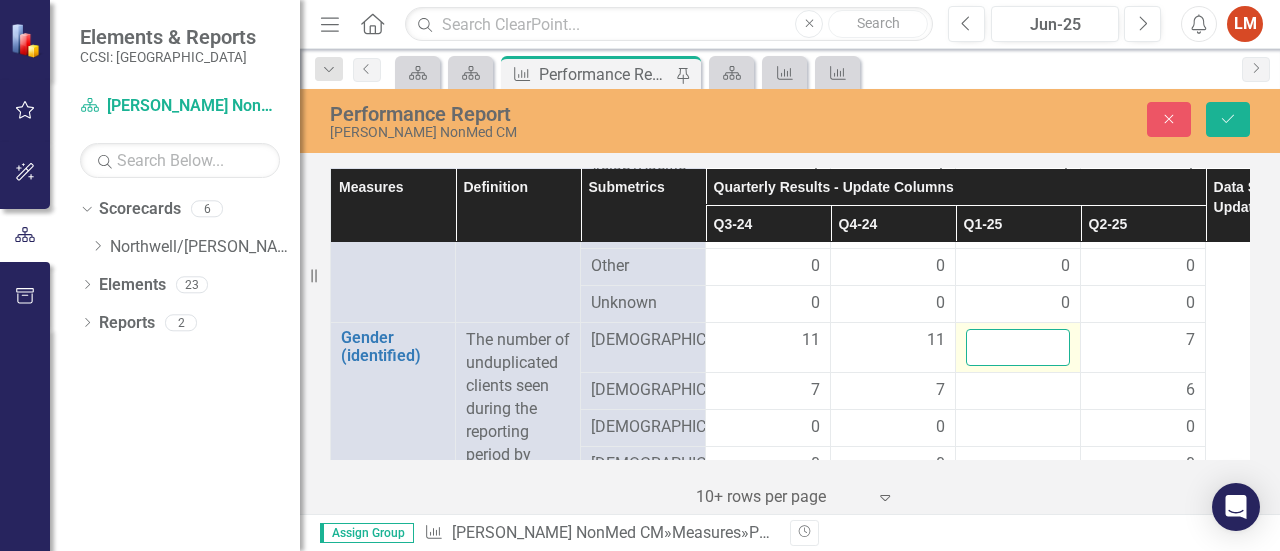 click at bounding box center (1018, 347) 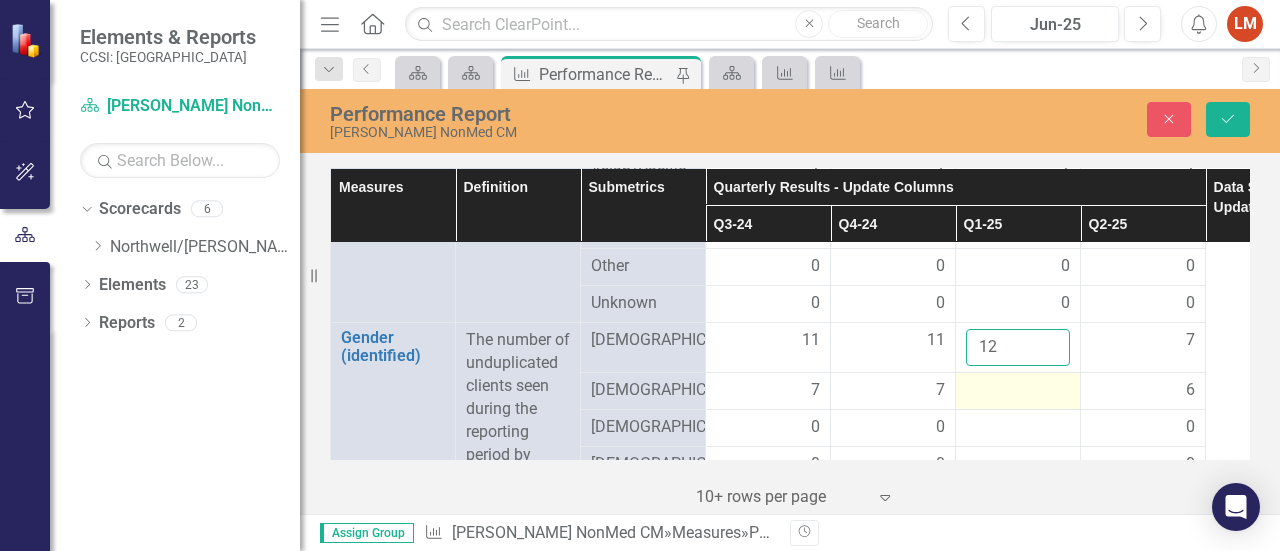 type on "12" 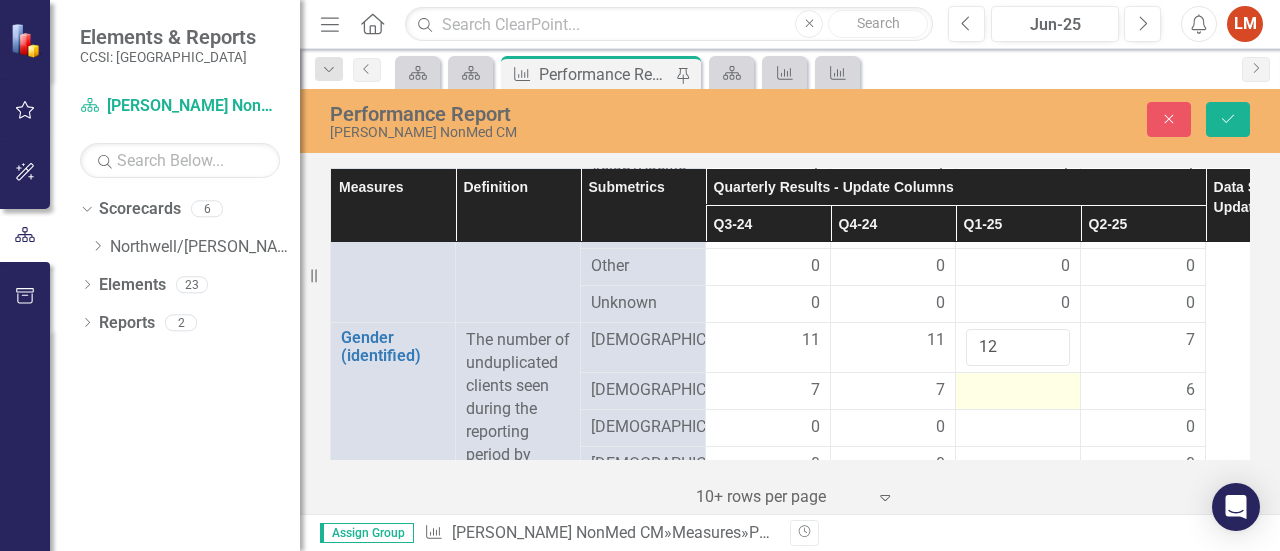 click at bounding box center [1018, 391] 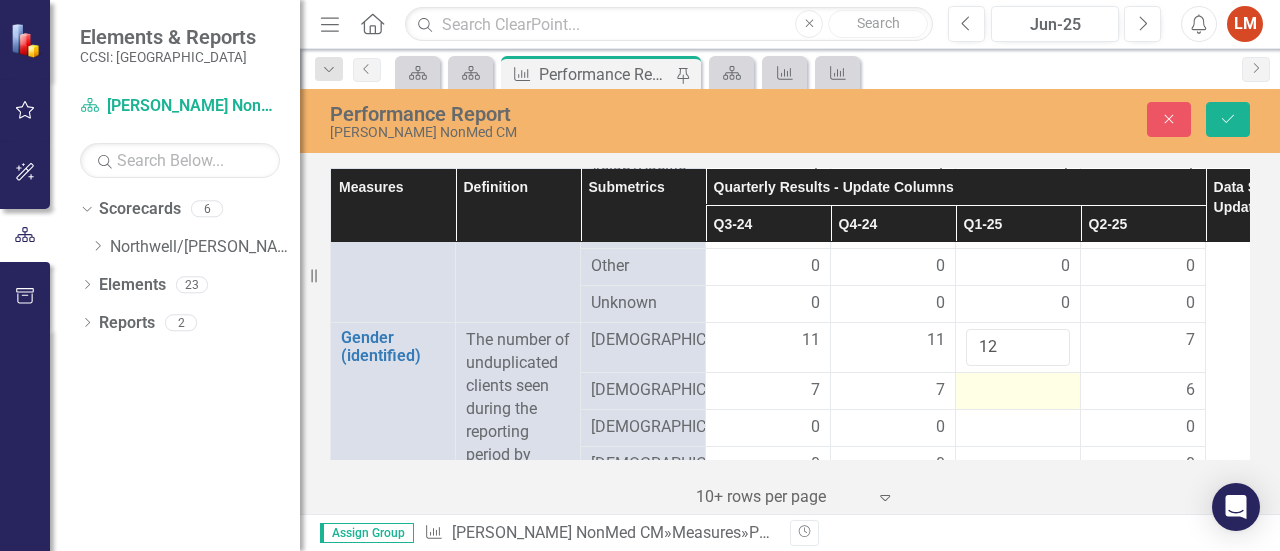 click at bounding box center [1018, 391] 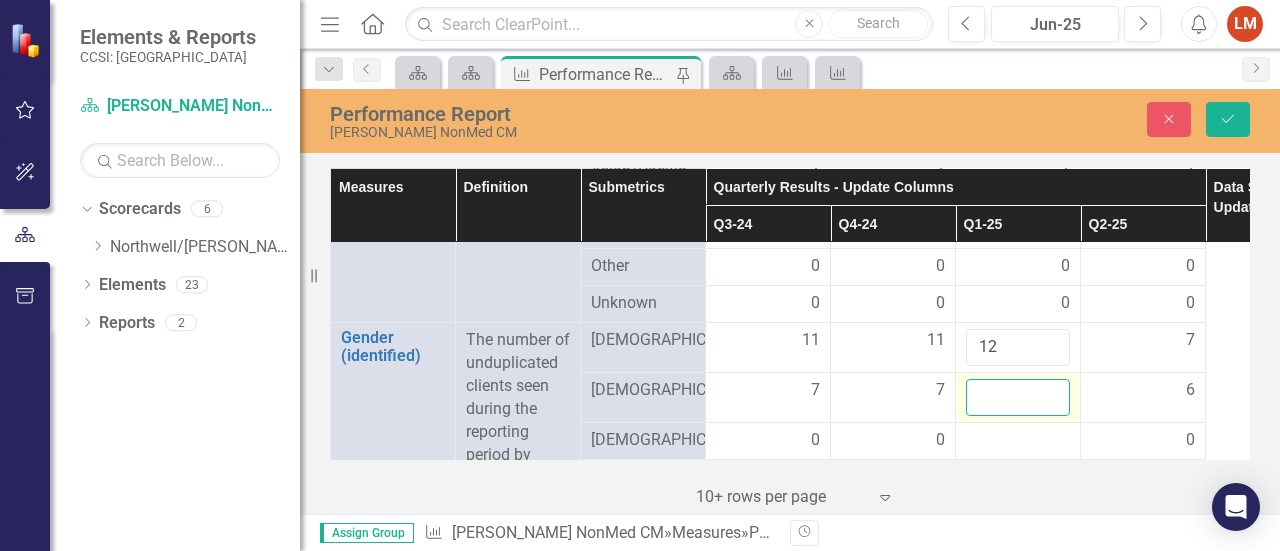 click at bounding box center (1018, 397) 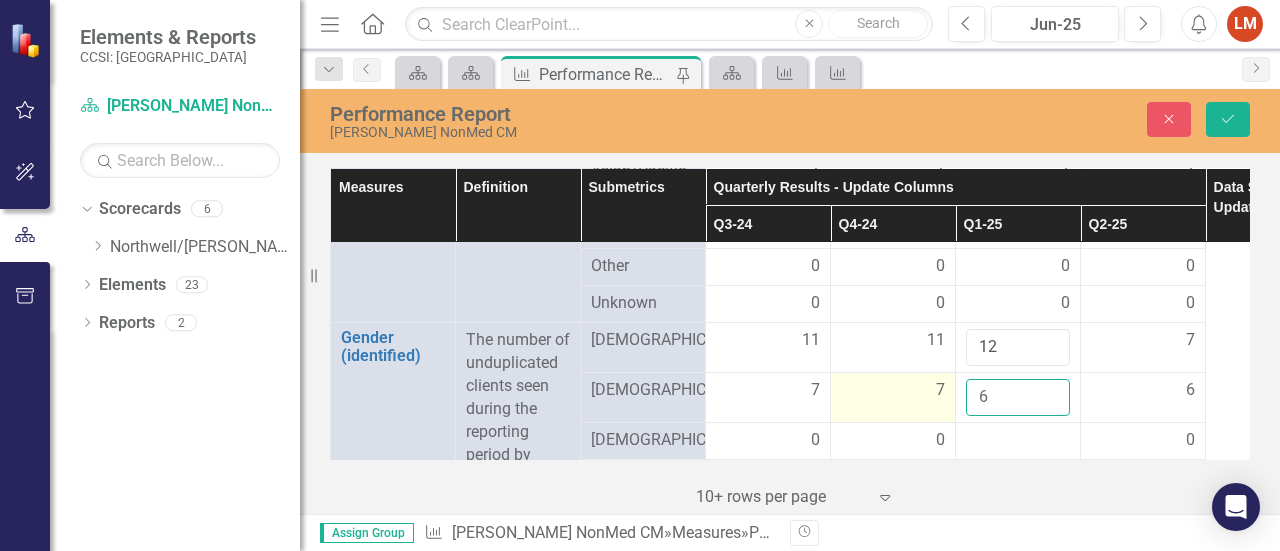 type on "6" 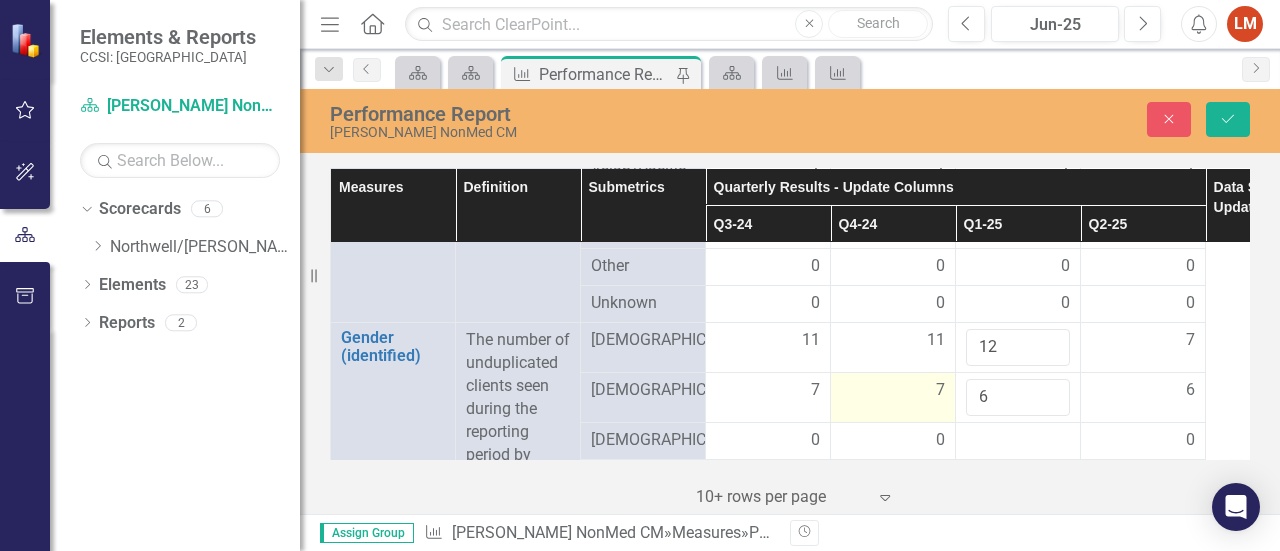 click on "7" at bounding box center (893, 390) 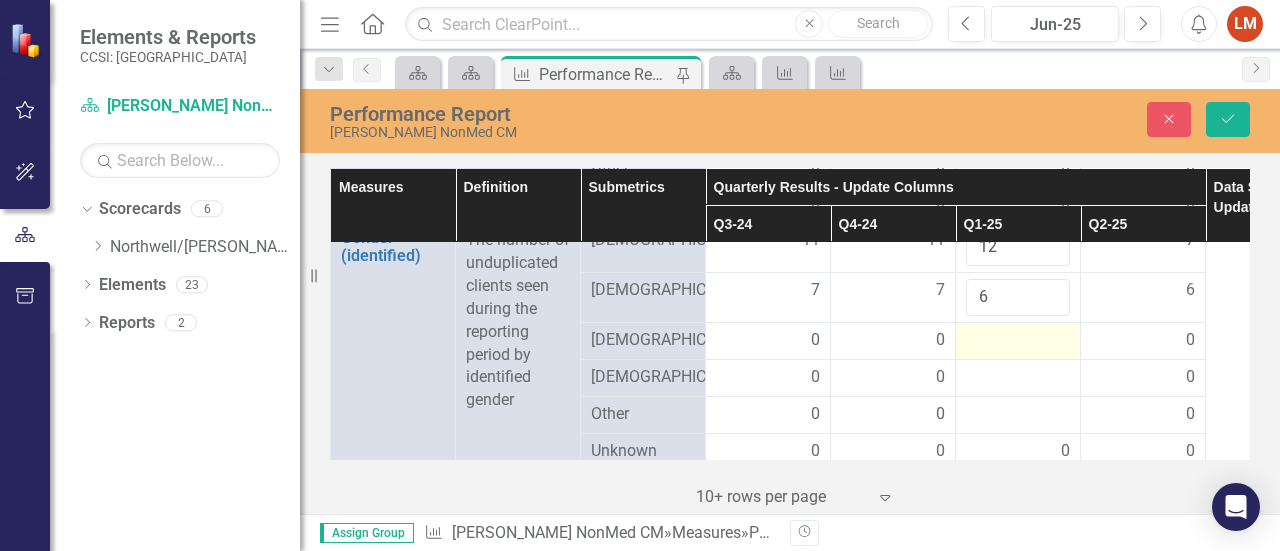 click at bounding box center [1018, 341] 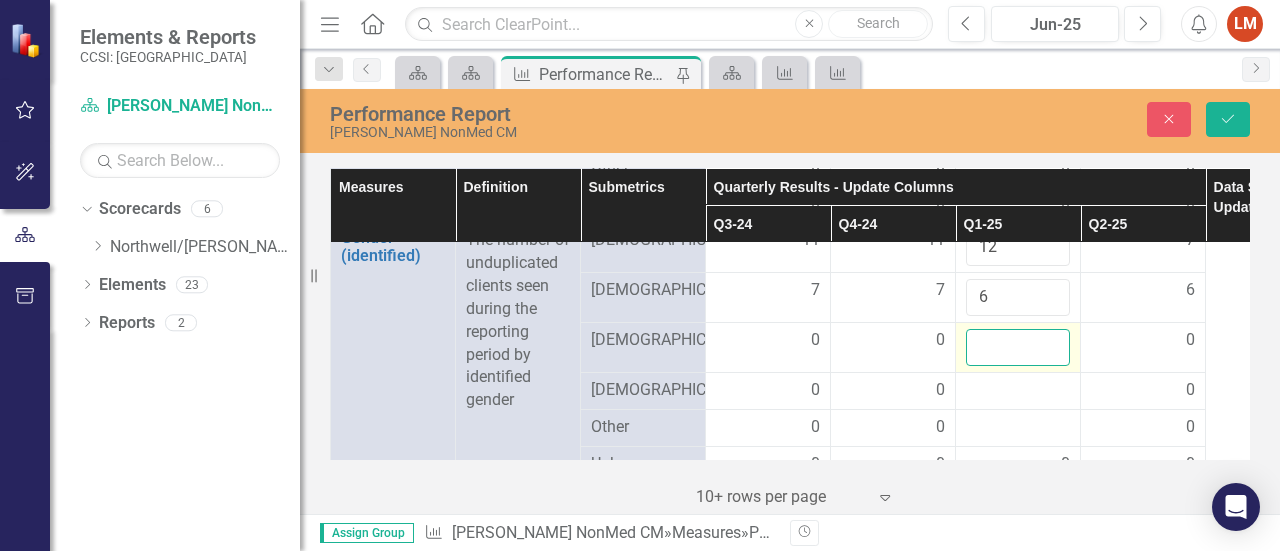 click at bounding box center (1018, 347) 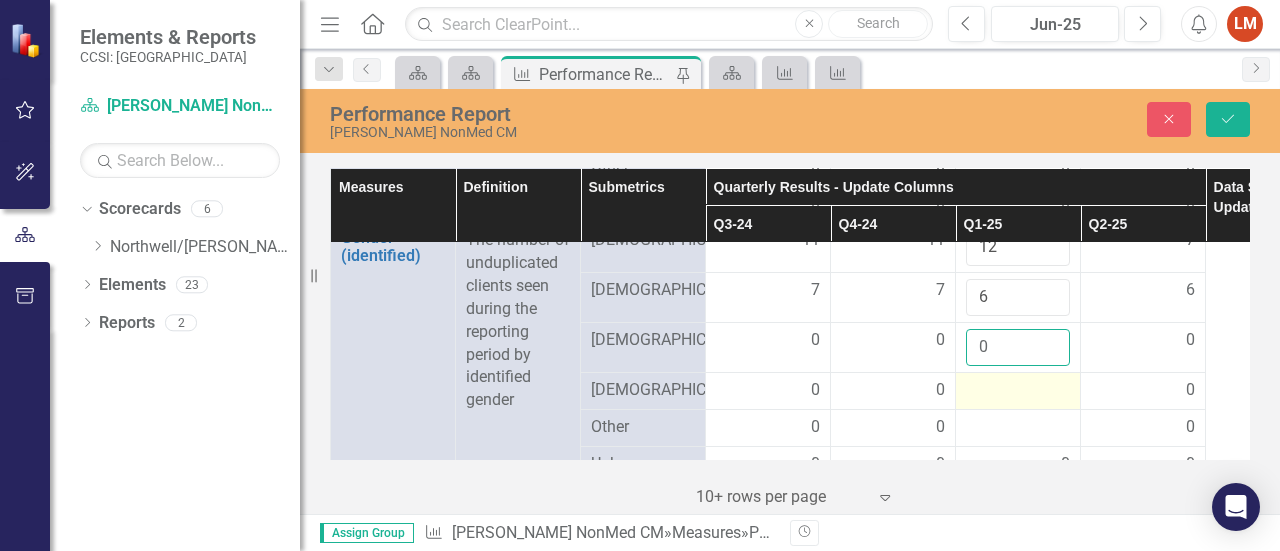 type on "0" 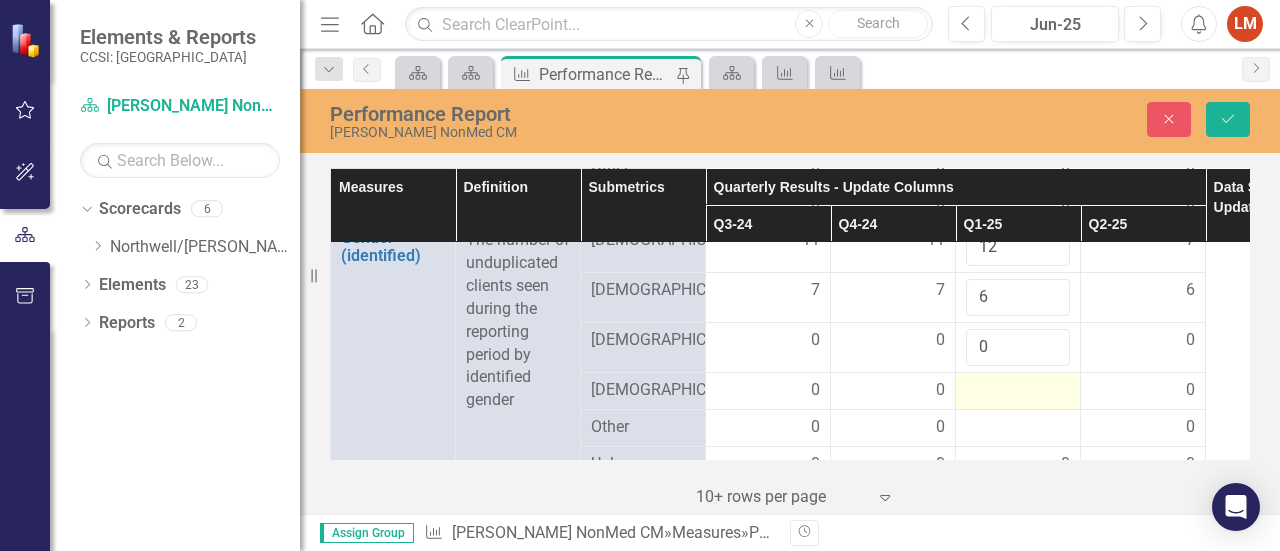 click at bounding box center (1018, 391) 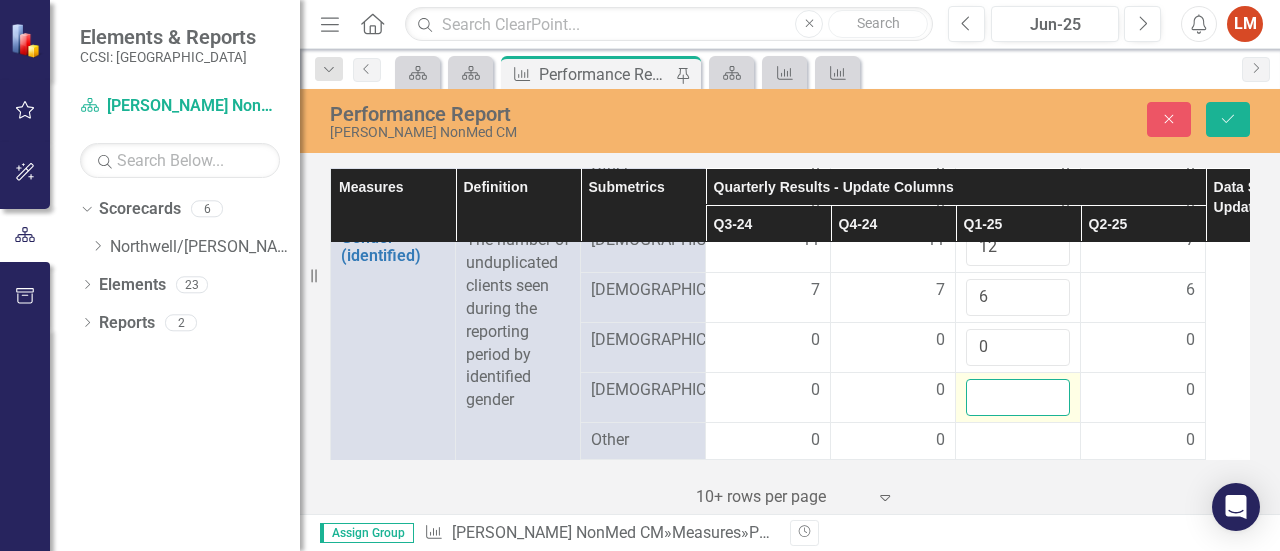 click at bounding box center [1018, 397] 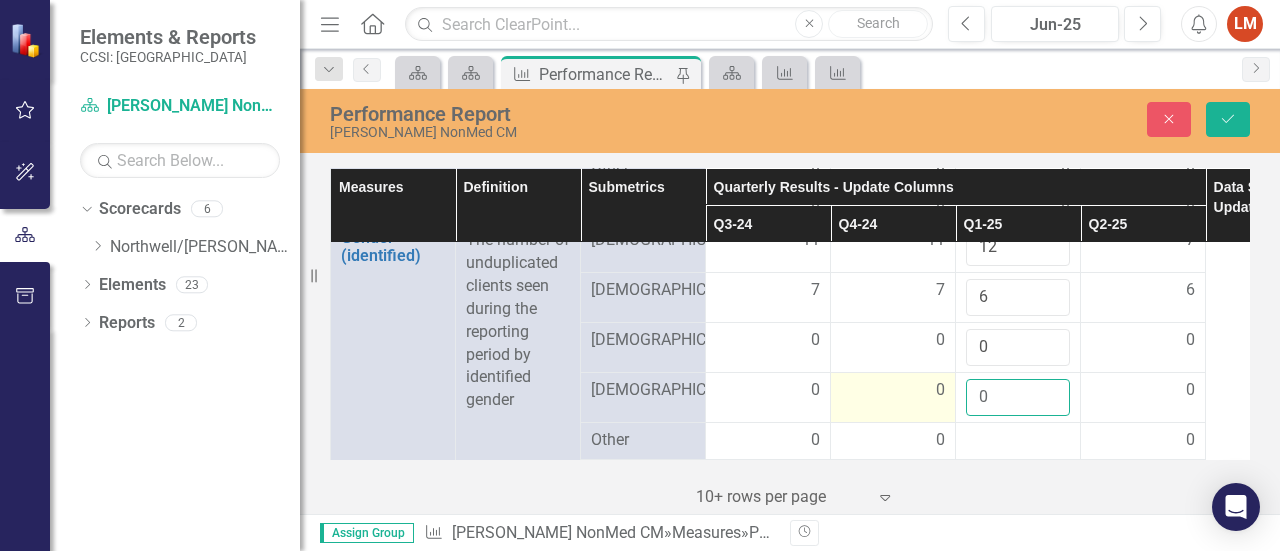 type on "0" 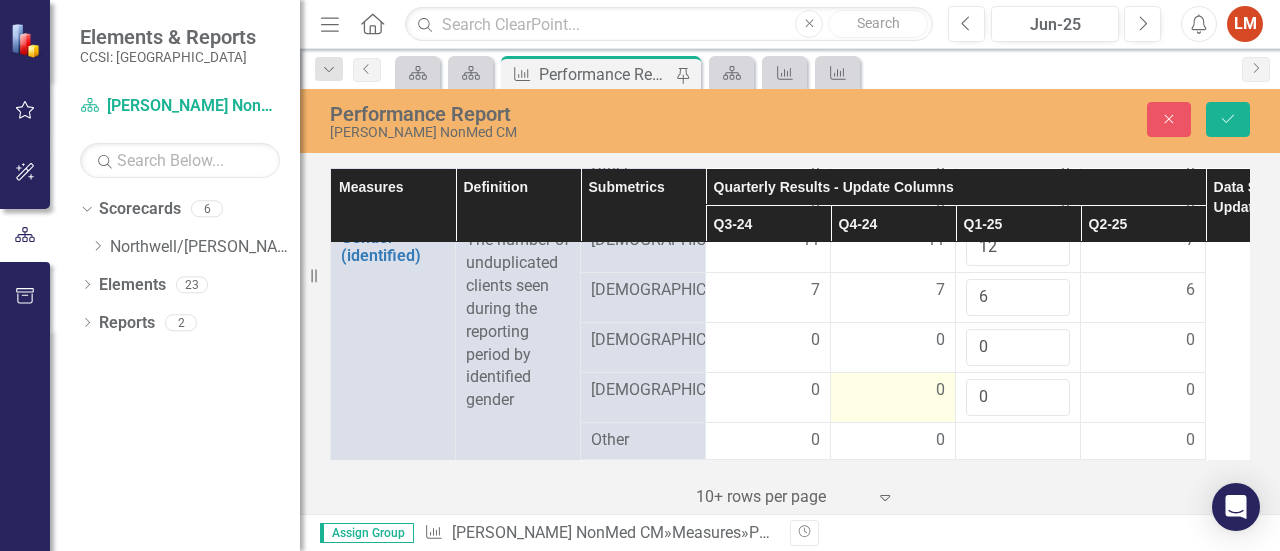 click on "0" at bounding box center [893, 390] 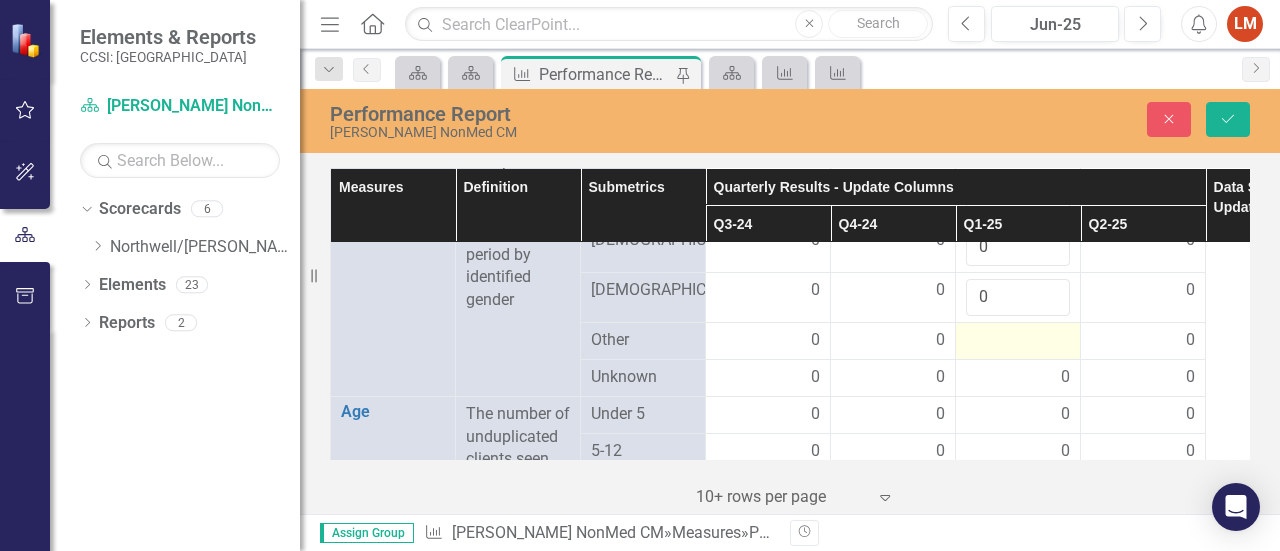 click at bounding box center (1018, 341) 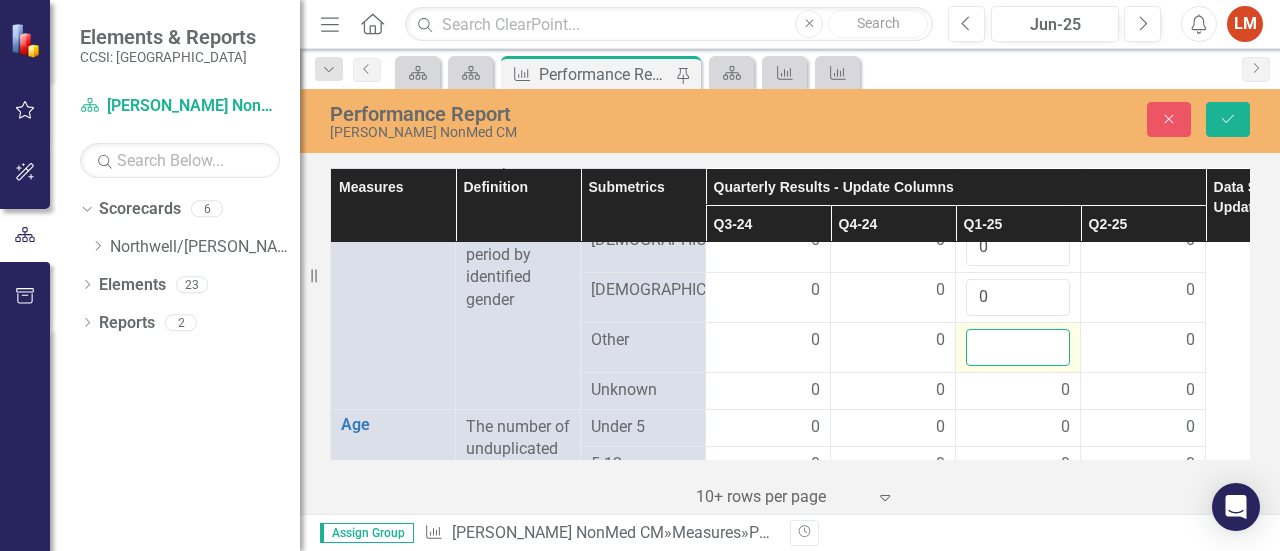 click at bounding box center (1018, 347) 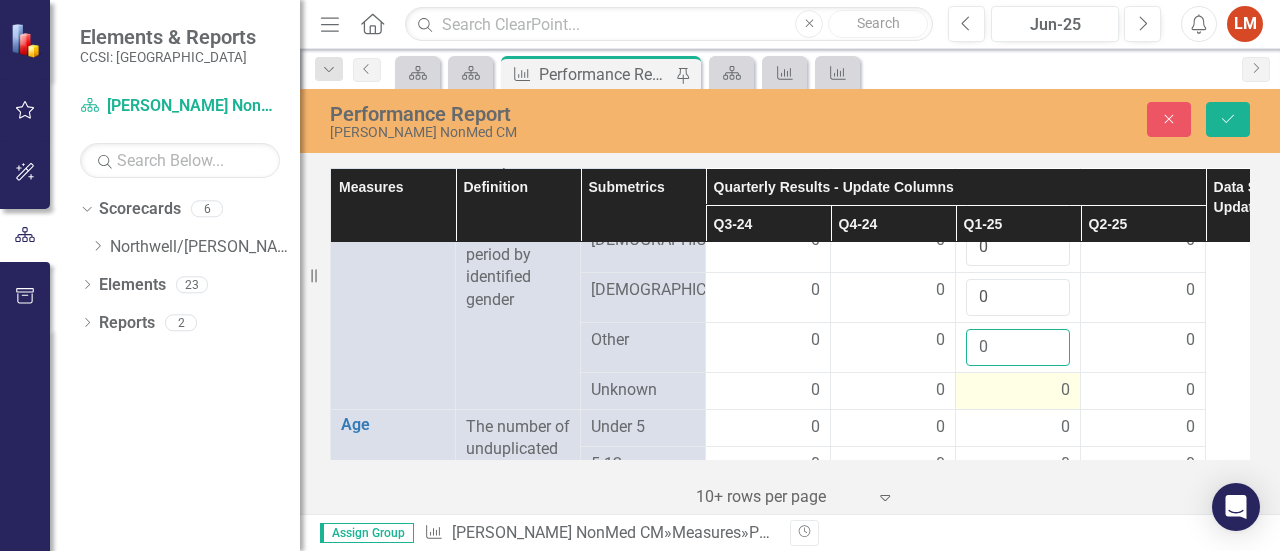 type on "0" 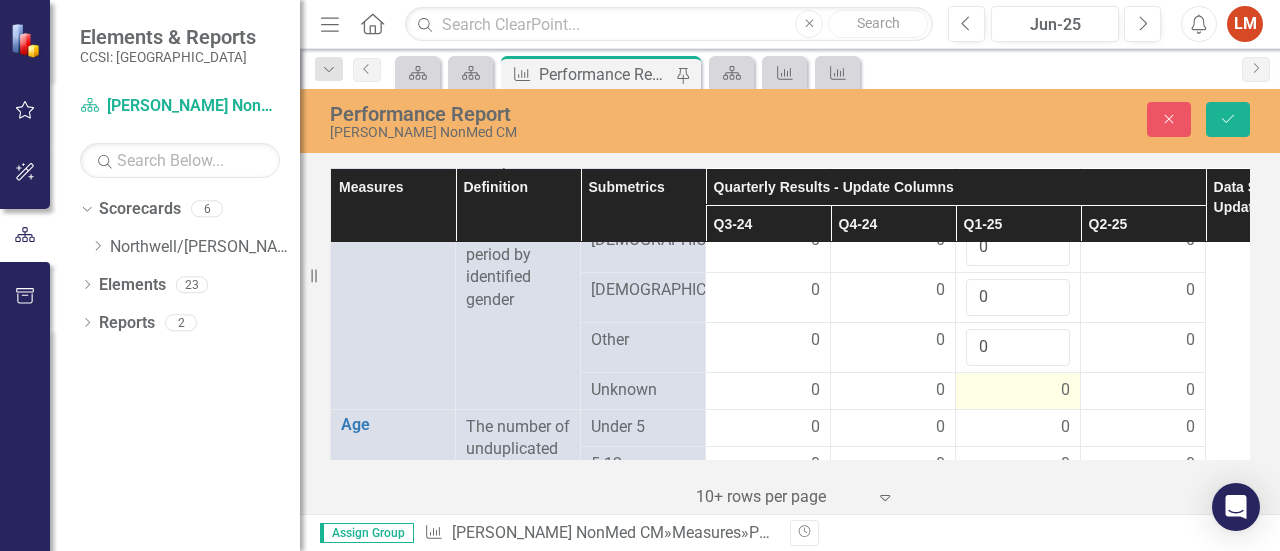 click on "0" at bounding box center (1018, 390) 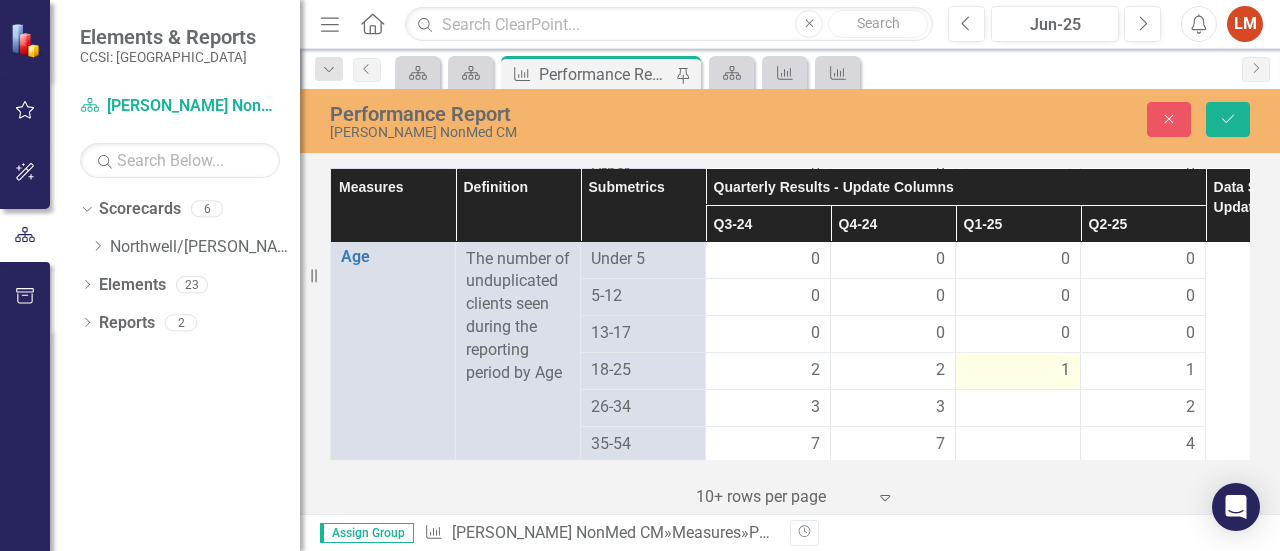 scroll, scrollTop: 1800, scrollLeft: 0, axis: vertical 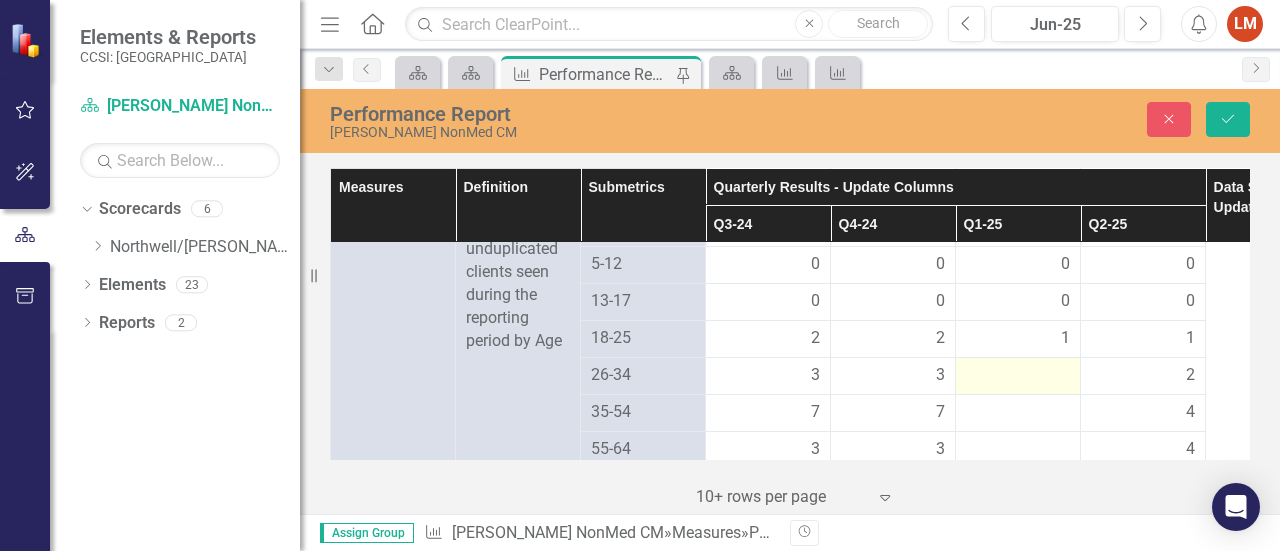 click at bounding box center (1018, 376) 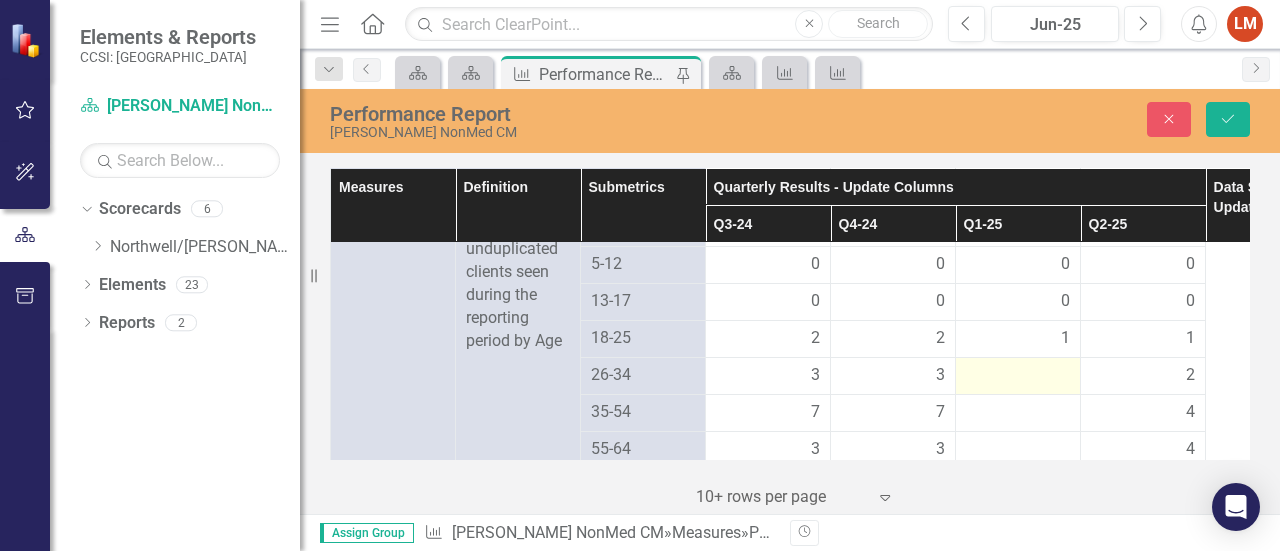 click at bounding box center (1018, 376) 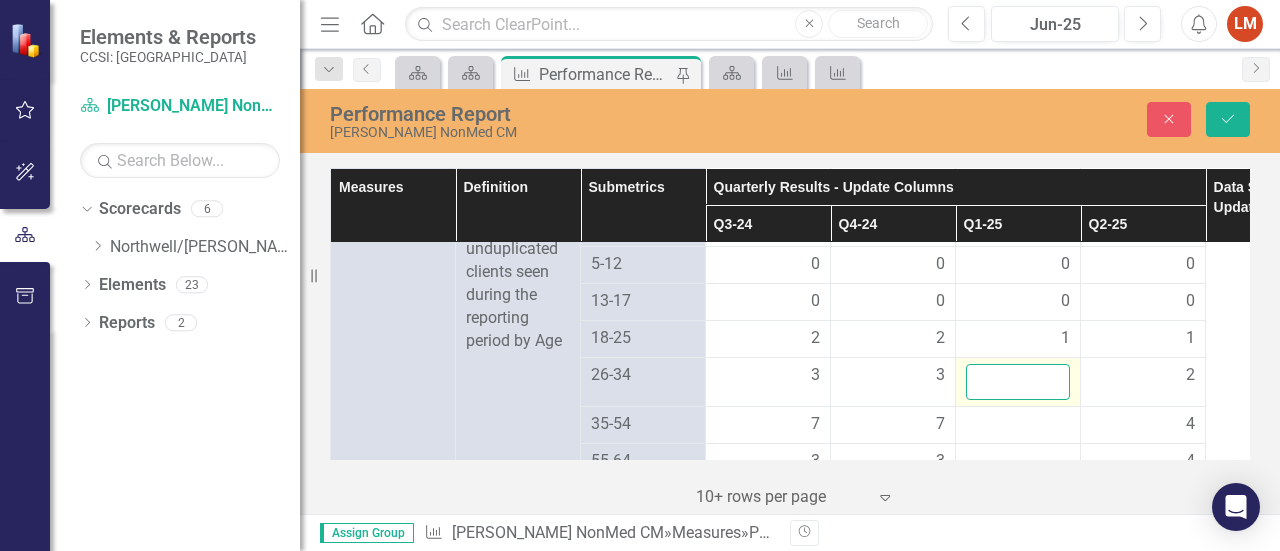 click at bounding box center (1018, 382) 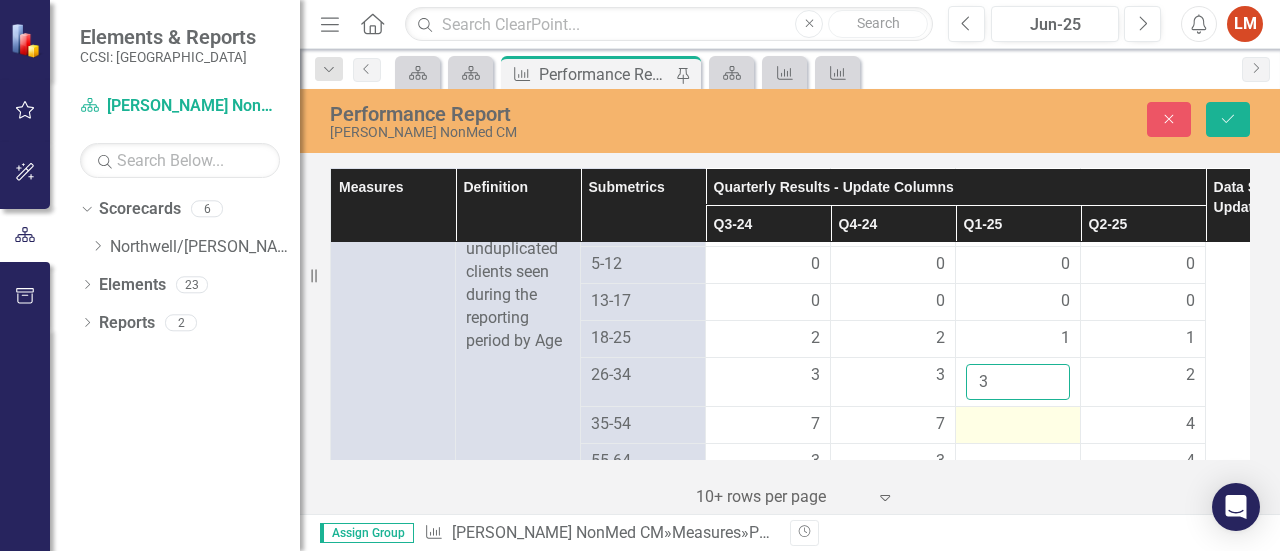 type on "3" 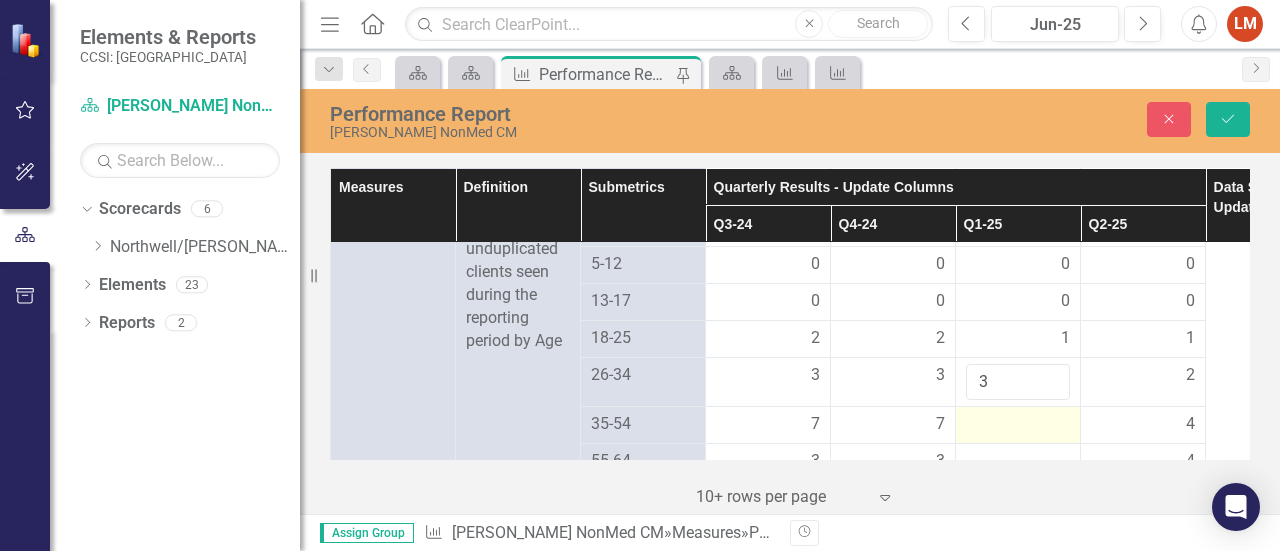 click at bounding box center [1018, 425] 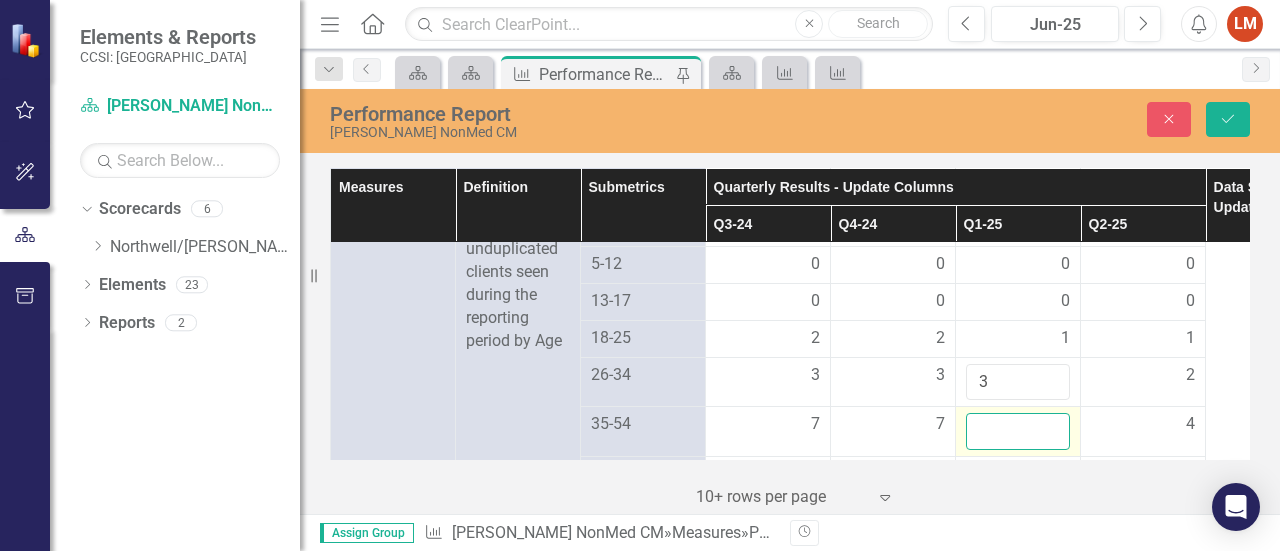 click at bounding box center (1018, 431) 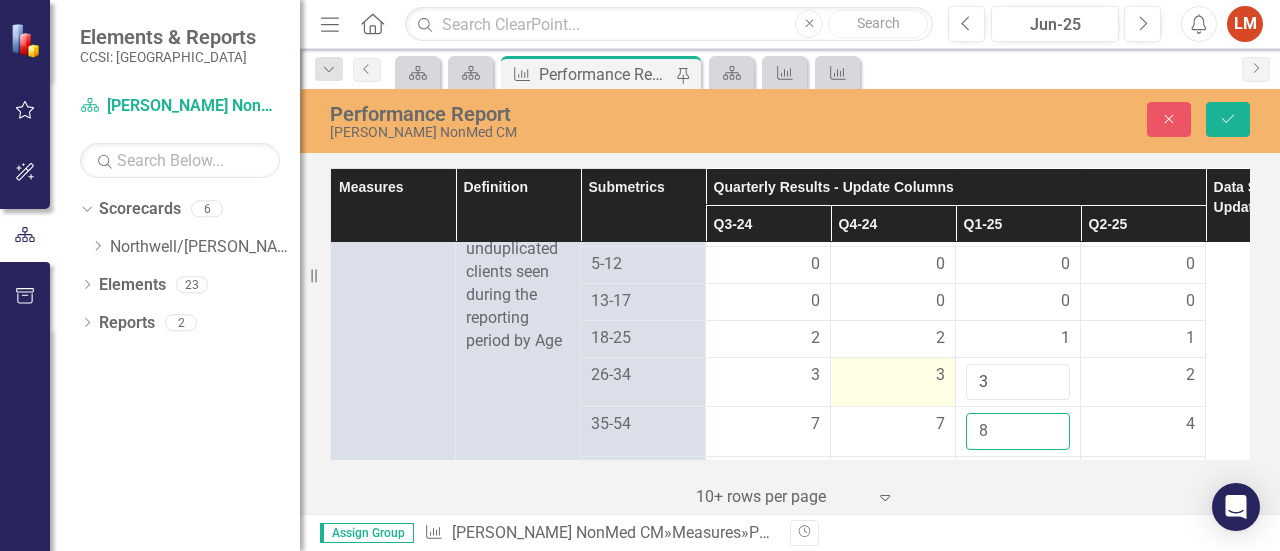 scroll, scrollTop: 1805, scrollLeft: 0, axis: vertical 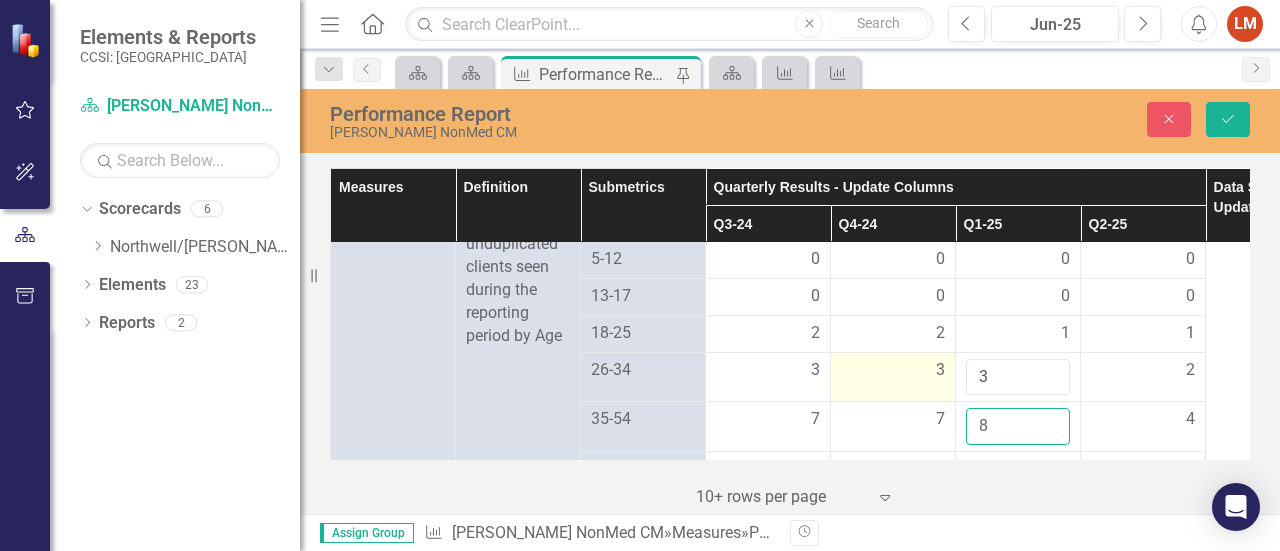 type on "8" 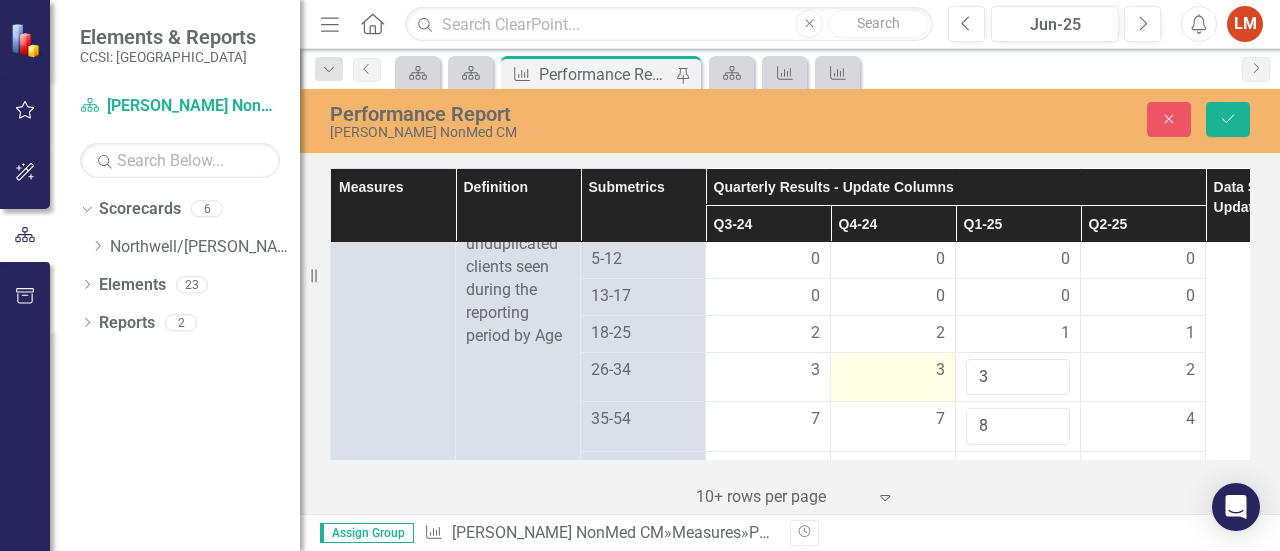 click on "3" at bounding box center [893, 370] 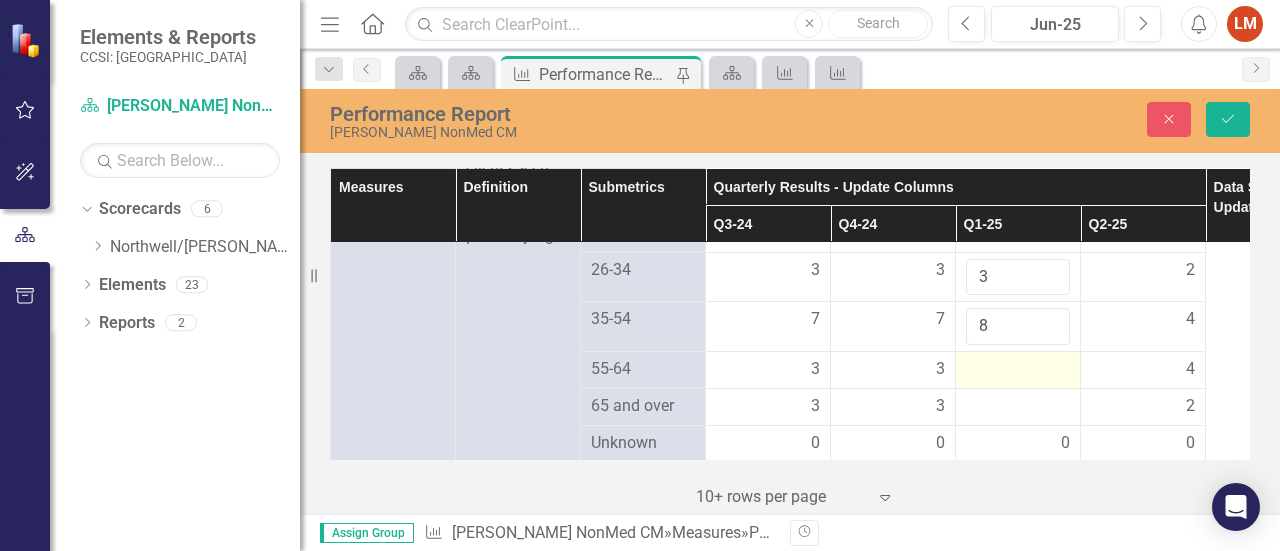 click at bounding box center [1018, 370] 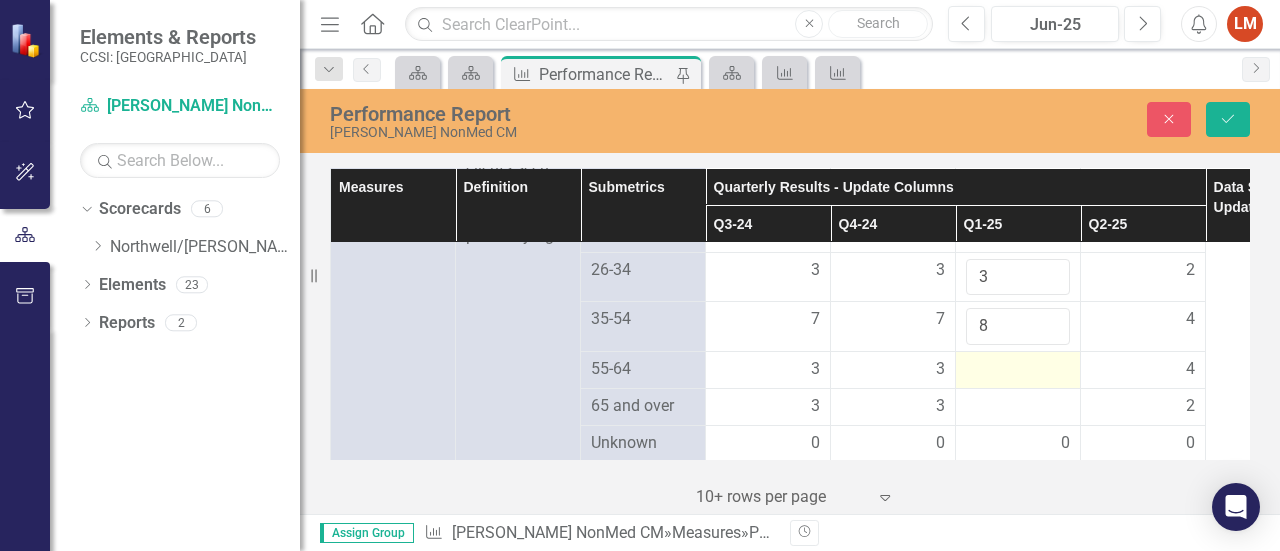 click at bounding box center [1018, 370] 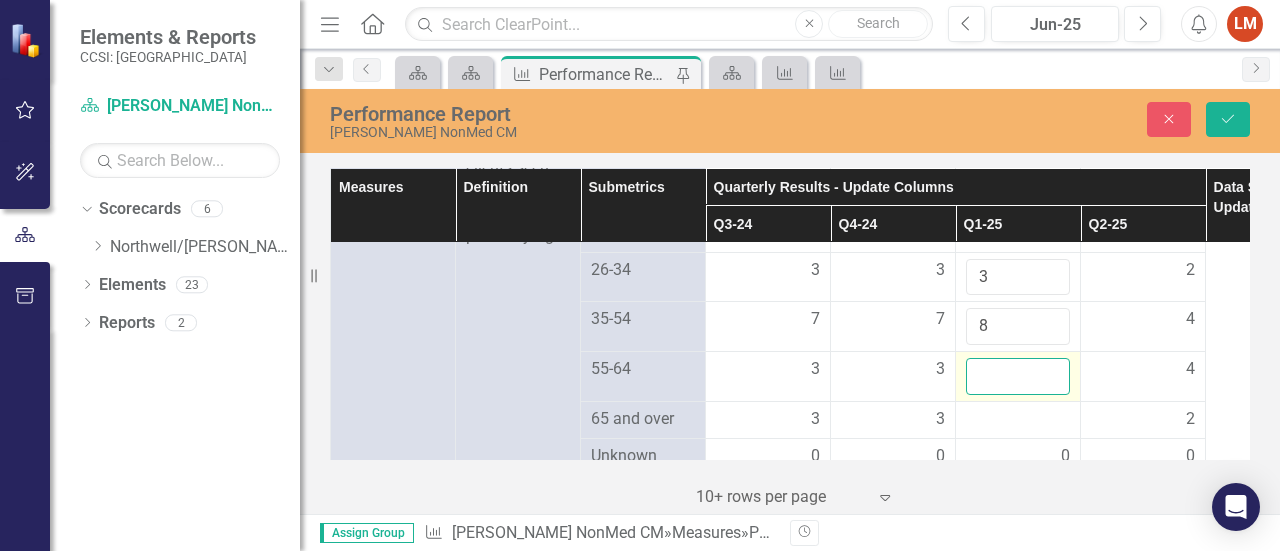 click at bounding box center (1018, 376) 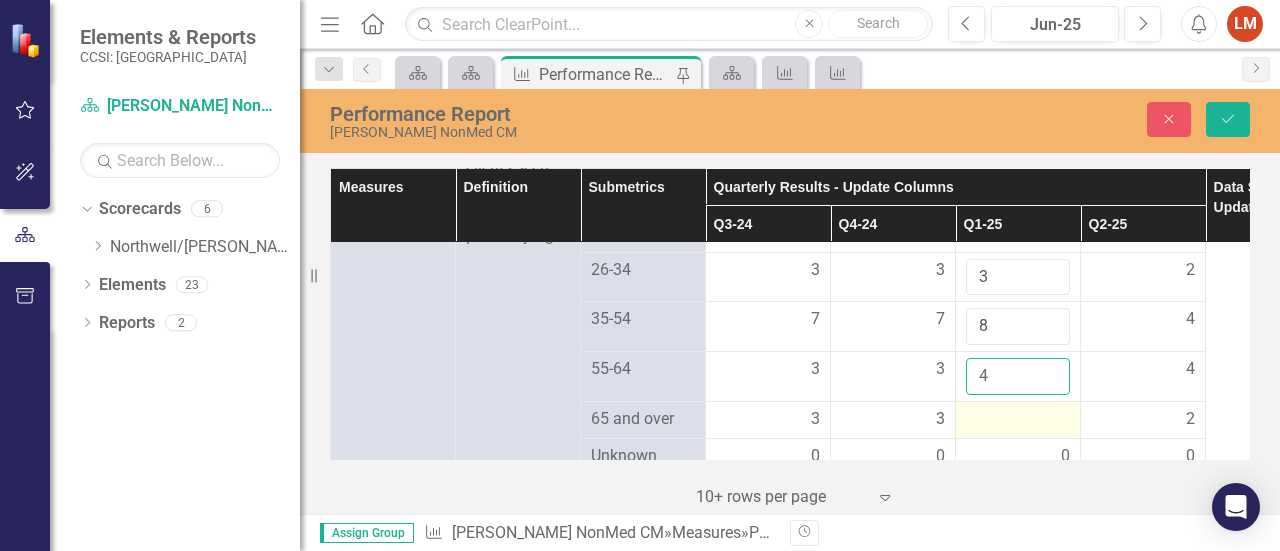 type on "4" 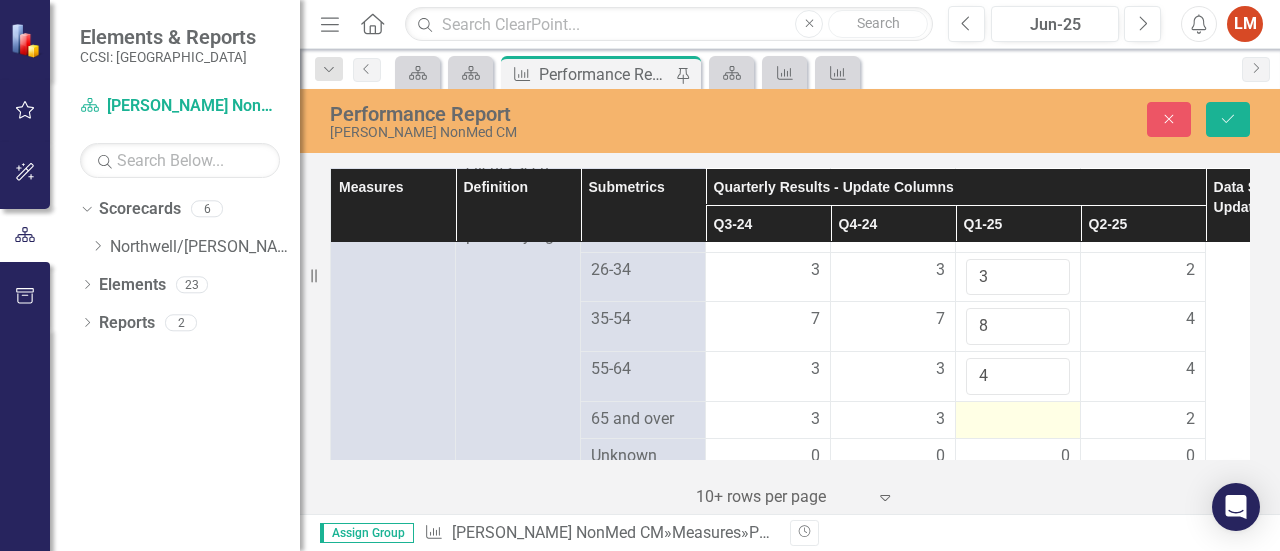 click at bounding box center [1018, 420] 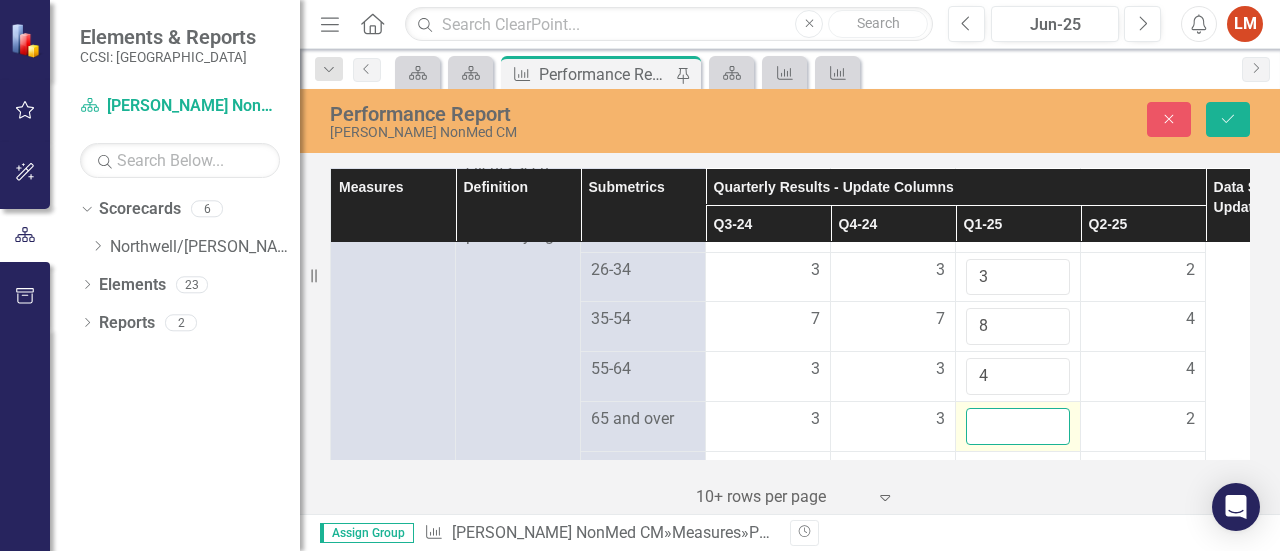 click at bounding box center [1018, 426] 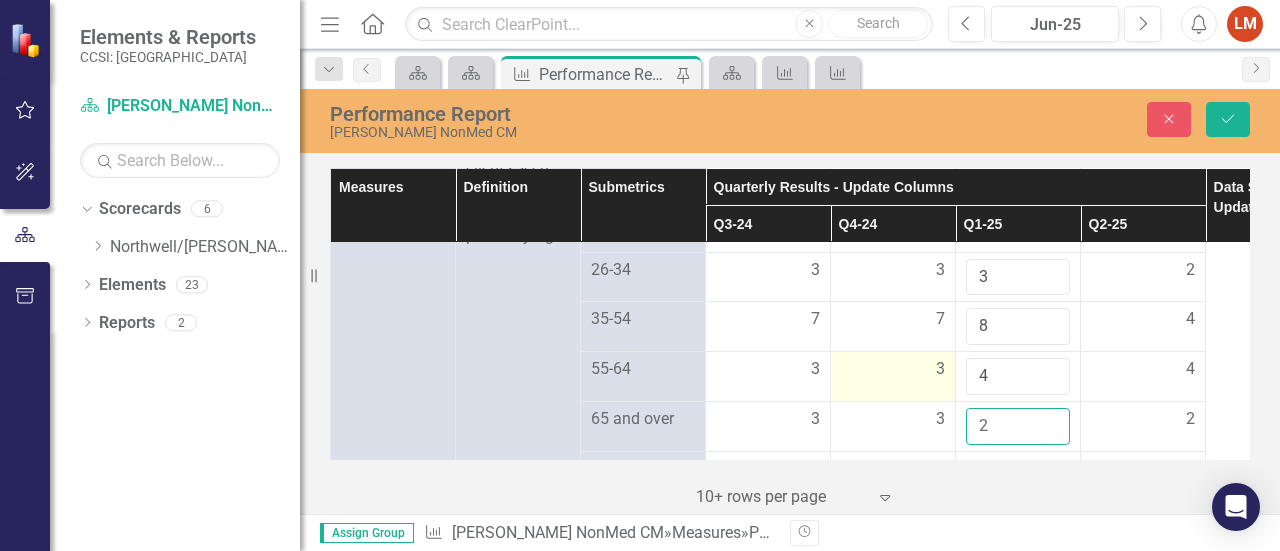 type on "2" 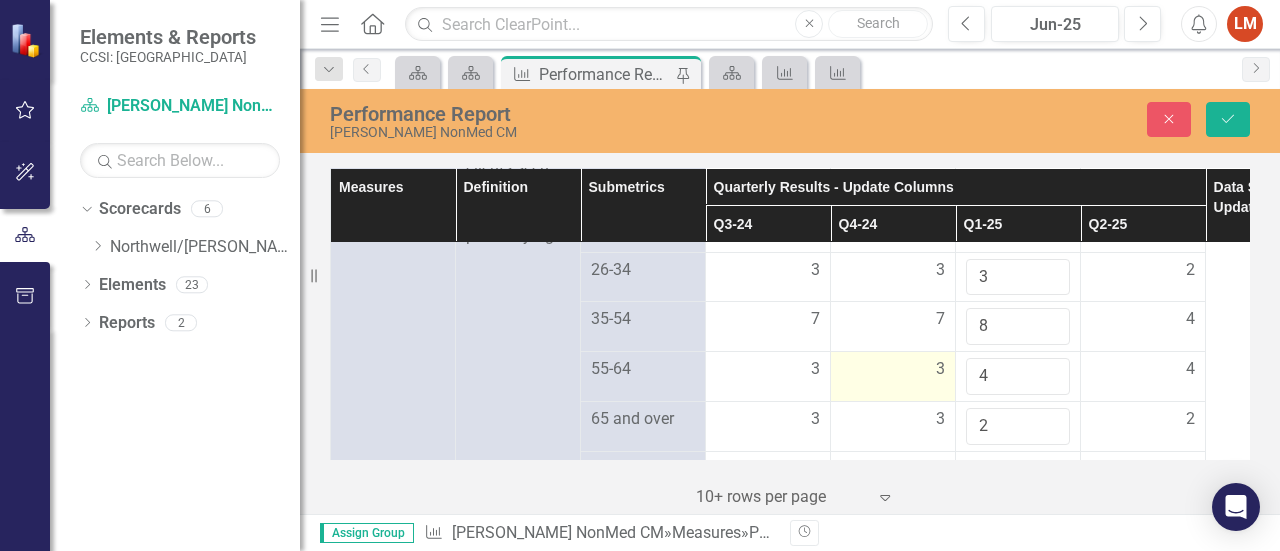 click on "3" at bounding box center (893, 377) 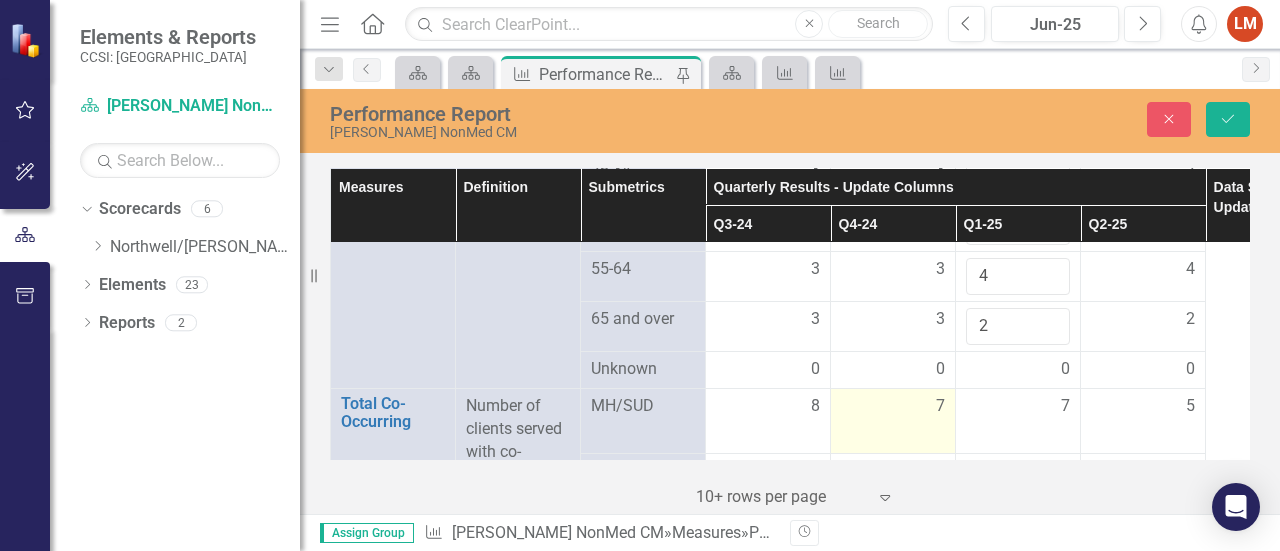 click on "7" at bounding box center [893, 406] 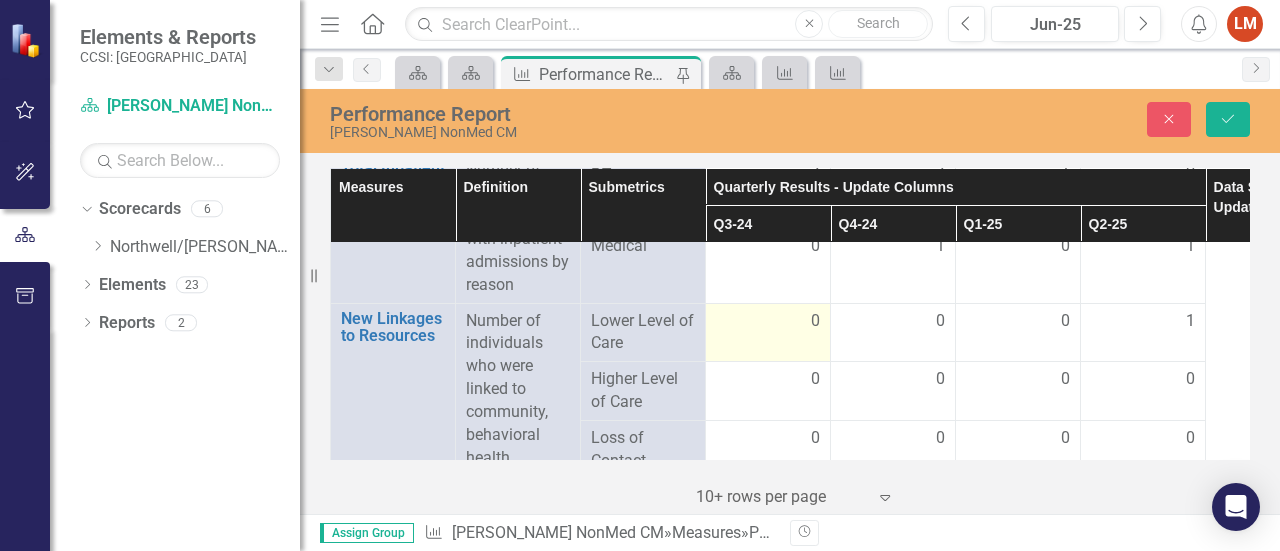 scroll, scrollTop: 3205, scrollLeft: 0, axis: vertical 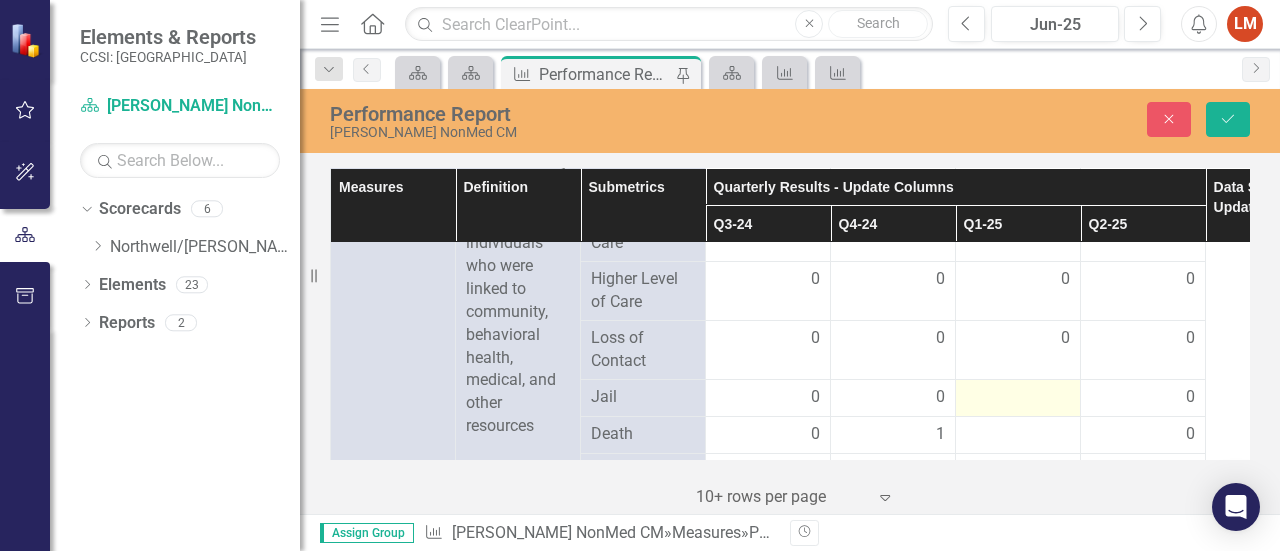 click at bounding box center [1018, 398] 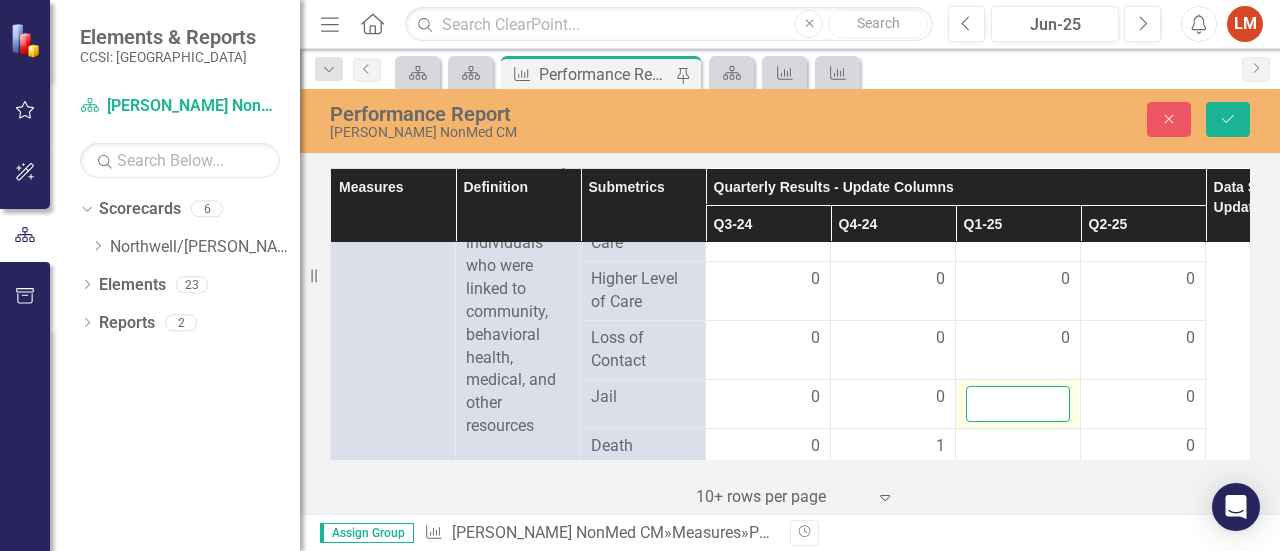drag, startPoint x: 1018, startPoint y: 407, endPoint x: 1001, endPoint y: 406, distance: 17.029387 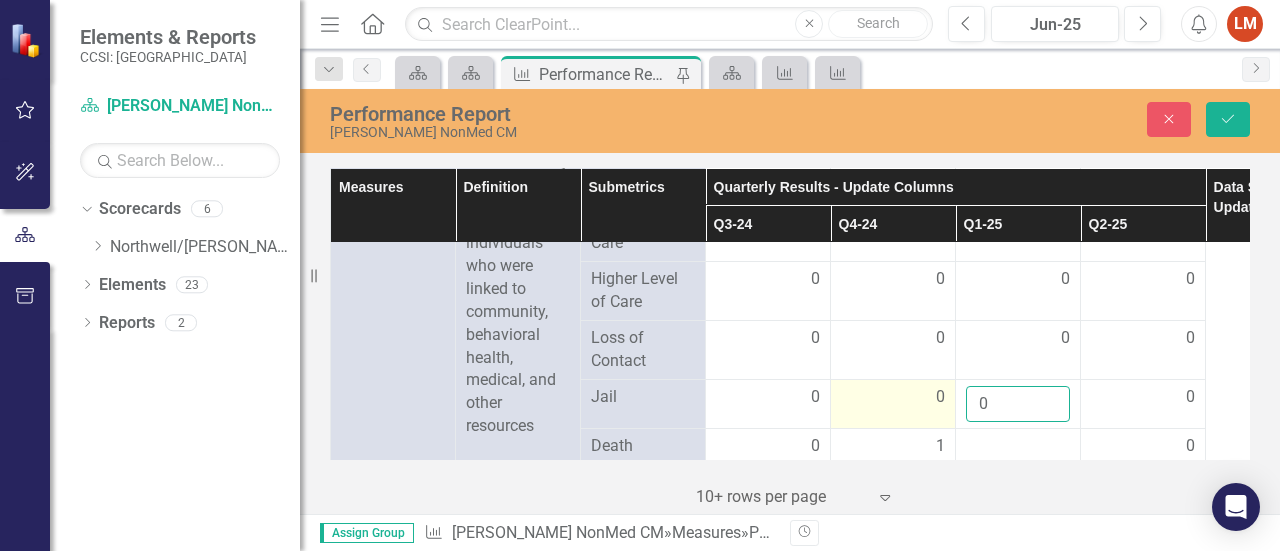 type on "0" 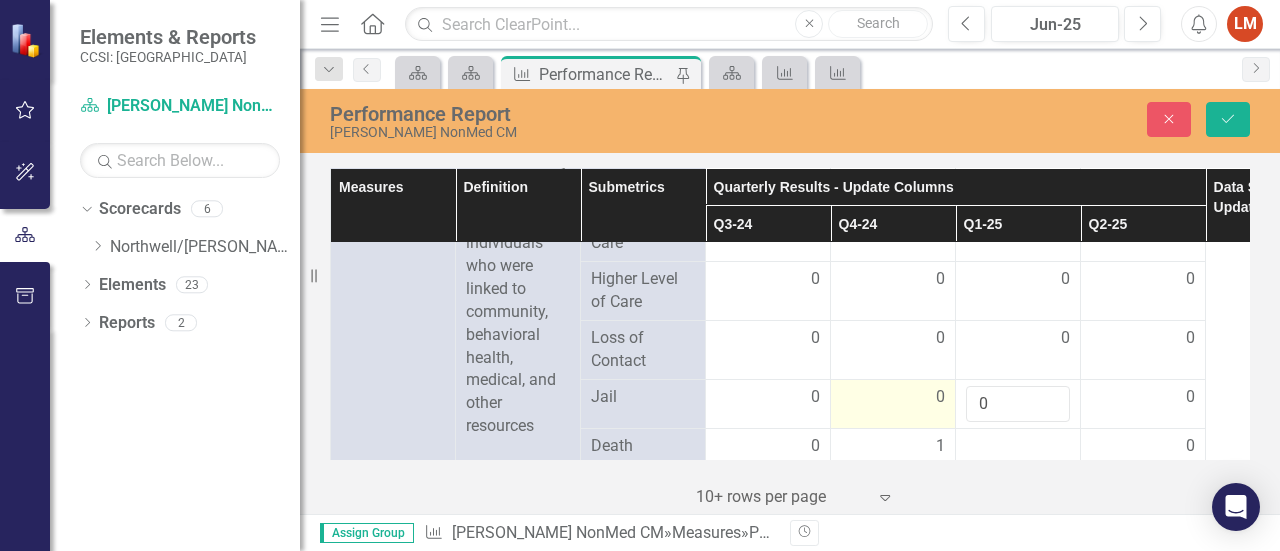 click on "0" at bounding box center (893, 397) 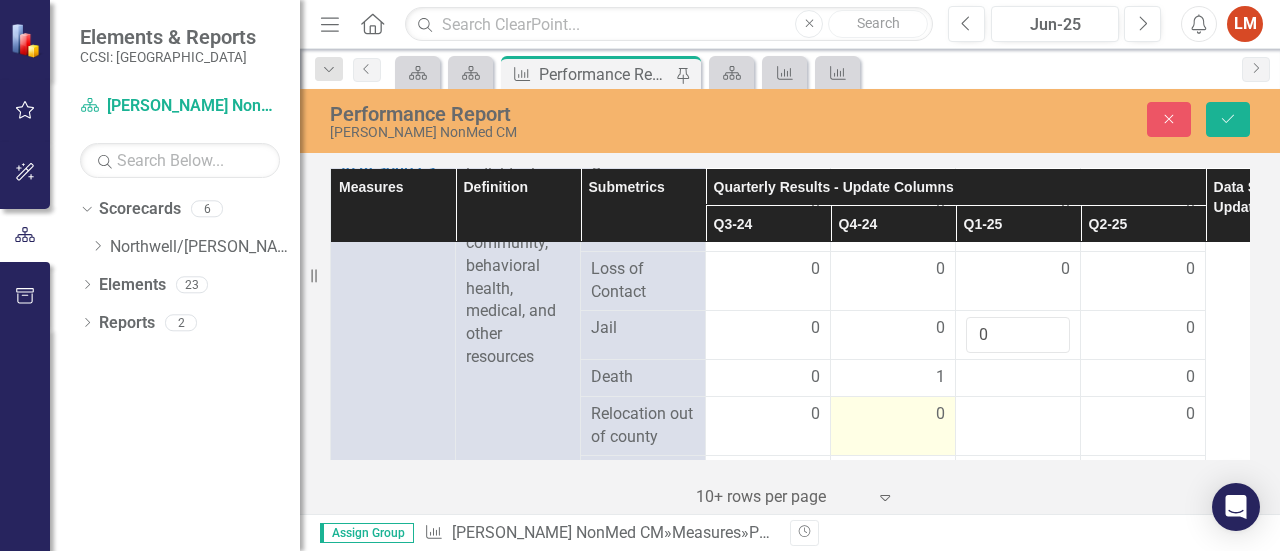 scroll, scrollTop: 3305, scrollLeft: 0, axis: vertical 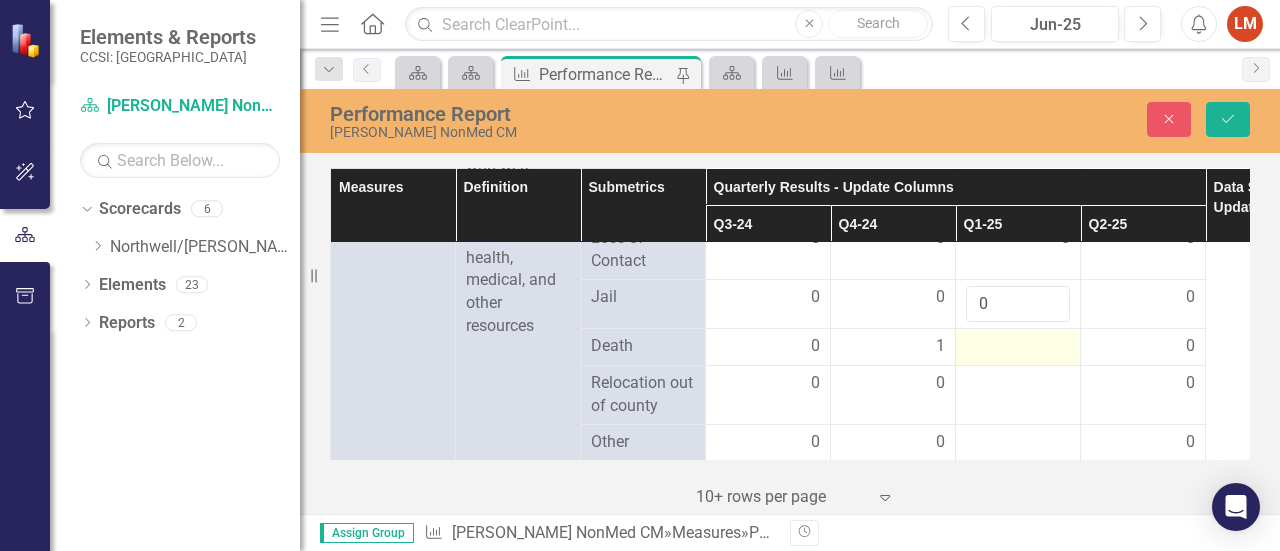 click at bounding box center [1018, 347] 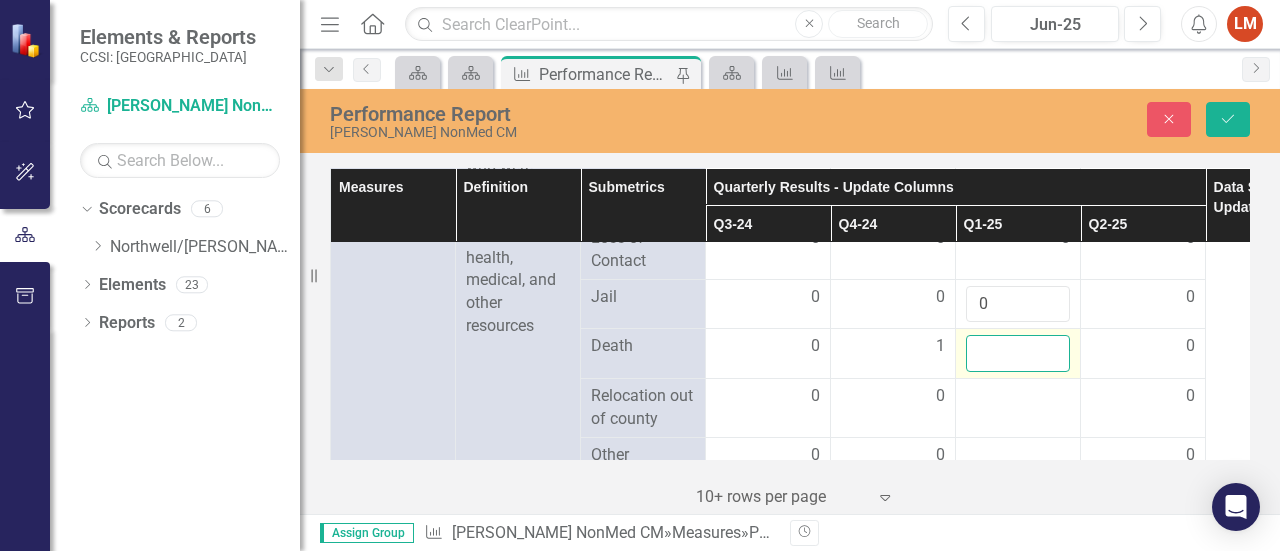 click at bounding box center (1018, 353) 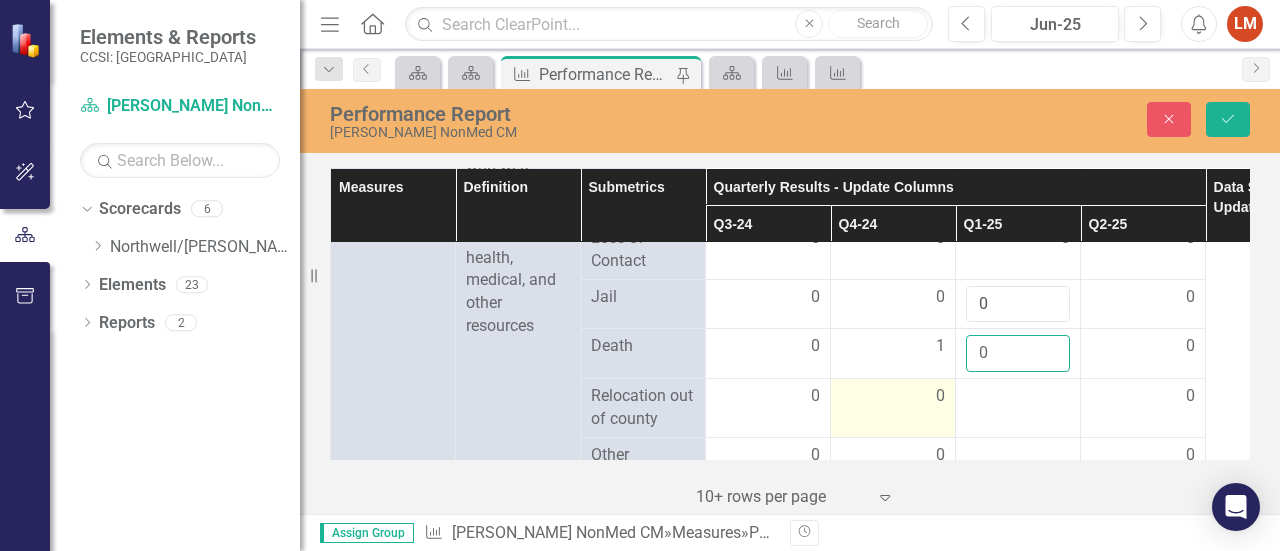 type on "0" 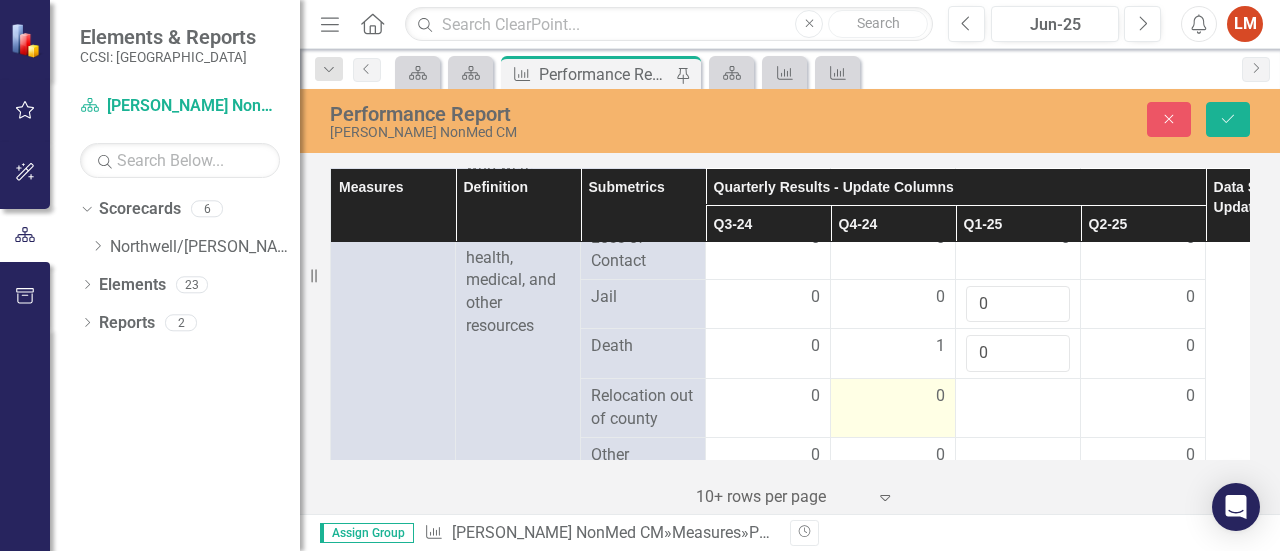 drag, startPoint x: 896, startPoint y: 411, endPoint x: 916, endPoint y: 416, distance: 20.615528 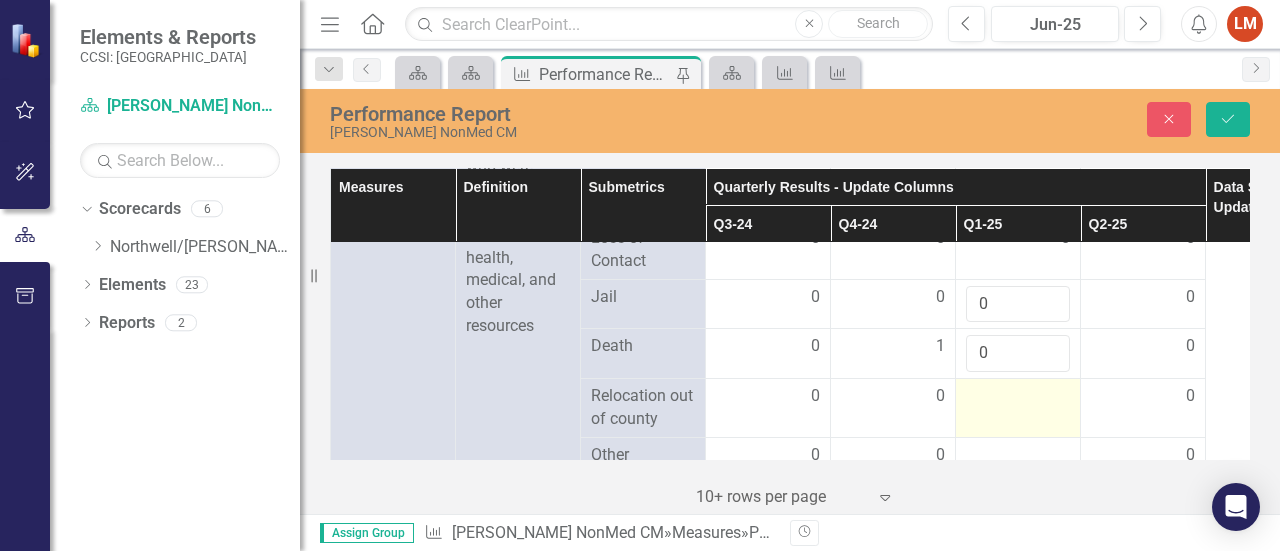 click at bounding box center (1018, 408) 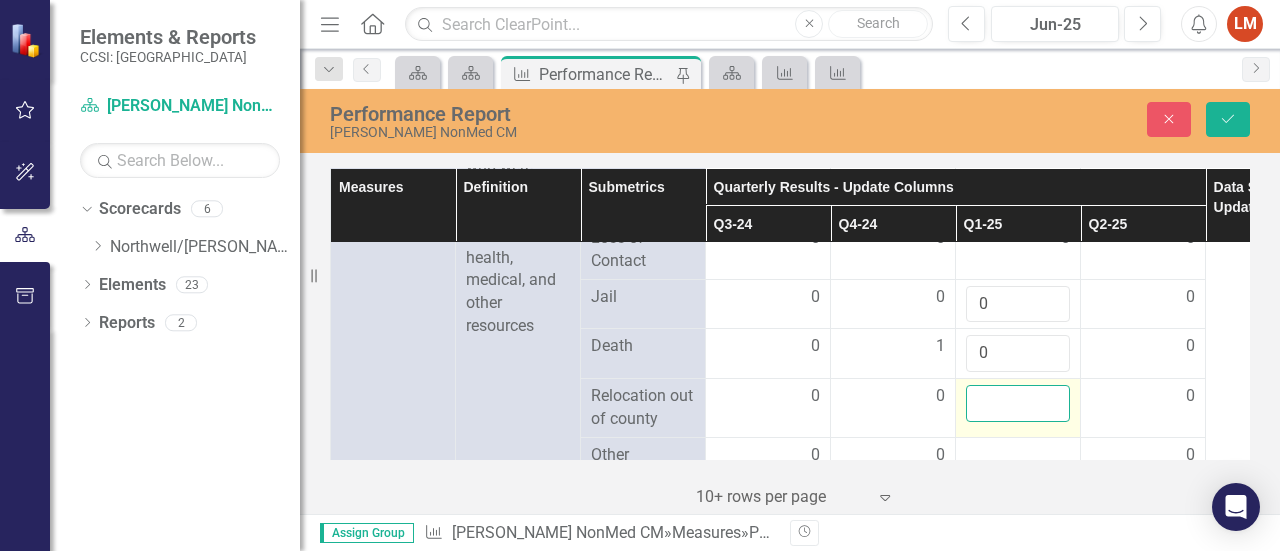 click at bounding box center (1018, 403) 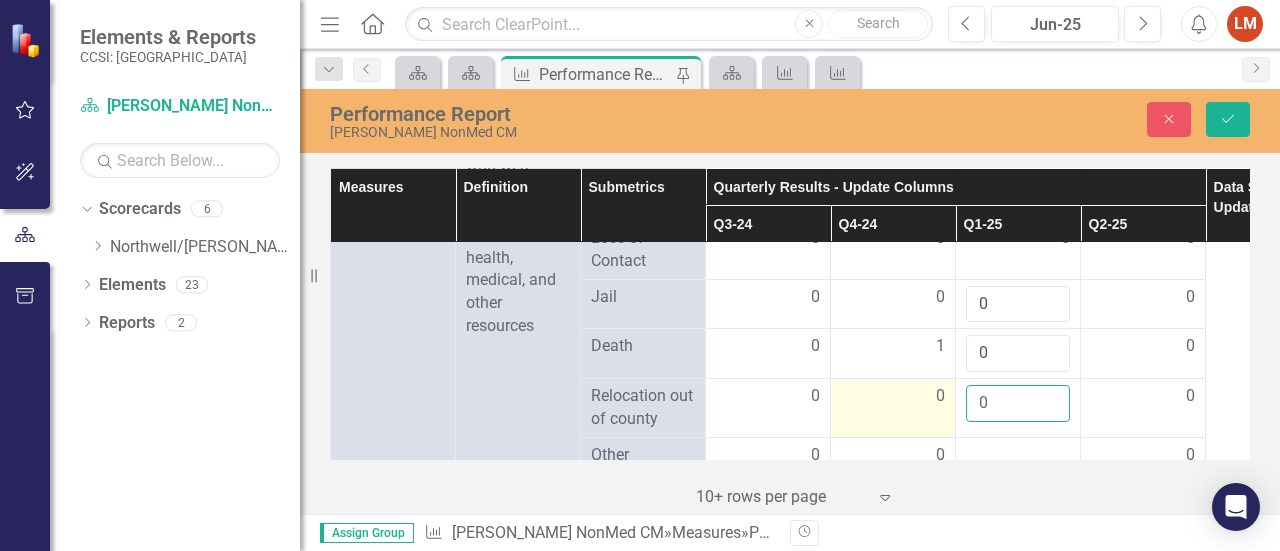 type on "0" 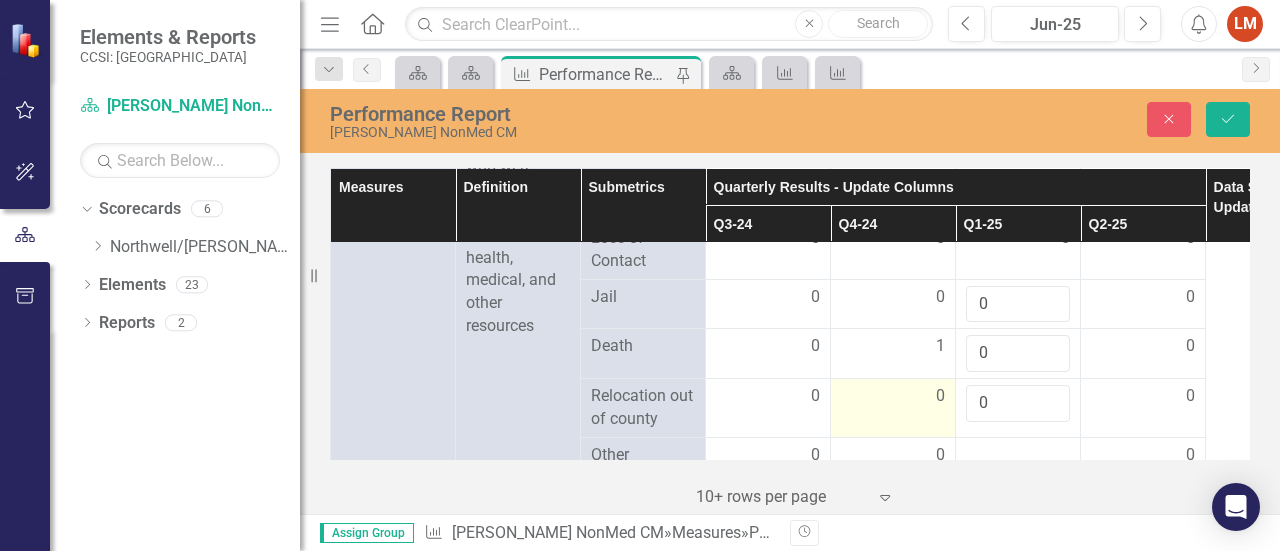 click on "0" at bounding box center (893, 396) 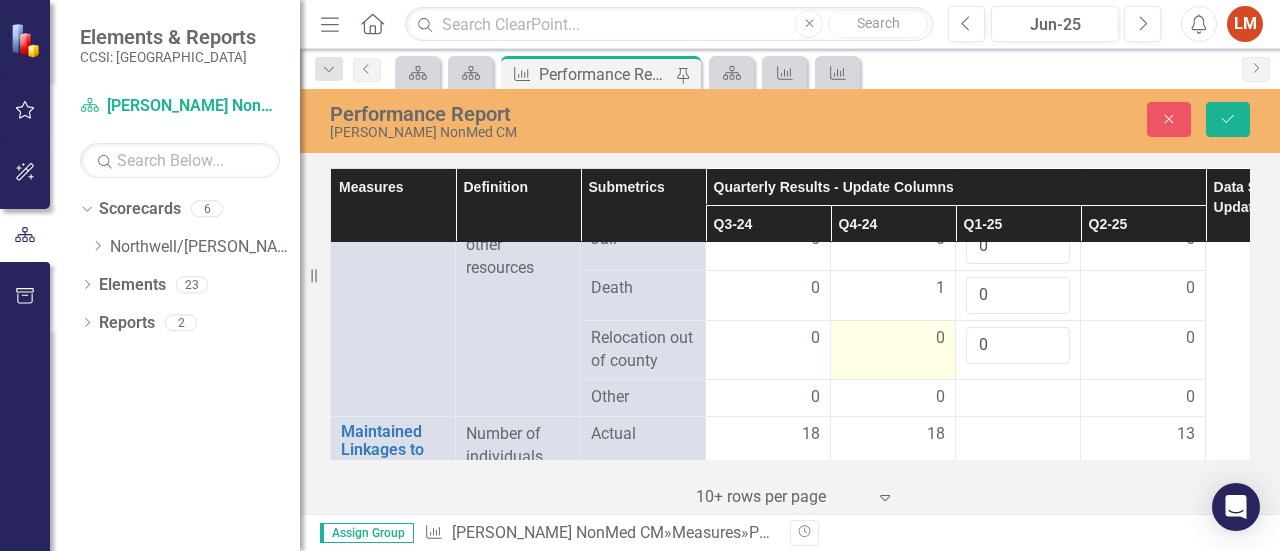 scroll, scrollTop: 3405, scrollLeft: 0, axis: vertical 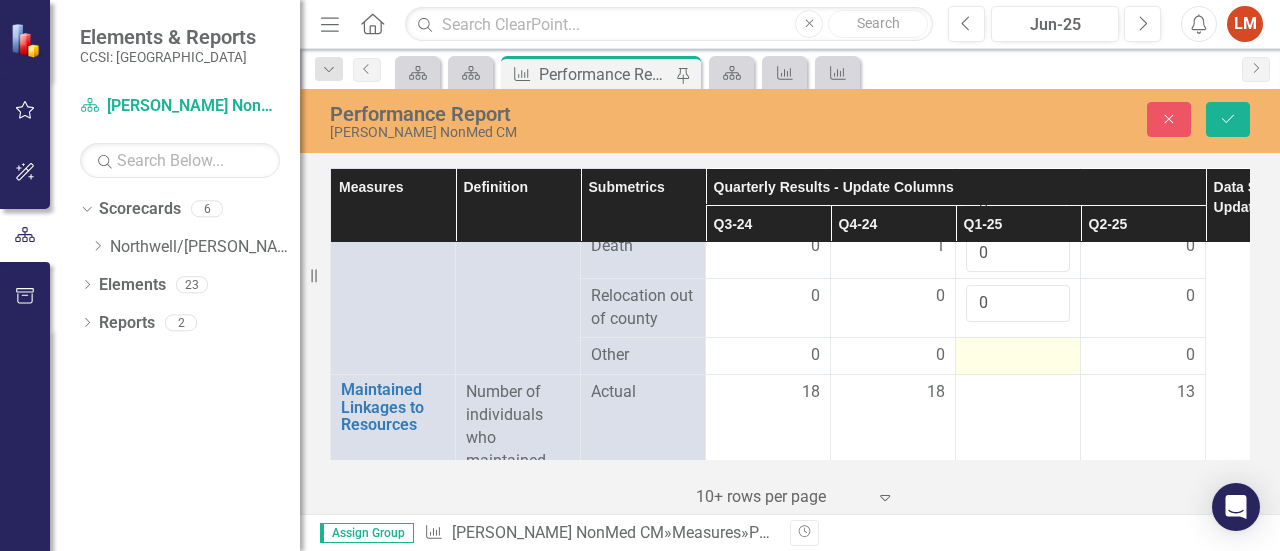 click at bounding box center [1018, 356] 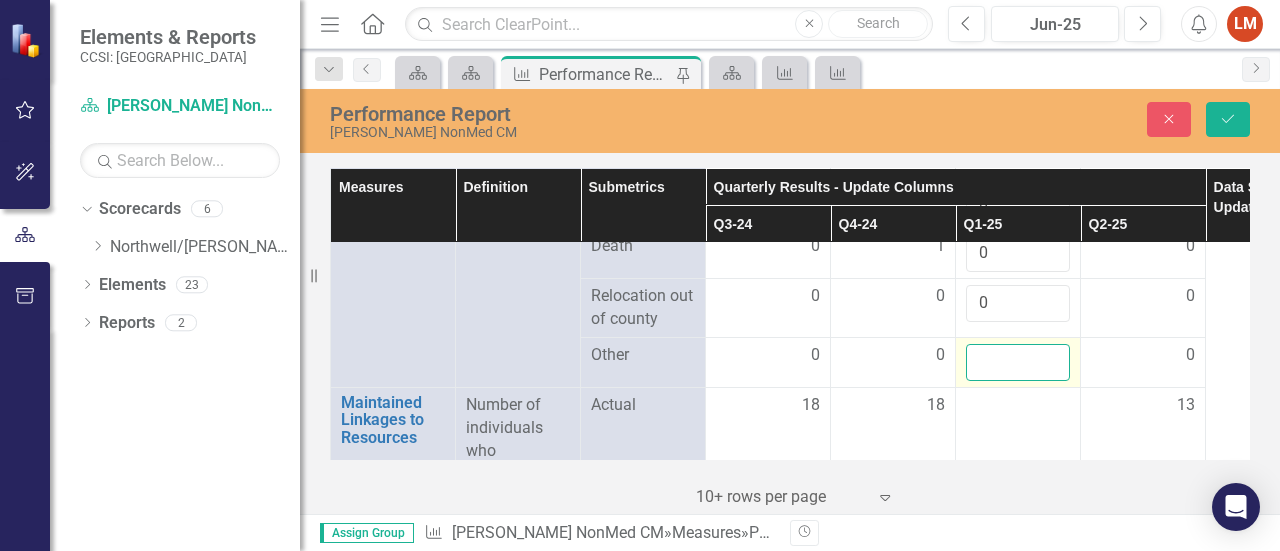click at bounding box center [1018, 362] 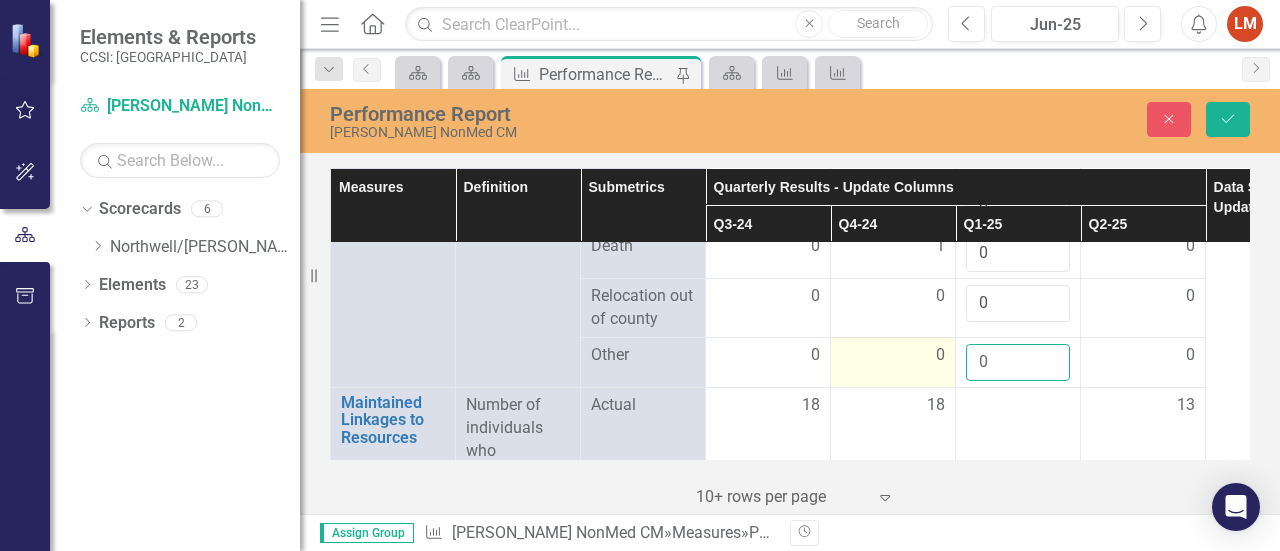 type on "0" 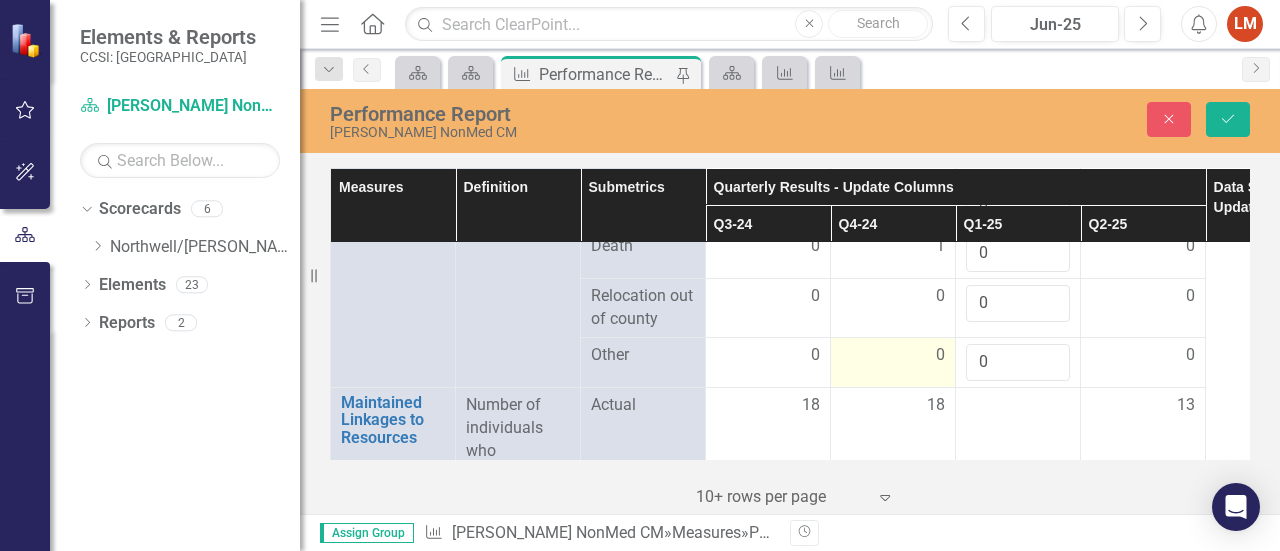 click on "0" at bounding box center [893, 355] 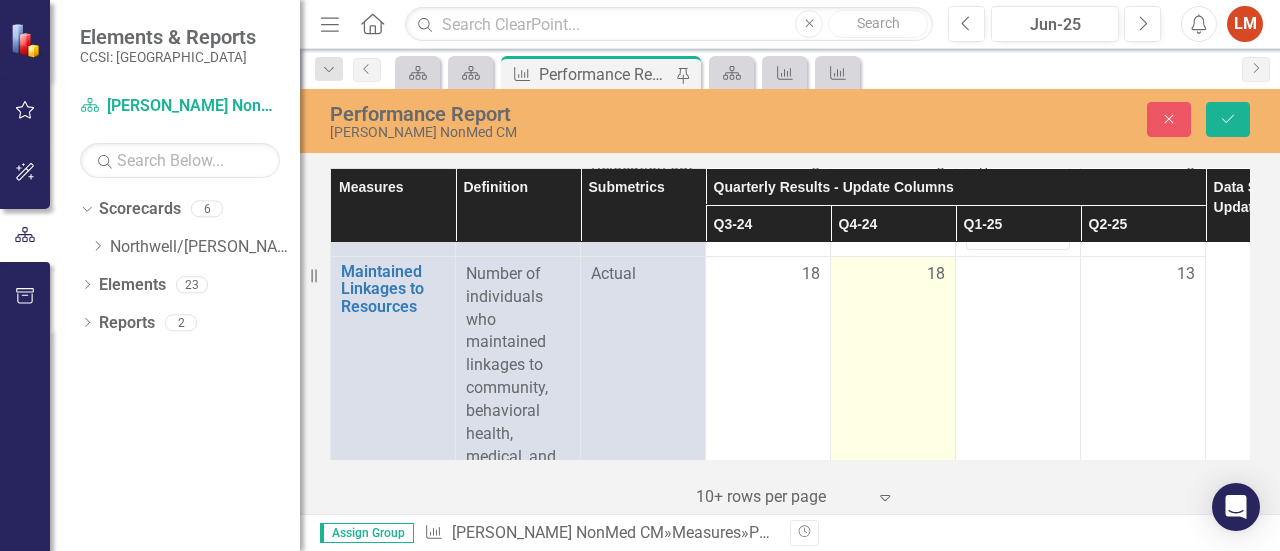 scroll, scrollTop: 3505, scrollLeft: 0, axis: vertical 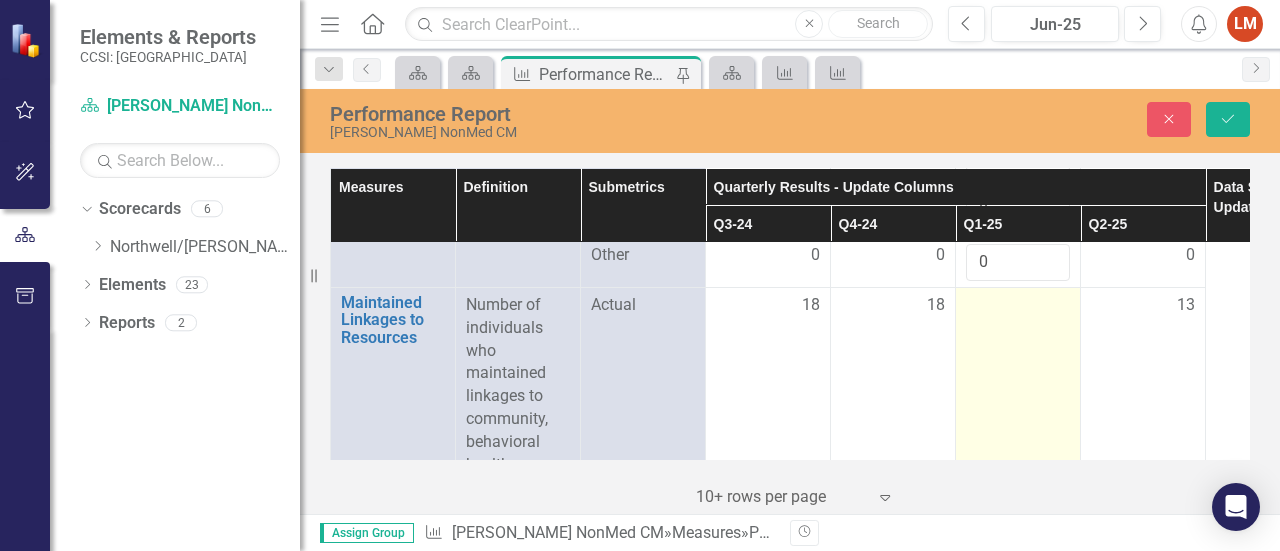 click at bounding box center (1018, 306) 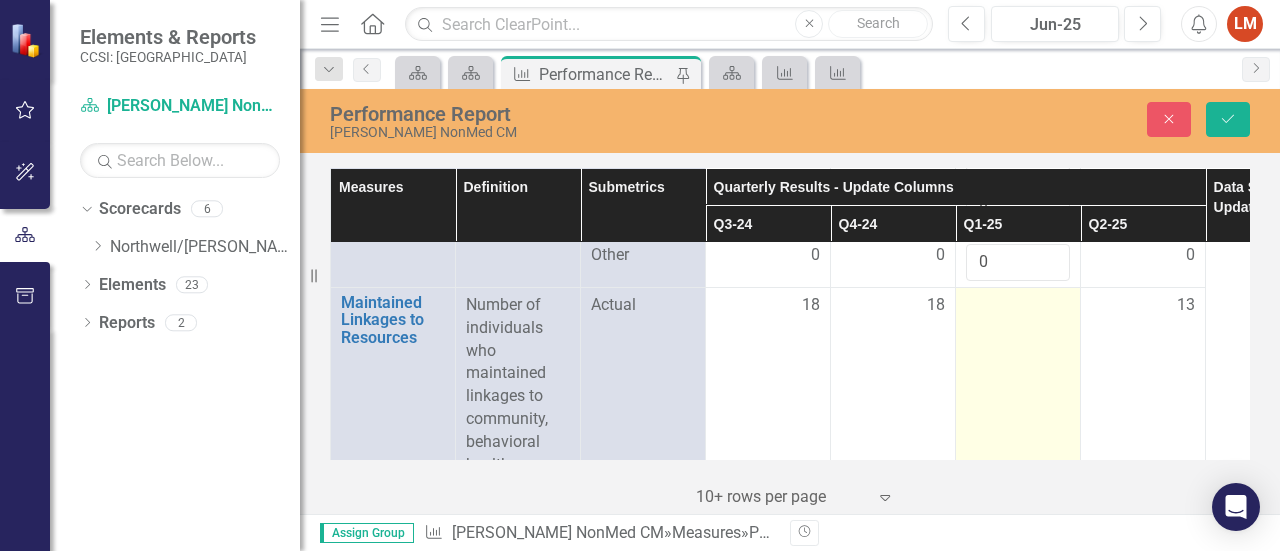 click at bounding box center (1018, 306) 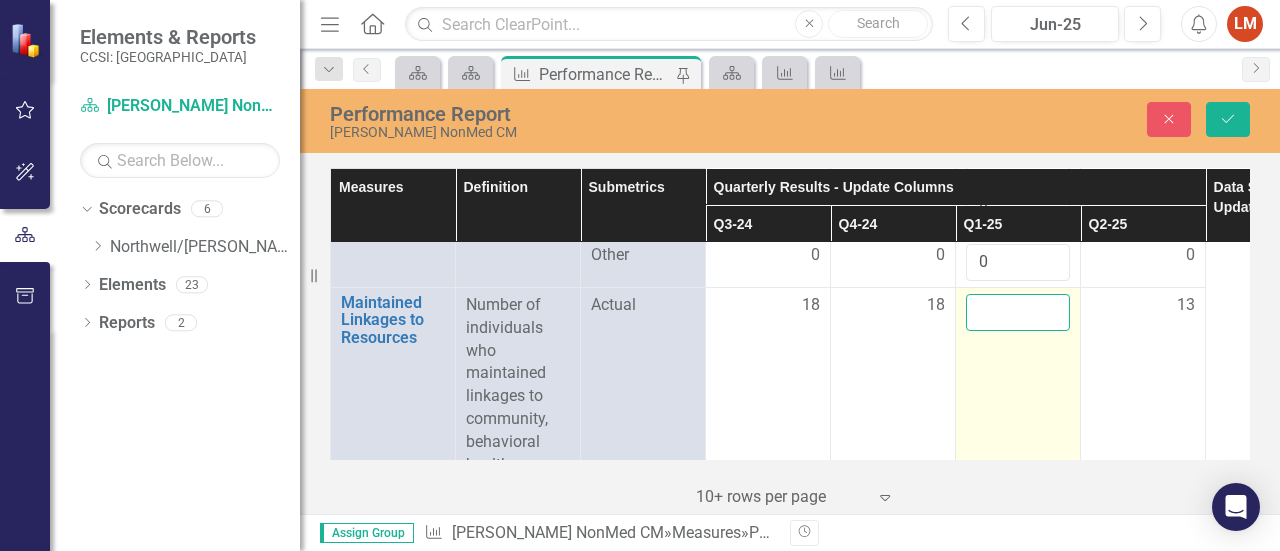 click at bounding box center (1018, 312) 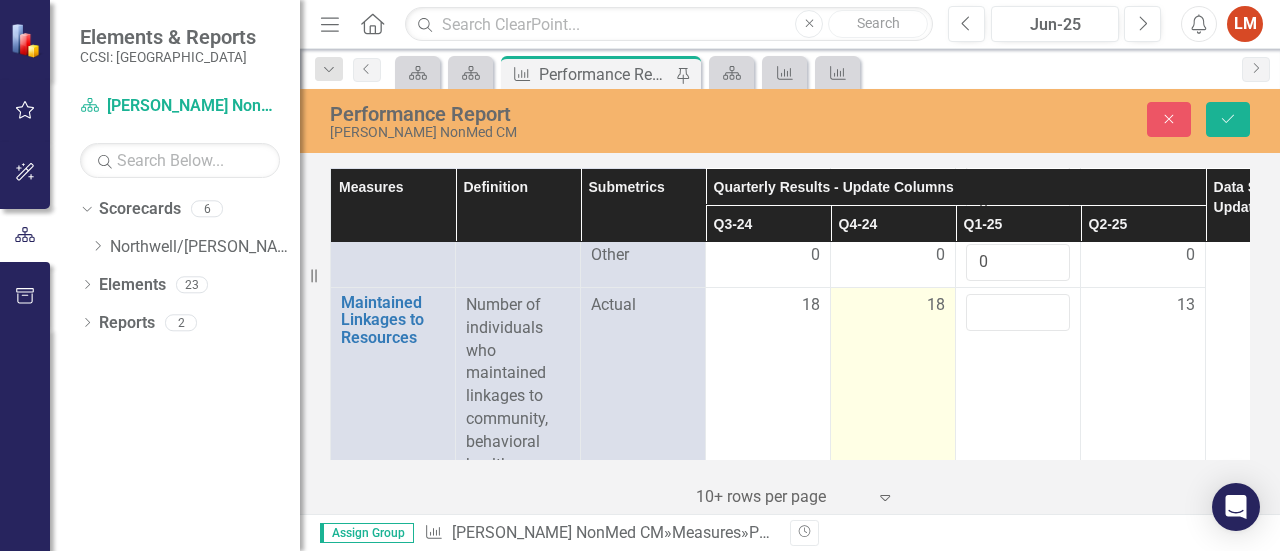 click on "18" at bounding box center [893, 419] 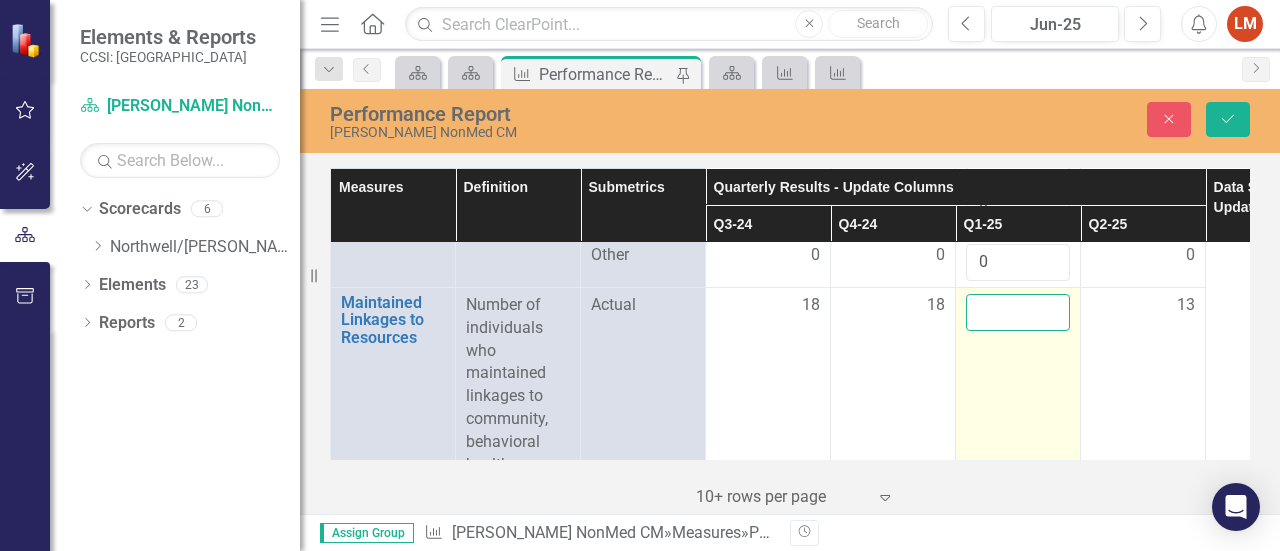 click at bounding box center (1018, 312) 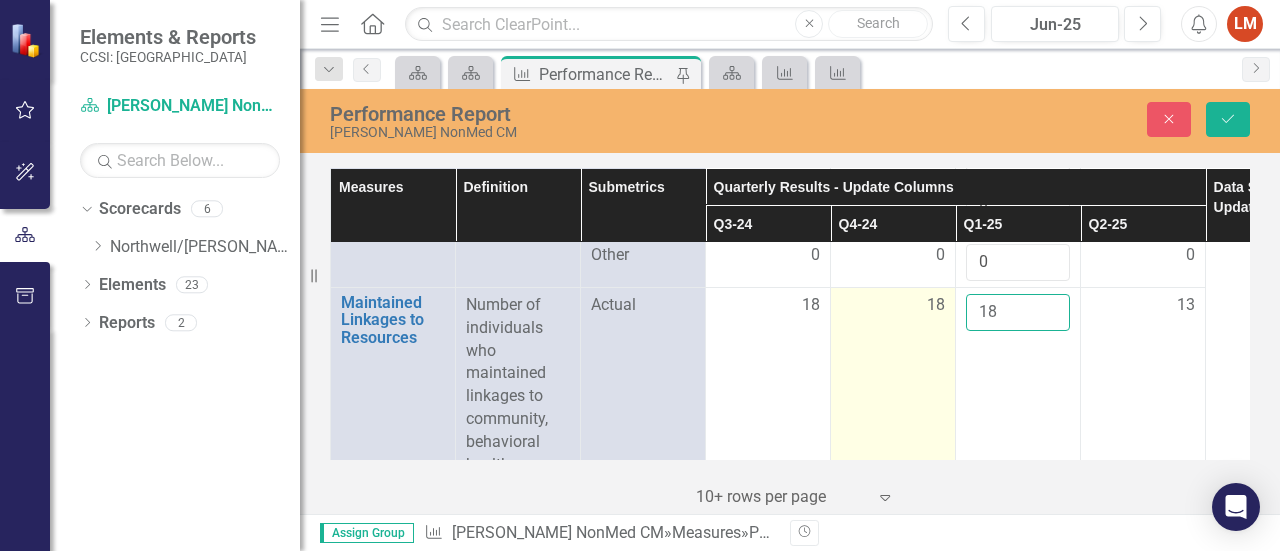 type on "18" 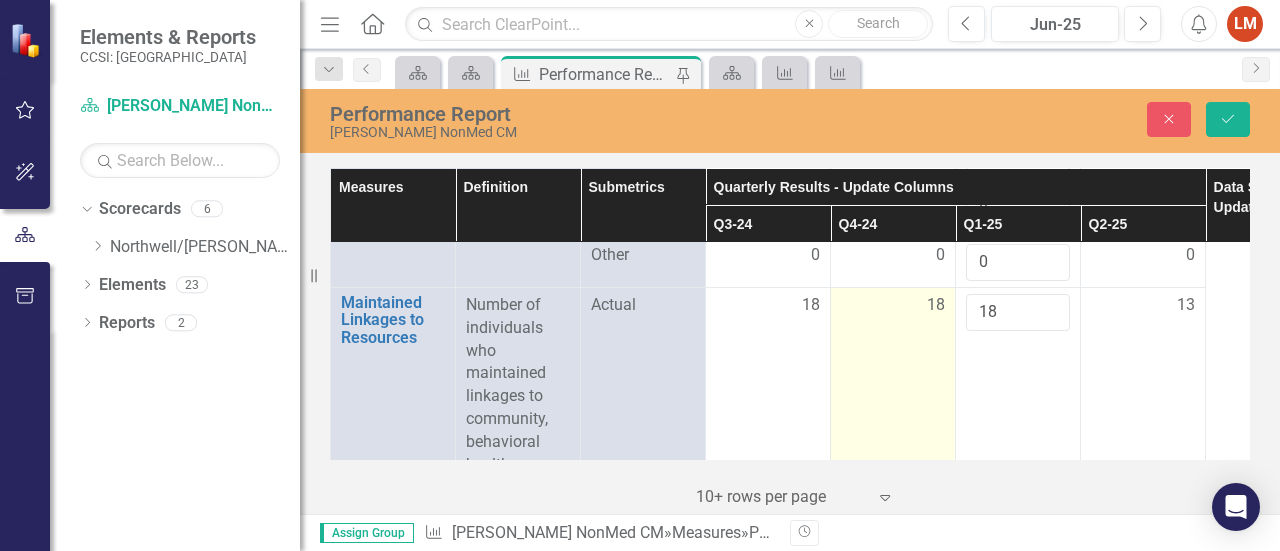 click on "18" at bounding box center [893, 419] 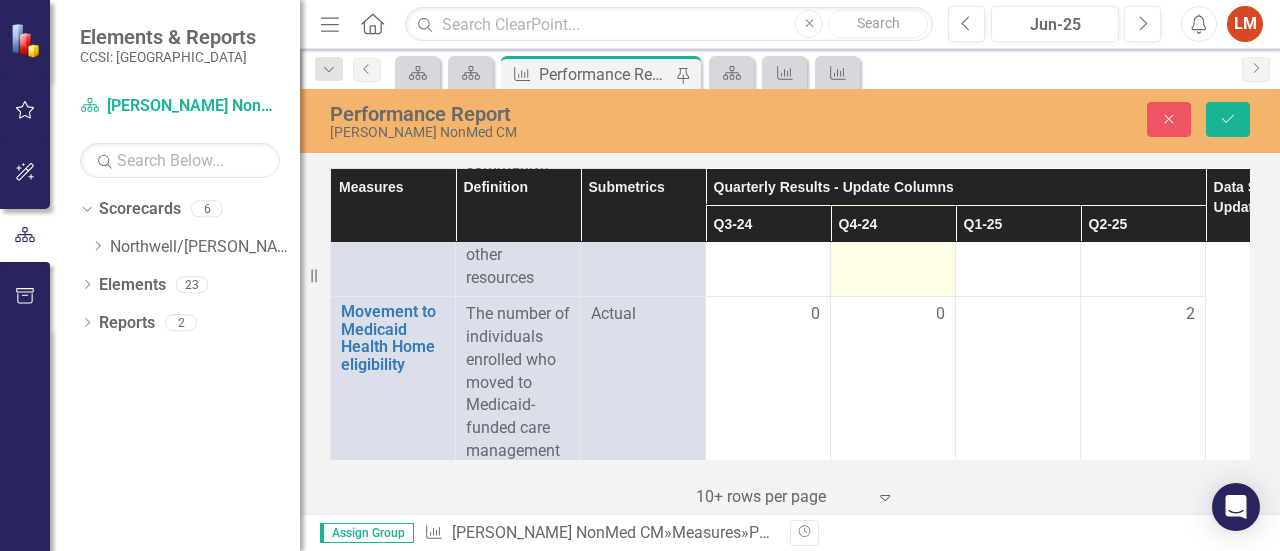 scroll, scrollTop: 3805, scrollLeft: 0, axis: vertical 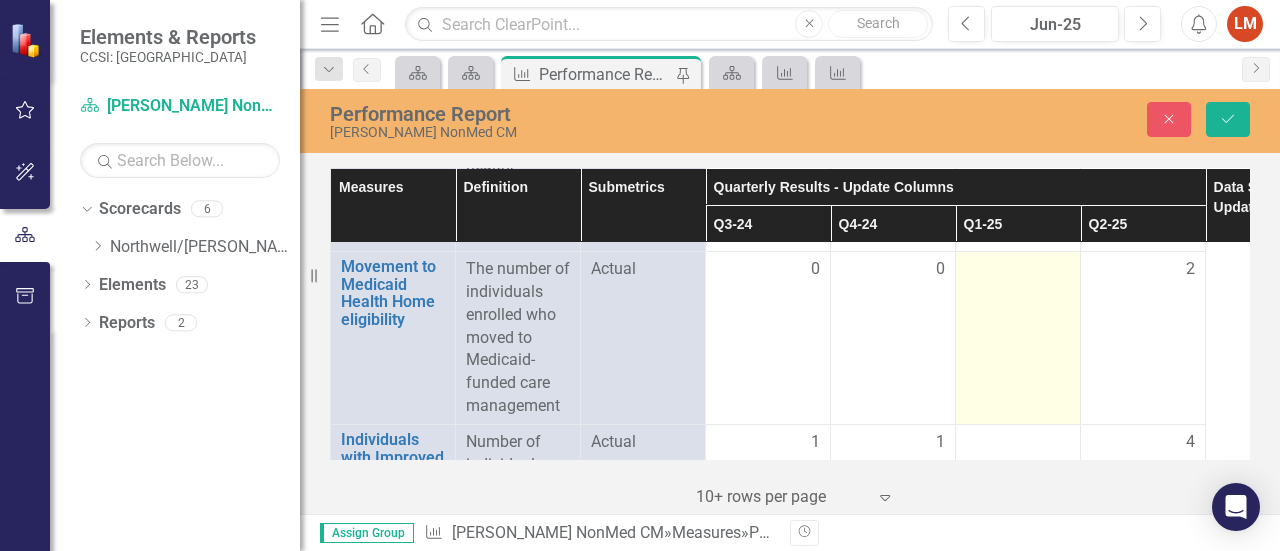 click at bounding box center (1018, 270) 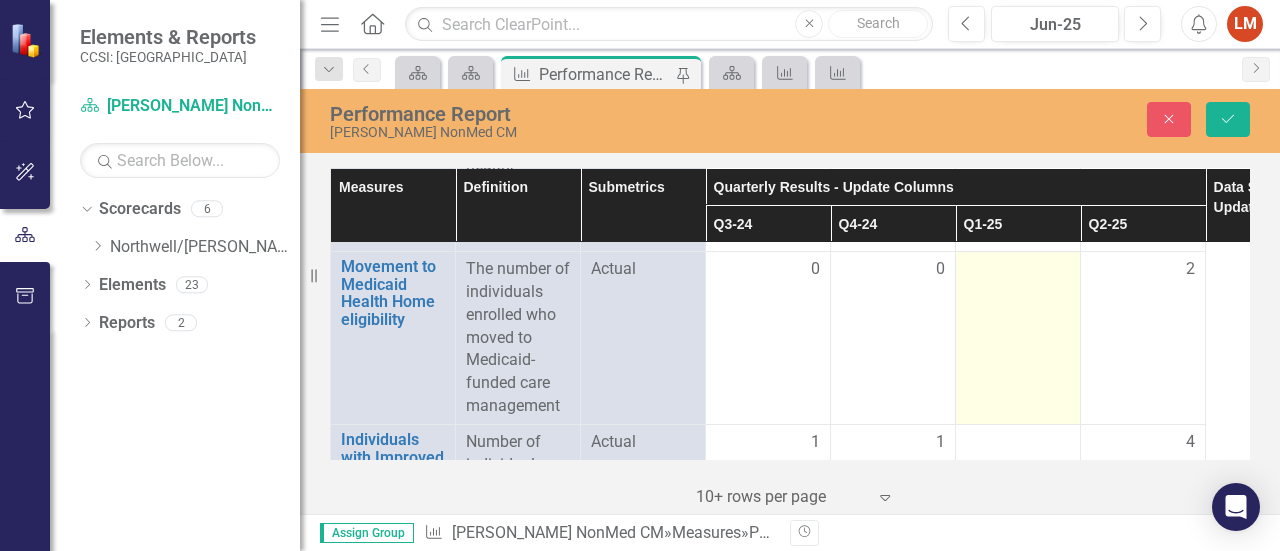 click at bounding box center (1018, 270) 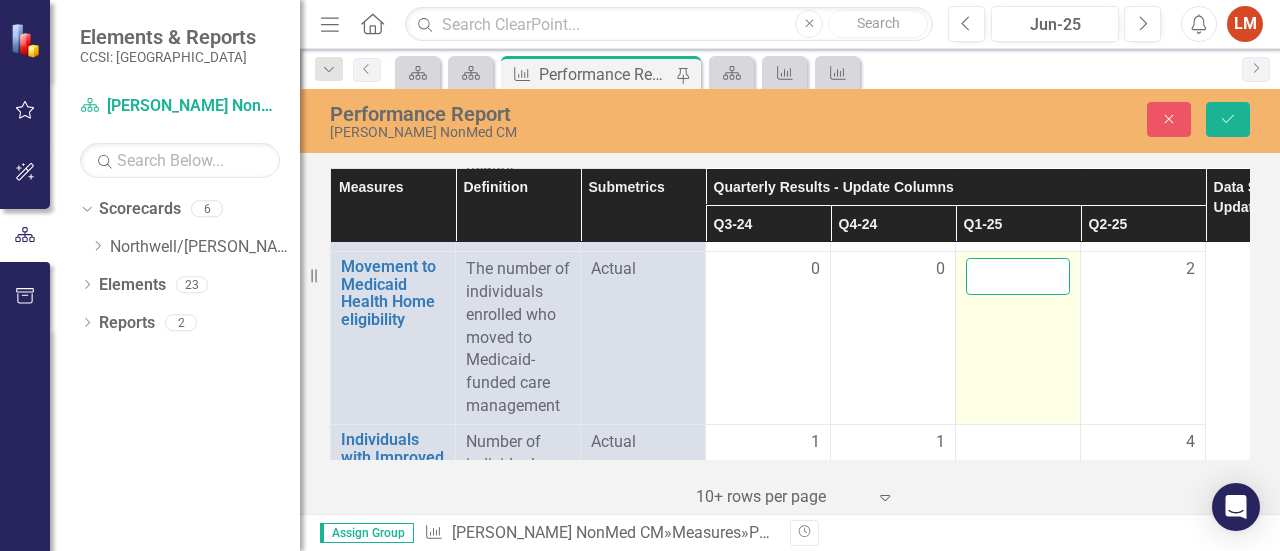 click at bounding box center [1018, 276] 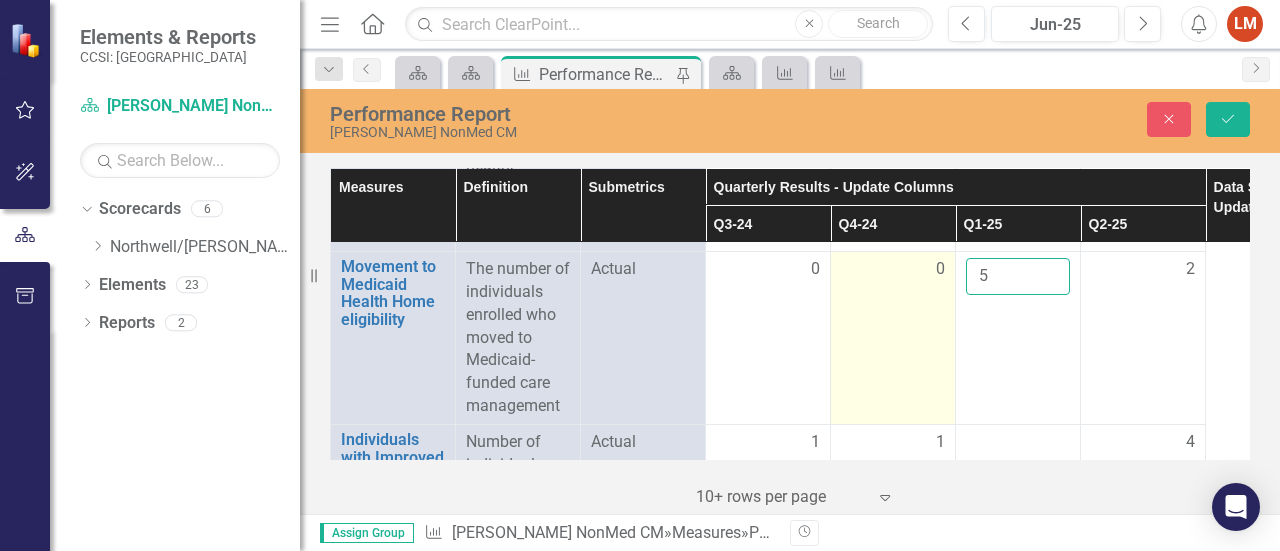type on "5" 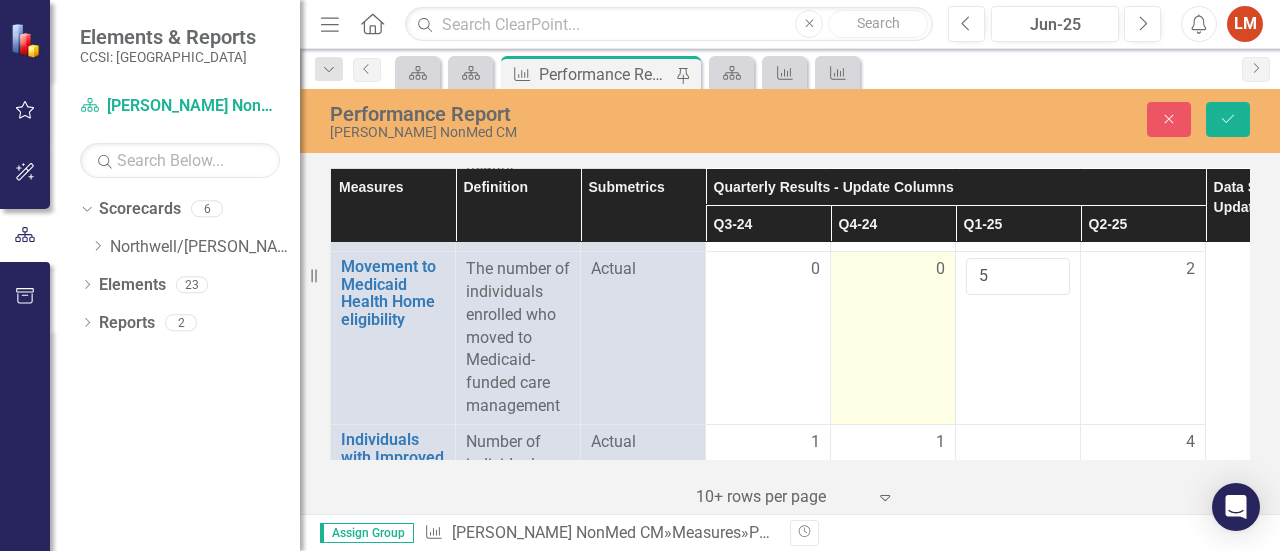 click on "0" at bounding box center (893, 338) 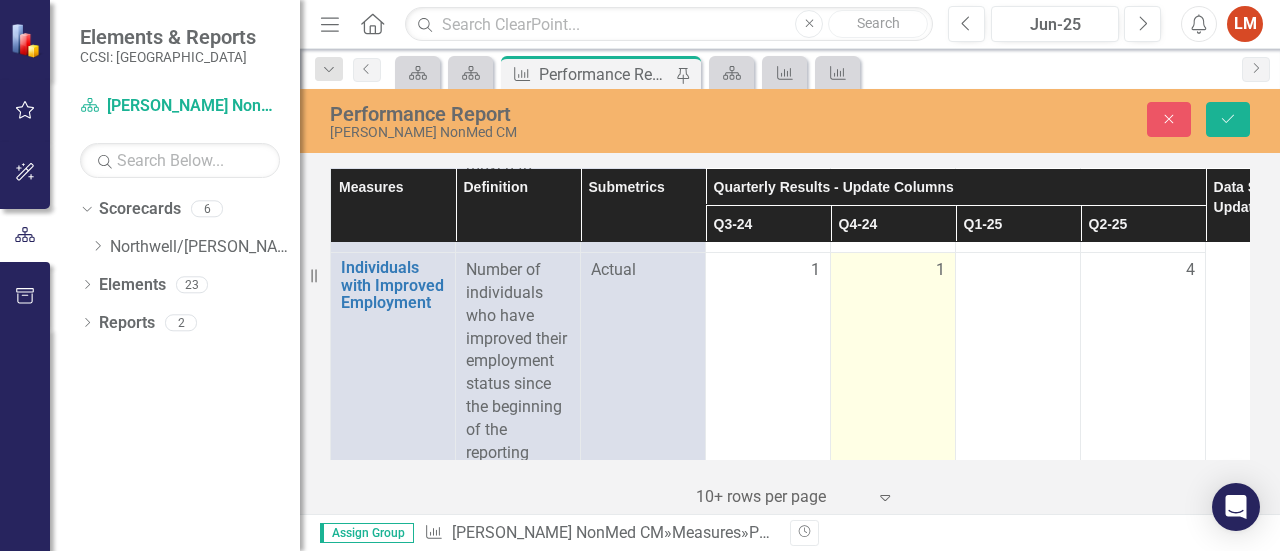 scroll, scrollTop: 4005, scrollLeft: 0, axis: vertical 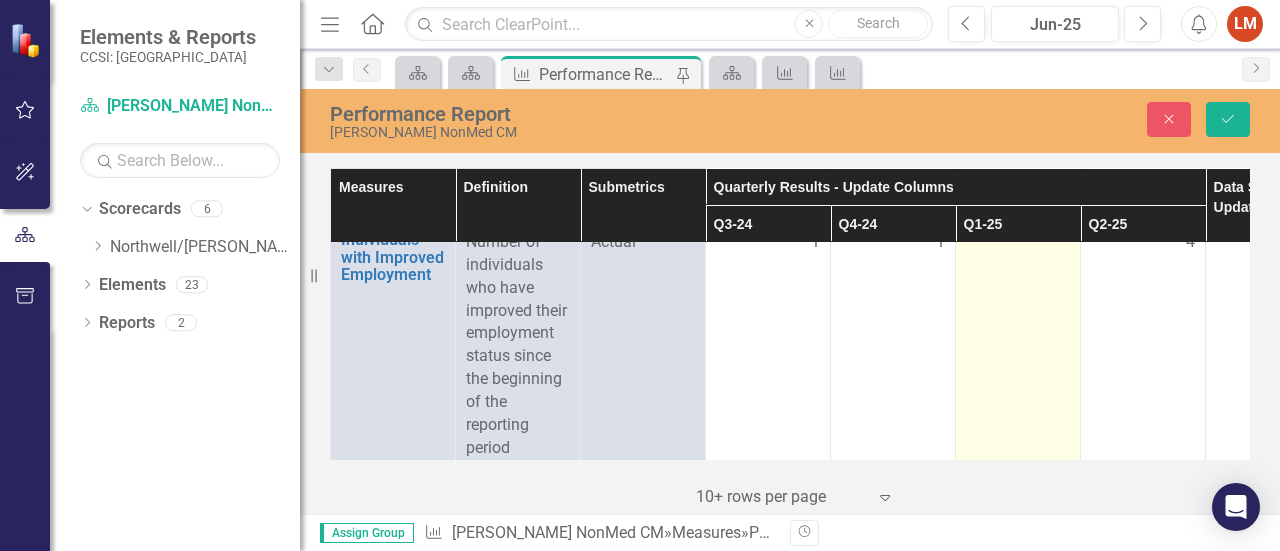 click at bounding box center (1018, 345) 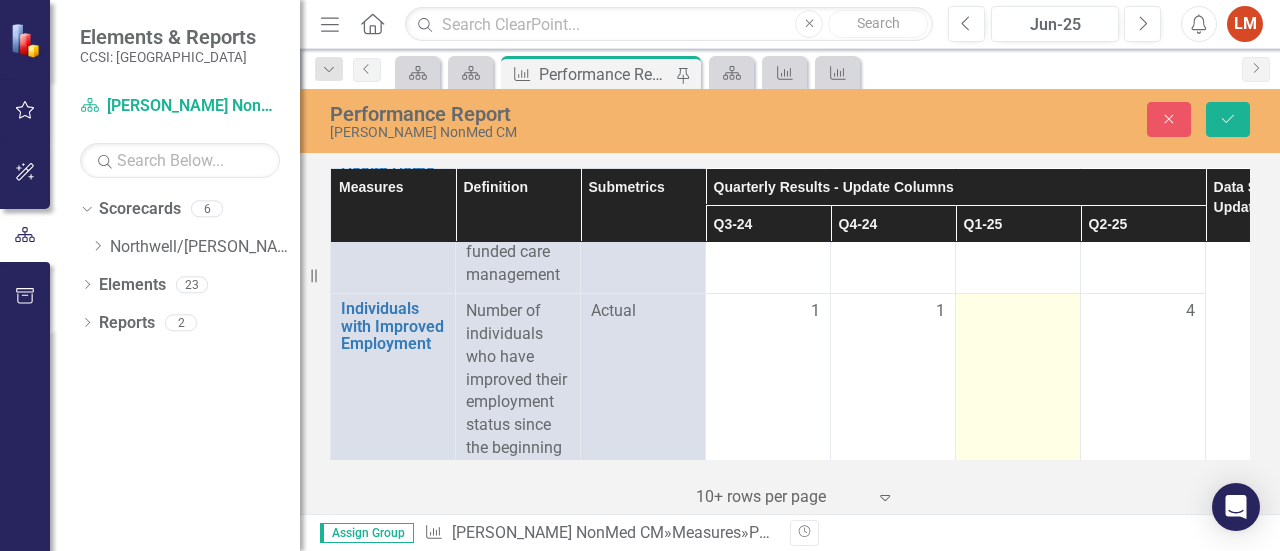scroll, scrollTop: 3905, scrollLeft: 0, axis: vertical 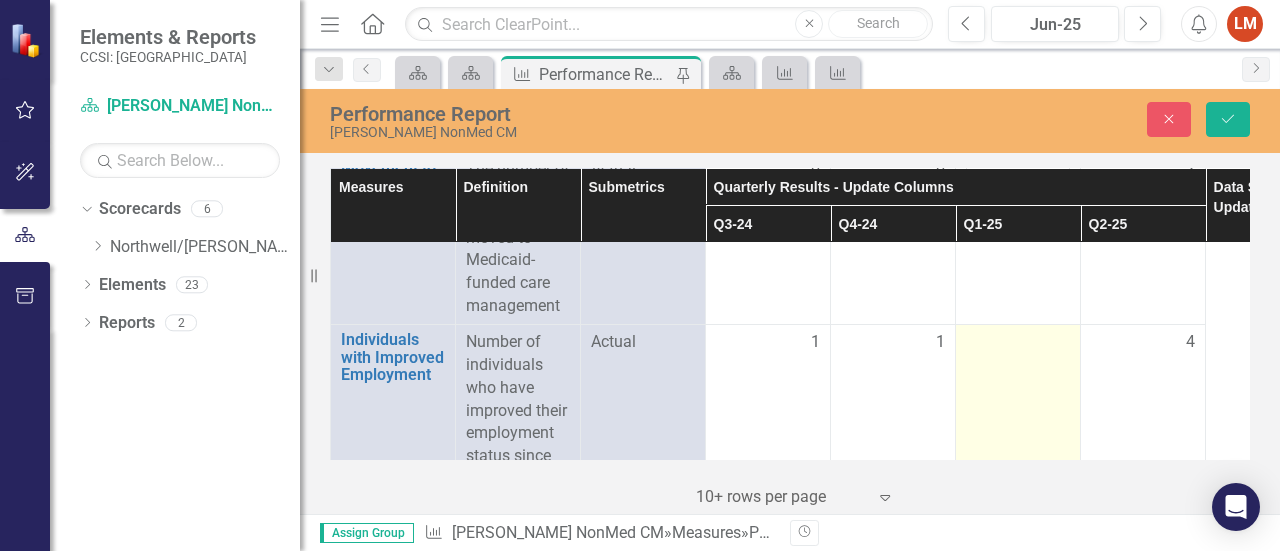click at bounding box center (1018, 343) 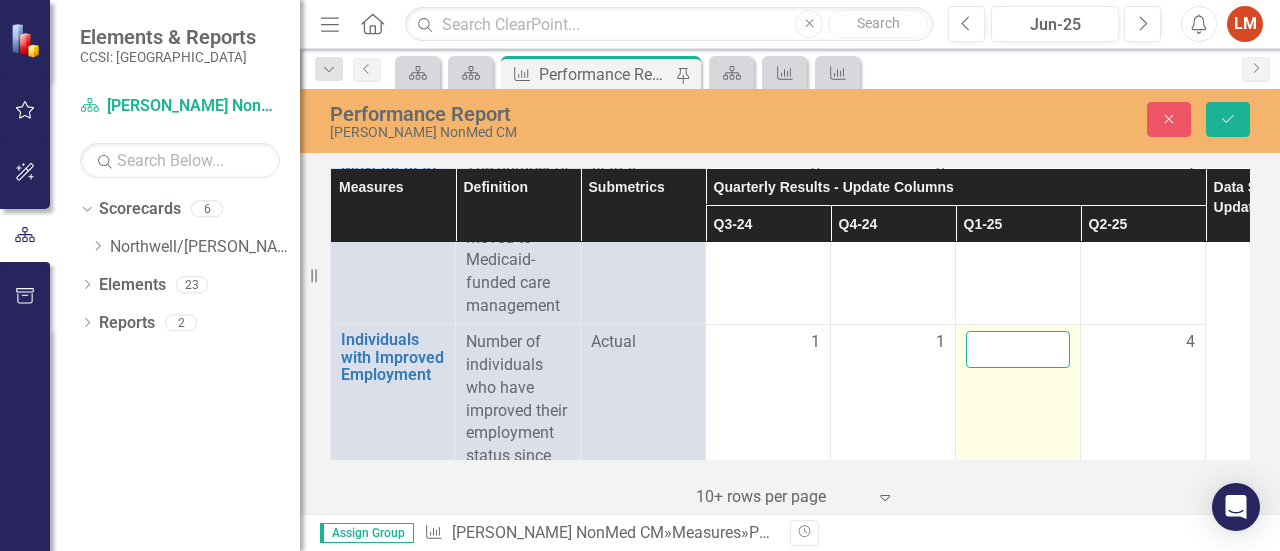 click at bounding box center (1018, 349) 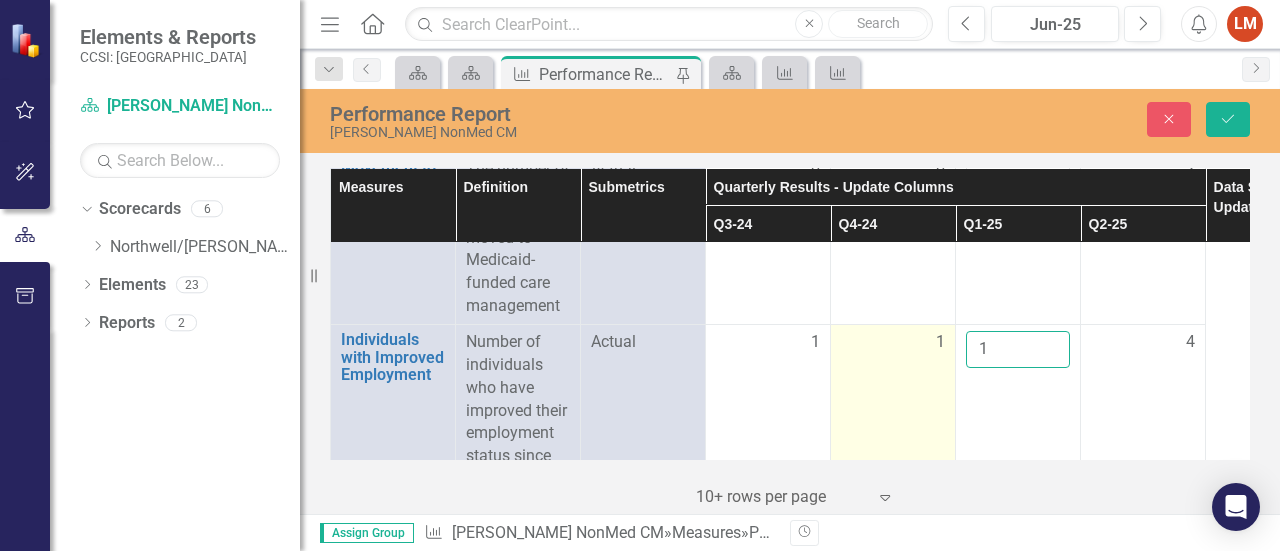 type on "1" 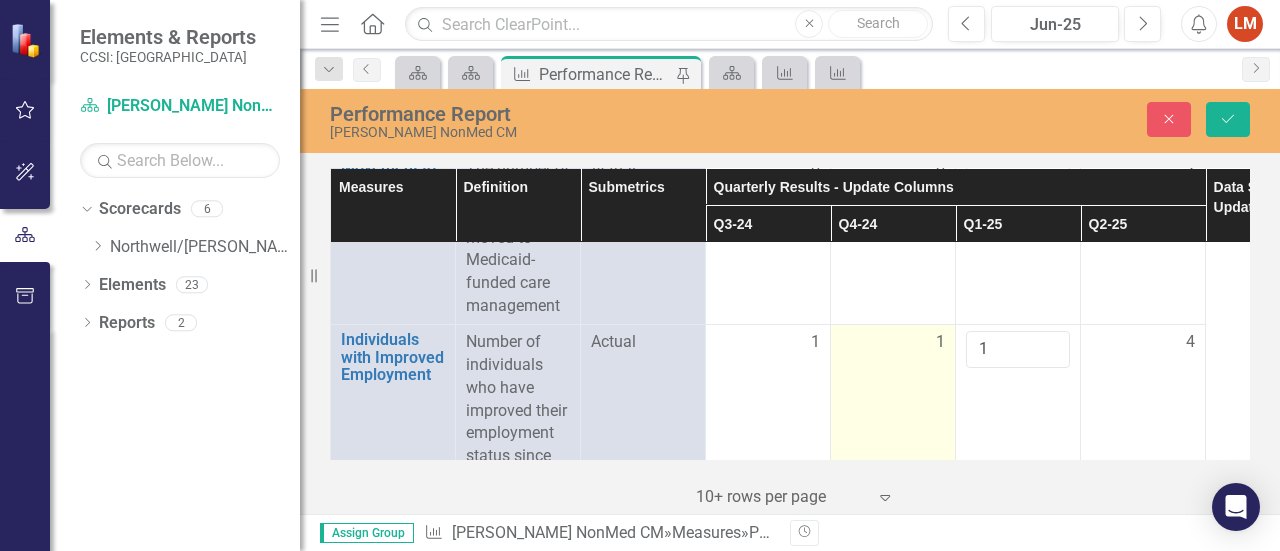 click on "1" at bounding box center [893, 342] 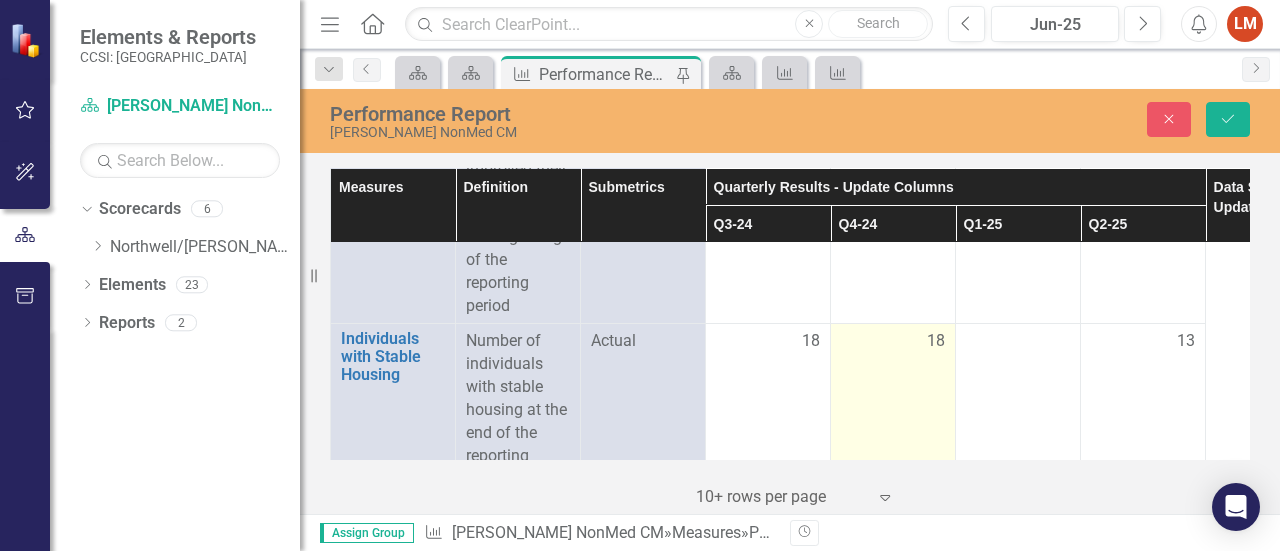 scroll, scrollTop: 4205, scrollLeft: 0, axis: vertical 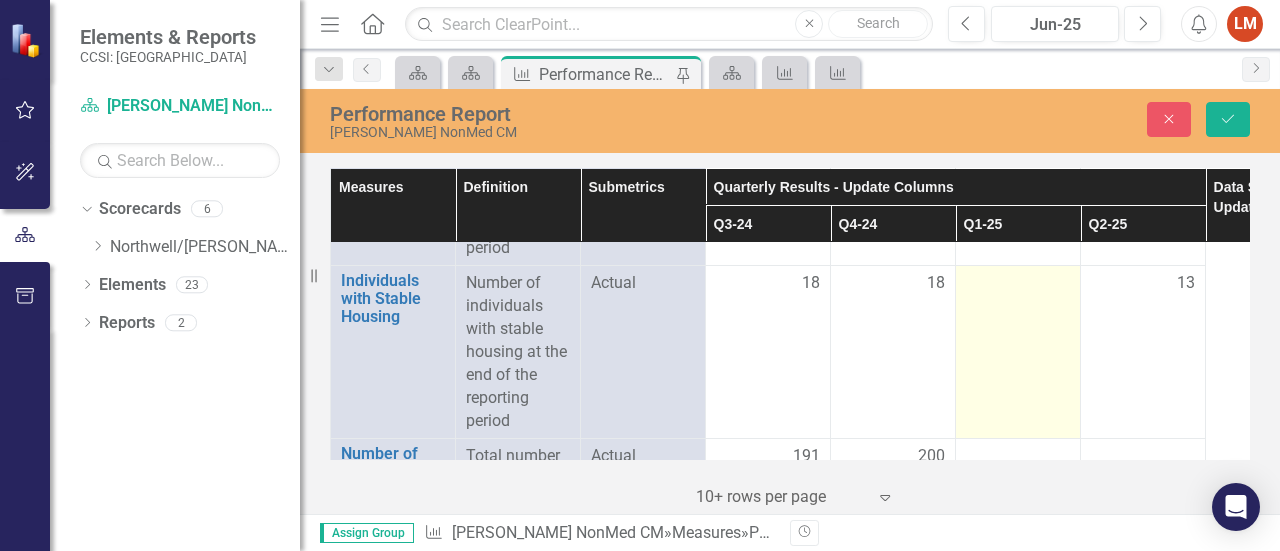 click at bounding box center (1018, 352) 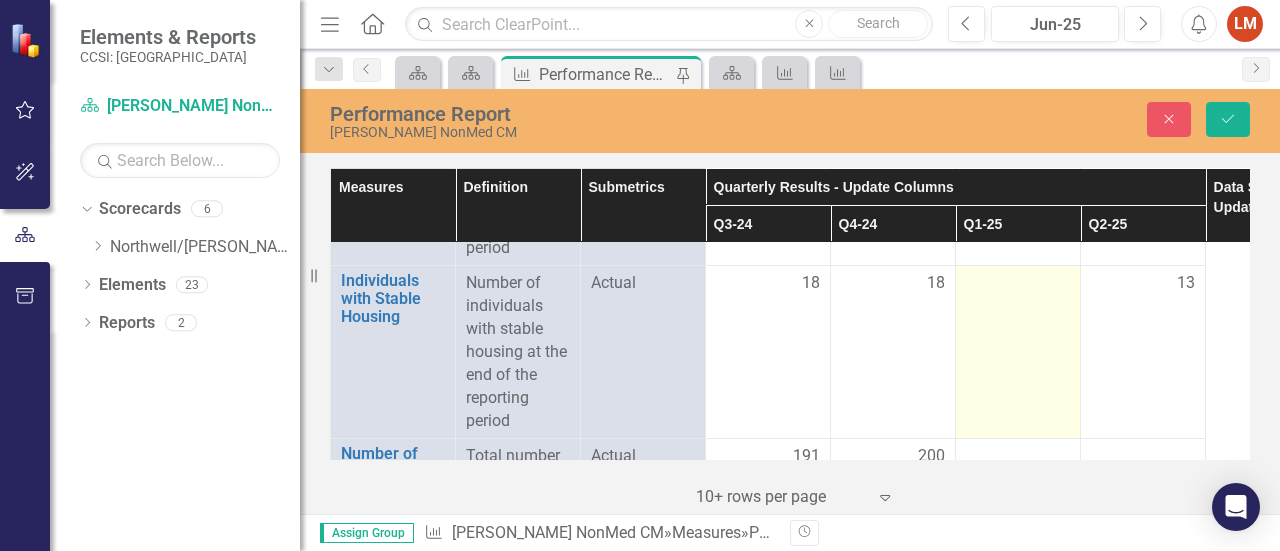 click at bounding box center [1018, 352] 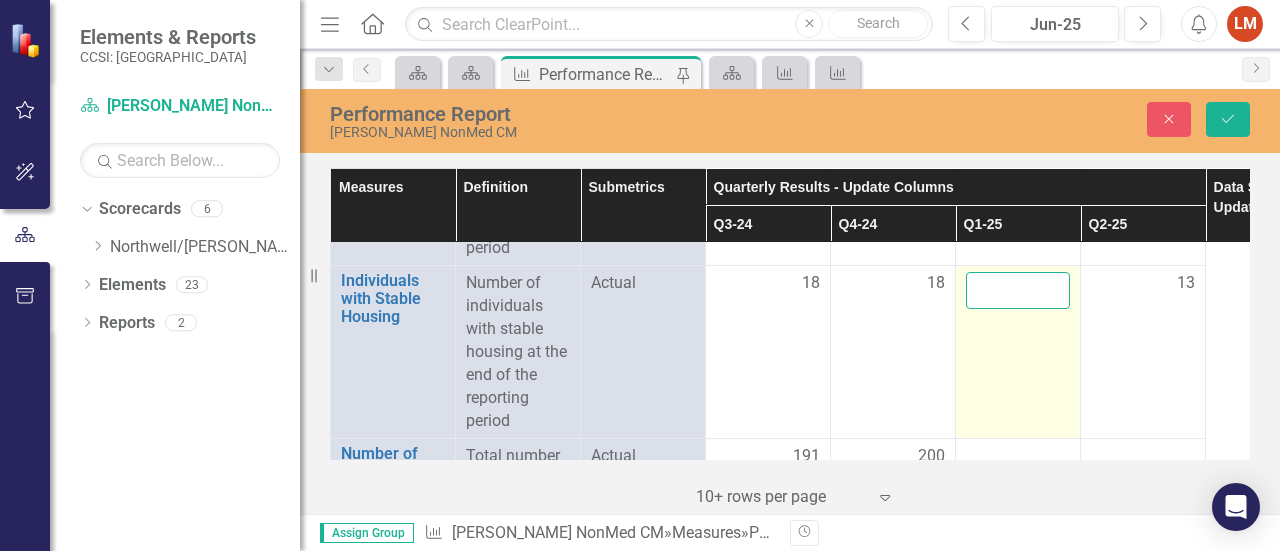 click at bounding box center [1018, 290] 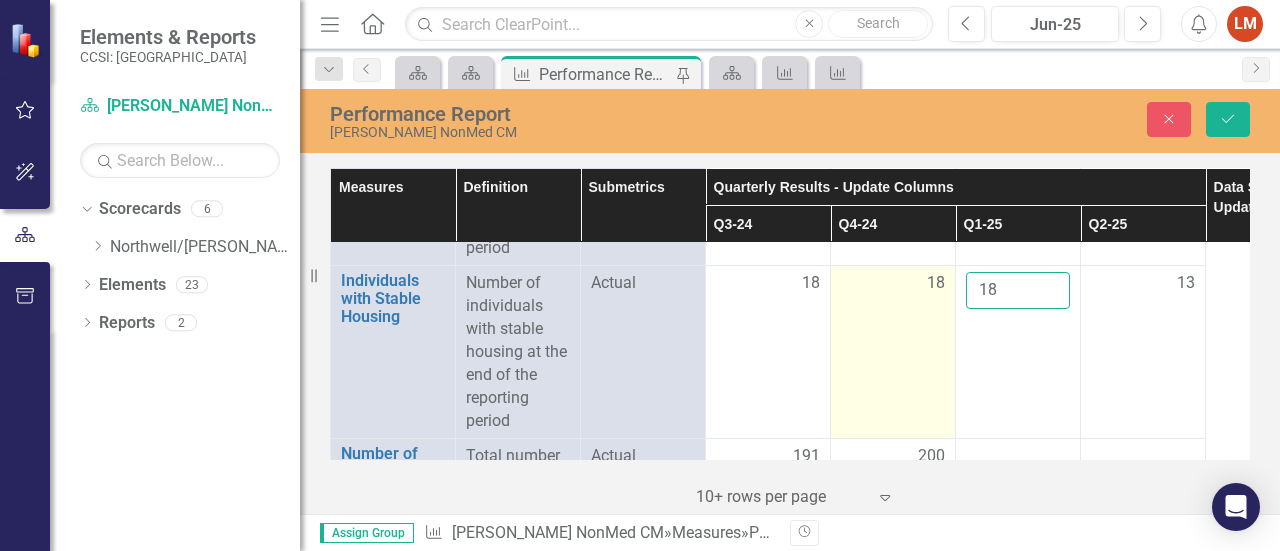 type on "18" 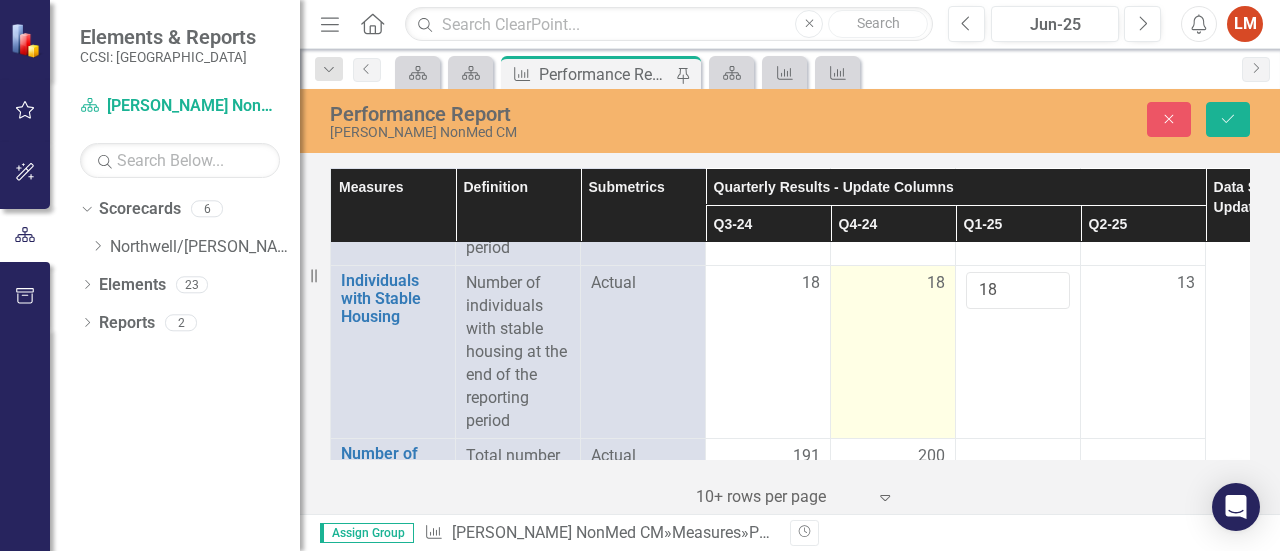 click on "18" at bounding box center (893, 352) 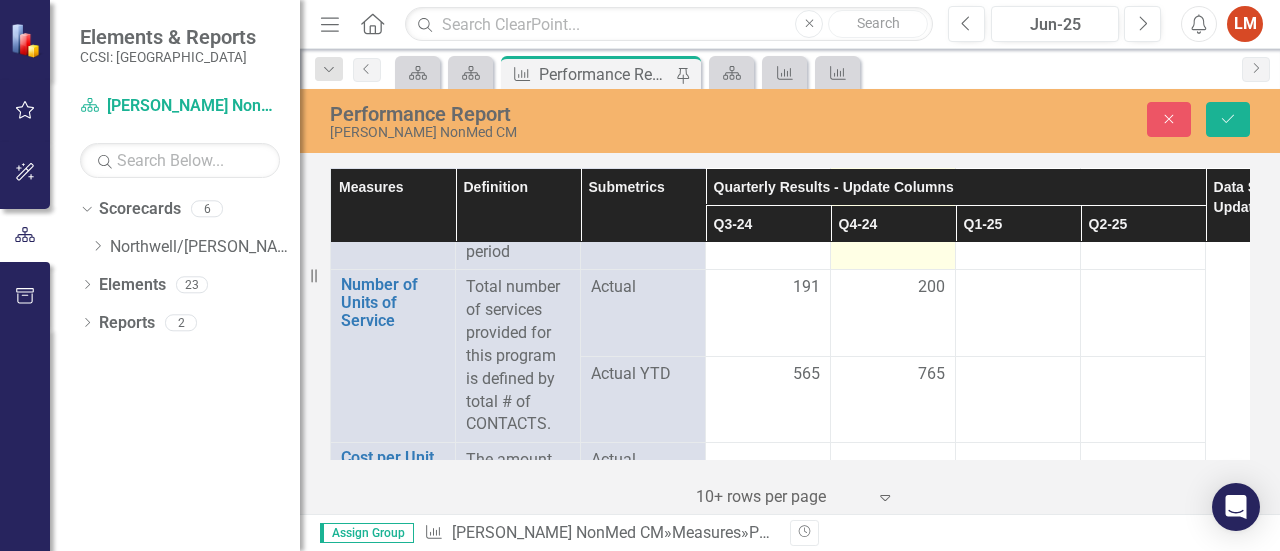 scroll, scrollTop: 4405, scrollLeft: 0, axis: vertical 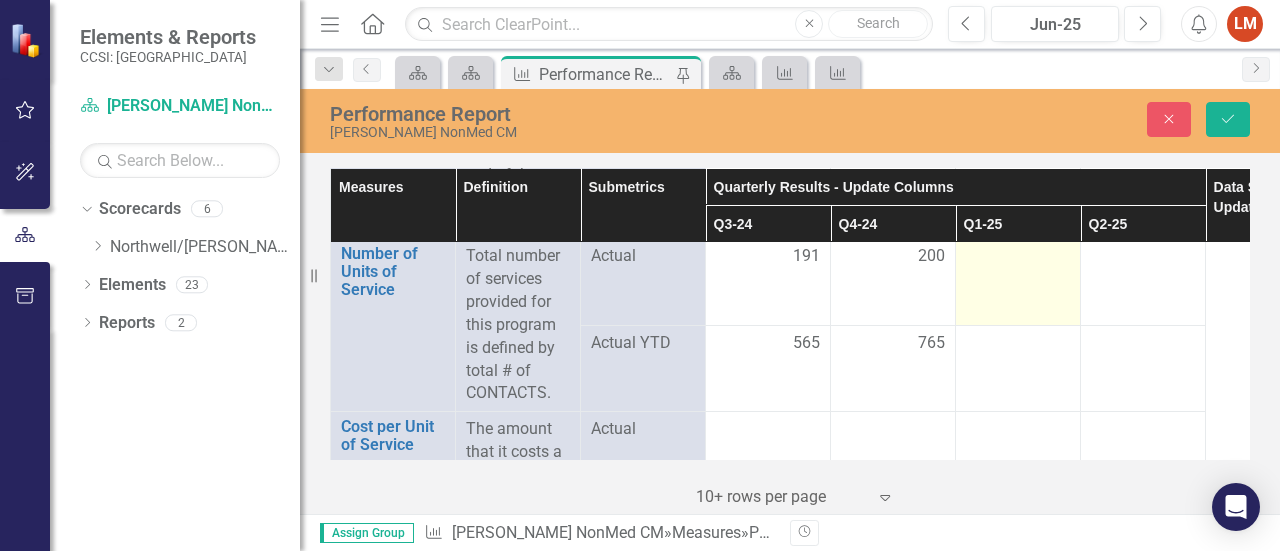 click at bounding box center (1018, 282) 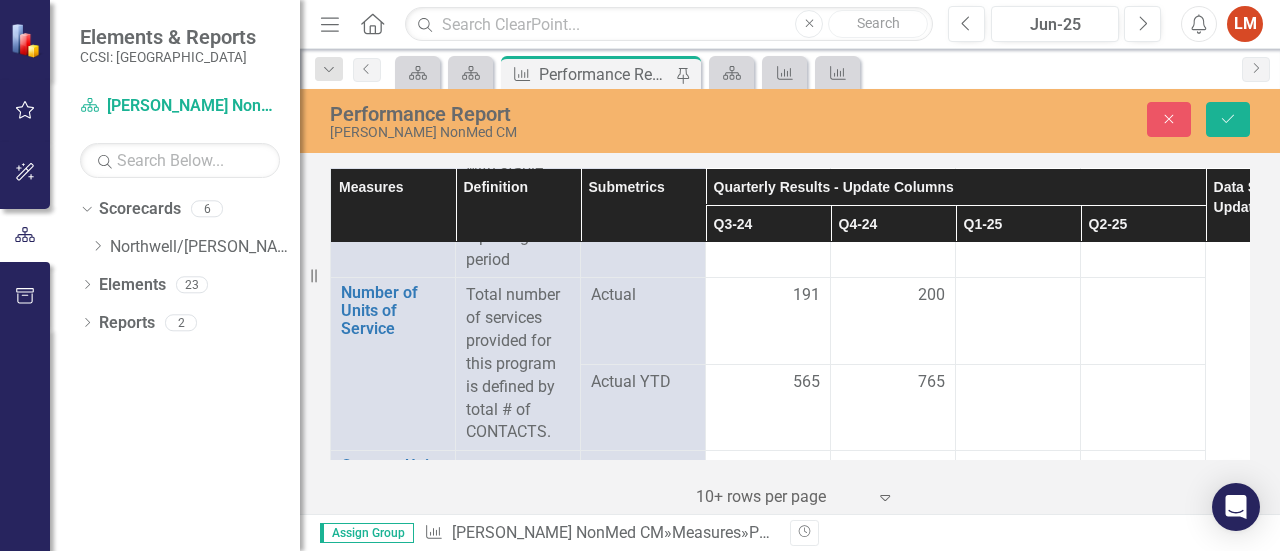 scroll, scrollTop: 4305, scrollLeft: 0, axis: vertical 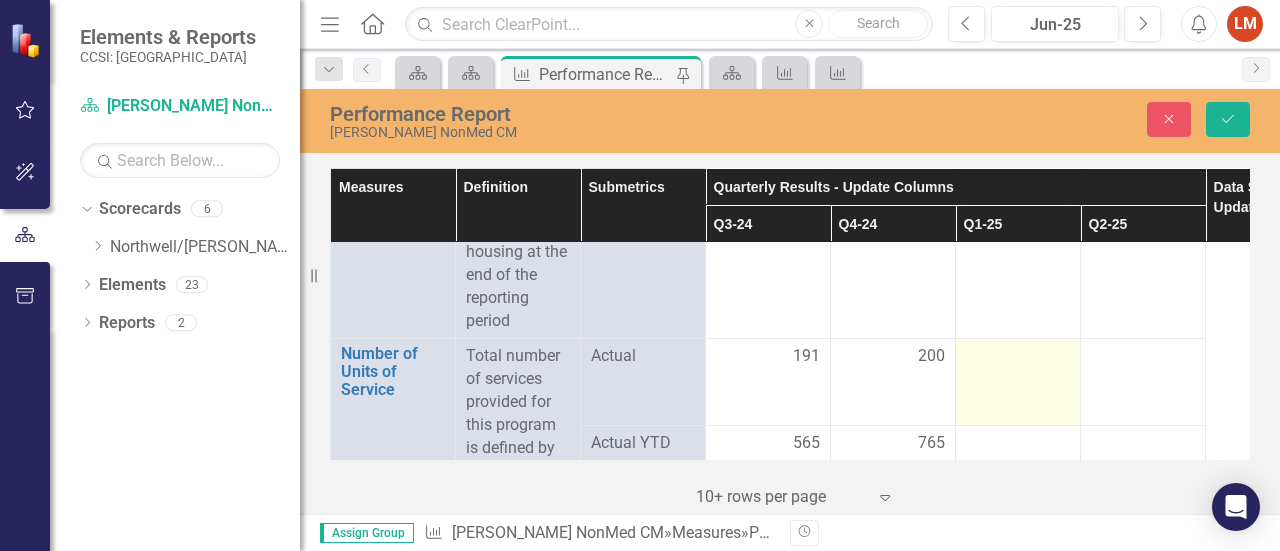 click at bounding box center [1018, 357] 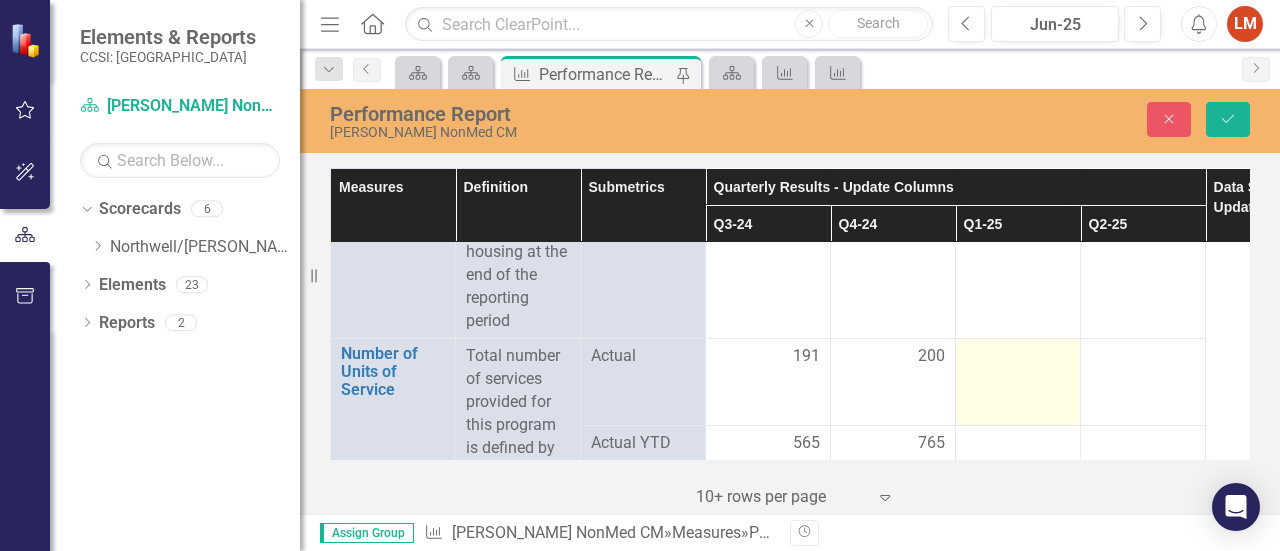 click at bounding box center [1018, 357] 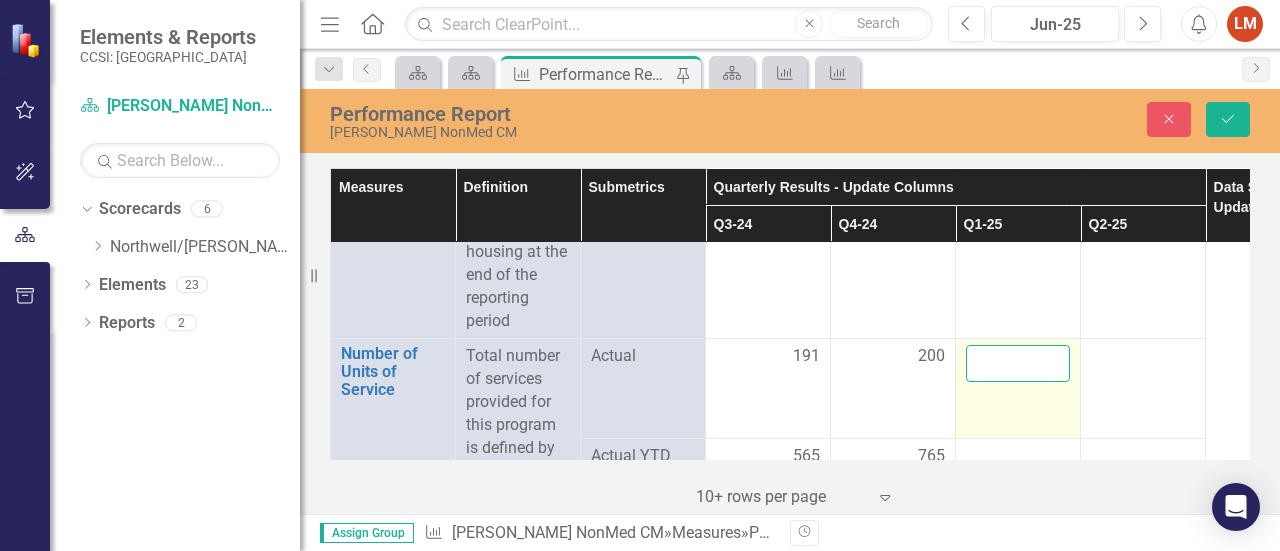click at bounding box center (1018, 363) 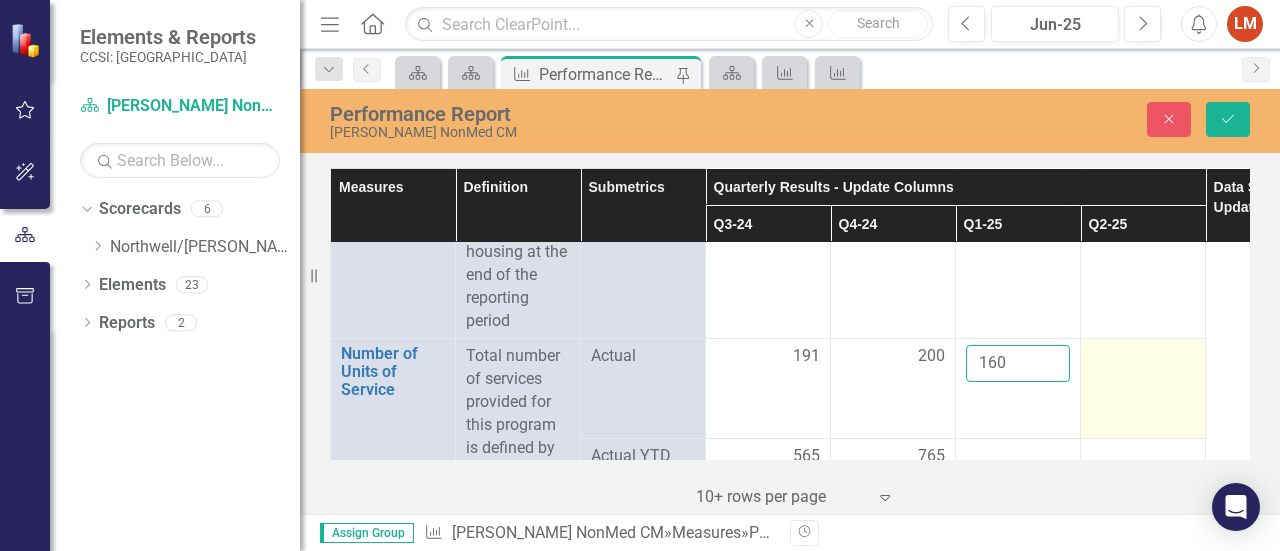 type on "160" 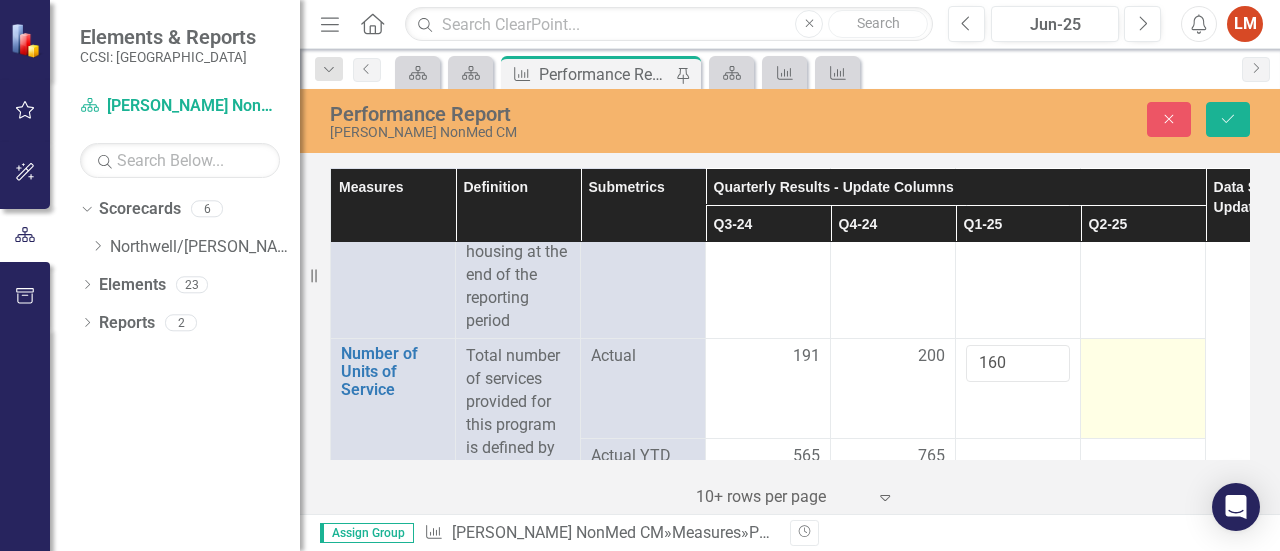 drag, startPoint x: 1149, startPoint y: 368, endPoint x: 1134, endPoint y: 362, distance: 16.155495 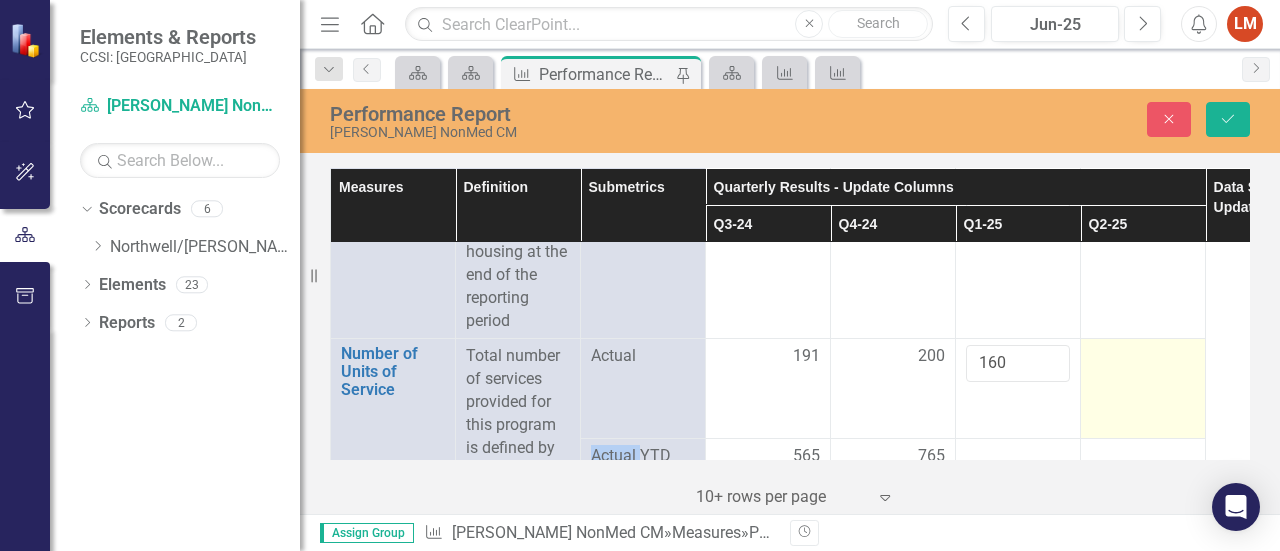 click at bounding box center [1143, 357] 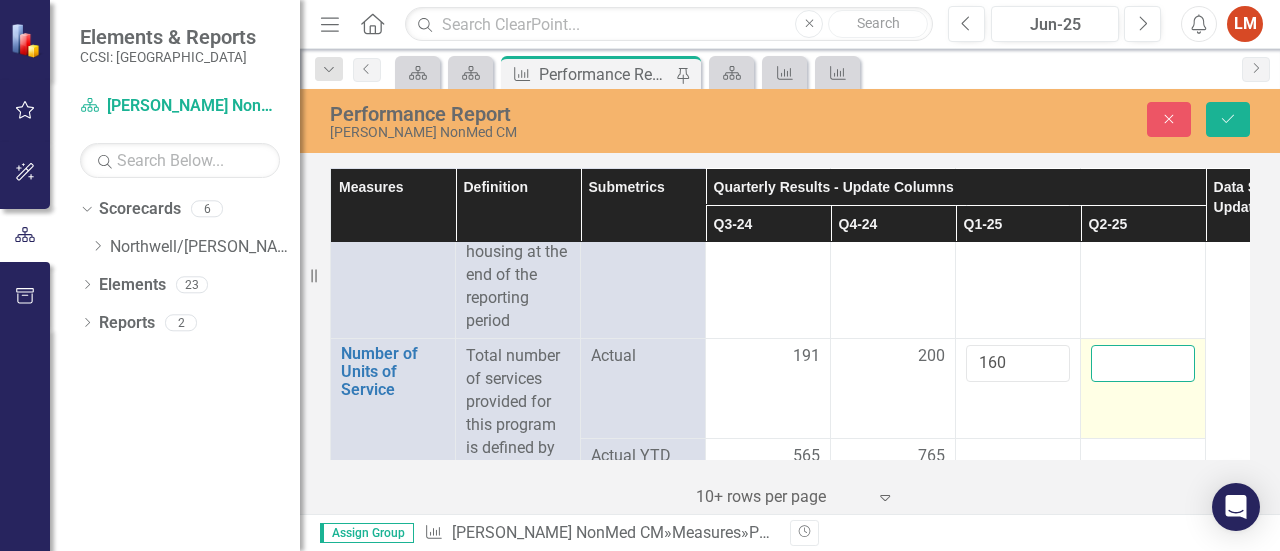 click at bounding box center [1143, 363] 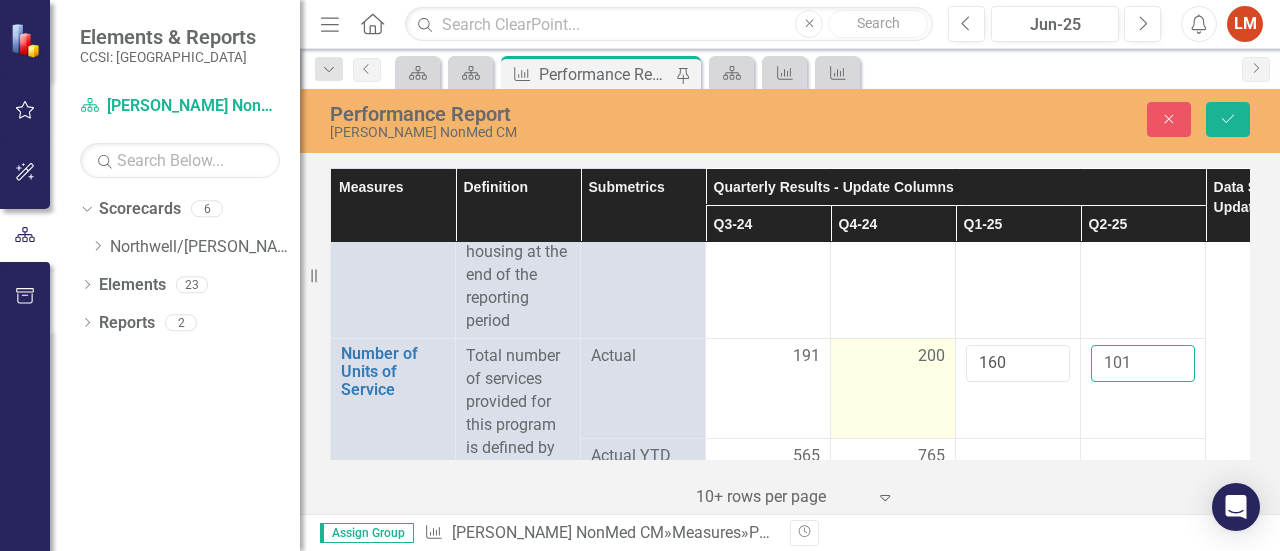 type on "101" 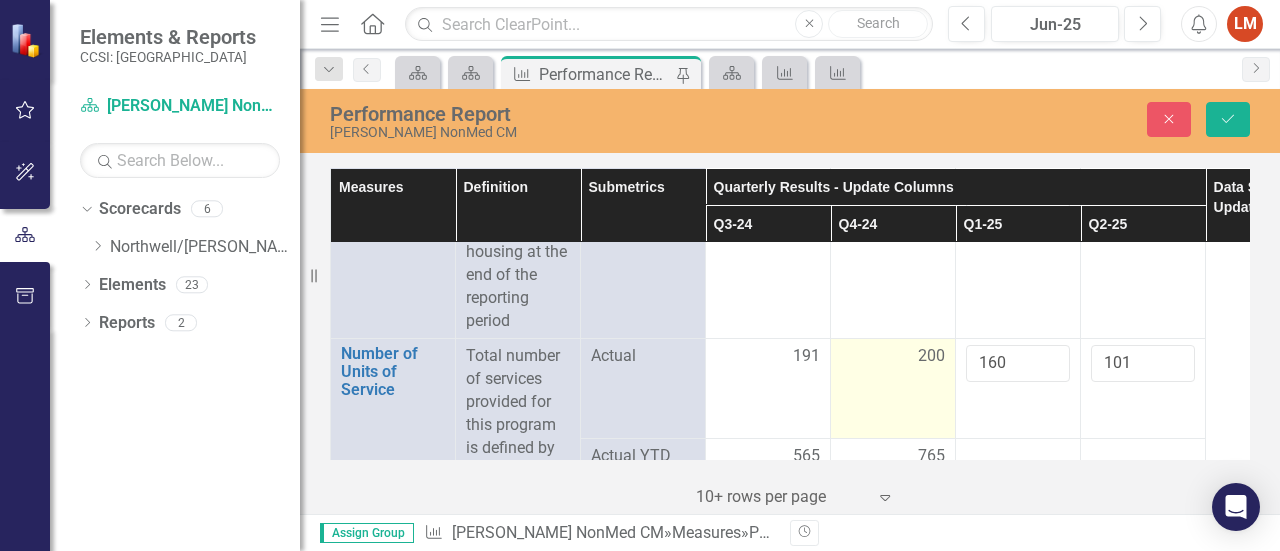 click on "200" at bounding box center (931, 356) 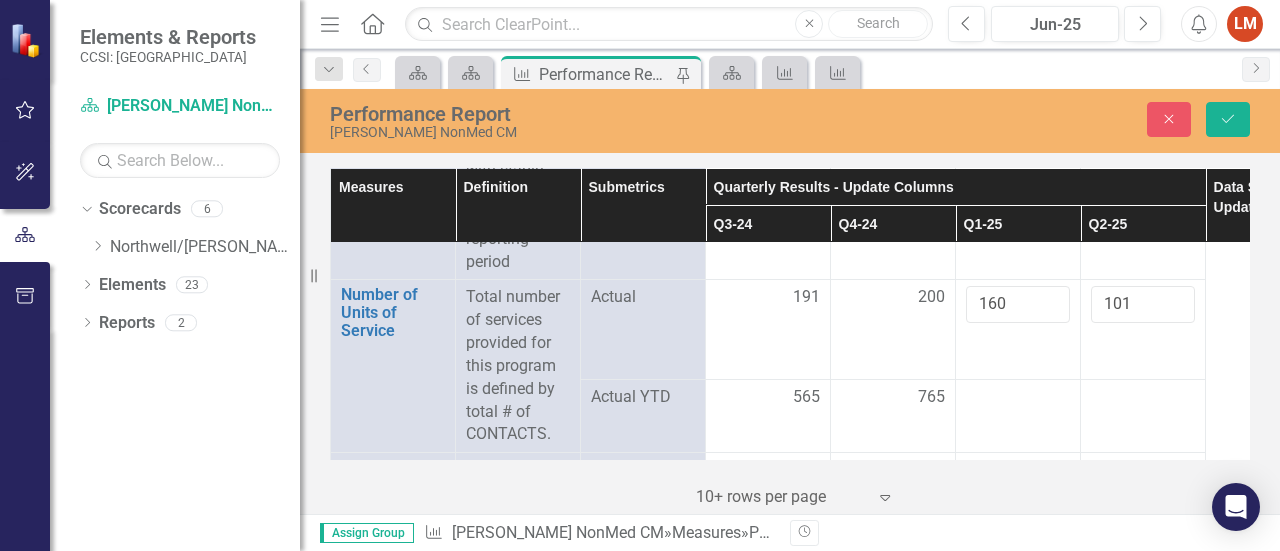 scroll, scrollTop: 4405, scrollLeft: 0, axis: vertical 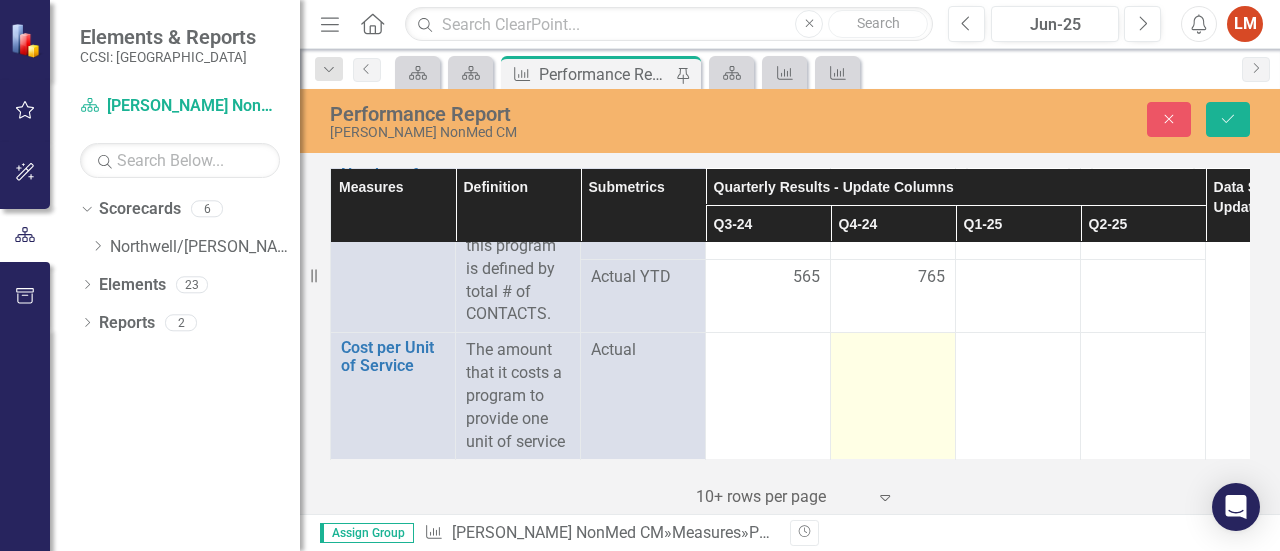 click at bounding box center (893, 396) 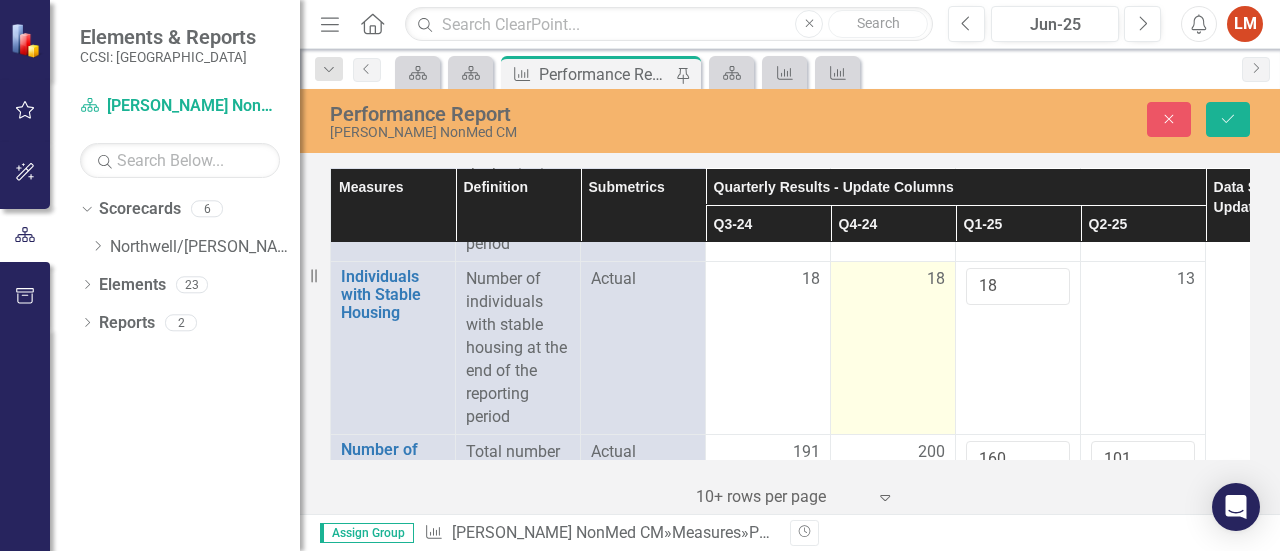 scroll, scrollTop: 4097, scrollLeft: 0, axis: vertical 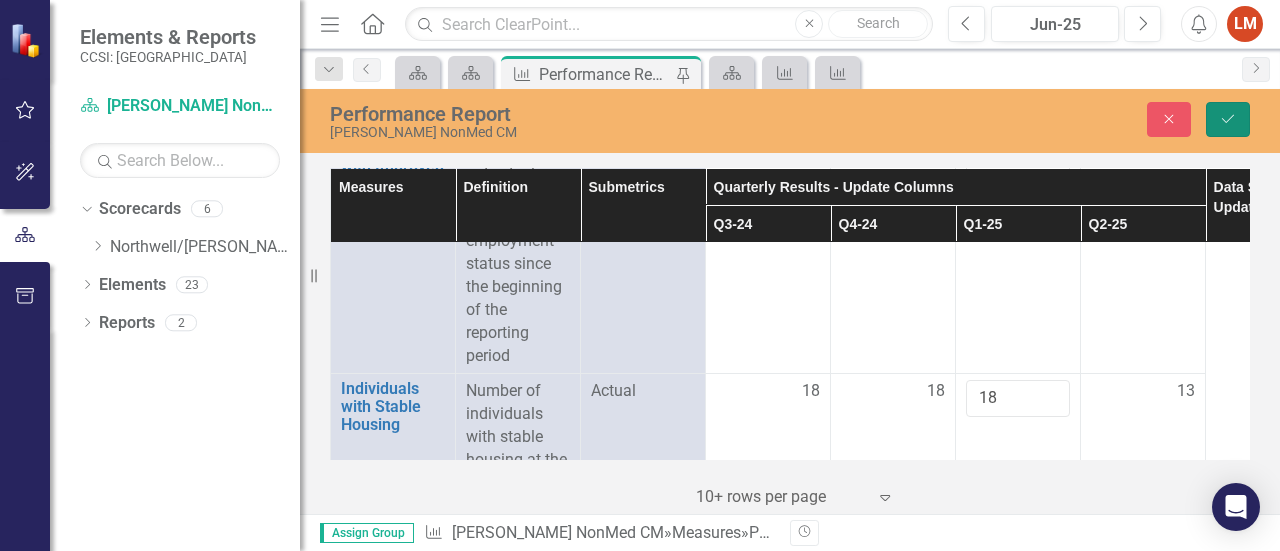 click on "Save" 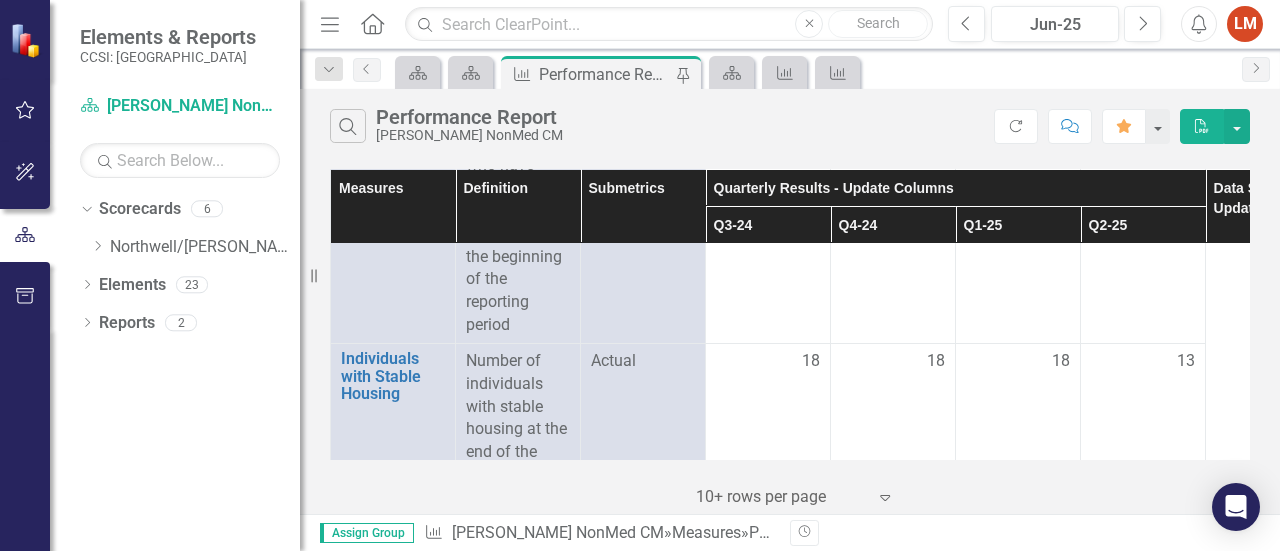scroll, scrollTop: 3655, scrollLeft: 0, axis: vertical 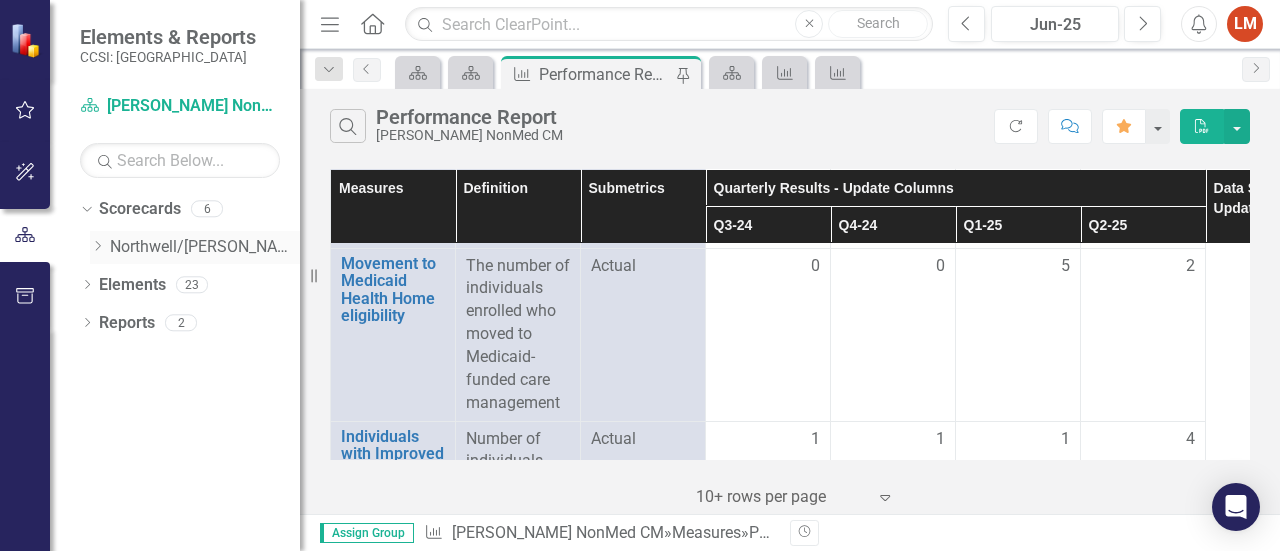 click on "Northwell/[PERSON_NAME] Memorial Hospital Association" at bounding box center (205, 247) 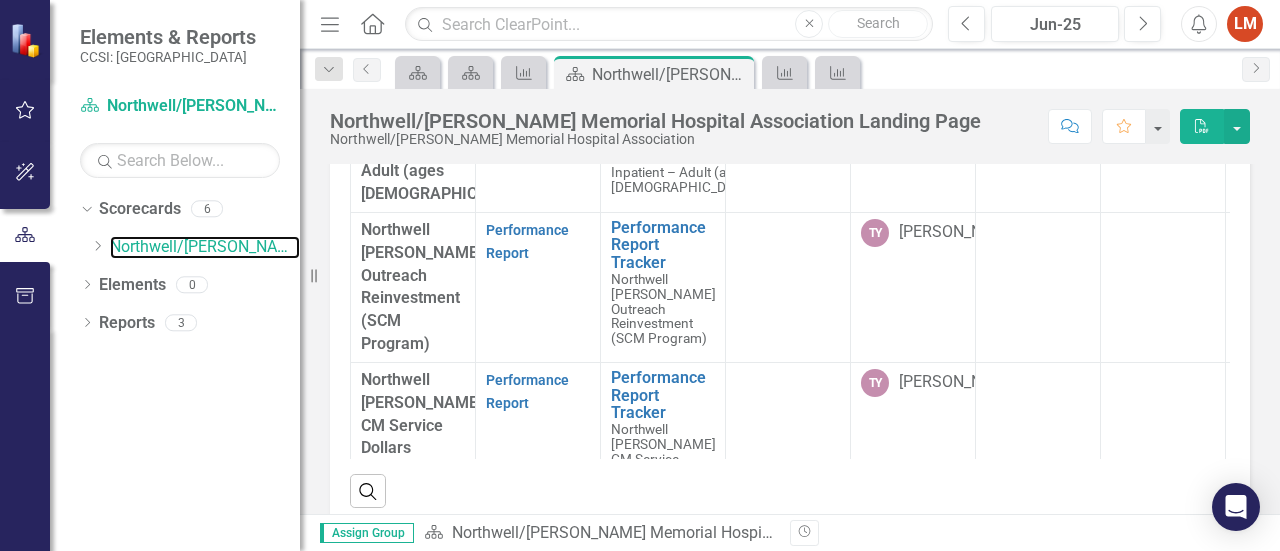 scroll, scrollTop: 269, scrollLeft: 0, axis: vertical 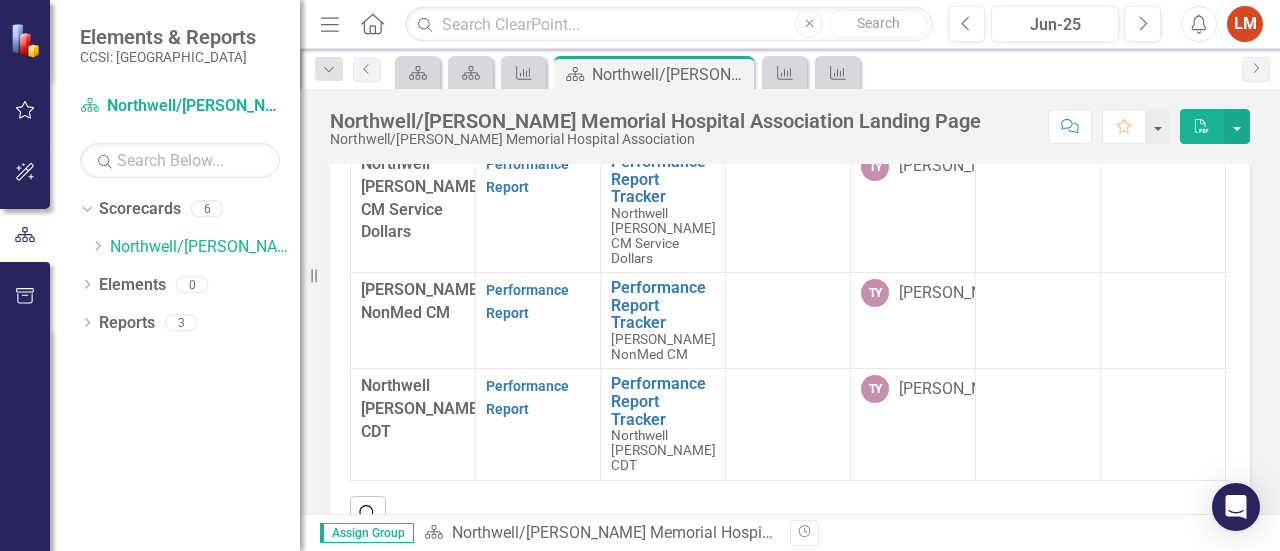 click on "LM" at bounding box center (1245, 24) 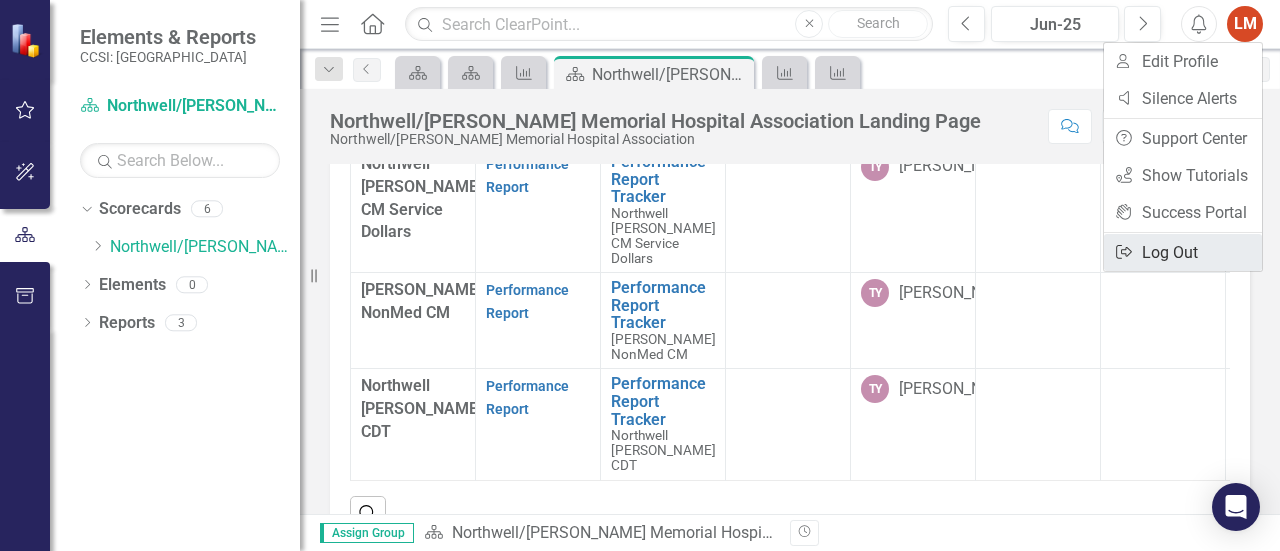 click on "Logout Log Out" at bounding box center (1183, 252) 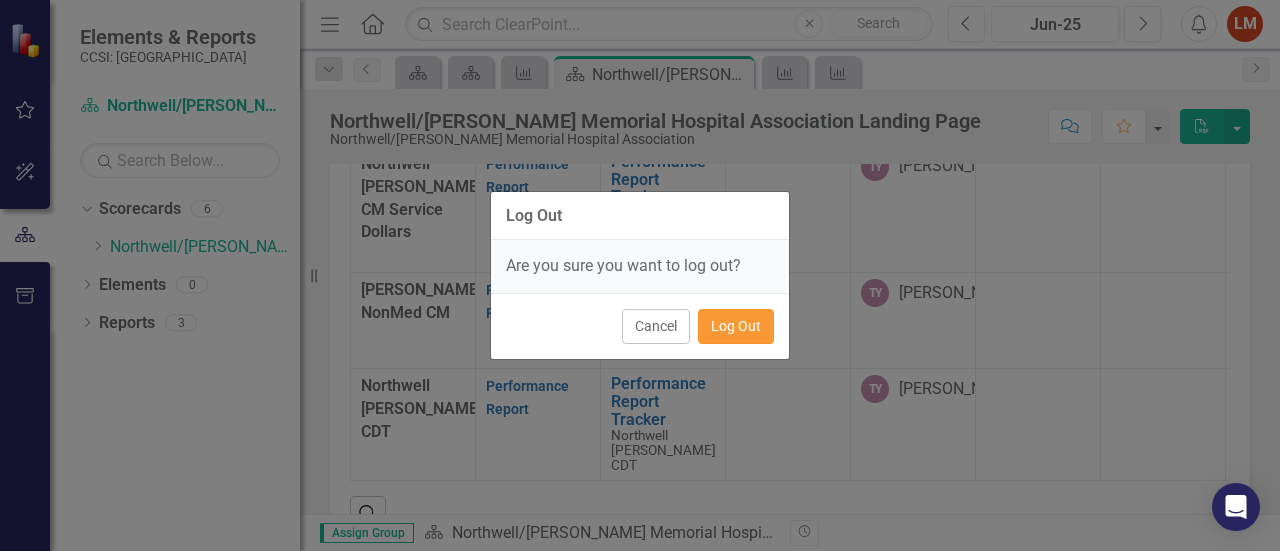 click on "Log Out" at bounding box center (736, 326) 